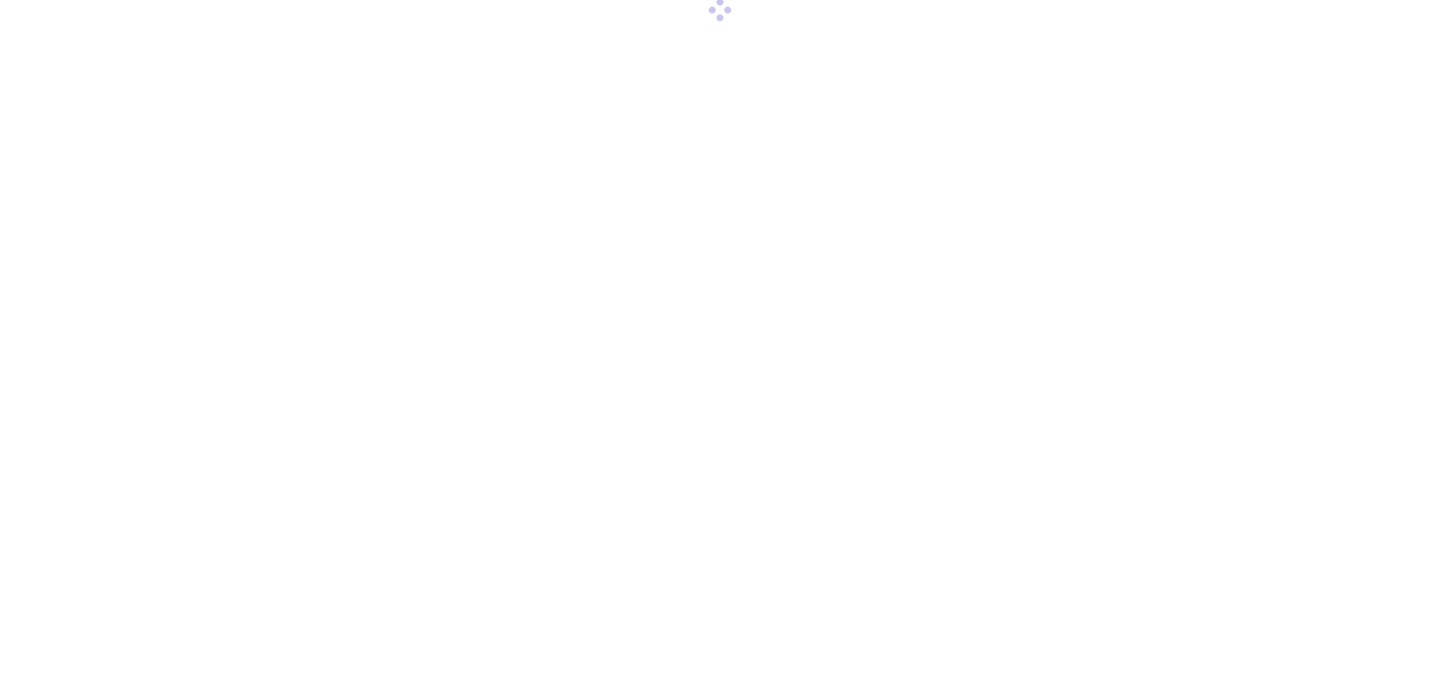 scroll, scrollTop: 0, scrollLeft: 0, axis: both 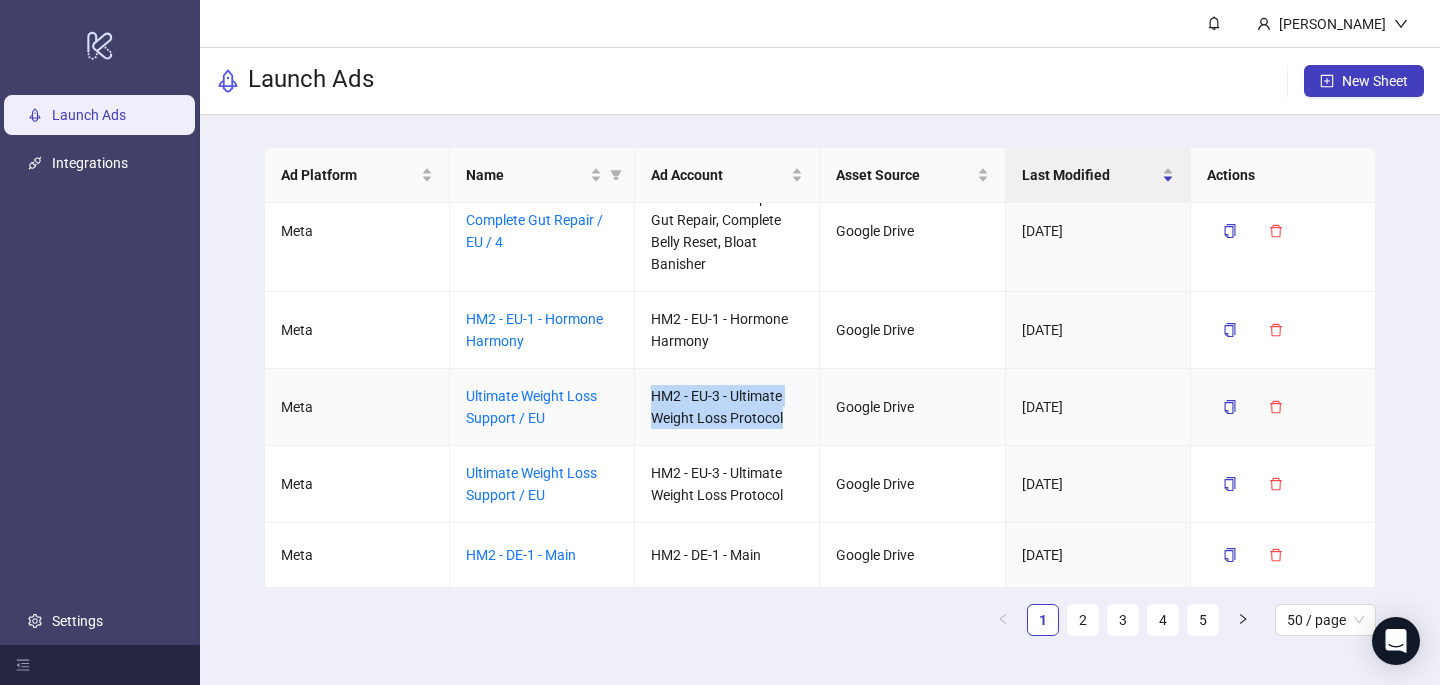 drag, startPoint x: 798, startPoint y: 418, endPoint x: 648, endPoint y: 399, distance: 151.19855 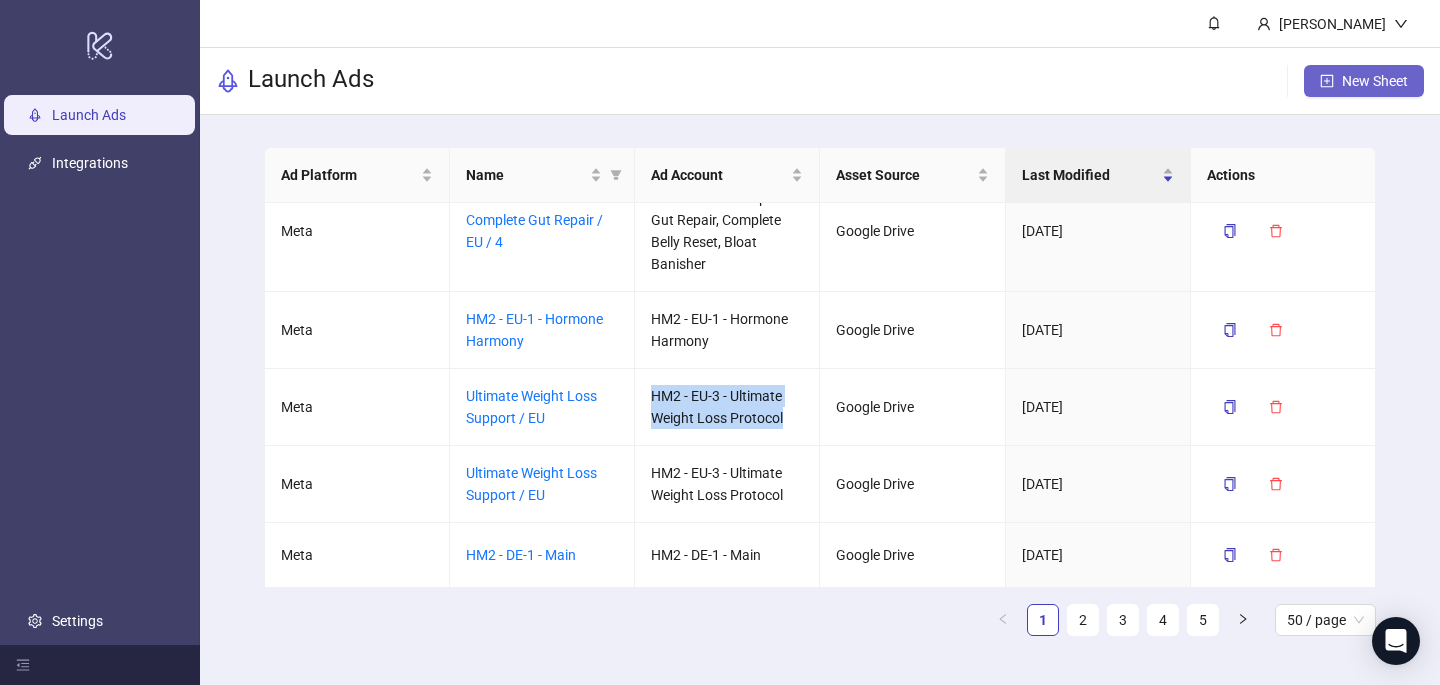 click 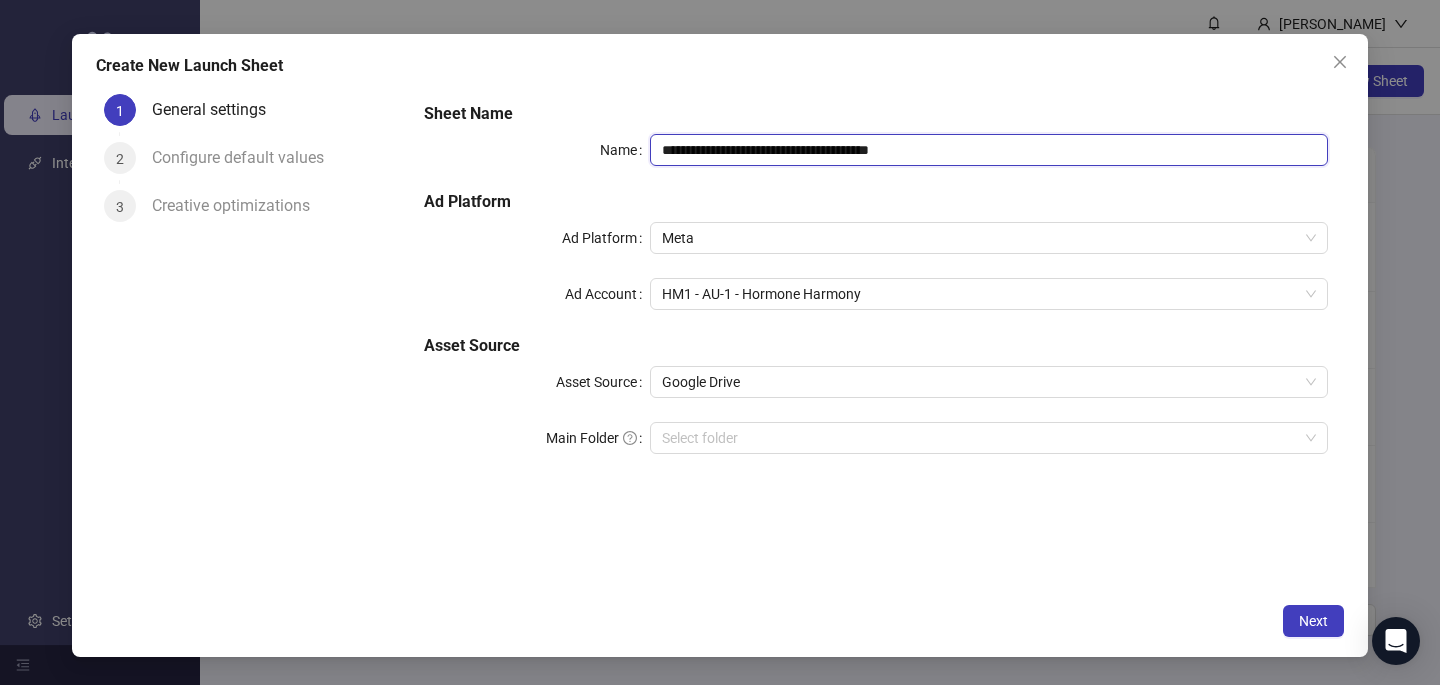 click on "**********" at bounding box center (989, 150) 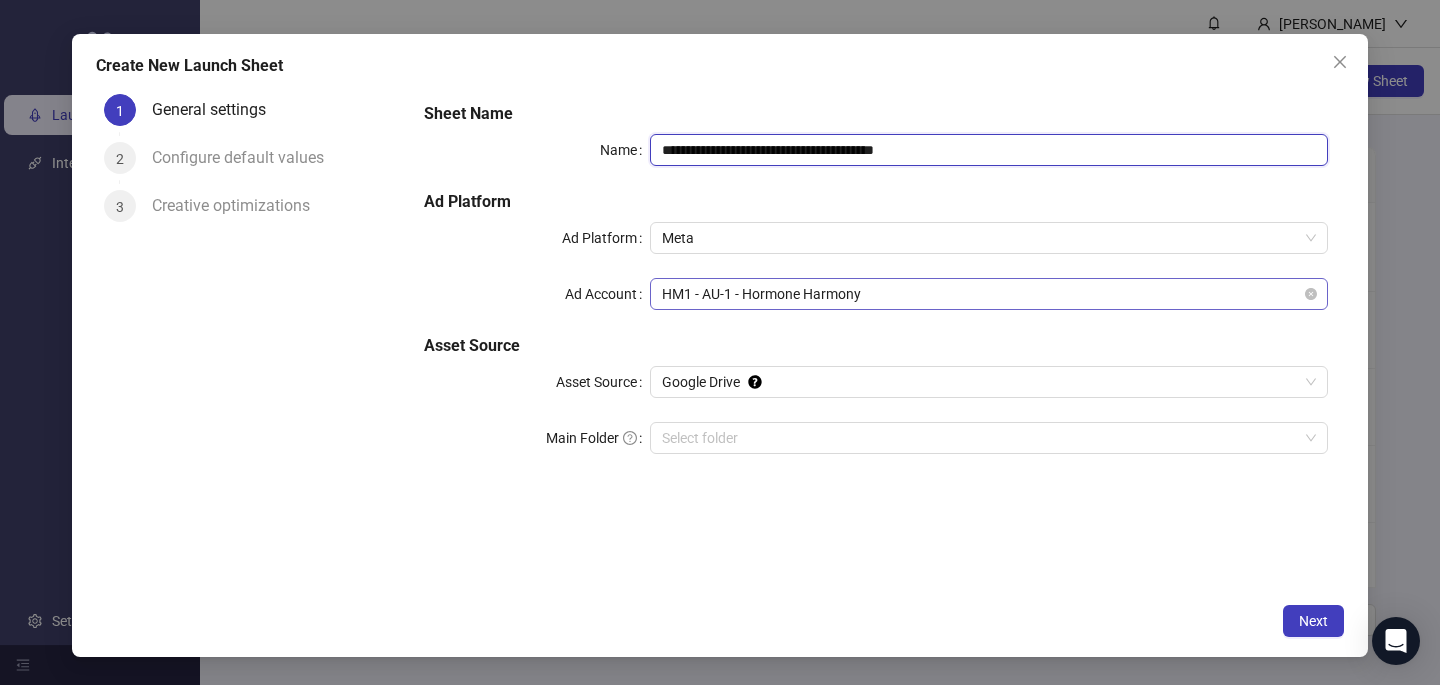 click on "HM1 - AU-1 - Hormone Harmony" at bounding box center (989, 294) 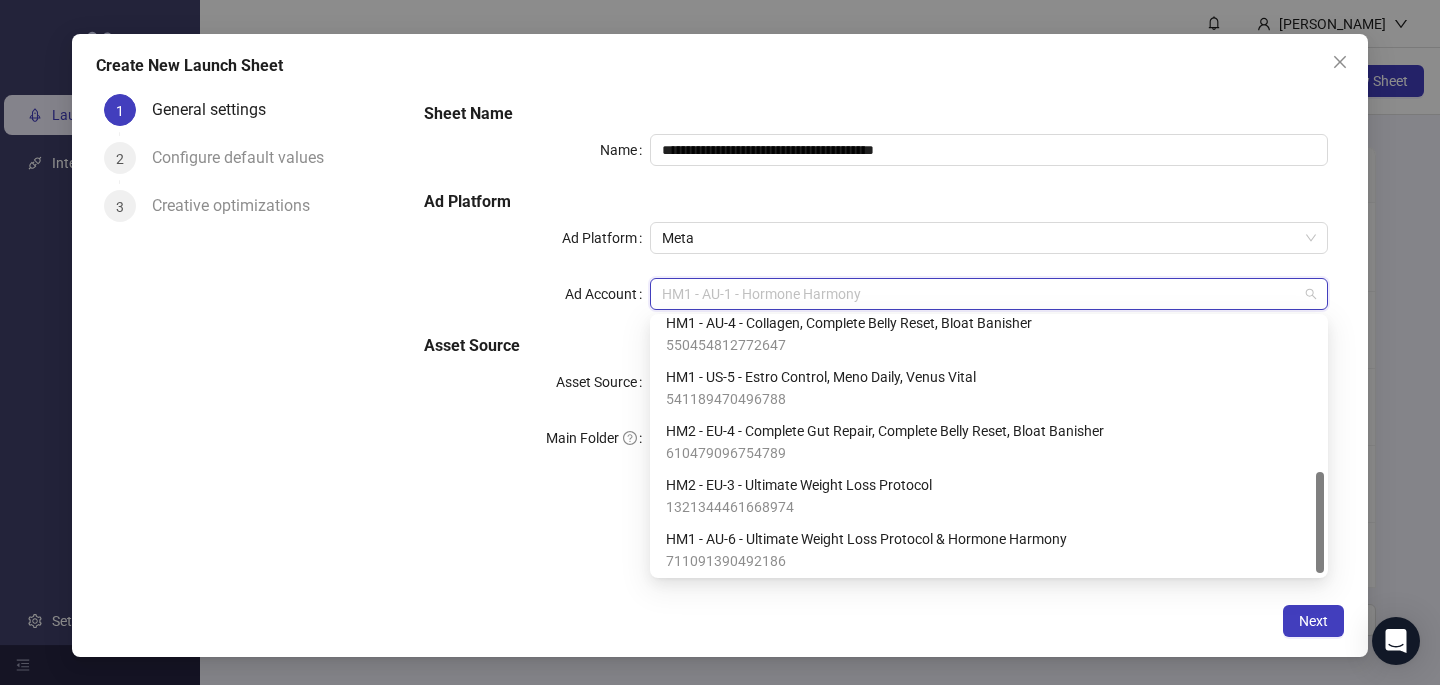 scroll, scrollTop: 388, scrollLeft: 0, axis: vertical 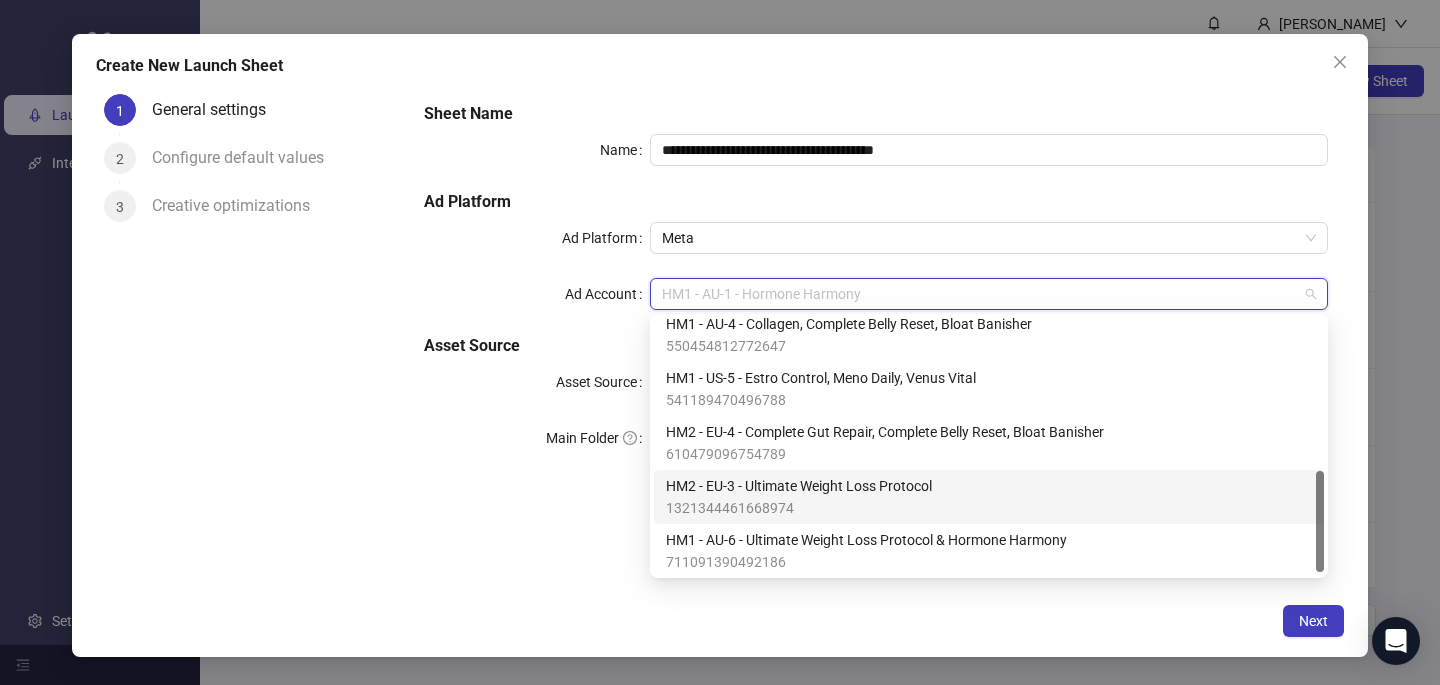 click on "HM2 - EU-3 - Ultimate Weight Loss Protocol" at bounding box center [799, 486] 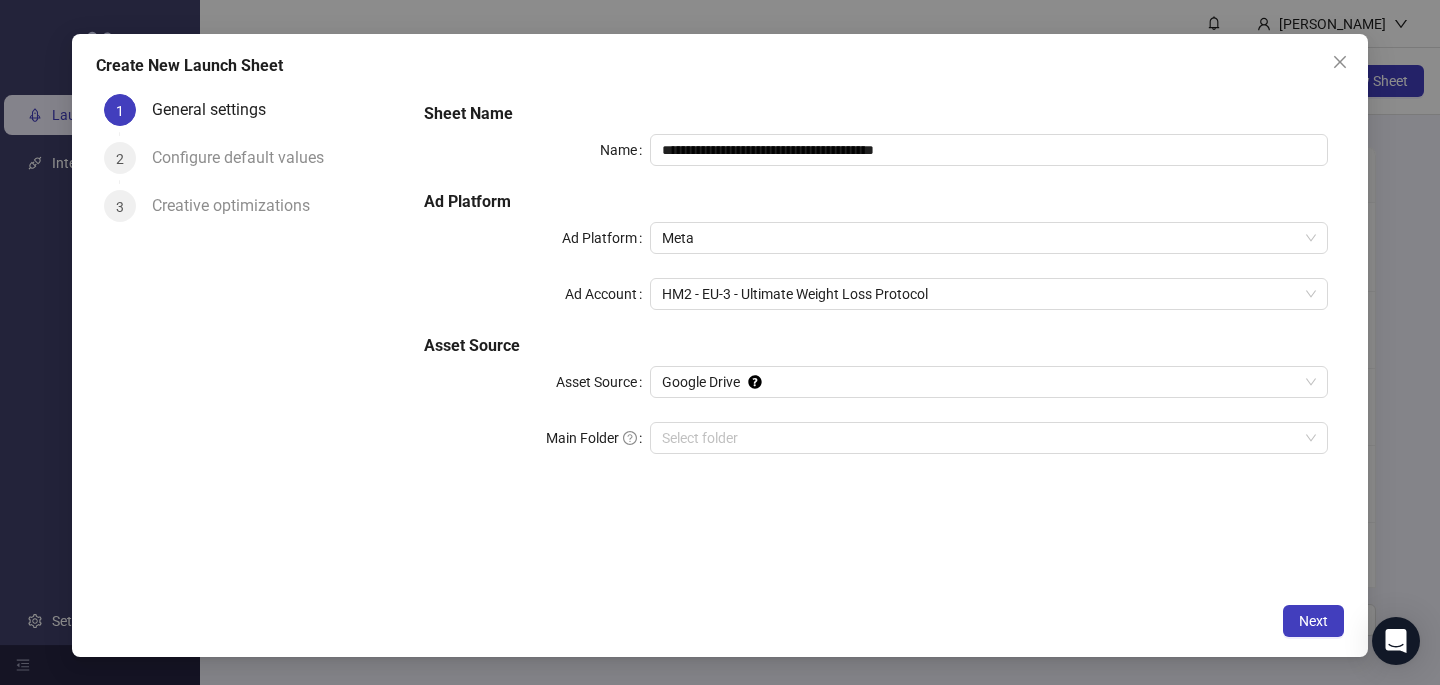 click on "**********" at bounding box center [876, 339] 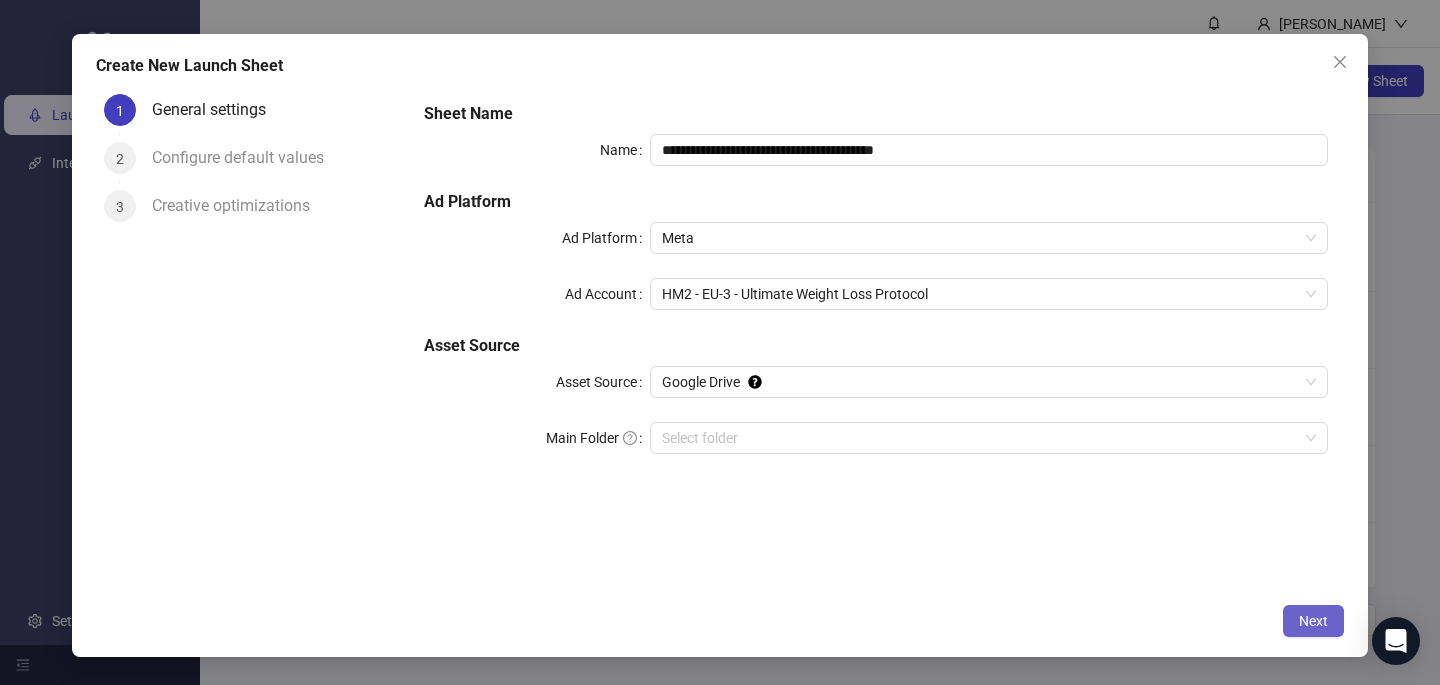 click on "Next" at bounding box center [1313, 621] 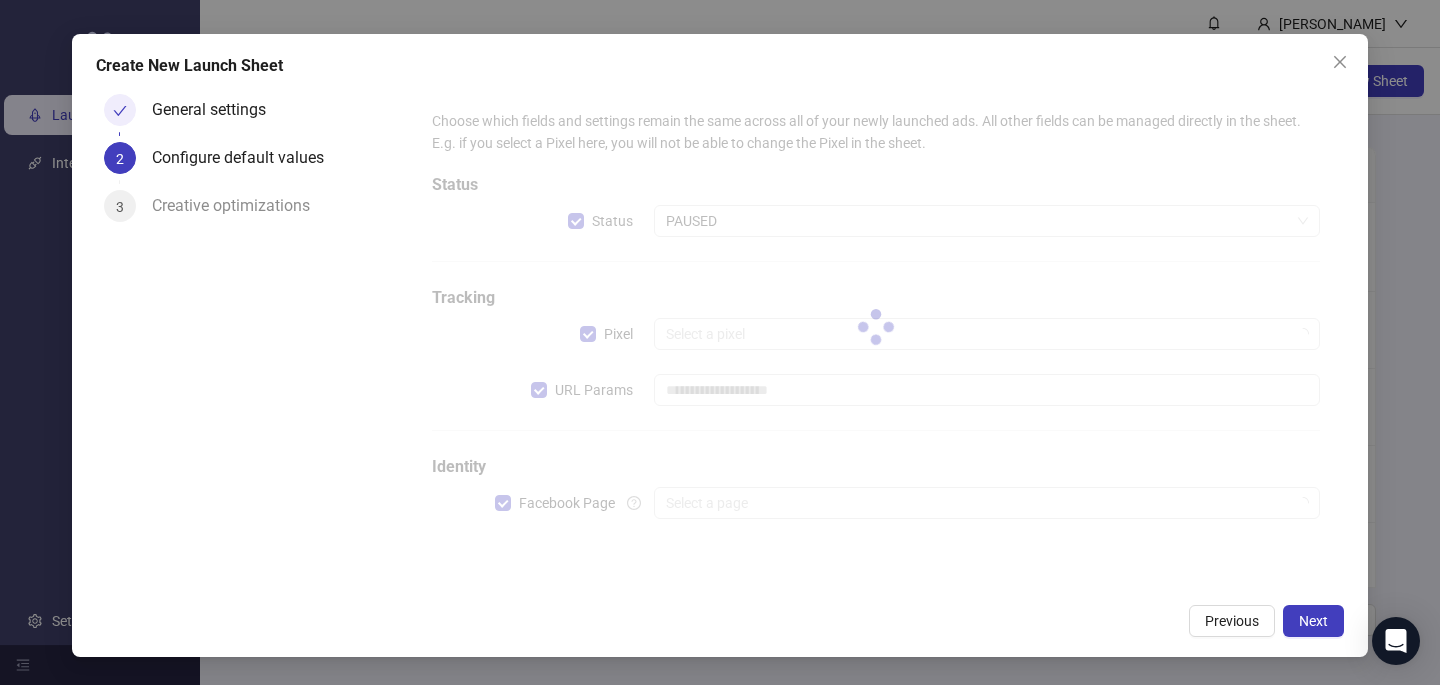 type on "**********" 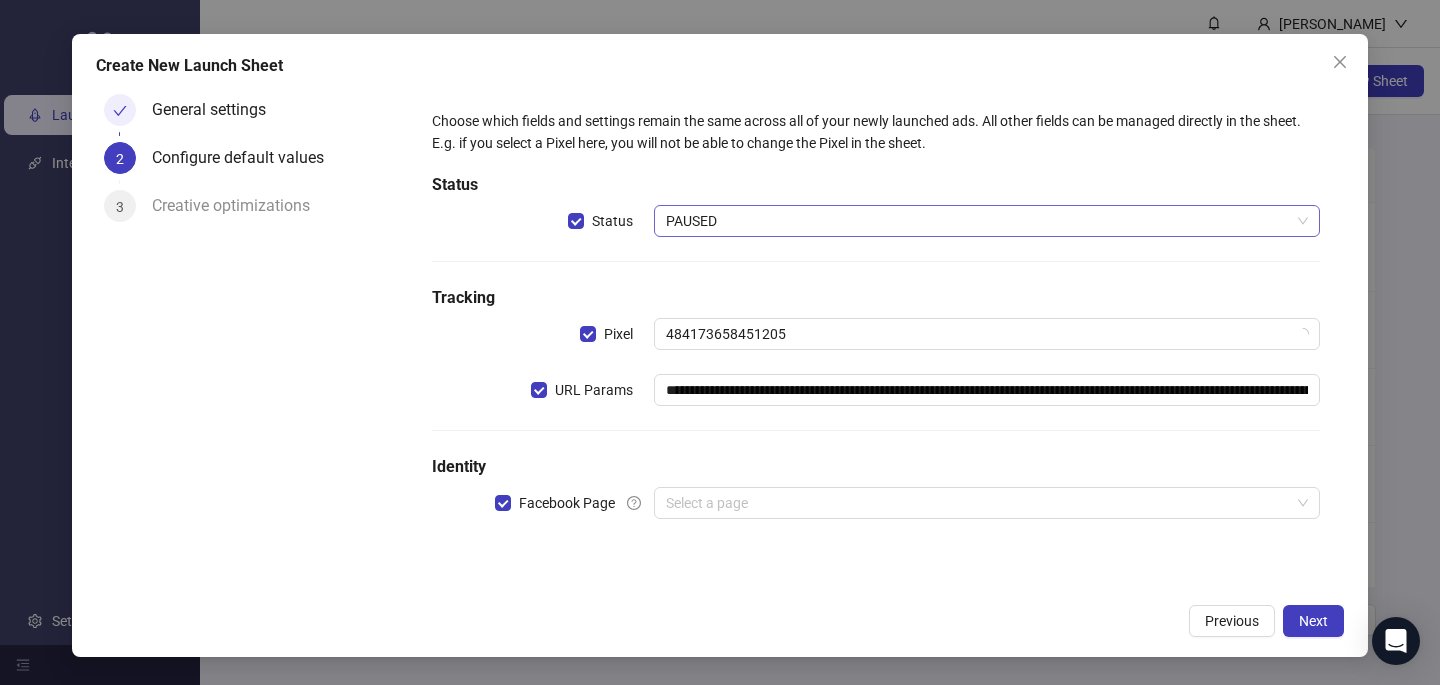 click on "PAUSED" at bounding box center (987, 221) 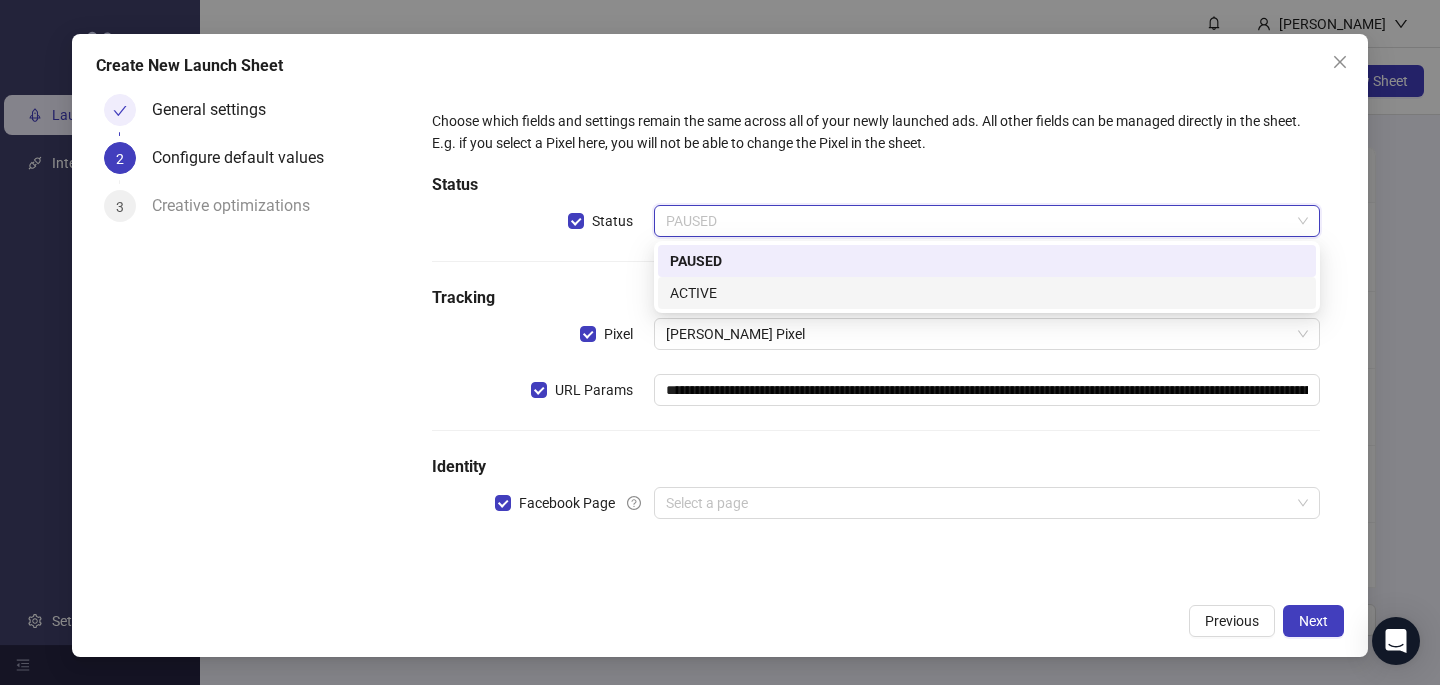 click on "ACTIVE" at bounding box center [987, 293] 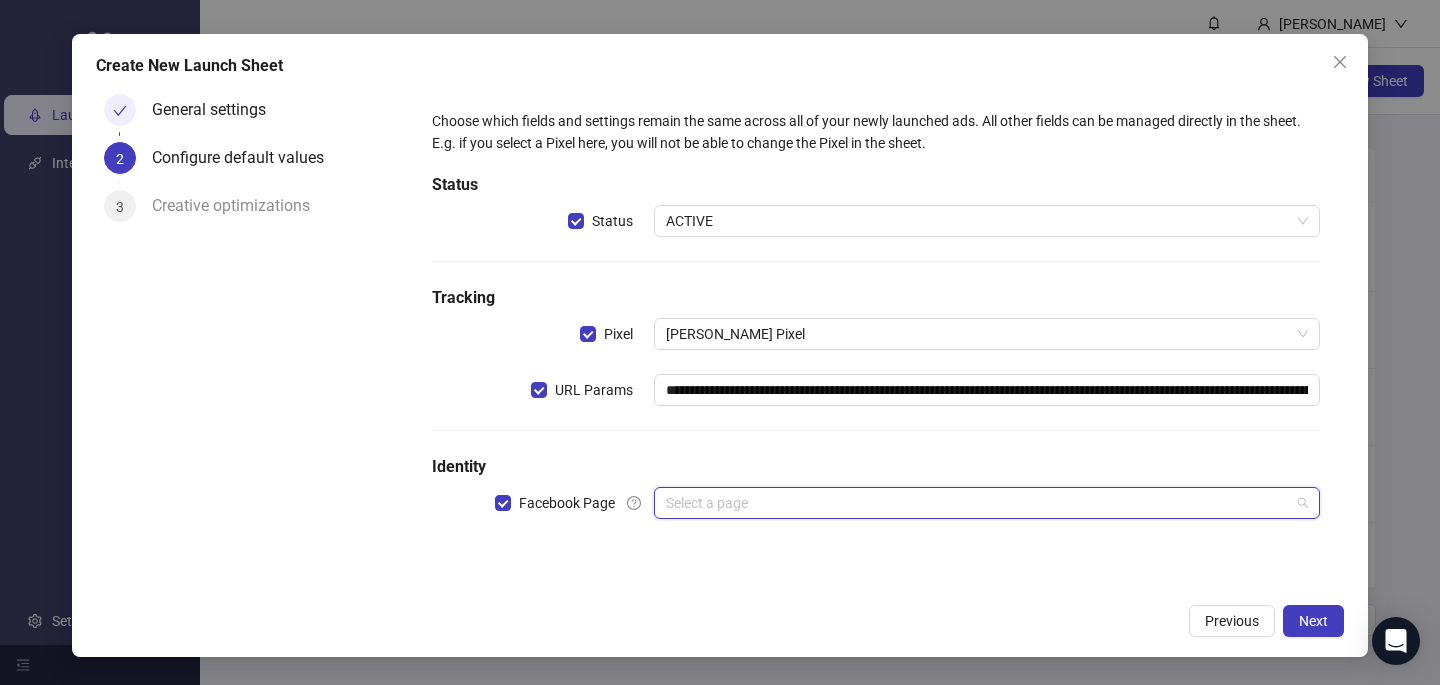 click at bounding box center [978, 503] 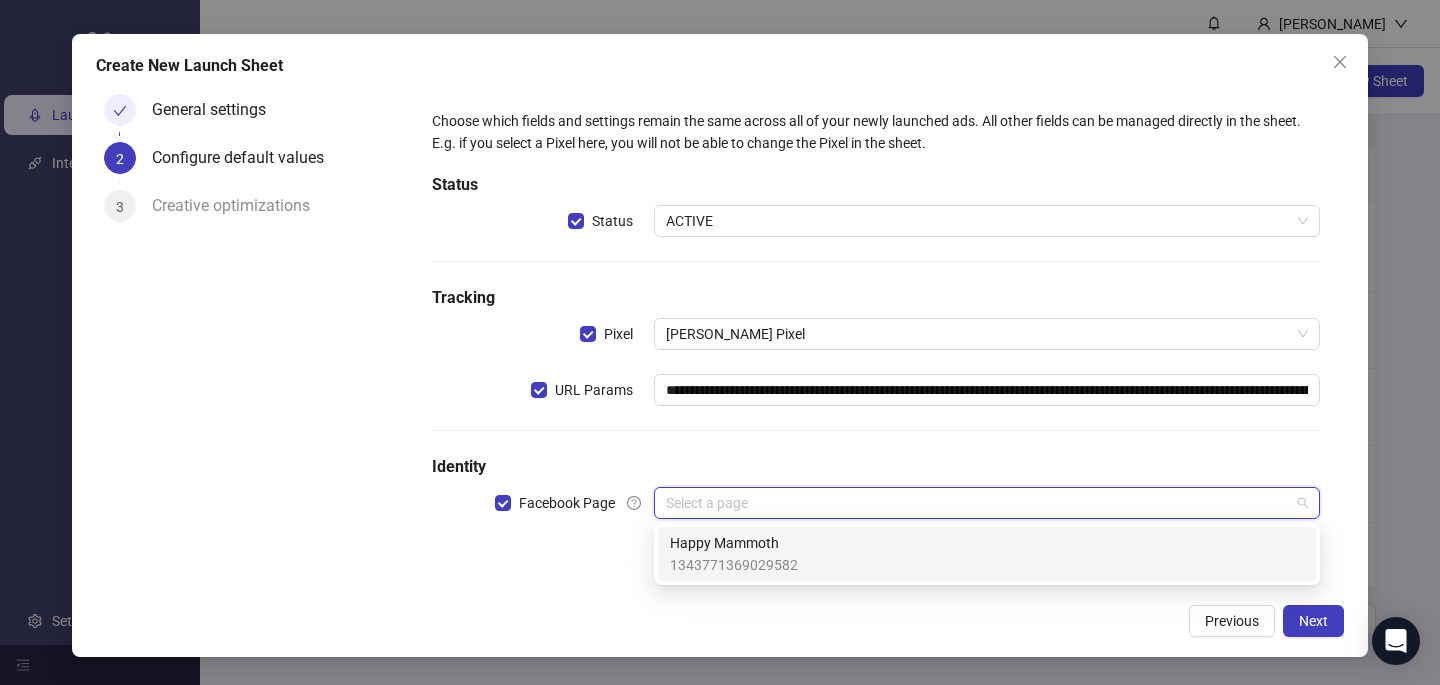 click on "1343771369029582" at bounding box center (734, 565) 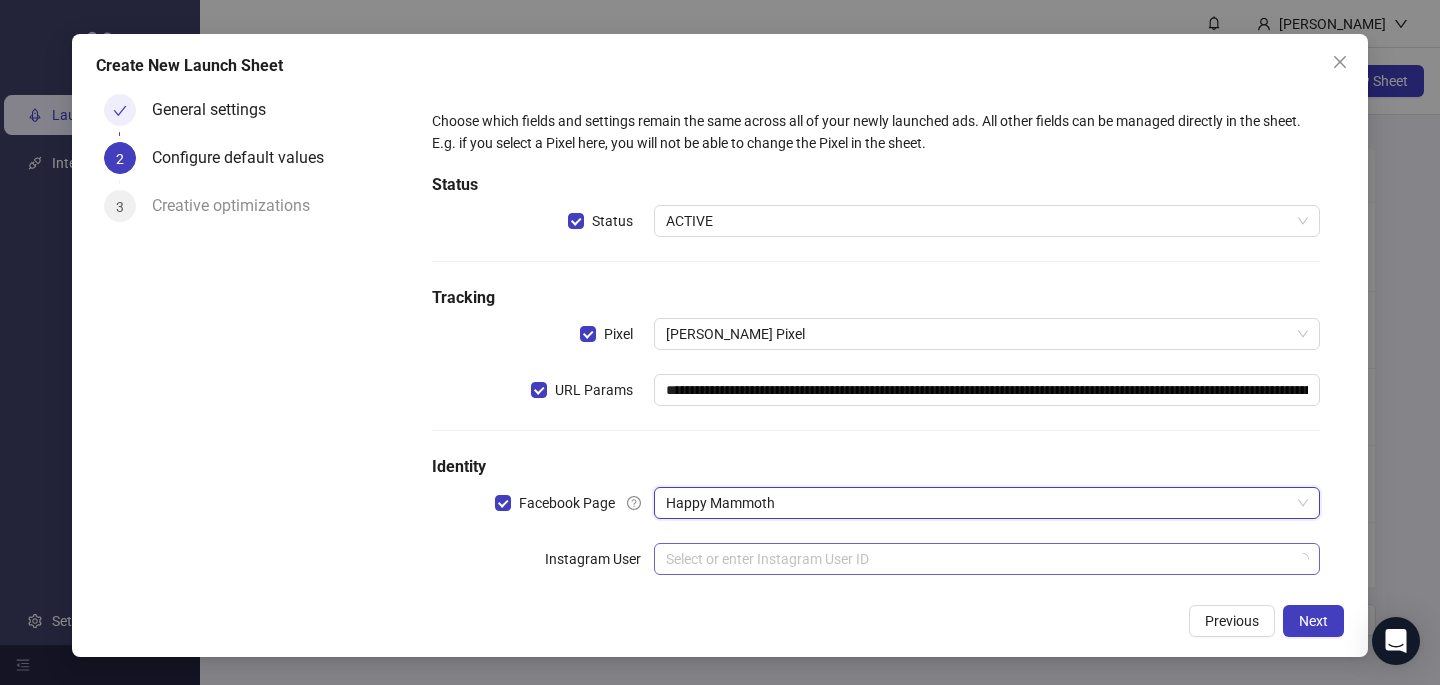 click at bounding box center (978, 559) 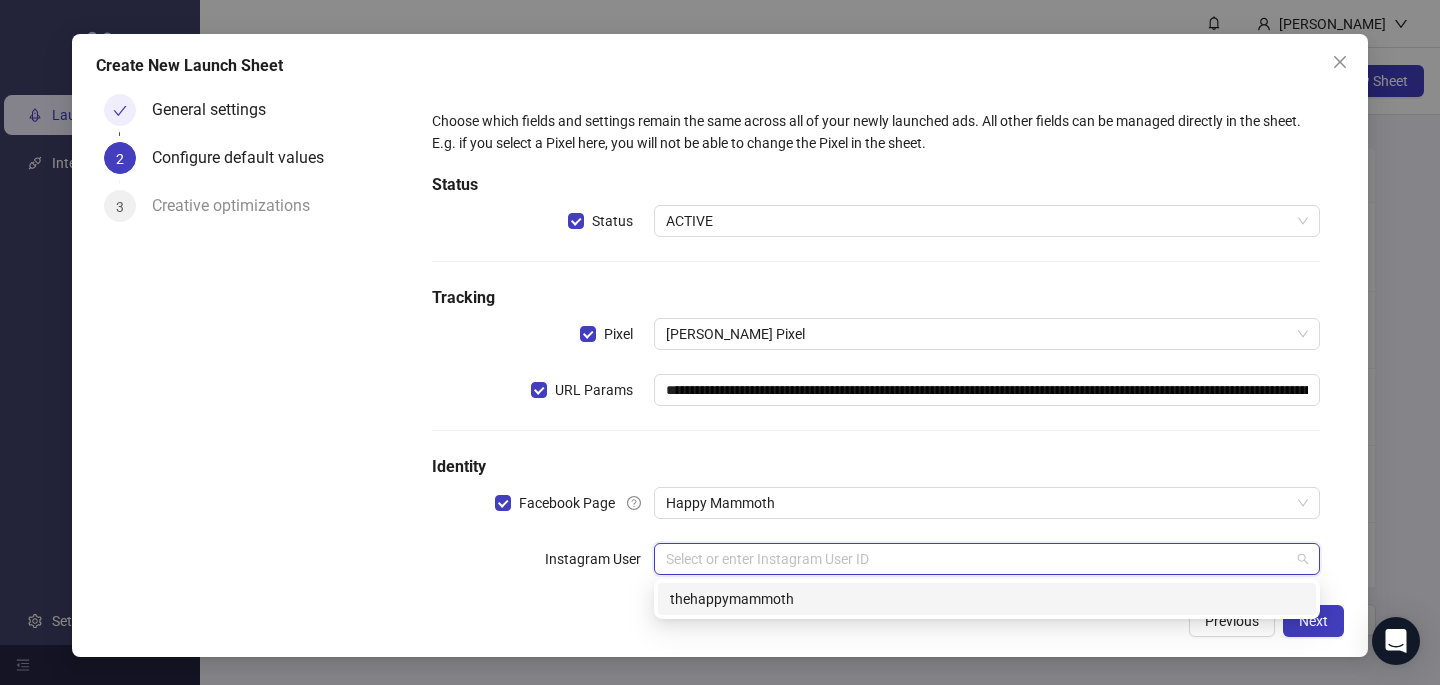 click on "thehappymammoth" at bounding box center [987, 599] 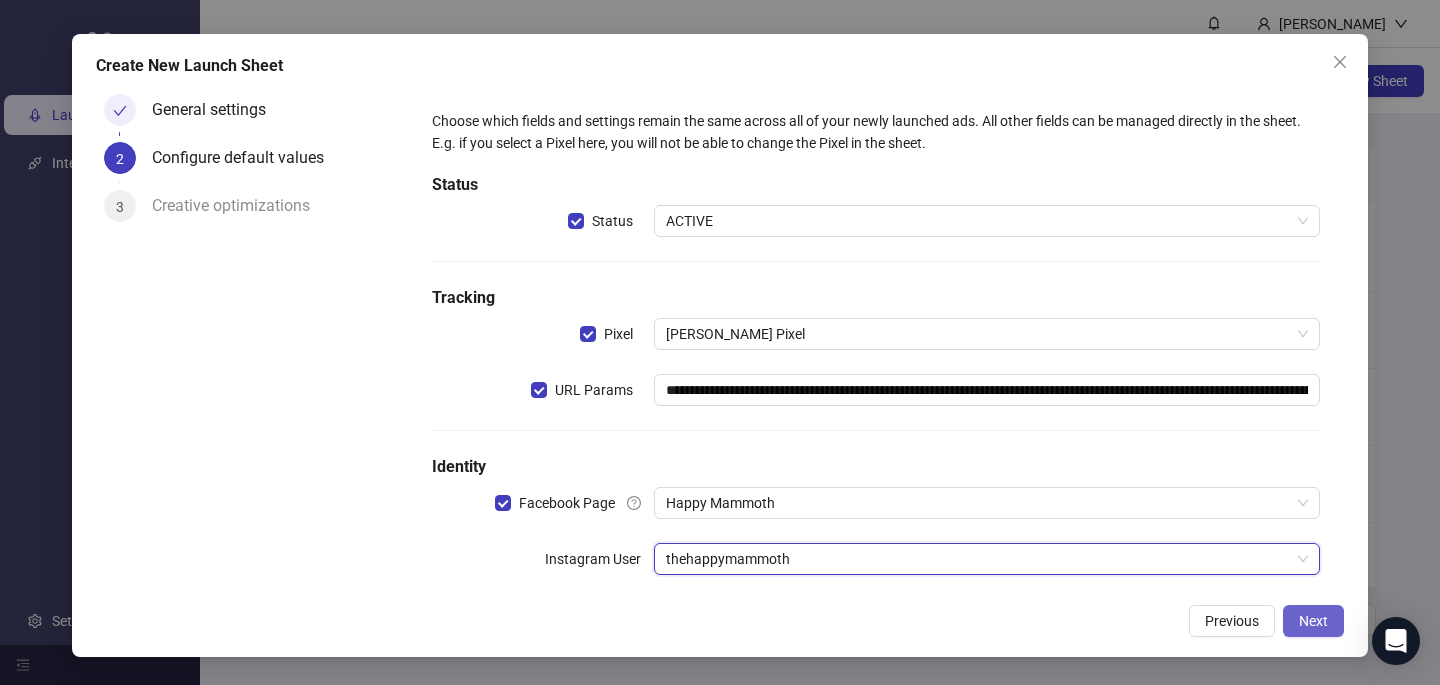 click on "Next" at bounding box center [1313, 621] 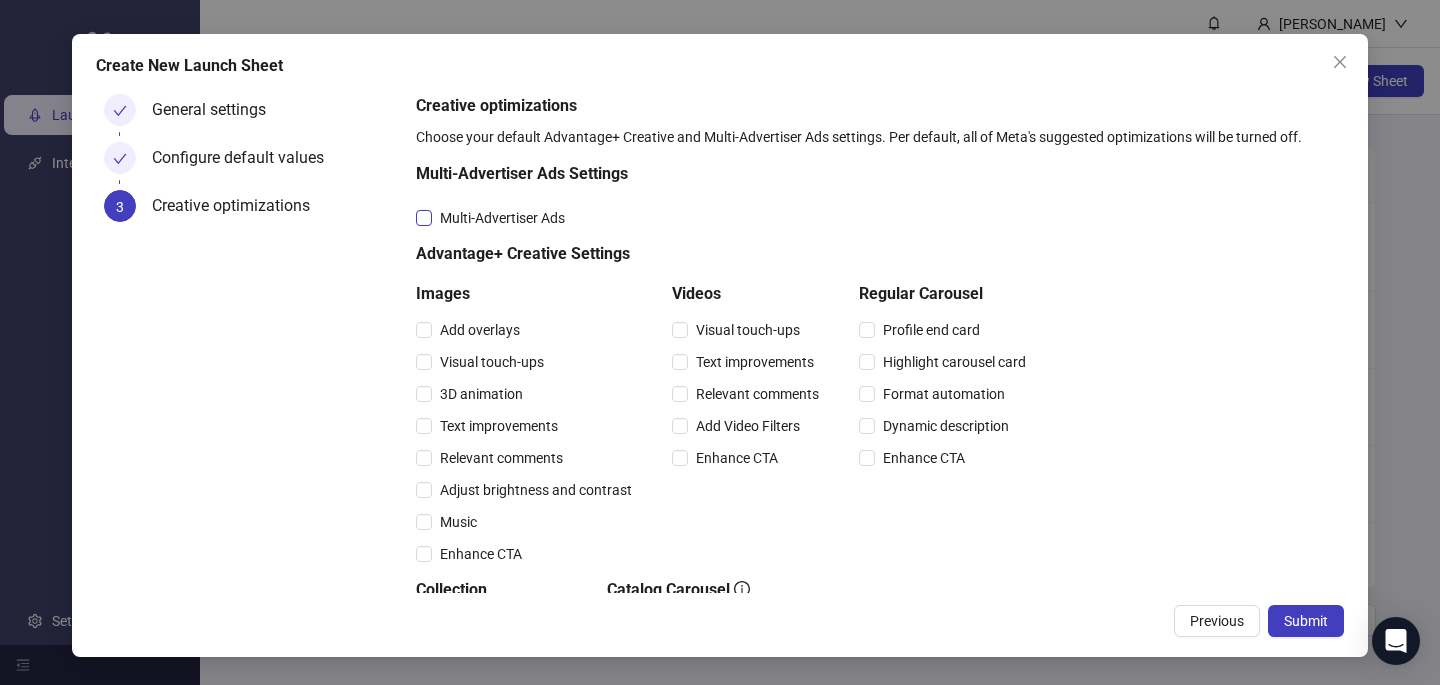 click on "Multi-Advertiser Ads" at bounding box center (502, 218) 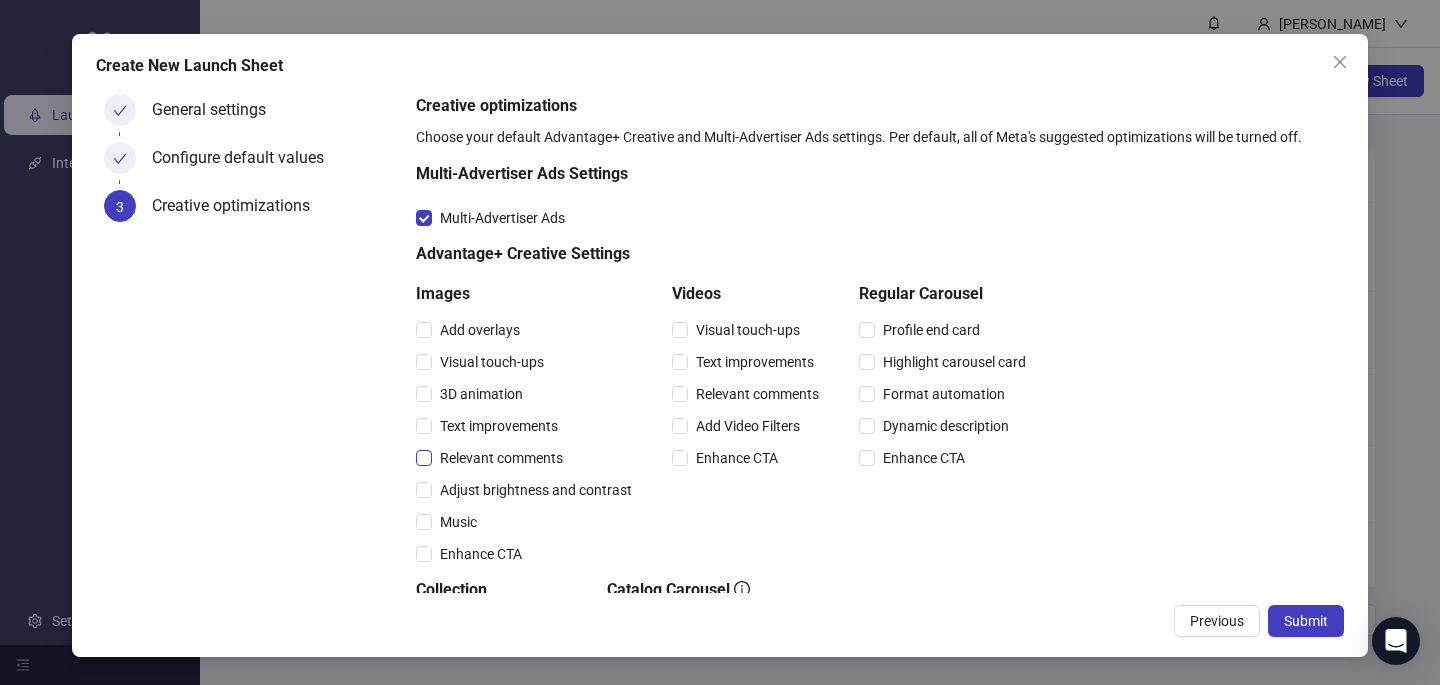 click on "Relevant comments" at bounding box center (501, 458) 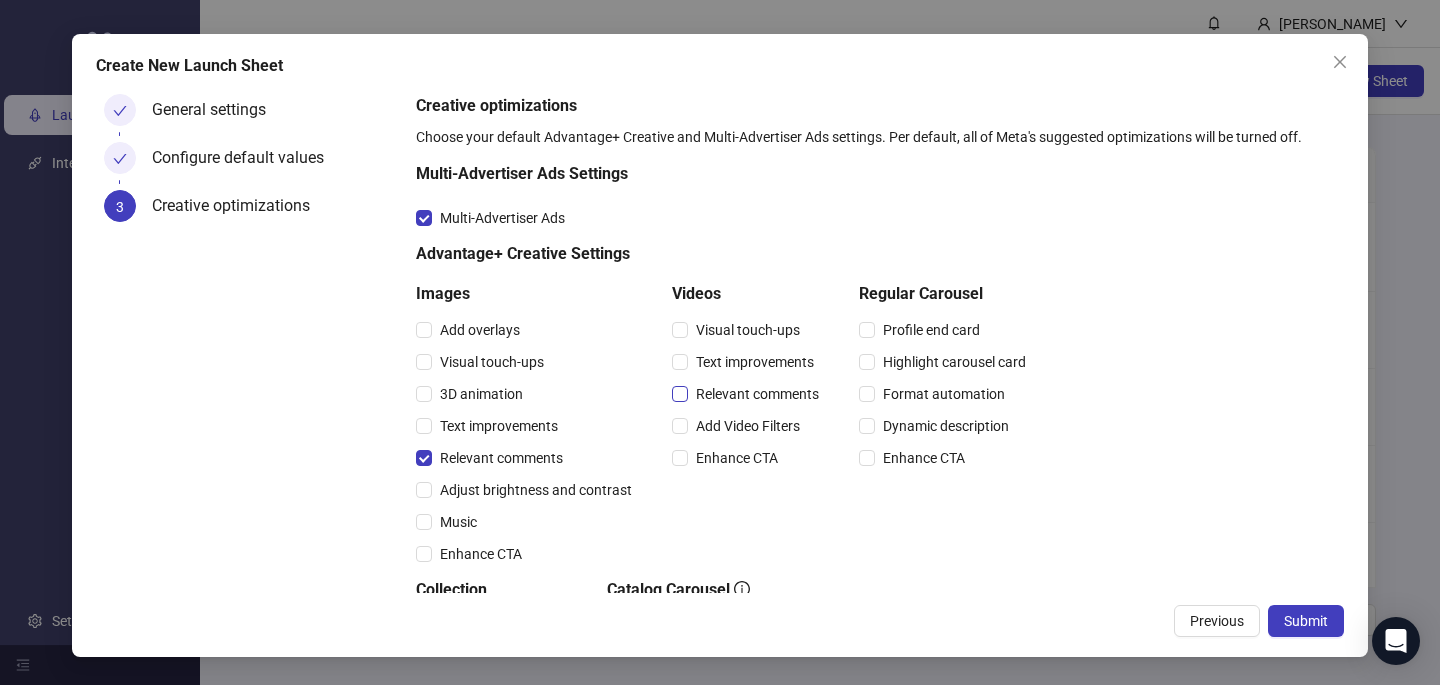 click on "Relevant comments" at bounding box center [757, 394] 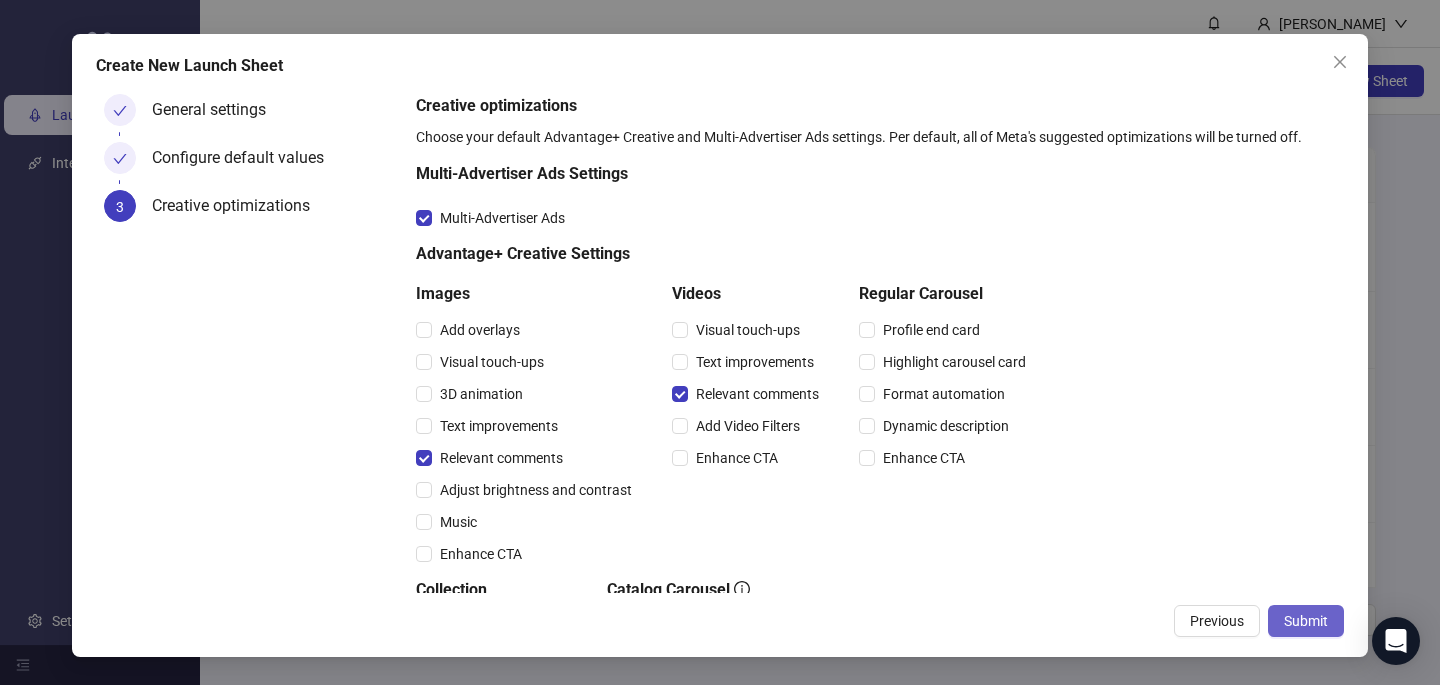click on "Submit" at bounding box center (1306, 621) 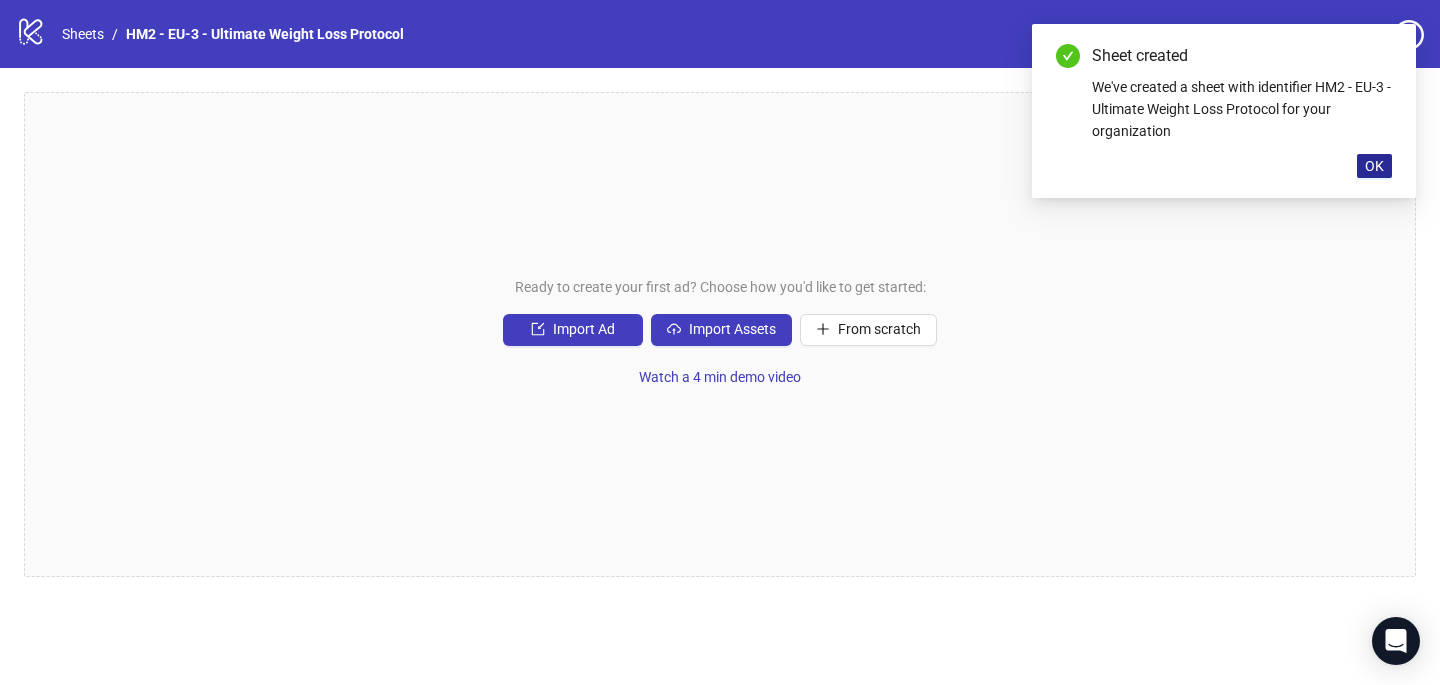 click on "OK" at bounding box center [1374, 166] 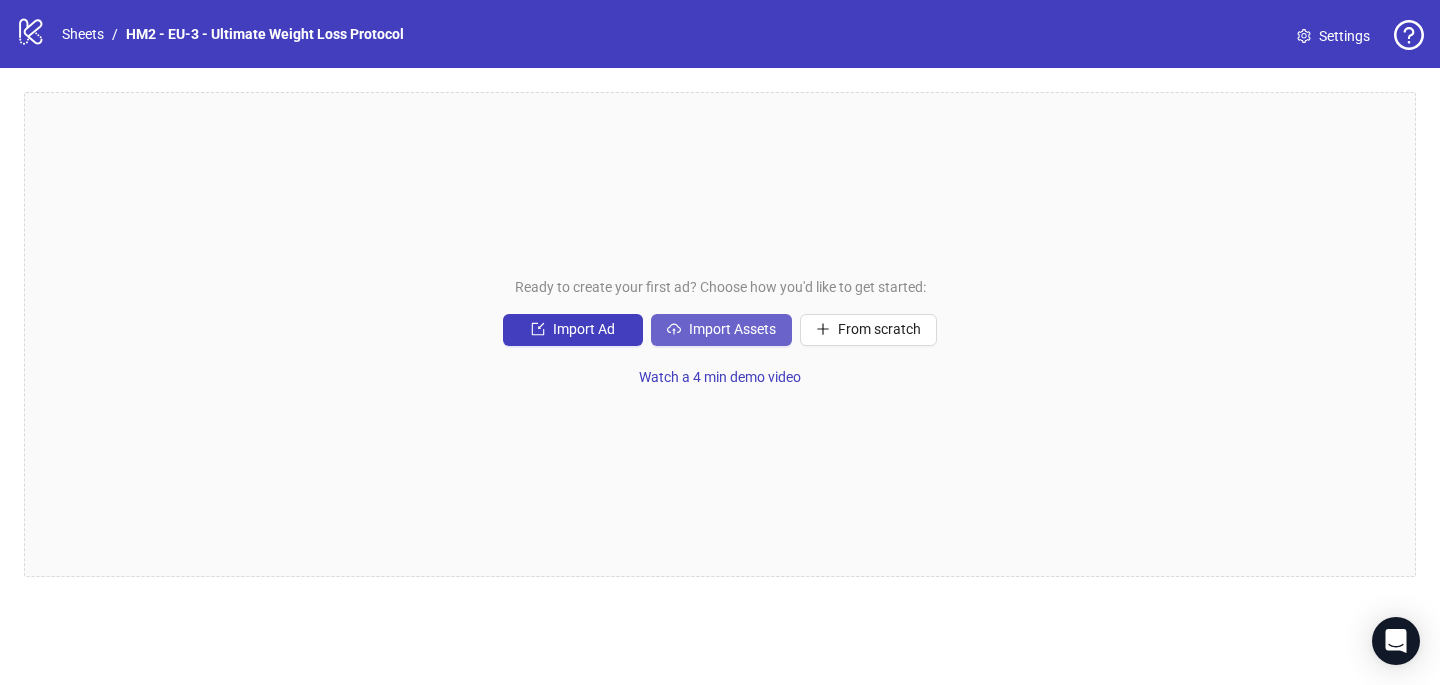 click on "Import Assets" at bounding box center [732, 329] 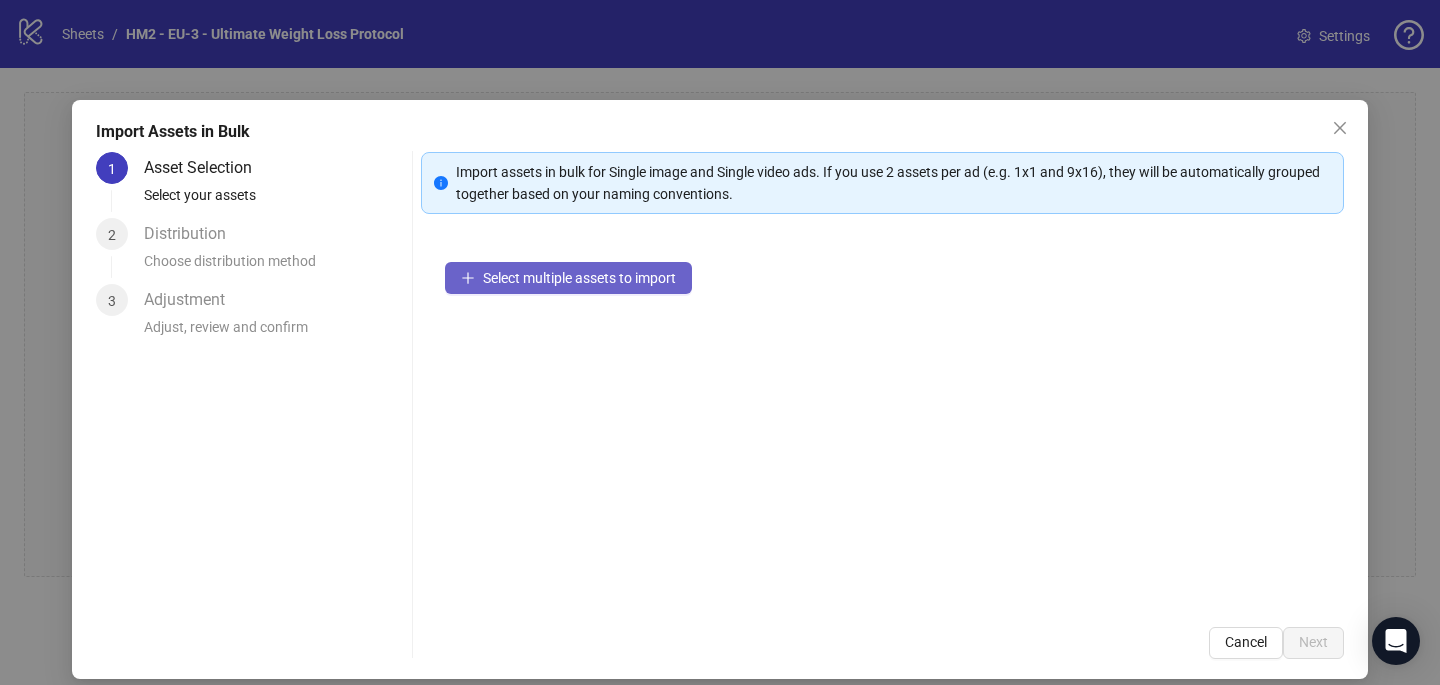 click on "Select multiple assets to import" at bounding box center (568, 278) 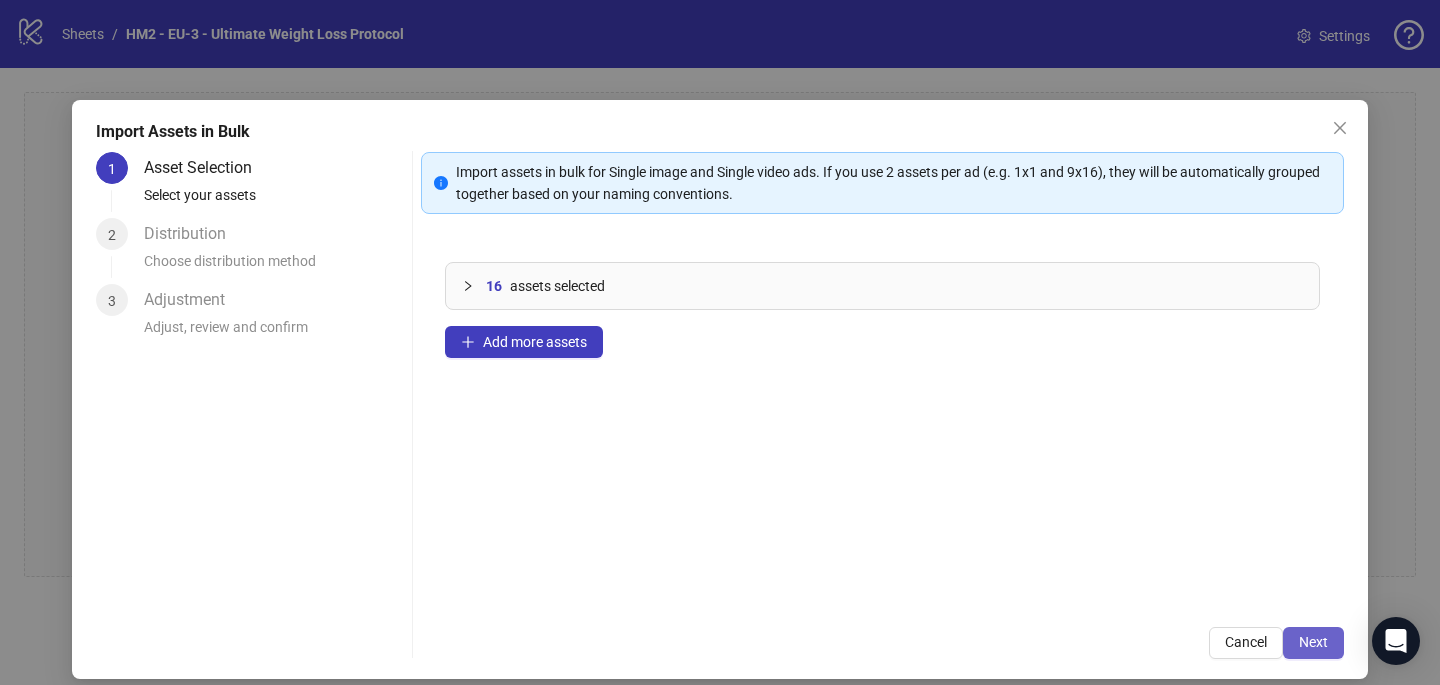 click on "Next" at bounding box center (1313, 643) 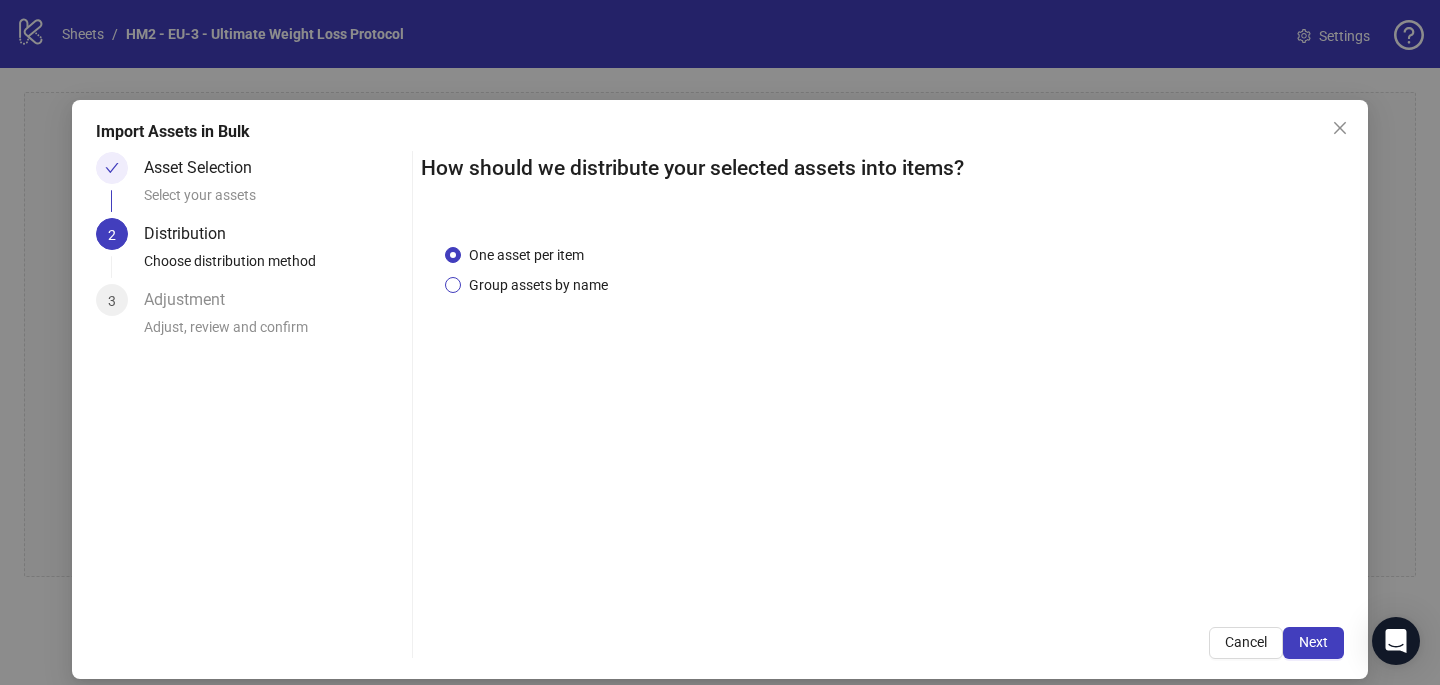 click on "Group assets by name" at bounding box center [538, 285] 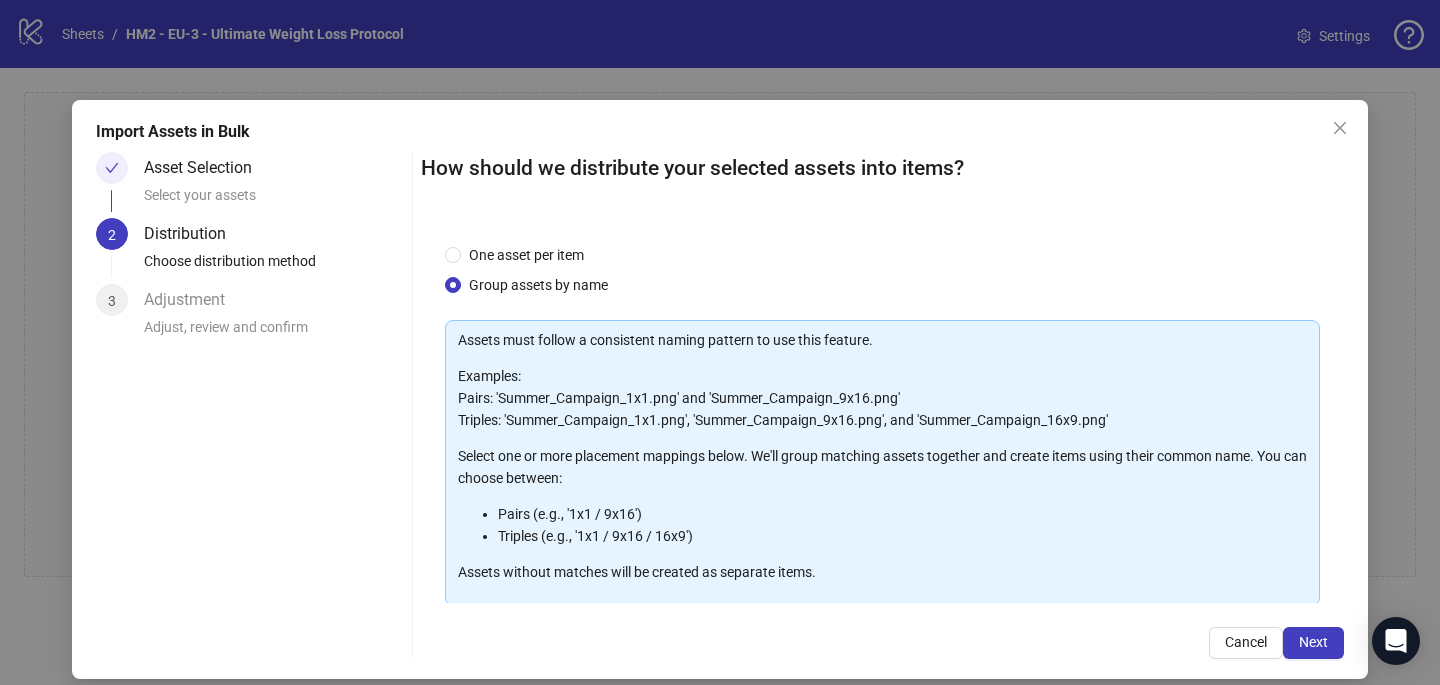 scroll, scrollTop: 203, scrollLeft: 0, axis: vertical 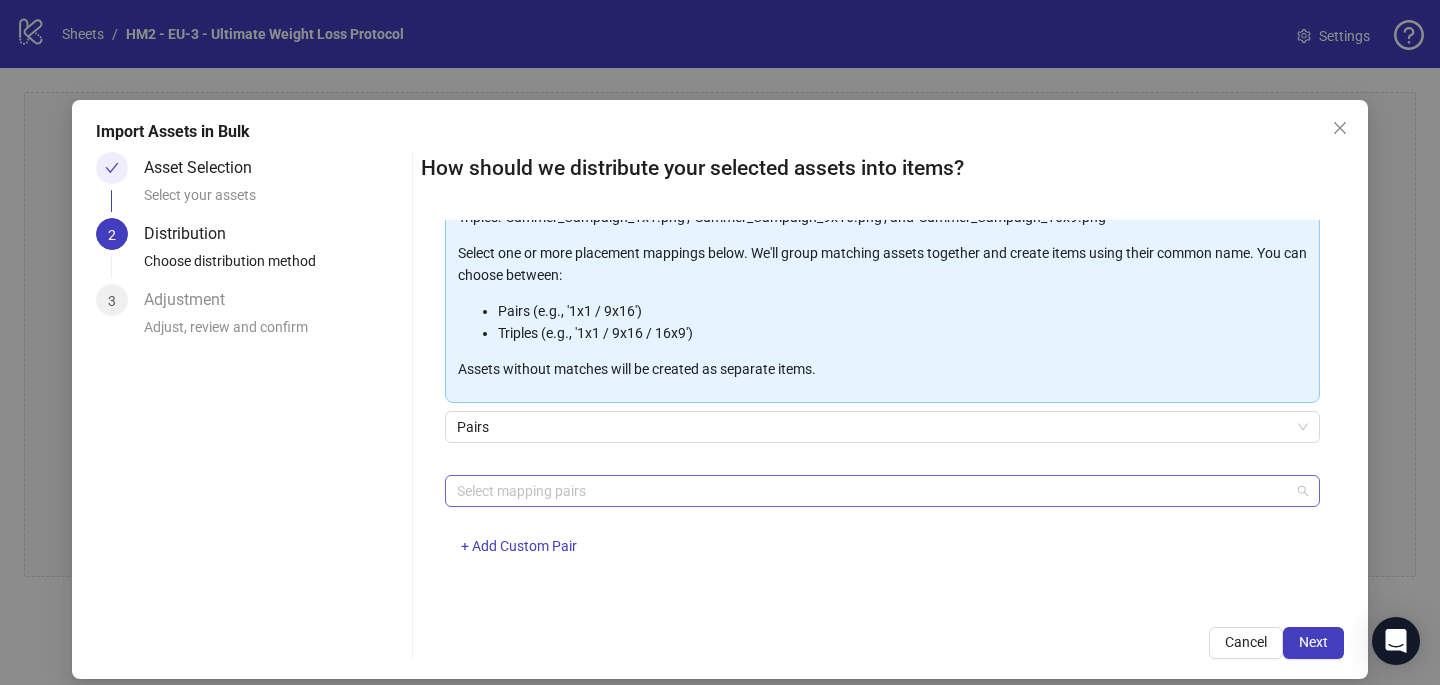 click at bounding box center (872, 491) 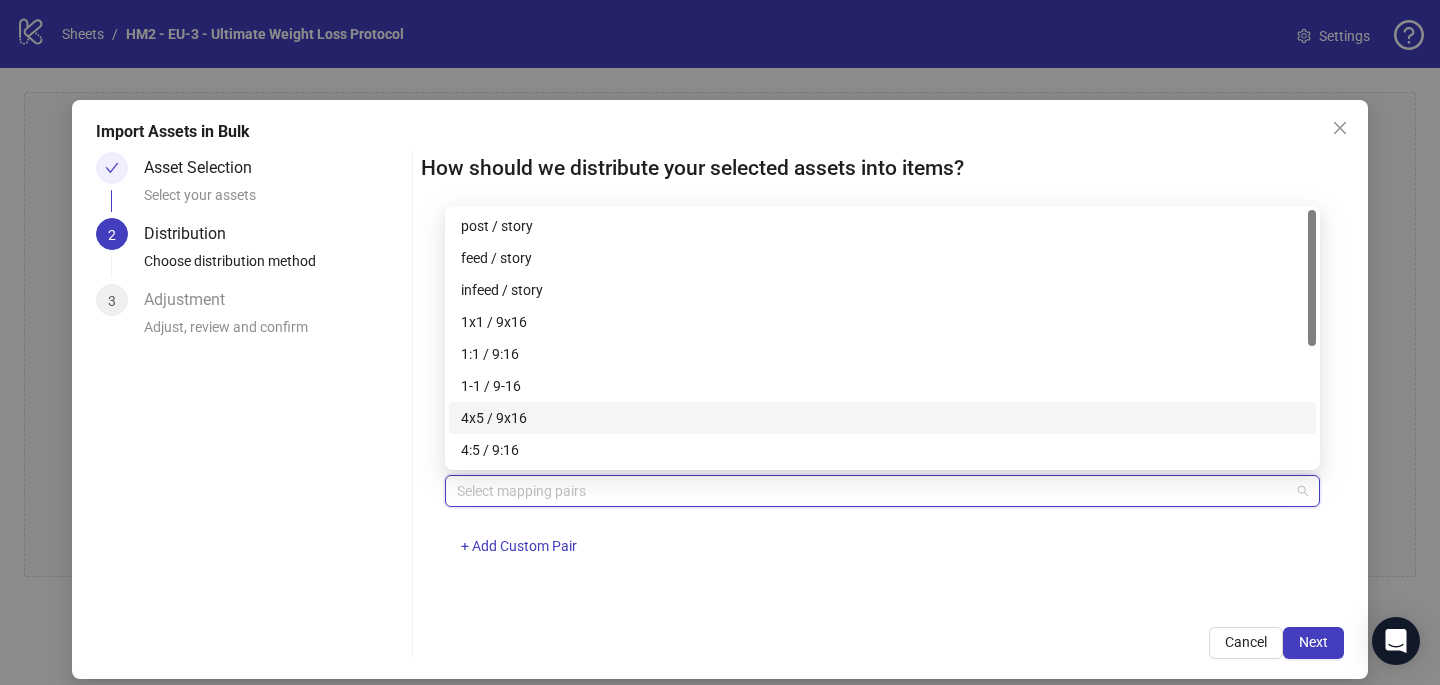 click on "4x5 / 9x16" at bounding box center (882, 418) 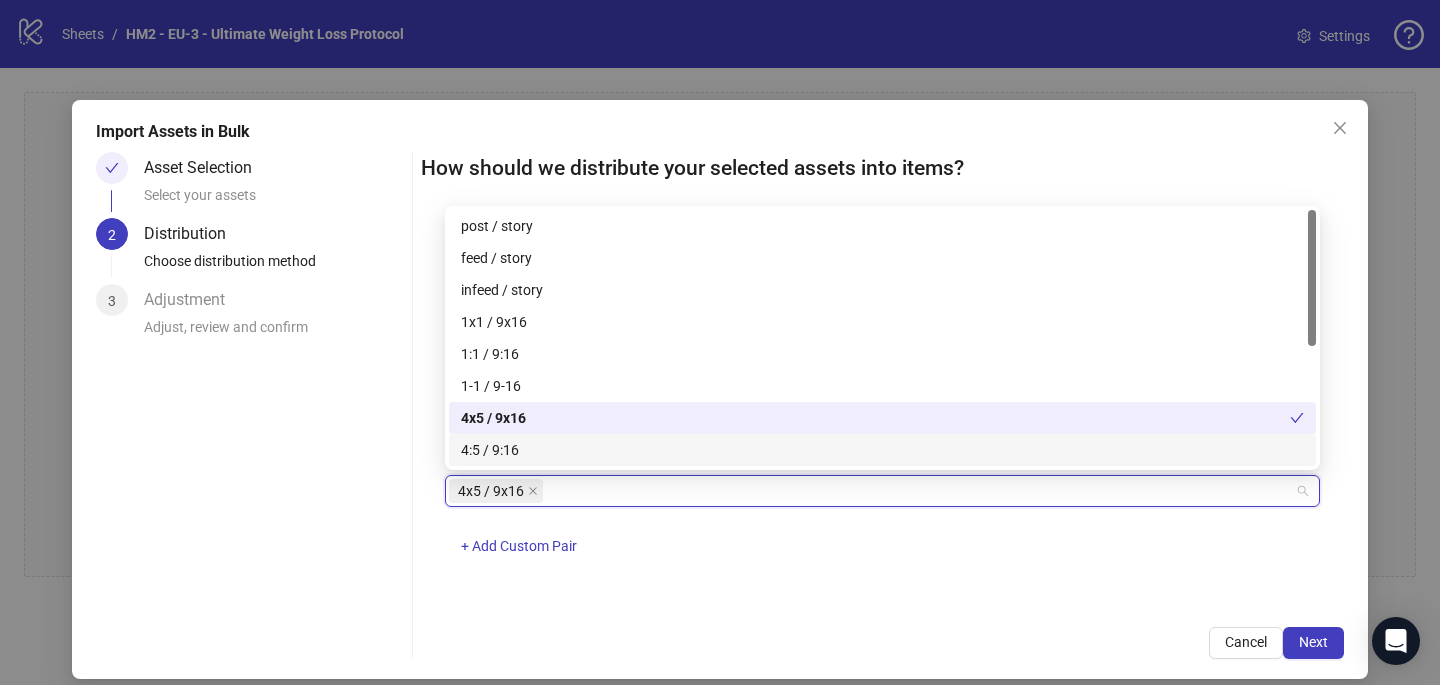 click on "One asset per item Group assets by name Assets must follow a consistent naming pattern to use this feature. Examples: Pairs: 'Summer_Campaign_1x1.png' and 'Summer_Campaign_9x16.png' Triples: 'Summer_Campaign_1x1.png', 'Summer_Campaign_9x16.png', and 'Summer_Campaign_16x9.png' Select one or more placement mappings below. We'll group matching assets together and create items using their common name. You can choose between: Pairs (e.g., '1x1 / 9x16') Triples (e.g., '1x1 / 9x16 / 16x9') Assets without matches will be created as separate items. Pairs 4x5 / 9x16   + Add Custom Pair" at bounding box center (882, 411) 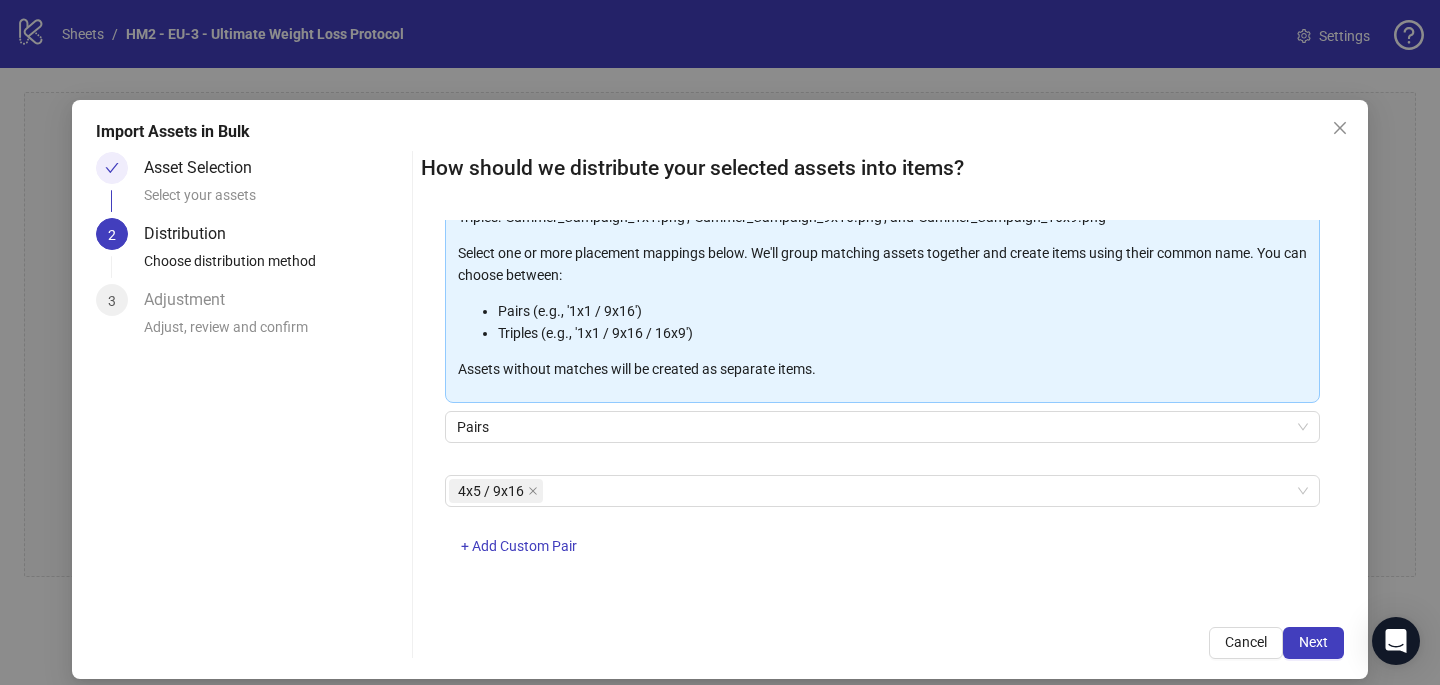 click on "How should we distribute your selected assets into items? One asset per item Group assets by name Assets must follow a consistent naming pattern to use this feature. Examples: Pairs: 'Summer_Campaign_1x1.png' and 'Summer_Campaign_9x16.png' Triples: 'Summer_Campaign_1x1.png', 'Summer_Campaign_9x16.png', and 'Summer_Campaign_16x9.png' Select one or more placement mappings below. We'll group matching assets together and create items using their common name. You can choose between: Pairs (e.g., '1x1 / 9x16') Triples (e.g., '1x1 / 9x16 / 16x9') Assets without matches will be created as separate items. Pairs 4x5 / 9x16   + Add Custom Pair Cancel Next" at bounding box center (882, 405) 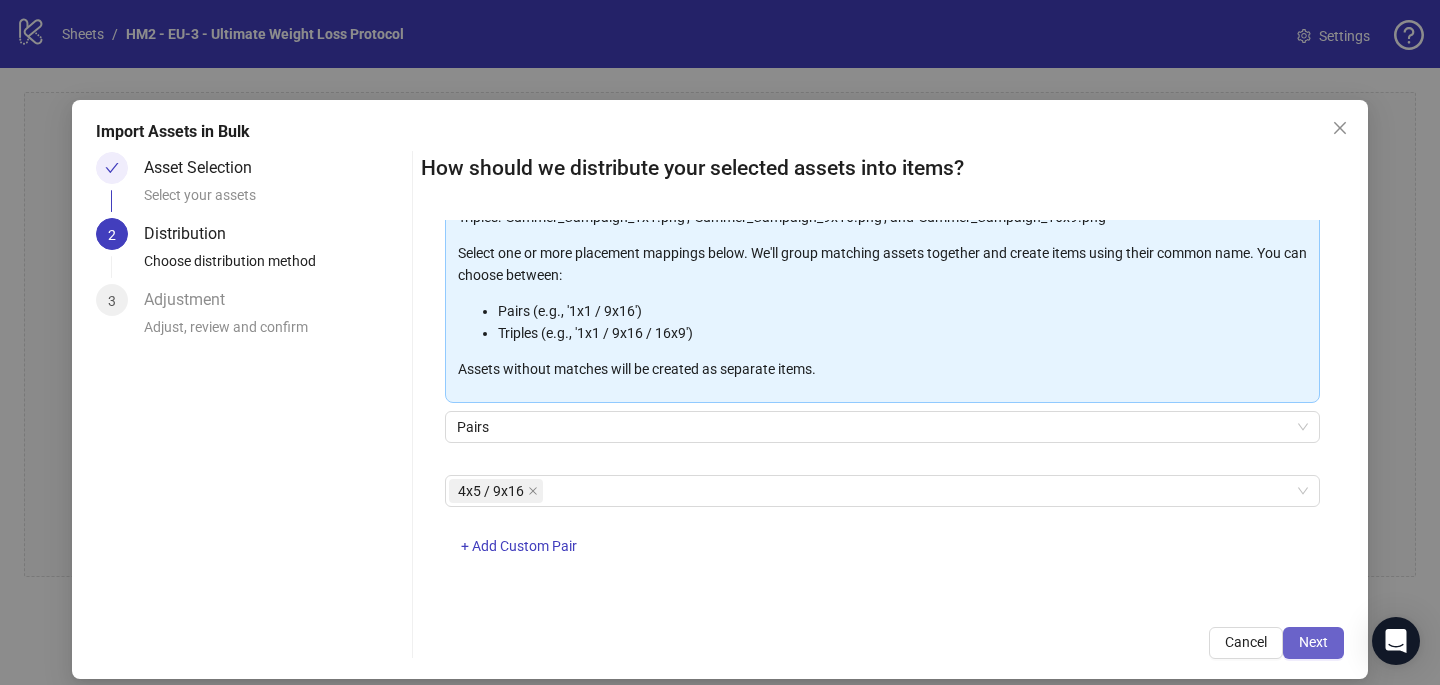 click on "Next" at bounding box center [1313, 642] 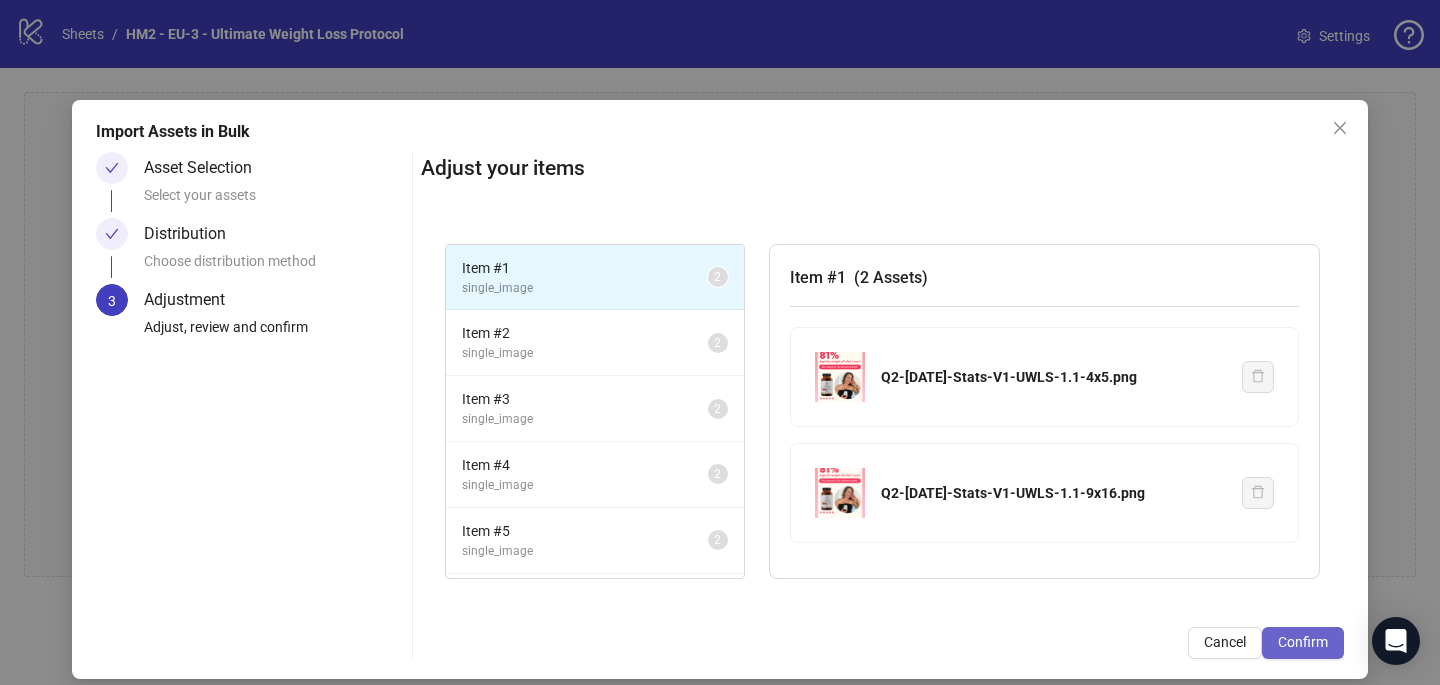 click on "Confirm" at bounding box center (1303, 642) 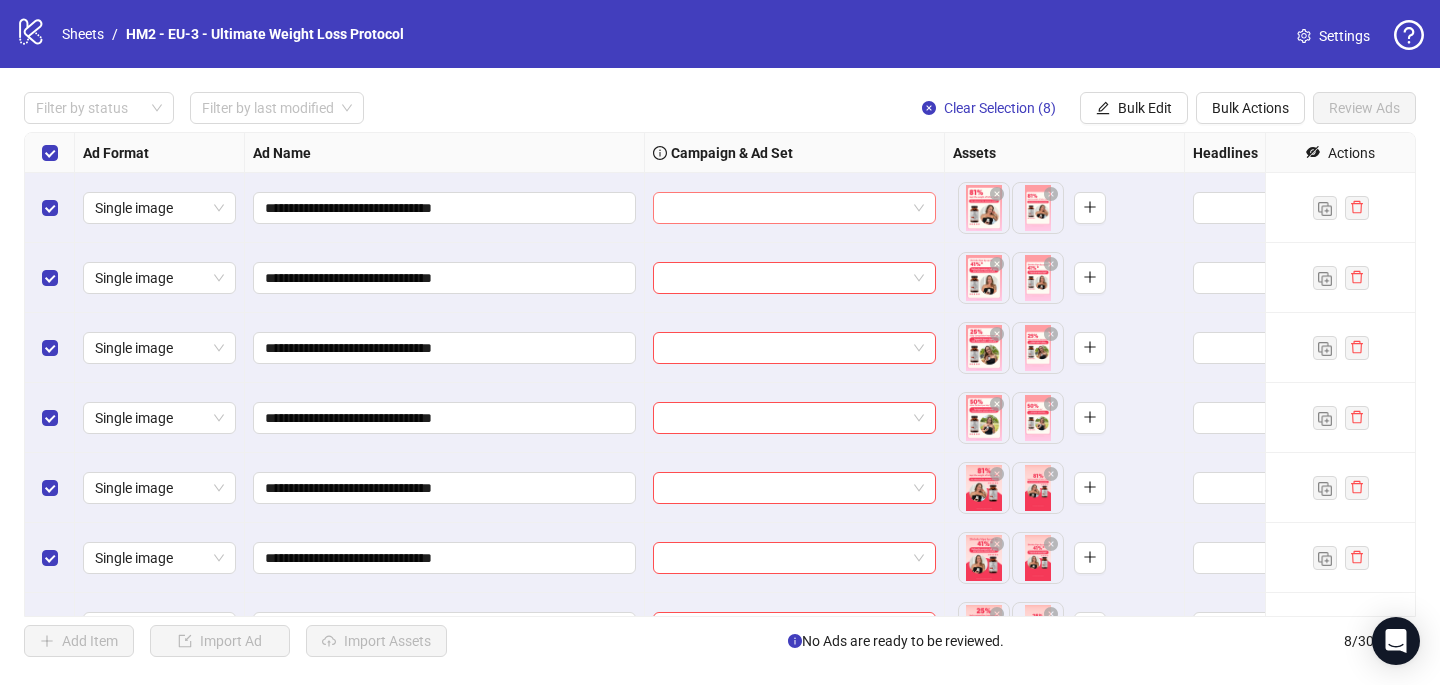 click at bounding box center (785, 208) 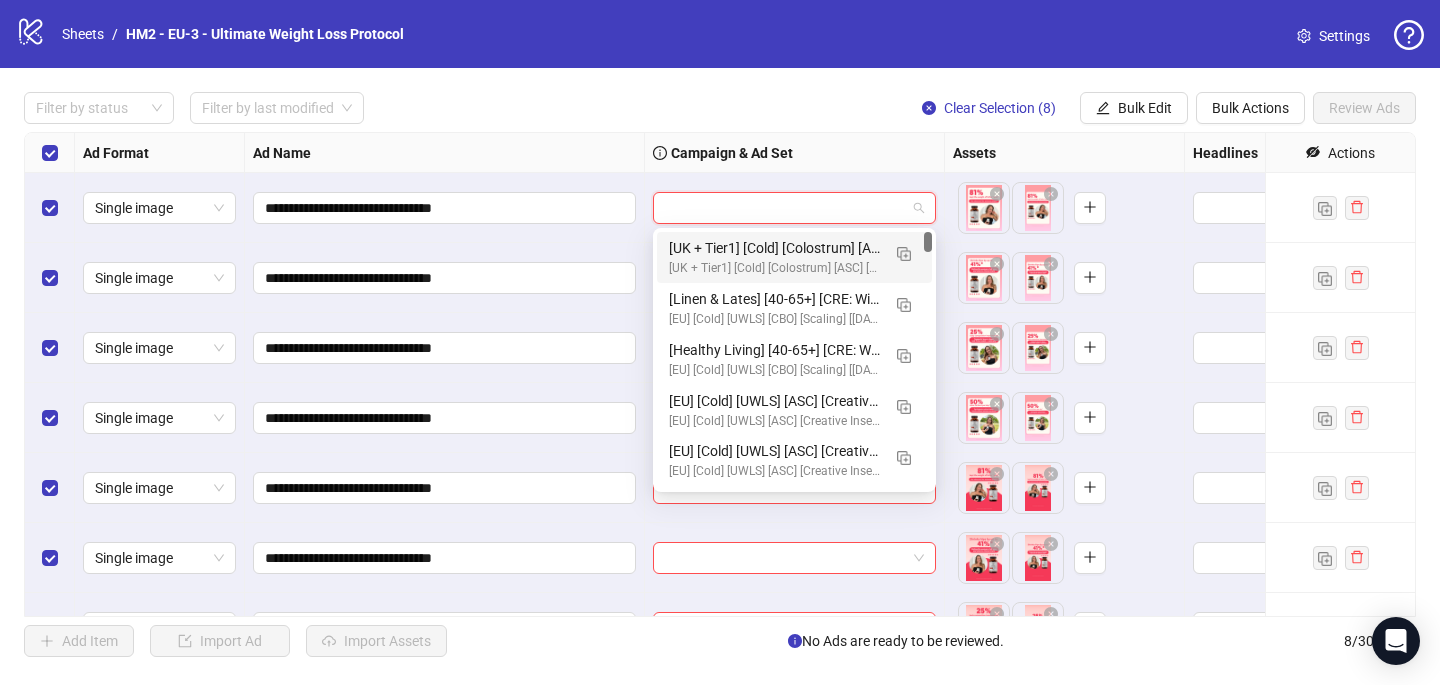 paste on "**********" 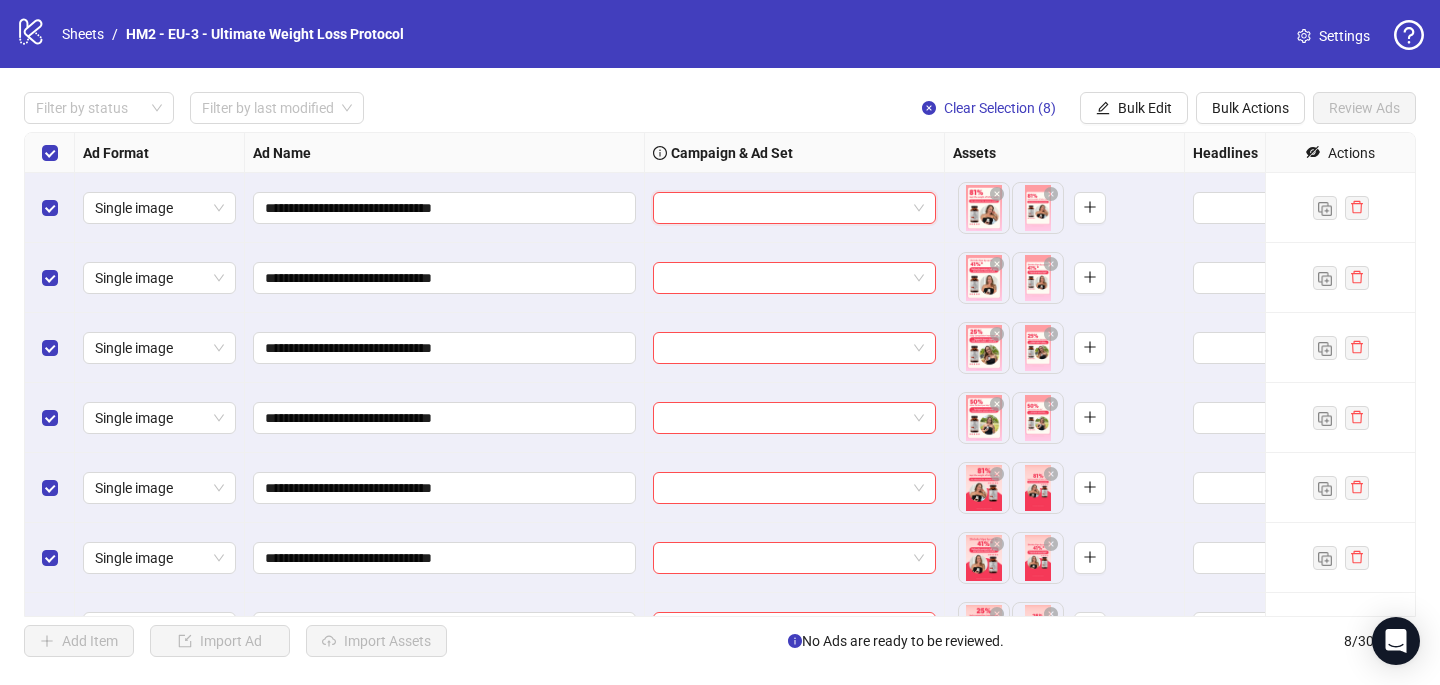 paste on "**********" 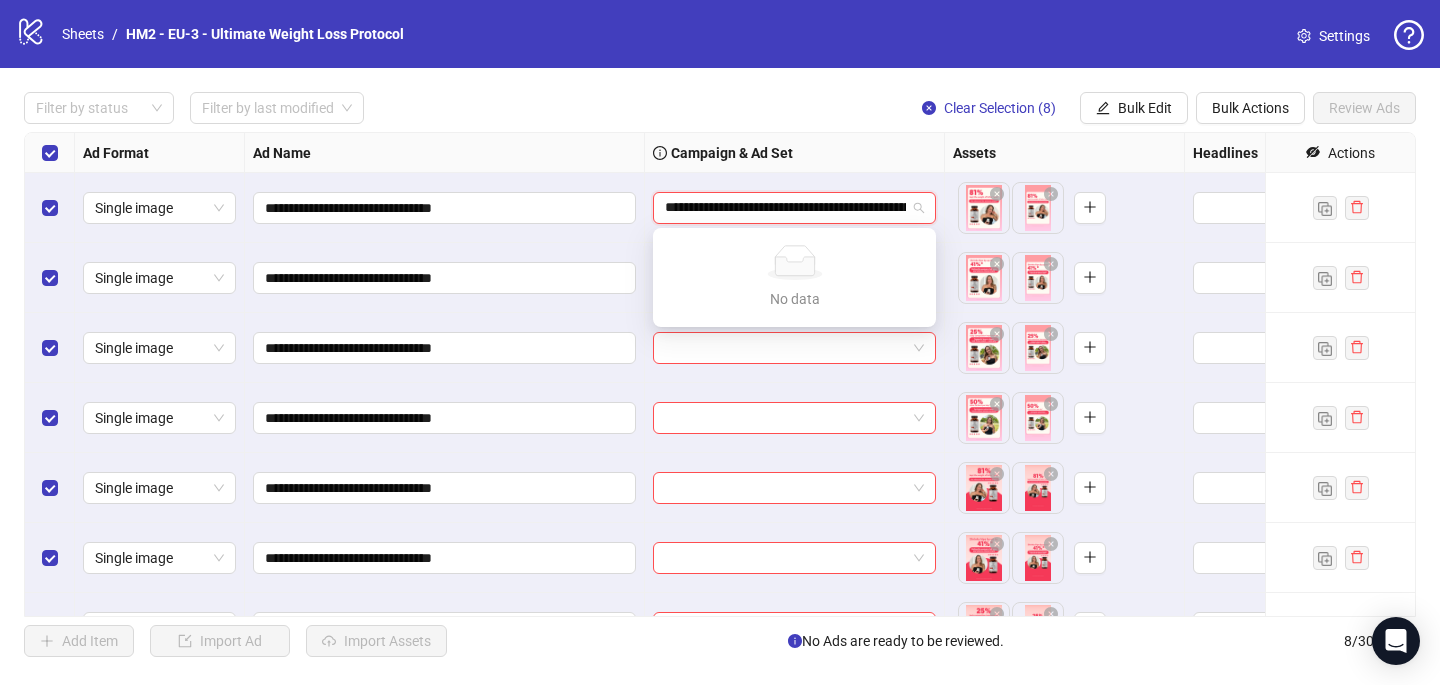 scroll, scrollTop: 0, scrollLeft: 118, axis: horizontal 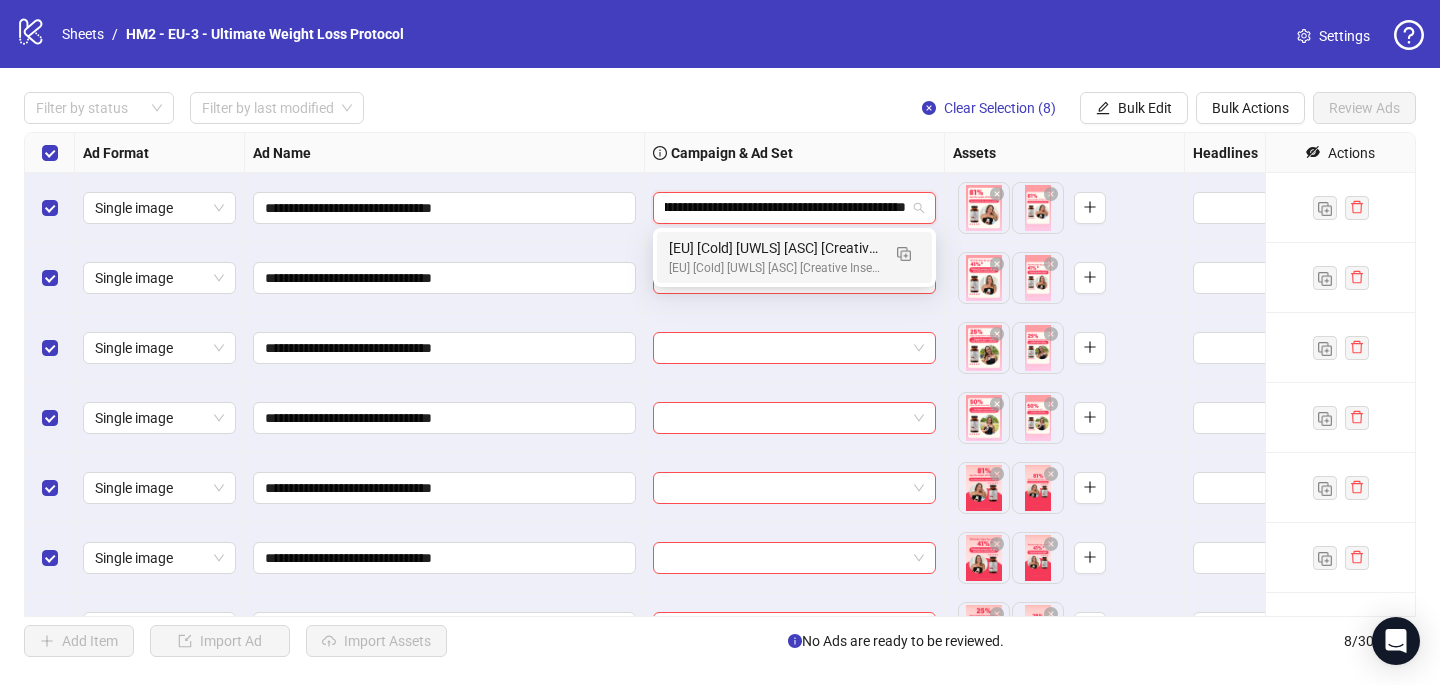 click on "[EU] [Cold] [UWLS] [ASC] [Creative Insertion] [22 July 2025]" at bounding box center [774, 248] 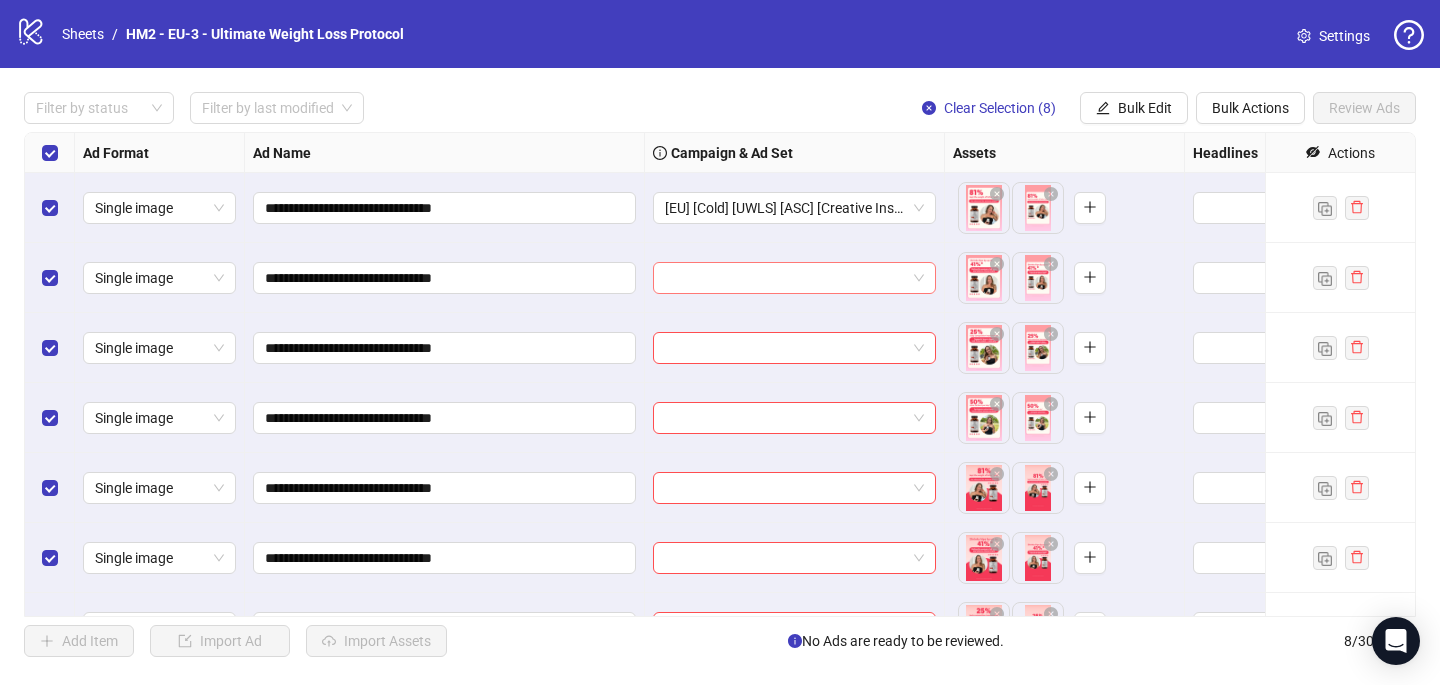 click at bounding box center (785, 278) 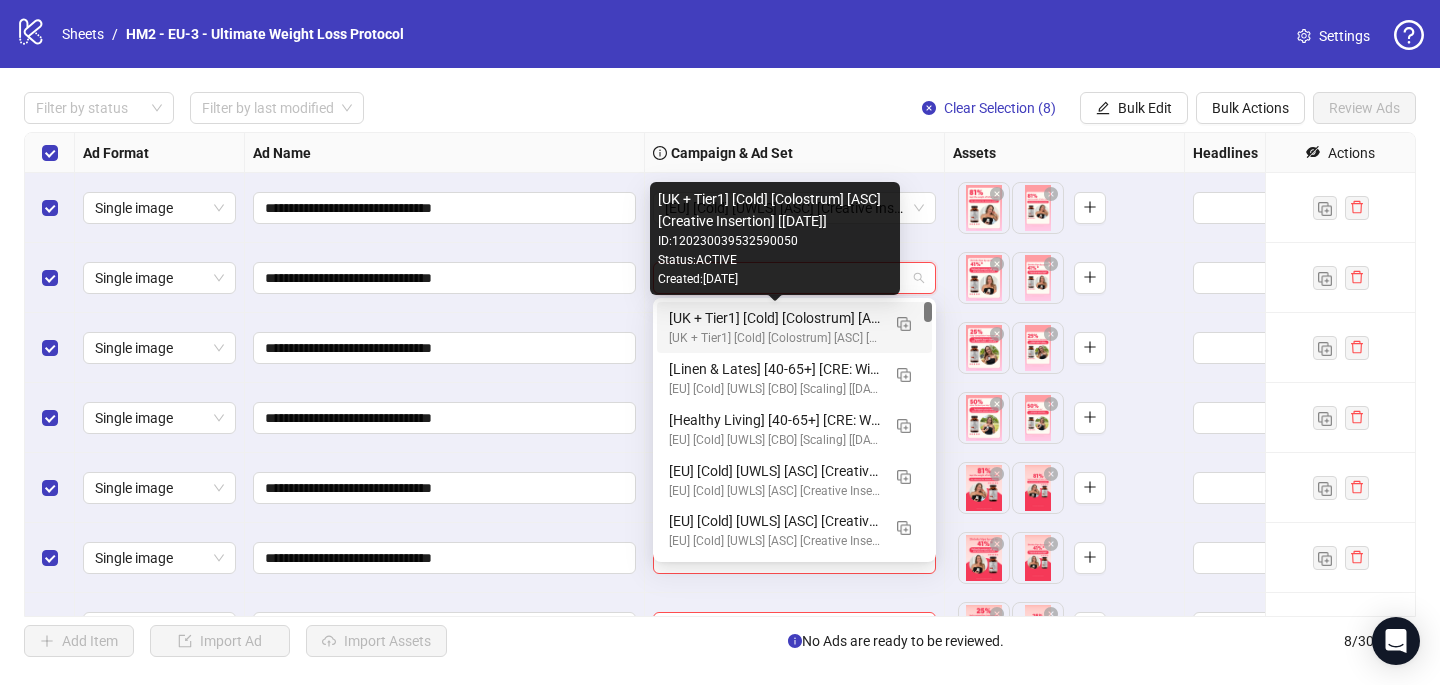 paste on "**********" 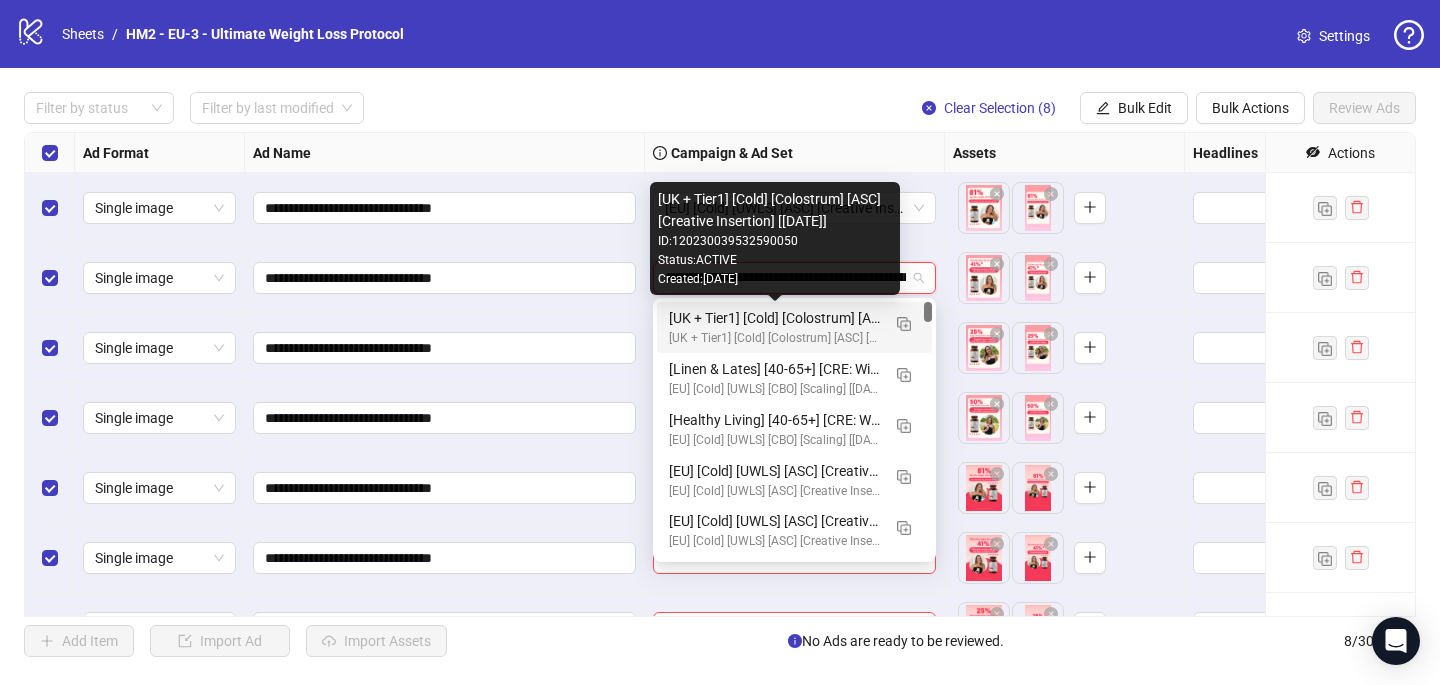 scroll, scrollTop: 0, scrollLeft: 118, axis: horizontal 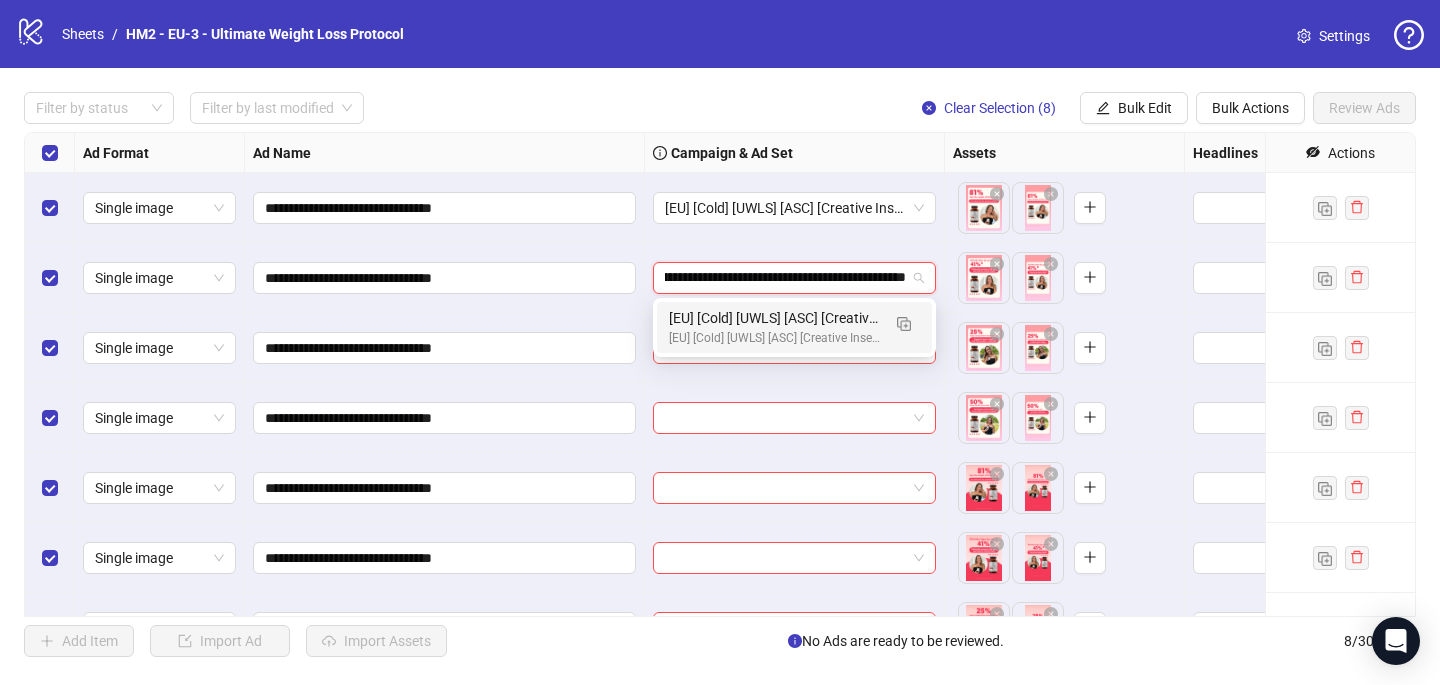 click on "[EU] [Cold] [UWLS] [ASC] [Creative Insertion] [22 July 2025]" at bounding box center (774, 318) 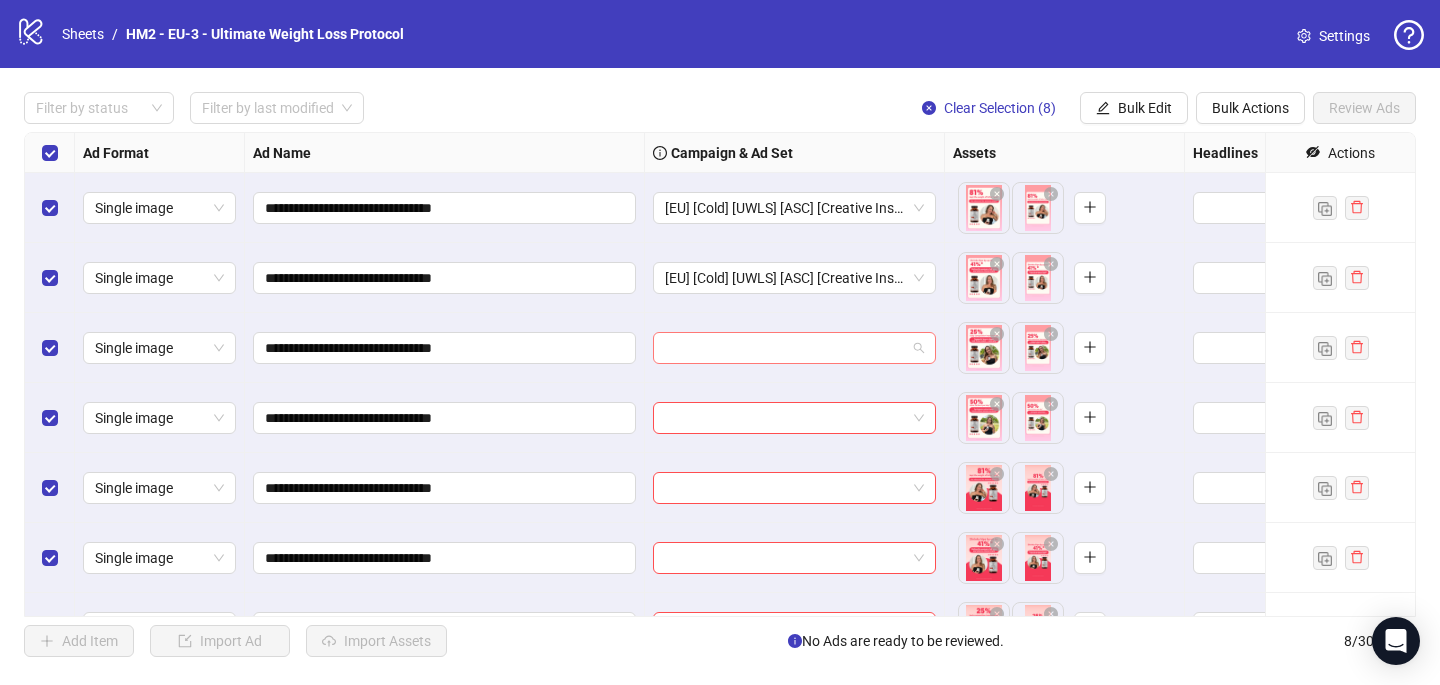 click at bounding box center [785, 348] 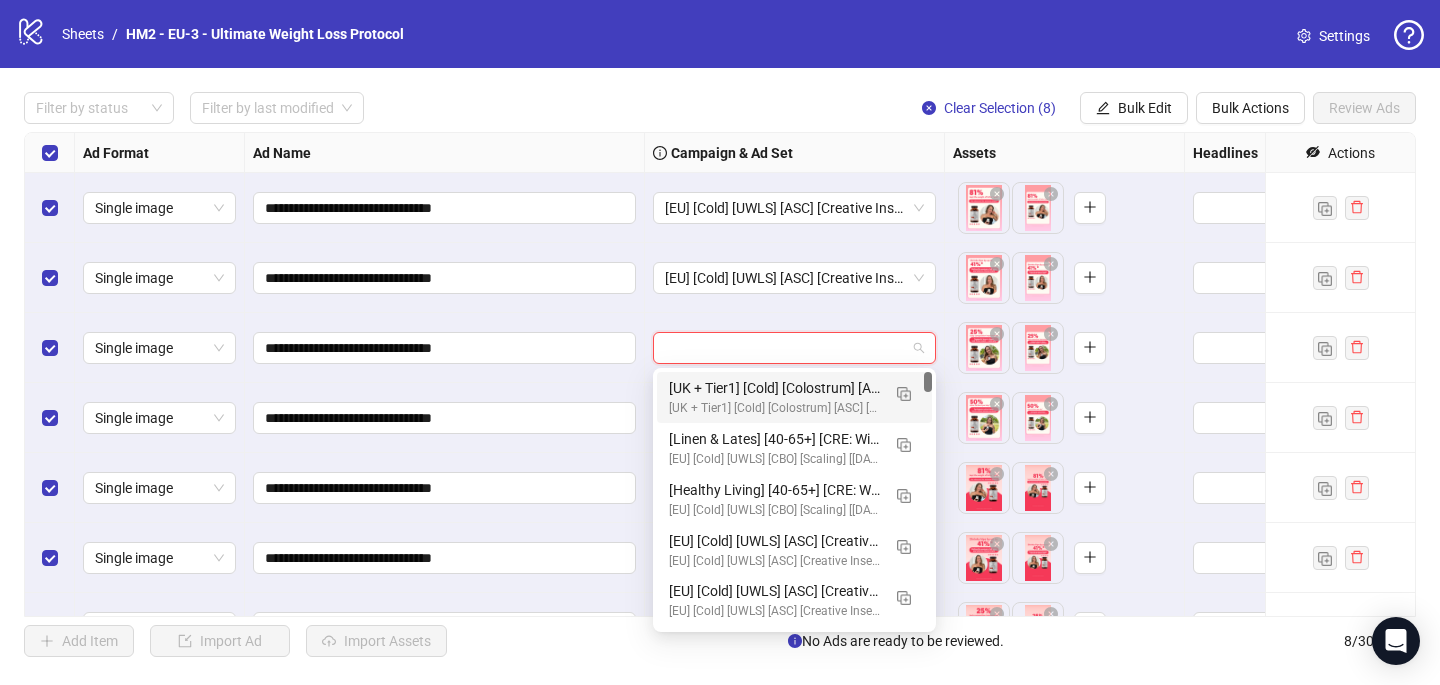 paste on "**********" 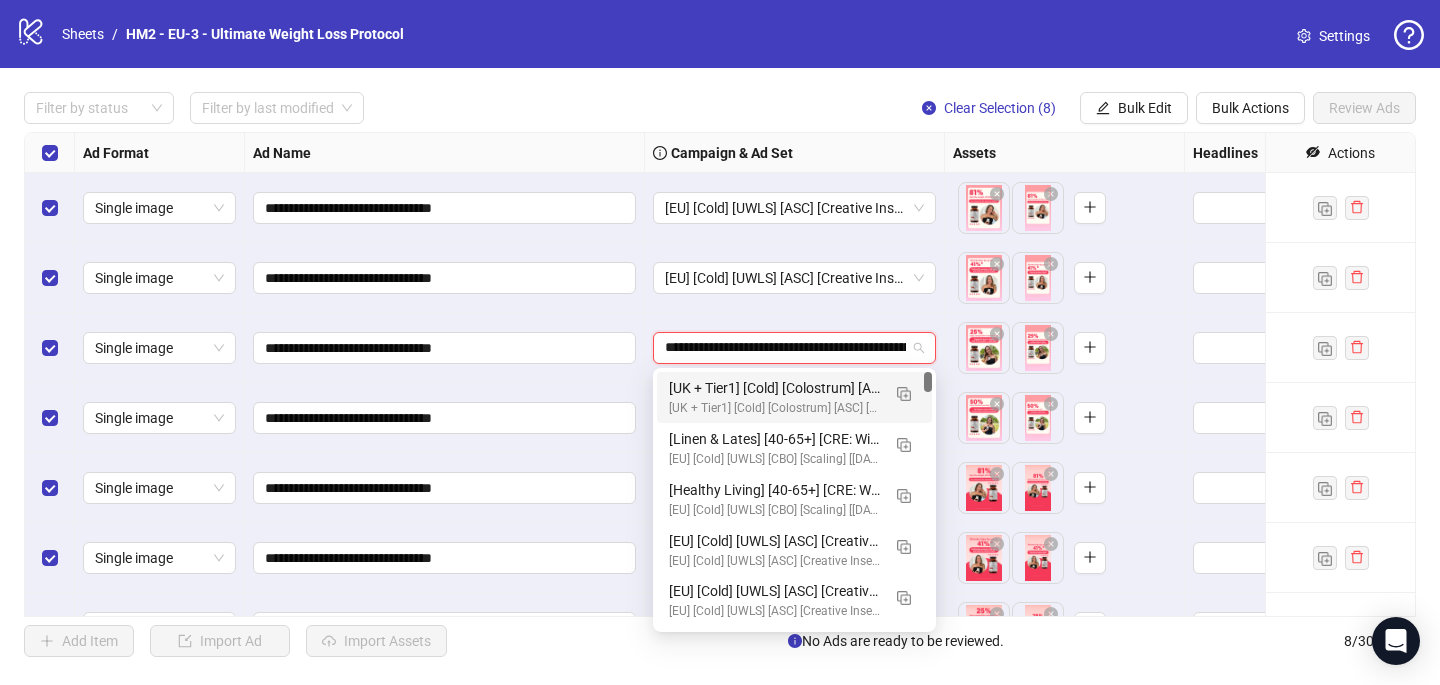 scroll, scrollTop: 0, scrollLeft: 118, axis: horizontal 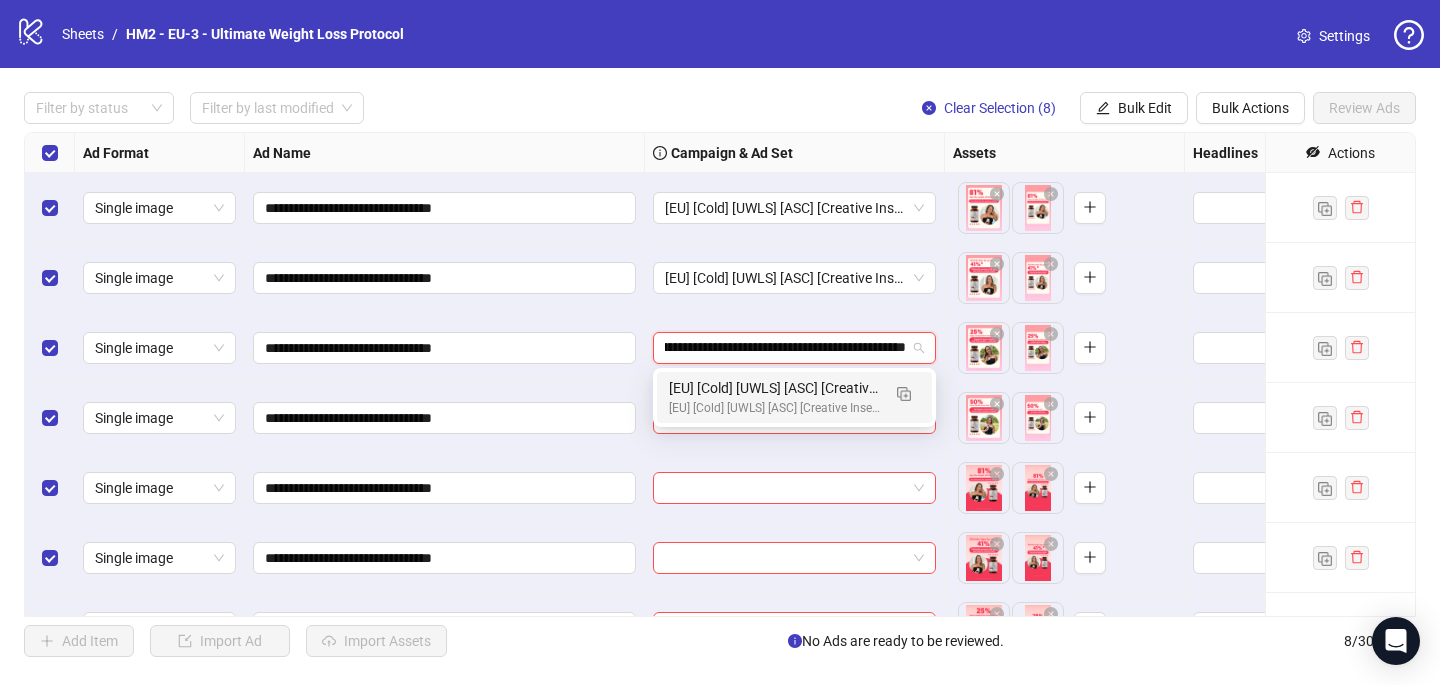click on "[EU] [Cold] [UWLS] [ASC] [Creative Insertion - testing #4] [22 July 2025]" at bounding box center [774, 408] 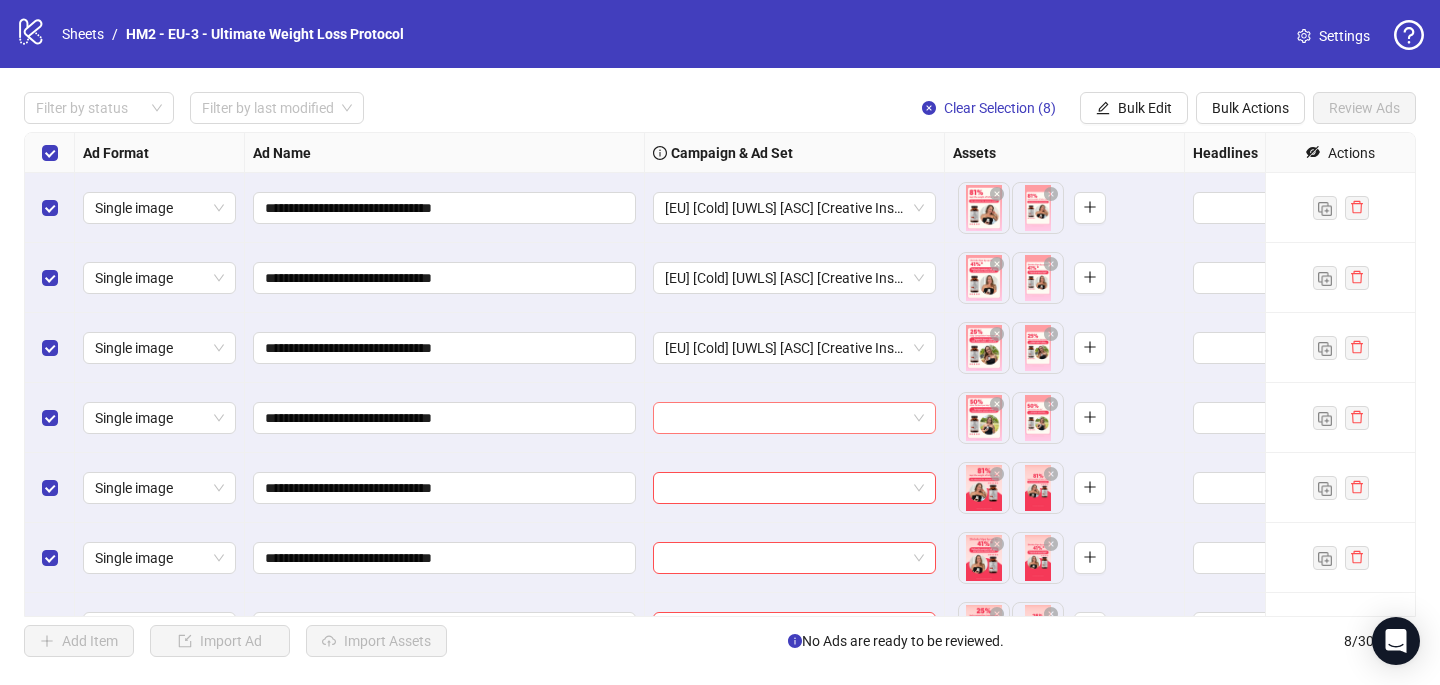 click at bounding box center [785, 418] 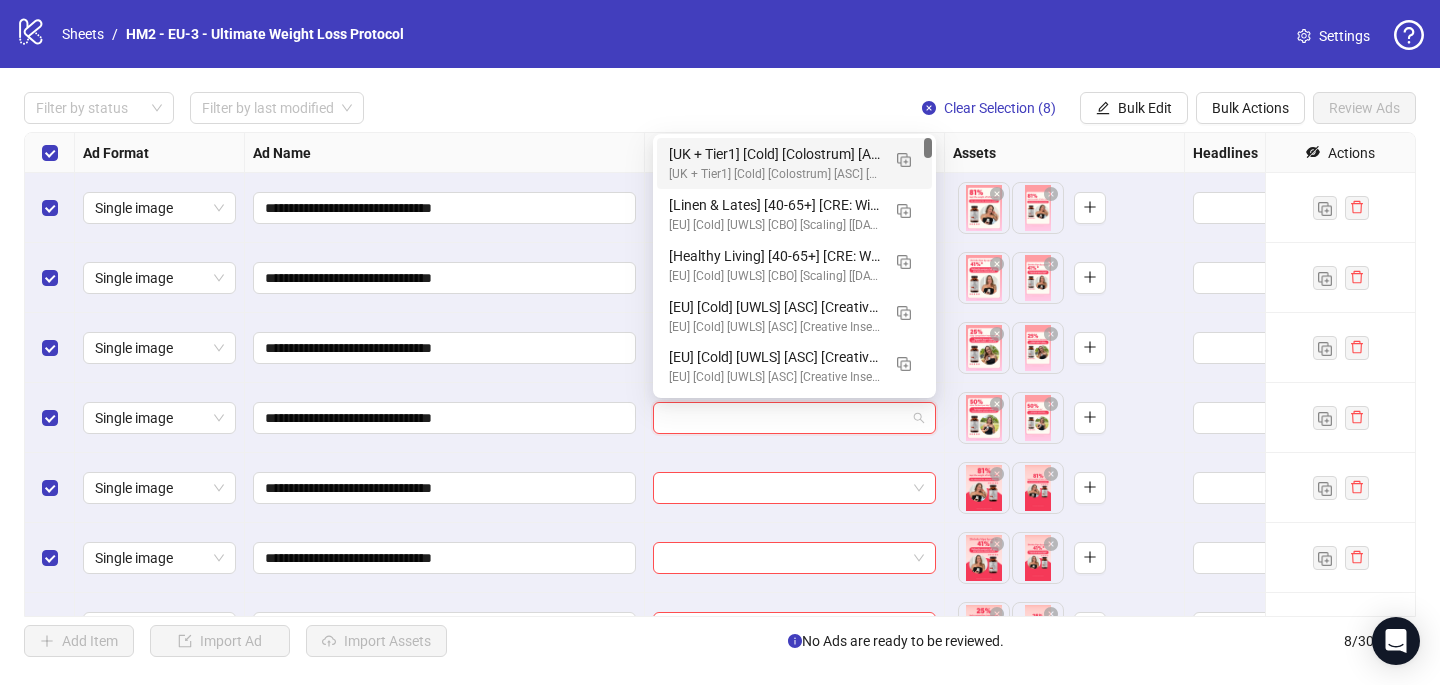 paste on "**********" 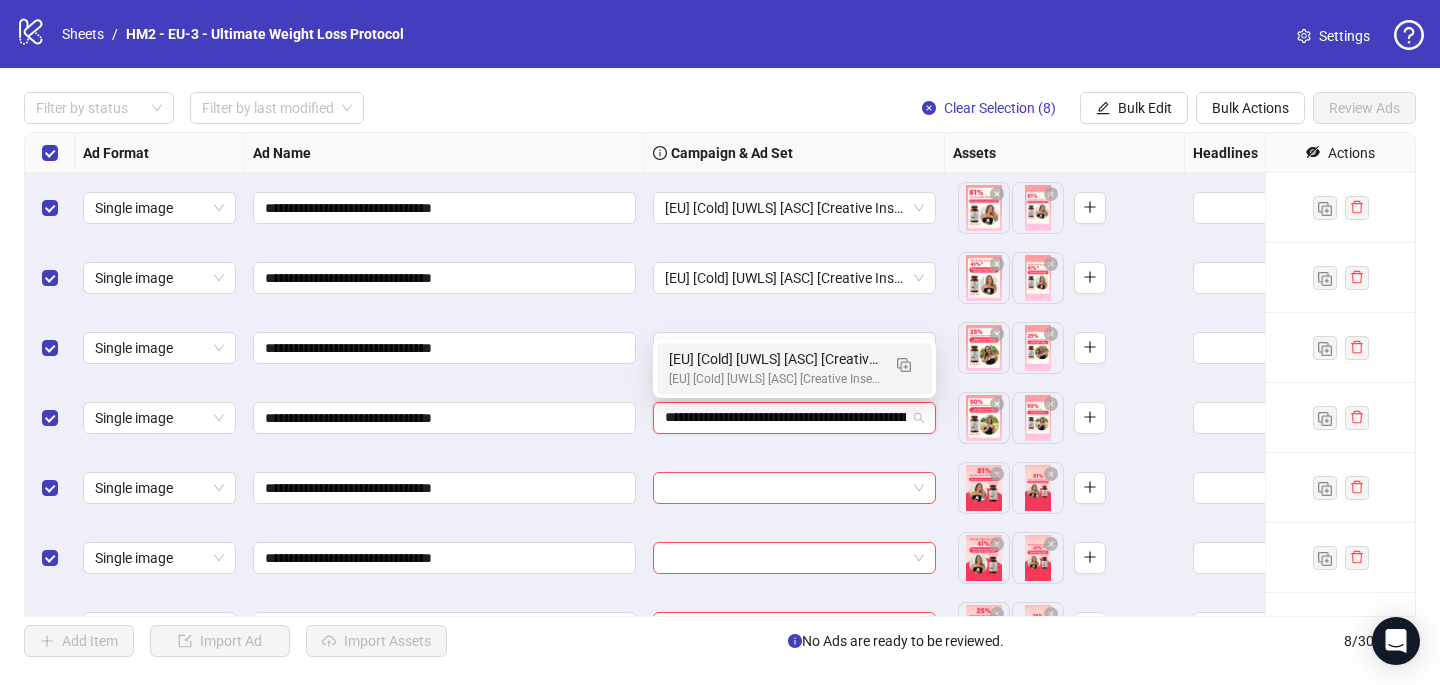 scroll, scrollTop: 0, scrollLeft: 118, axis: horizontal 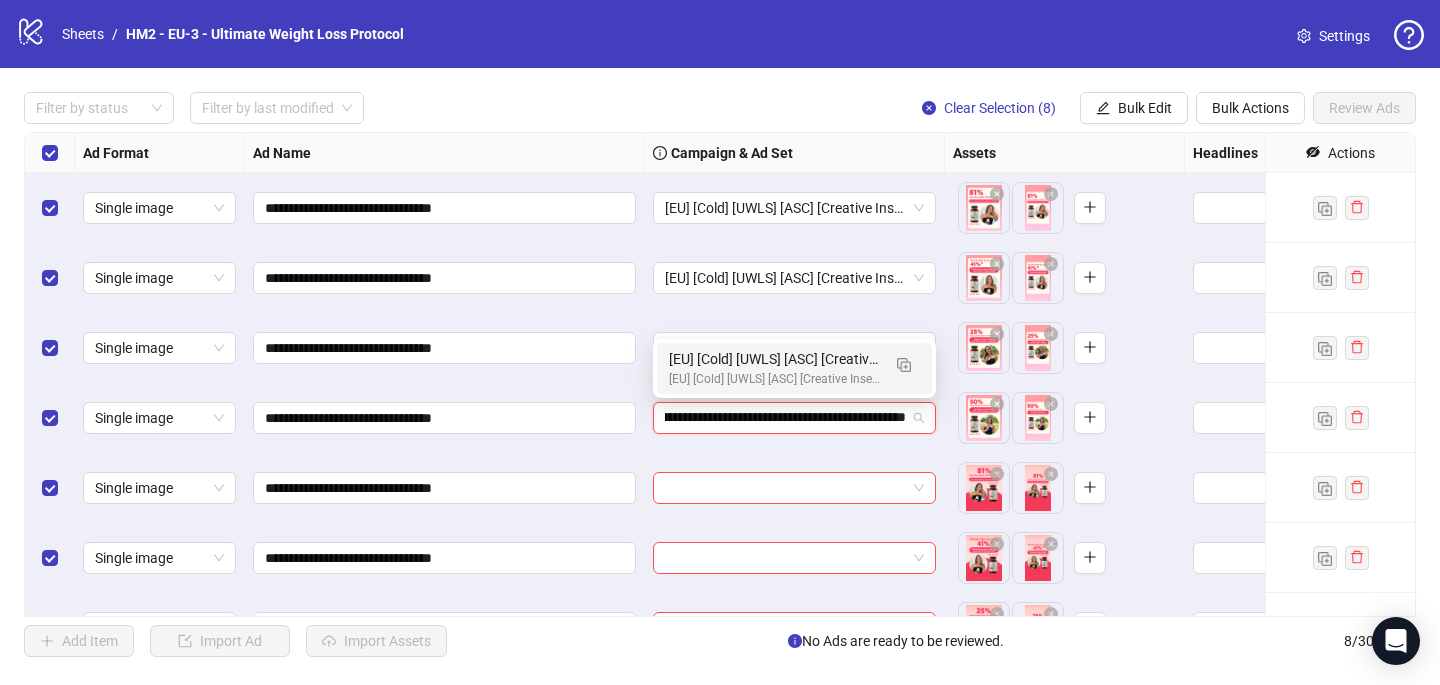 click on "[EU] [Cold] [UWLS] [ASC] [Creative Insertion - testing #4] [22 July 2025]" at bounding box center (774, 379) 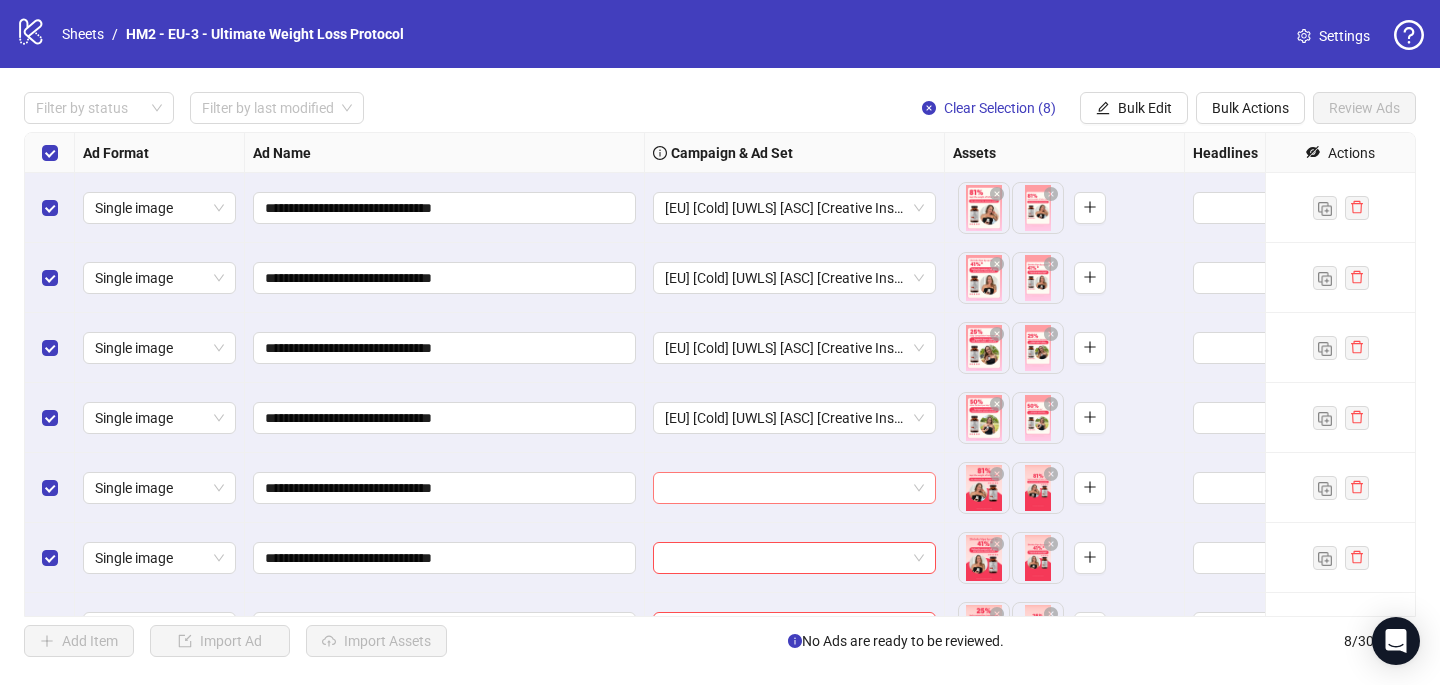 click at bounding box center (785, 488) 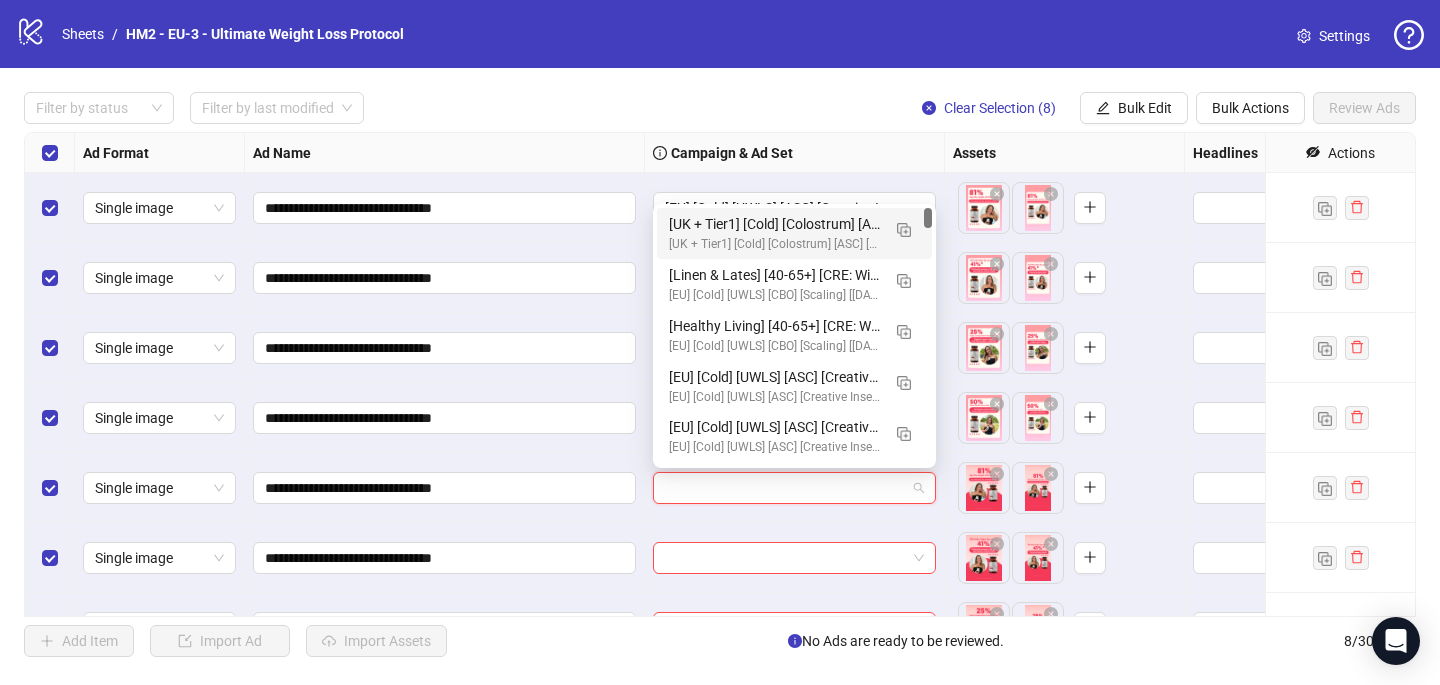 paste on "**********" 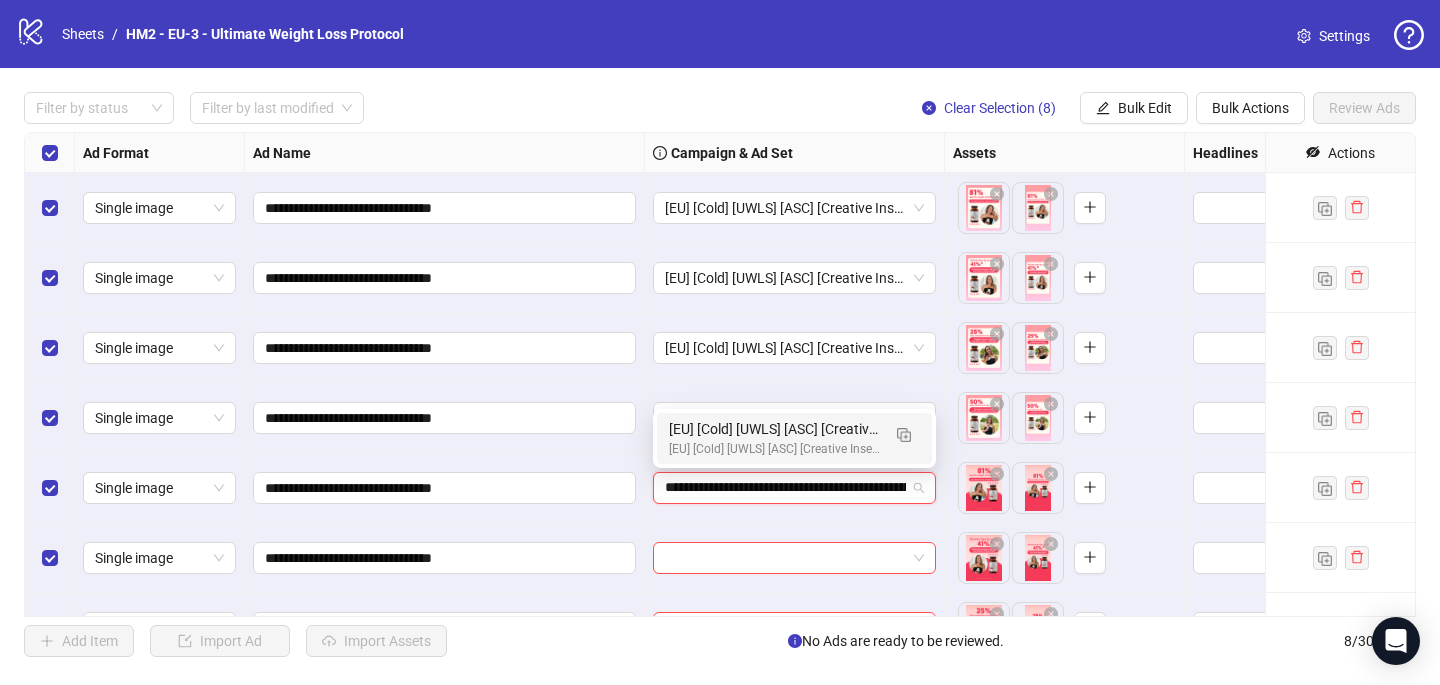 scroll, scrollTop: 0, scrollLeft: 118, axis: horizontal 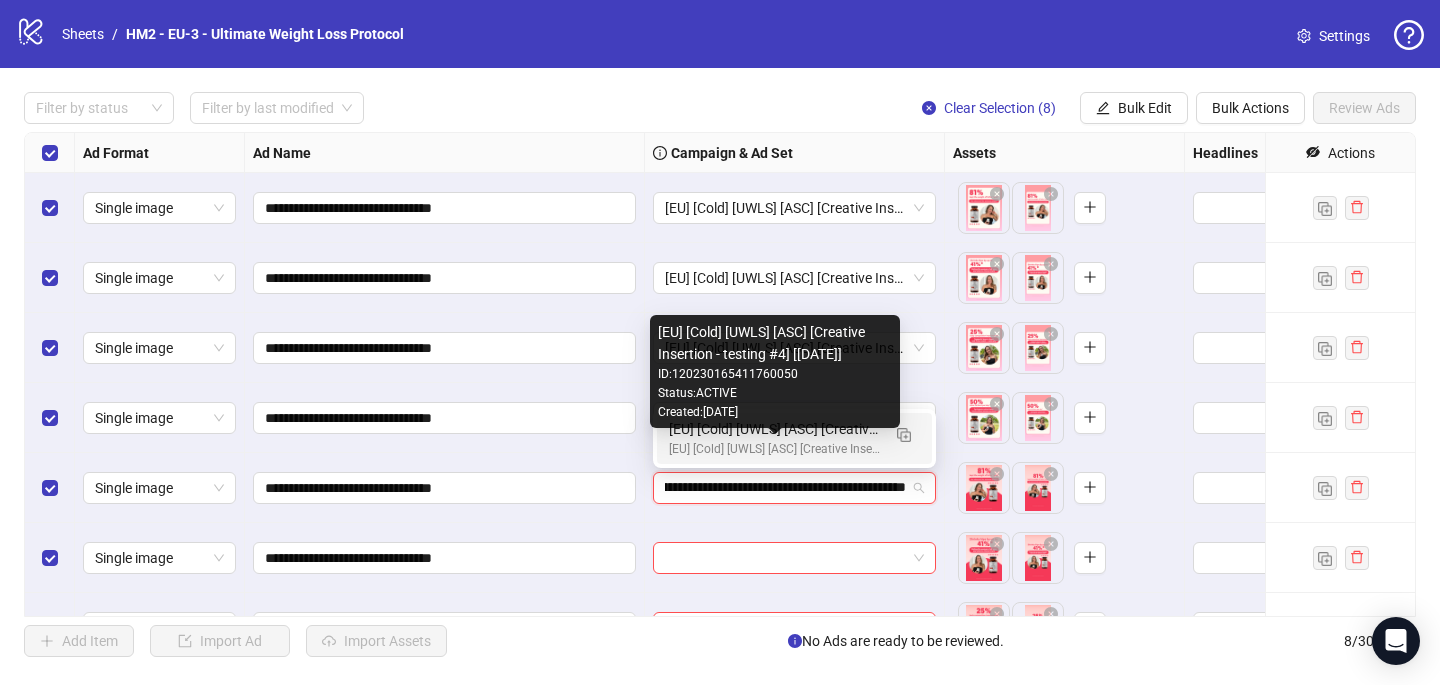 click on "[EU] [Cold] [UWLS] [ASC] [Creative Insertion - testing #4] [22 July 2025]" at bounding box center [774, 449] 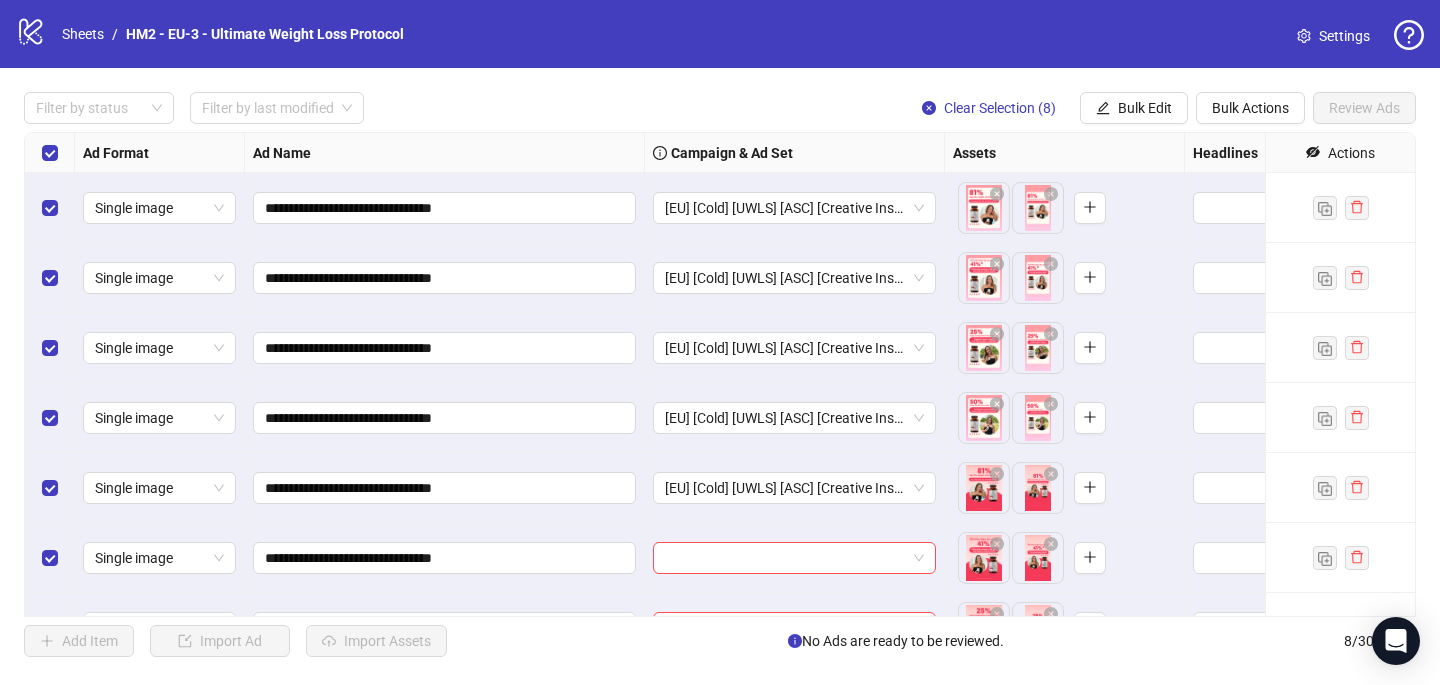 scroll, scrollTop: 114, scrollLeft: 0, axis: vertical 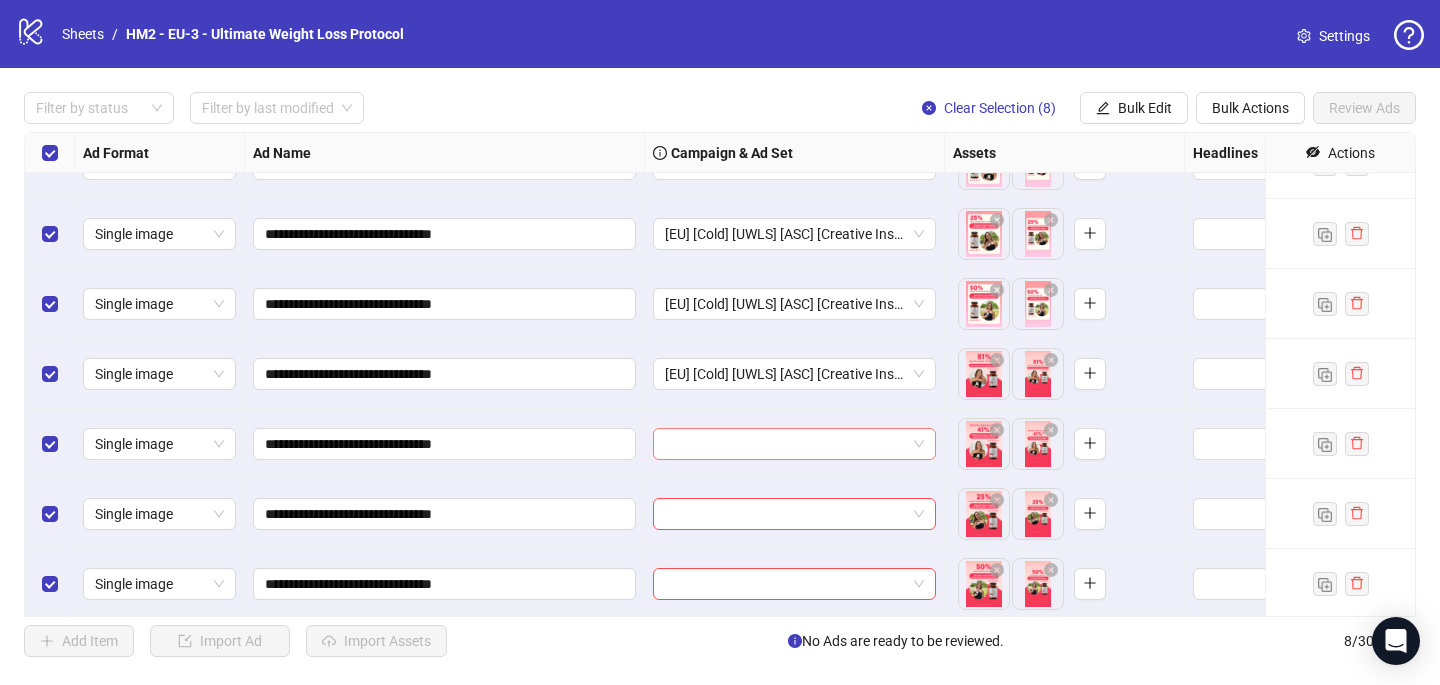click at bounding box center [785, 444] 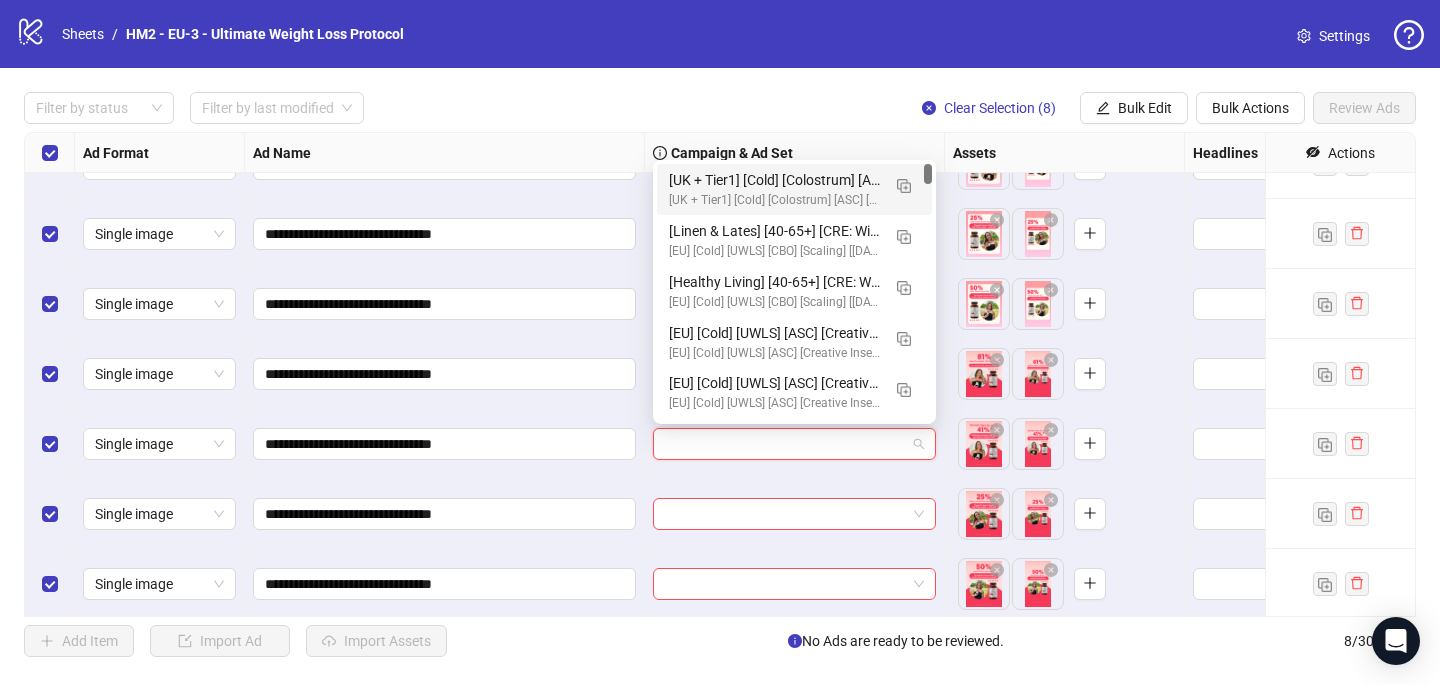 paste on "**********" 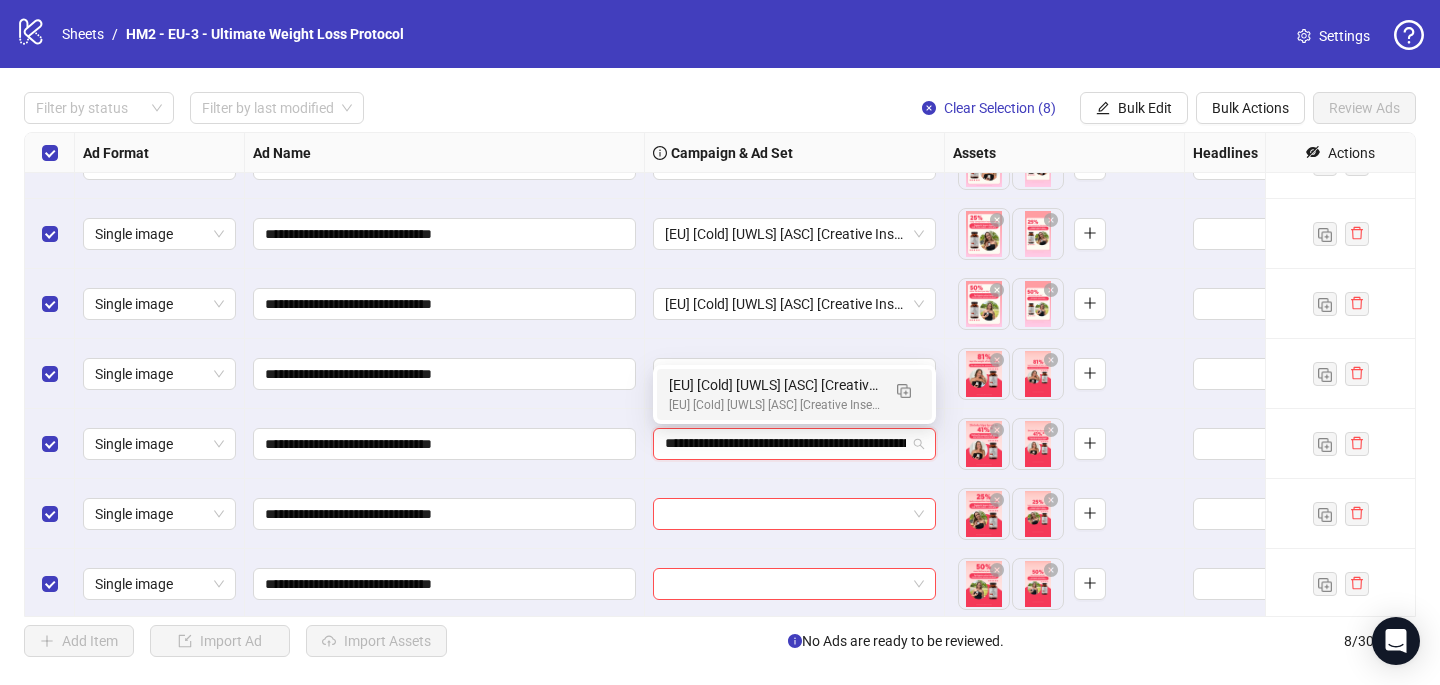 scroll, scrollTop: 0, scrollLeft: 118, axis: horizontal 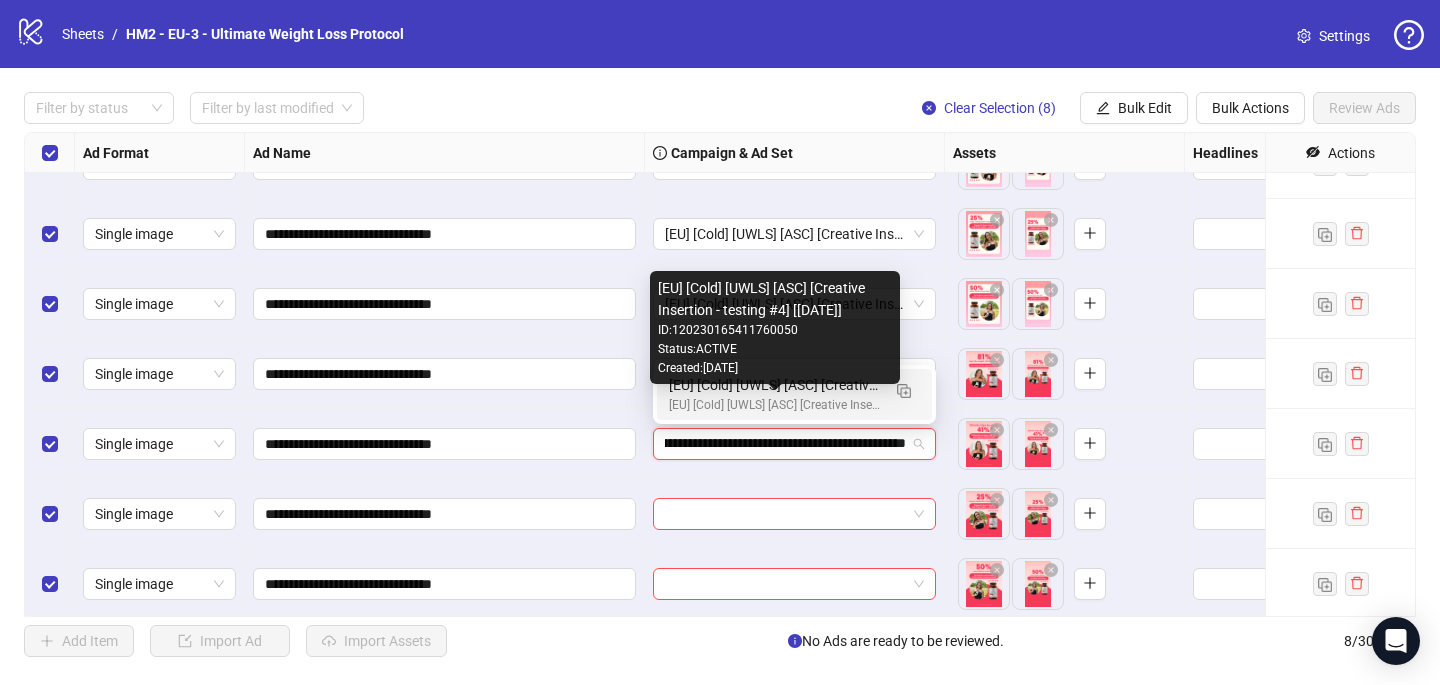 click on "[EU] [Cold] [UWLS] [ASC] [Creative Insertion - testing #4] [22 July 2025]" at bounding box center (774, 405) 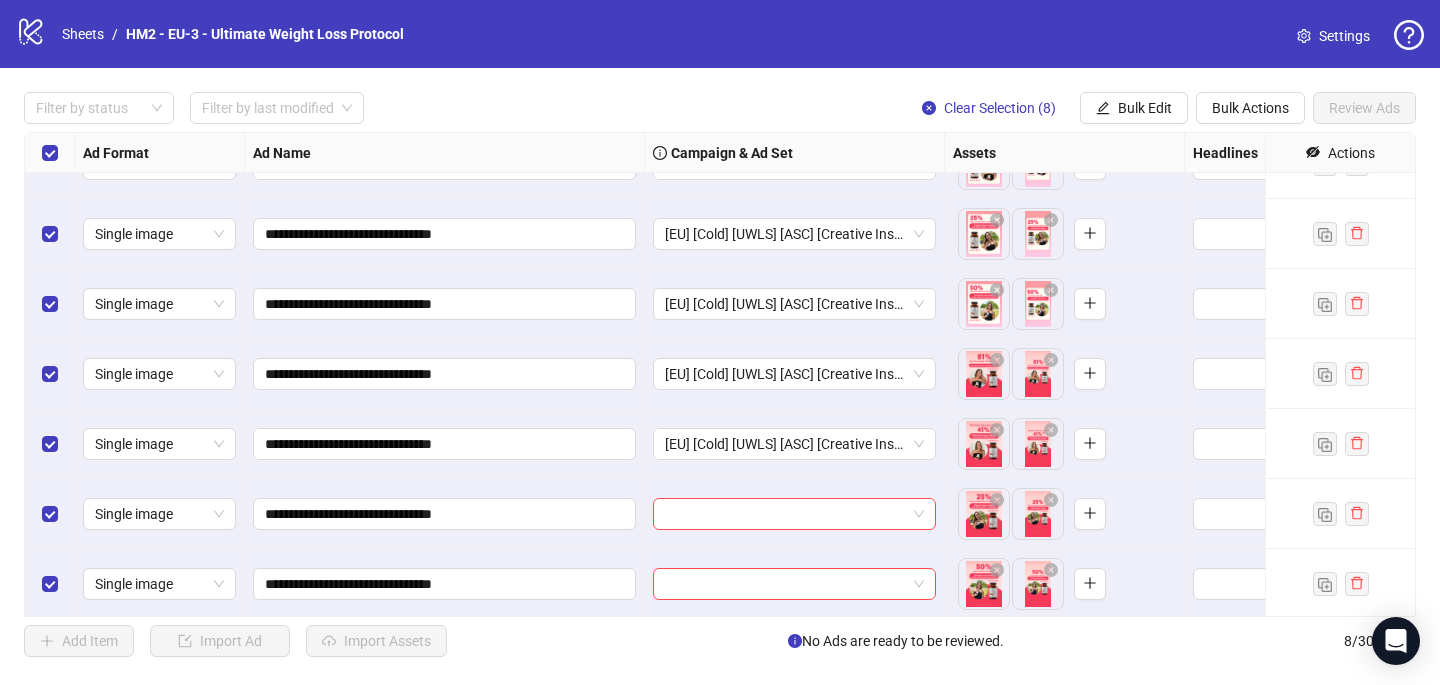 click at bounding box center (795, 514) 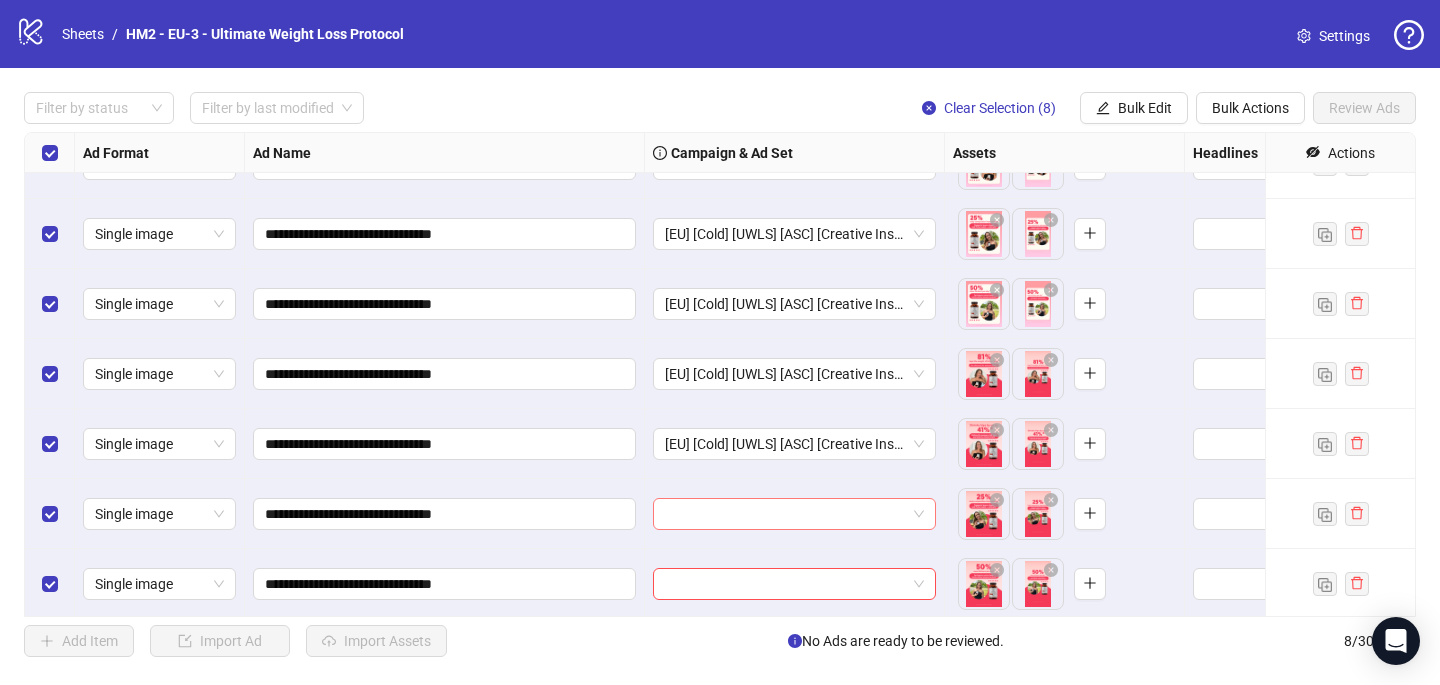 click at bounding box center [785, 514] 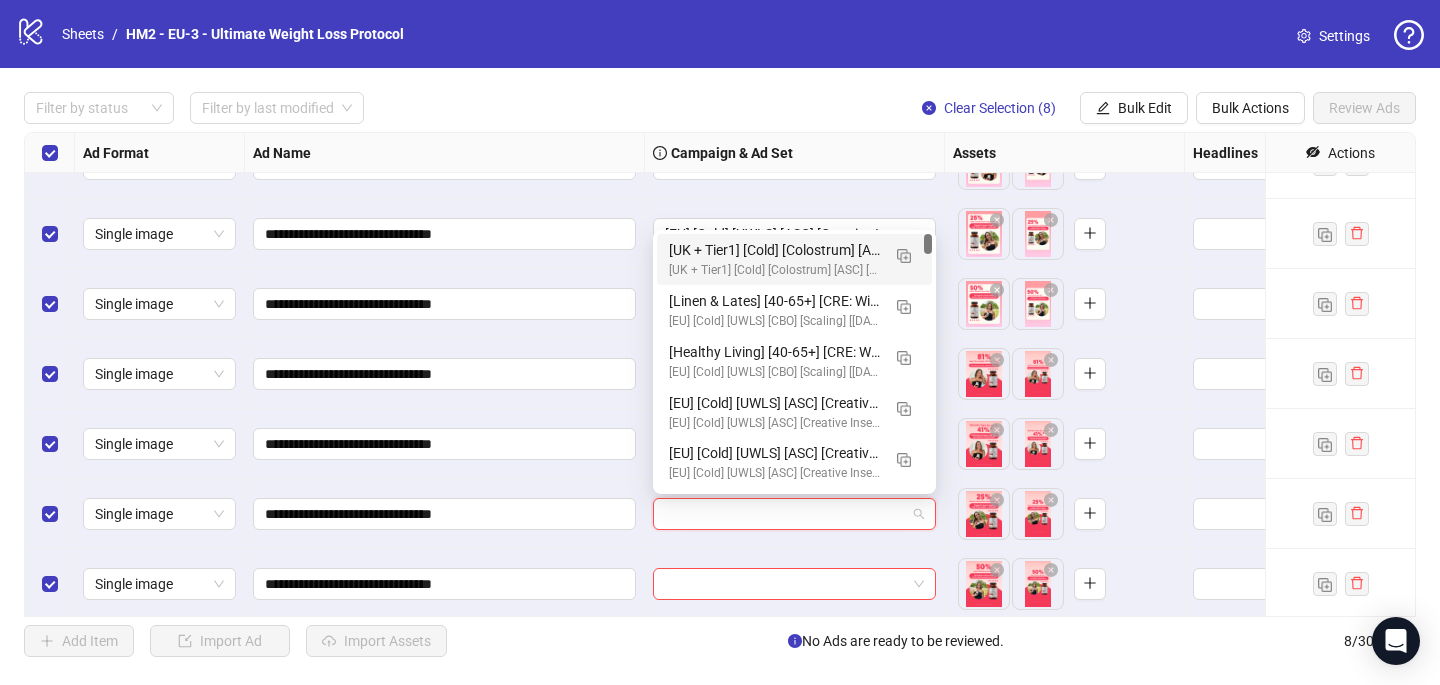 paste on "**********" 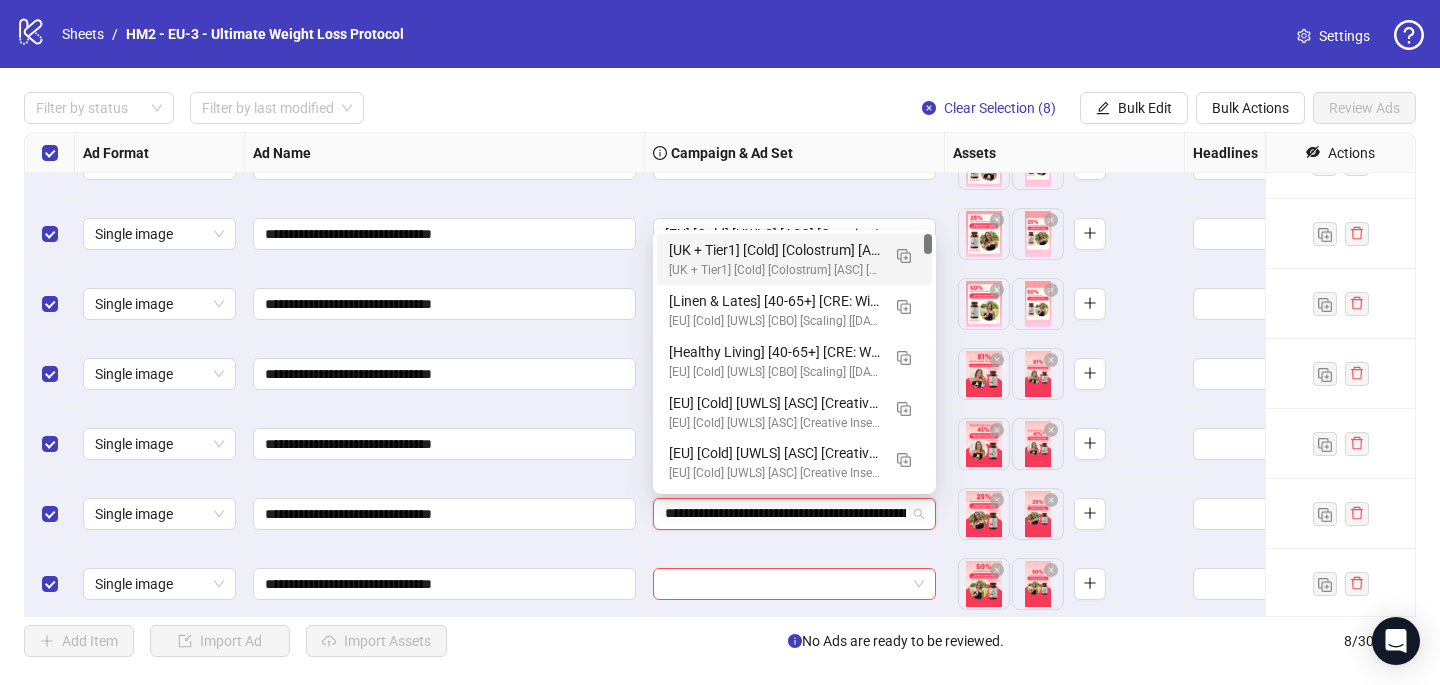 scroll, scrollTop: 0, scrollLeft: 118, axis: horizontal 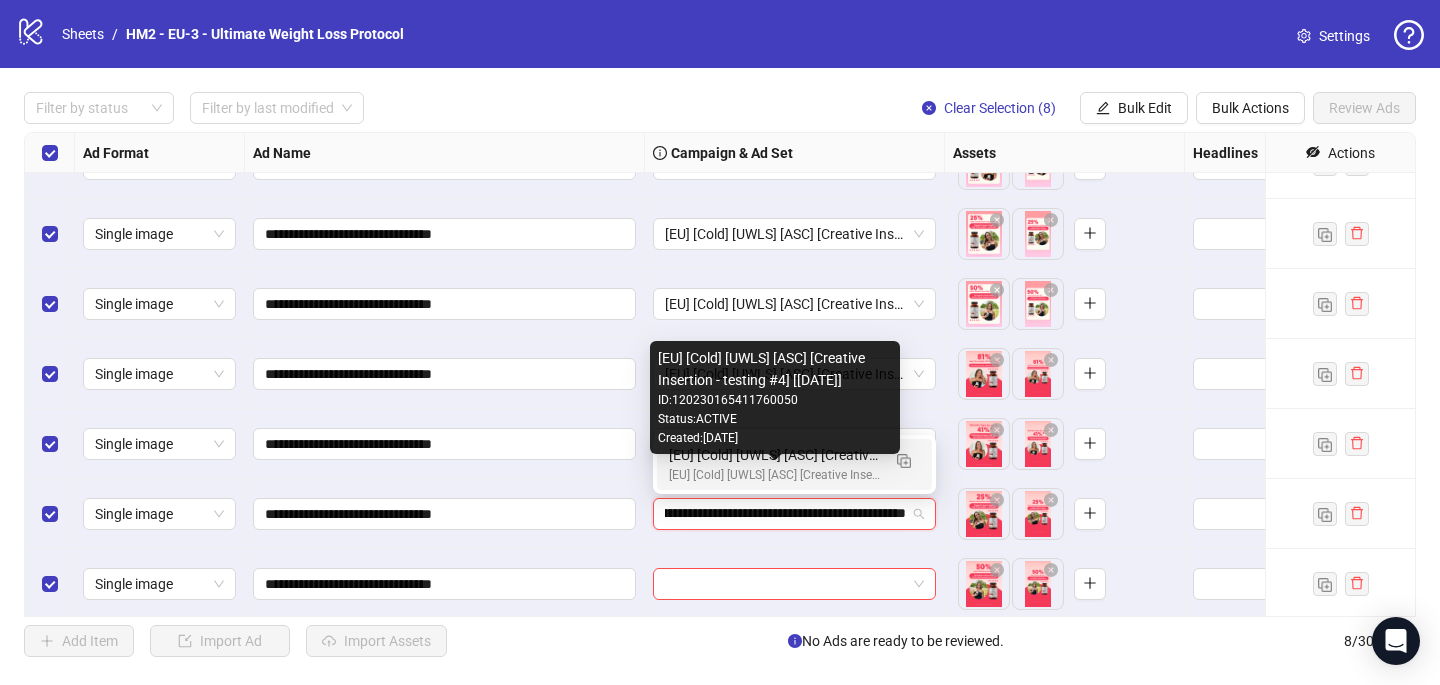 click on "[EU] [Cold] [UWLS] [ASC] [Creative Insertion - testing #4] [22 July 2025]" at bounding box center [774, 475] 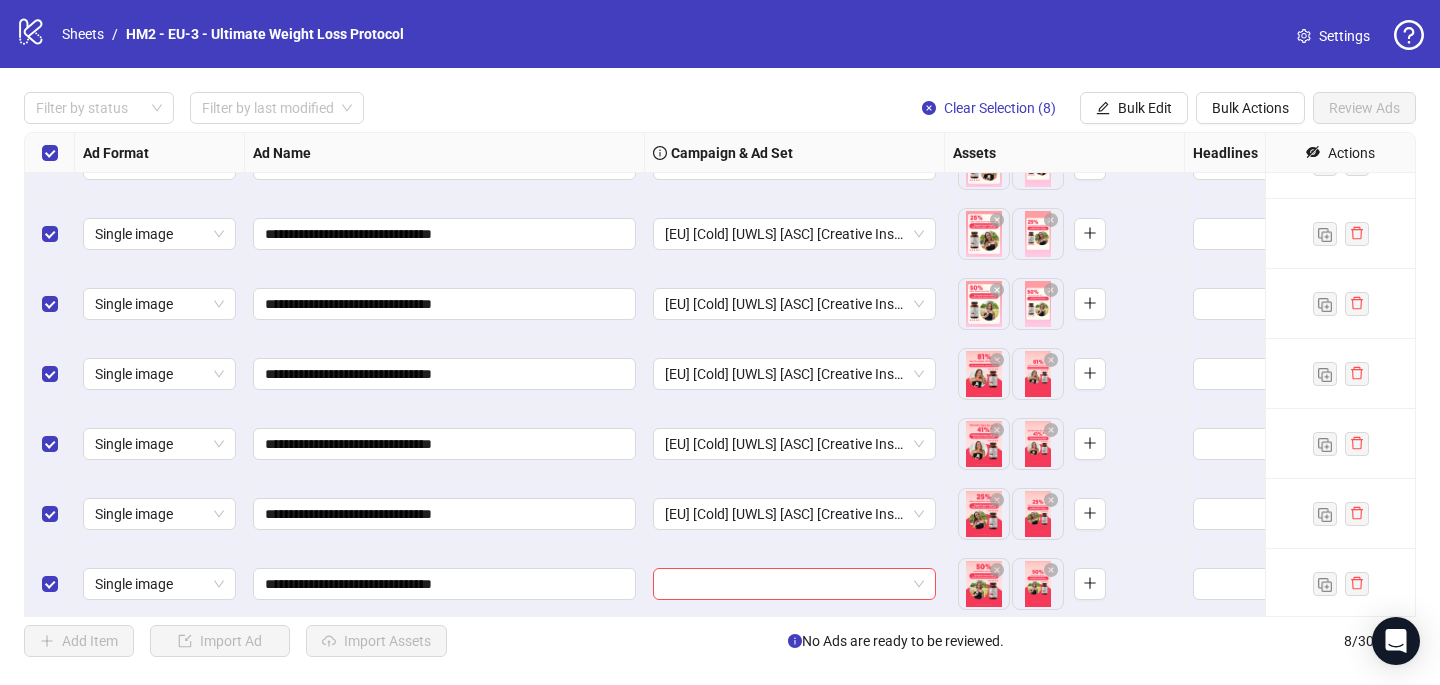 scroll, scrollTop: 117, scrollLeft: 0, axis: vertical 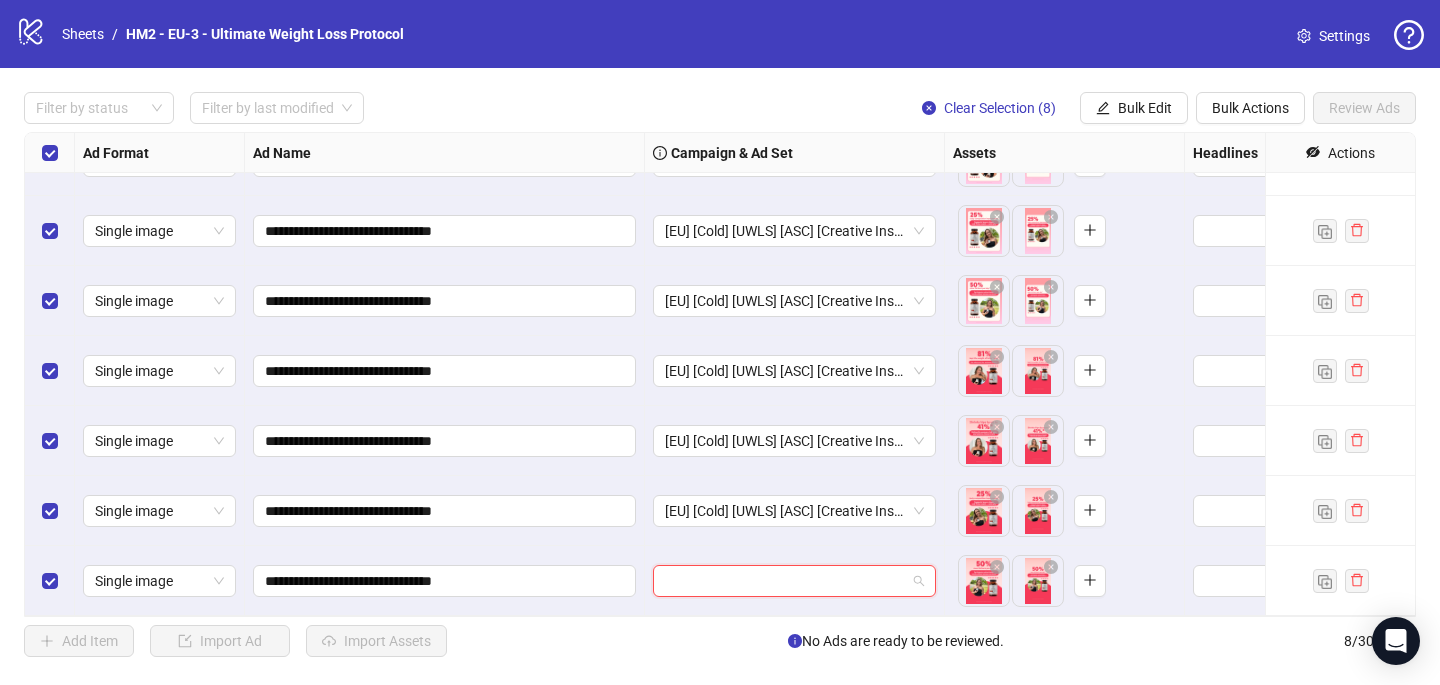 click at bounding box center [785, 581] 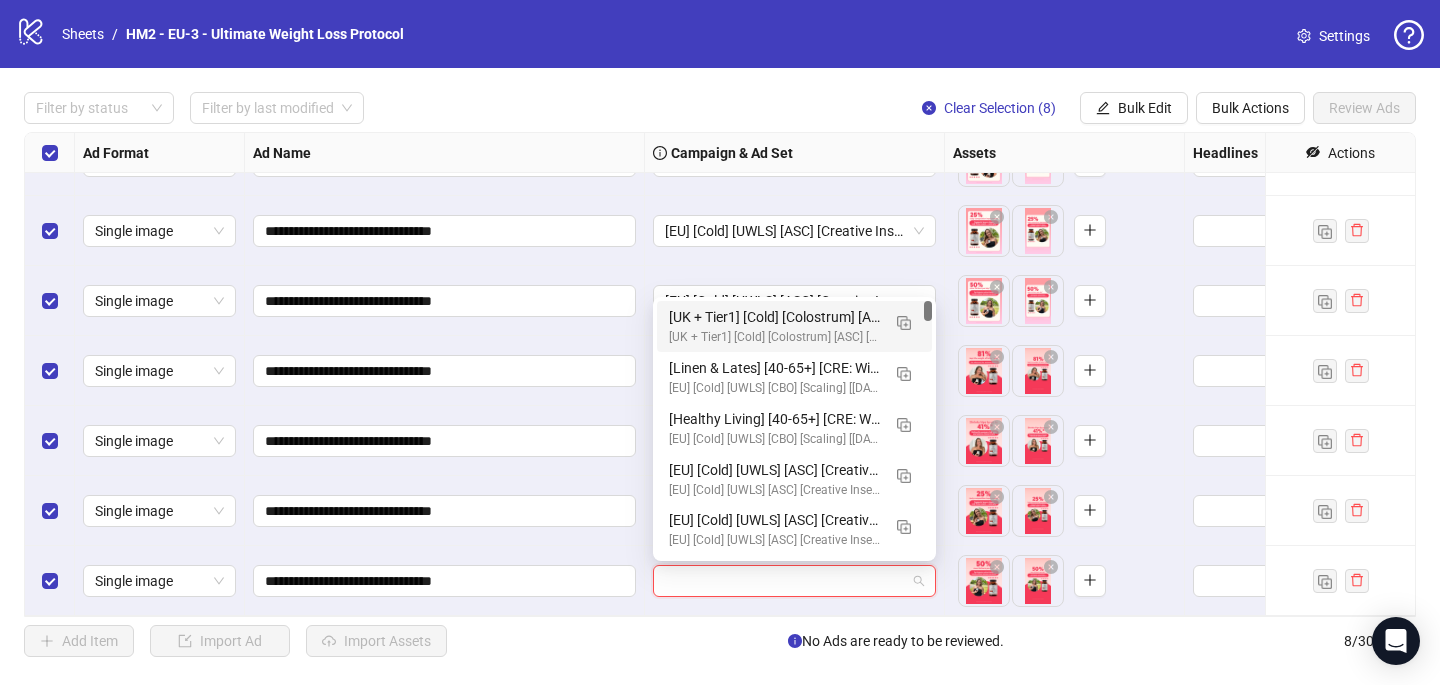 paste on "**********" 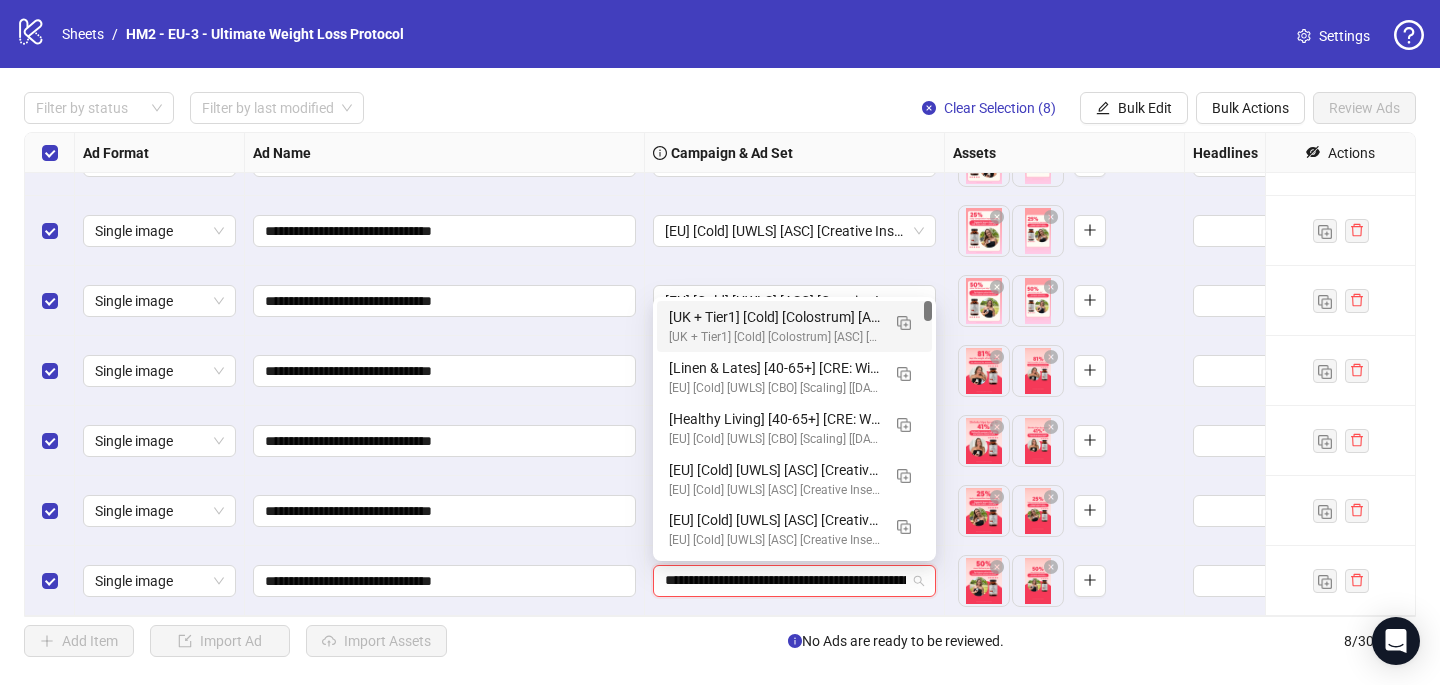 scroll, scrollTop: 0, scrollLeft: 118, axis: horizontal 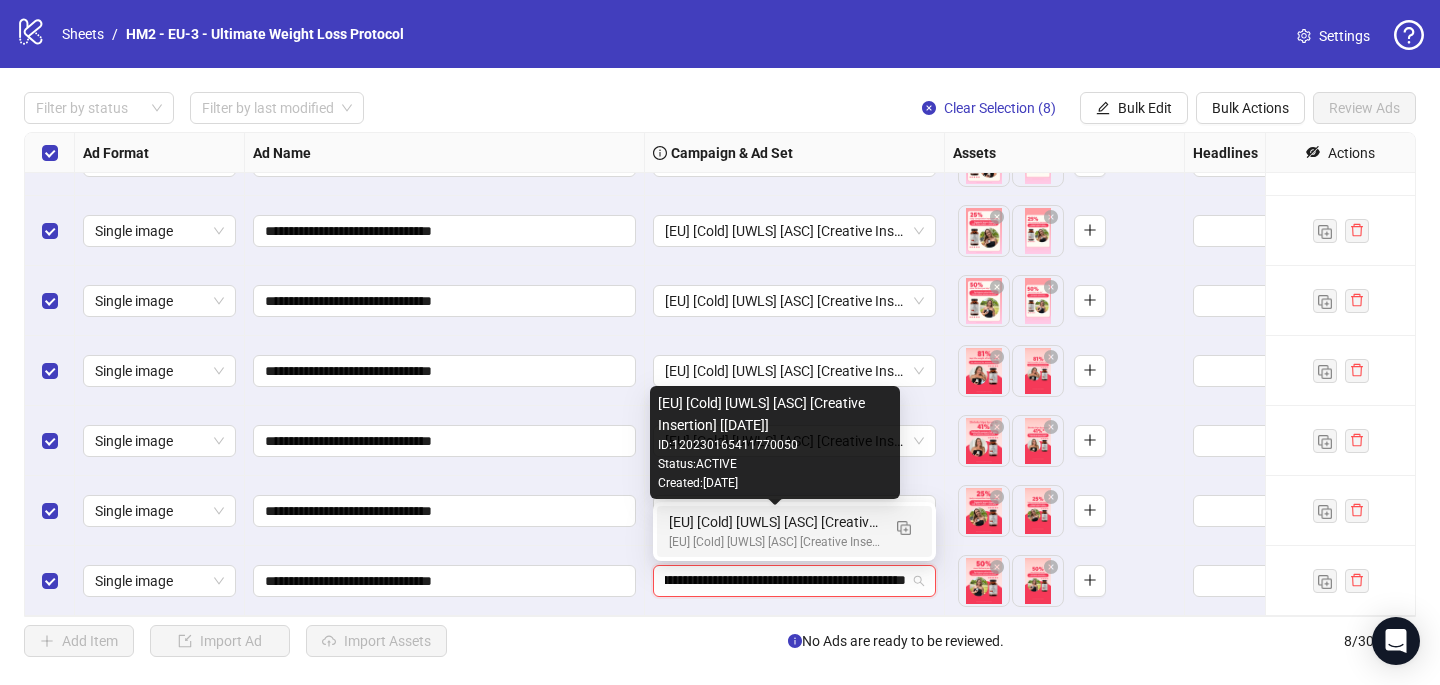 click on "[EU] [Cold] [UWLS] [ASC] [Creative Insertion - testing #4] [22 July 2025]" at bounding box center [774, 542] 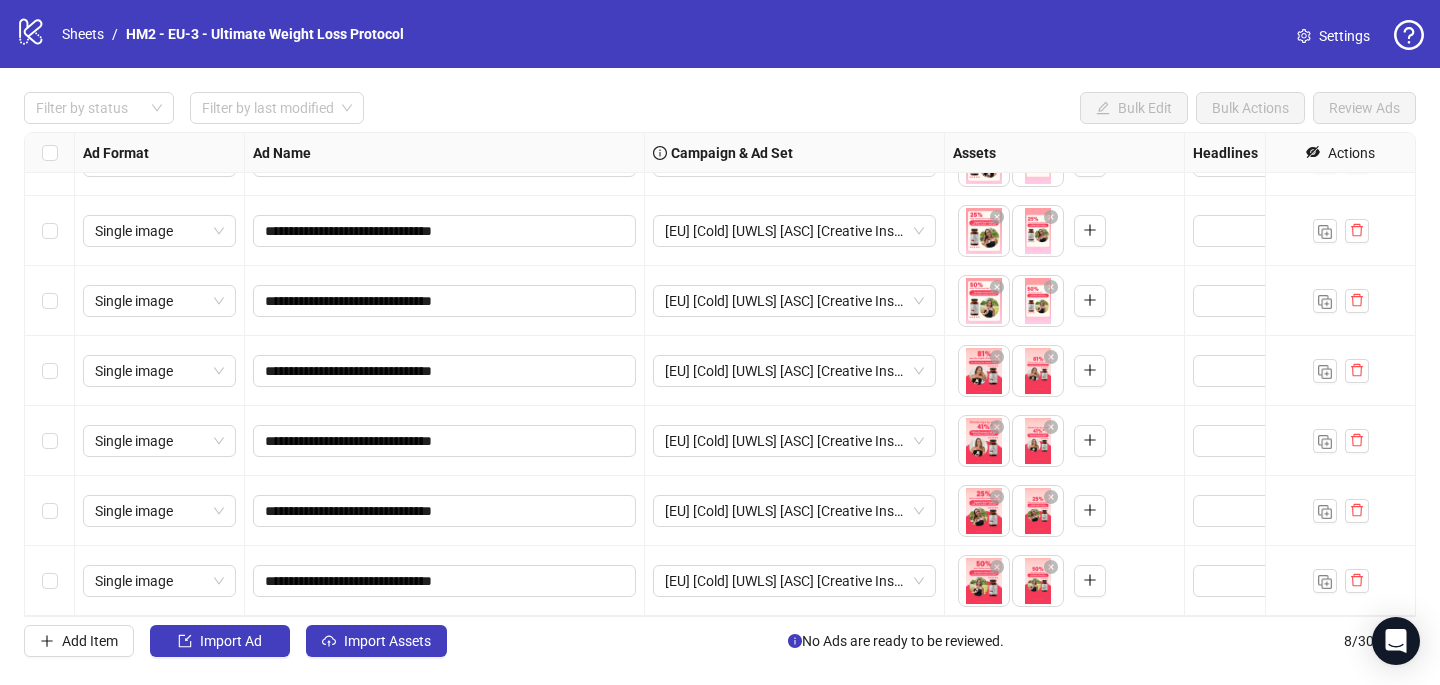 click on "**********" at bounding box center [720, 374] 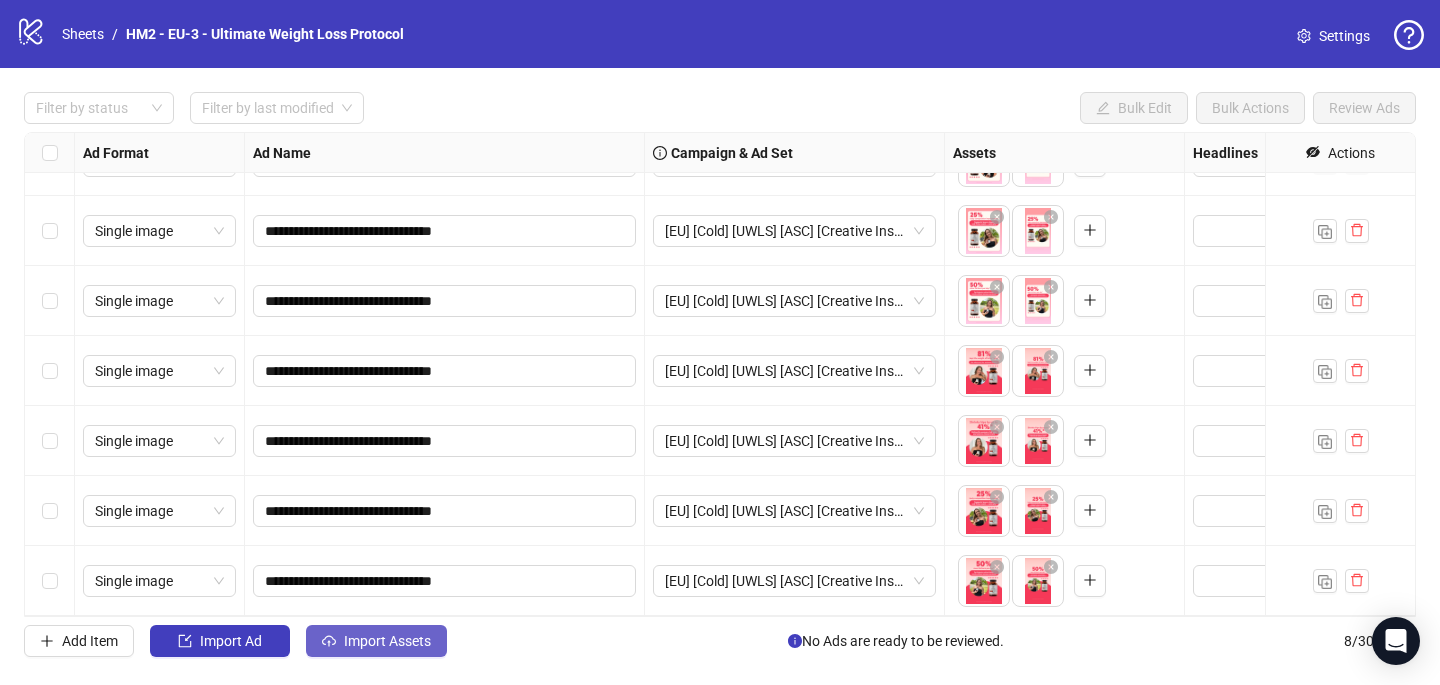 click on "Import Assets" at bounding box center (376, 641) 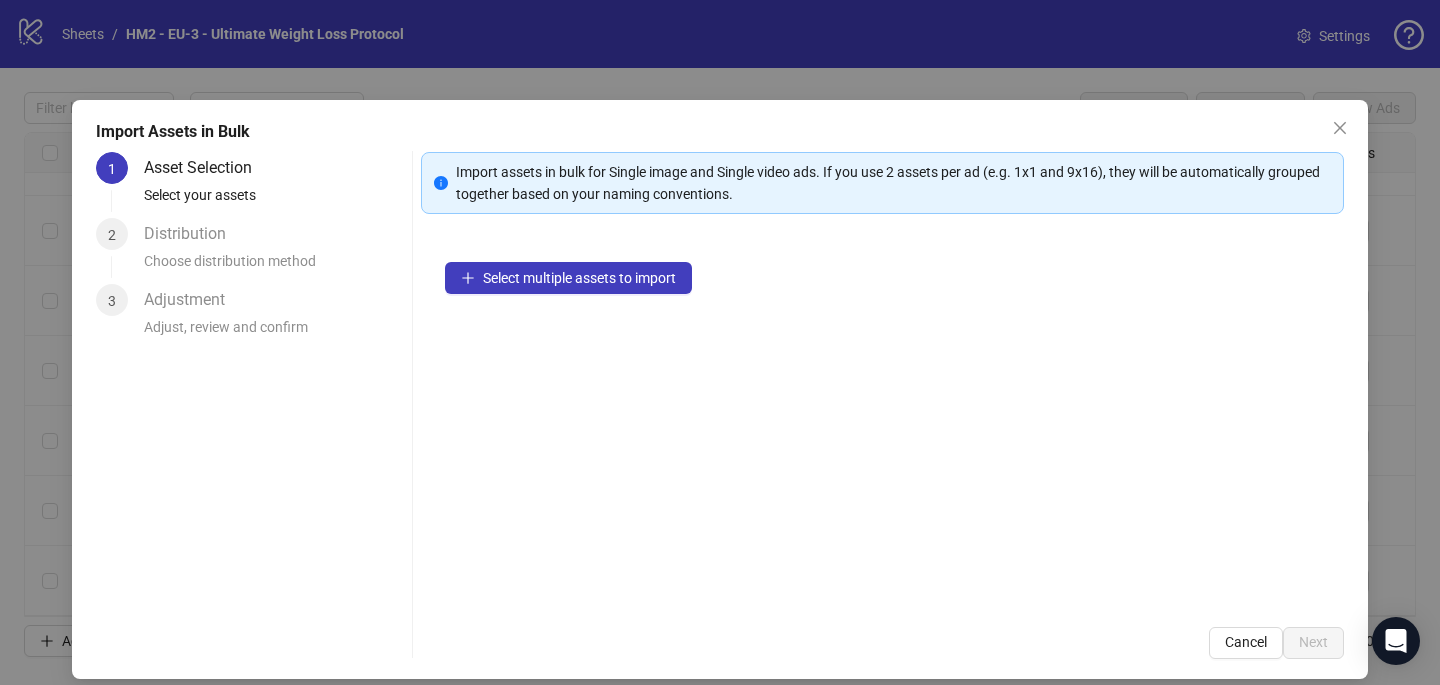 click on "Select multiple assets to import" at bounding box center [882, 420] 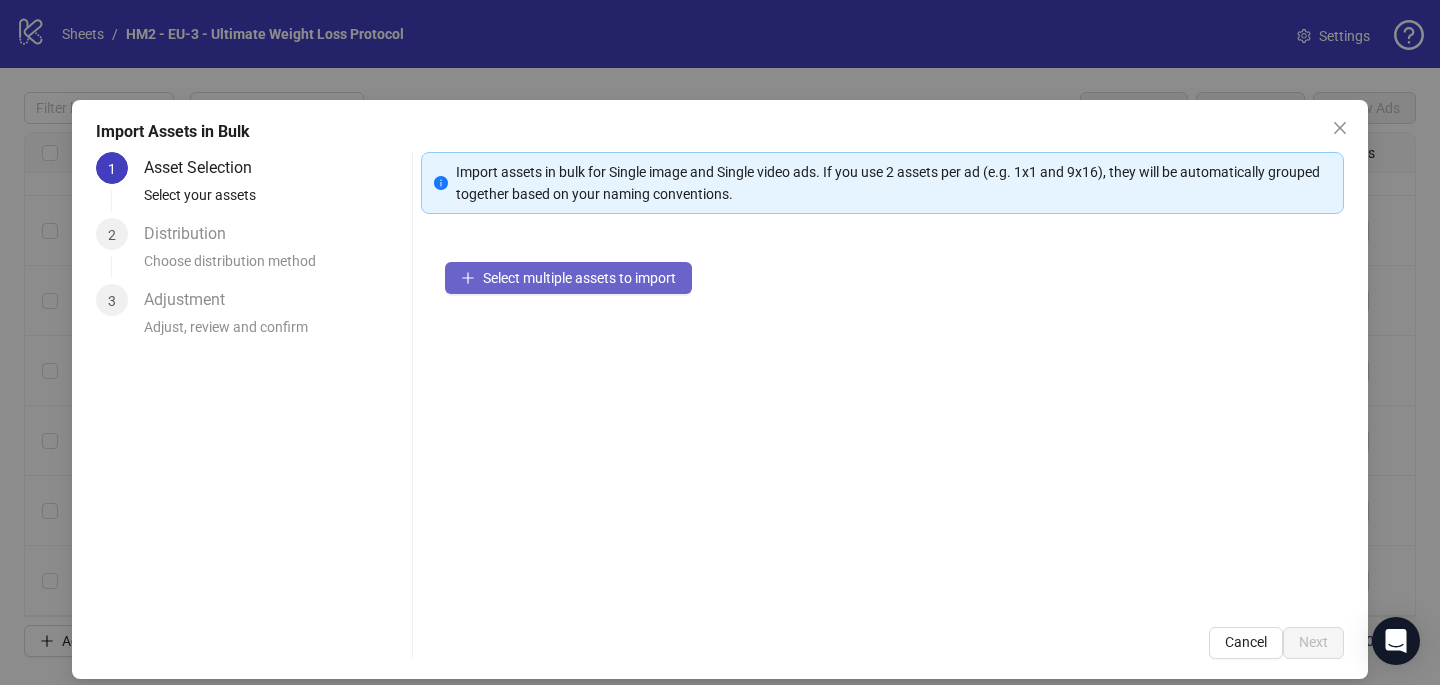 click on "Select multiple assets to import" at bounding box center [568, 278] 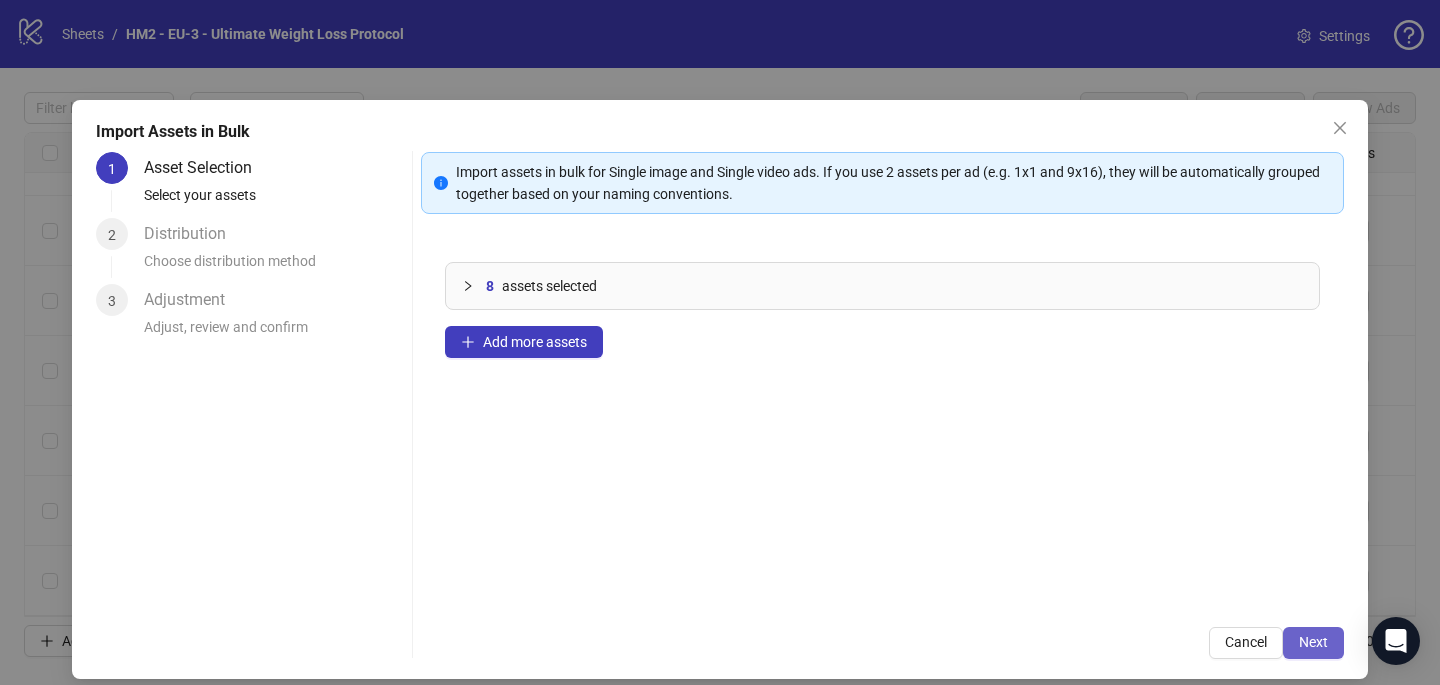 click on "Next" at bounding box center [1313, 642] 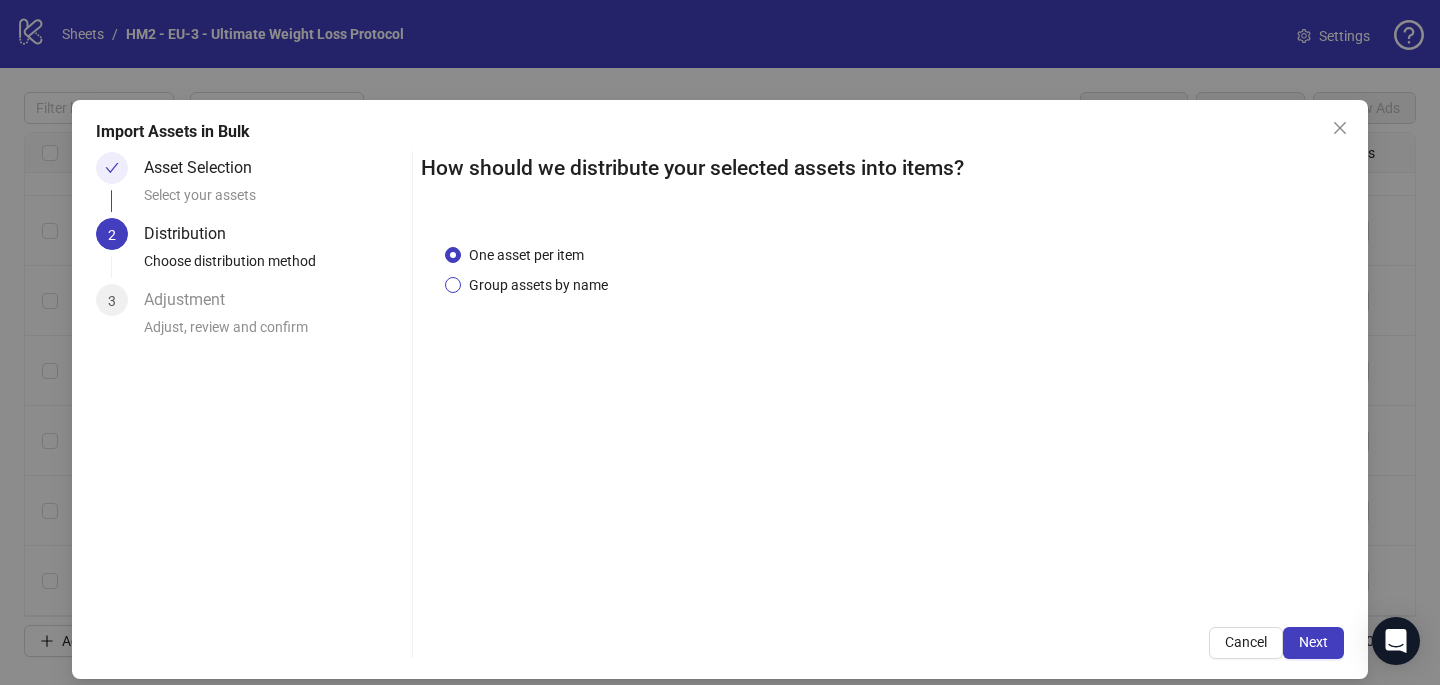 click on "Group assets by name" at bounding box center [538, 285] 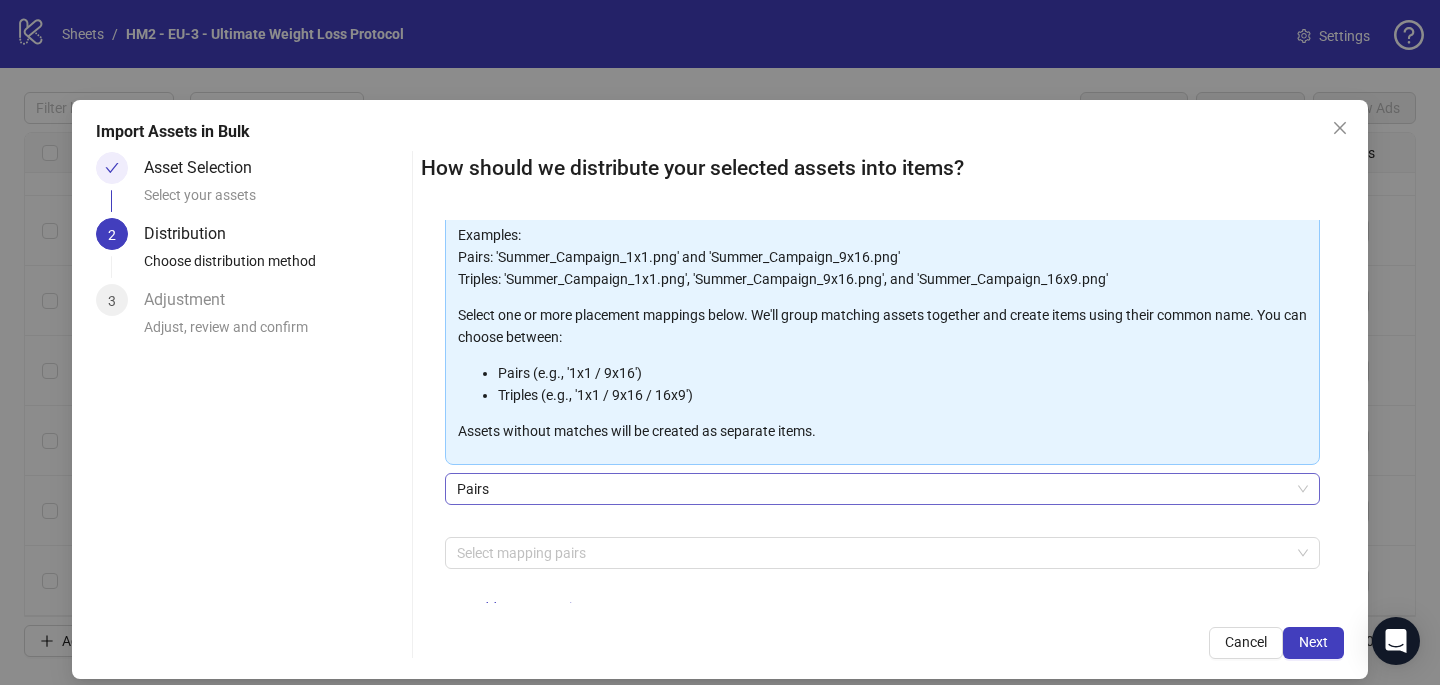 scroll, scrollTop: 164, scrollLeft: 0, axis: vertical 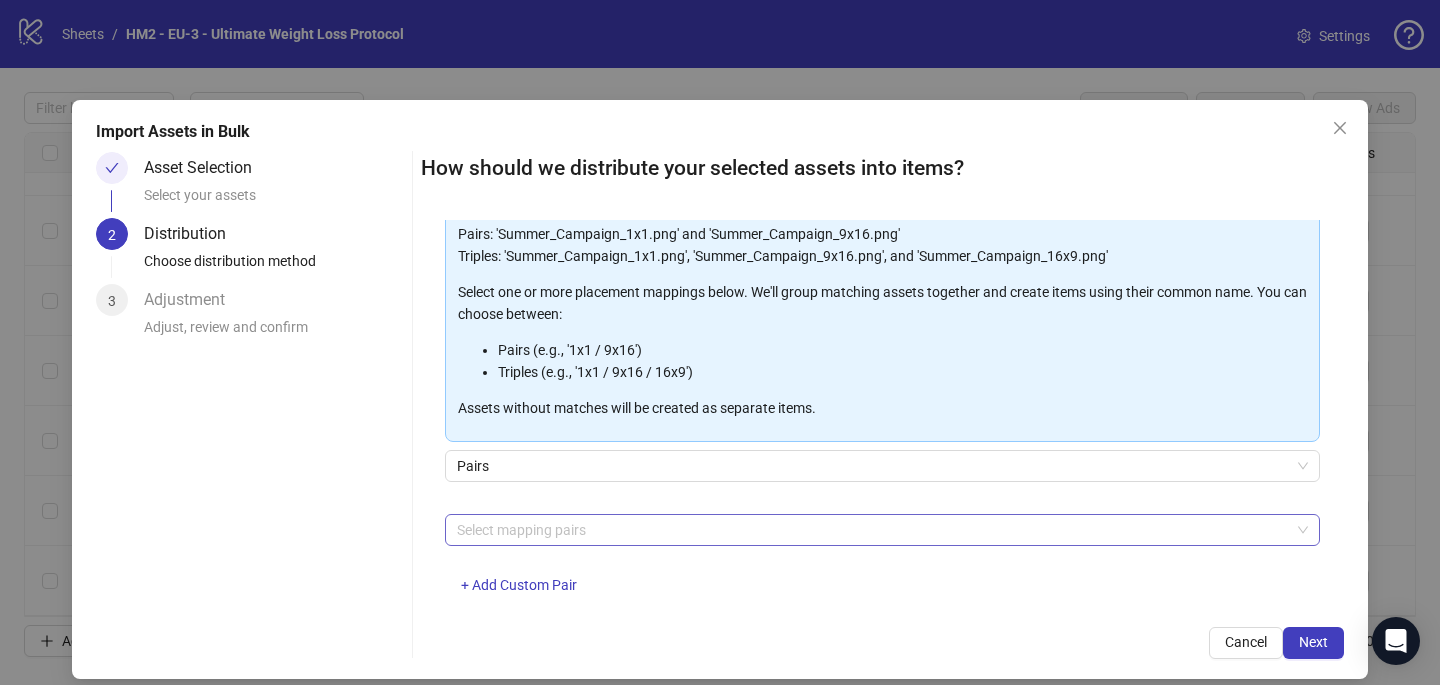 click at bounding box center (872, 530) 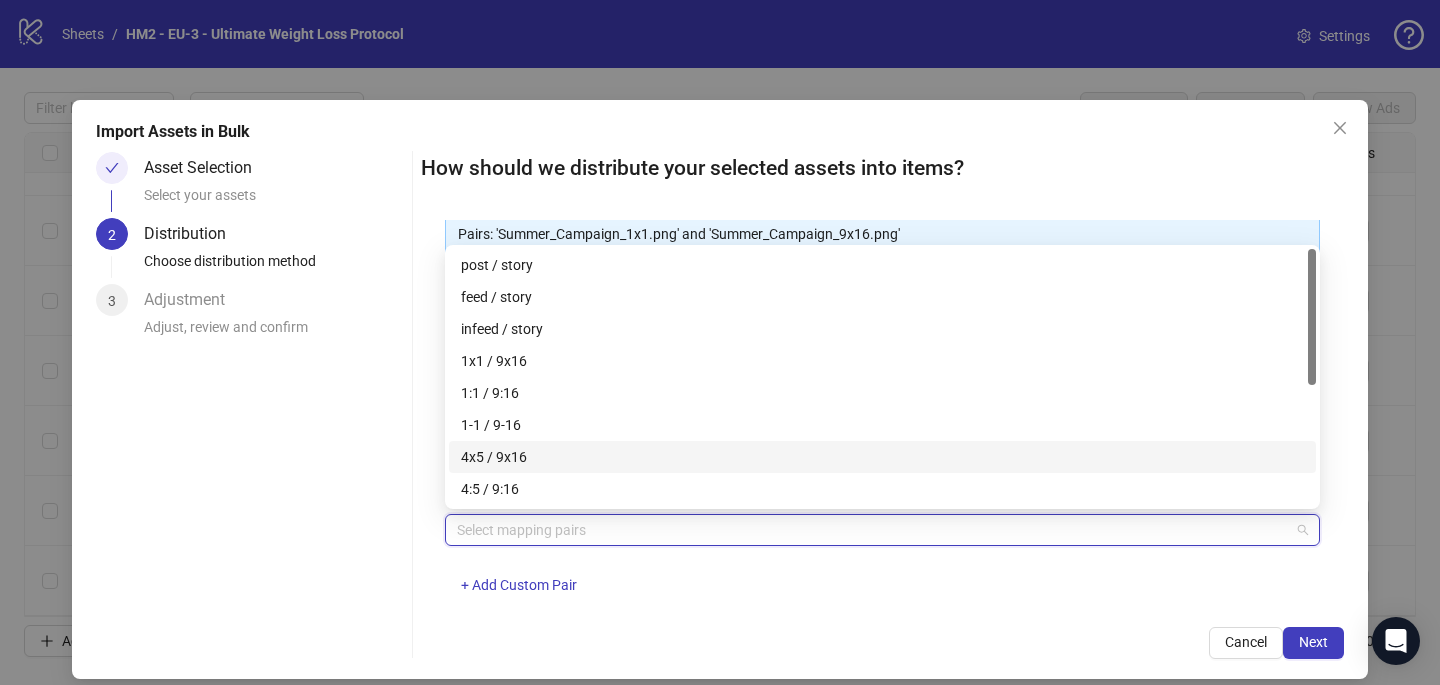 click on "4x5 / 9x16" at bounding box center [882, 457] 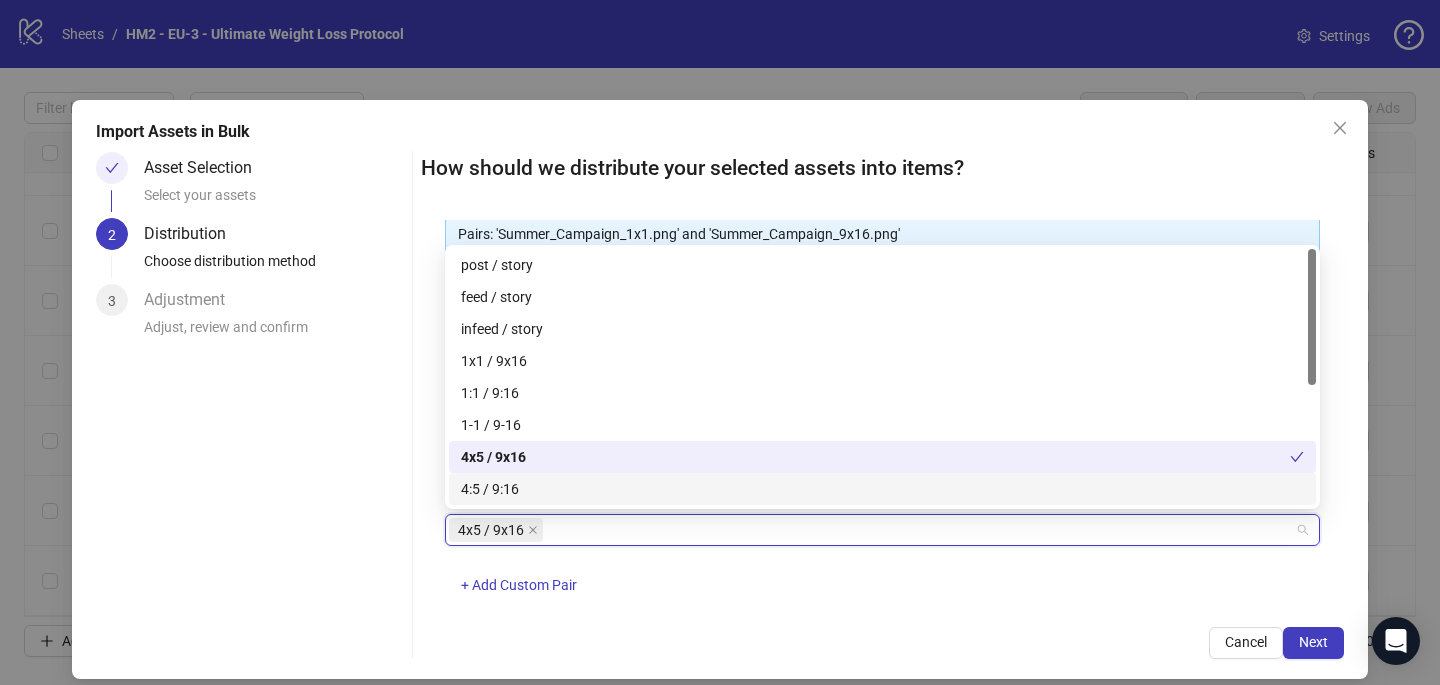 click on "4x5 / 9x16   + Add Custom Pair" at bounding box center (882, 566) 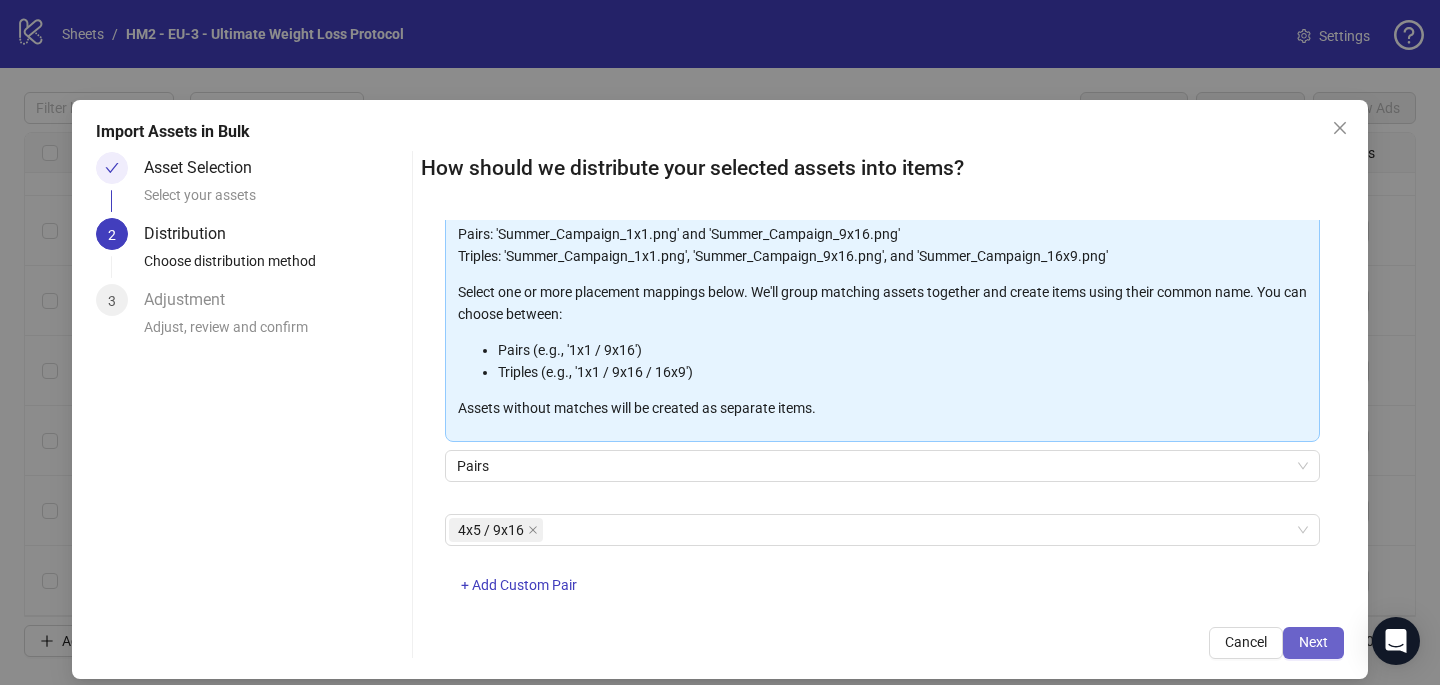 click on "Next" at bounding box center (1313, 642) 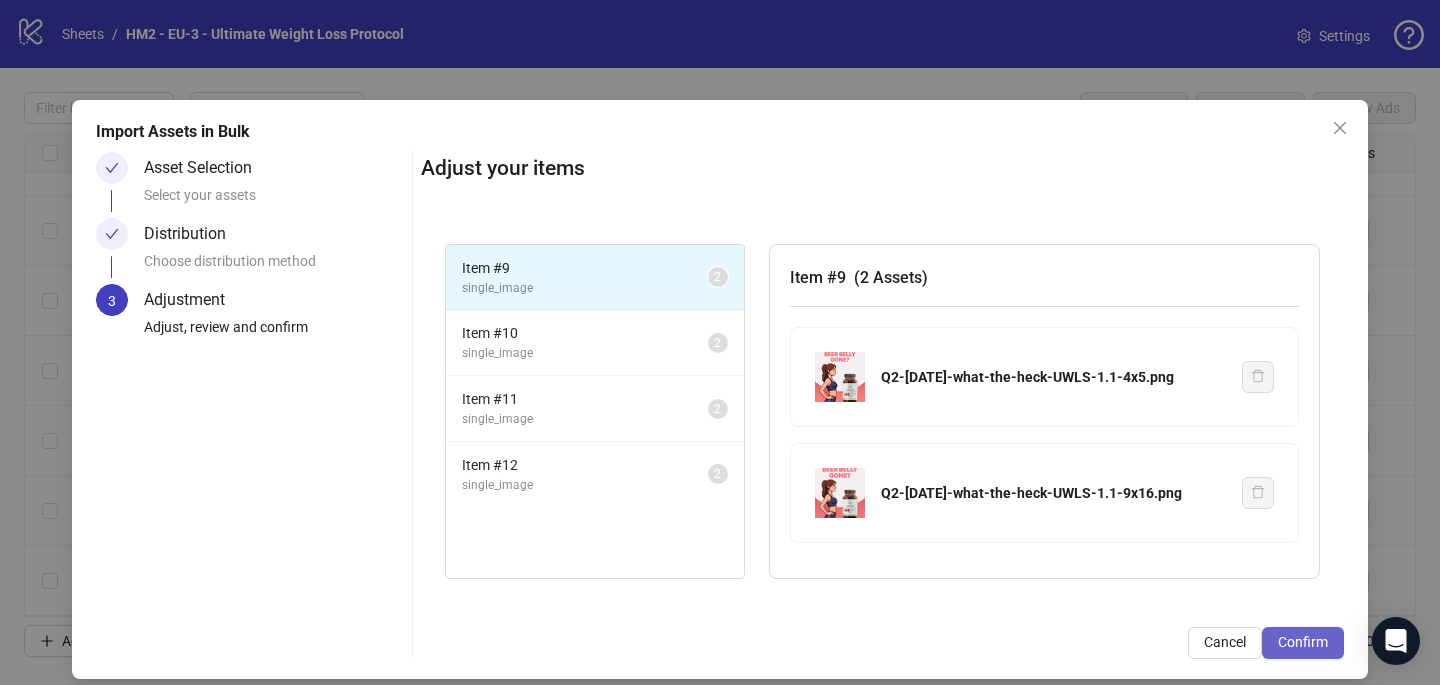 click on "Confirm" at bounding box center [1303, 642] 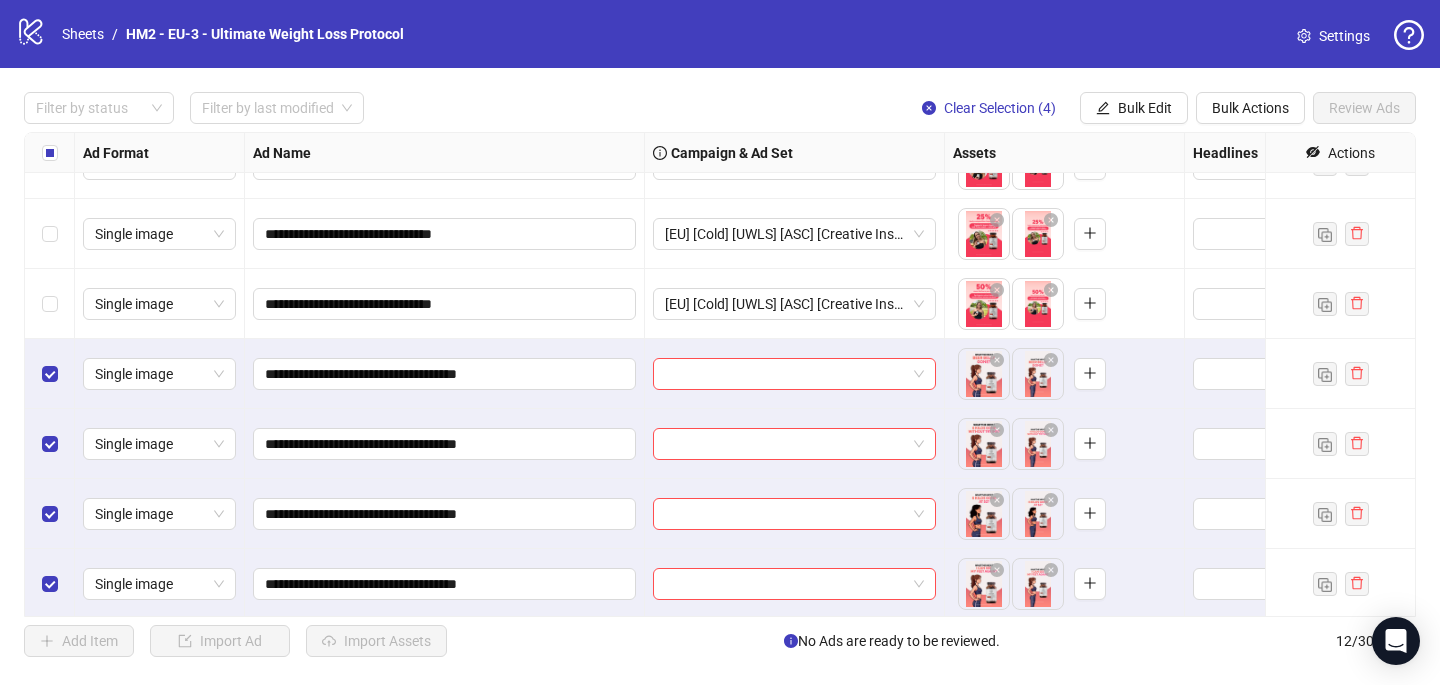 scroll, scrollTop: 397, scrollLeft: 0, axis: vertical 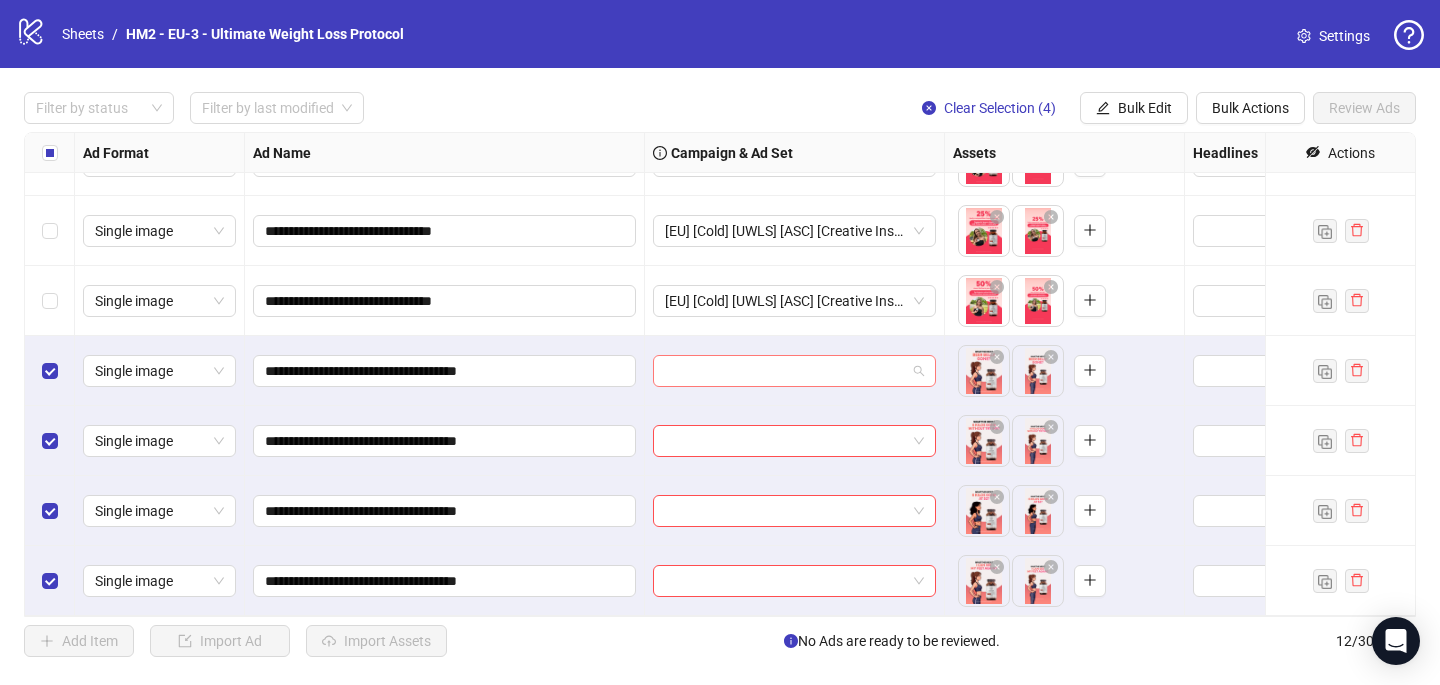 click at bounding box center [785, 371] 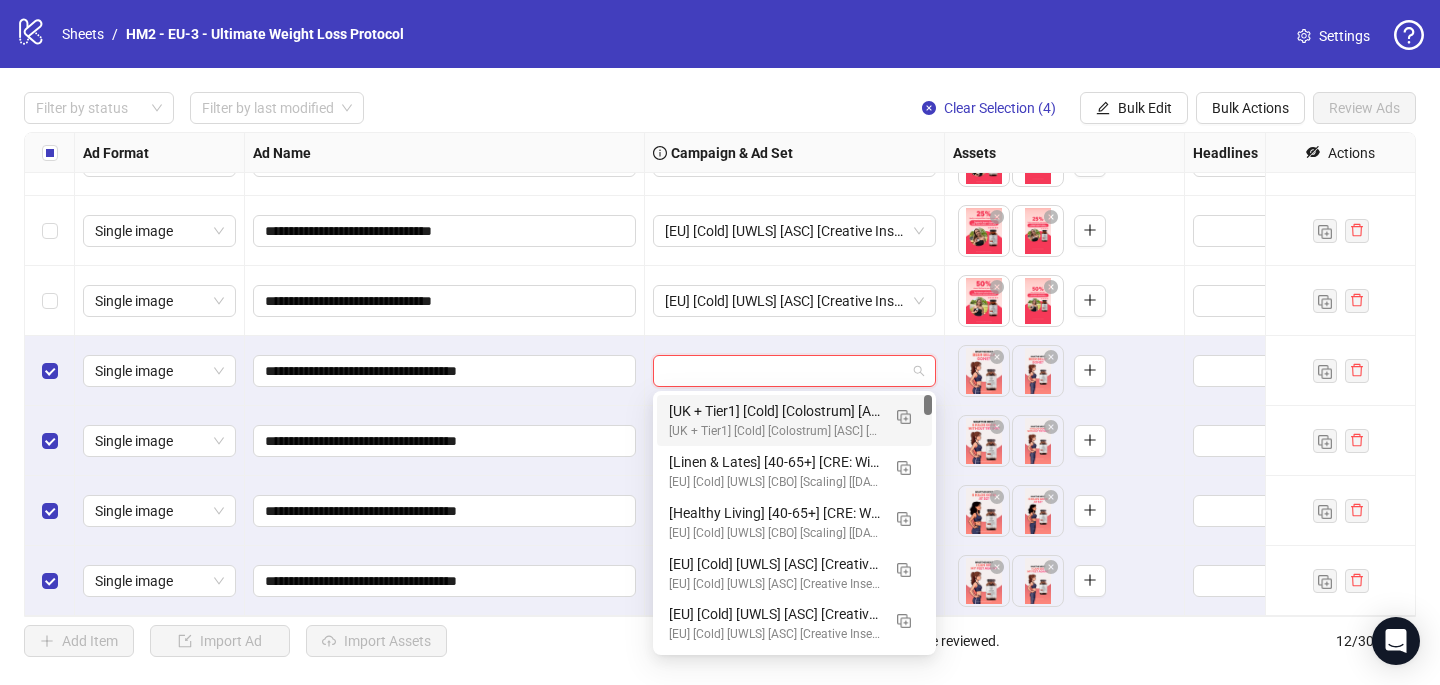 paste on "**********" 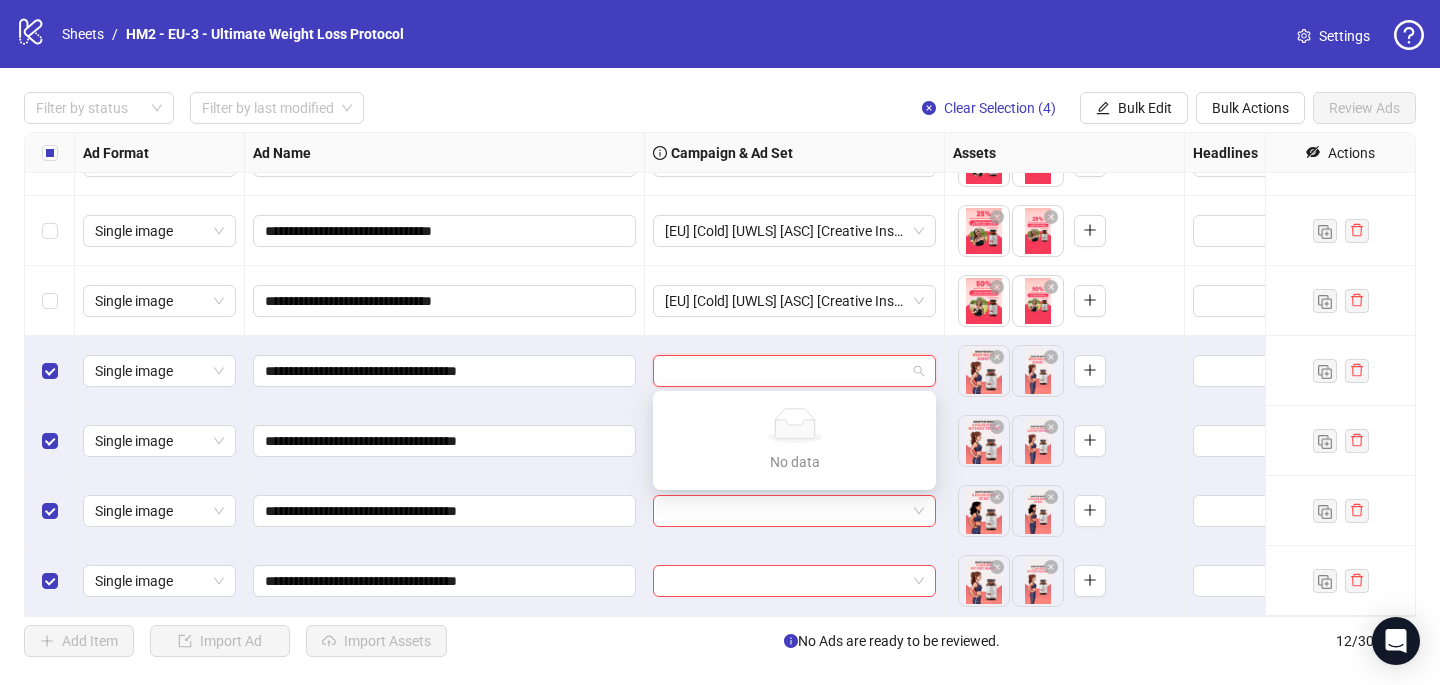scroll, scrollTop: 0, scrollLeft: 0, axis: both 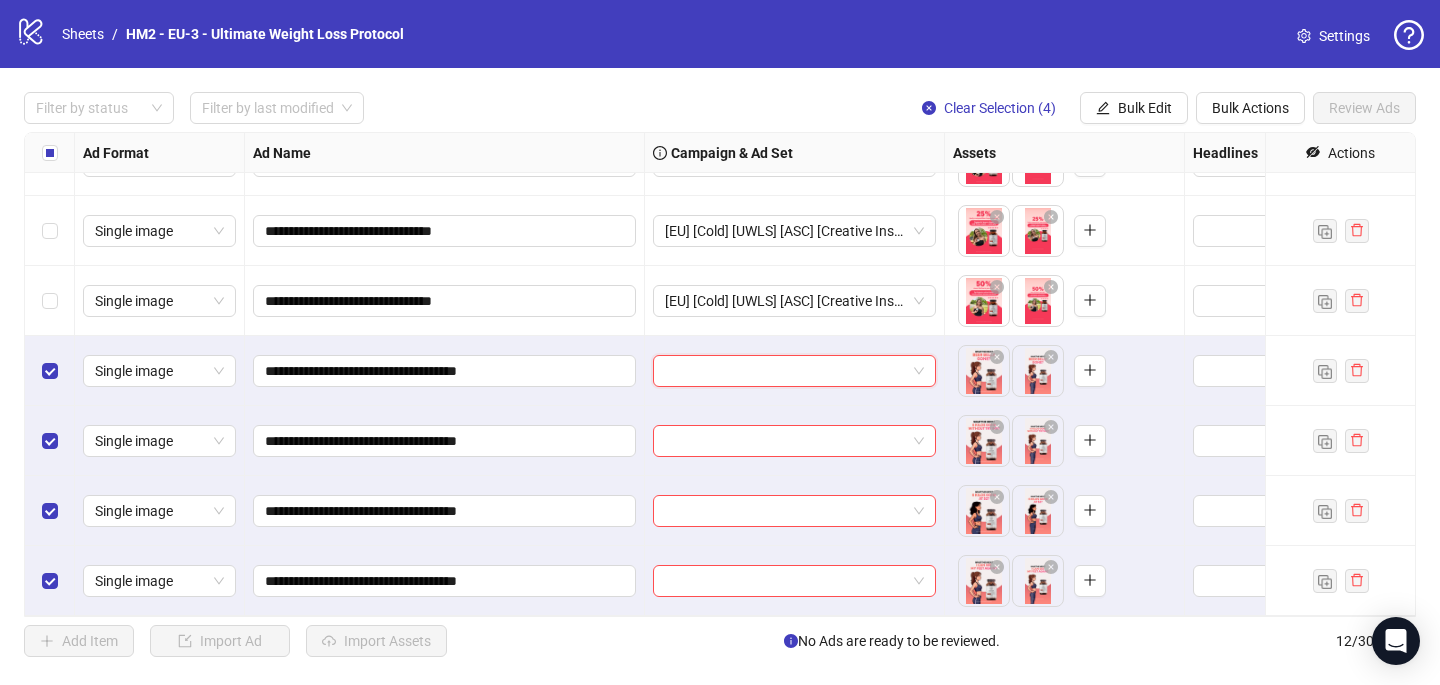 paste on "**********" 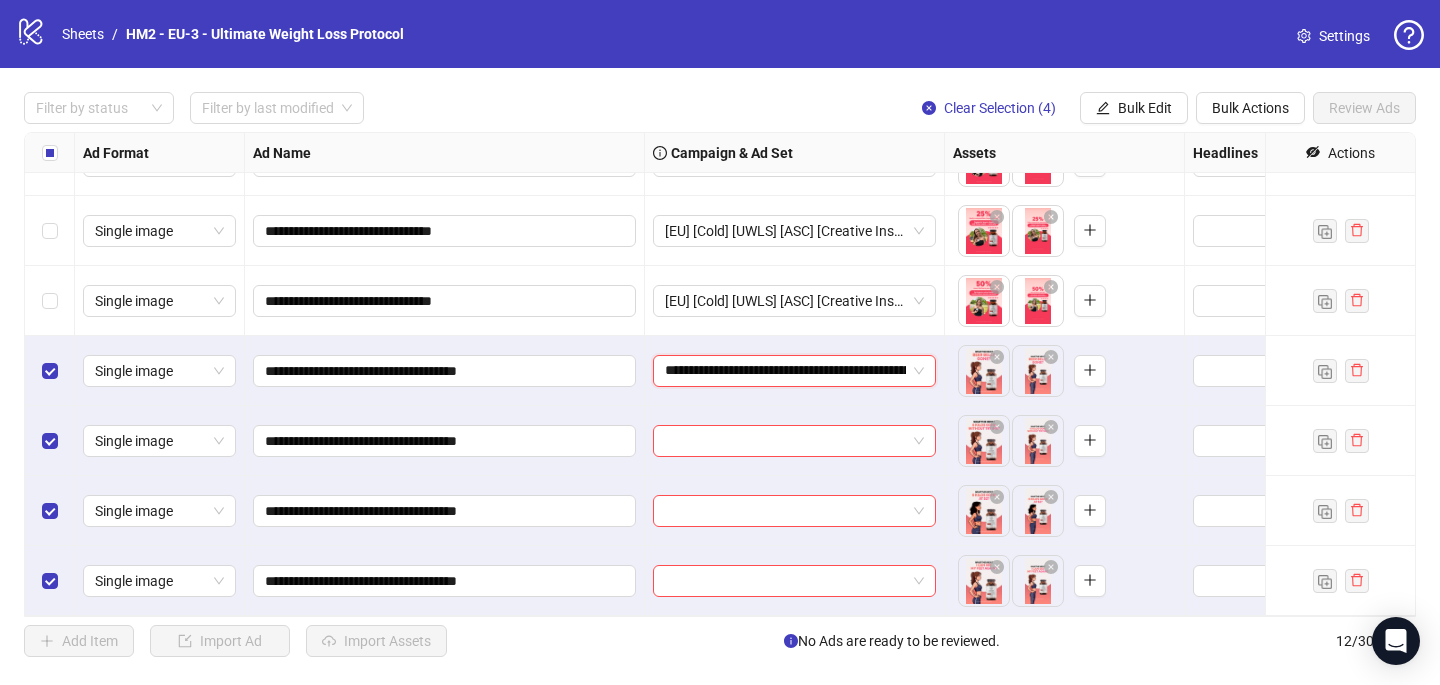 scroll, scrollTop: 0, scrollLeft: 118, axis: horizontal 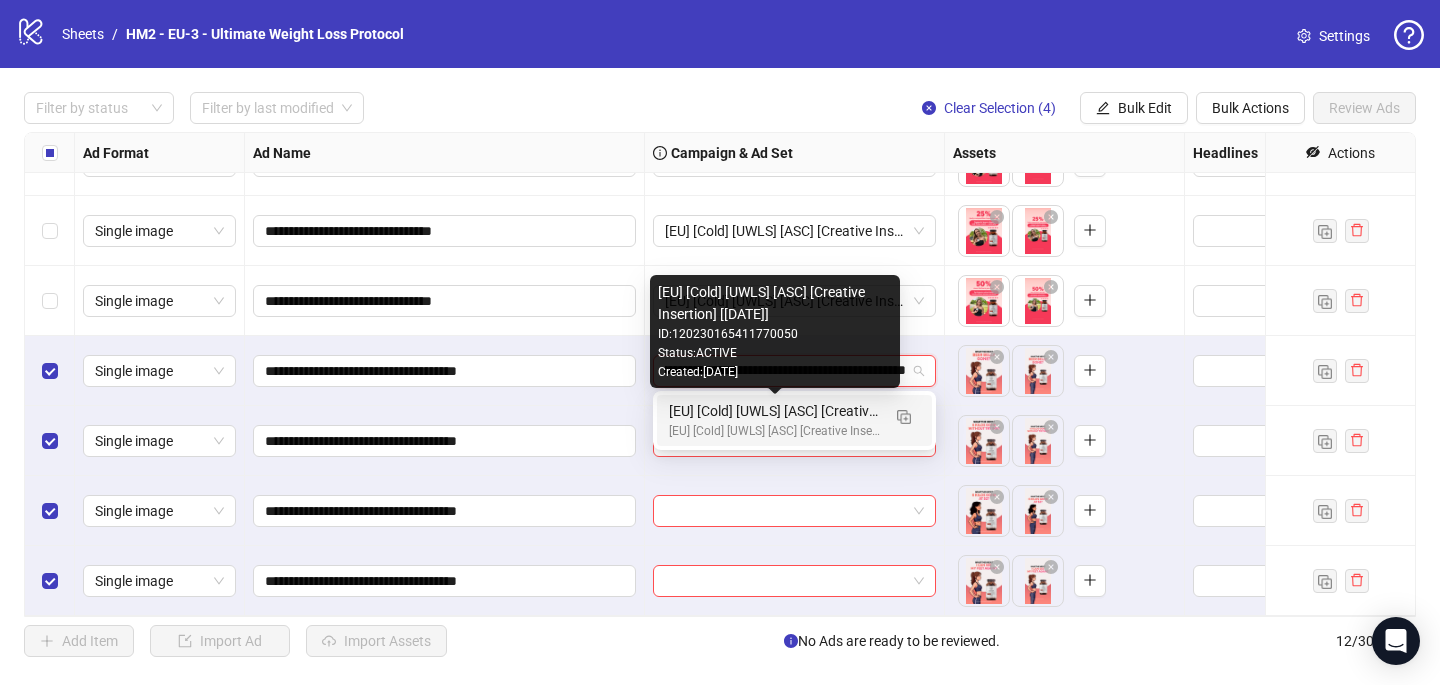 click on "[EU] [Cold] [UWLS] [ASC] [Creative Insertion] [22 July 2025]" at bounding box center [774, 411] 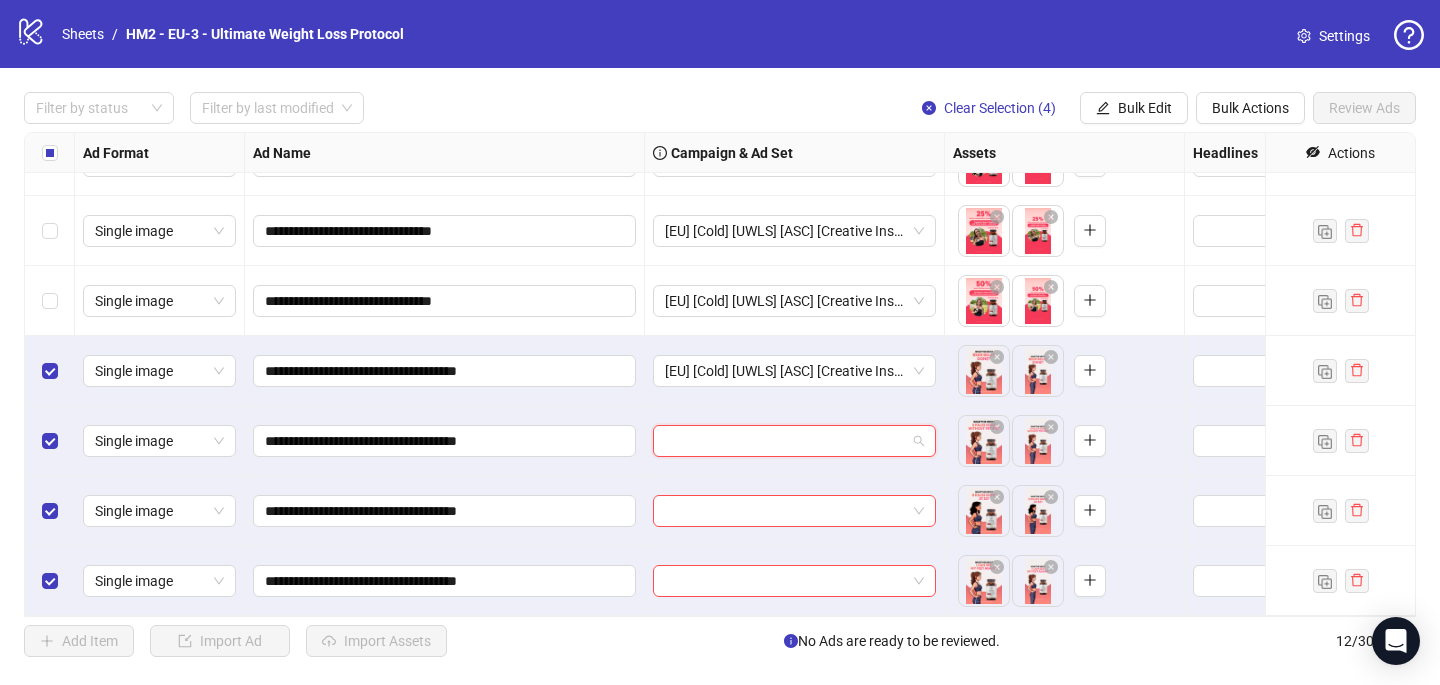 click at bounding box center (785, 441) 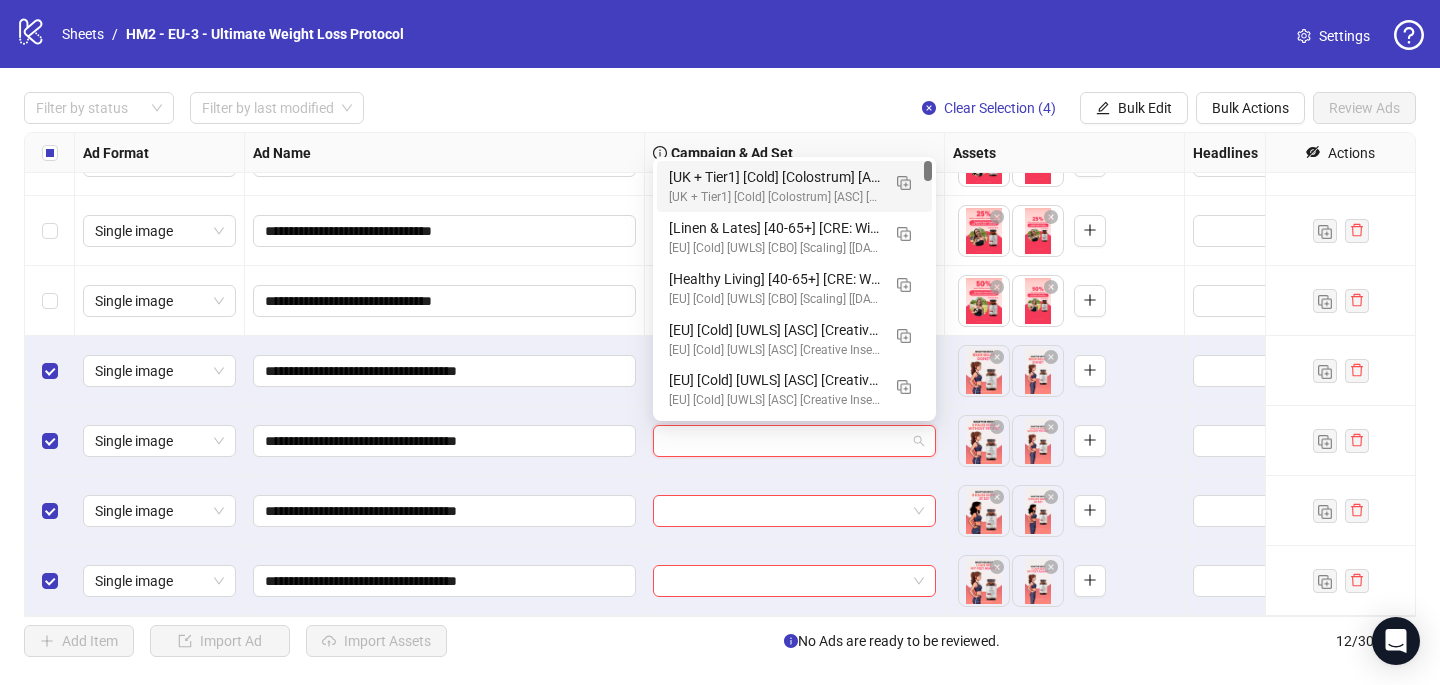 paste on "**********" 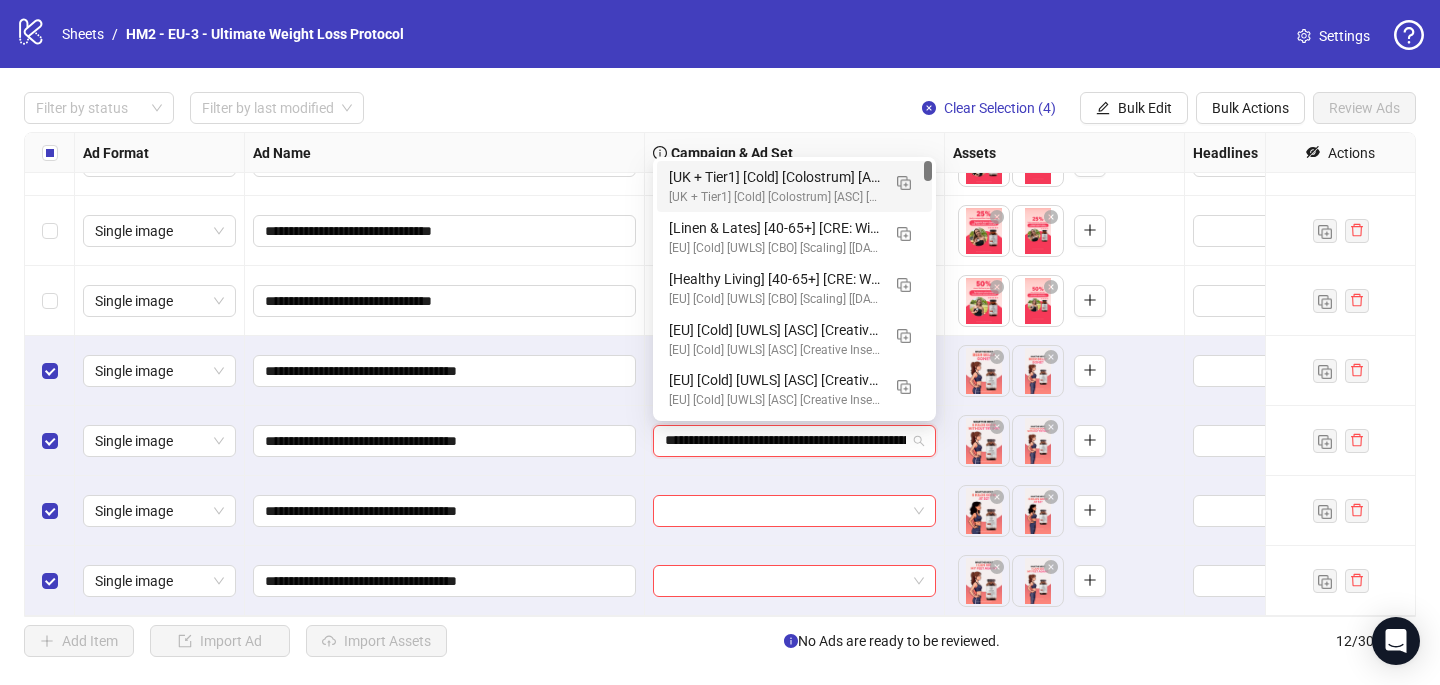 scroll, scrollTop: 0, scrollLeft: 118, axis: horizontal 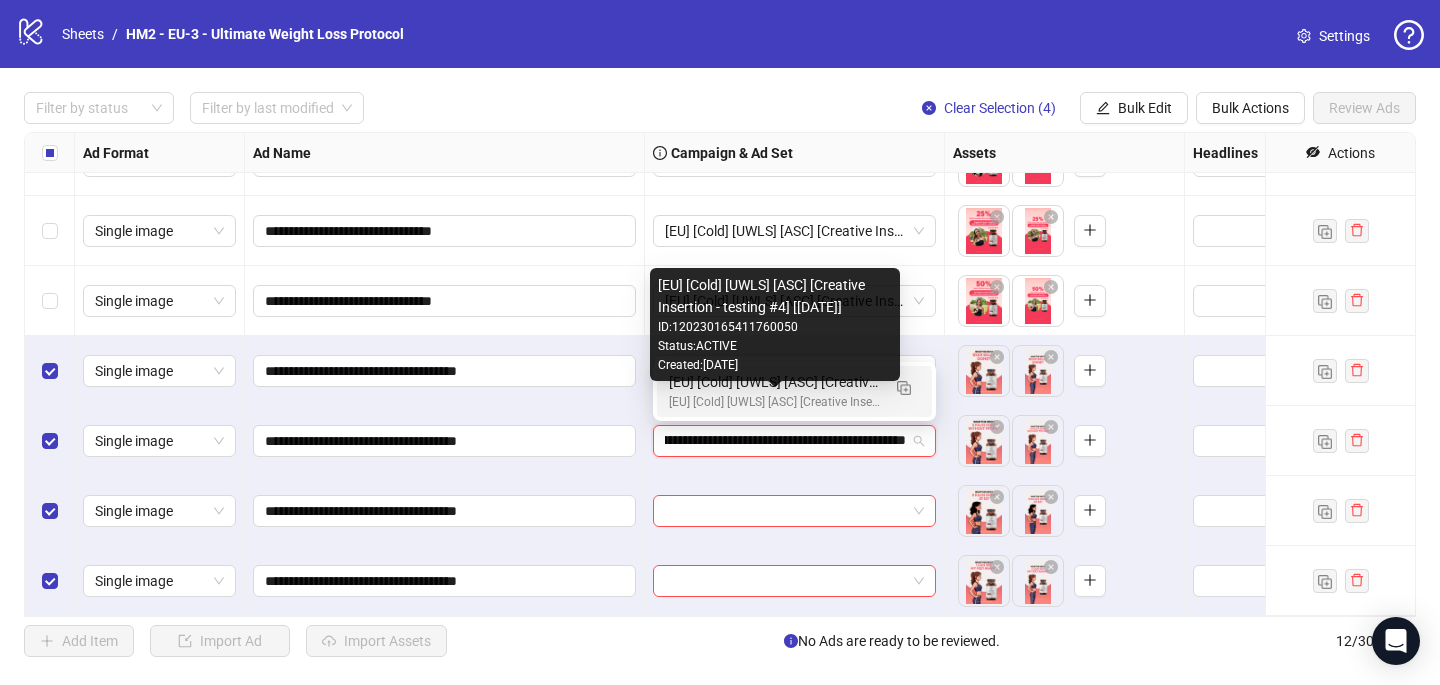 click on "[EU] [Cold] [UWLS] [ASC] [Creative Insertion - testing #4] [22 July 2025]" at bounding box center (774, 402) 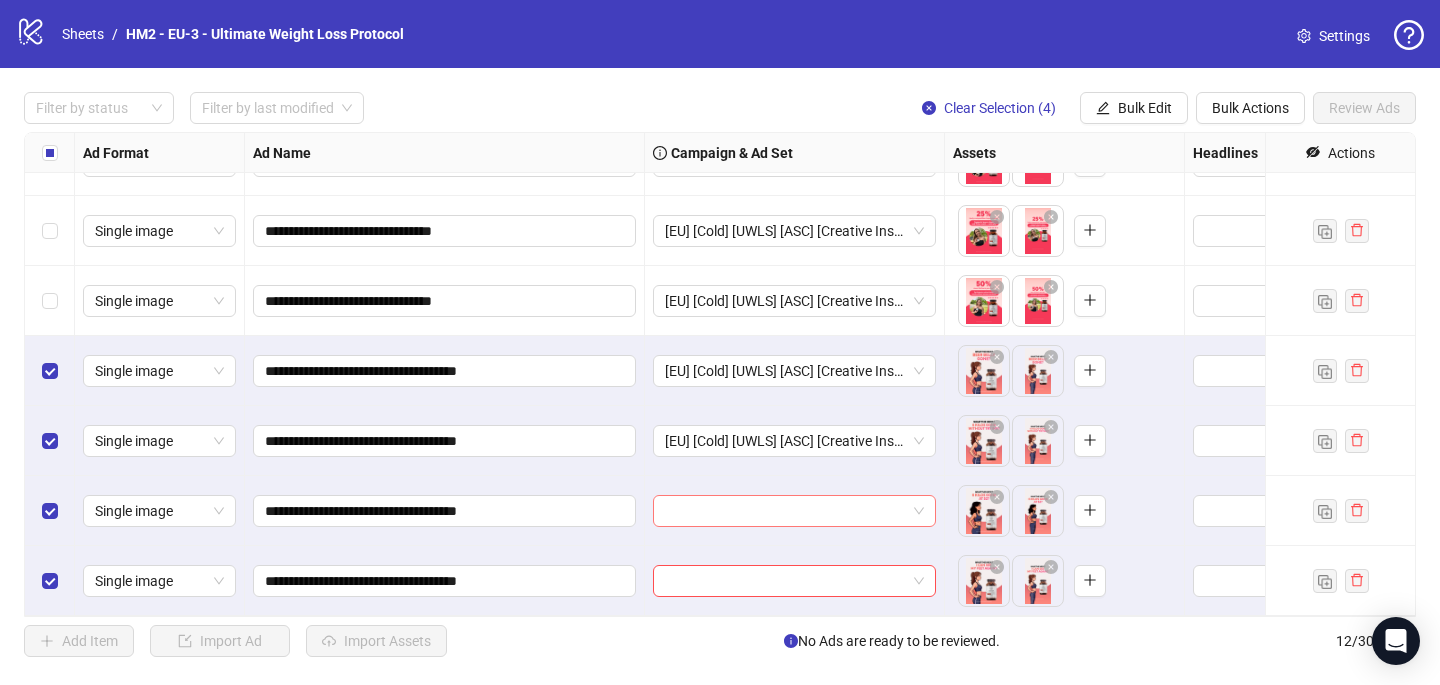 click at bounding box center (785, 511) 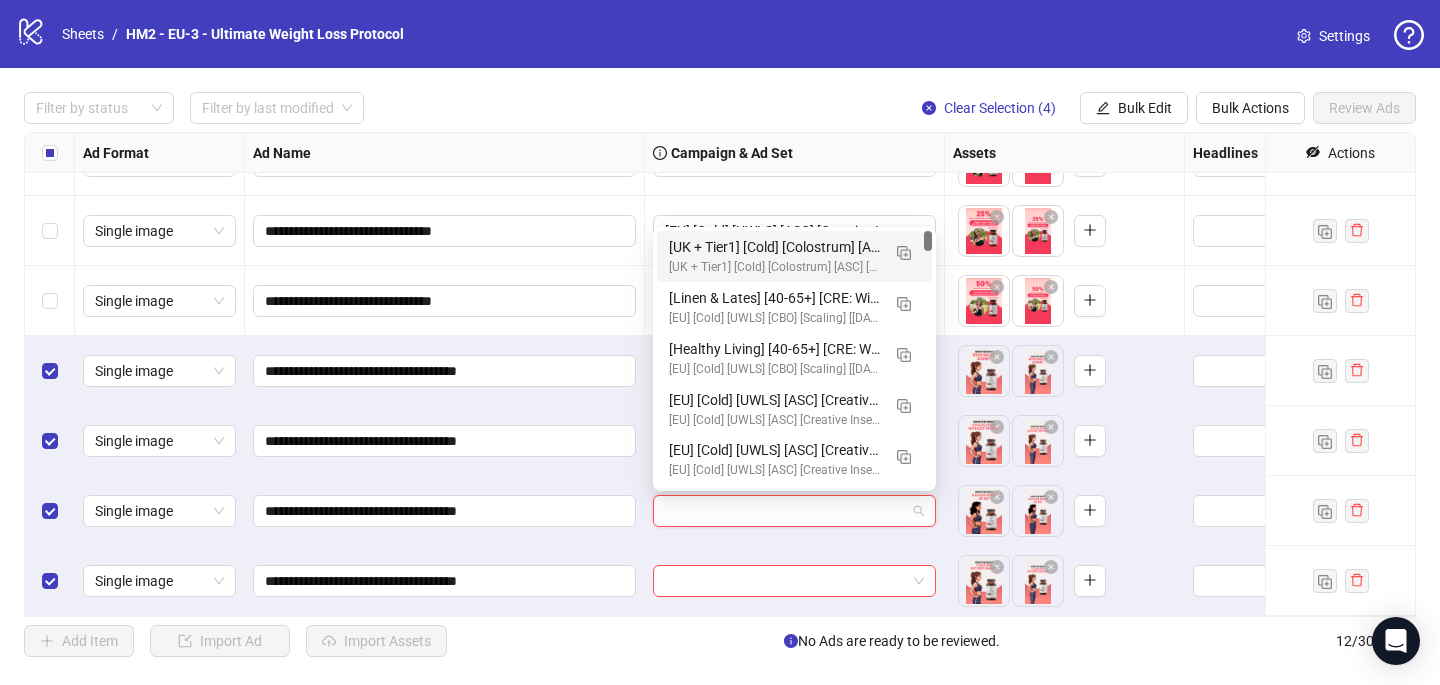 paste on "**********" 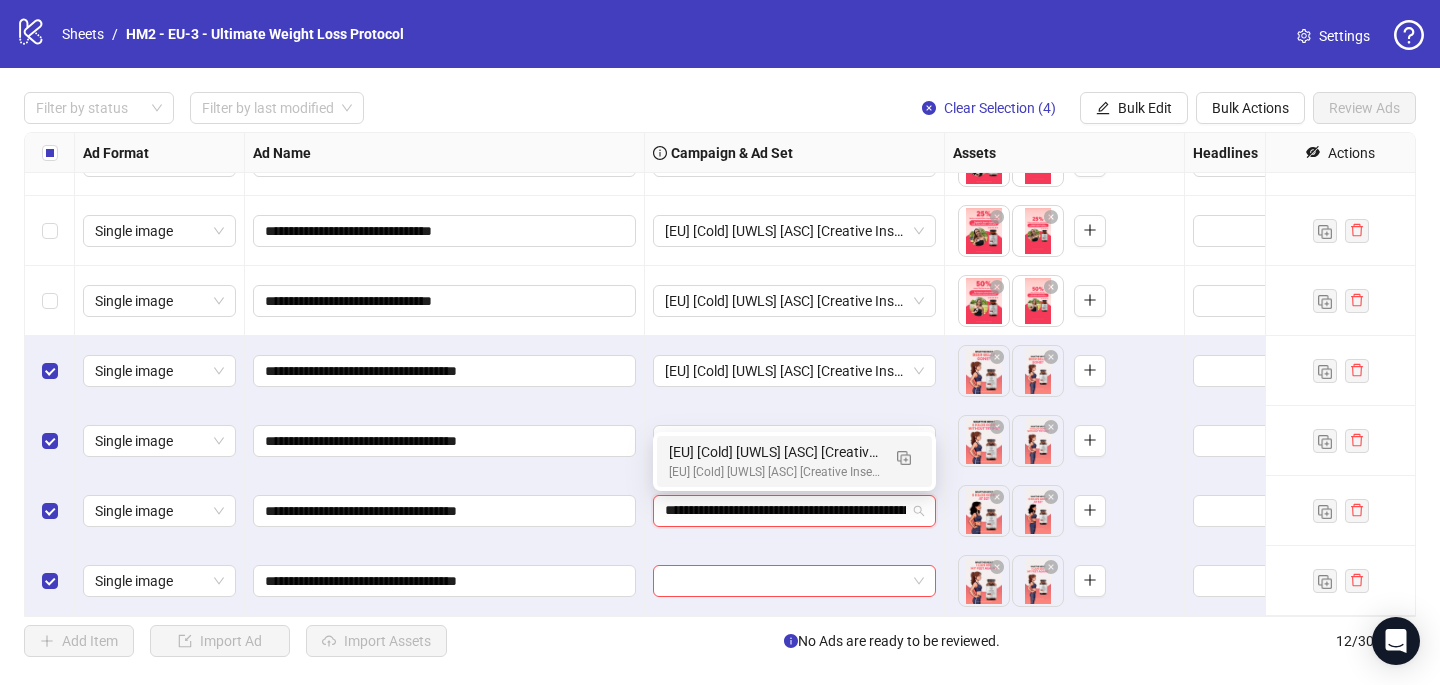 scroll, scrollTop: 0, scrollLeft: 118, axis: horizontal 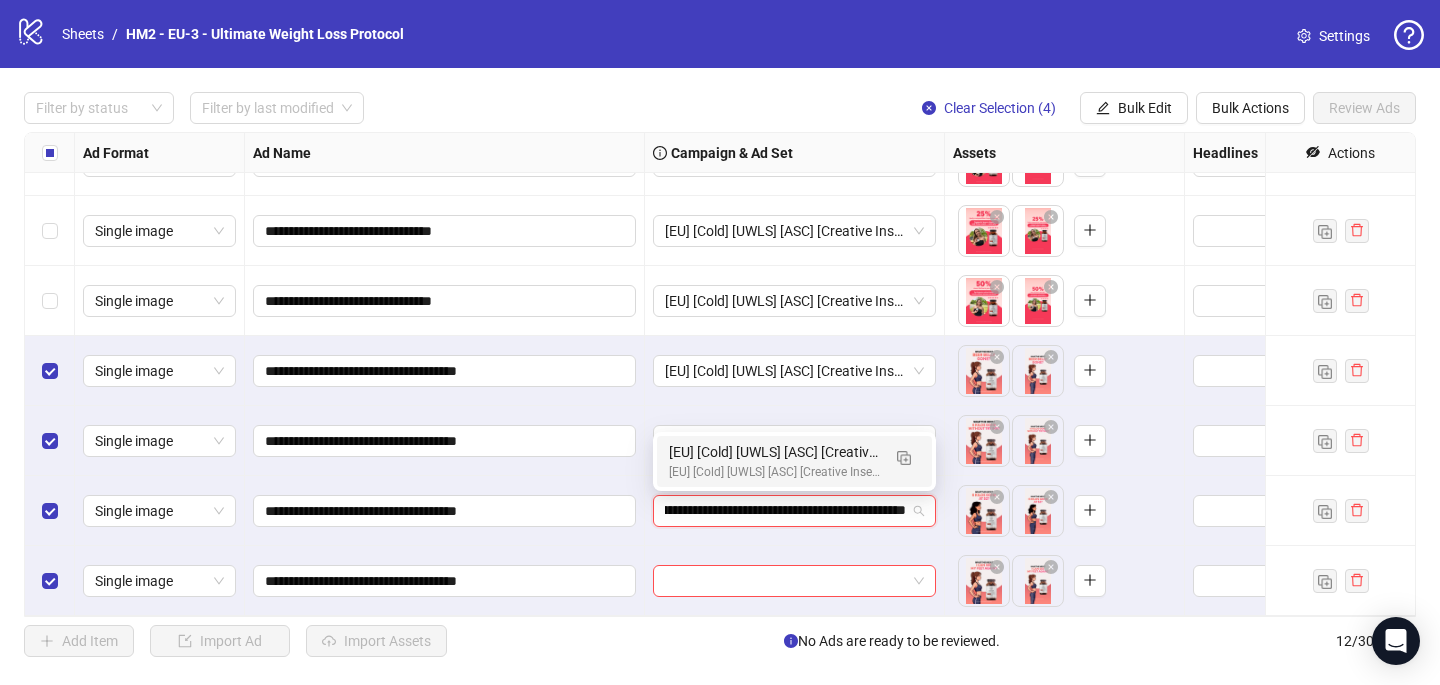 click on "[EU] [Cold] [UWLS] [ASC] [Creative Insertion] [22 July 2025]" at bounding box center (774, 452) 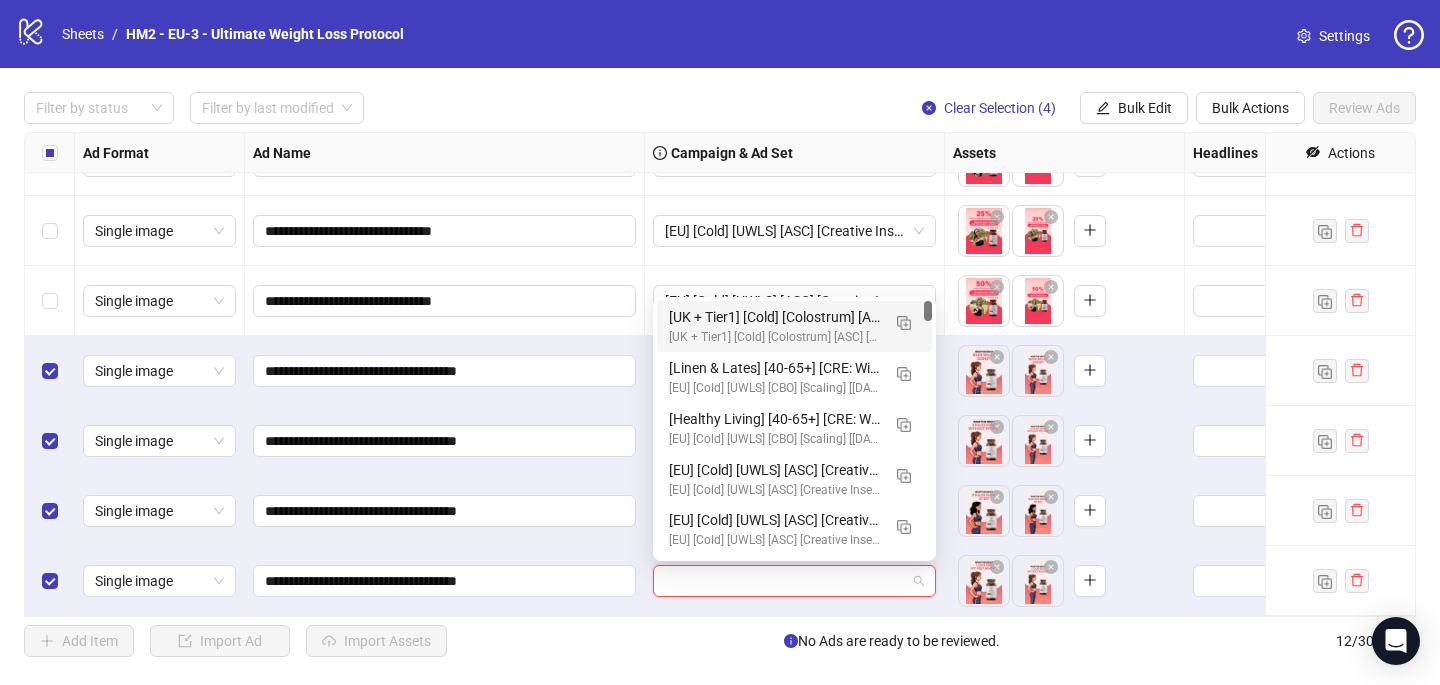 click at bounding box center (785, 581) 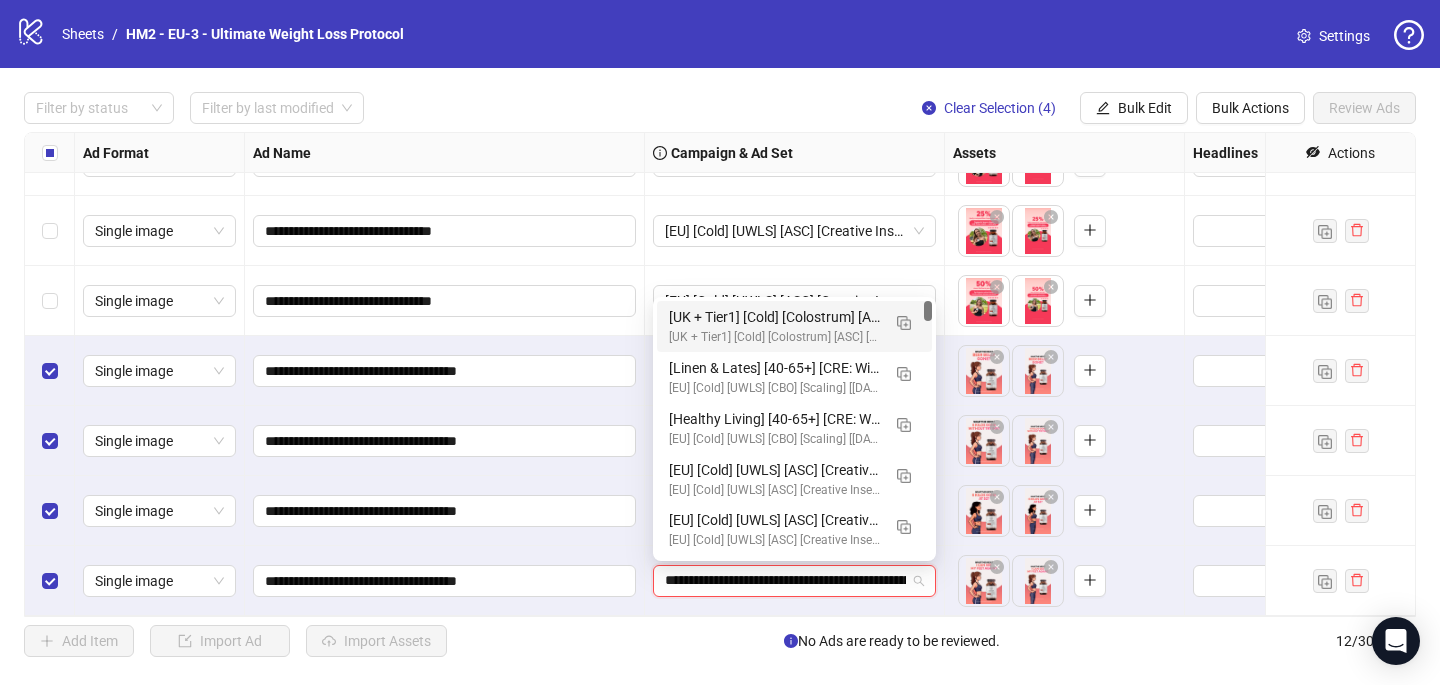 scroll, scrollTop: 0, scrollLeft: 118, axis: horizontal 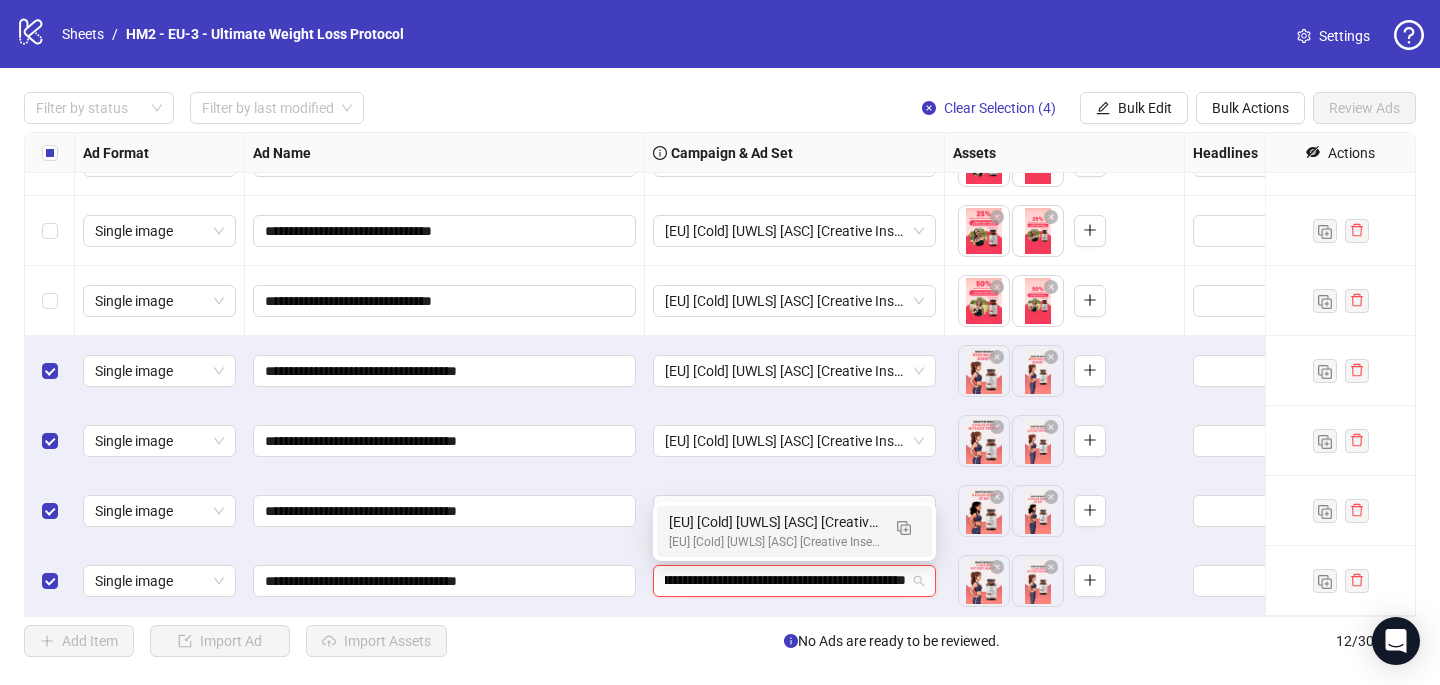 click on "[EU] [Cold] [UWLS] [ASC] [Creative Insertion - testing #4] [22 July 2025]" at bounding box center [774, 542] 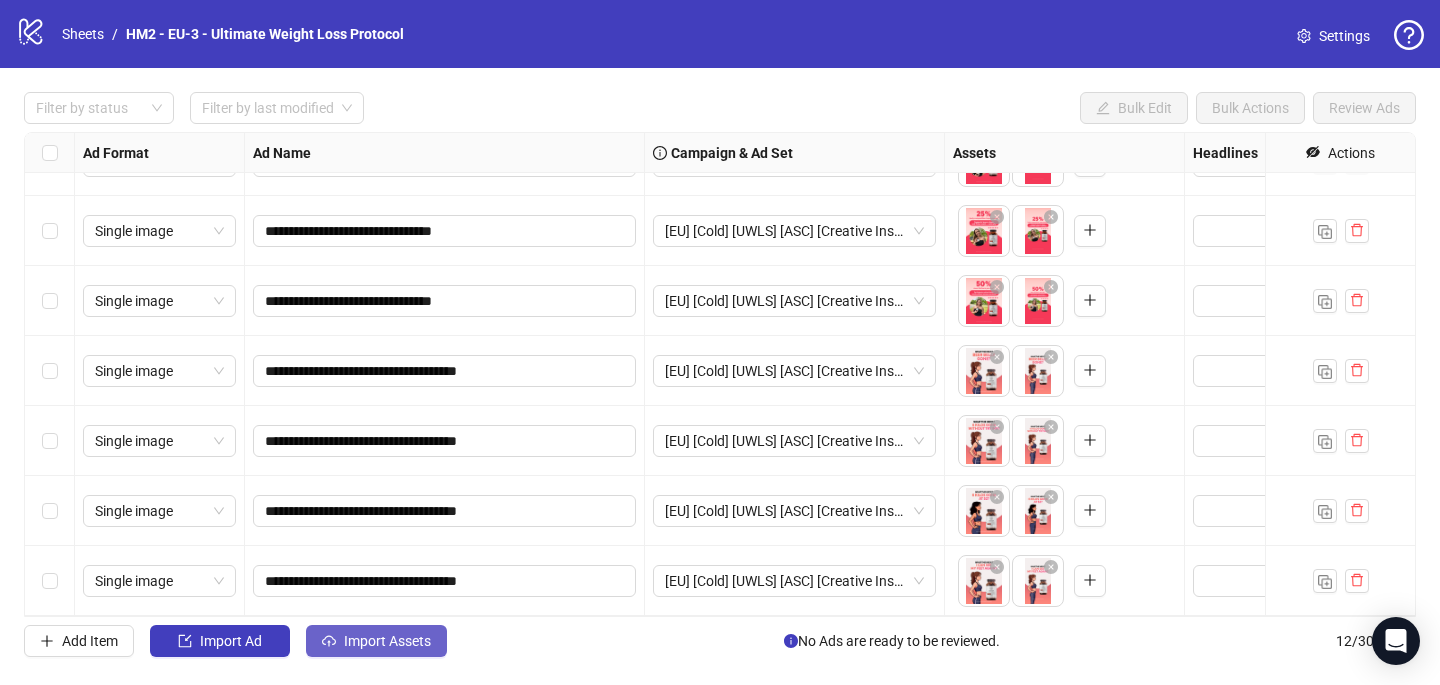 click on "Import Assets" at bounding box center [376, 641] 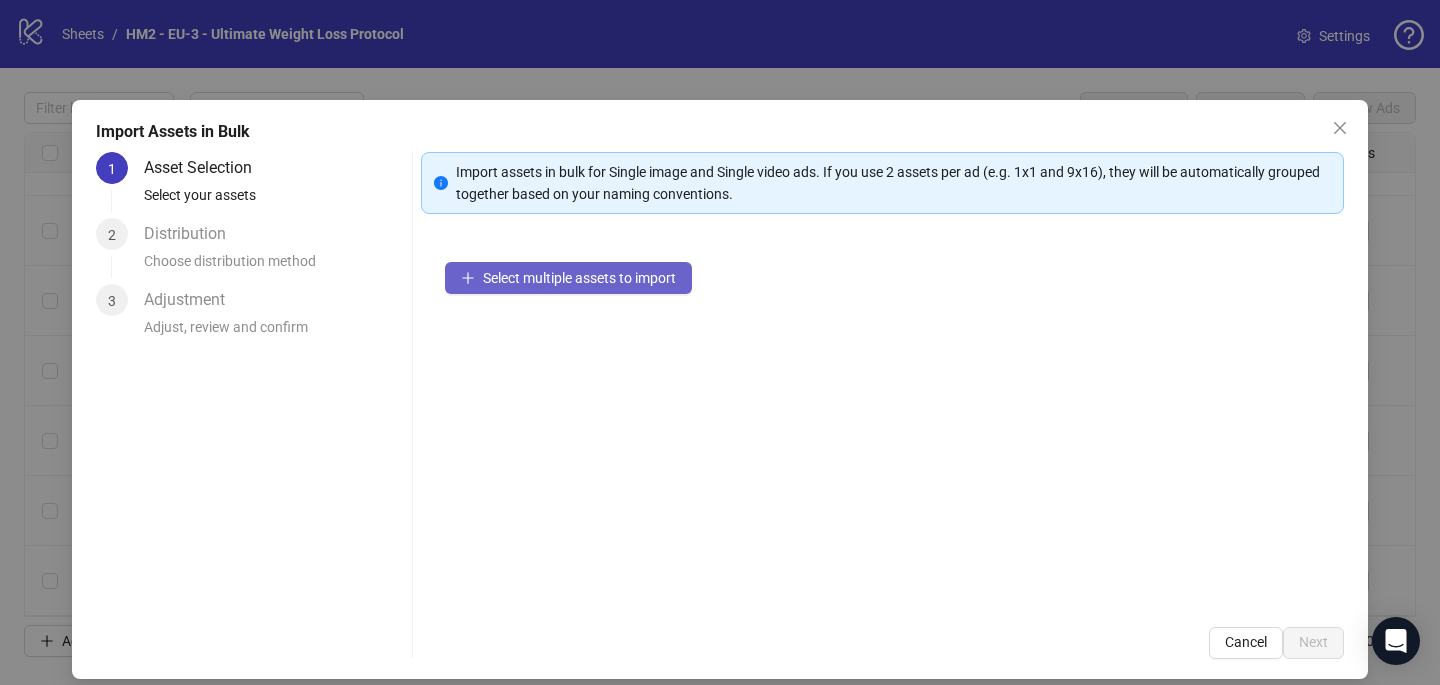 click on "Select multiple assets to import" at bounding box center (579, 278) 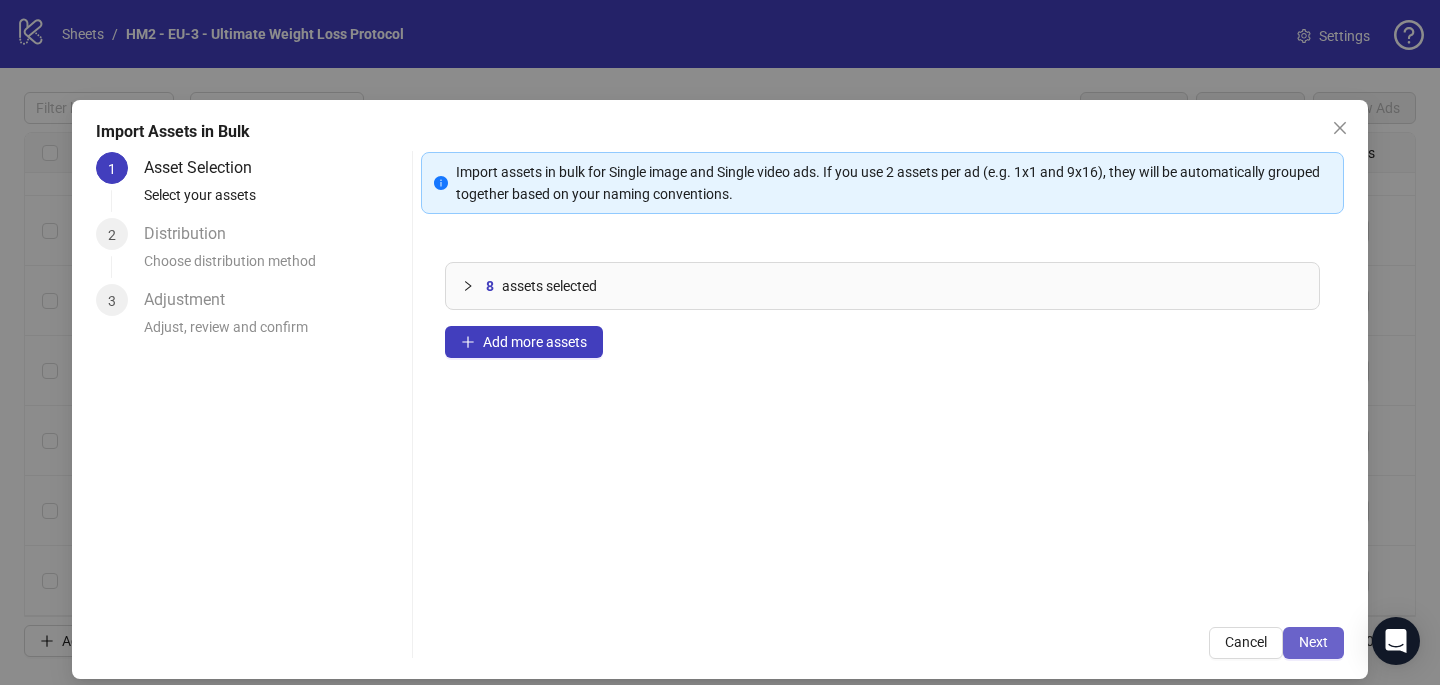 click on "Next" at bounding box center (1313, 643) 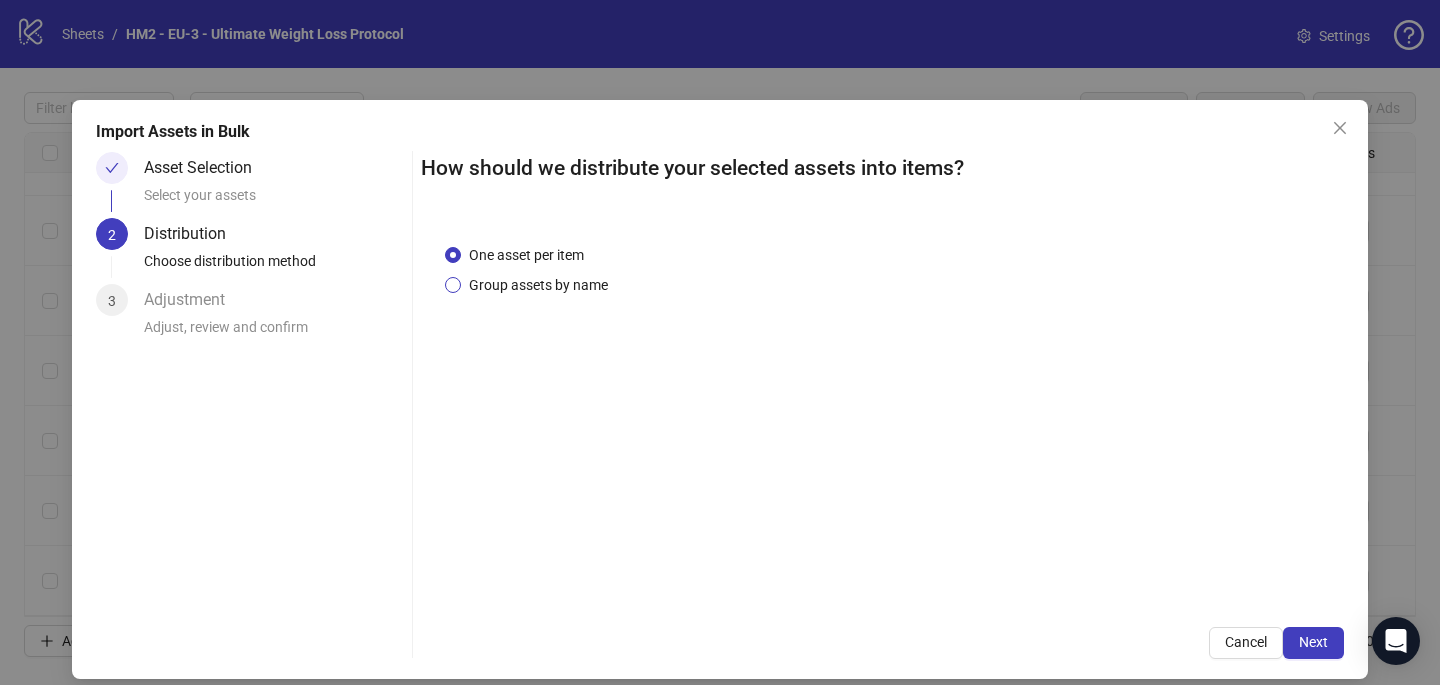 click on "Group assets by name" at bounding box center (538, 285) 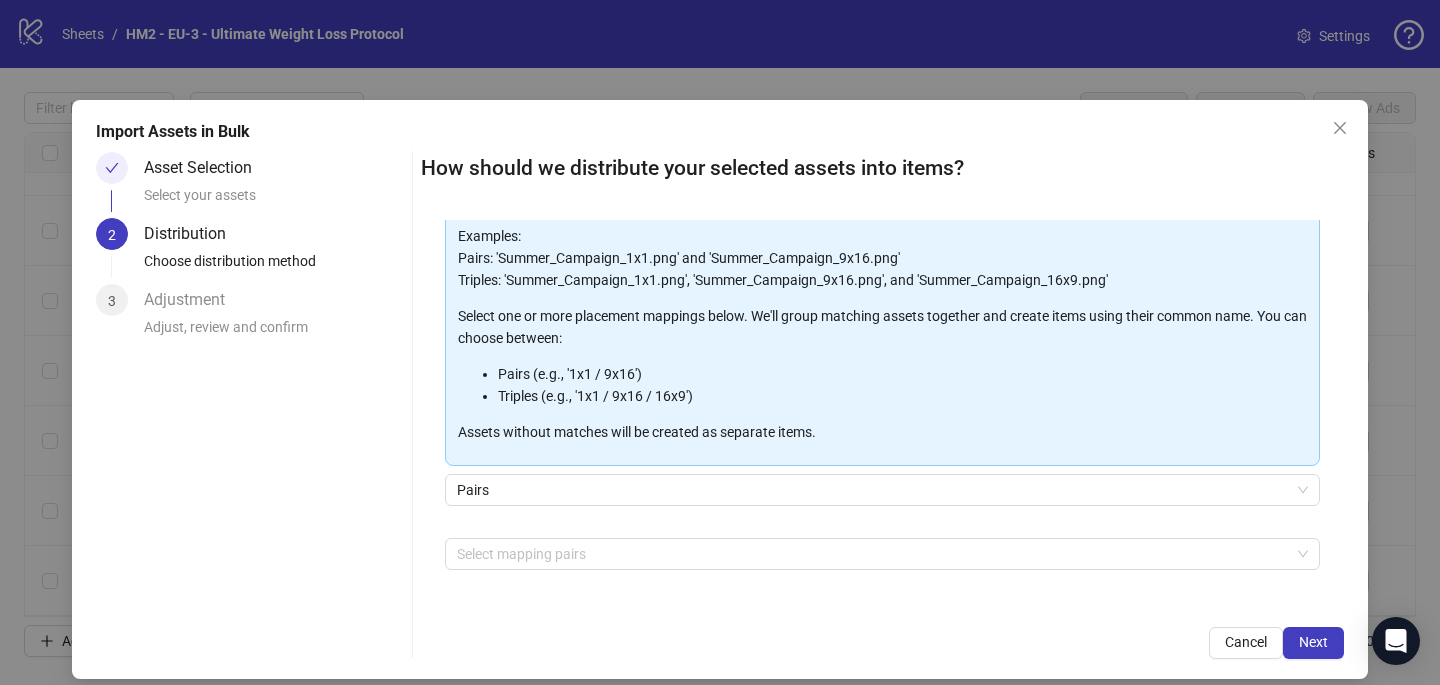 scroll, scrollTop: 154, scrollLeft: 0, axis: vertical 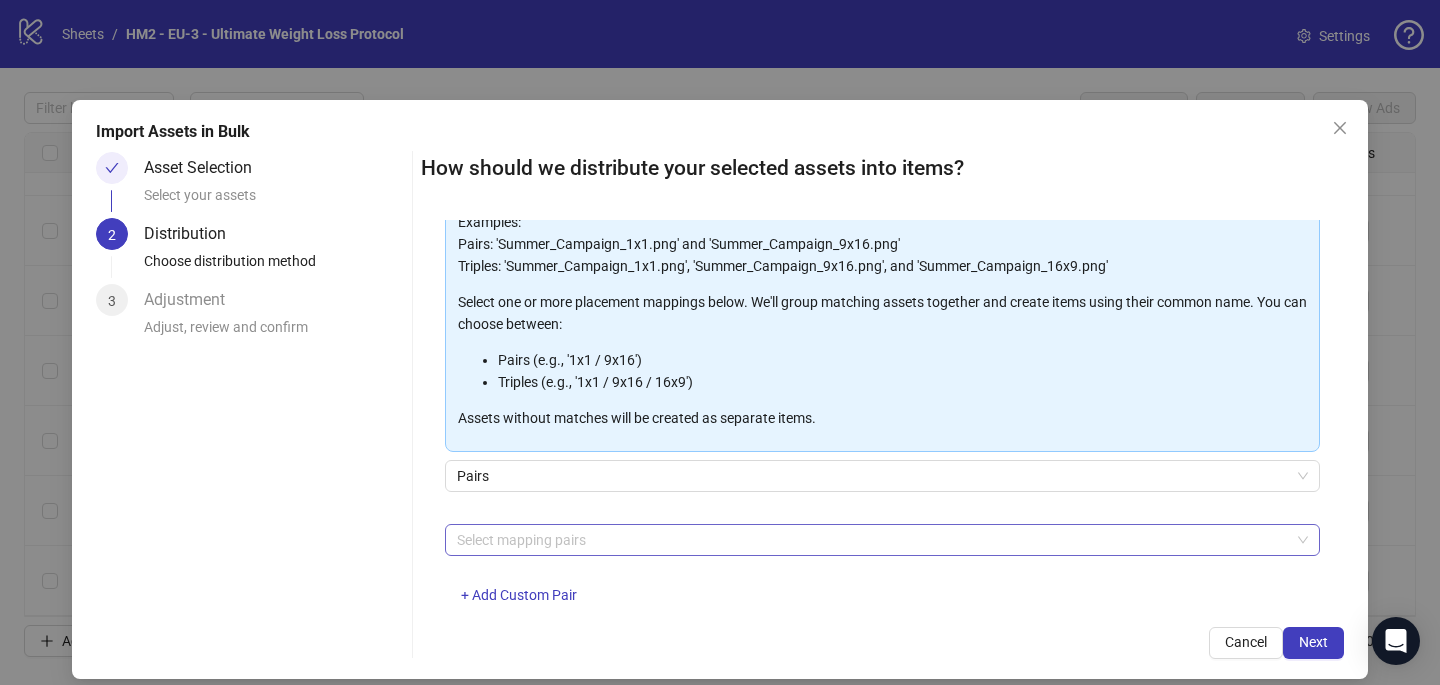 click at bounding box center (872, 540) 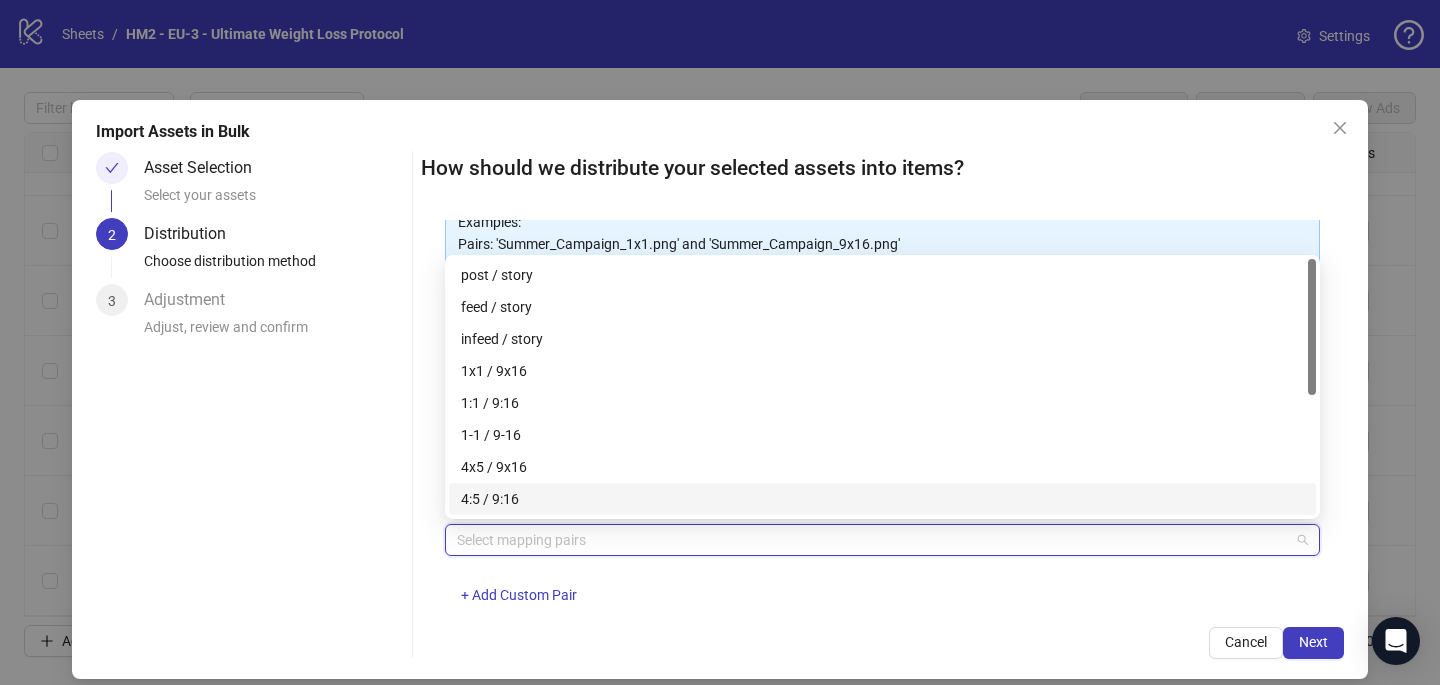 click on "4x5 / 9x16" at bounding box center [882, 467] 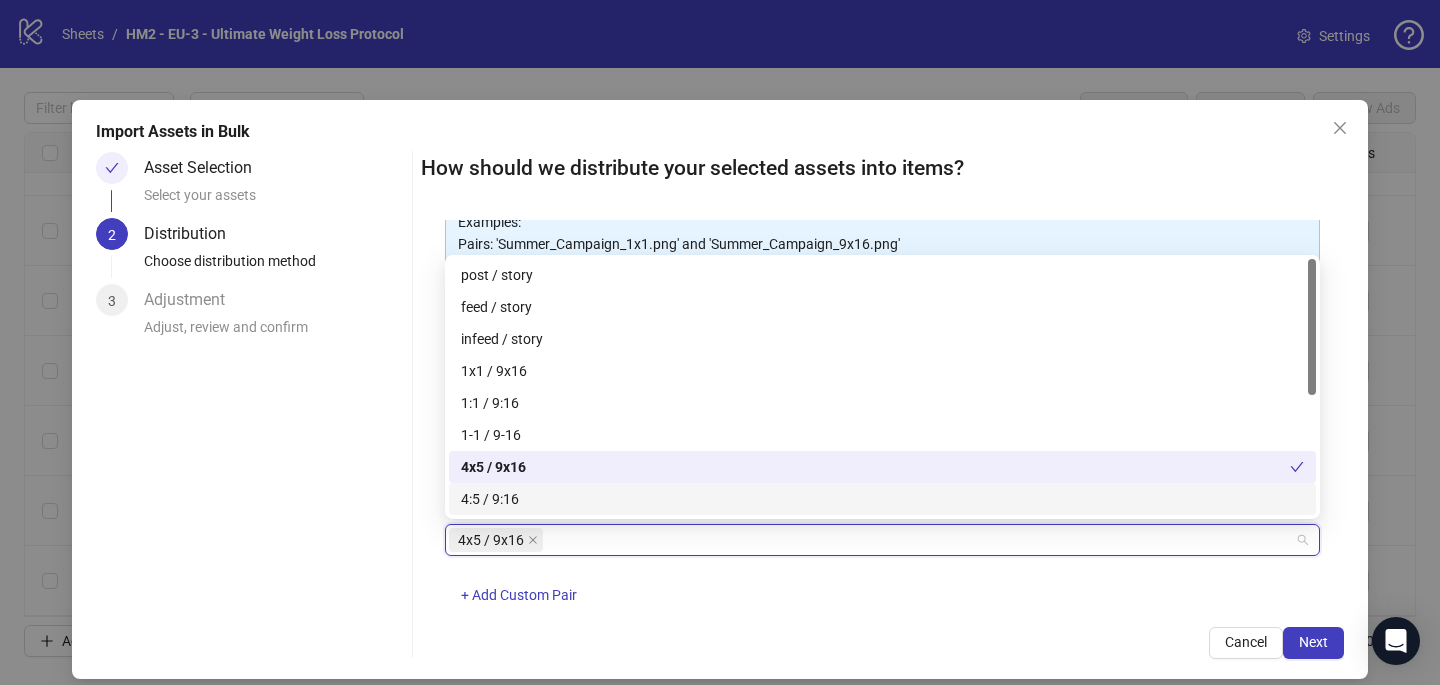 click on "How should we distribute your selected assets into items? One asset per item Group assets by name Assets must follow a consistent naming pattern to use this feature. Examples: Pairs: 'Summer_Campaign_1x1.png' and 'Summer_Campaign_9x16.png' Triples: 'Summer_Campaign_1x1.png', 'Summer_Campaign_9x16.png', and 'Summer_Campaign_16x9.png' Select one or more placement mappings below. We'll group matching assets together and create items using their common name. You can choose between: Pairs (e.g., '1x1 / 9x16') Triples (e.g., '1x1 / 9x16 / 16x9') Assets without matches will be created as separate items. Pairs 4x5 / 9x16   + Add Custom Pair Cancel Next" at bounding box center (882, 405) 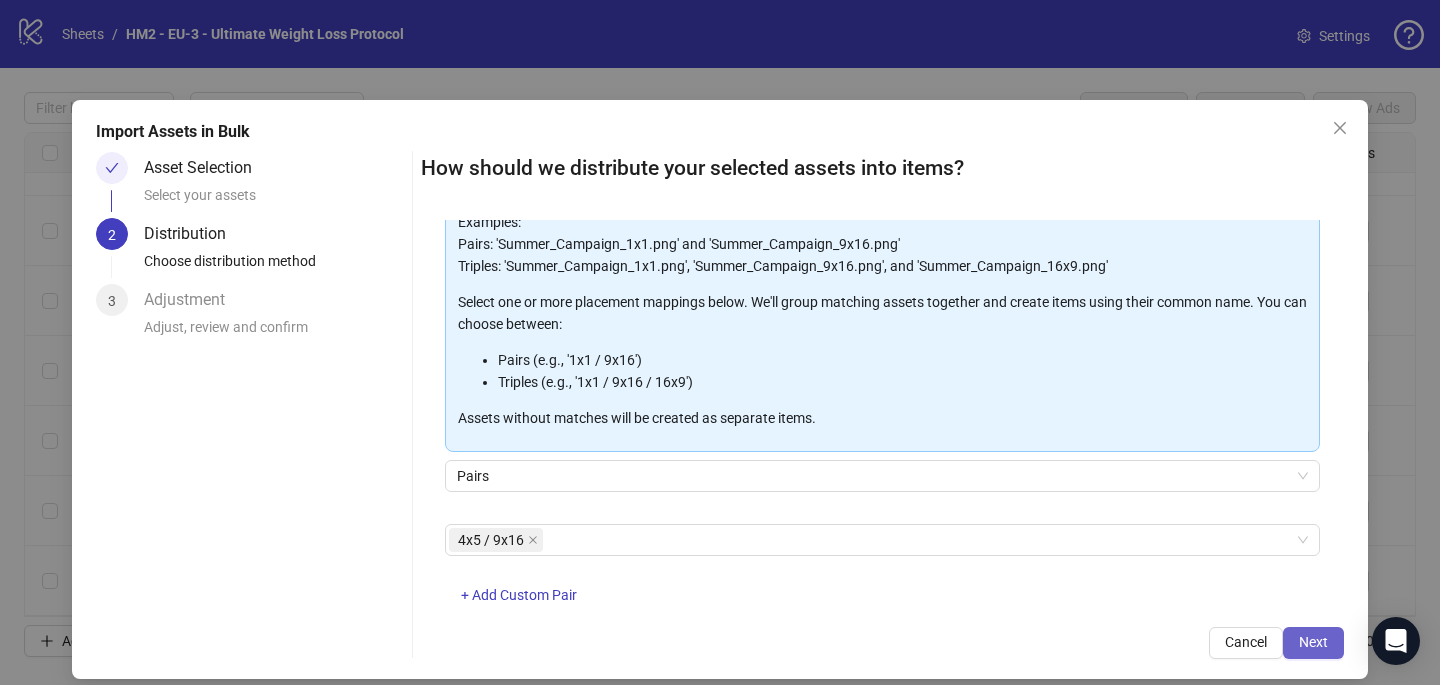 click on "Next" at bounding box center [1313, 643] 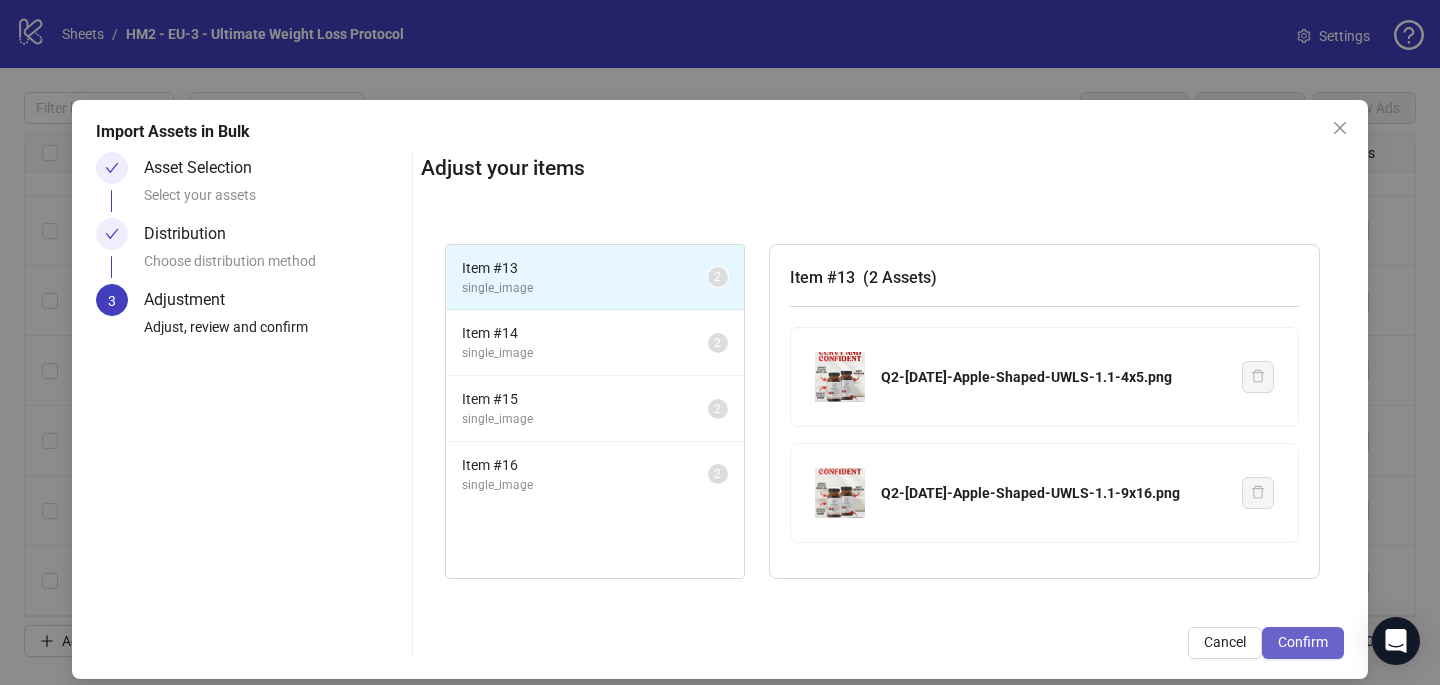 click on "Confirm" at bounding box center [1303, 642] 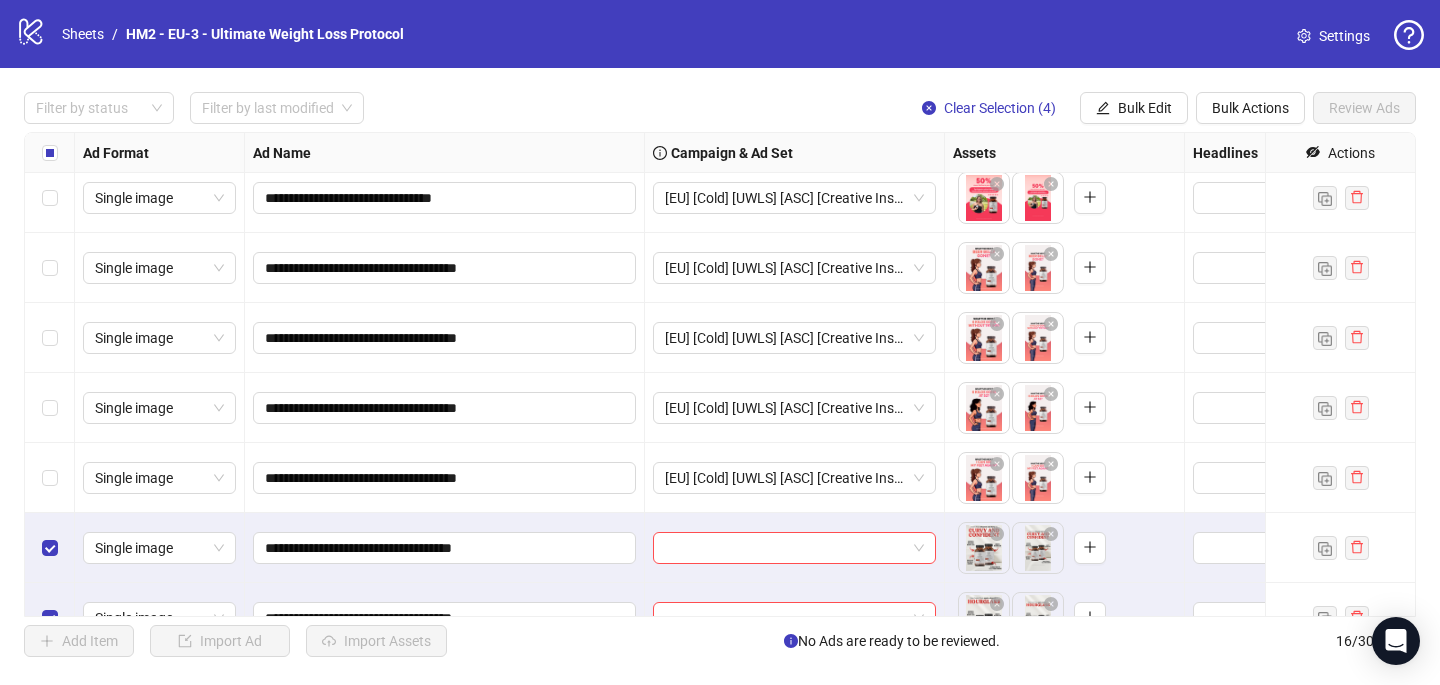 scroll, scrollTop: 677, scrollLeft: 0, axis: vertical 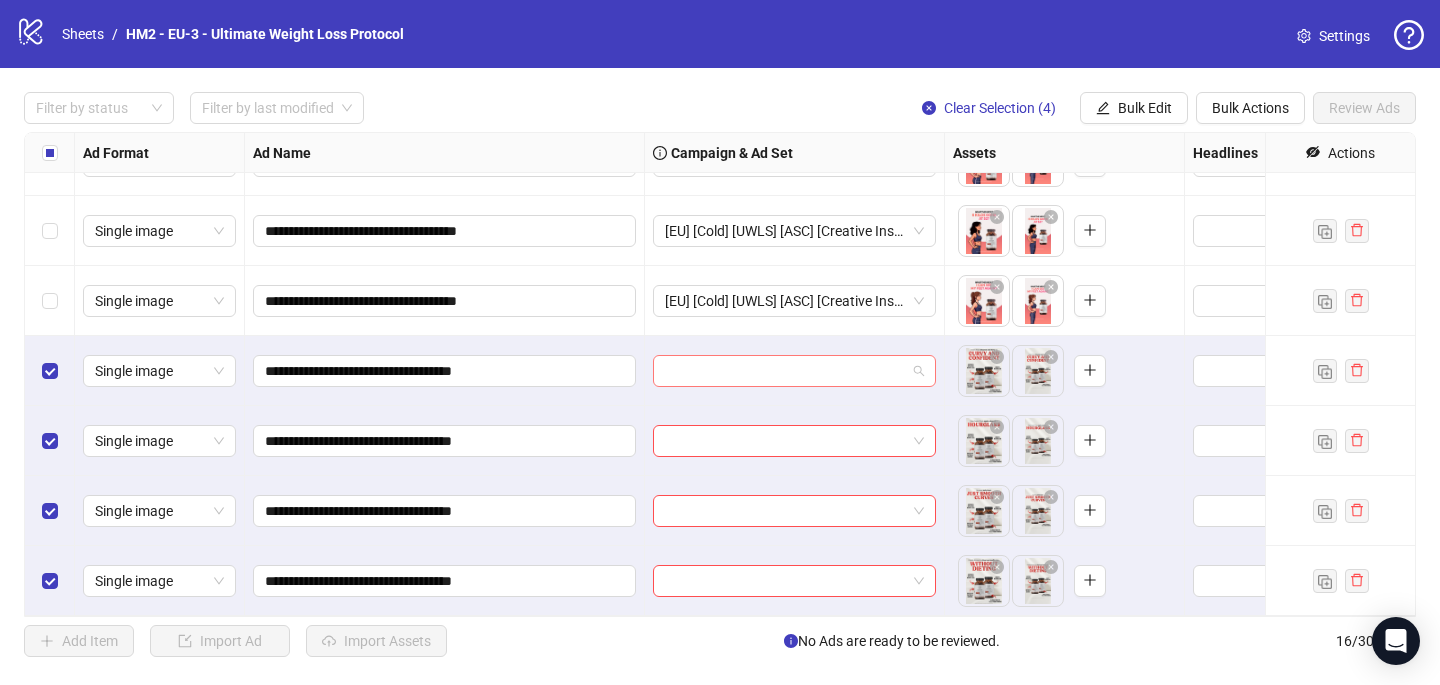click at bounding box center (785, 371) 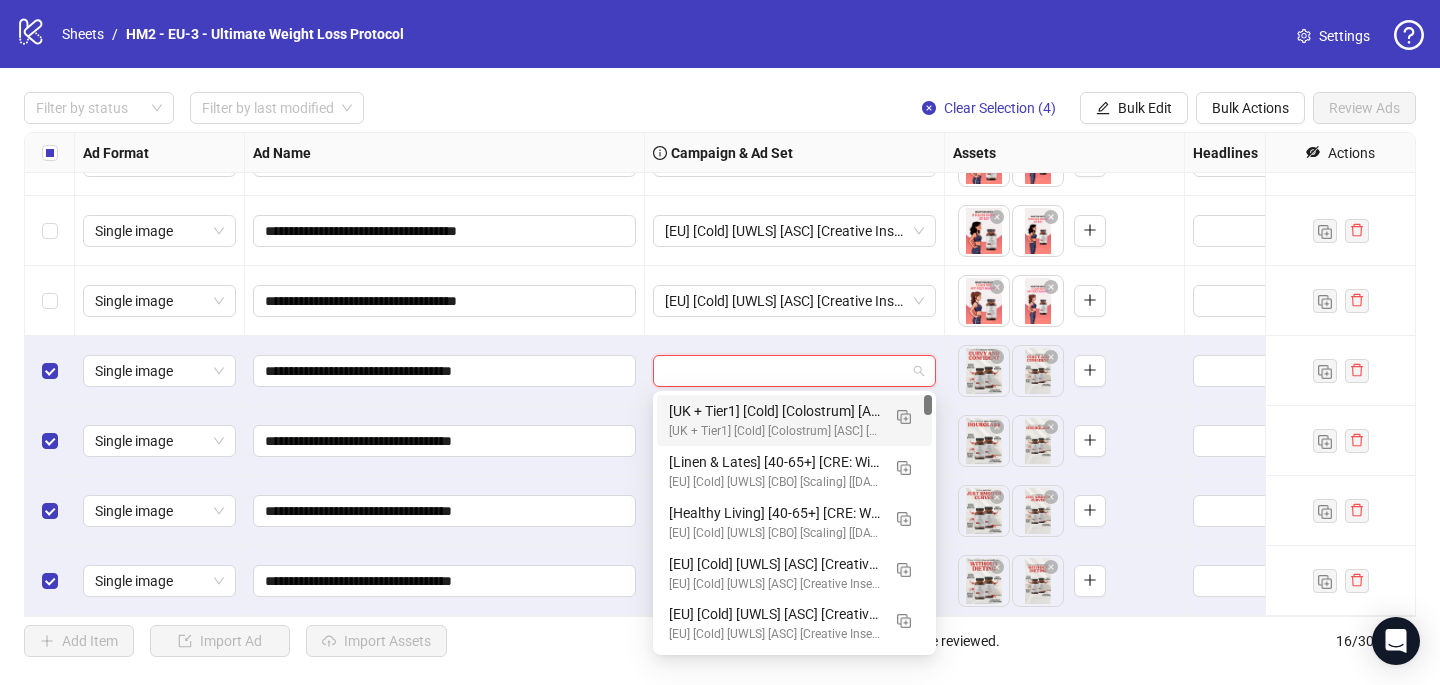 paste on "**********" 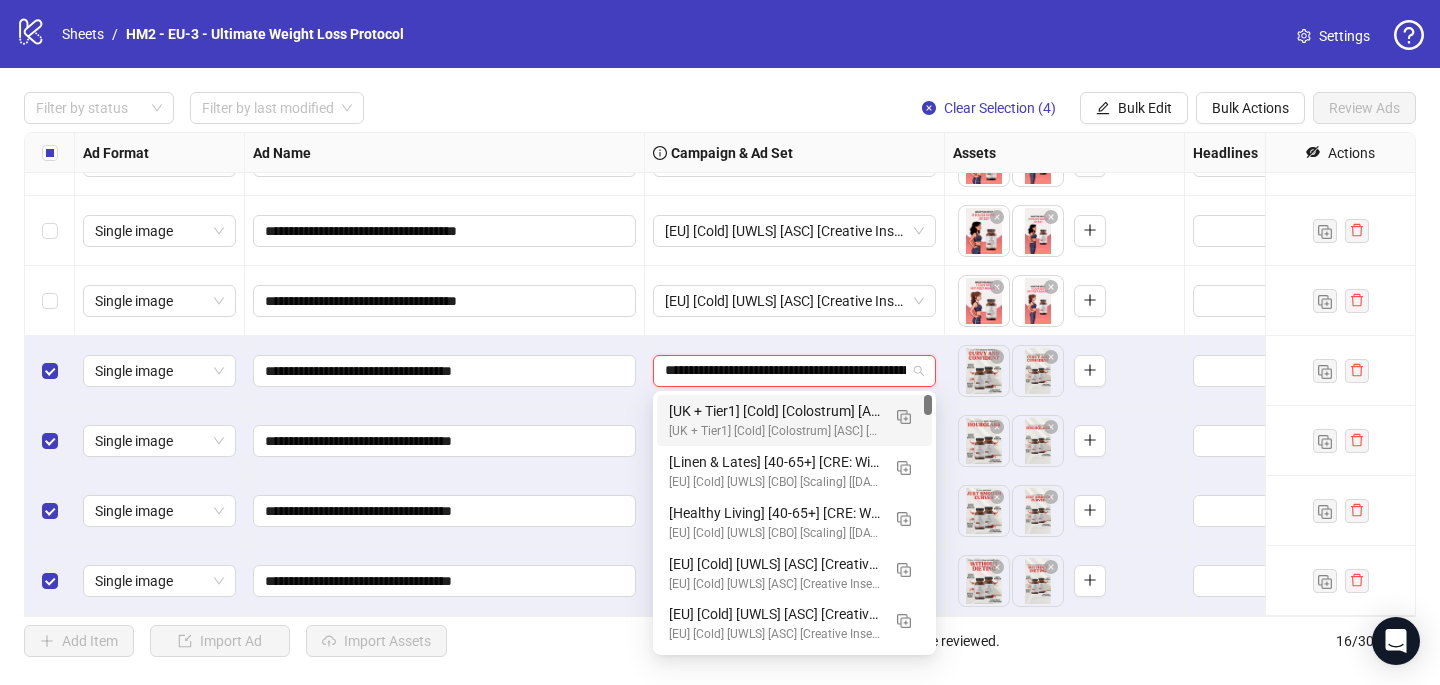 scroll, scrollTop: 0, scrollLeft: 118, axis: horizontal 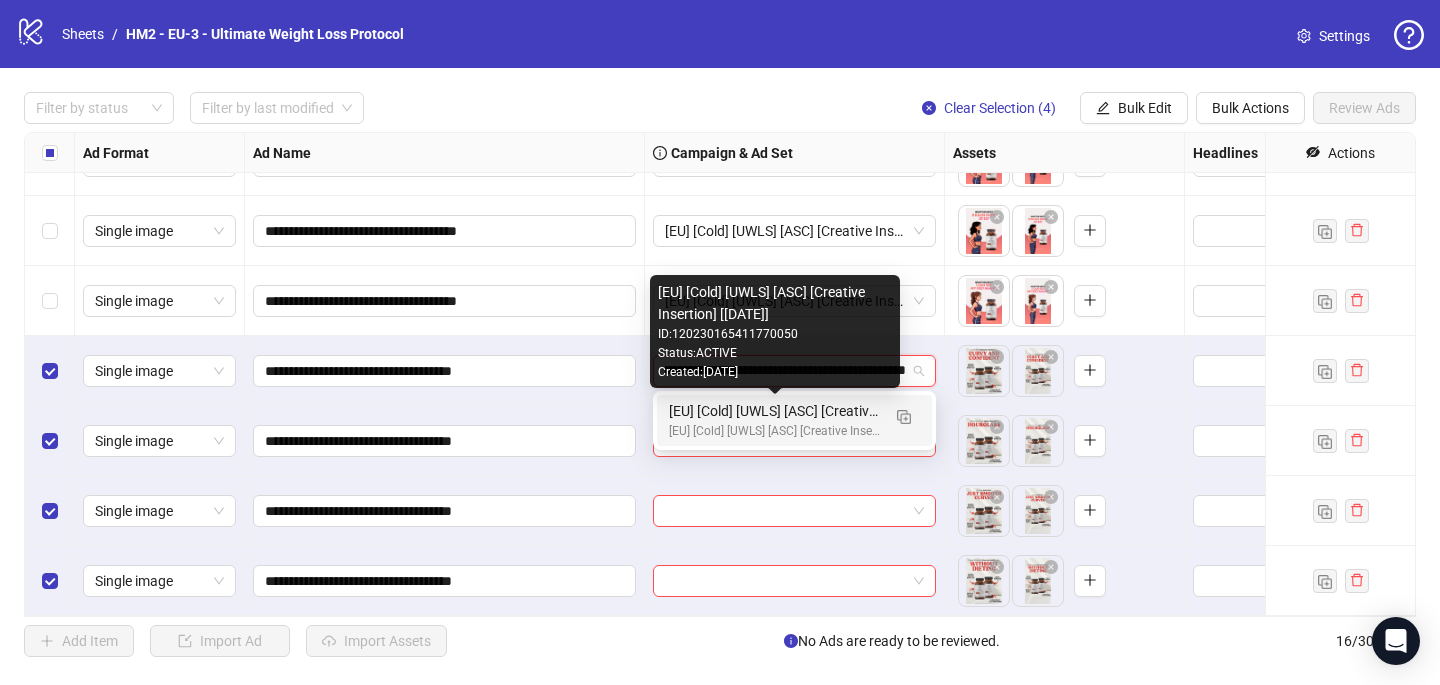 click on "[EU] [Cold] [UWLS] [ASC] [Creative Insertion - testing #4] [22 July 2025]" at bounding box center [774, 431] 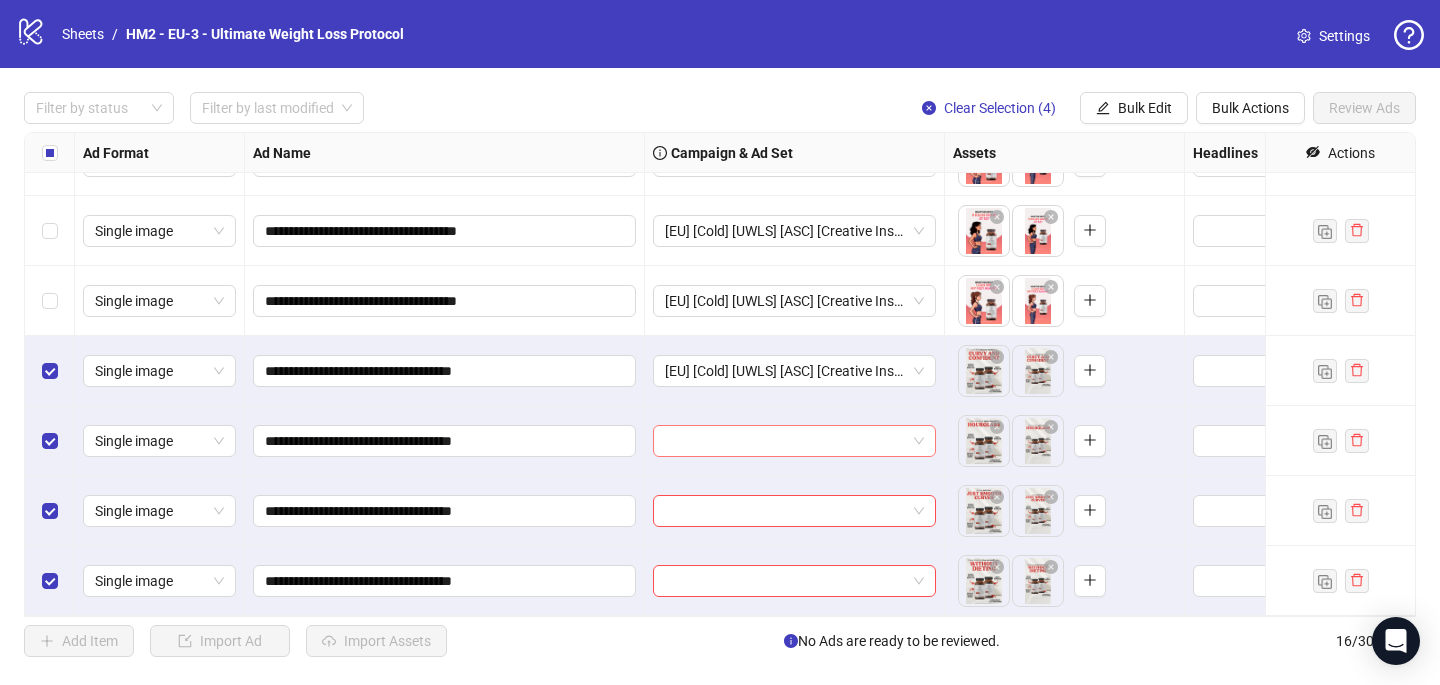 click at bounding box center [785, 441] 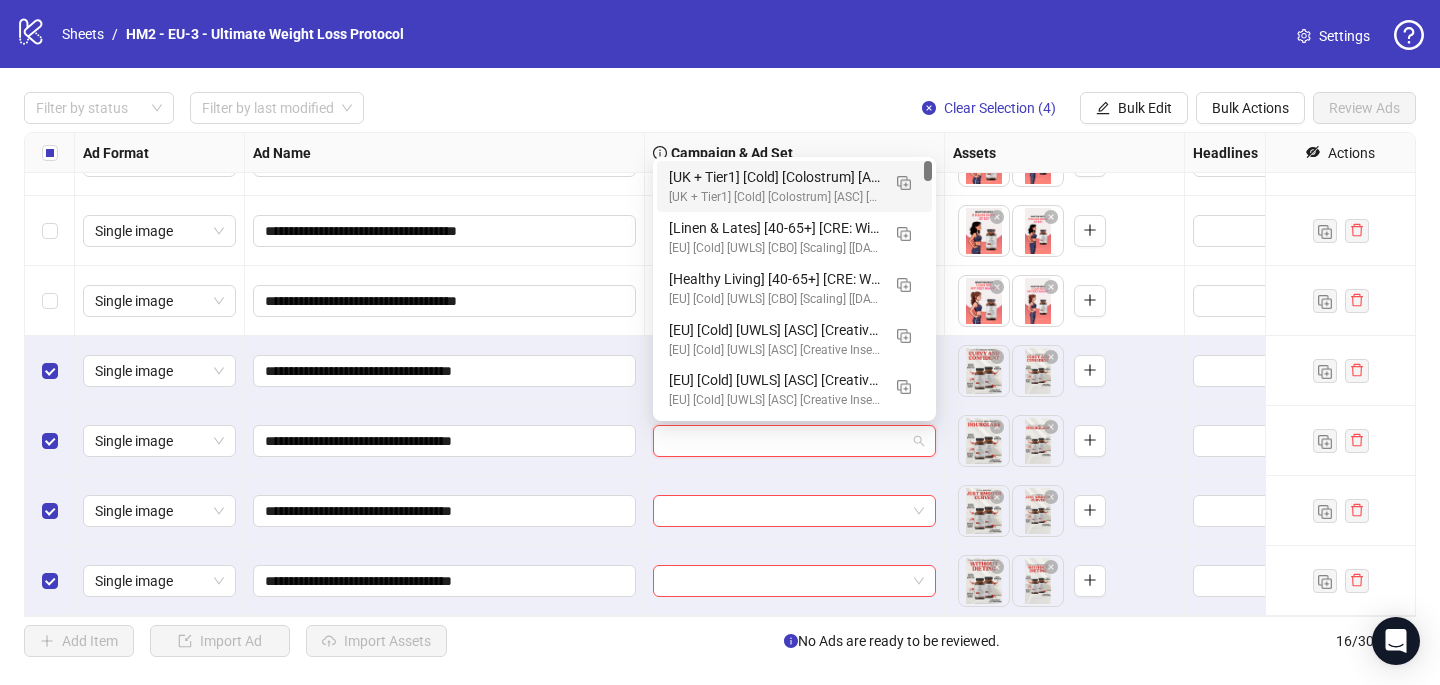 paste on "**********" 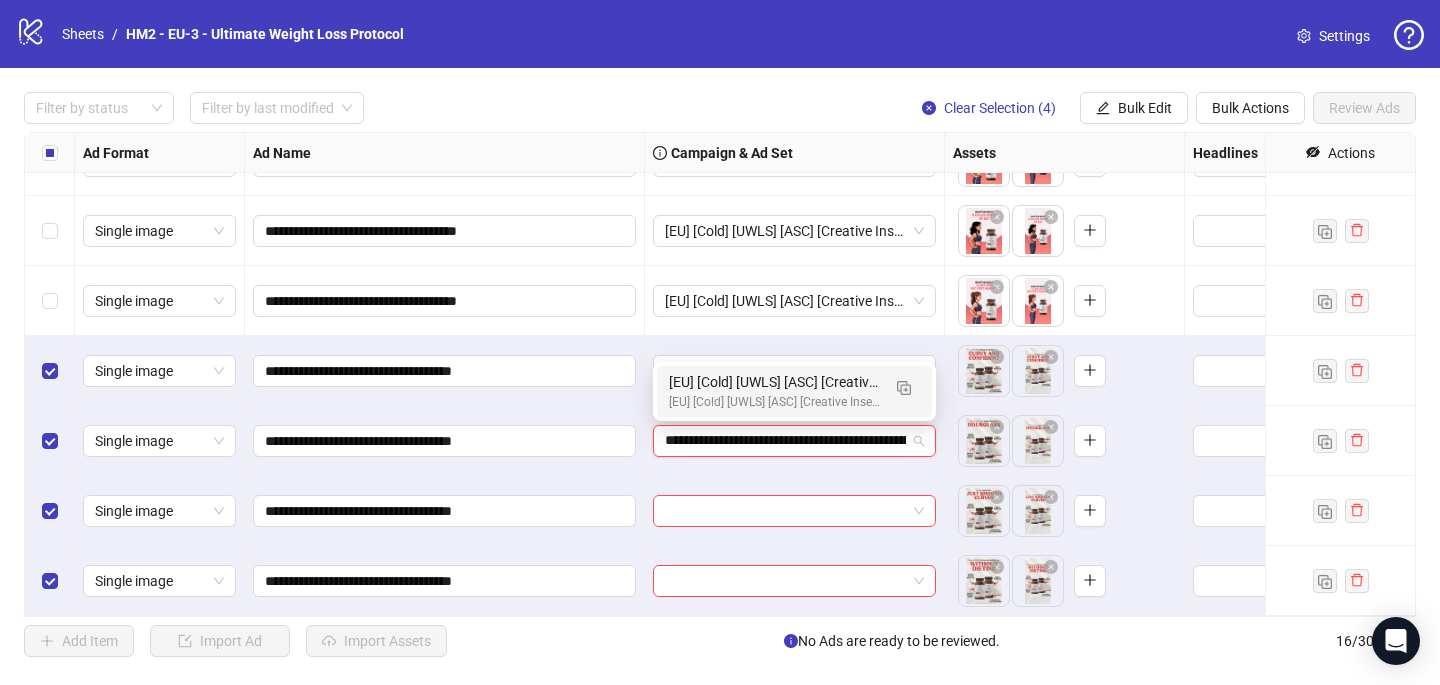 scroll, scrollTop: 0, scrollLeft: 118, axis: horizontal 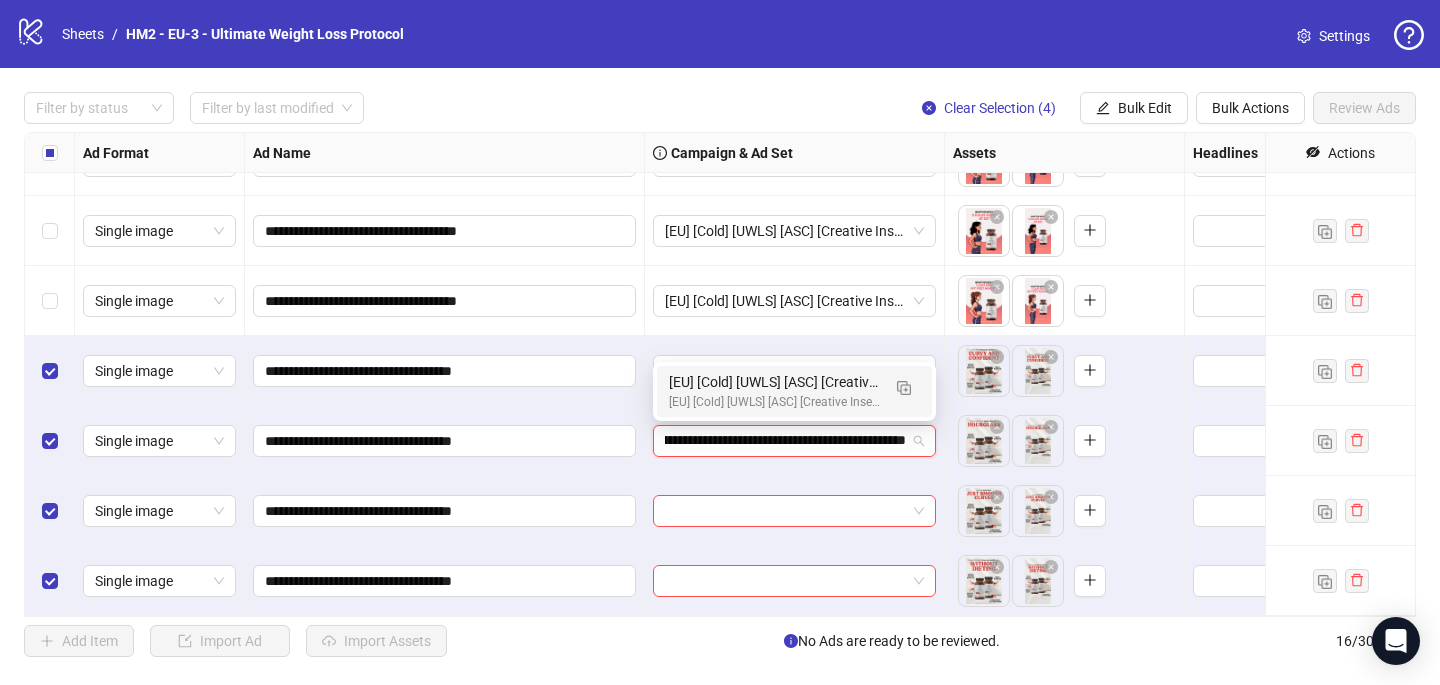 click on "[EU] [Cold] [UWLS] [ASC] [Creative Insertion - testing #4] [22 July 2025]" at bounding box center [774, 402] 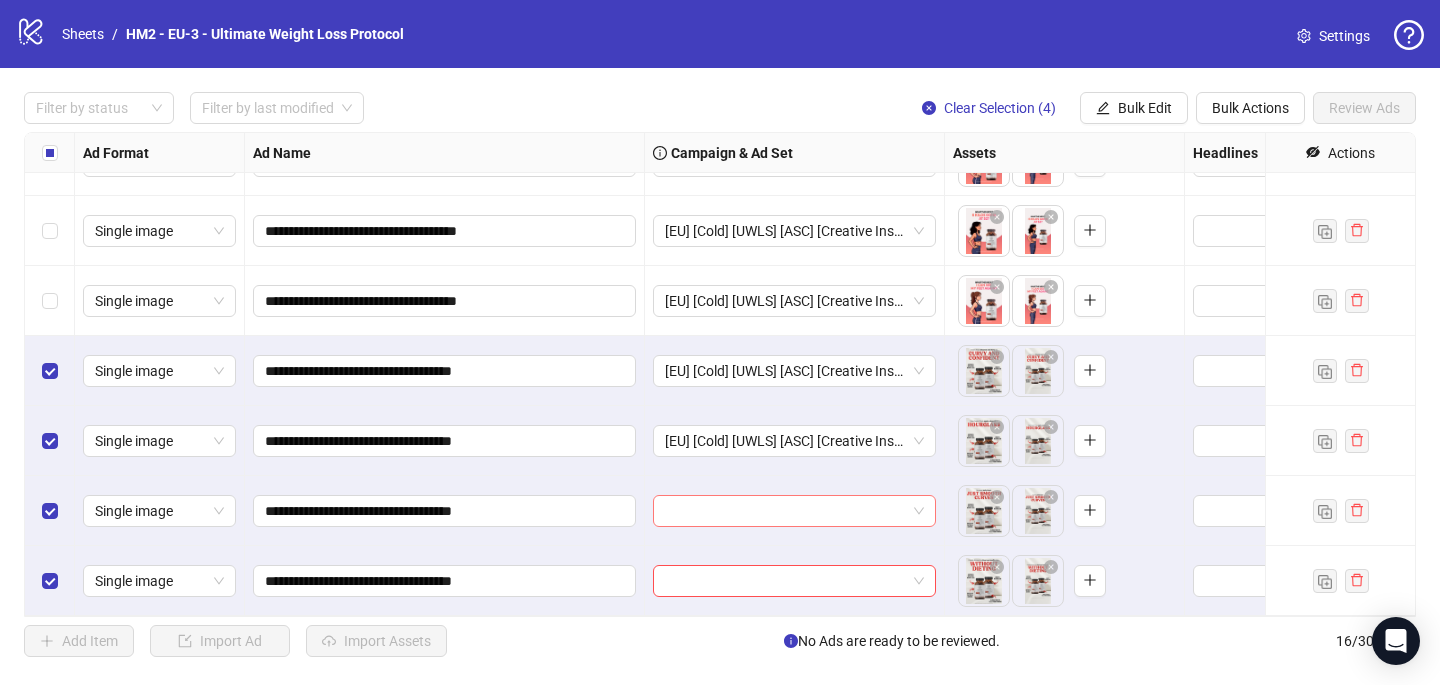 click at bounding box center [785, 511] 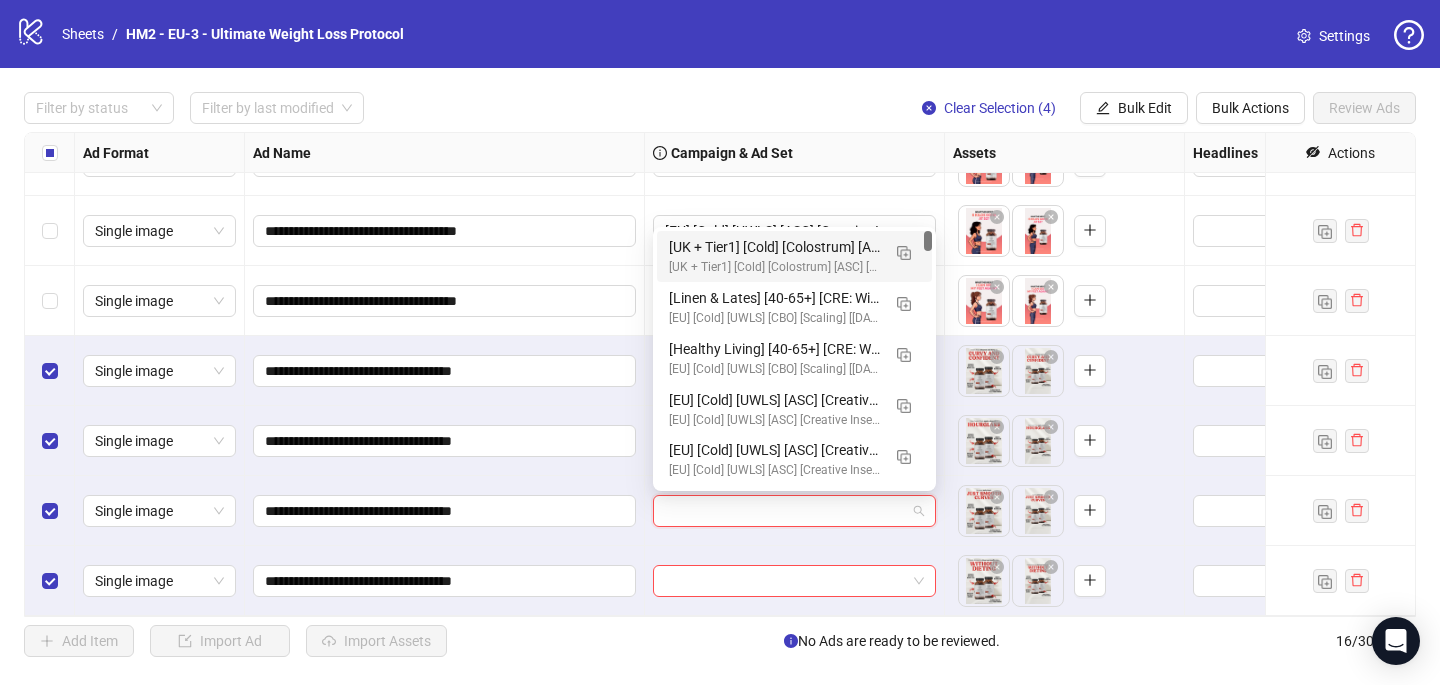 paste on "**********" 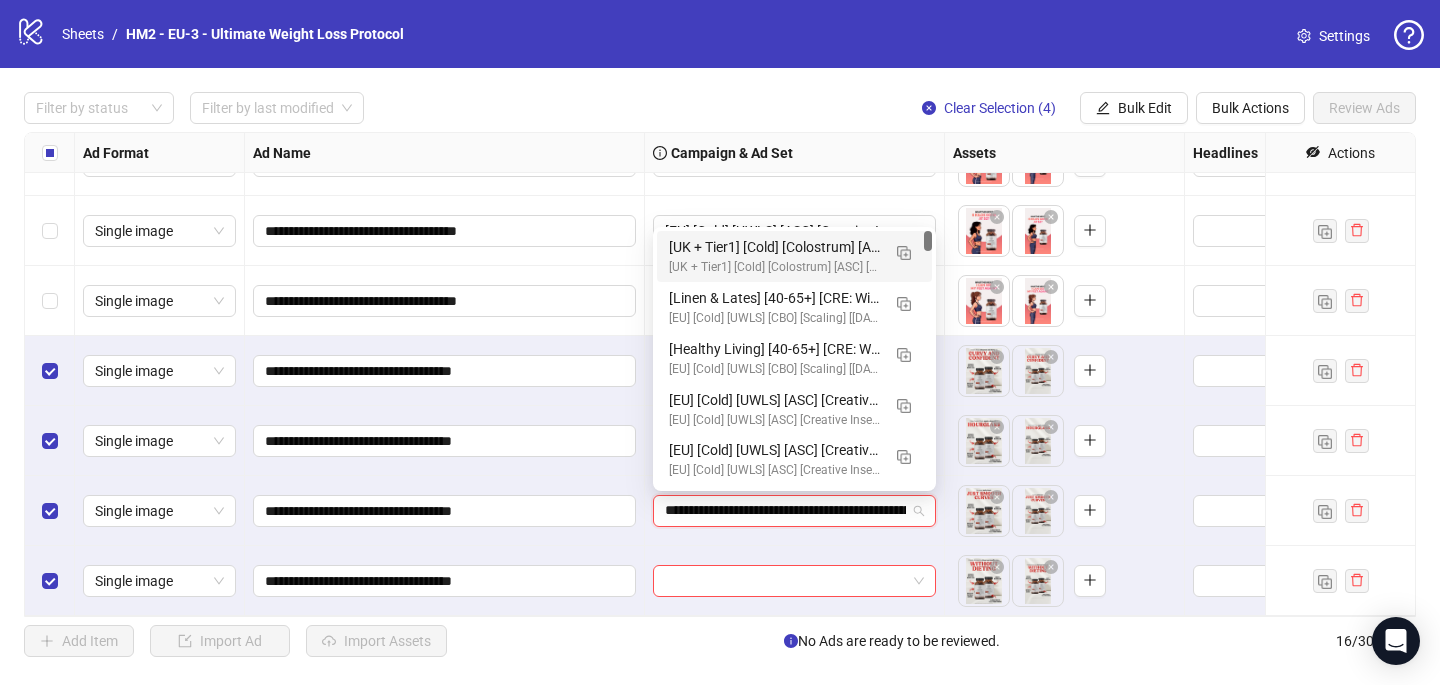 scroll, scrollTop: 0, scrollLeft: 118, axis: horizontal 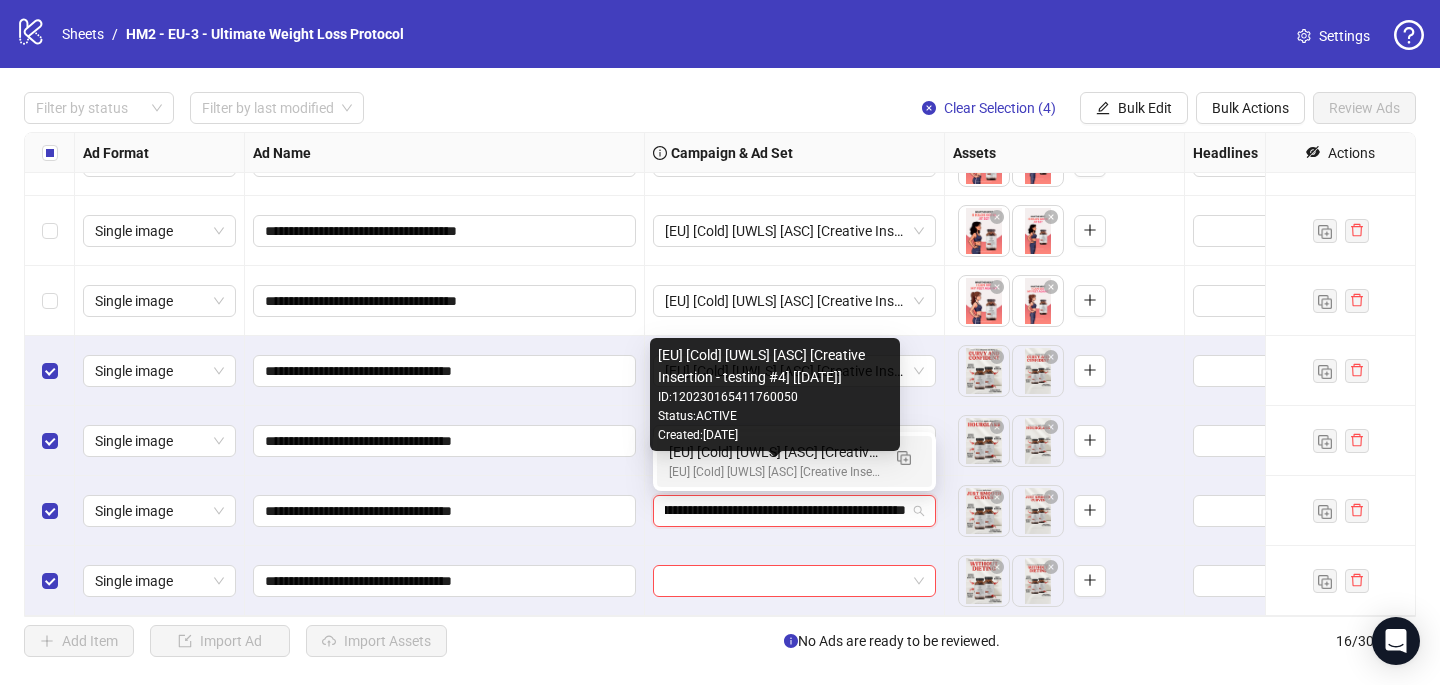 click on "[EU] [Cold] [UWLS] [ASC] [Creative Insertion] [22 July 2025]" at bounding box center (774, 452) 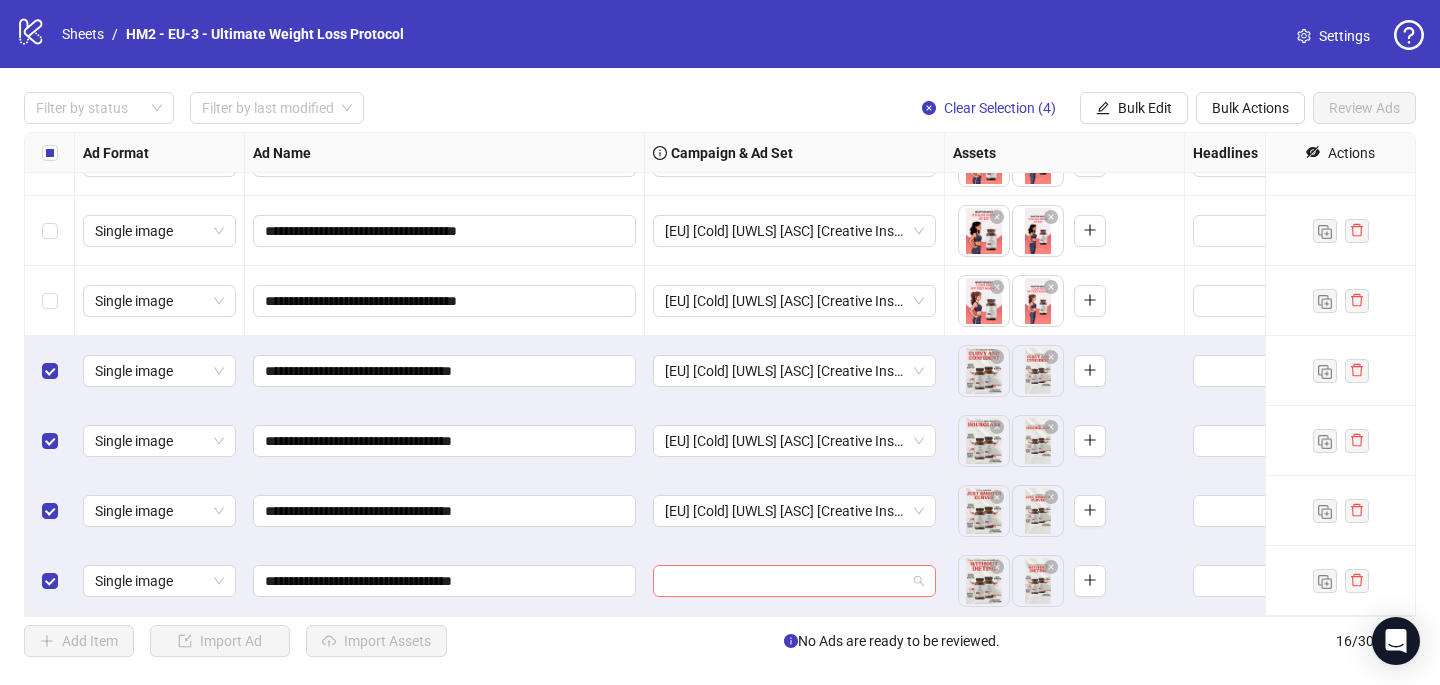 click at bounding box center (785, 581) 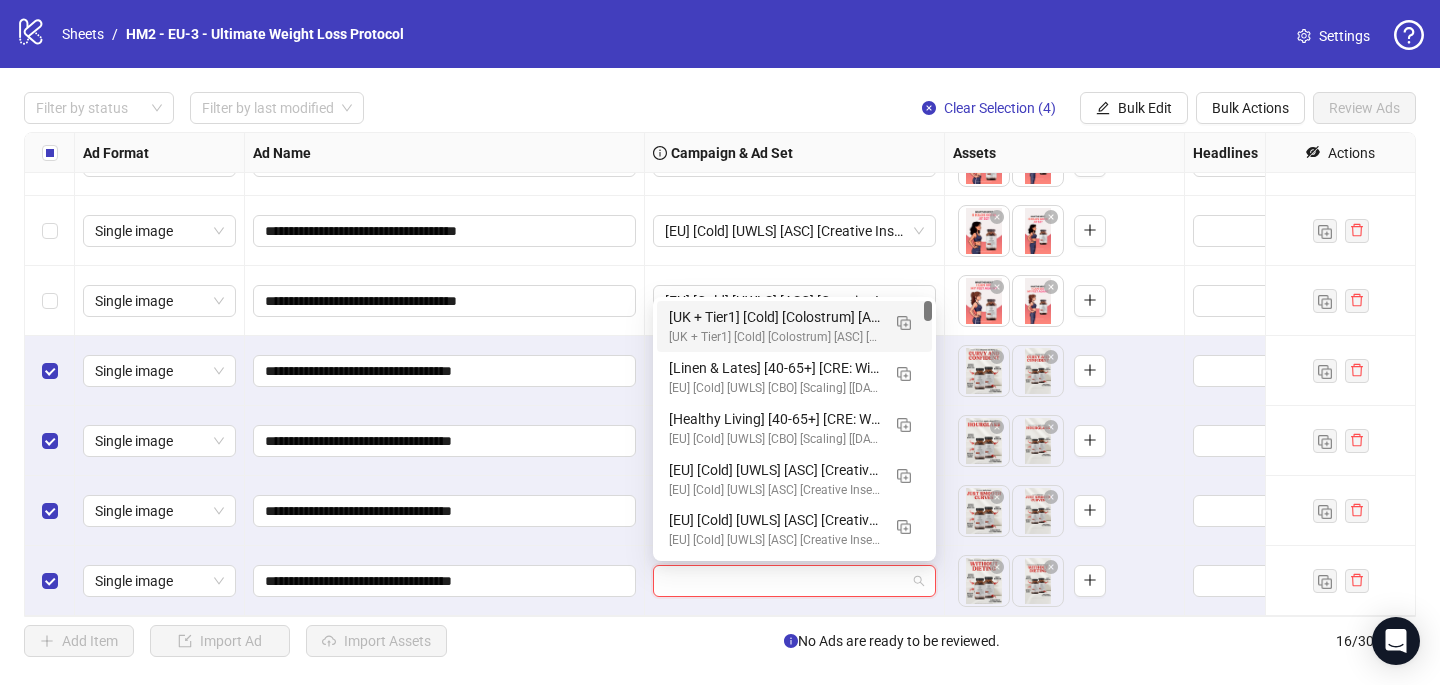 paste on "**********" 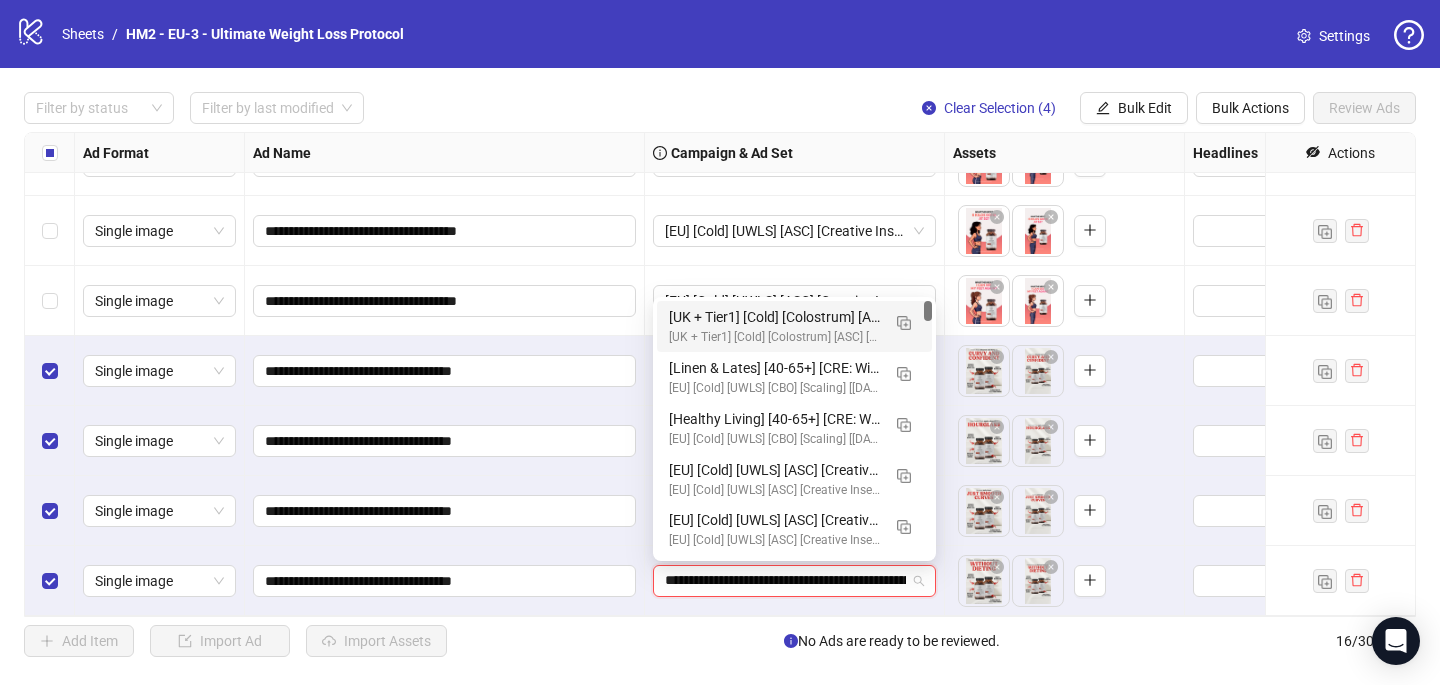 scroll, scrollTop: 0, scrollLeft: 118, axis: horizontal 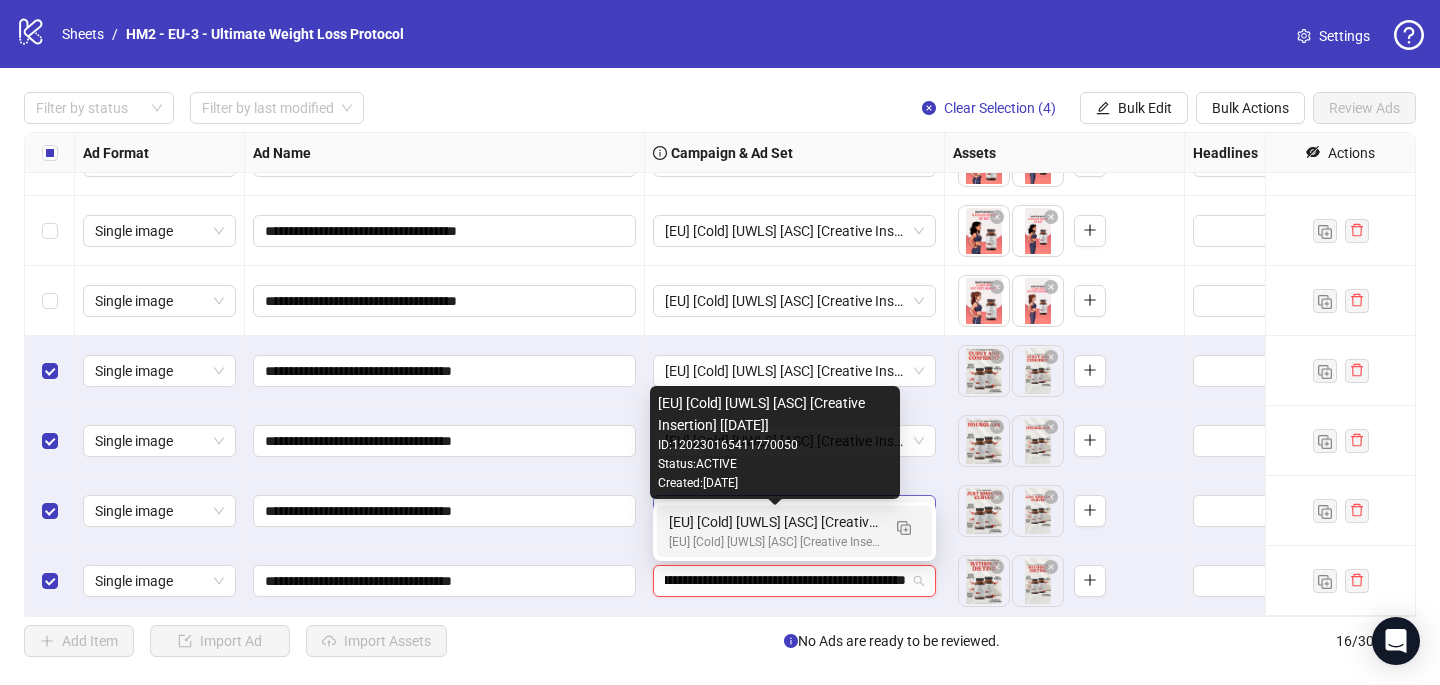click on "[EU] [Cold] [UWLS] [ASC] [Creative Insertion] [22 July 2025]" at bounding box center (774, 522) 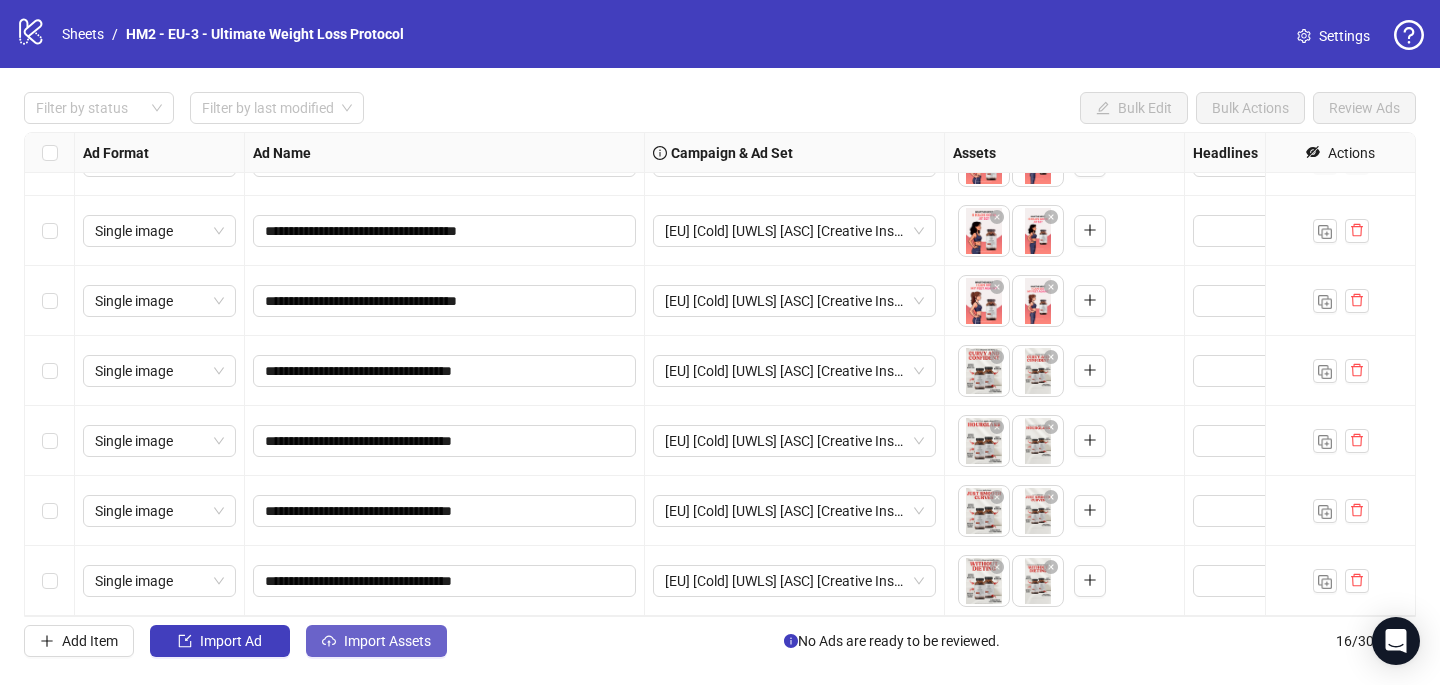 click on "Import Assets" at bounding box center [387, 641] 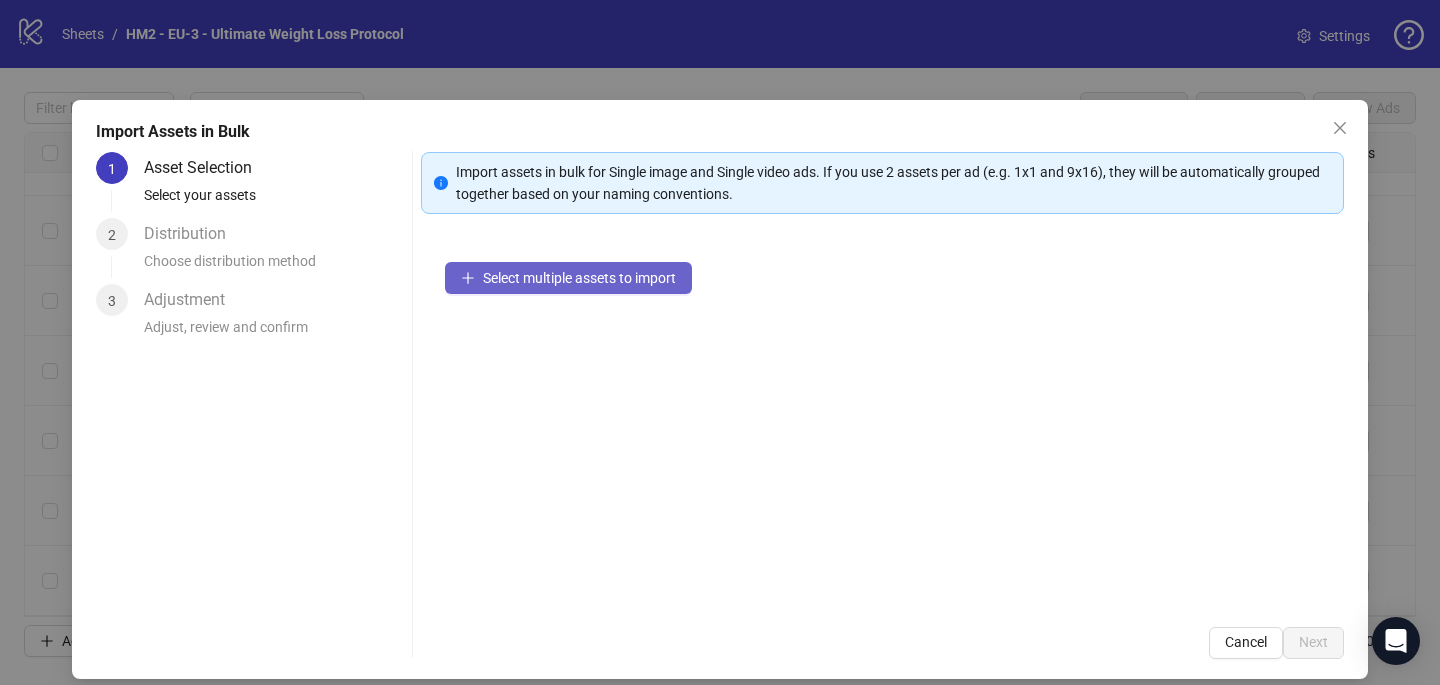 click on "Select multiple assets to import" at bounding box center [568, 278] 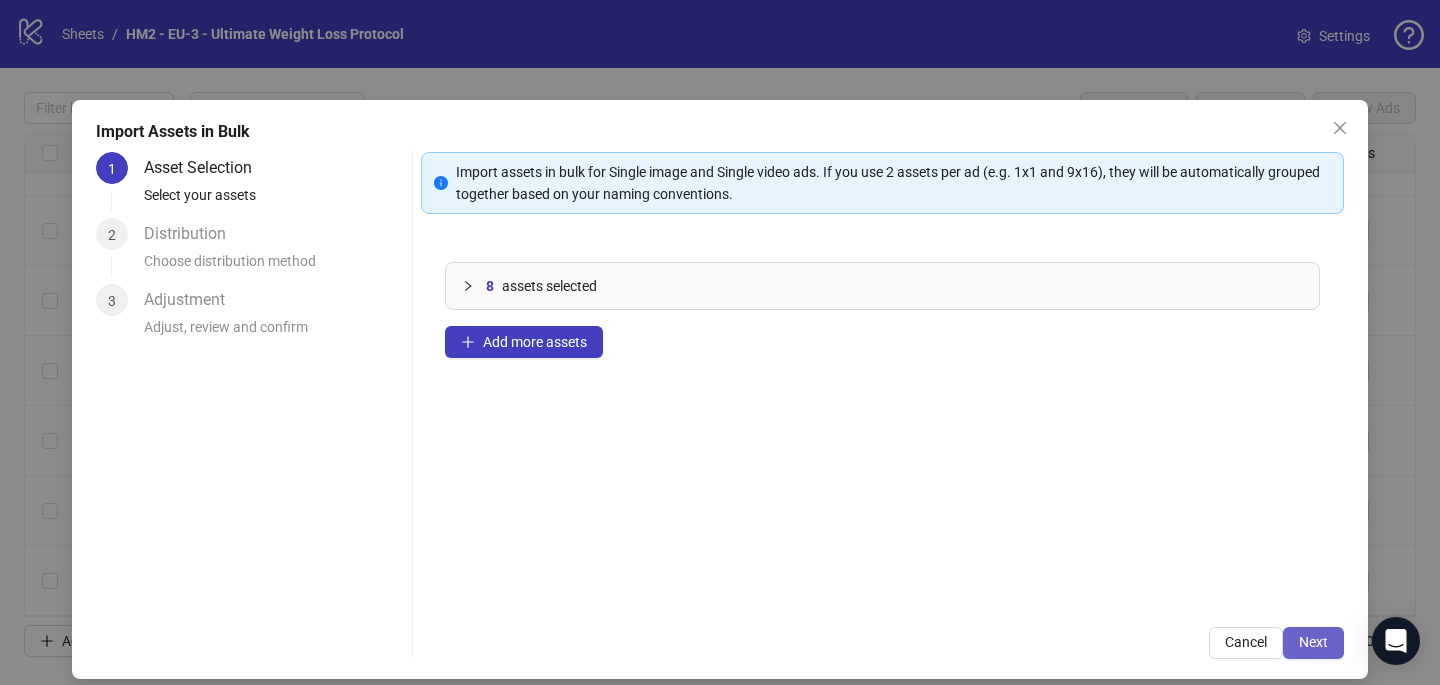 click on "Next" at bounding box center (1313, 642) 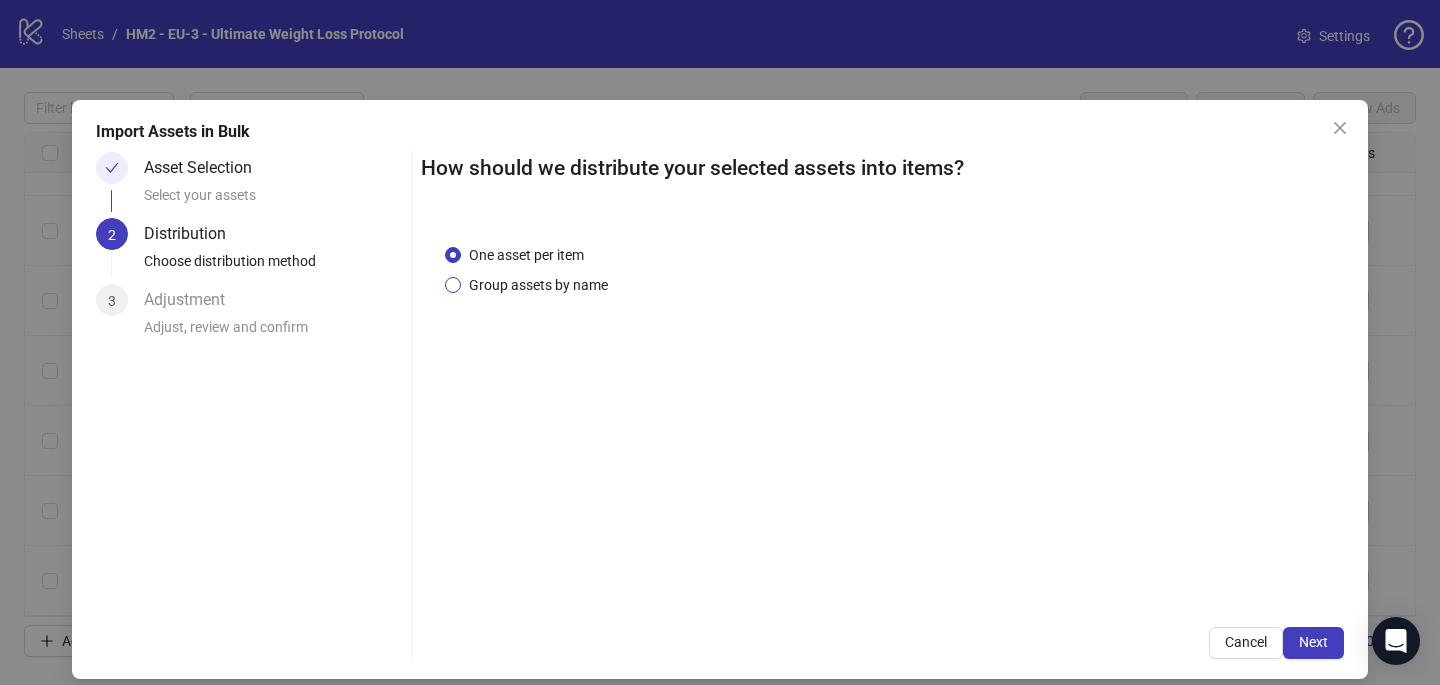 click on "Group assets by name" at bounding box center [538, 285] 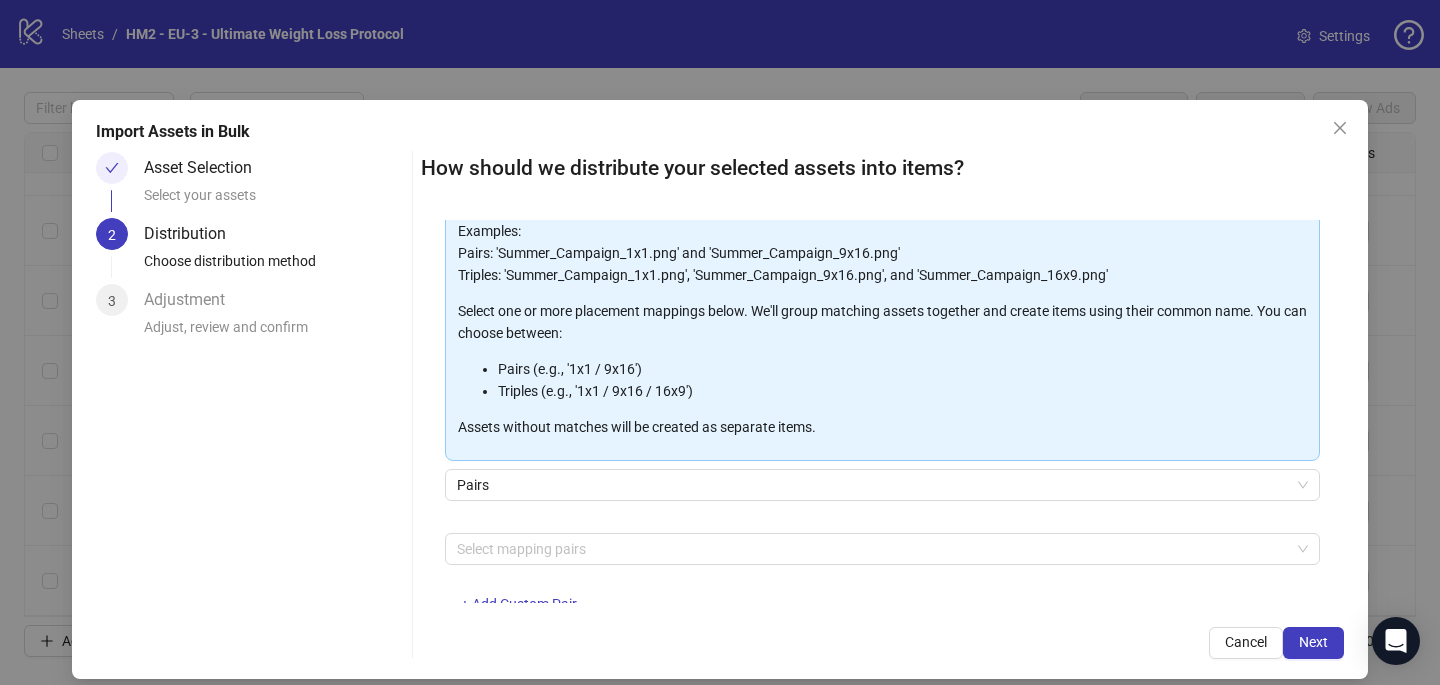 scroll, scrollTop: 149, scrollLeft: 0, axis: vertical 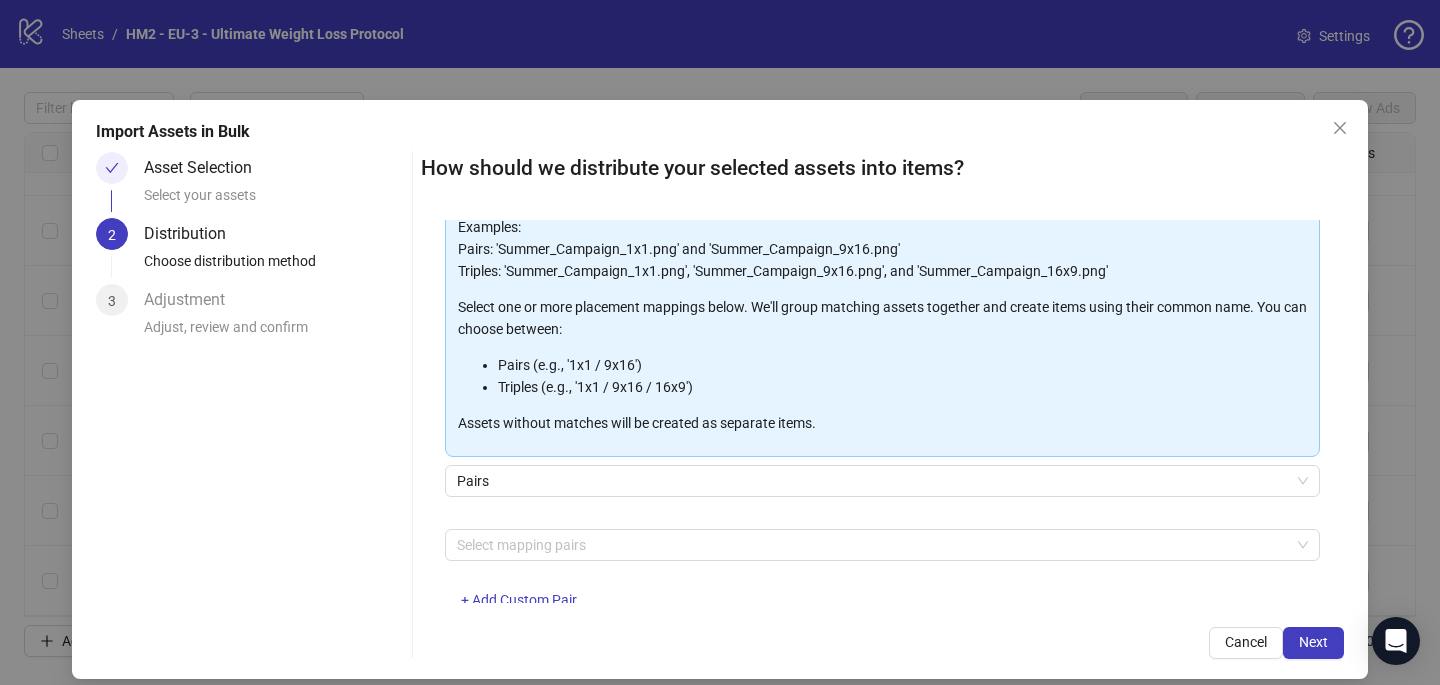 click on "Pairs" at bounding box center (882, 493) 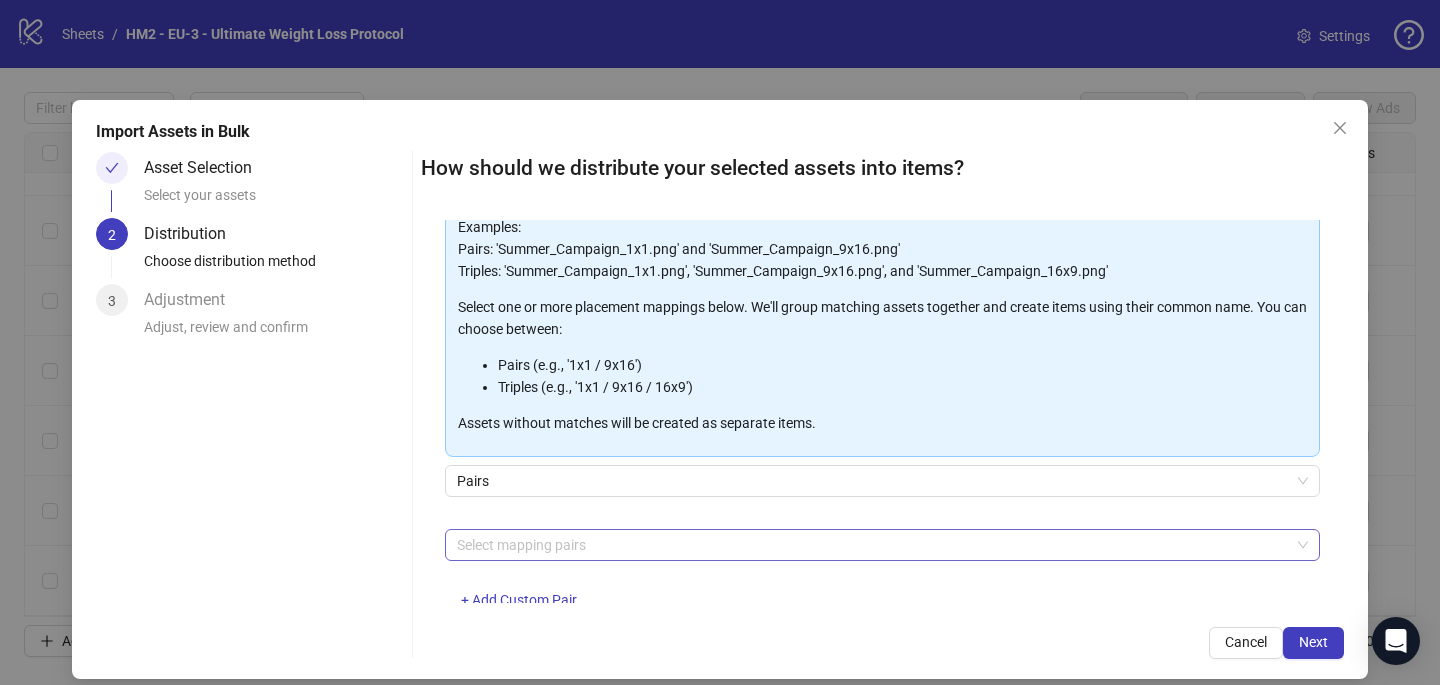 click at bounding box center (872, 545) 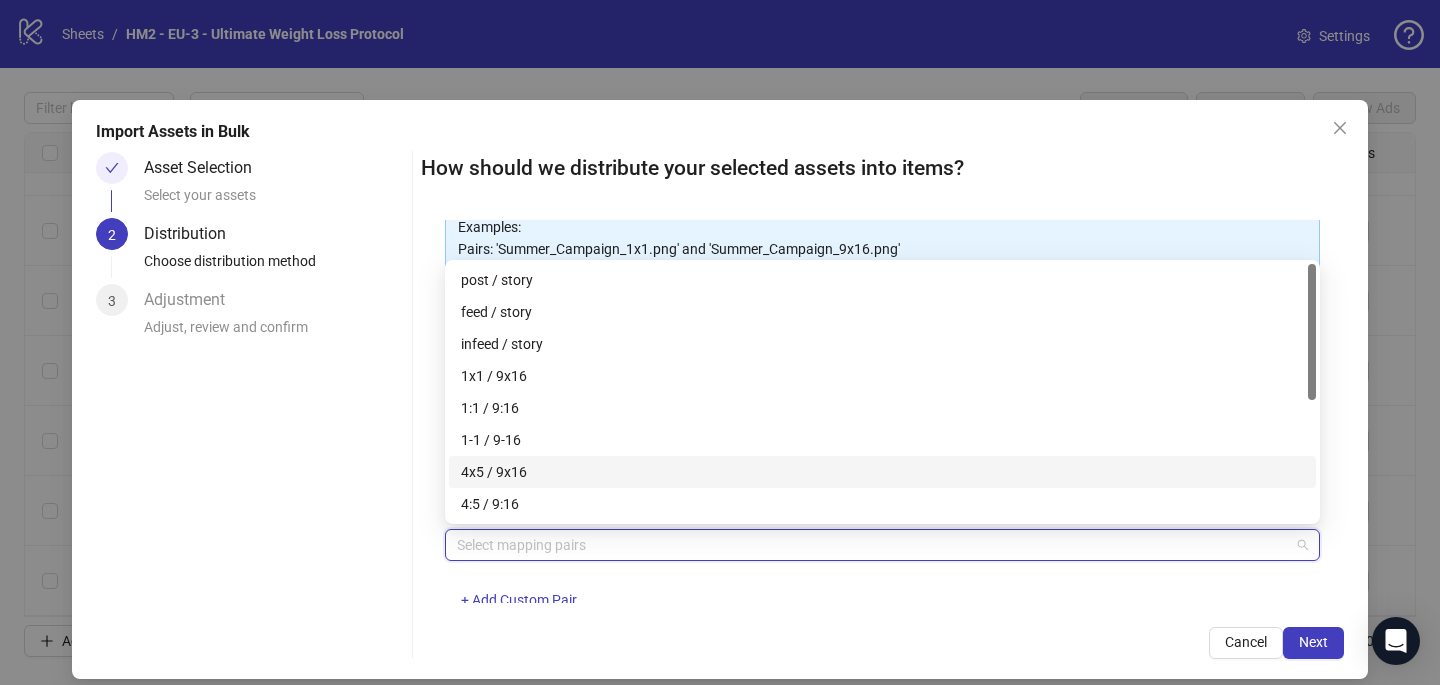 click on "4x5 / 9x16" at bounding box center [882, 472] 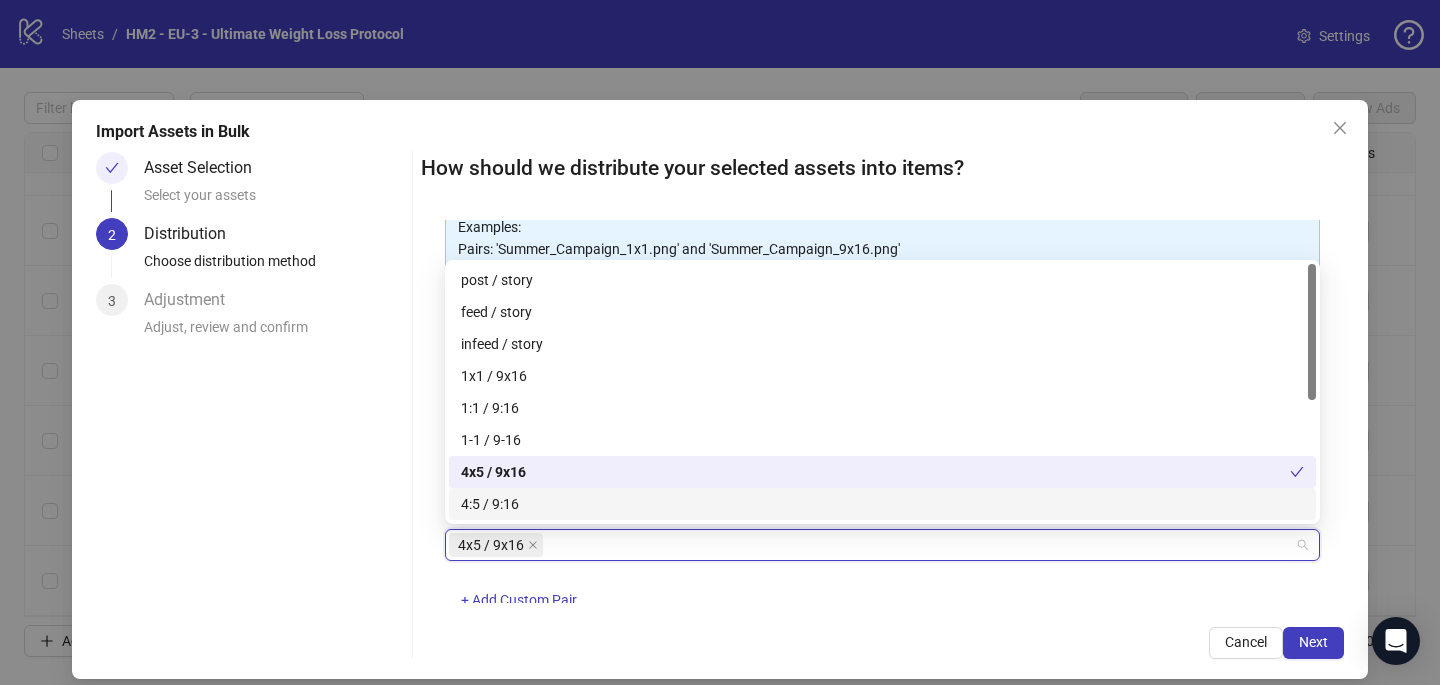 click on "How should we distribute your selected assets into items? One asset per item Group assets by name Assets must follow a consistent naming pattern to use this feature. Examples: Pairs: 'Summer_Campaign_1x1.png' and 'Summer_Campaign_9x16.png' Triples: 'Summer_Campaign_1x1.png', 'Summer_Campaign_9x16.png', and 'Summer_Campaign_16x9.png' Select one or more placement mappings below. We'll group matching assets together and create items using their common name. You can choose between: Pairs (e.g., '1x1 / 9x16') Triples (e.g., '1x1 / 9x16 / 16x9') Assets without matches will be created as separate items. Pairs 4x5 / 9x16   + Add Custom Pair Cancel Next" at bounding box center [882, 405] 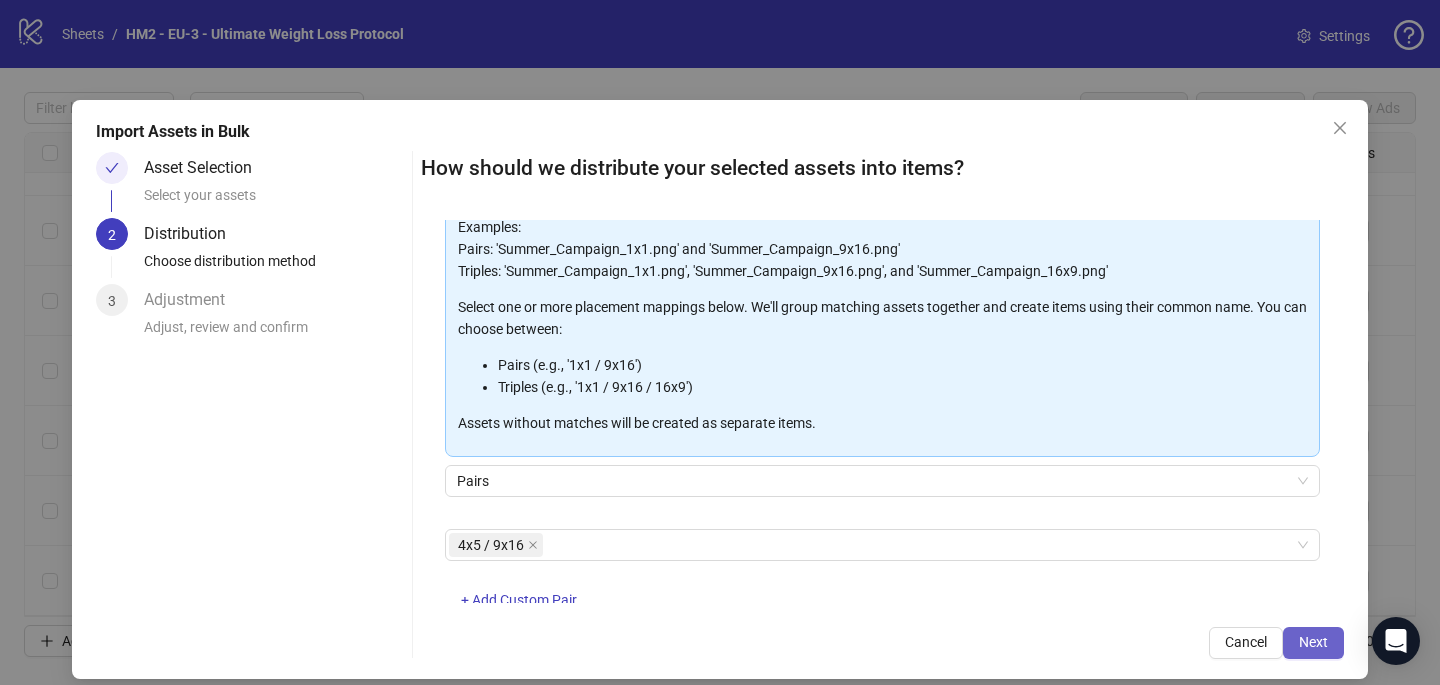 click on "Next" at bounding box center [1313, 642] 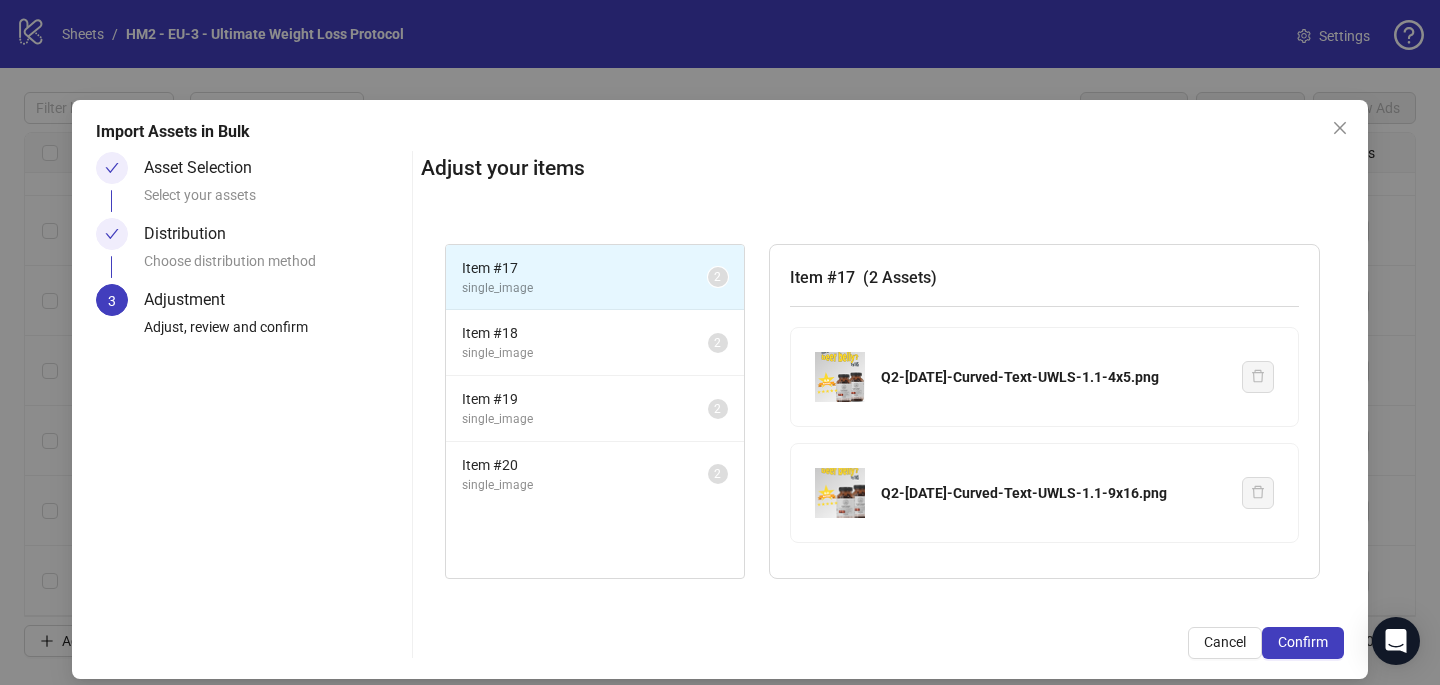 click on "Confirm" at bounding box center (1303, 642) 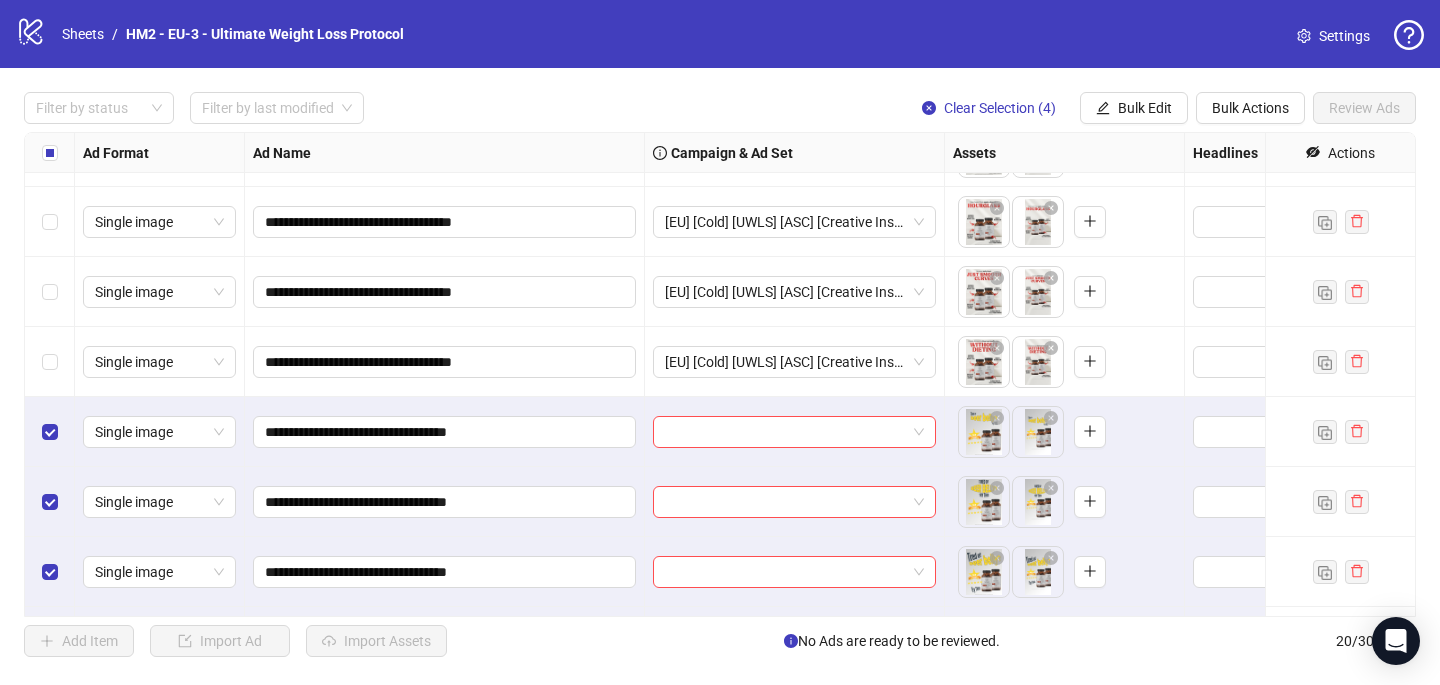 scroll, scrollTop: 957, scrollLeft: 0, axis: vertical 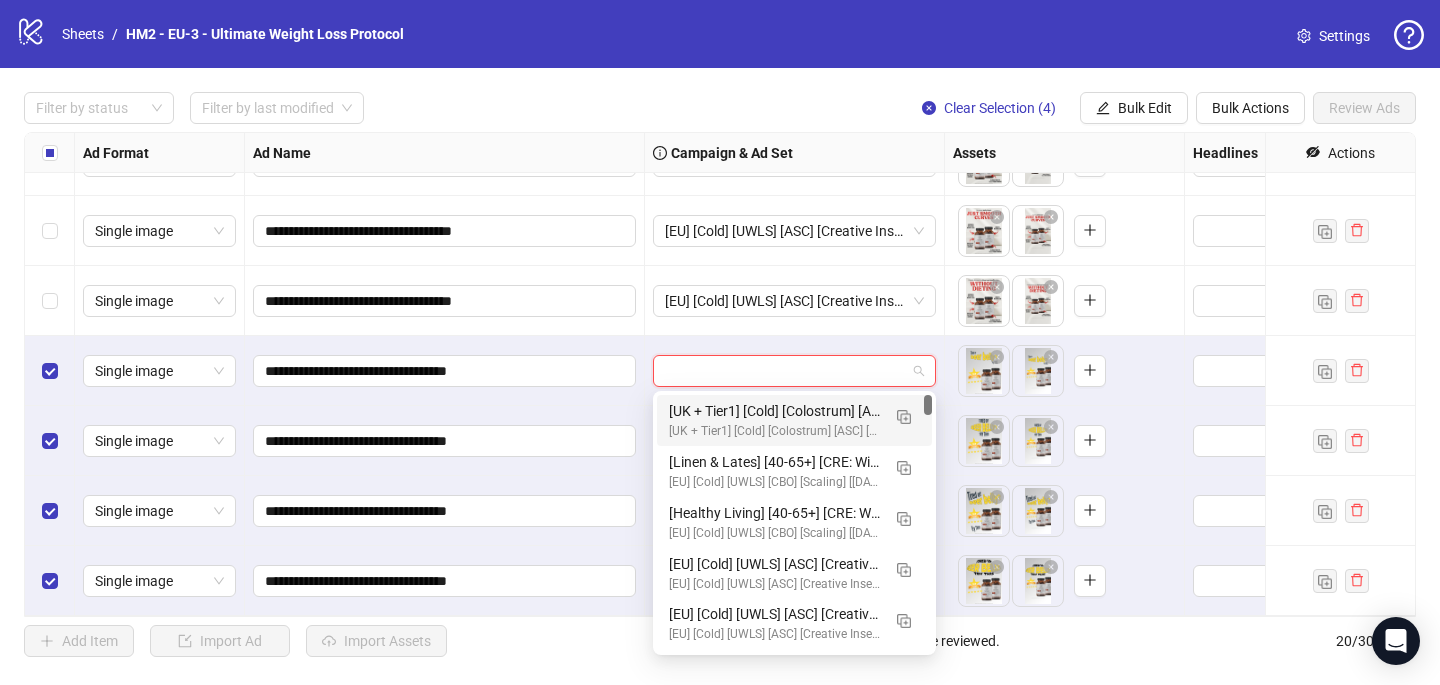 click at bounding box center [785, 371] 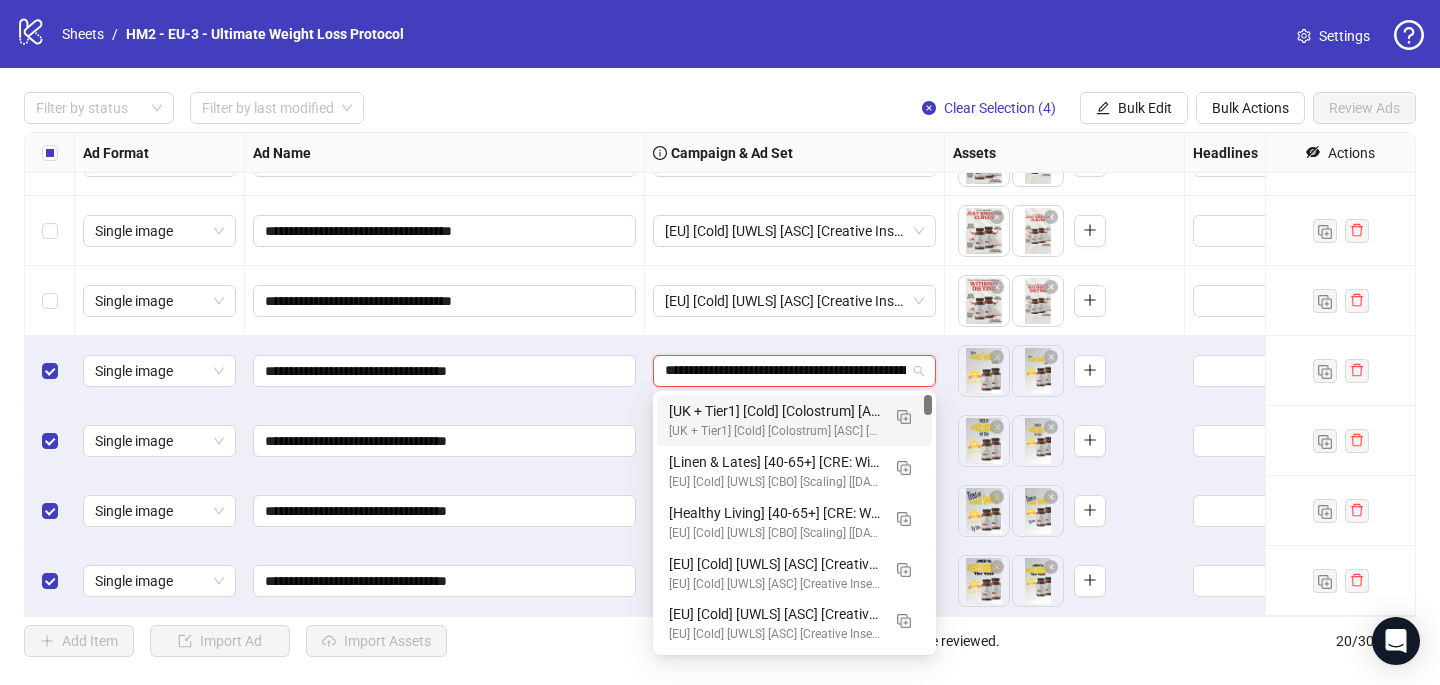 scroll, scrollTop: 0, scrollLeft: 118, axis: horizontal 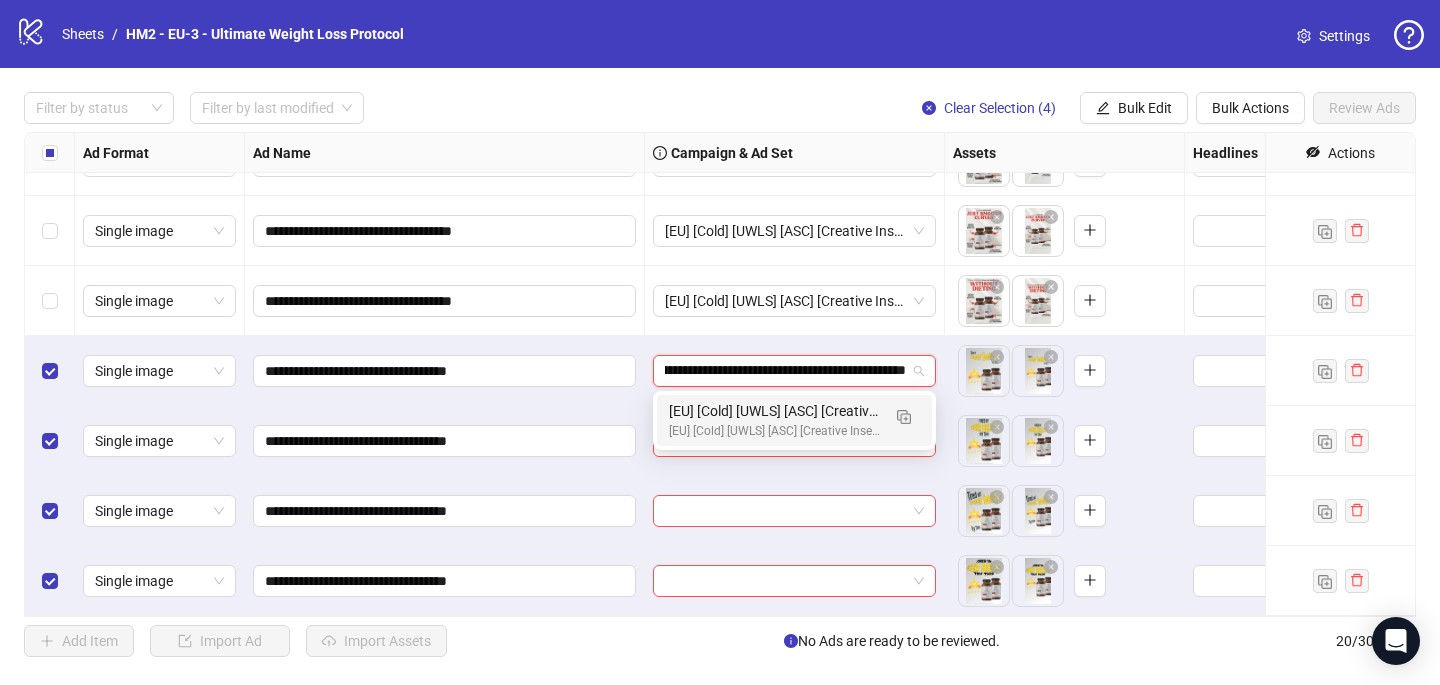 click on "[EU] [Cold] [UWLS] [ASC] [Creative Insertion] [22 July 2025]" at bounding box center (774, 411) 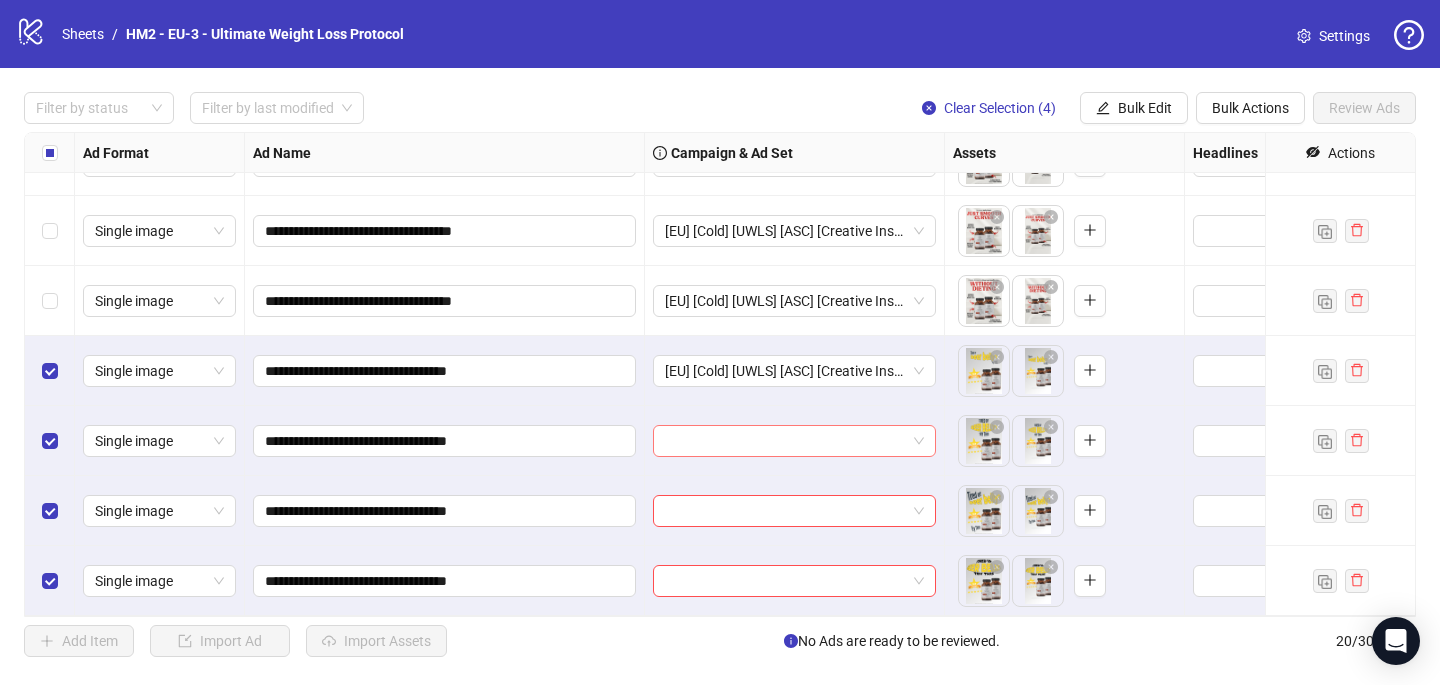 click at bounding box center (785, 441) 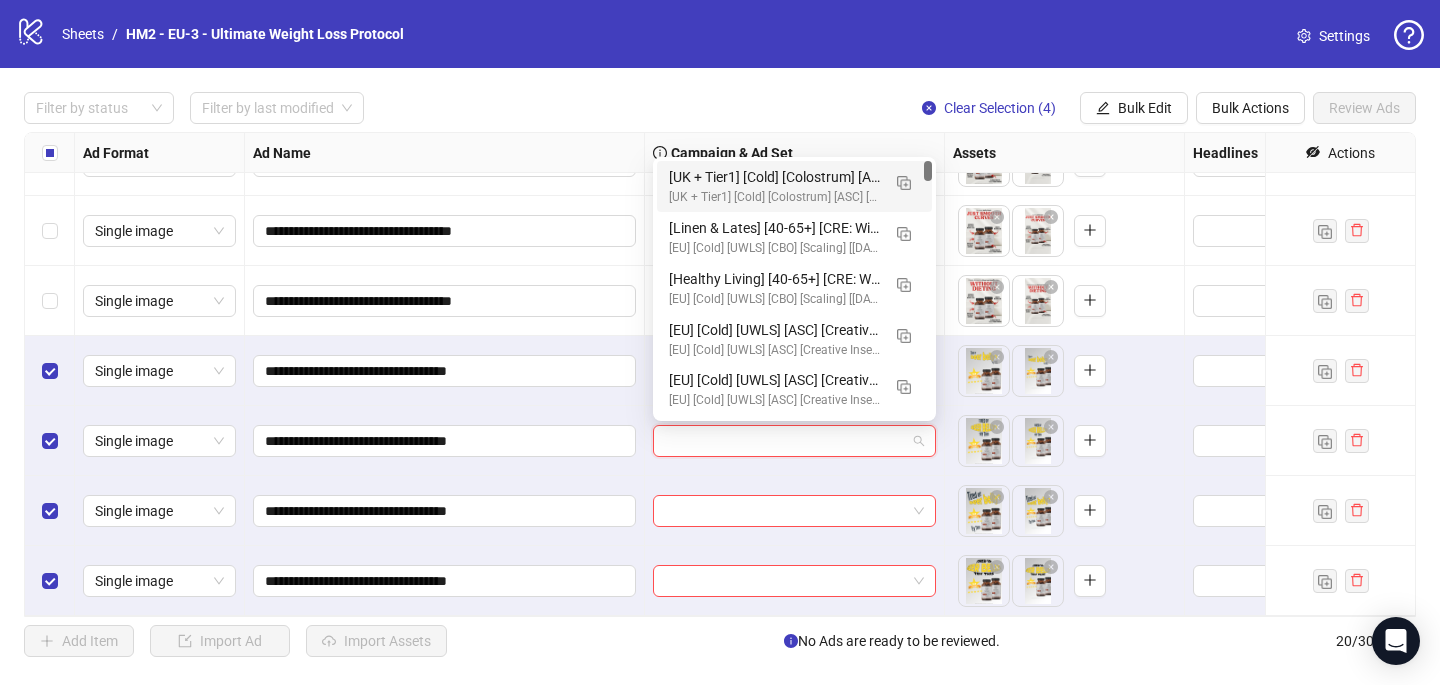 paste on "**********" 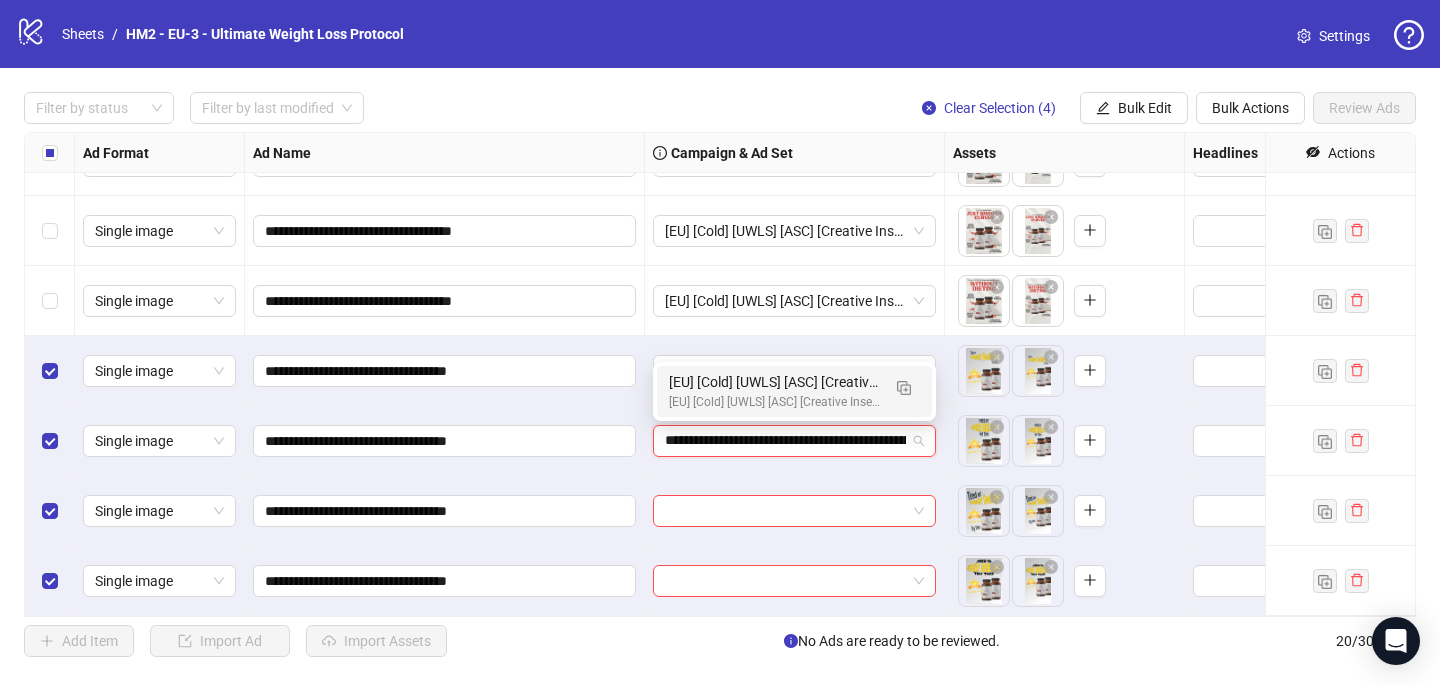 scroll, scrollTop: 0, scrollLeft: 118, axis: horizontal 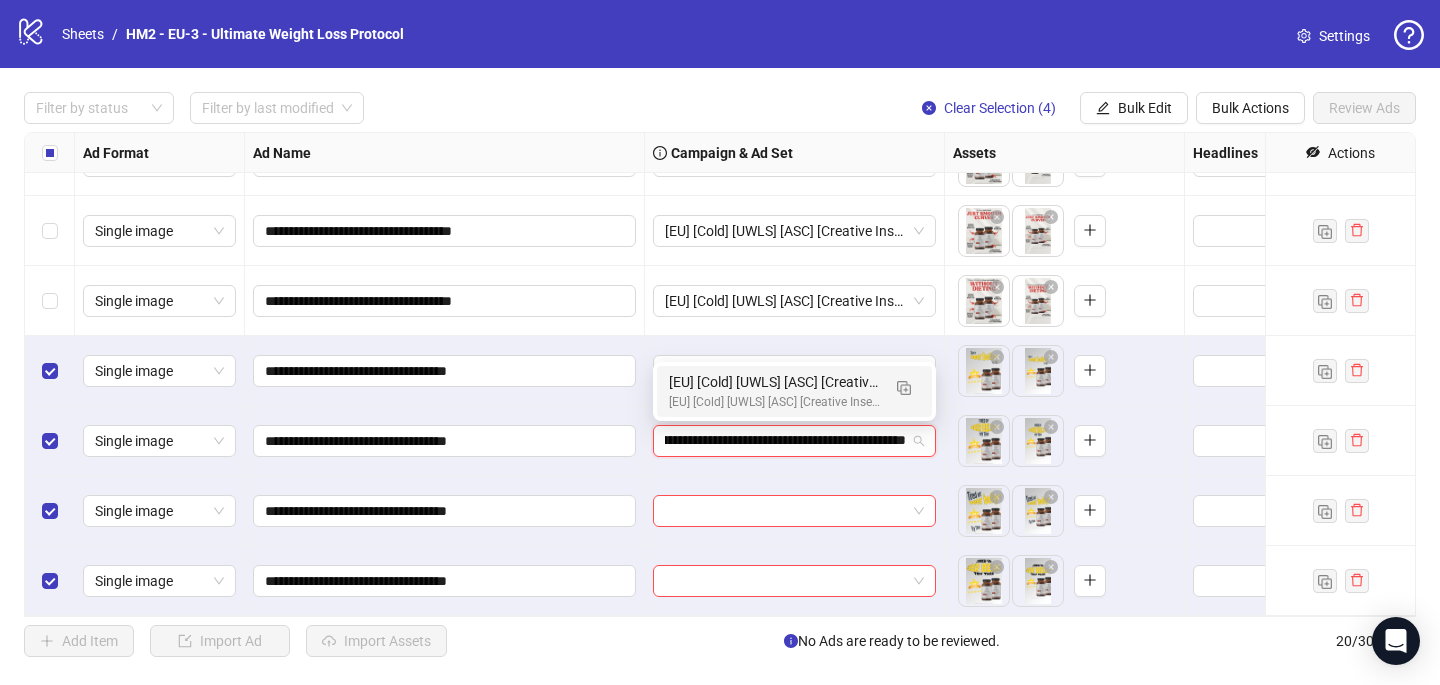 click on "[EU] [Cold] [UWLS] [ASC] [Creative Insertion] [22 July 2025]" at bounding box center (774, 382) 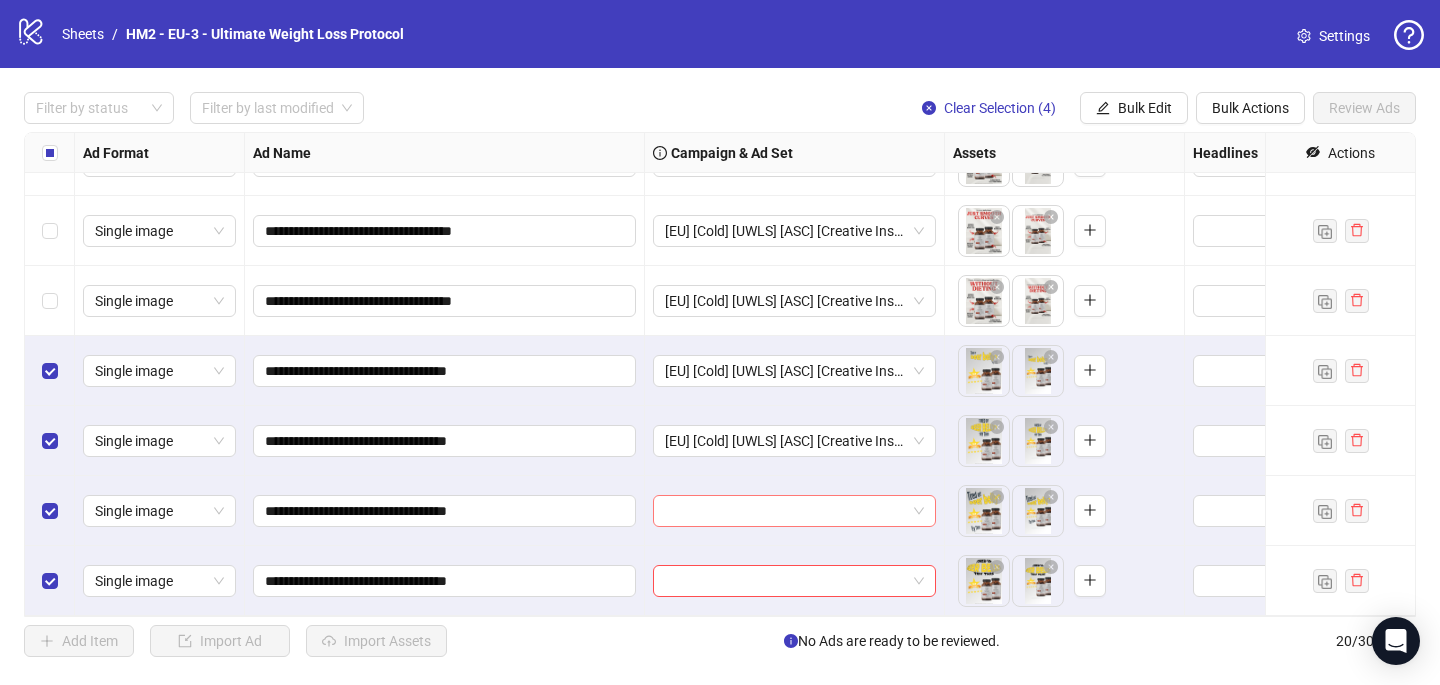 click at bounding box center [785, 511] 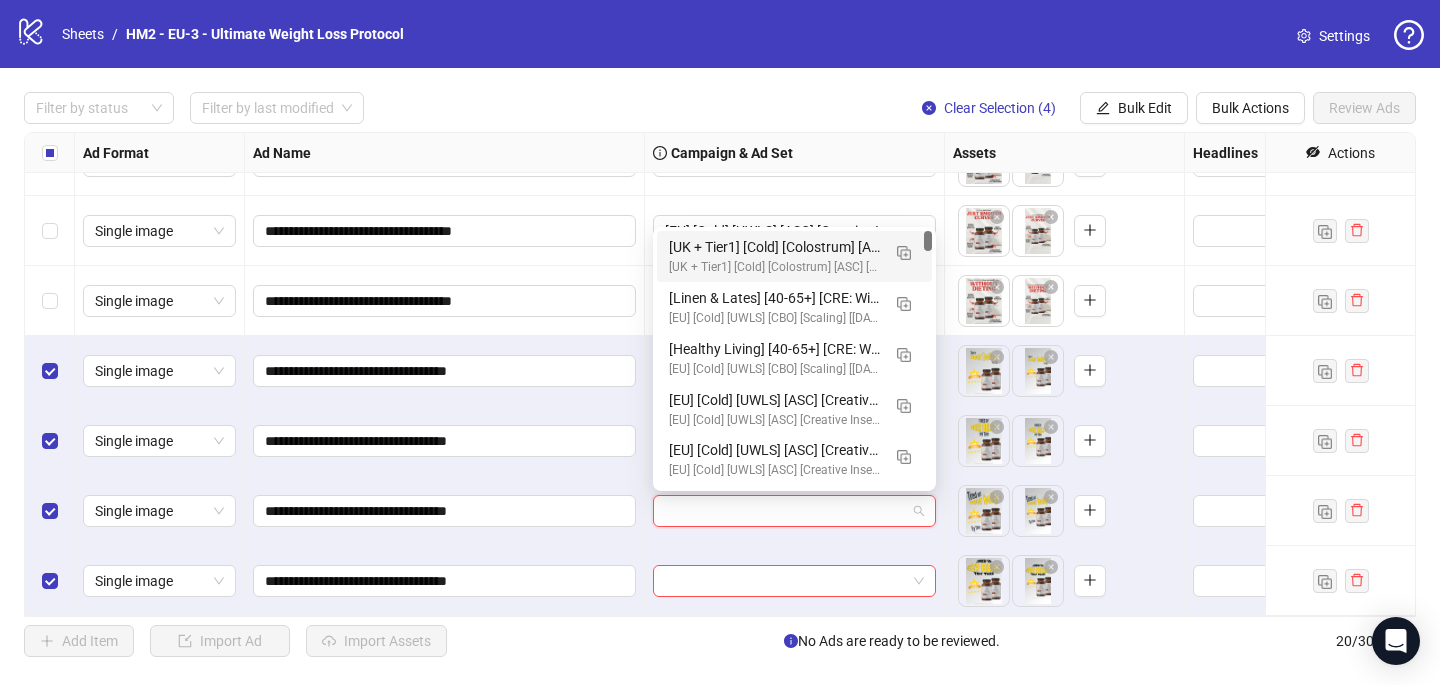 paste on "**********" 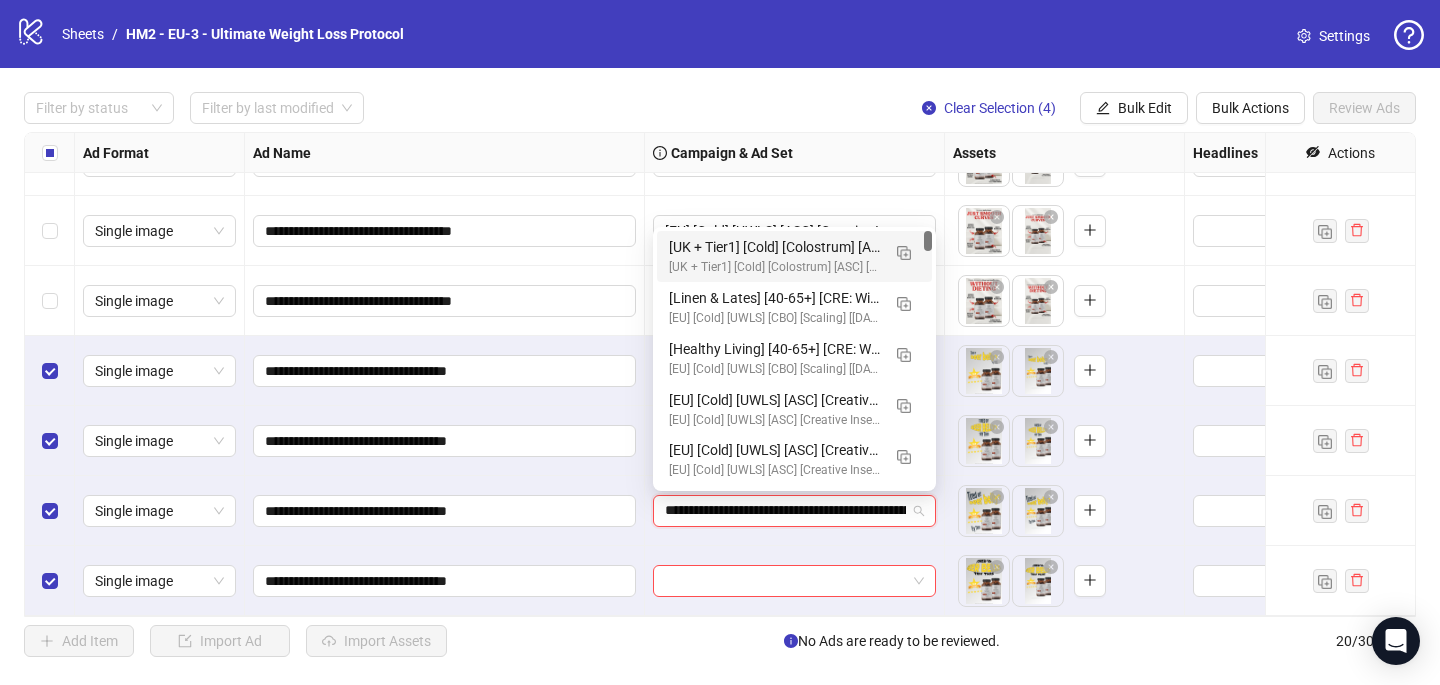 scroll, scrollTop: 0, scrollLeft: 118, axis: horizontal 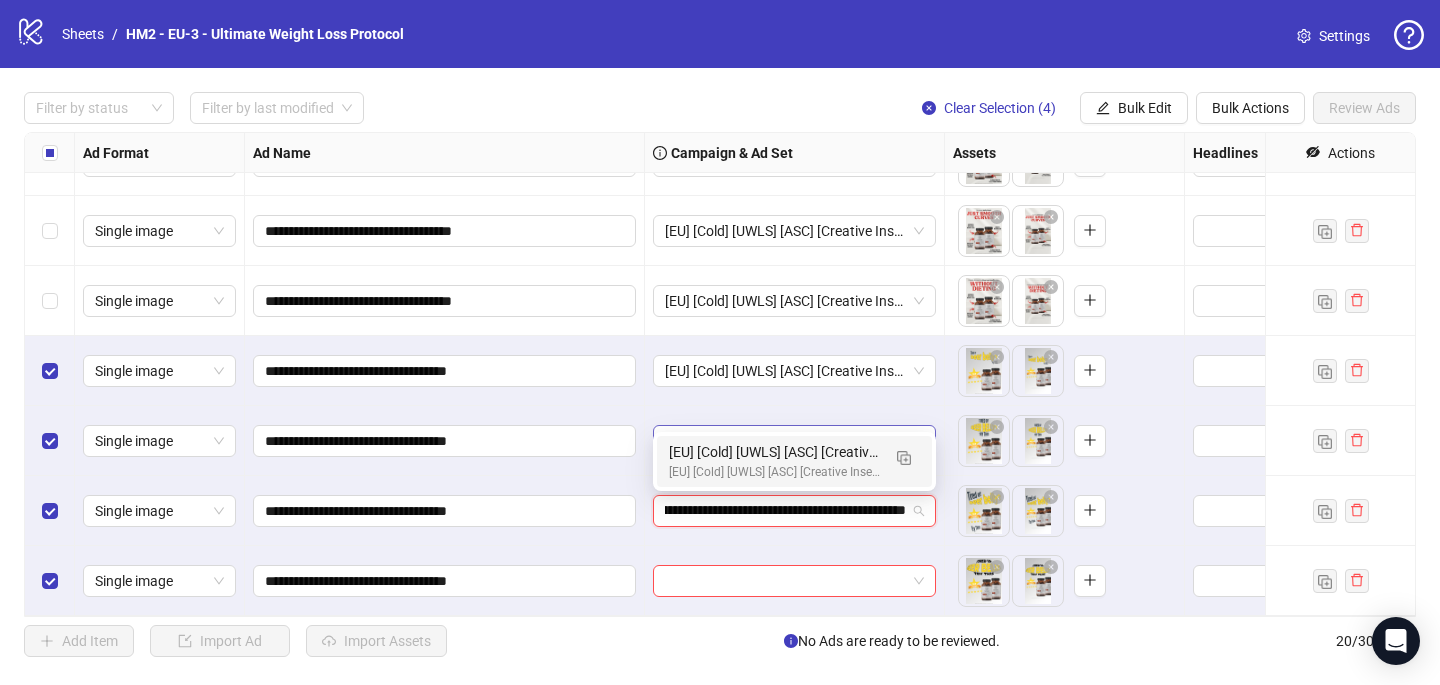 click on "[EU] [Cold] [UWLS] [ASC] [Creative Insertion] [22 July 2025]" at bounding box center (774, 452) 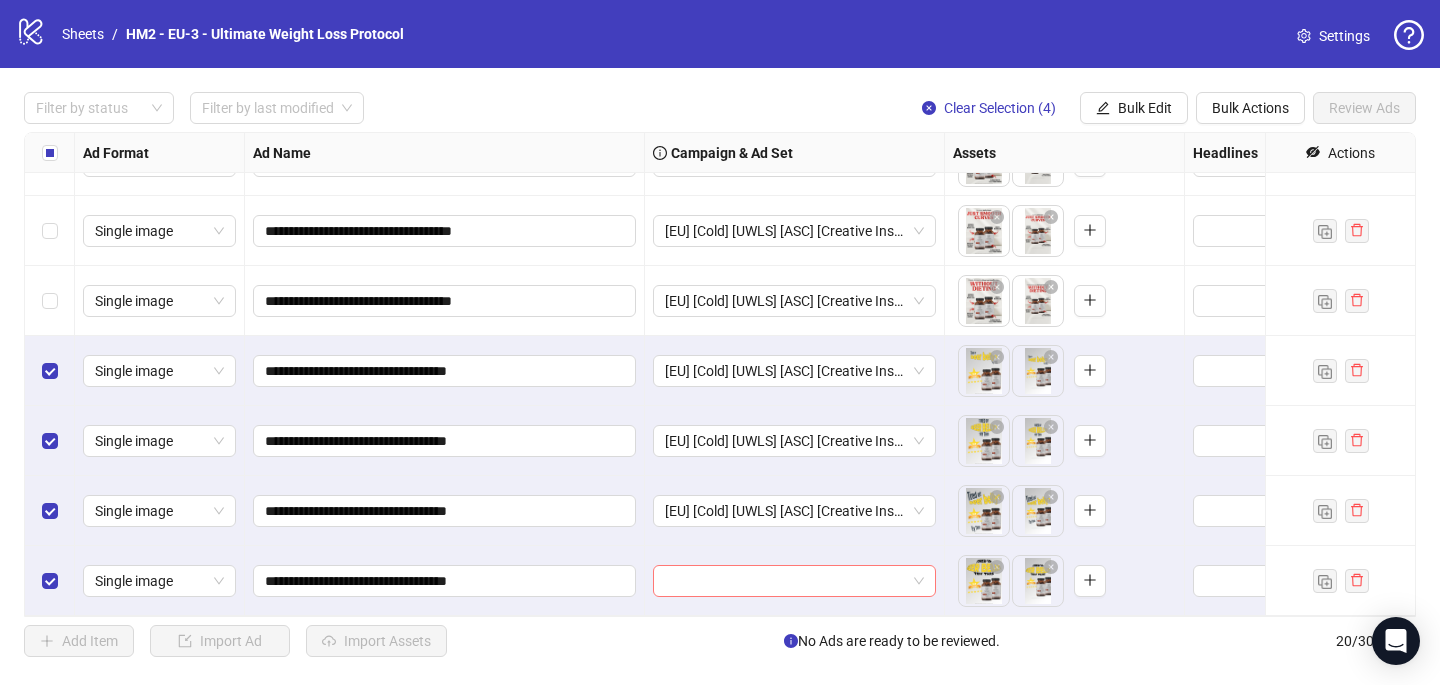click at bounding box center [785, 581] 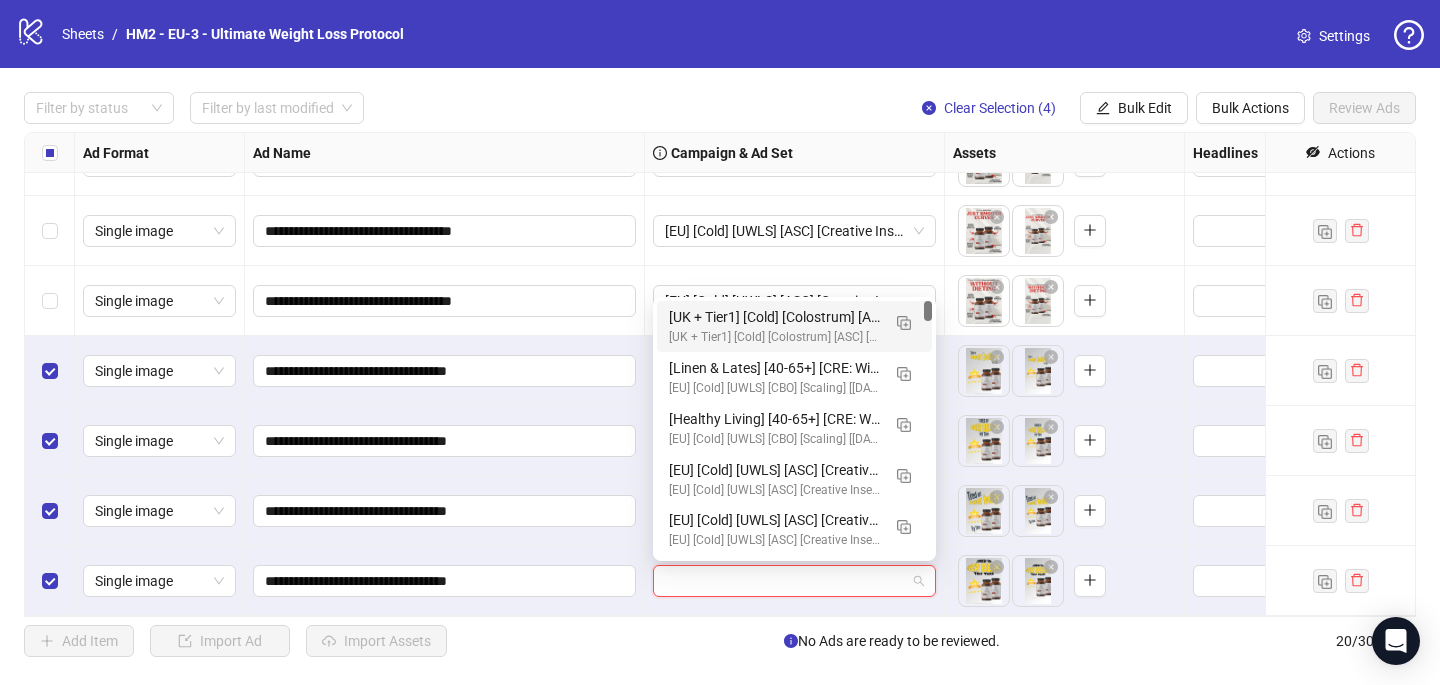 paste on "**********" 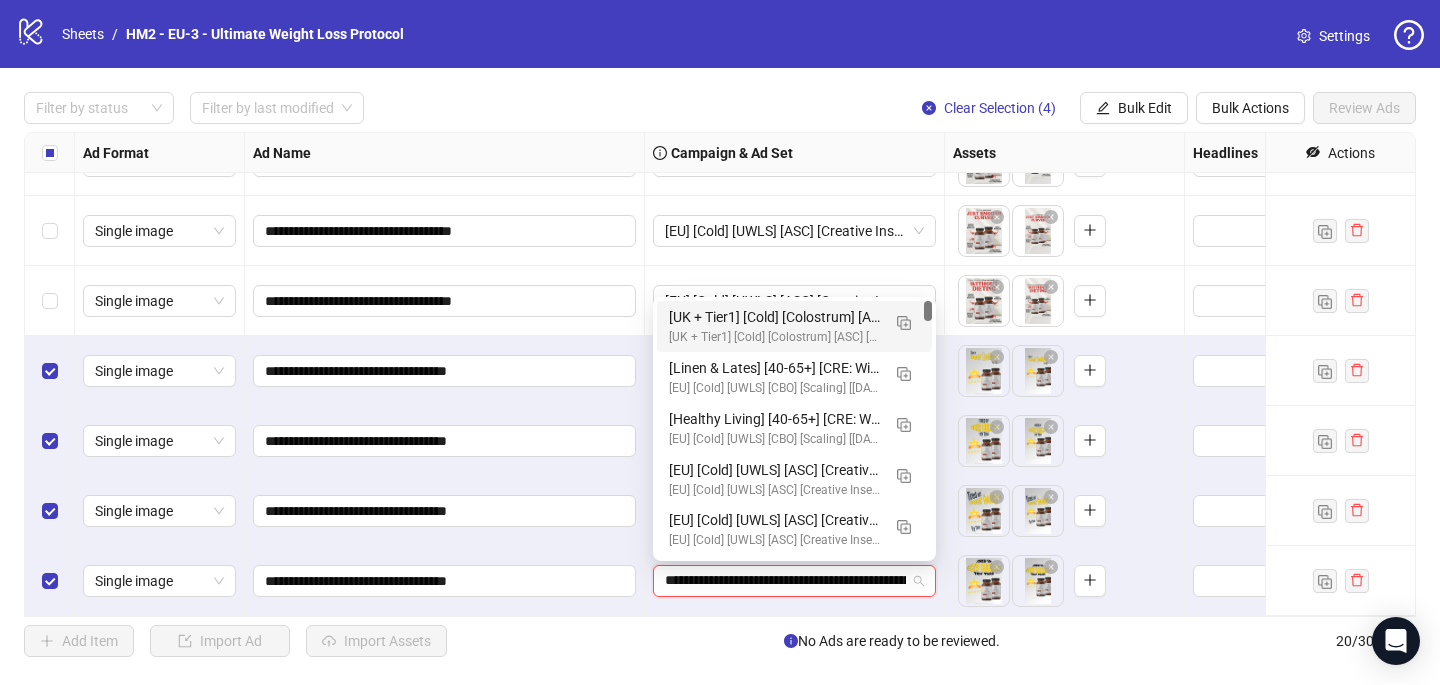 scroll, scrollTop: 0, scrollLeft: 118, axis: horizontal 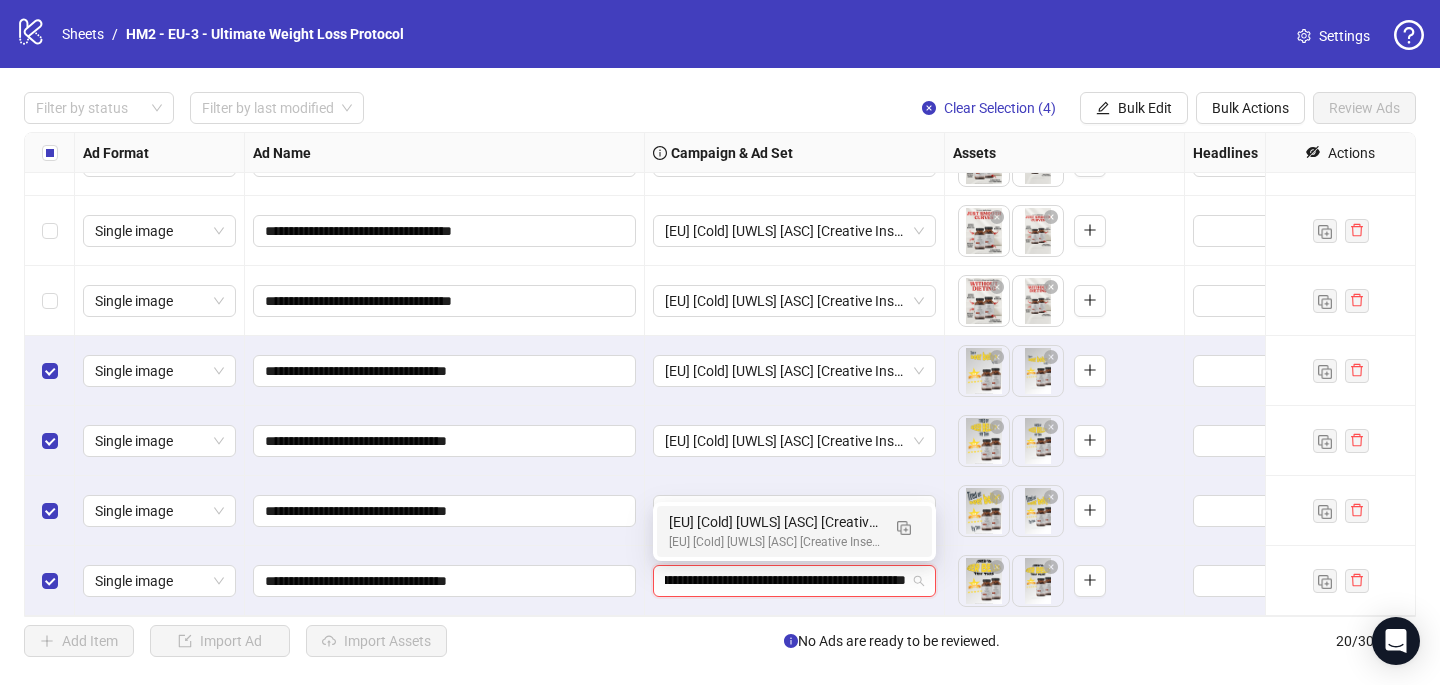 click on "[EU] [Cold] [UWLS] [ASC] [Creative Insertion] [22 July 2025]" at bounding box center (774, 522) 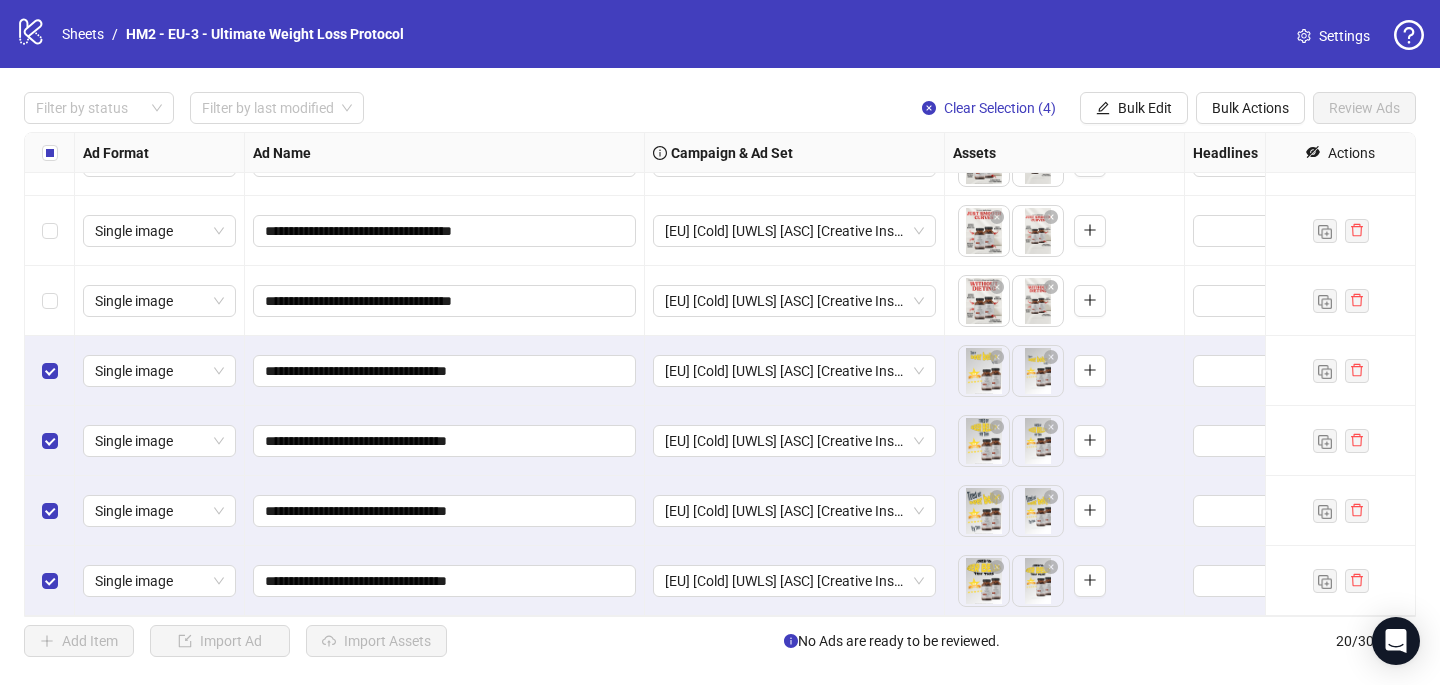 click at bounding box center [50, 153] 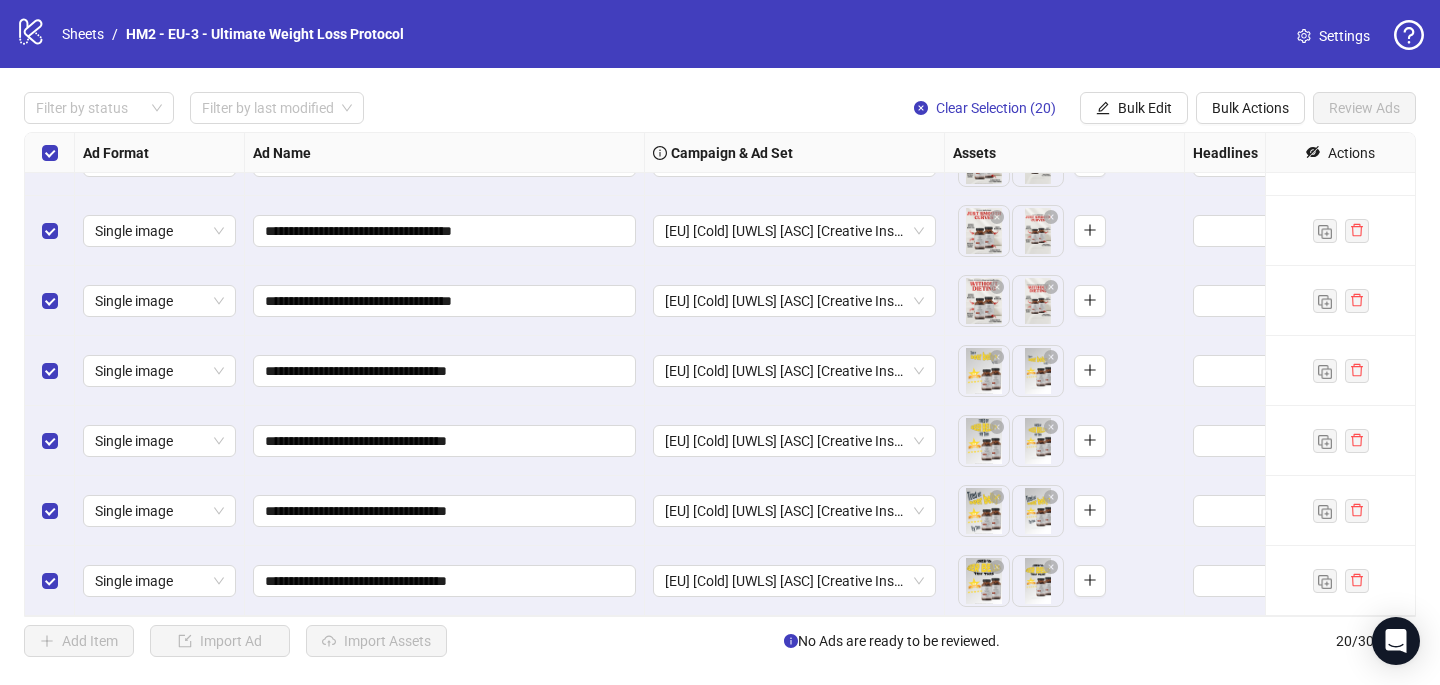 click at bounding box center [50, 153] 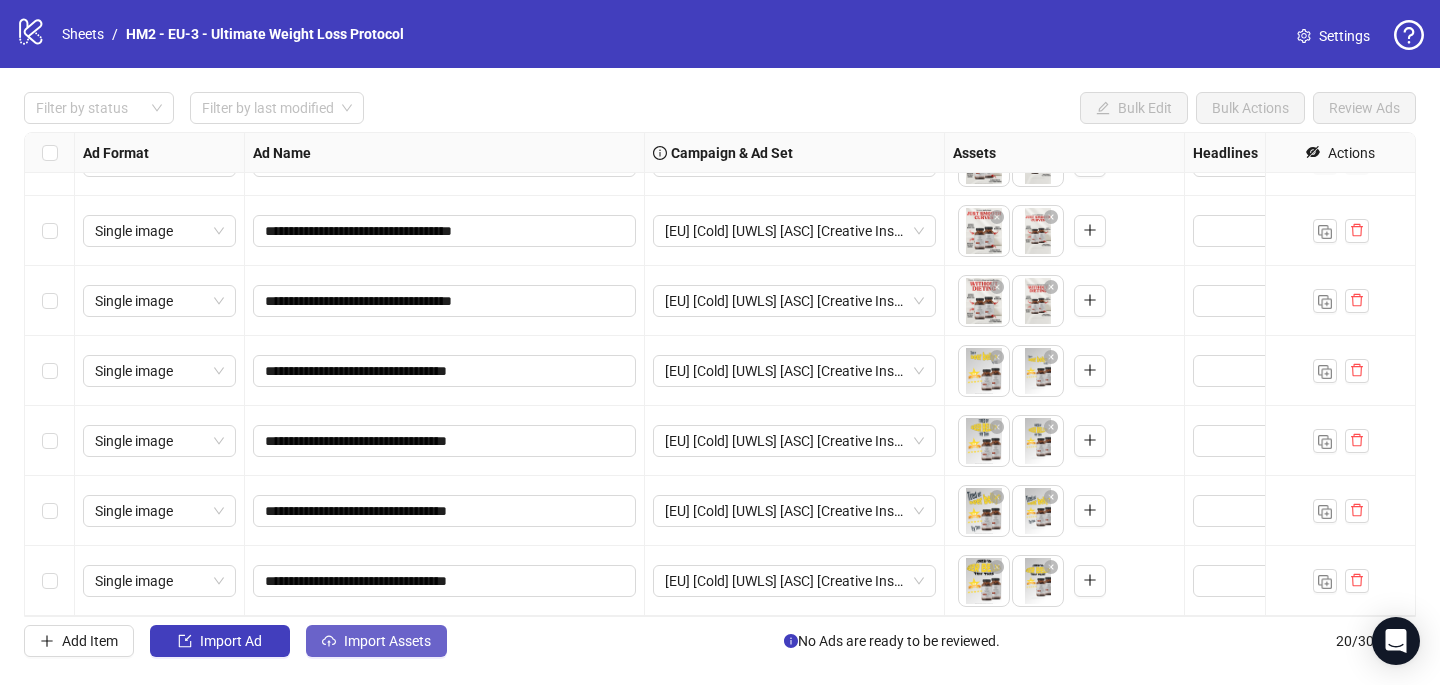 click on "Import Assets" at bounding box center (376, 641) 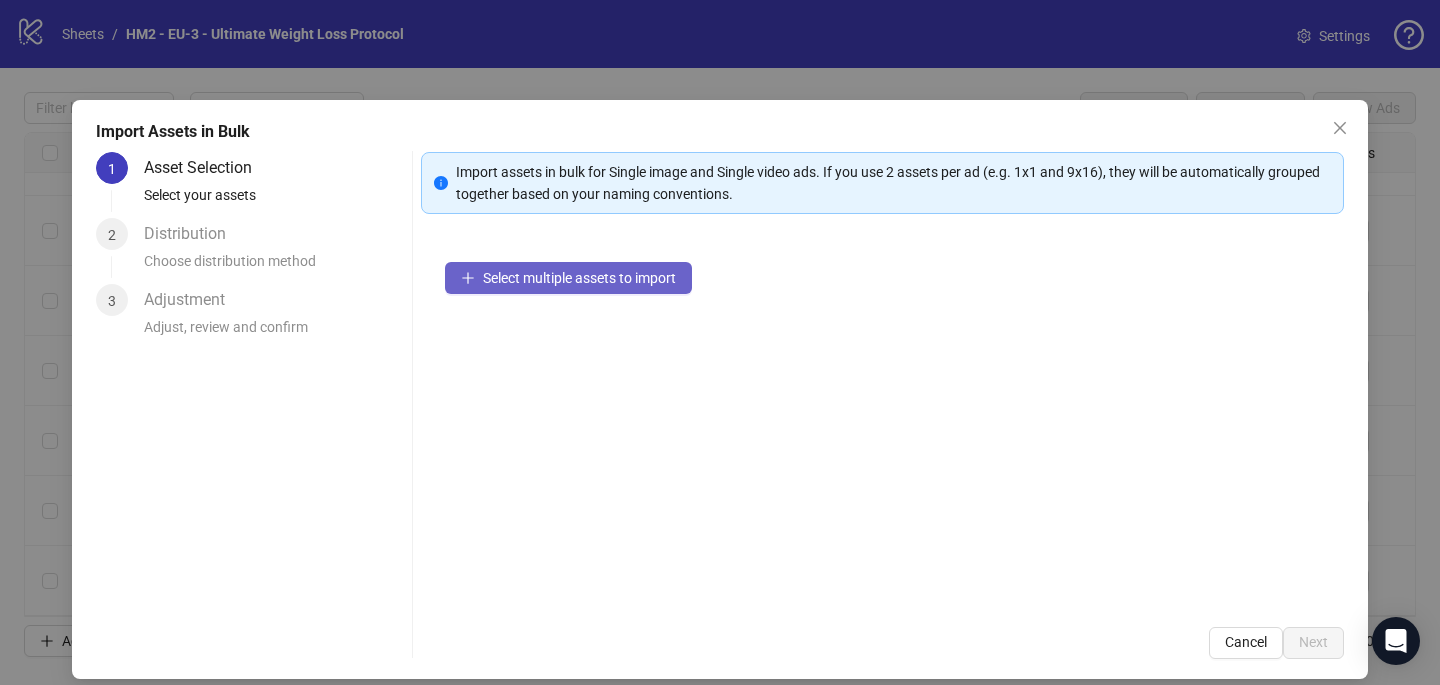 click on "Select multiple assets to import" at bounding box center [568, 278] 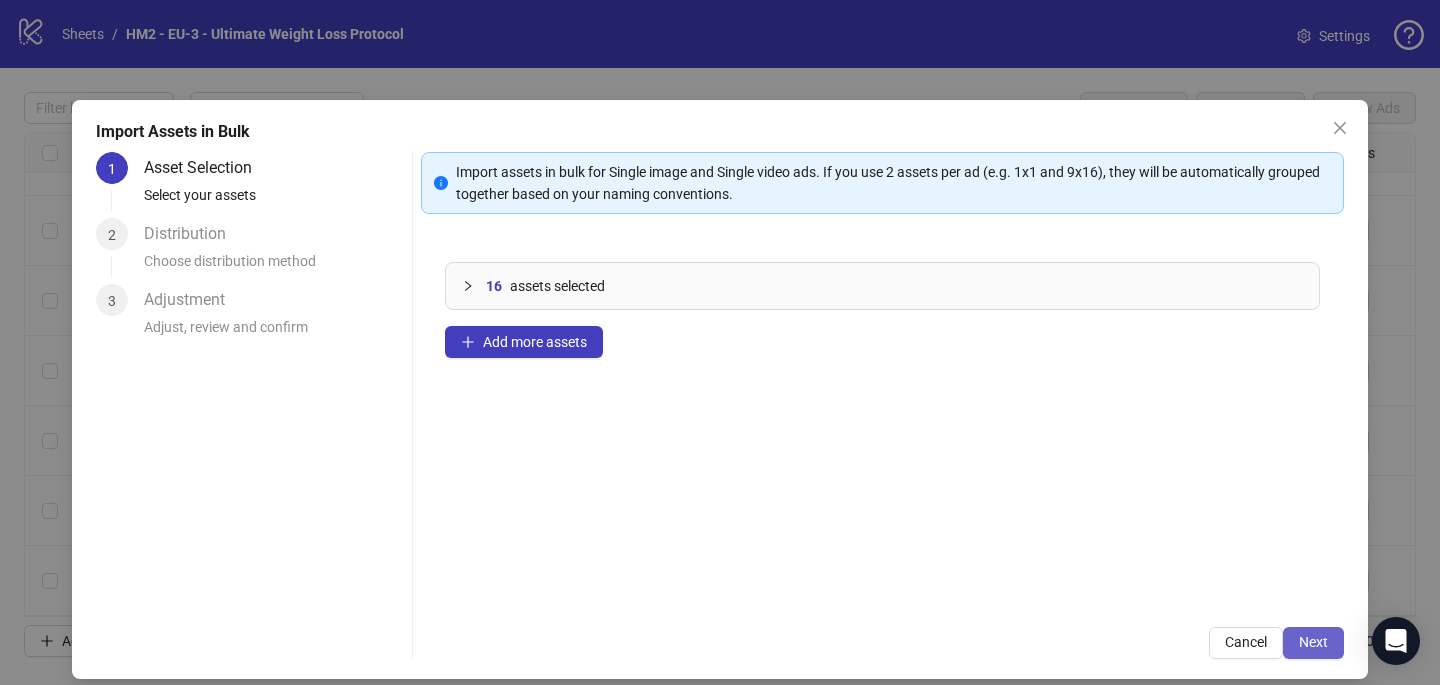 click on "Next" at bounding box center (1313, 642) 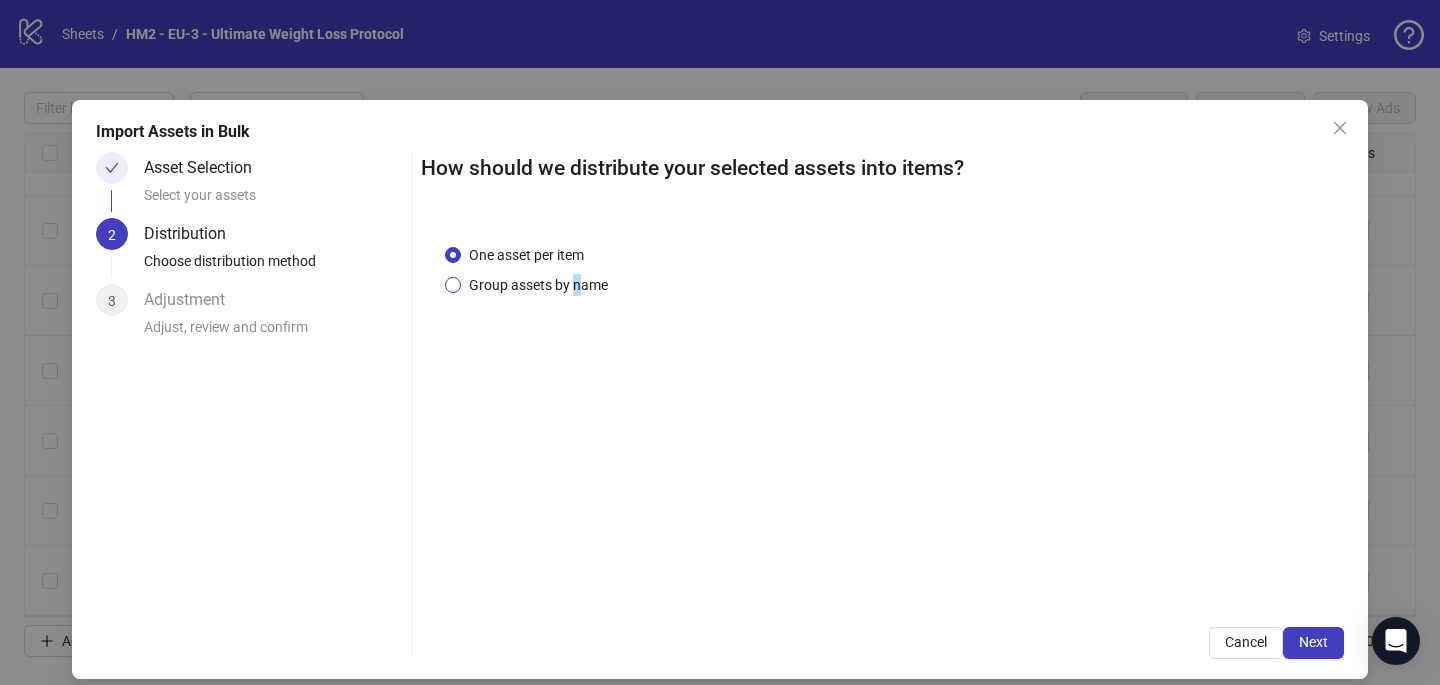 click on "Group assets by name" at bounding box center (538, 285) 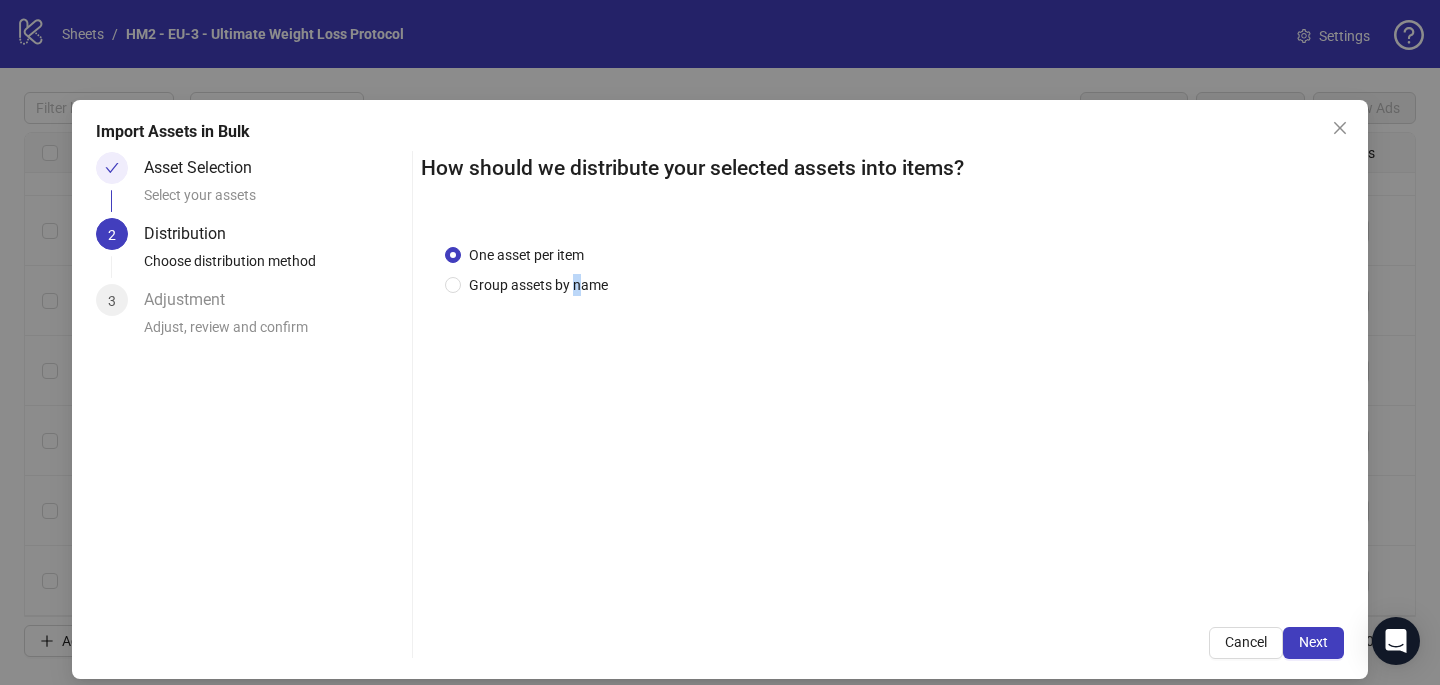 scroll, scrollTop: 17, scrollLeft: 0, axis: vertical 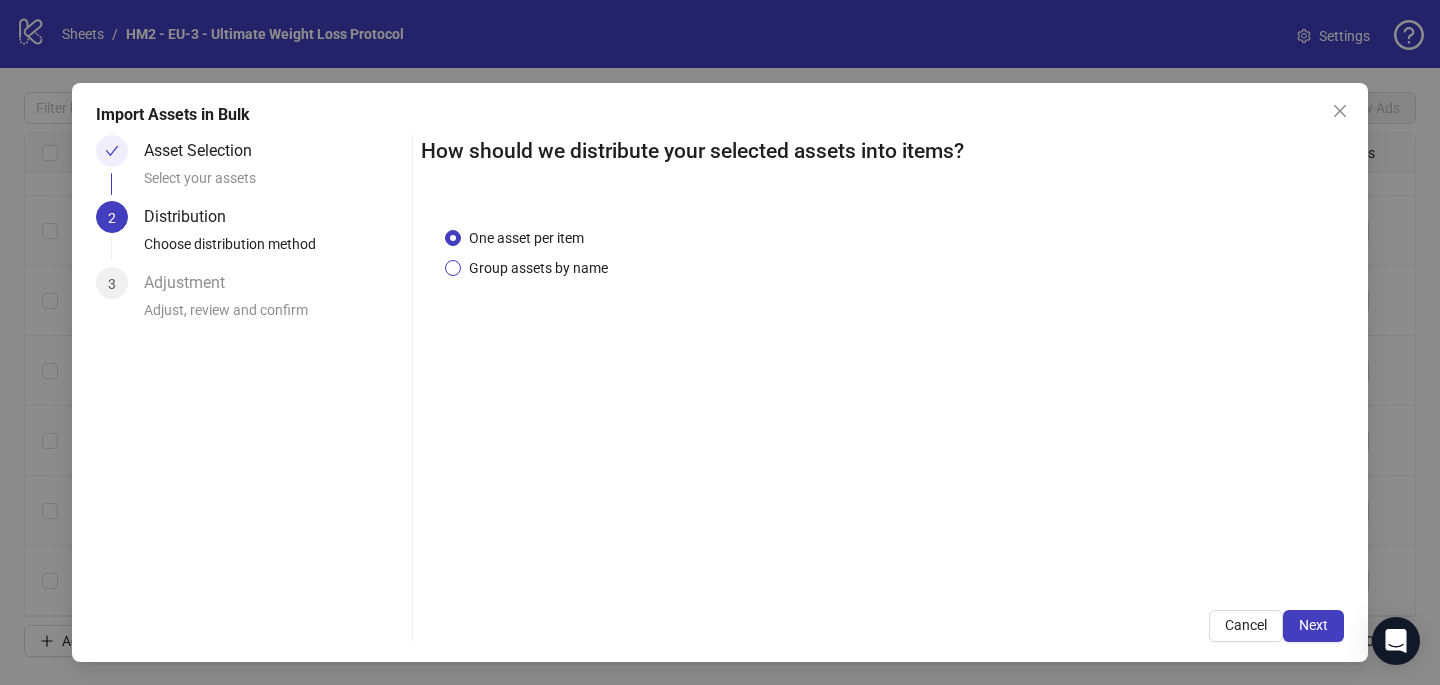click on "Group assets by name" at bounding box center [538, 268] 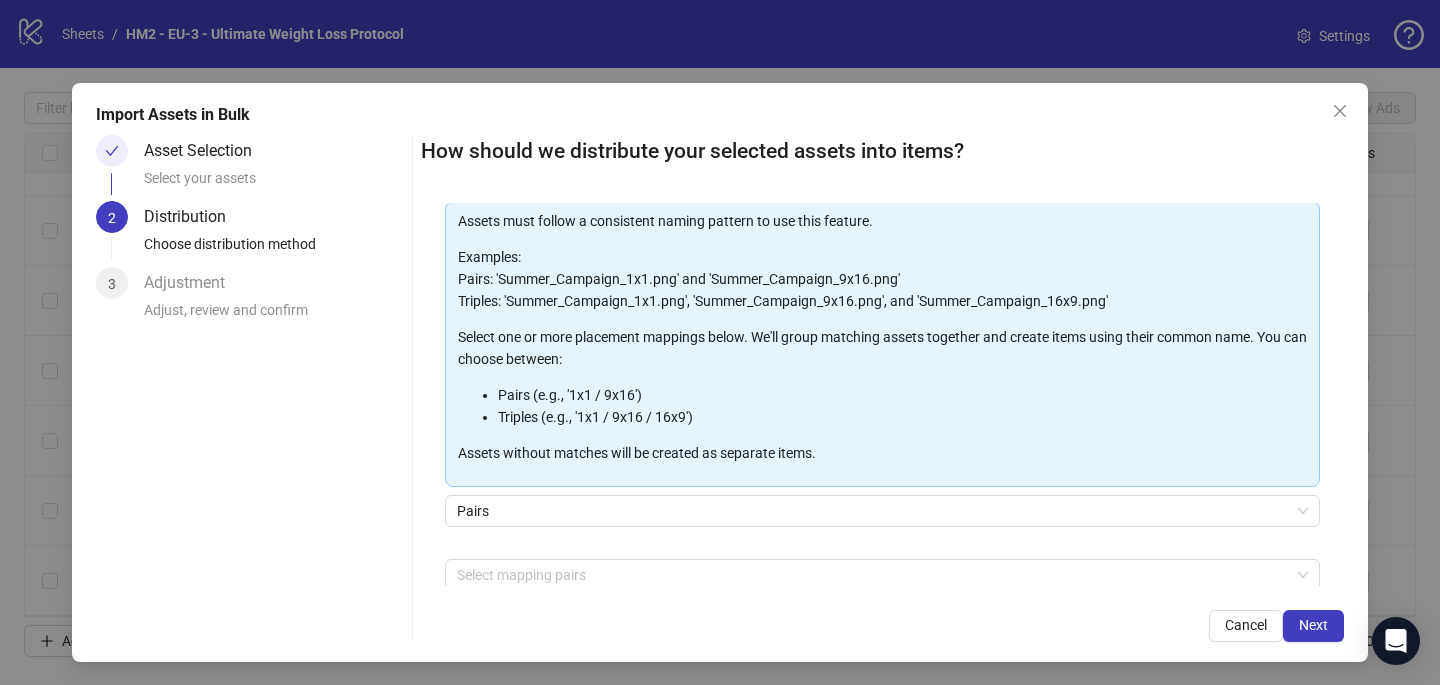 scroll, scrollTop: 110, scrollLeft: 0, axis: vertical 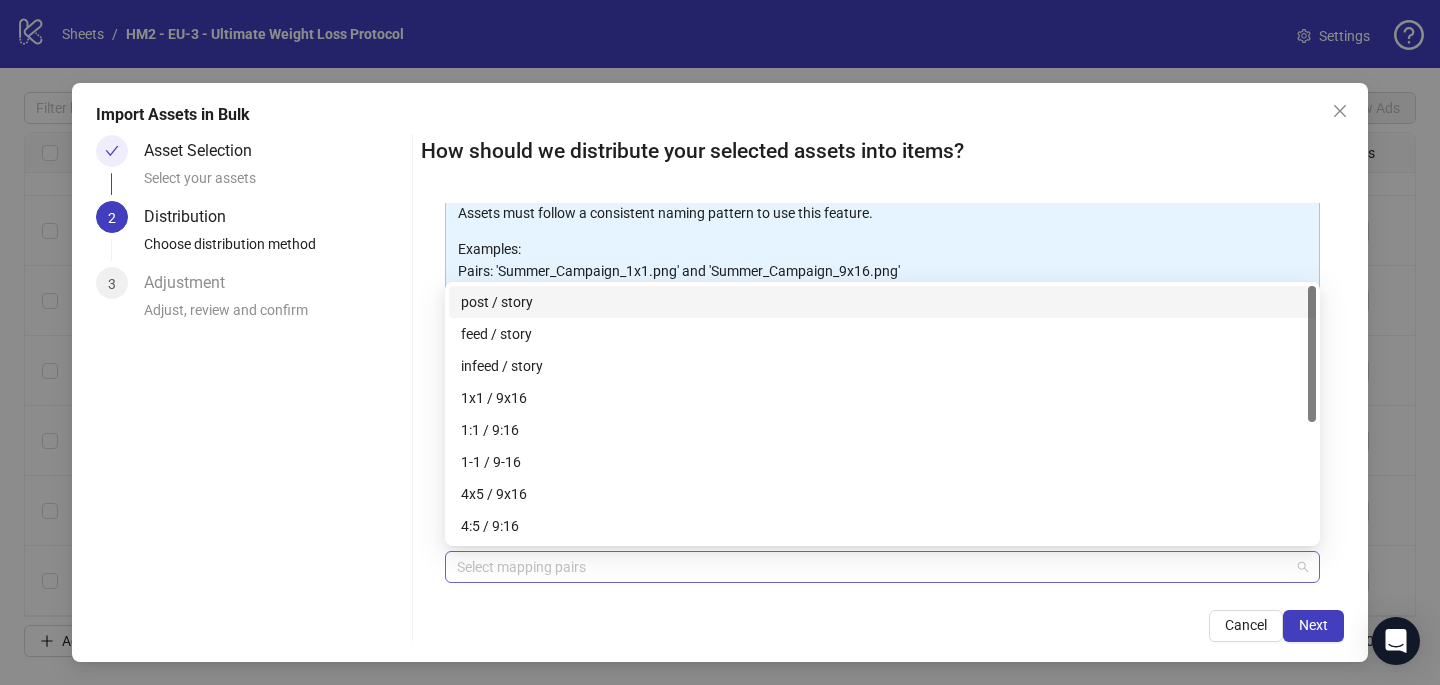 click at bounding box center (872, 567) 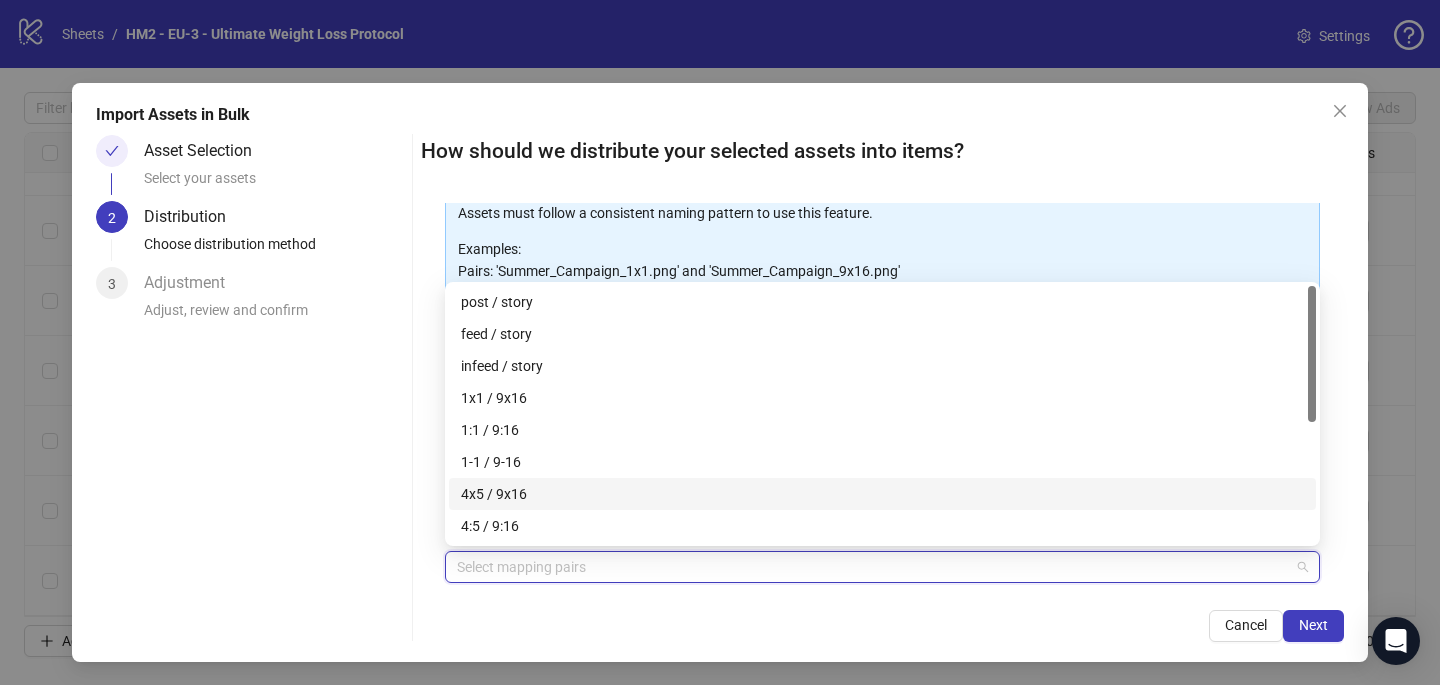 click on "4x5 / 9x16" at bounding box center [882, 494] 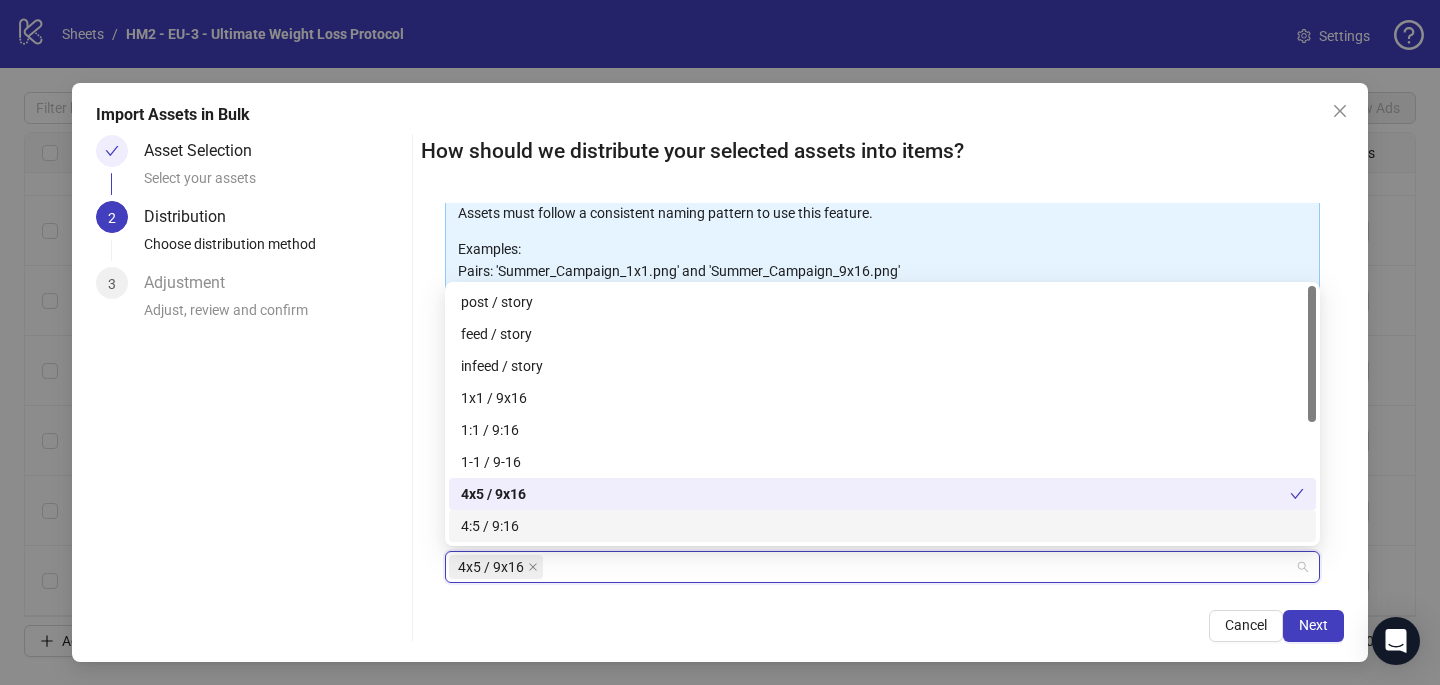 click on "How should we distribute your selected assets into items? One asset per item Group assets by name Assets must follow a consistent naming pattern to use this feature. Examples: Pairs: 'Summer_Campaign_1x1.png' and 'Summer_Campaign_9x16.png' Triples: 'Summer_Campaign_1x1.png', 'Summer_Campaign_9x16.png', and 'Summer_Campaign_16x9.png' Select one or more placement mappings below. We'll group matching assets together and create items using their common name. You can choose between: Pairs (e.g., '1x1 / 9x16') Triples (e.g., '1x1 / 9x16 / 16x9') Assets without matches will be created as separate items. Pairs 4x5 / 9x16   + Add Custom Pair Cancel Next" at bounding box center [882, 388] 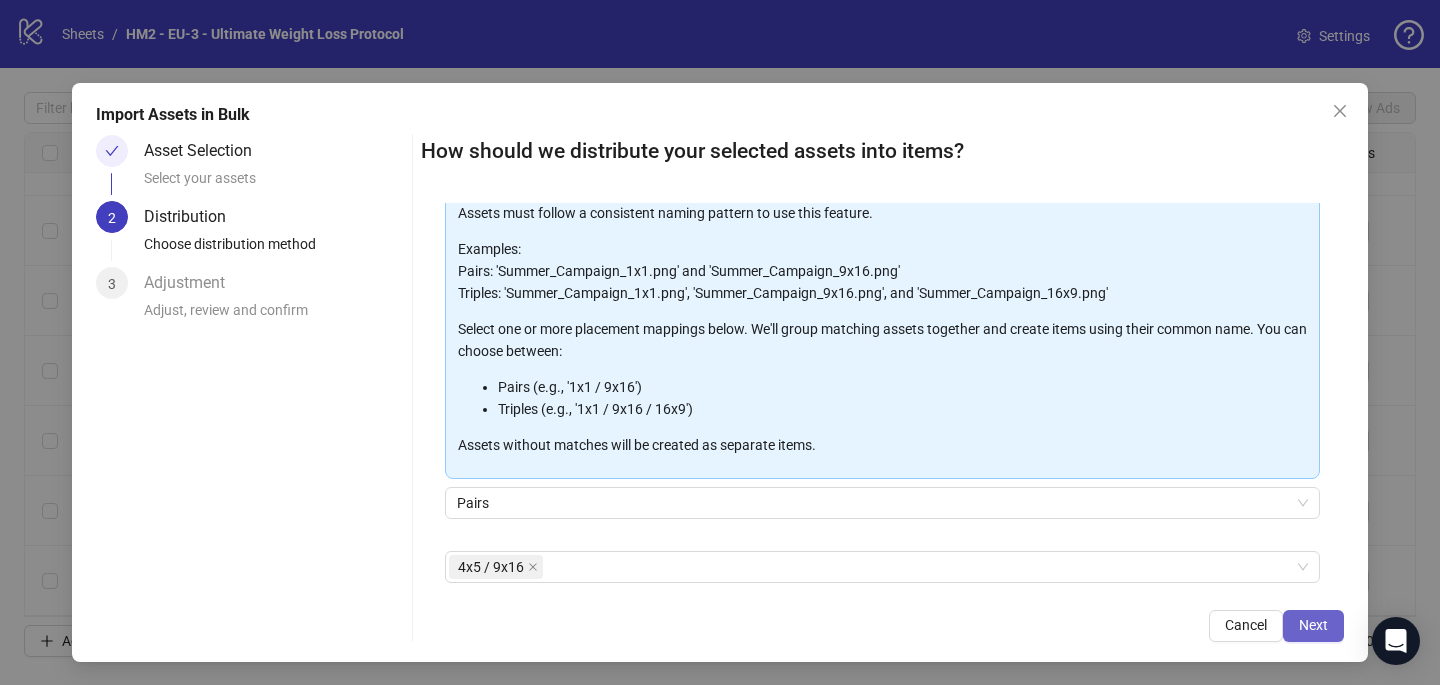click on "Next" at bounding box center (1313, 625) 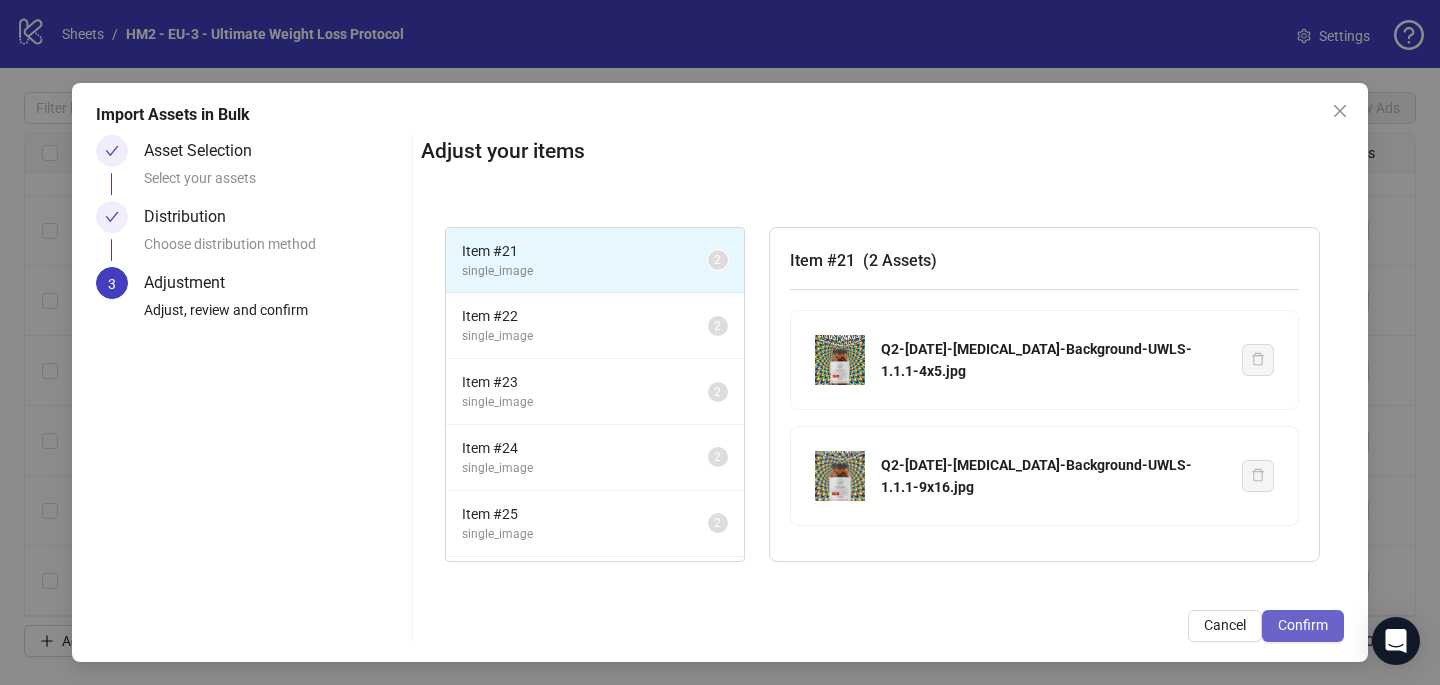 click on "Confirm" at bounding box center [1303, 625] 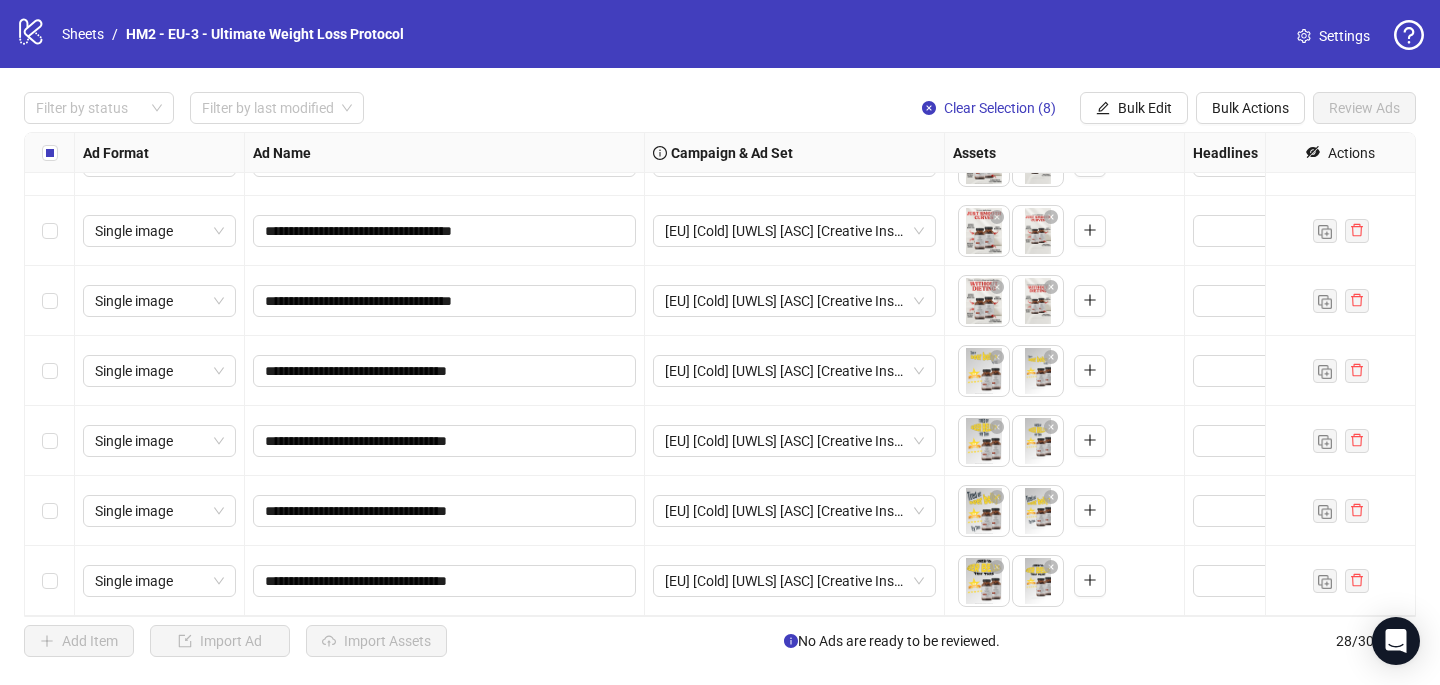 scroll, scrollTop: 1159, scrollLeft: 0, axis: vertical 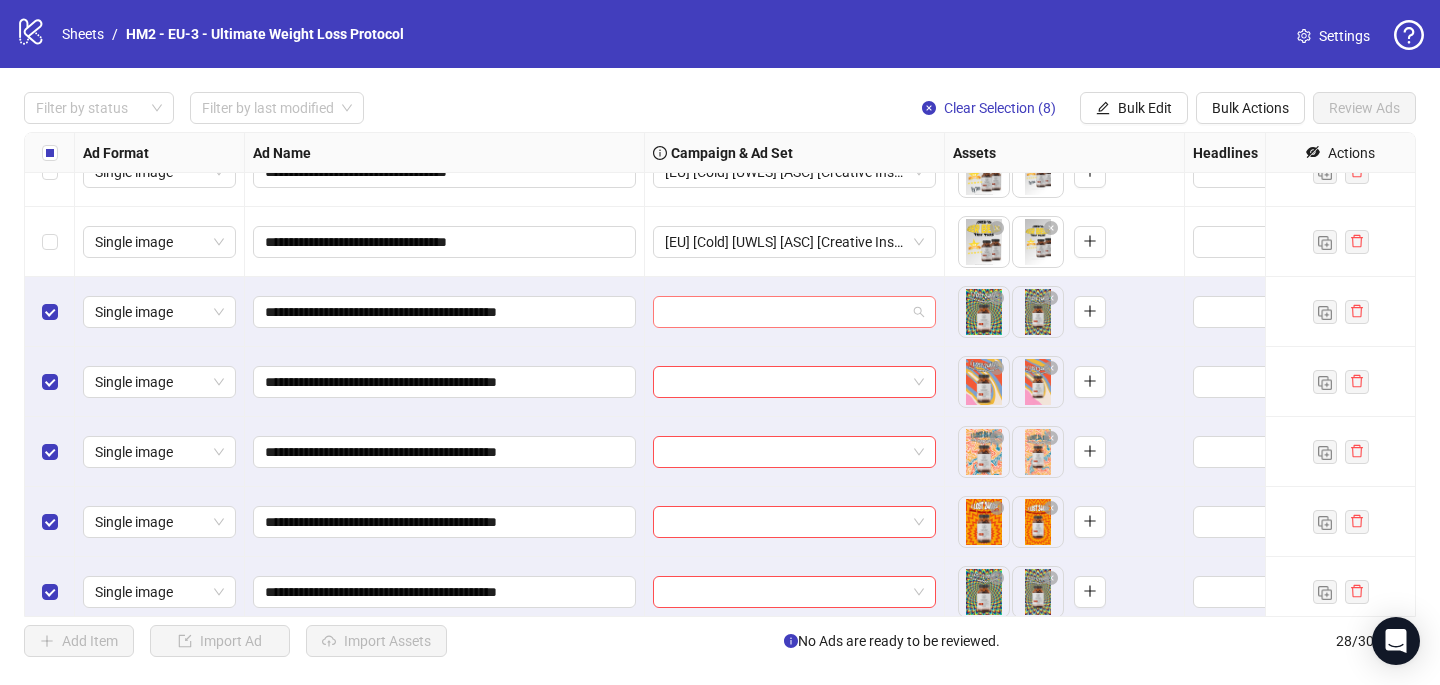 click at bounding box center [785, 312] 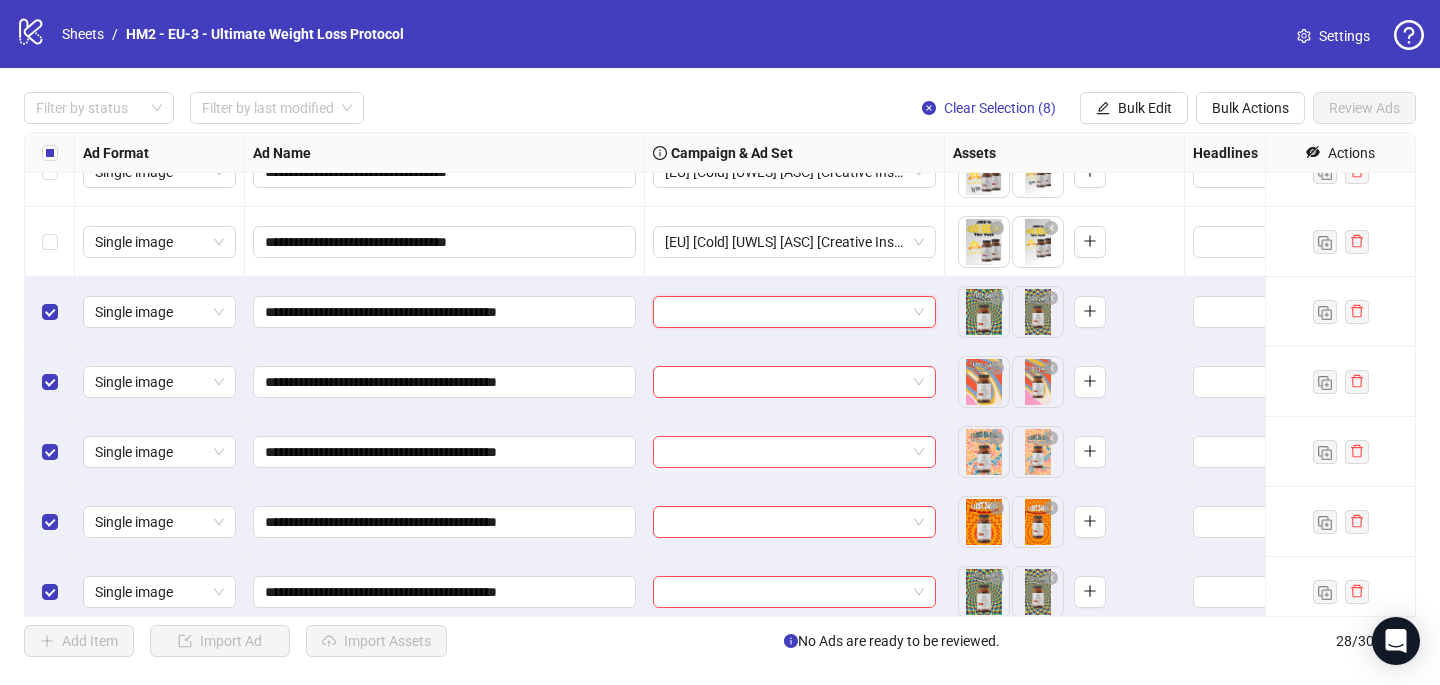 paste on "**********" 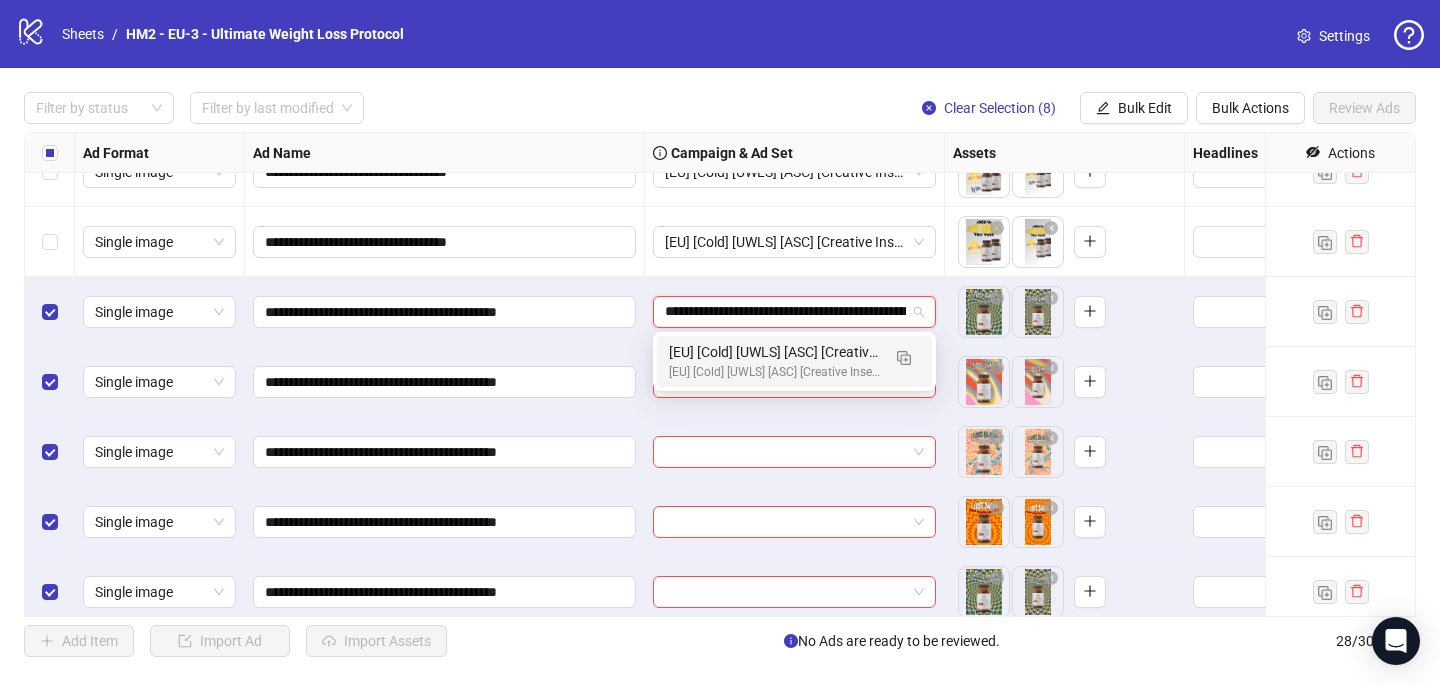scroll, scrollTop: 0, scrollLeft: 118, axis: horizontal 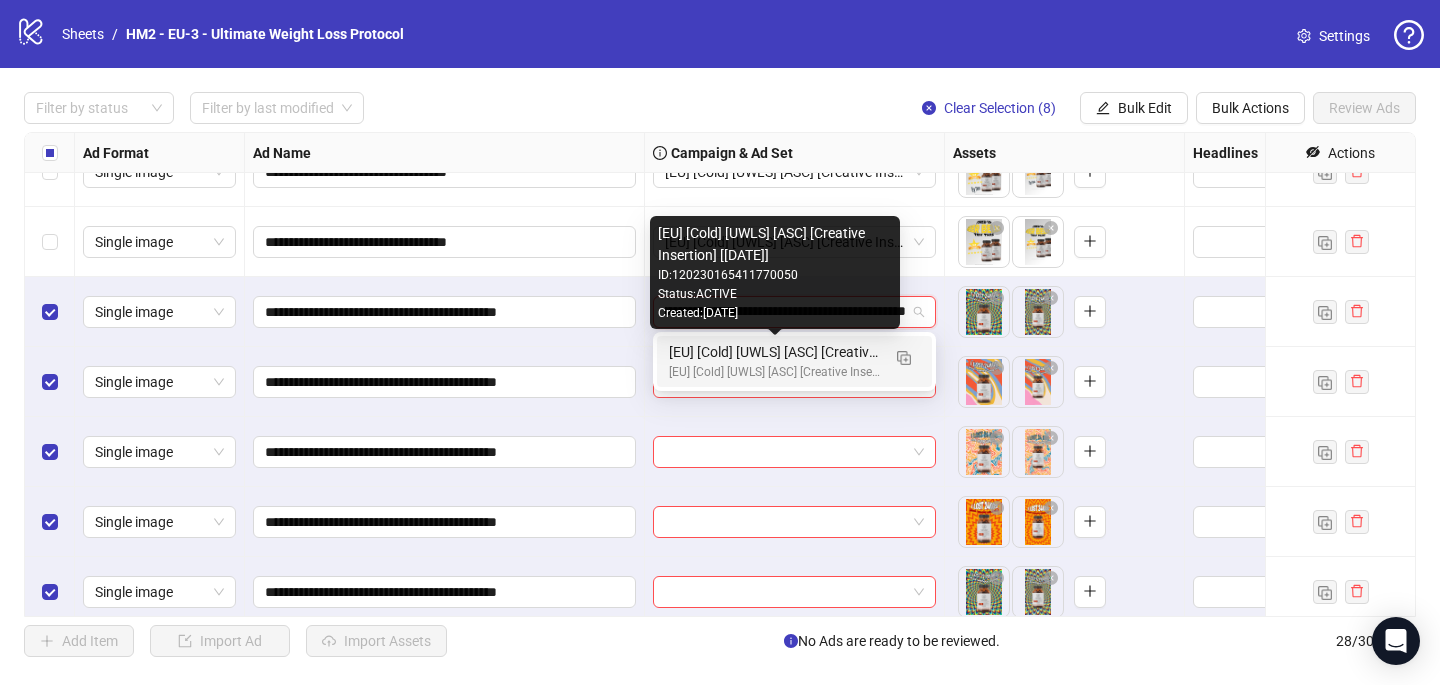 click on "[EU] [Cold] [UWLS] [ASC] [Creative Insertion] [22 July 2025]" at bounding box center (774, 352) 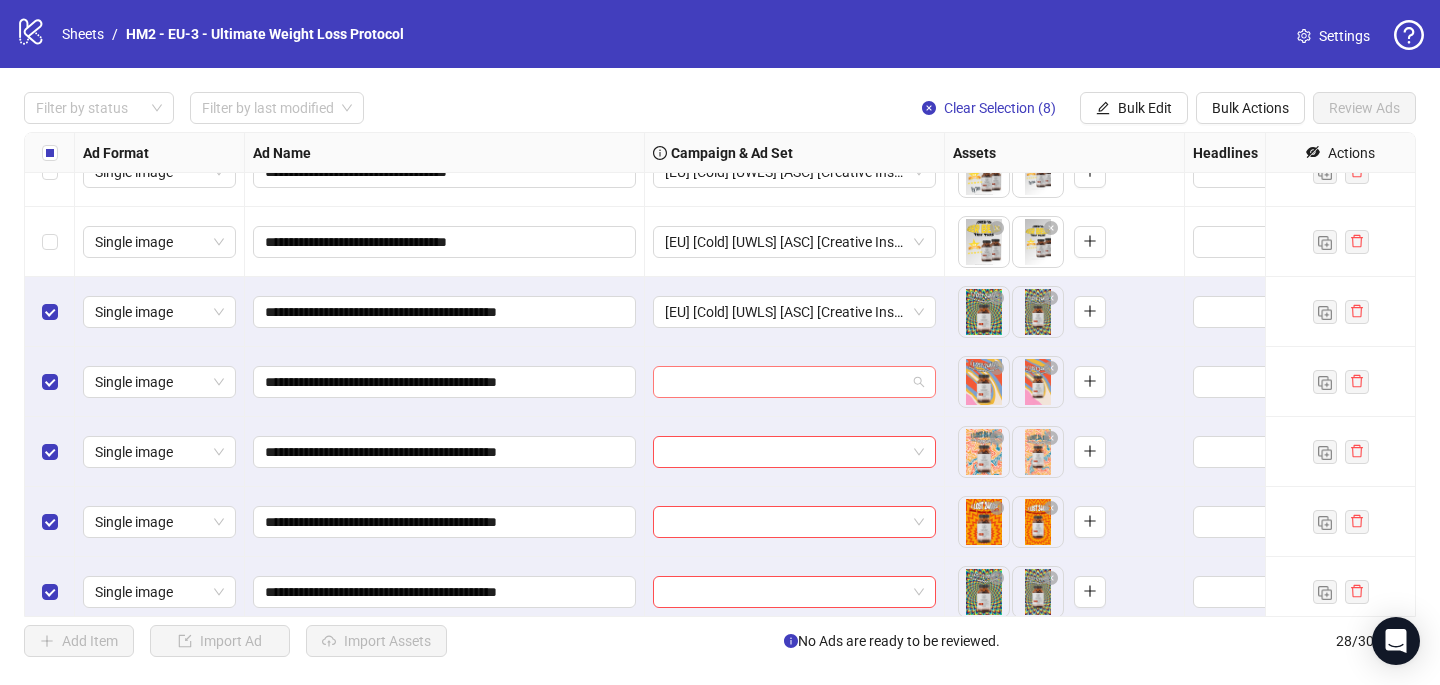 click at bounding box center (785, 382) 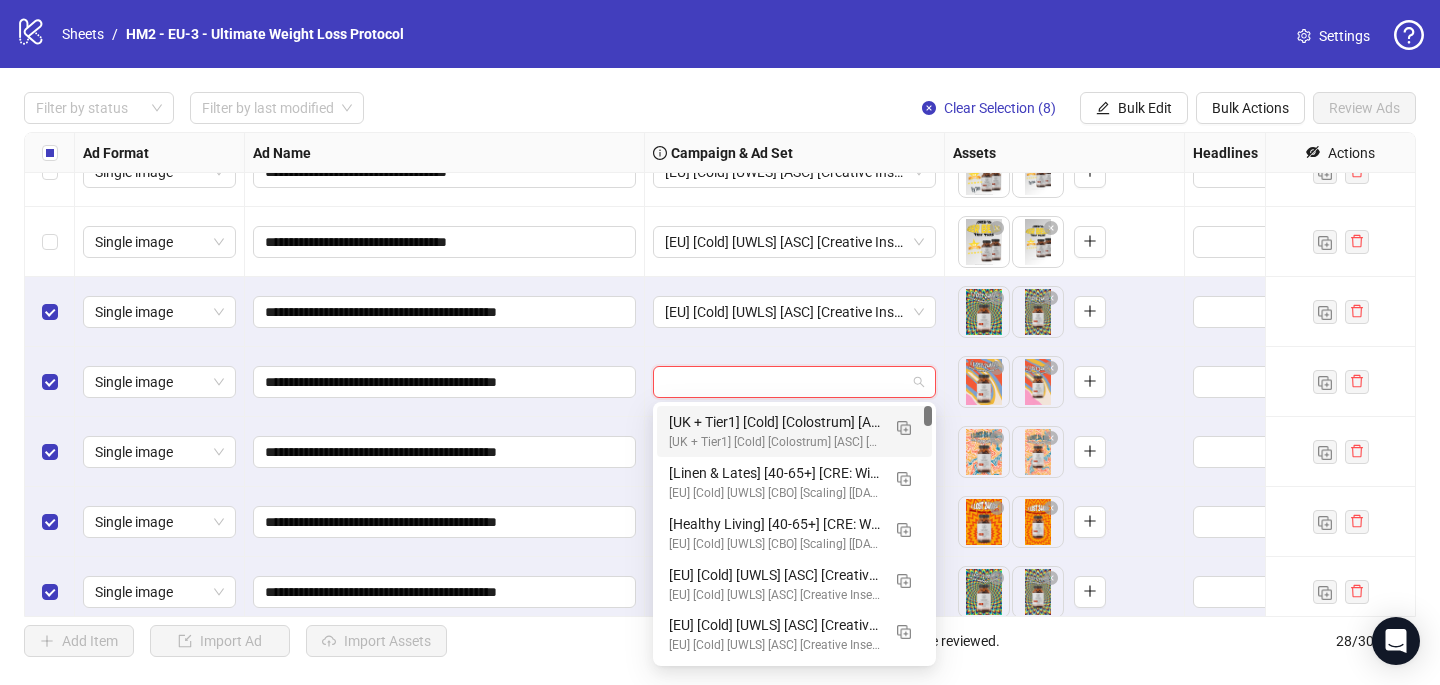 paste on "**********" 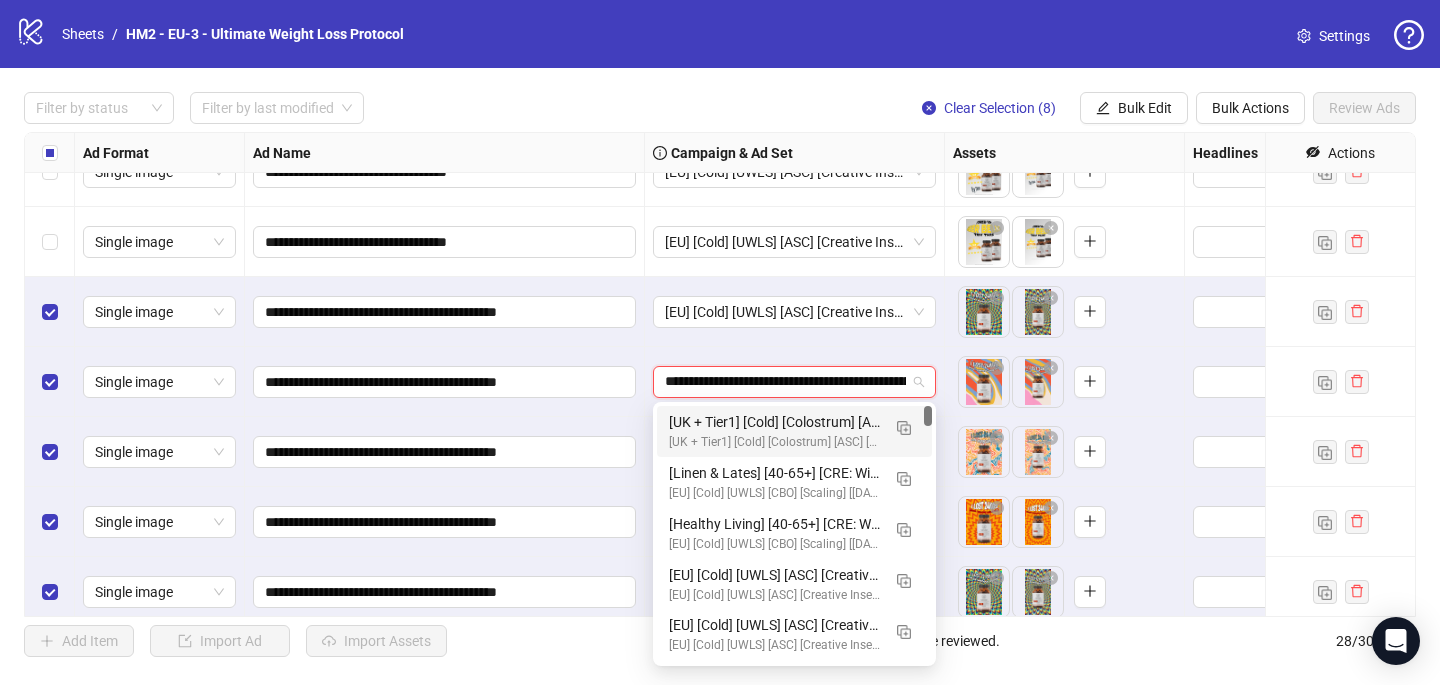 scroll, scrollTop: 0, scrollLeft: 118, axis: horizontal 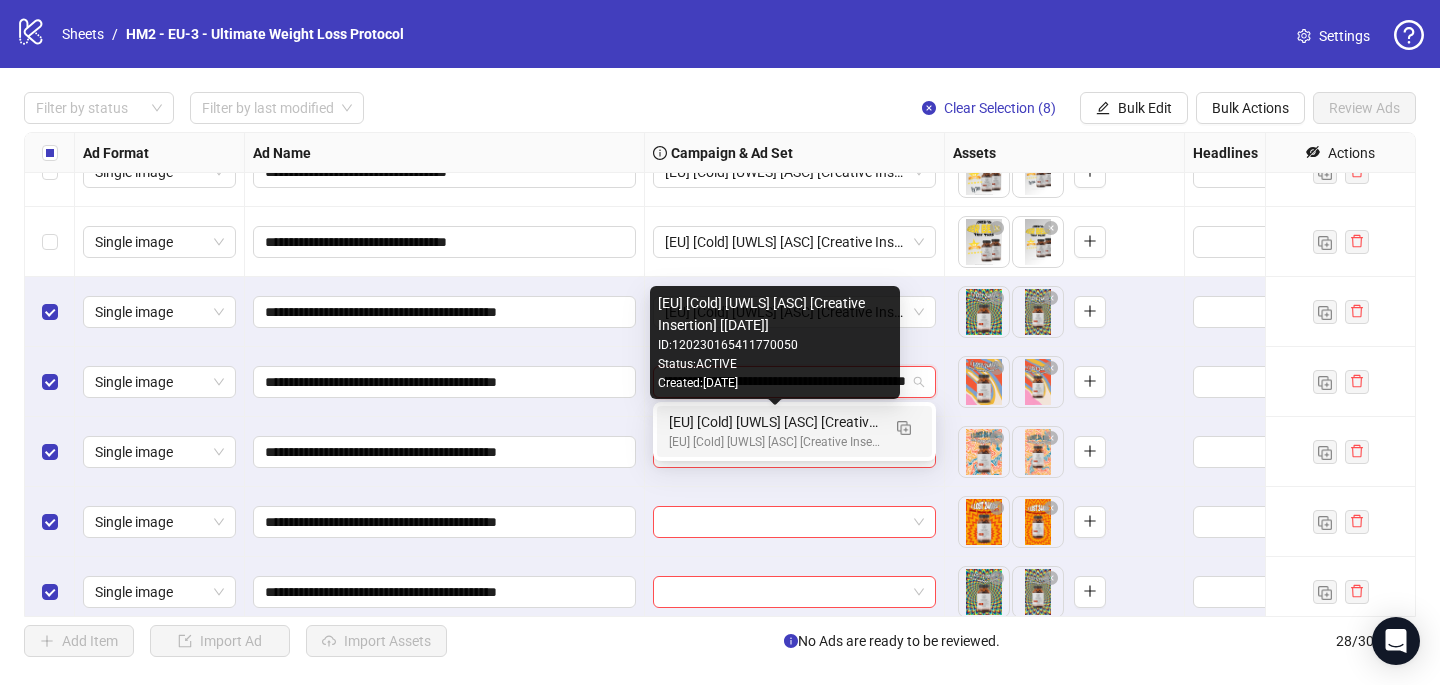 click on "[EU] [Cold] [UWLS] [ASC] [Creative Insertion - testing #4] [22 July 2025]" at bounding box center [774, 442] 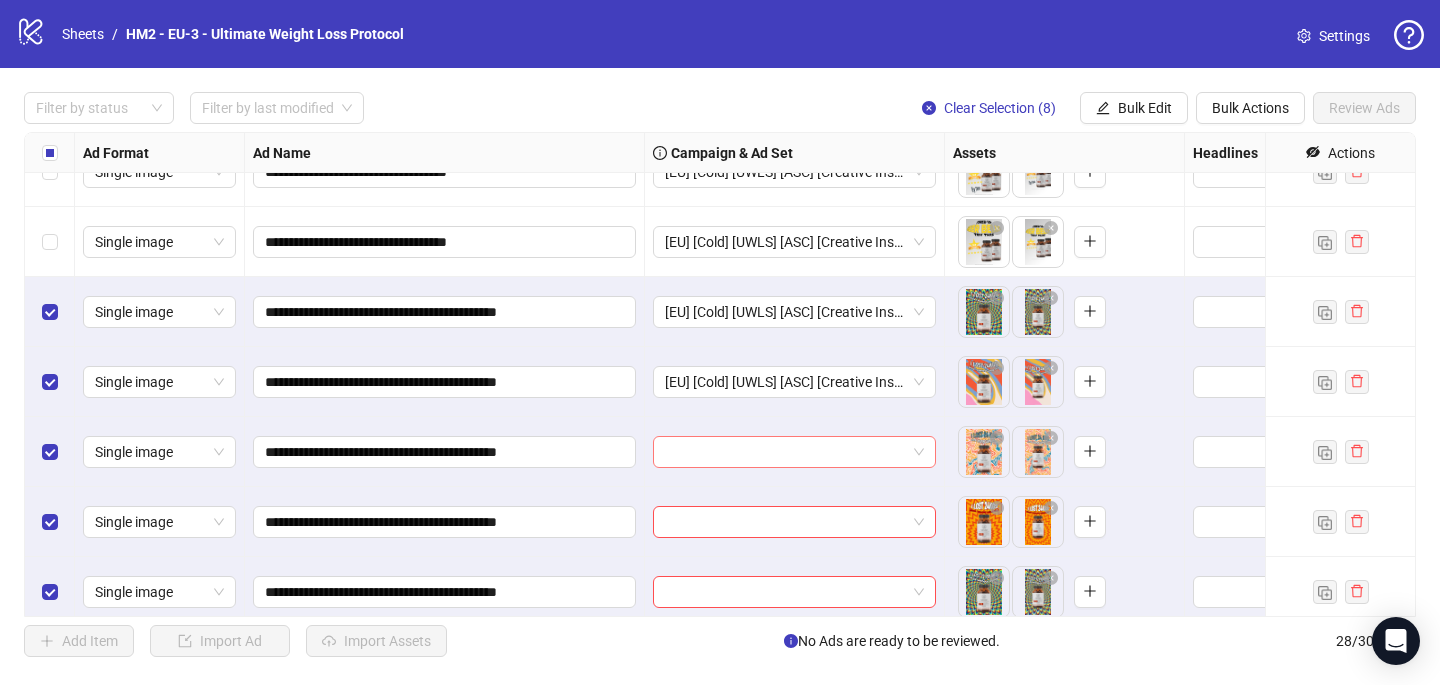 click at bounding box center (785, 452) 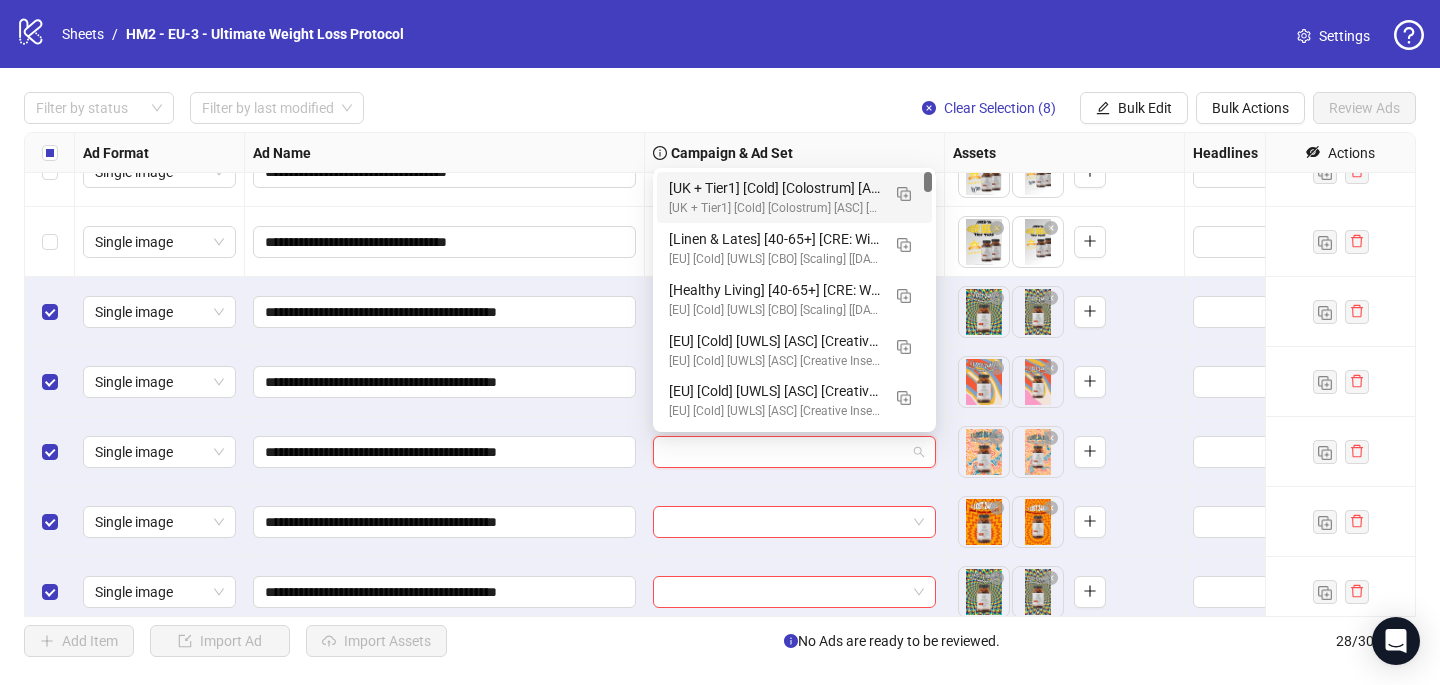 paste on "**********" 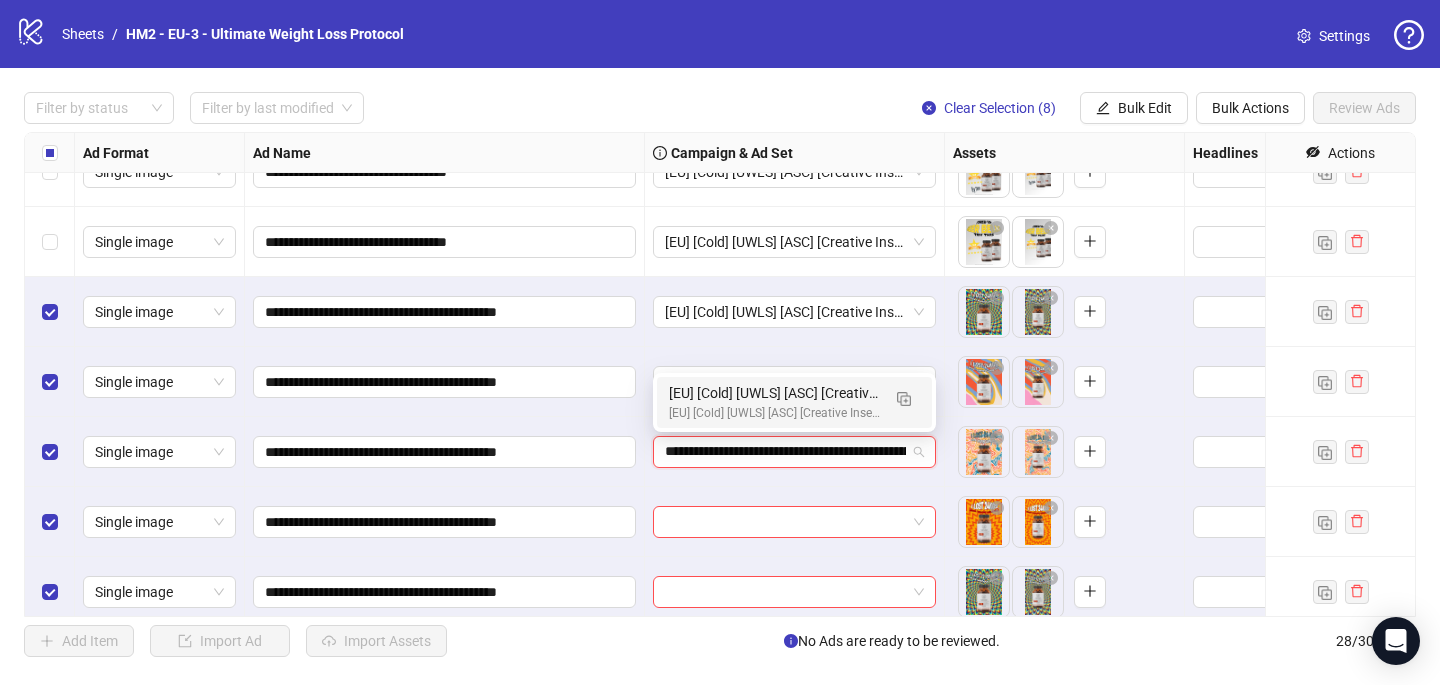 scroll, scrollTop: 0, scrollLeft: 118, axis: horizontal 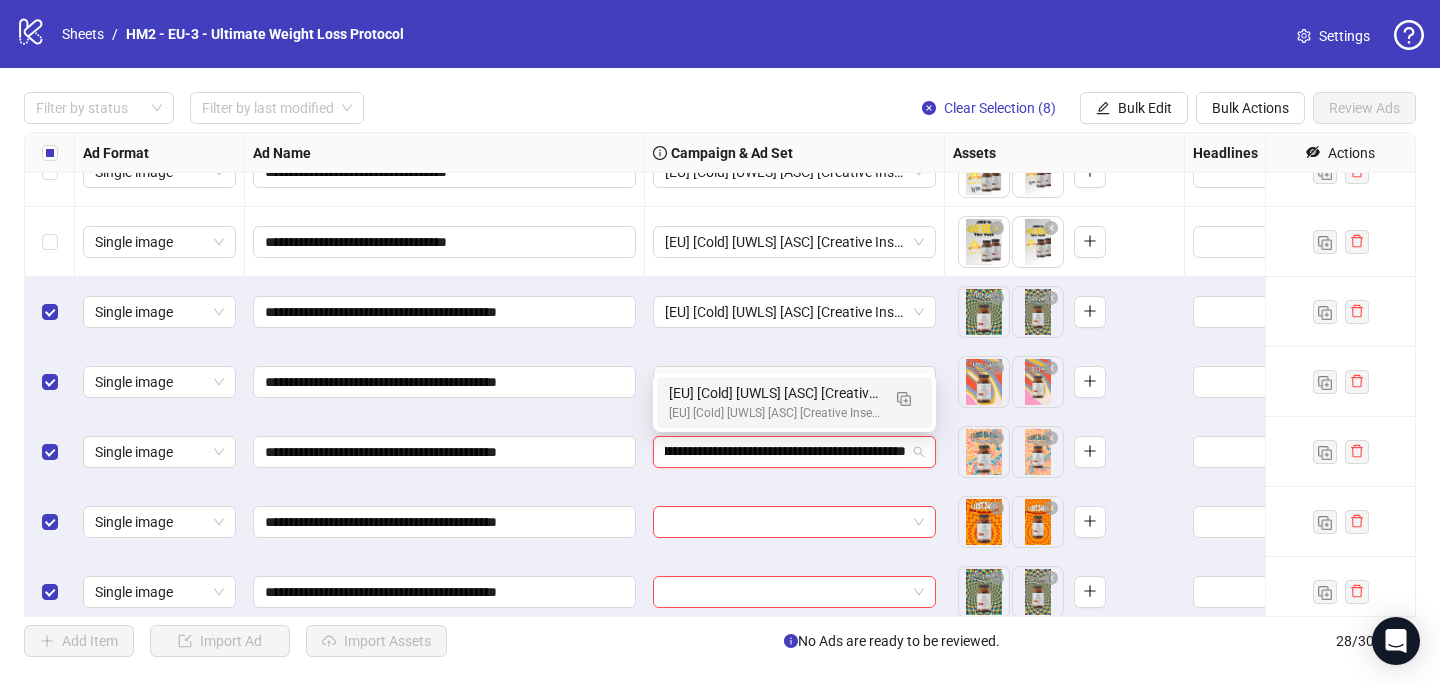 click on "[EU] [Cold] [UWLS] [ASC] [Creative Insertion - testing #4] [22 July 2025]" at bounding box center (774, 413) 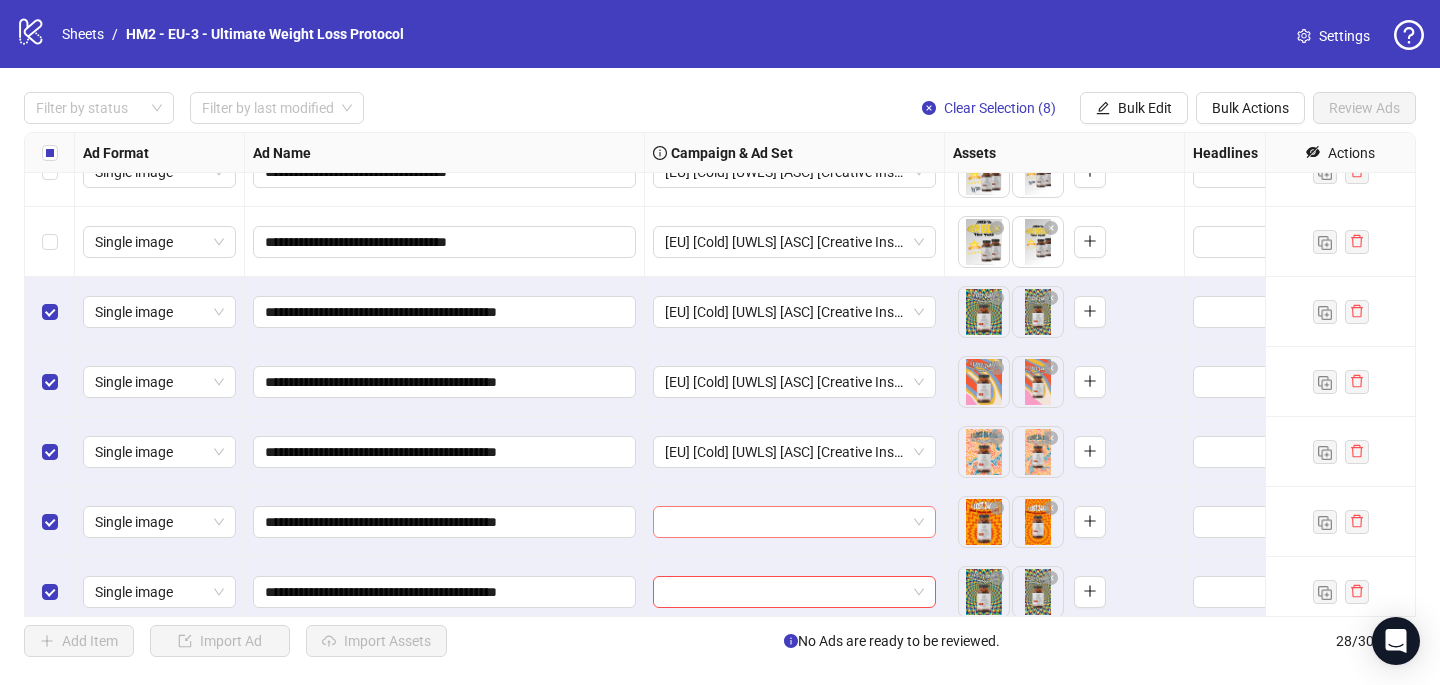 click at bounding box center [785, 522] 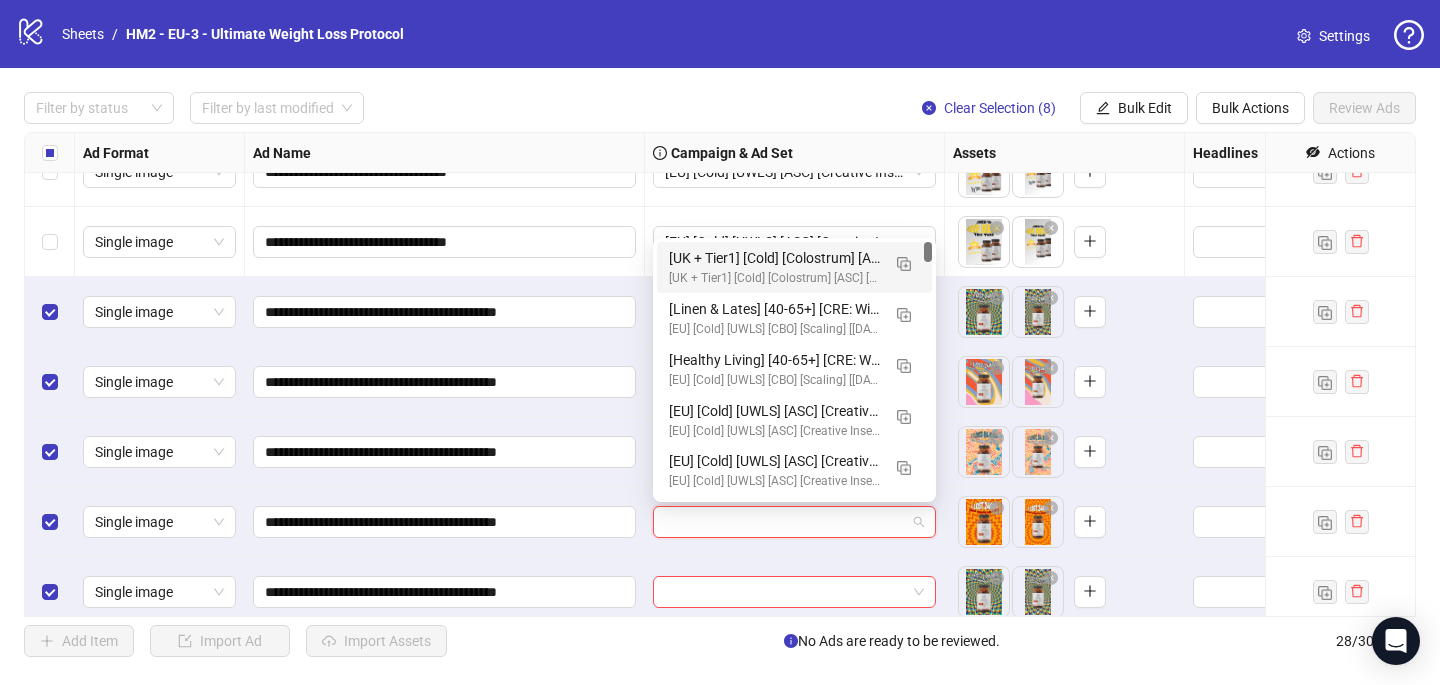 paste on "**********" 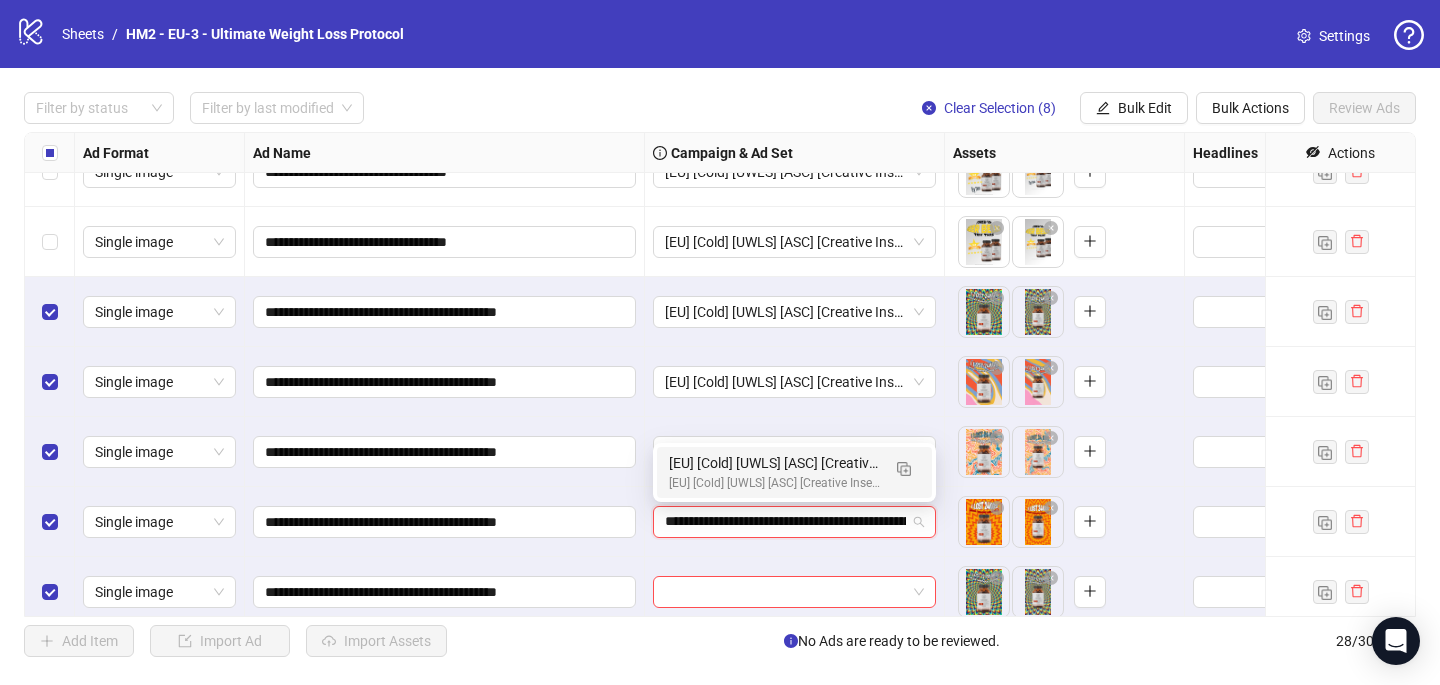 scroll, scrollTop: 0, scrollLeft: 118, axis: horizontal 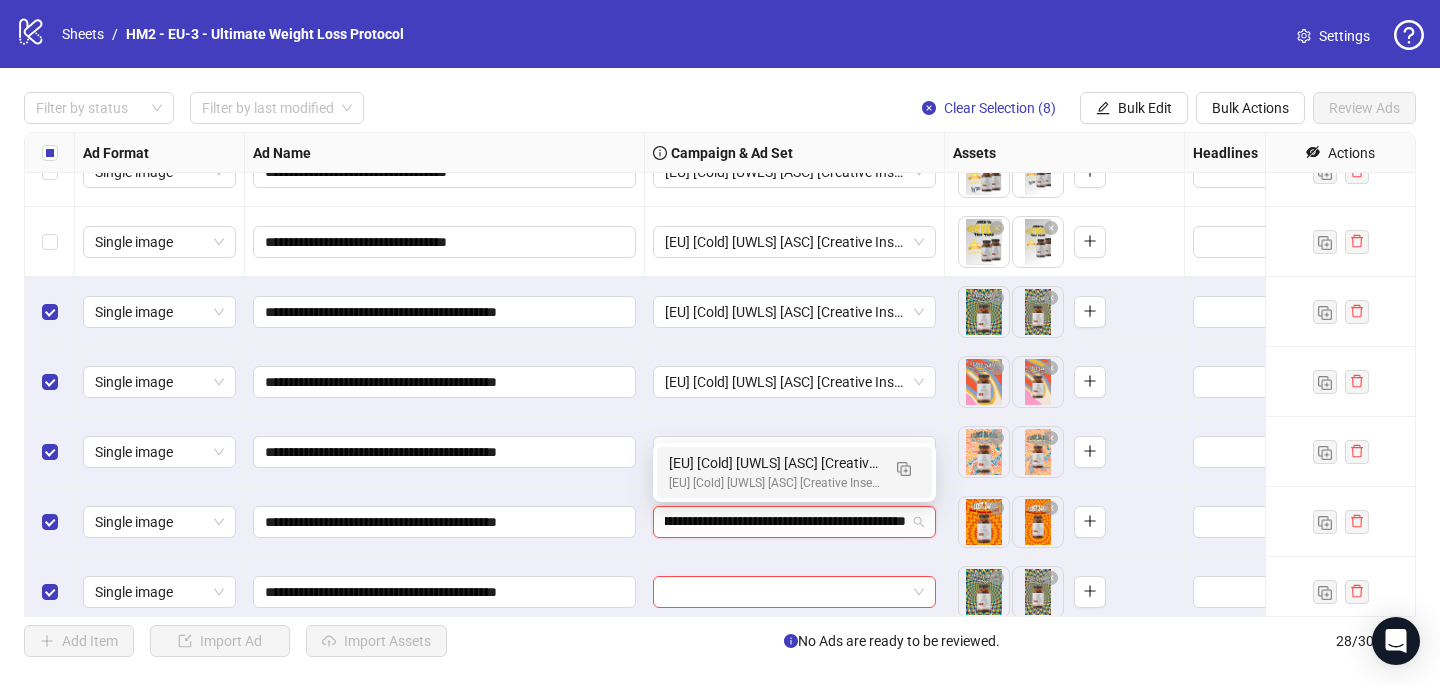 click on "[EU] [Cold] [UWLS] [ASC] [Creative Insertion] [22 July 2025]" at bounding box center [774, 463] 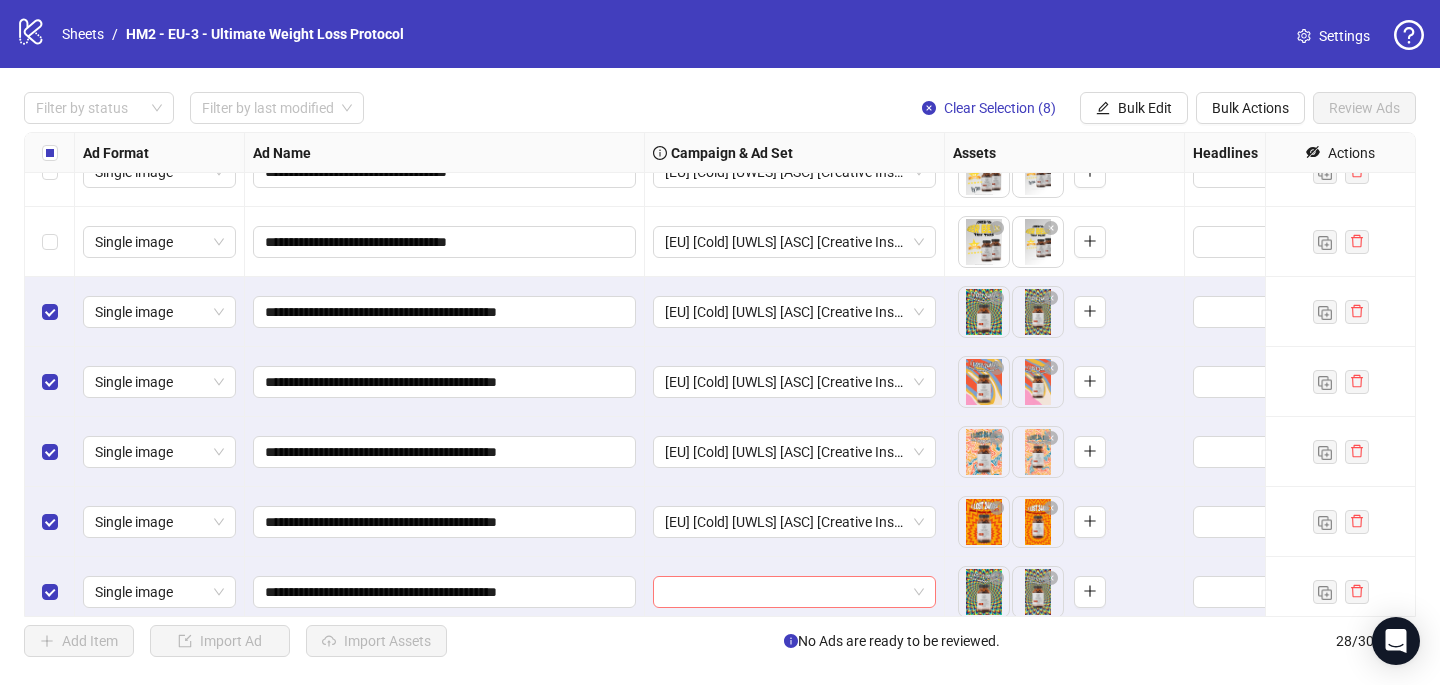 click at bounding box center [785, 592] 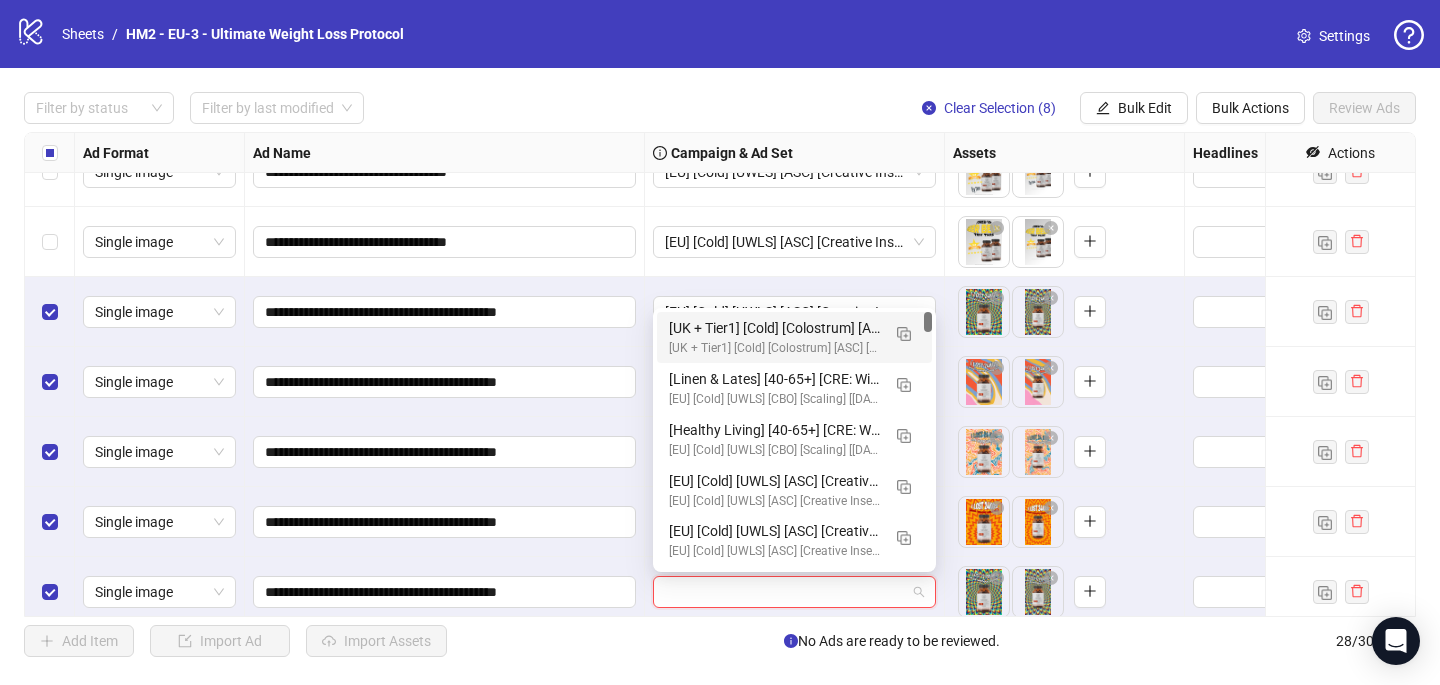 paste on "**********" 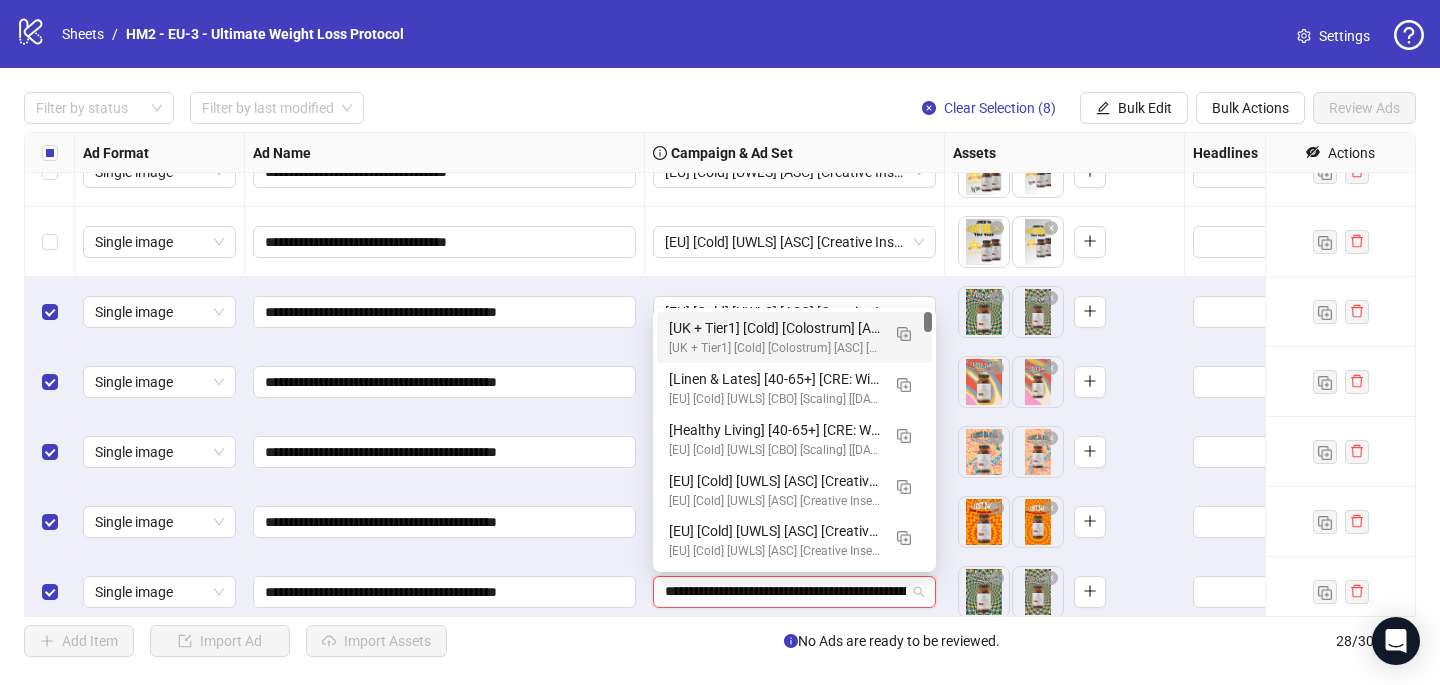scroll, scrollTop: 0, scrollLeft: 118, axis: horizontal 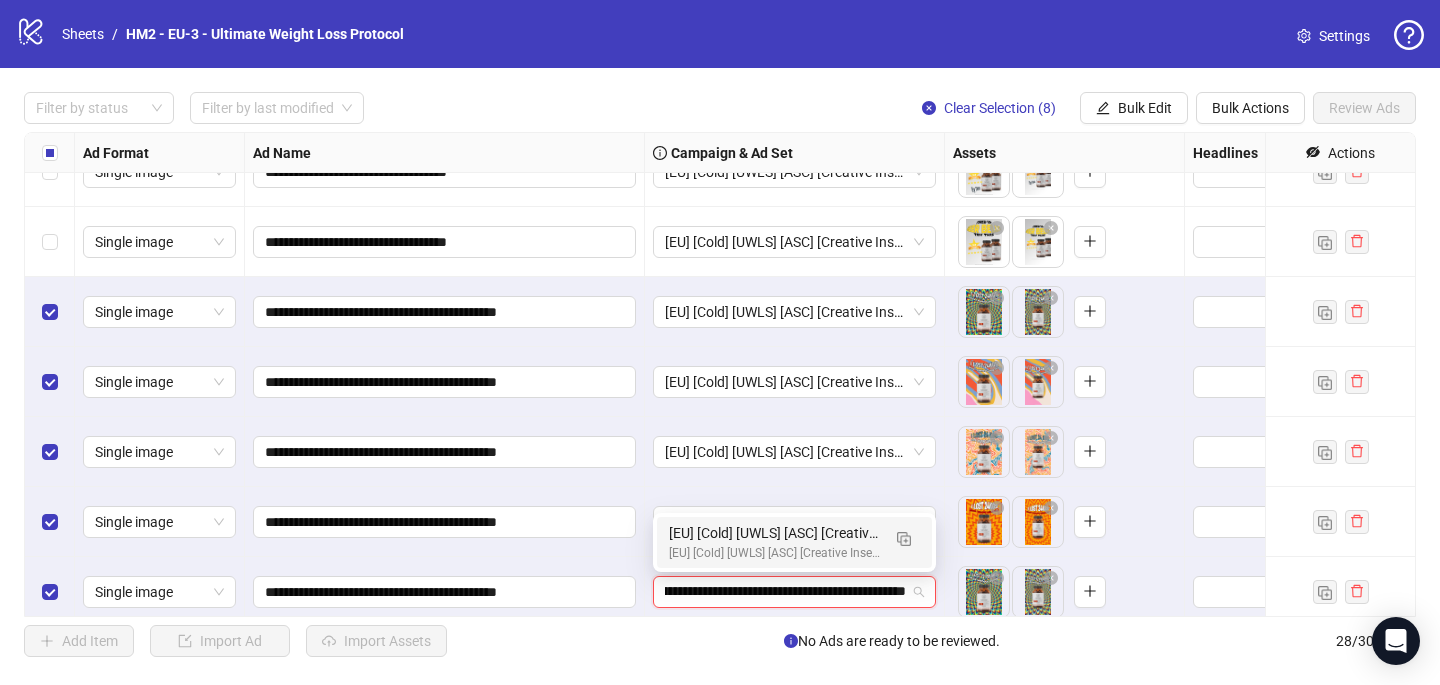 click on "[EU] [Cold] [UWLS] [ASC] [Creative Insertion - testing #4] [22 July 2025]" at bounding box center (774, 553) 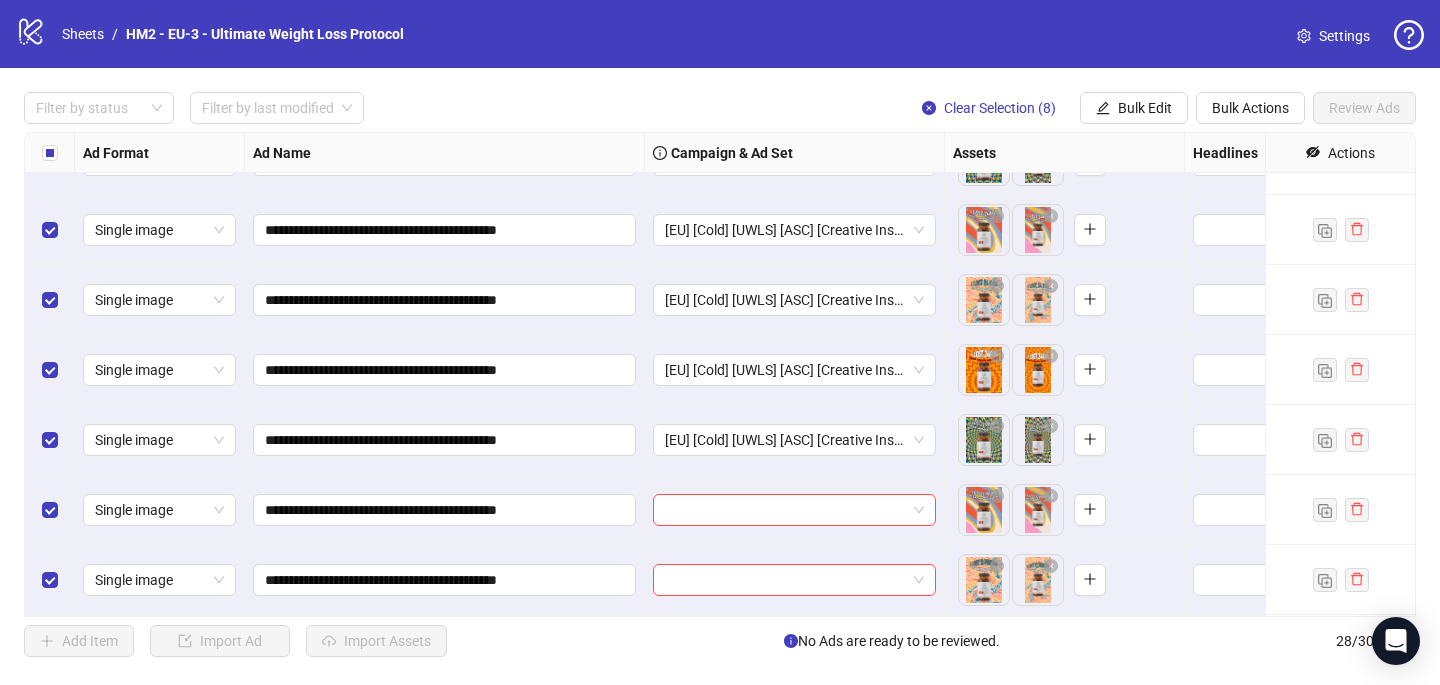 scroll, scrollTop: 1451, scrollLeft: 0, axis: vertical 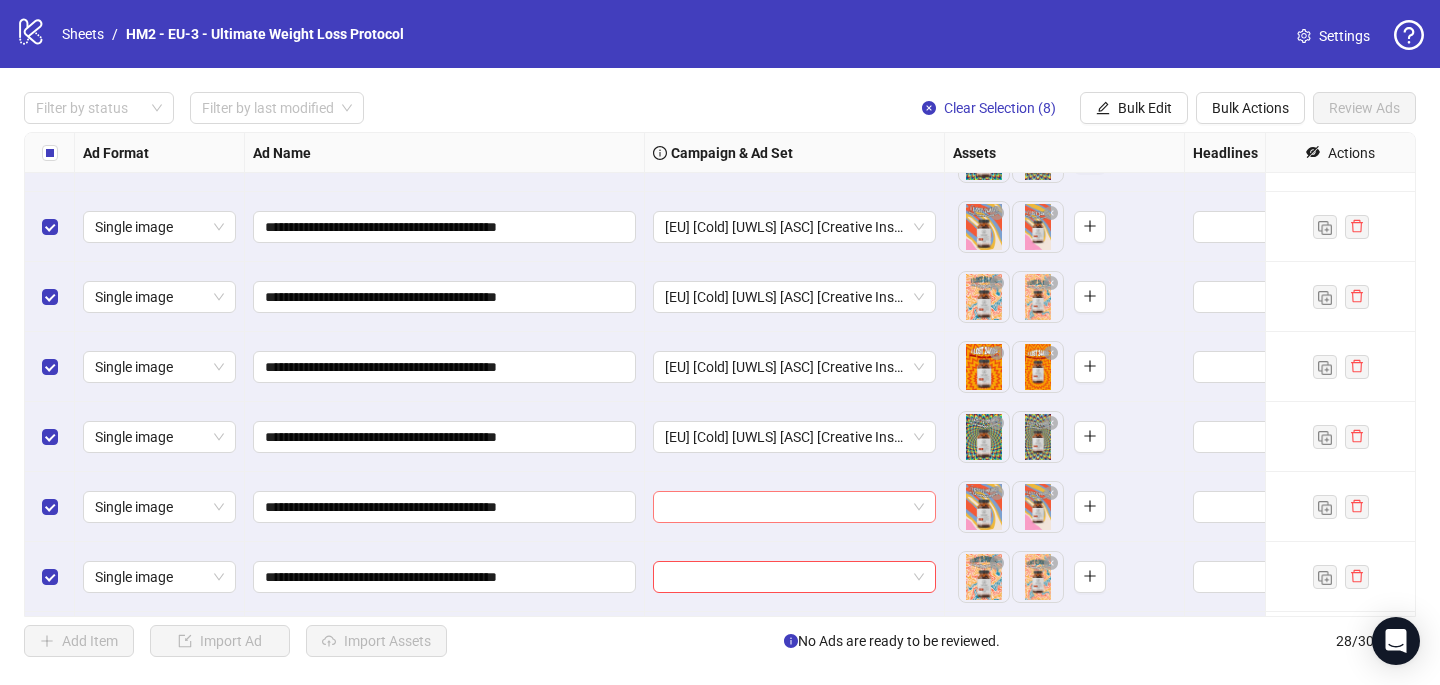 click at bounding box center [794, 507] 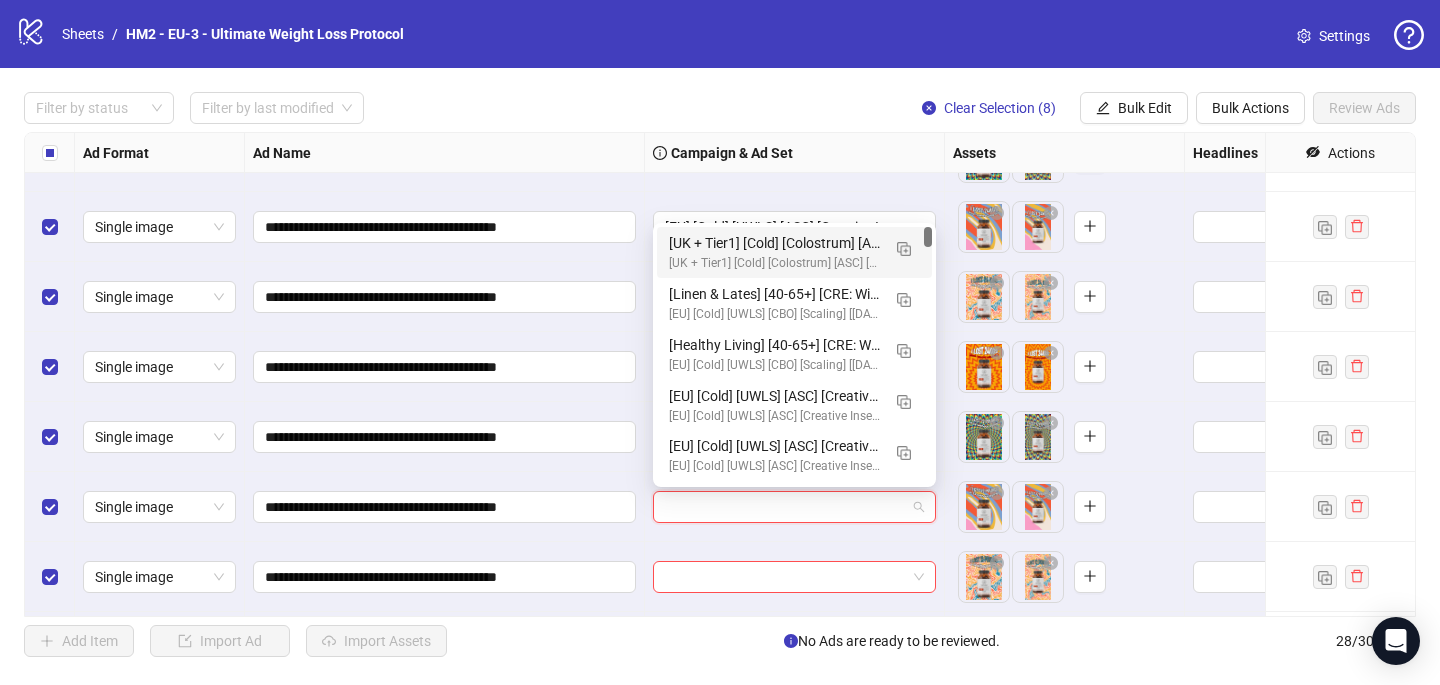 paste on "**********" 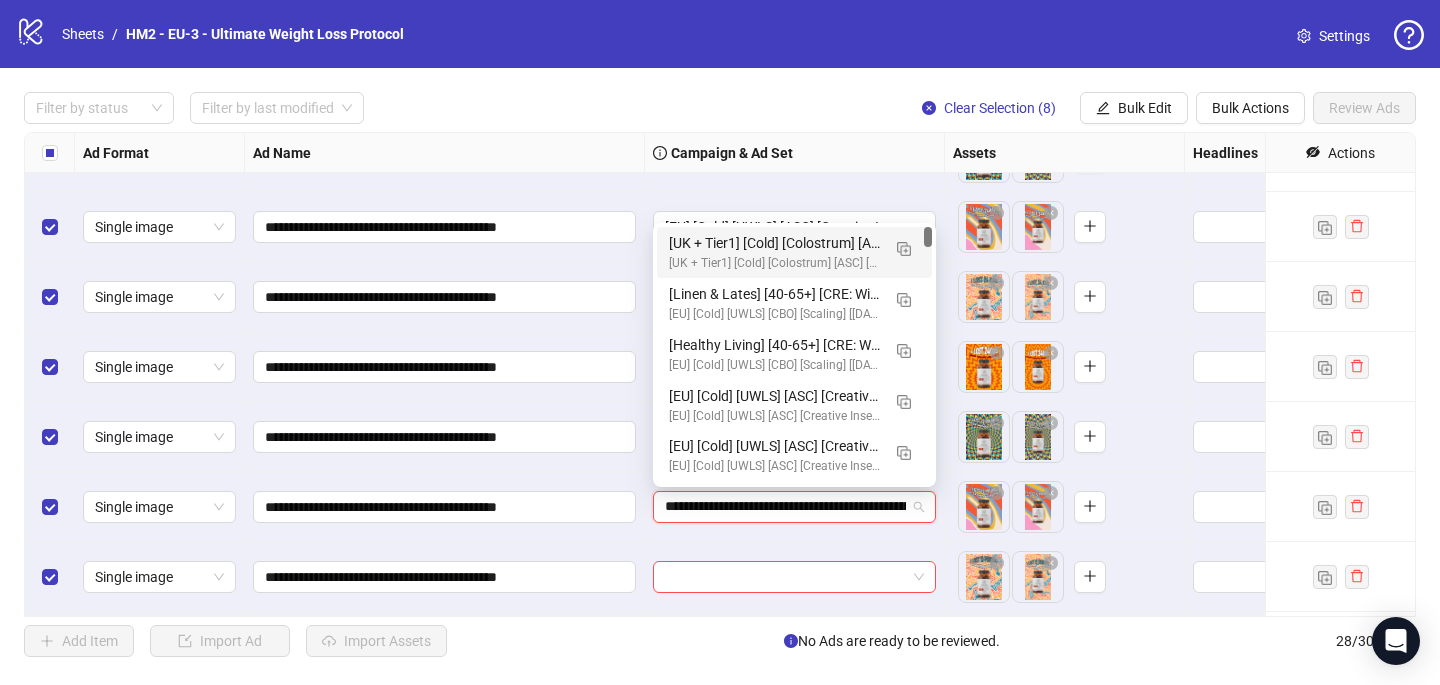 scroll, scrollTop: 0, scrollLeft: 118, axis: horizontal 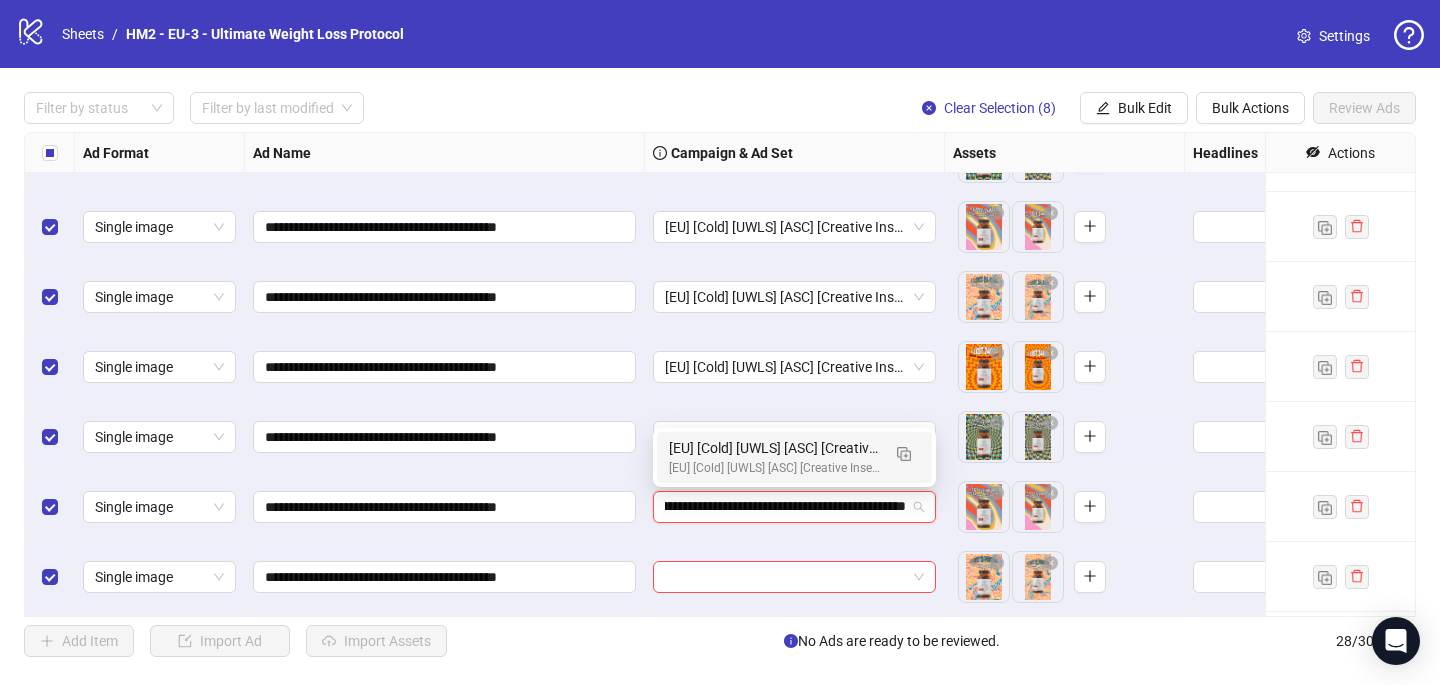 click on "[EU] [Cold] [UWLS] [ASC] [Creative Insertion] [22 July 2025]" at bounding box center [774, 448] 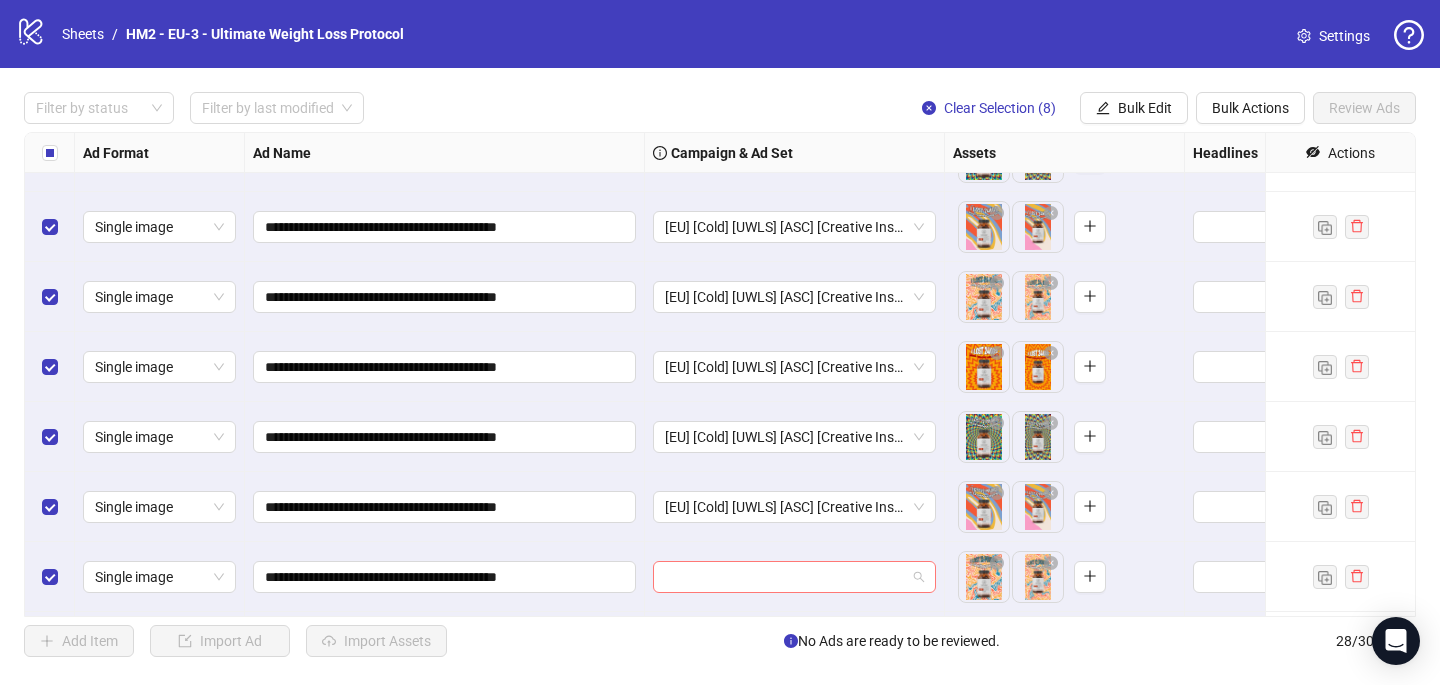 click at bounding box center (785, 577) 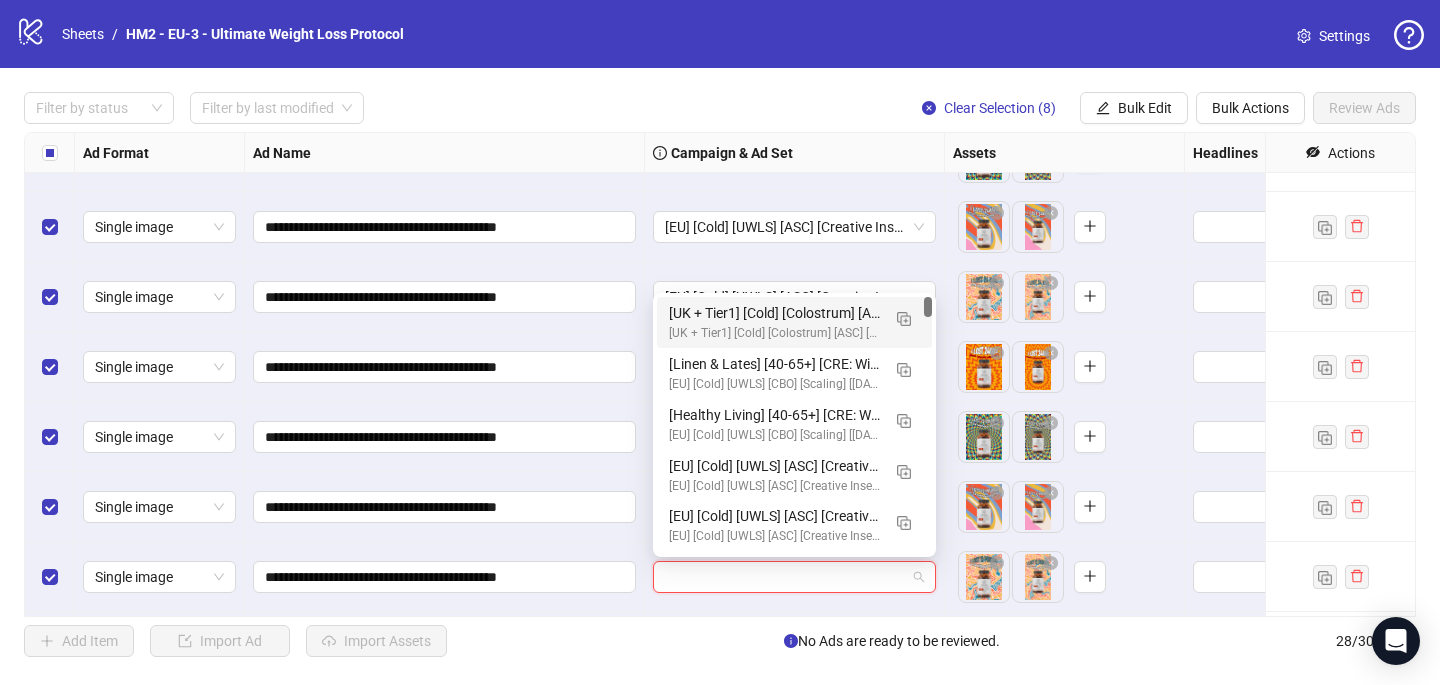 paste on "**********" 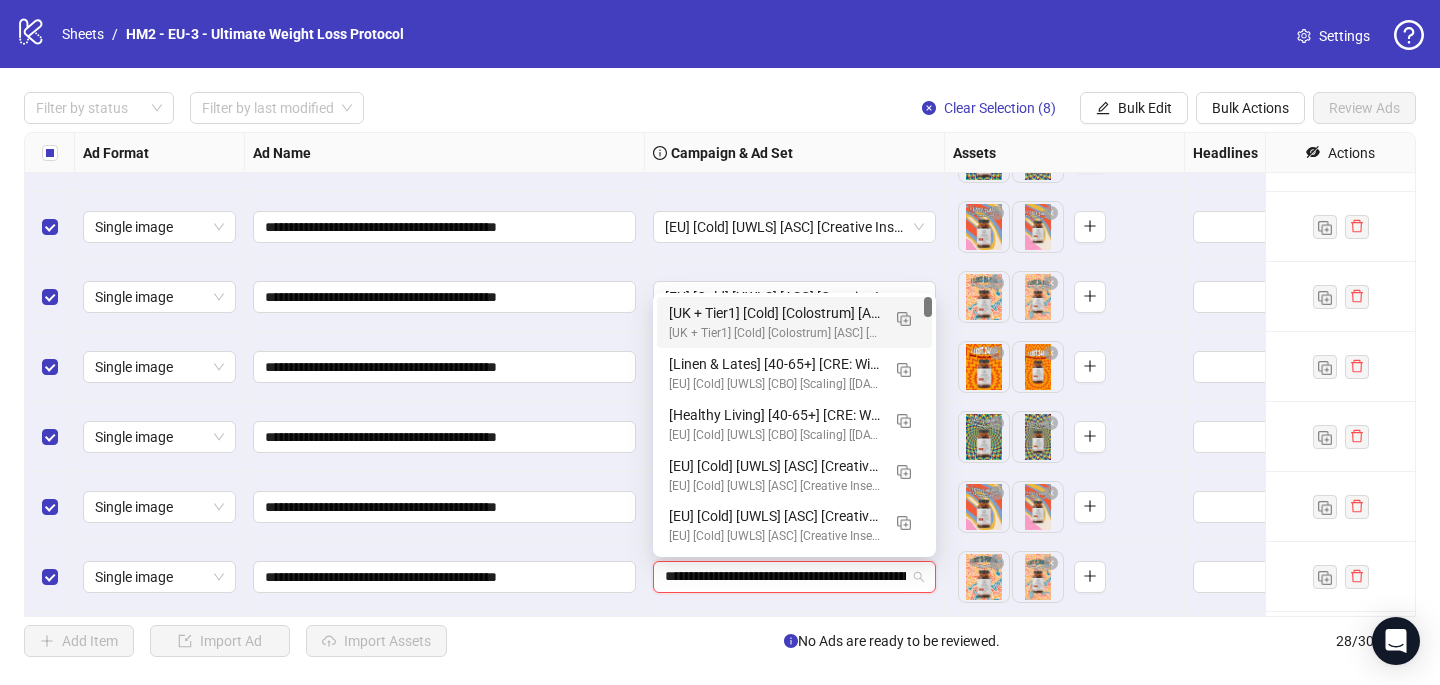 scroll, scrollTop: 0, scrollLeft: 118, axis: horizontal 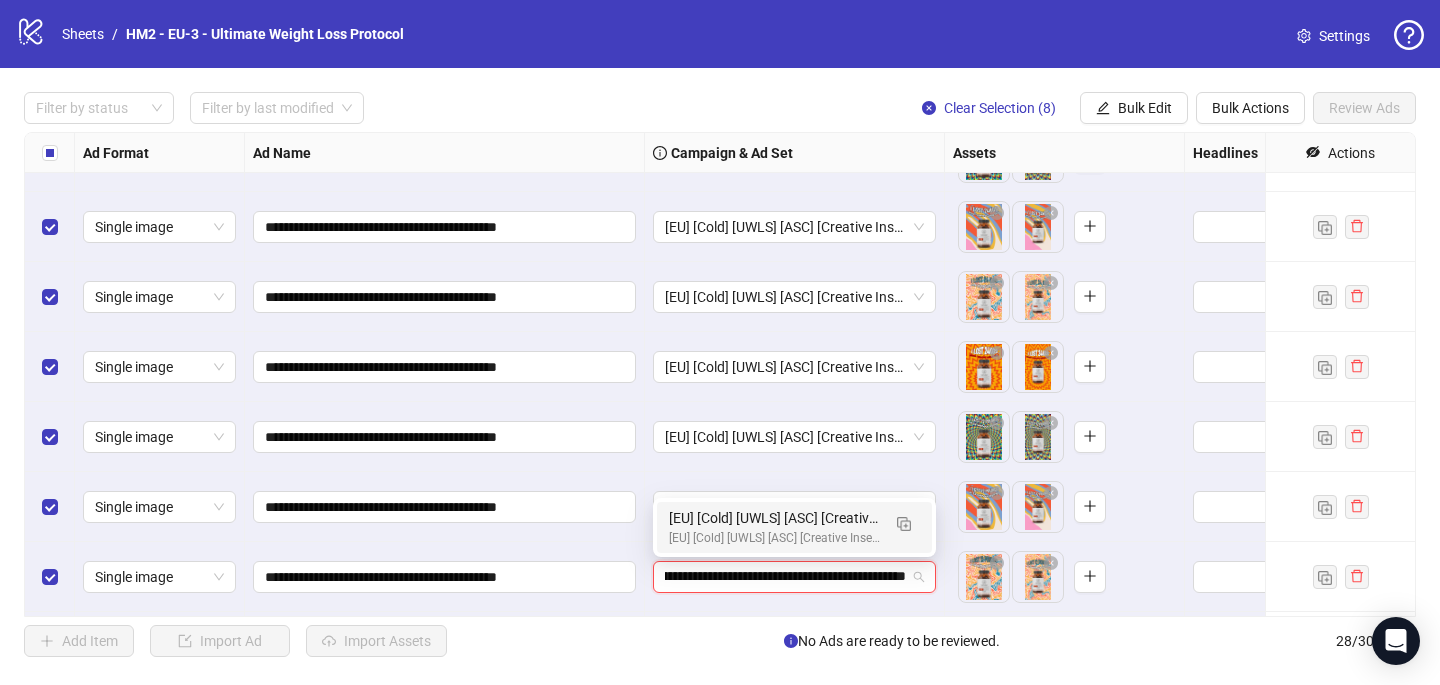 click on "[EU] [Cold] [UWLS] [ASC] [Creative Insertion - testing #4] [22 July 2025]" at bounding box center (774, 538) 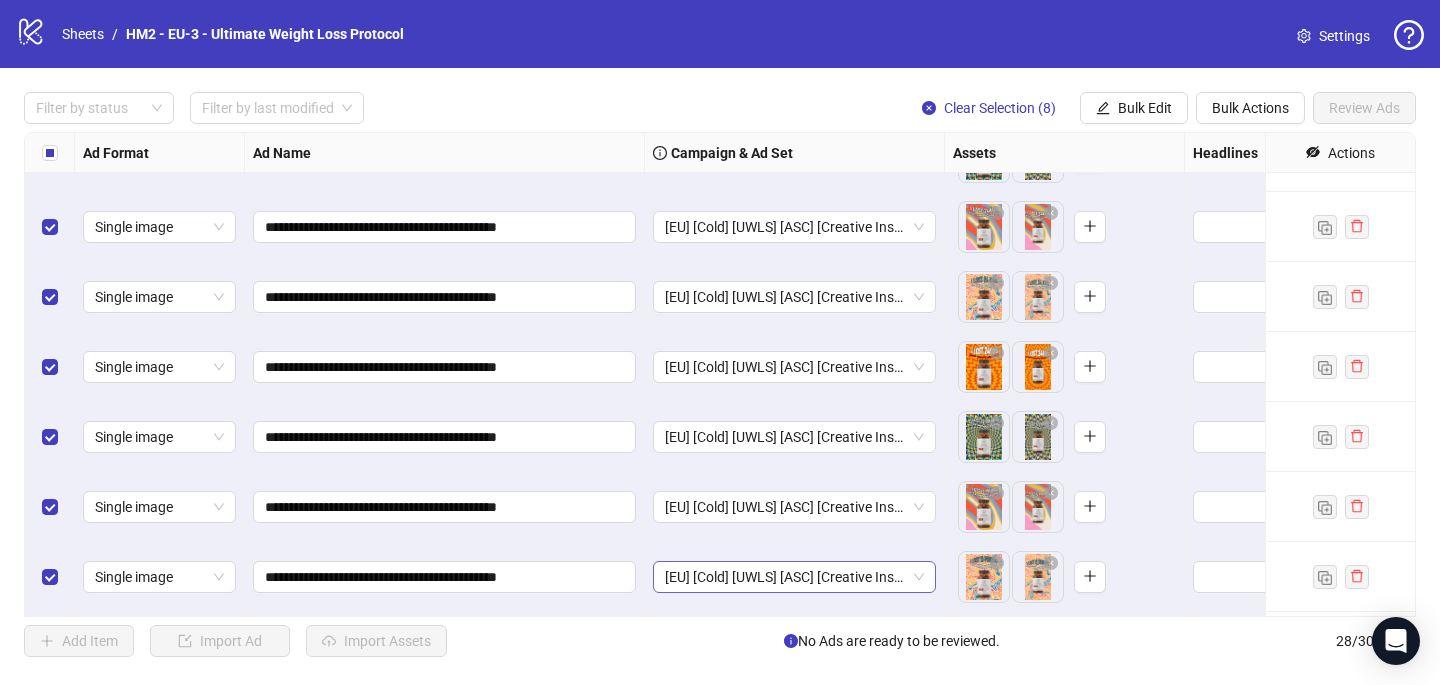 scroll, scrollTop: 1517, scrollLeft: 0, axis: vertical 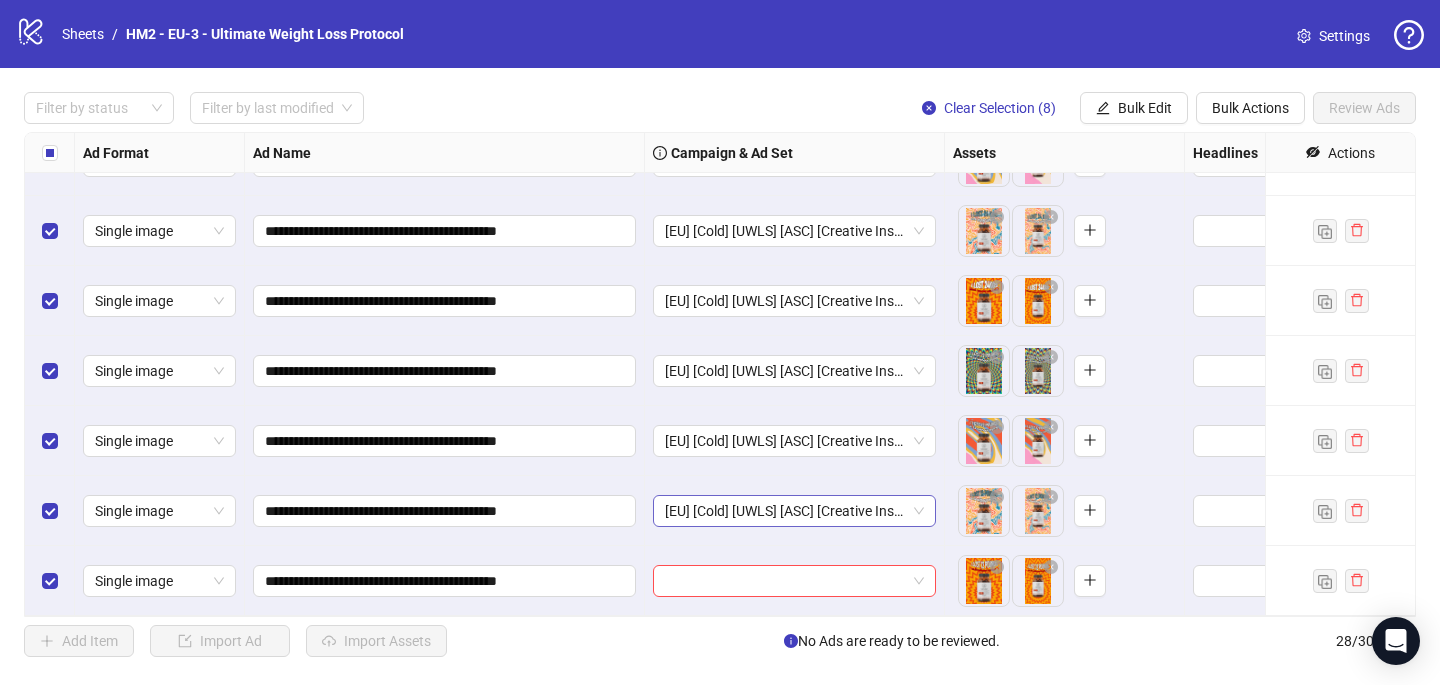 click at bounding box center [795, 581] 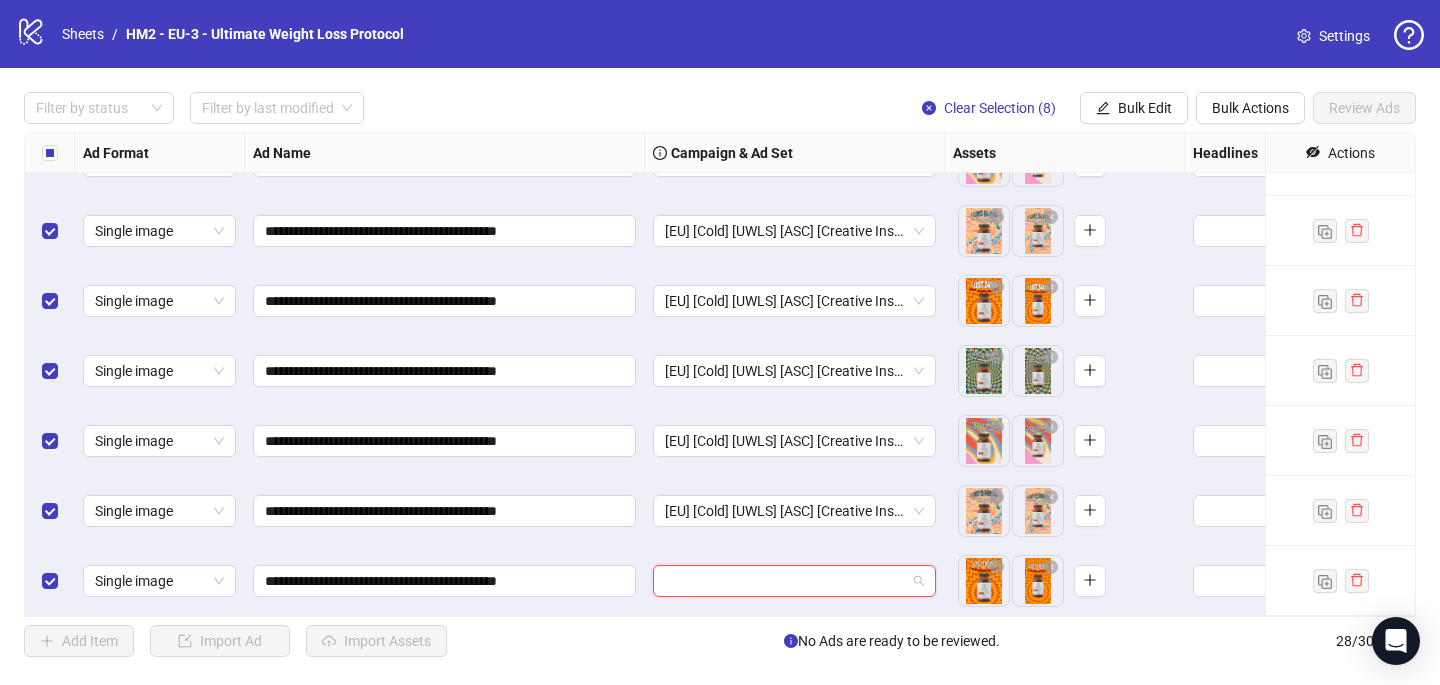 click at bounding box center [785, 581] 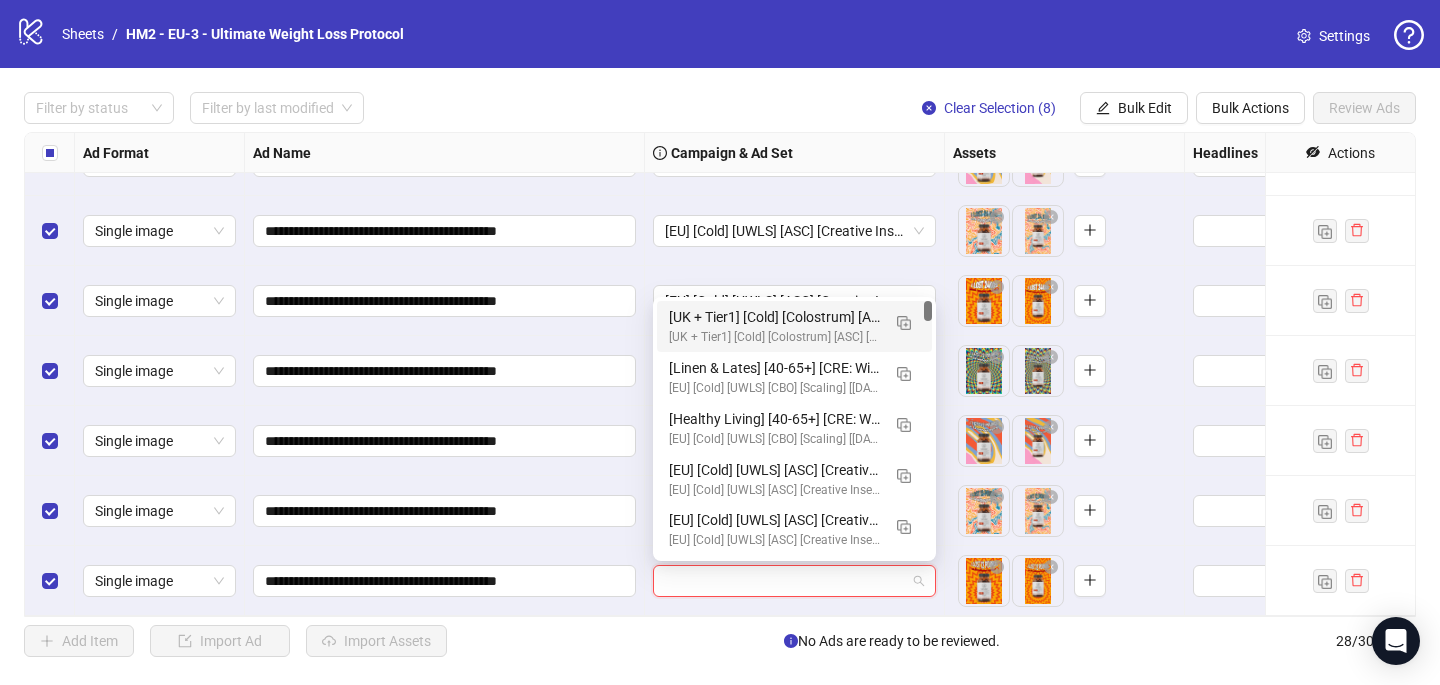 paste on "**********" 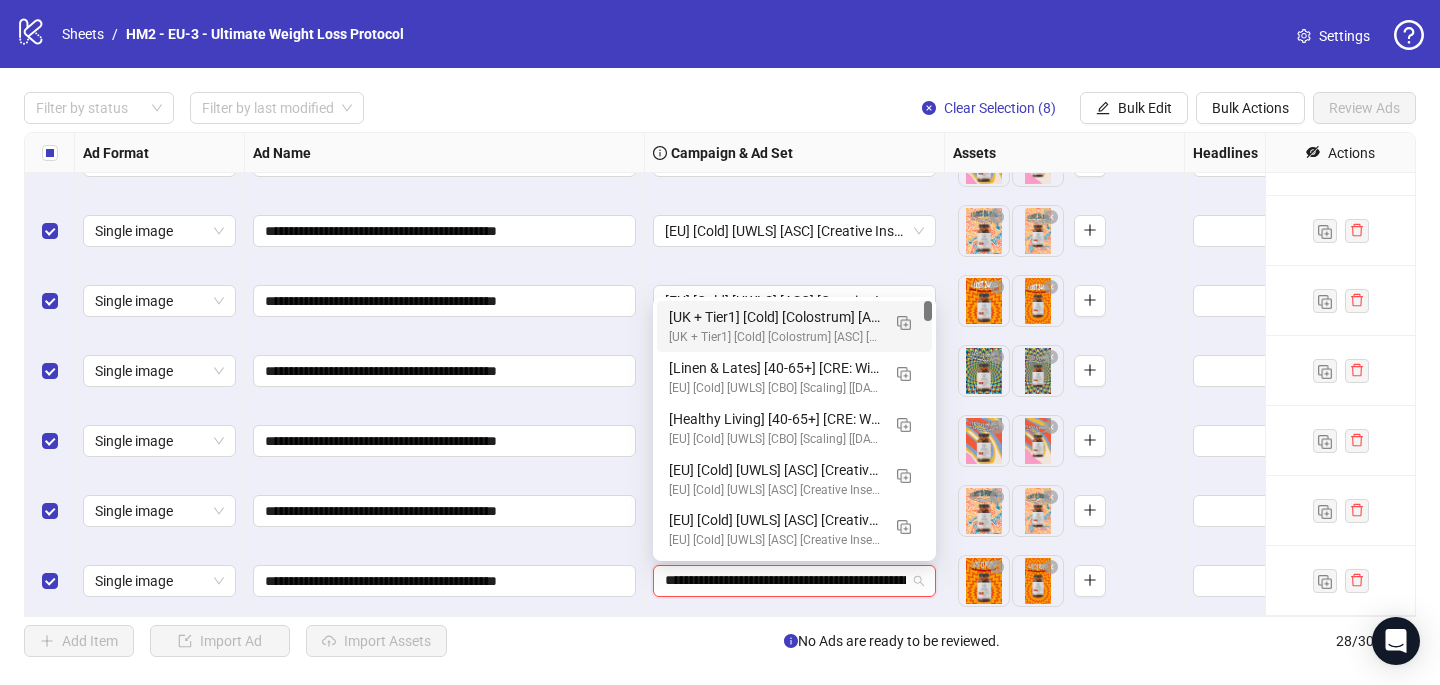 scroll, scrollTop: 0, scrollLeft: 118, axis: horizontal 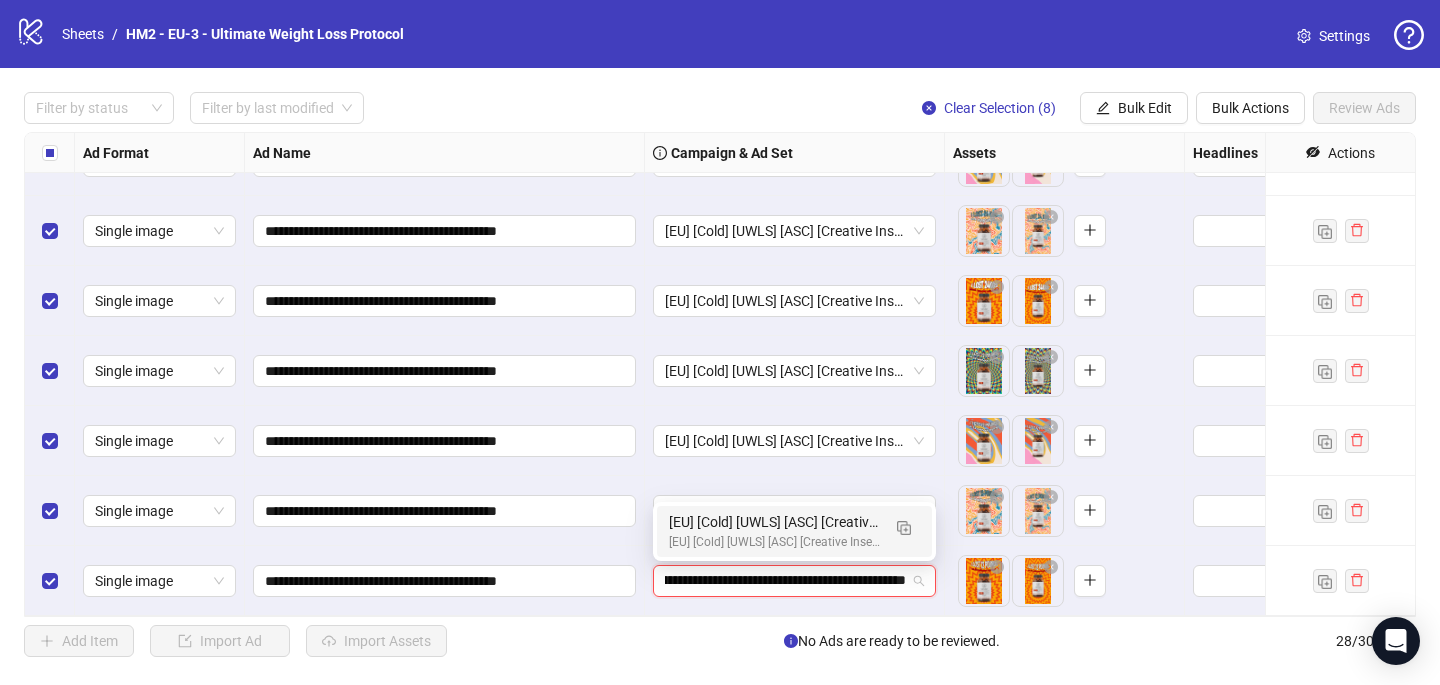 click on "[EU] [Cold] [UWLS] [ASC] [Creative Insertion - testing #4] [22 July 2025]" at bounding box center (774, 542) 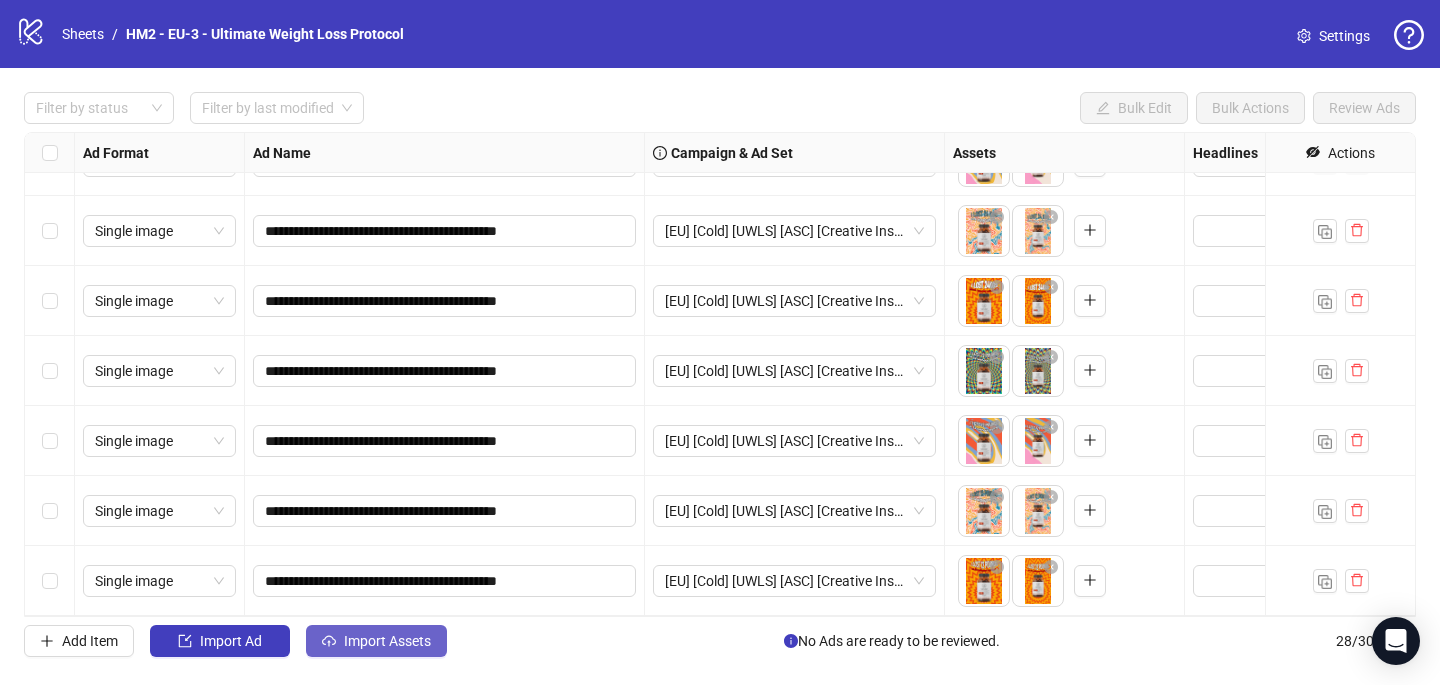 click on "Import Assets" at bounding box center [376, 641] 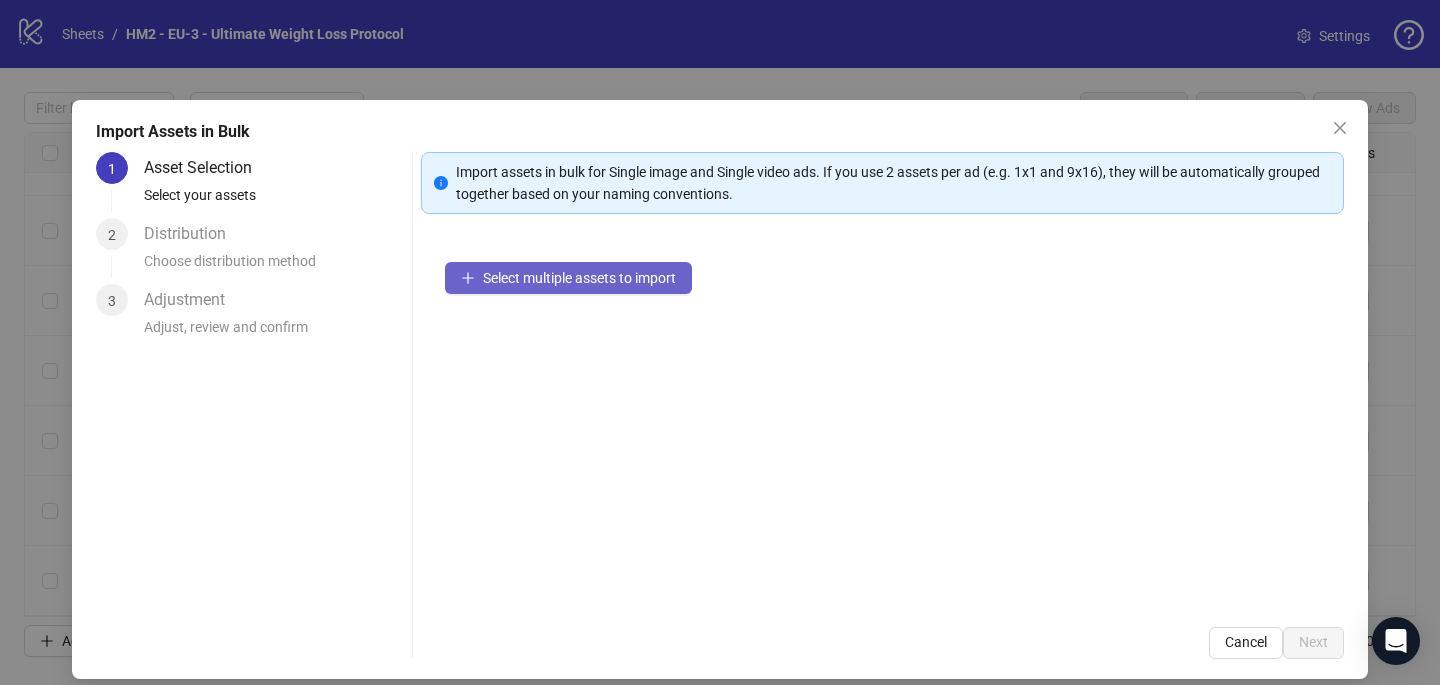 click on "Select multiple assets to import" at bounding box center (579, 278) 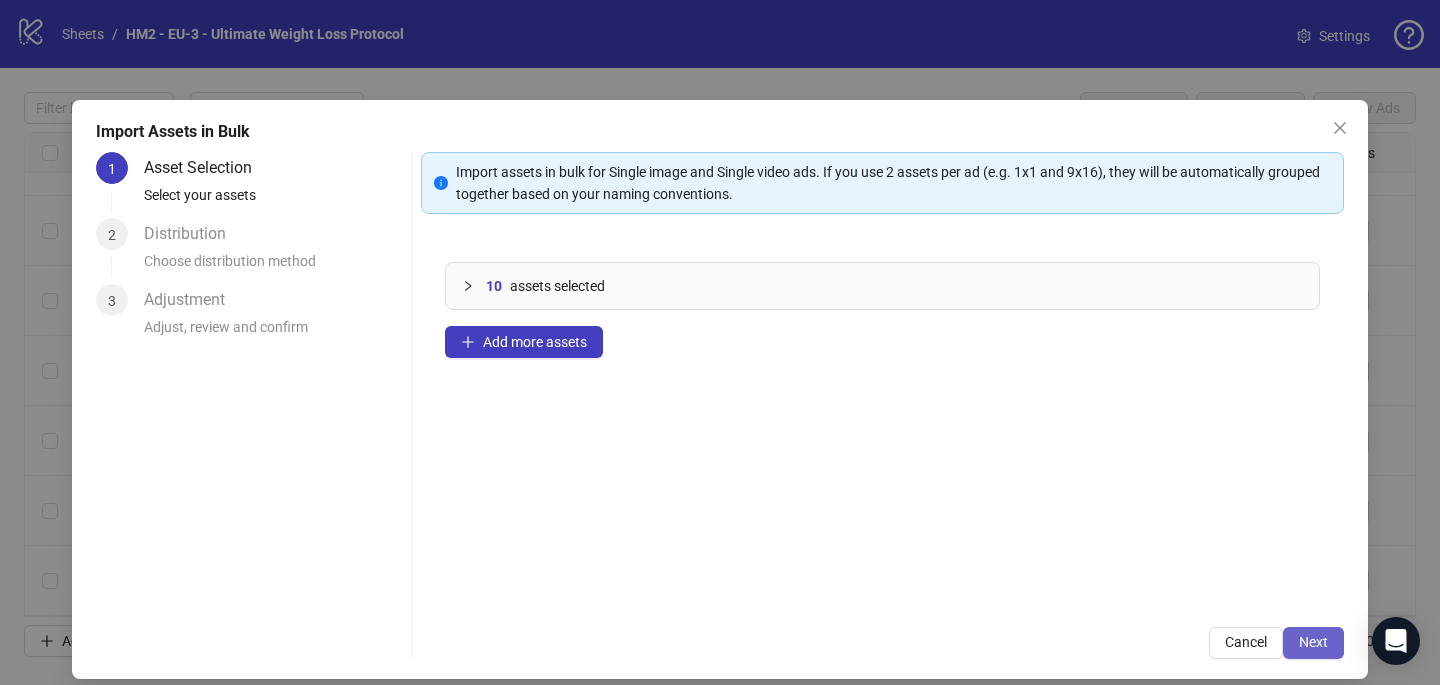 click on "Next" at bounding box center [1313, 643] 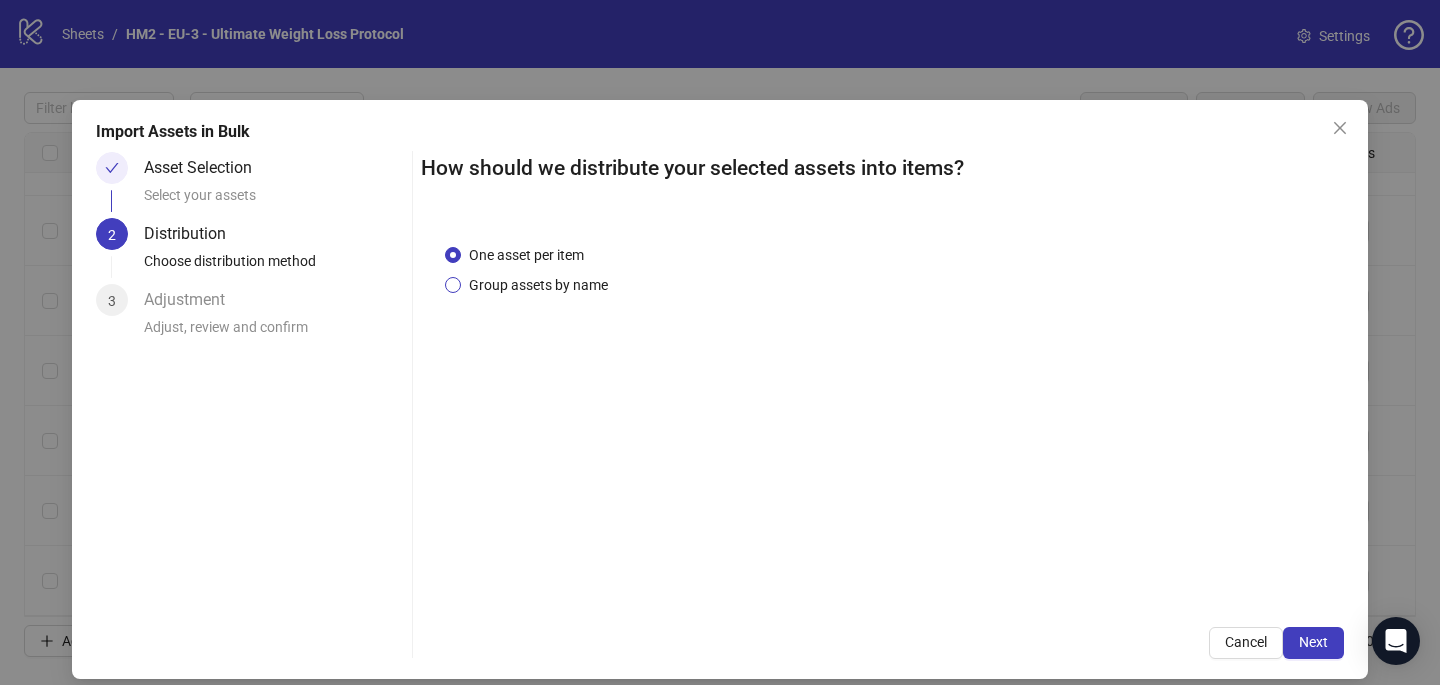 click on "Group assets by name" at bounding box center (538, 285) 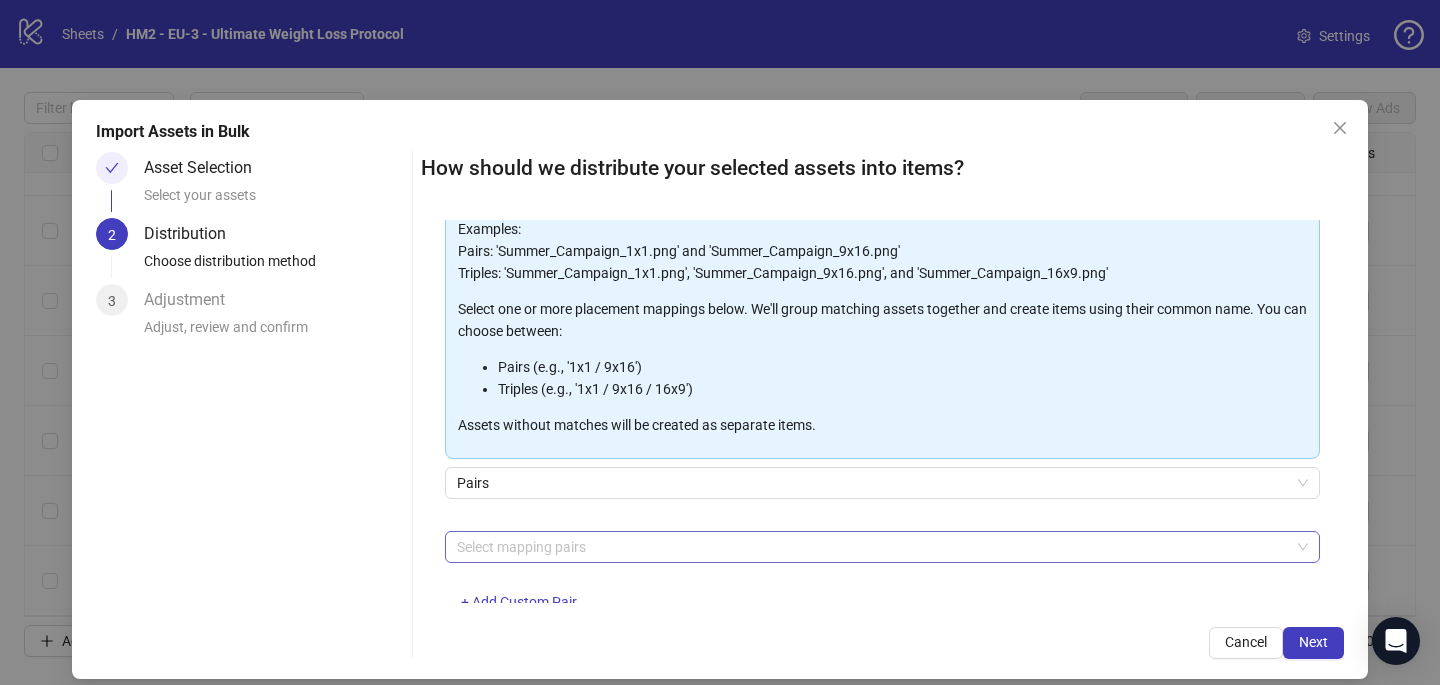 scroll, scrollTop: 181, scrollLeft: 0, axis: vertical 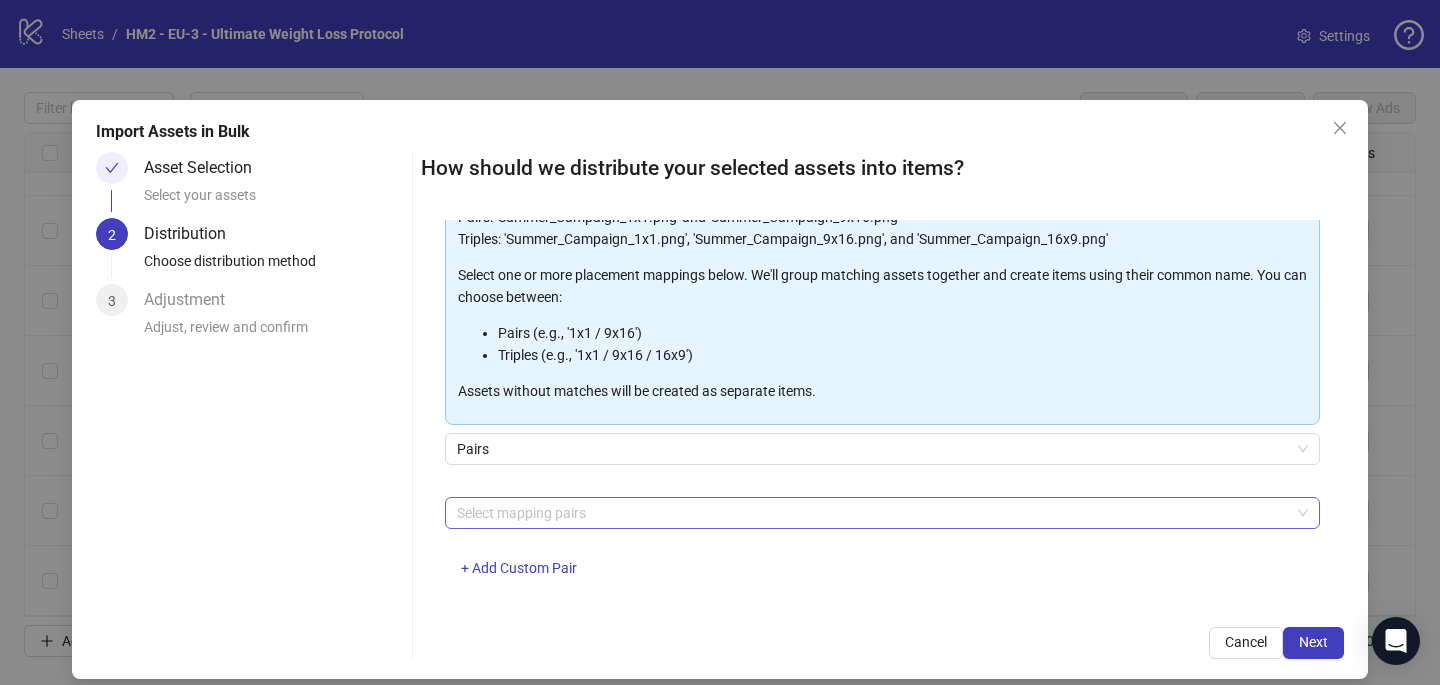 click at bounding box center [872, 513] 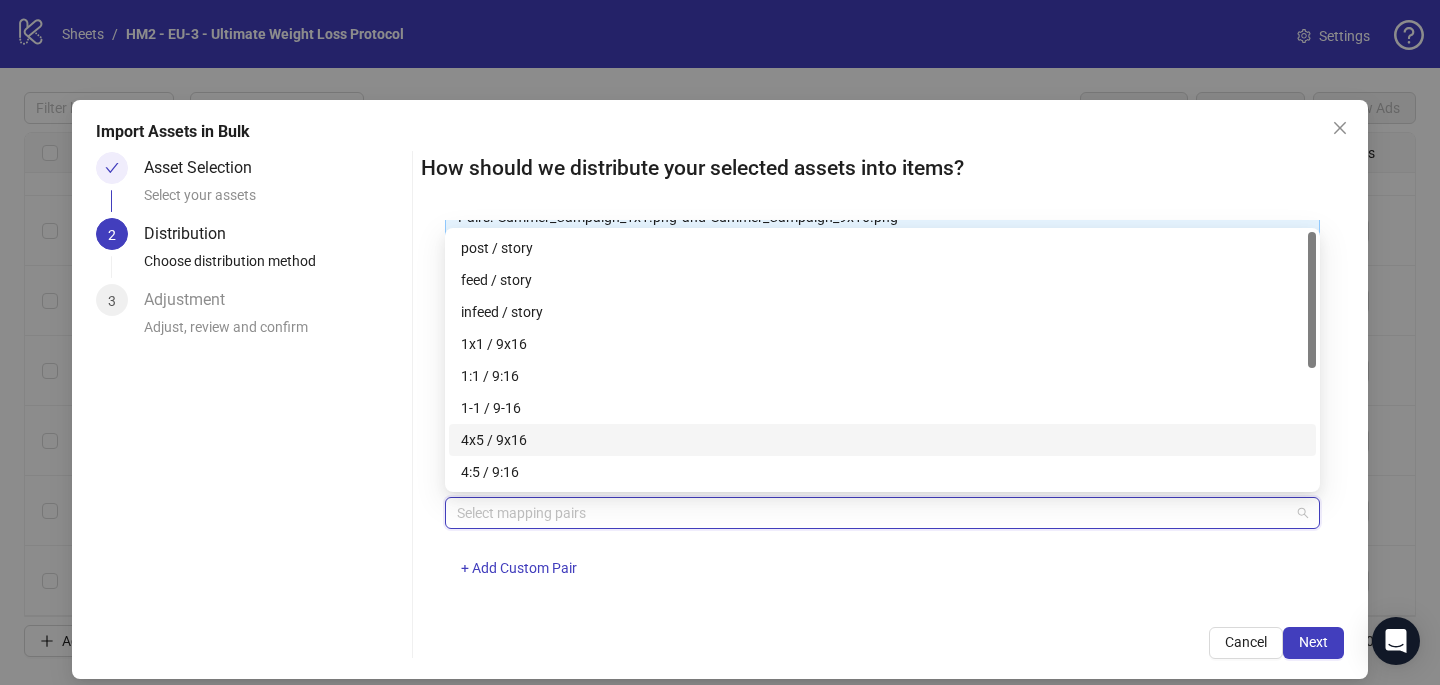 click on "4x5 / 9x16" at bounding box center (882, 440) 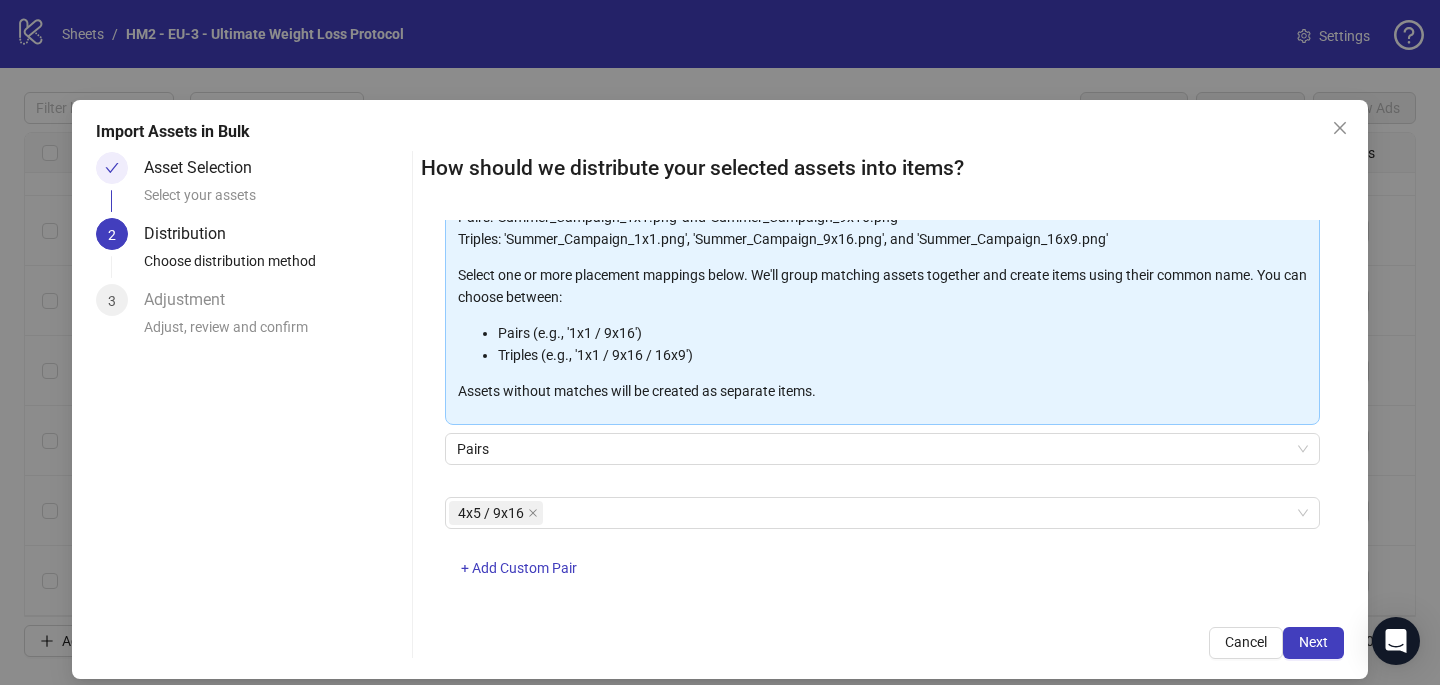 click on "How should we distribute your selected assets into items? One asset per item Group assets by name Assets must follow a consistent naming pattern to use this feature. Examples: Pairs: 'Summer_Campaign_1x1.png' and 'Summer_Campaign_9x16.png' Triples: 'Summer_Campaign_1x1.png', 'Summer_Campaign_9x16.png', and 'Summer_Campaign_16x9.png' Select one or more placement mappings below. We'll group matching assets together and create items using their common name. You can choose between: Pairs (e.g., '1x1 / 9x16') Triples (e.g., '1x1 / 9x16 / 16x9') Assets without matches will be created as separate items. Pairs 4x5 / 9x16   + Add Custom Pair Cancel Next" at bounding box center (882, 405) 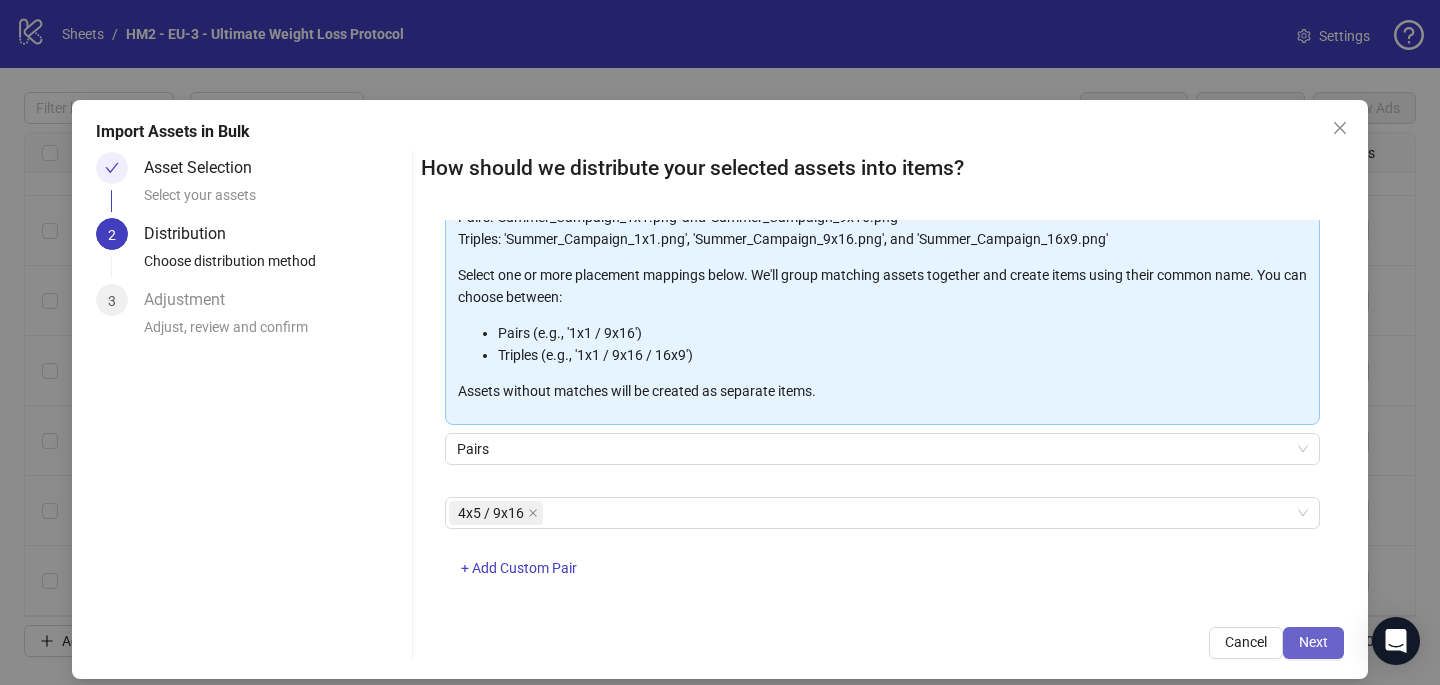 click on "Next" at bounding box center (1313, 642) 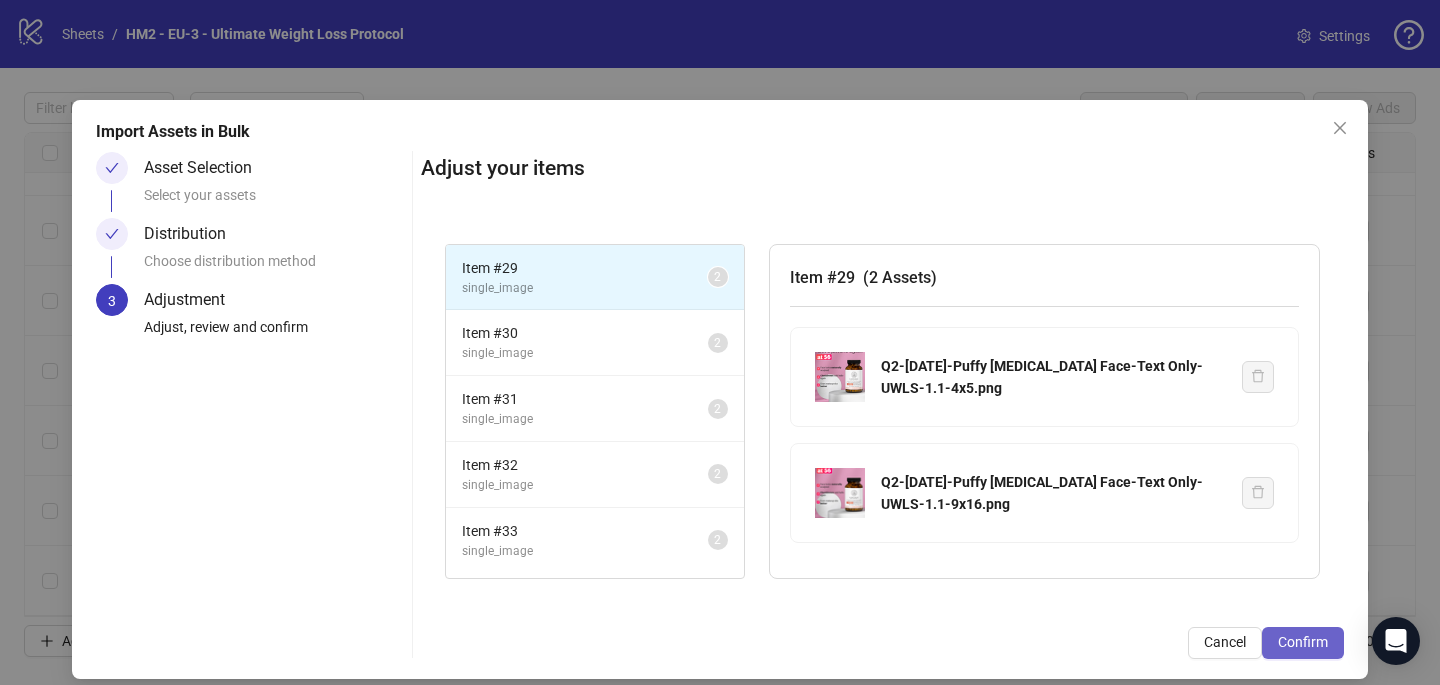 click on "Confirm" at bounding box center (1303, 642) 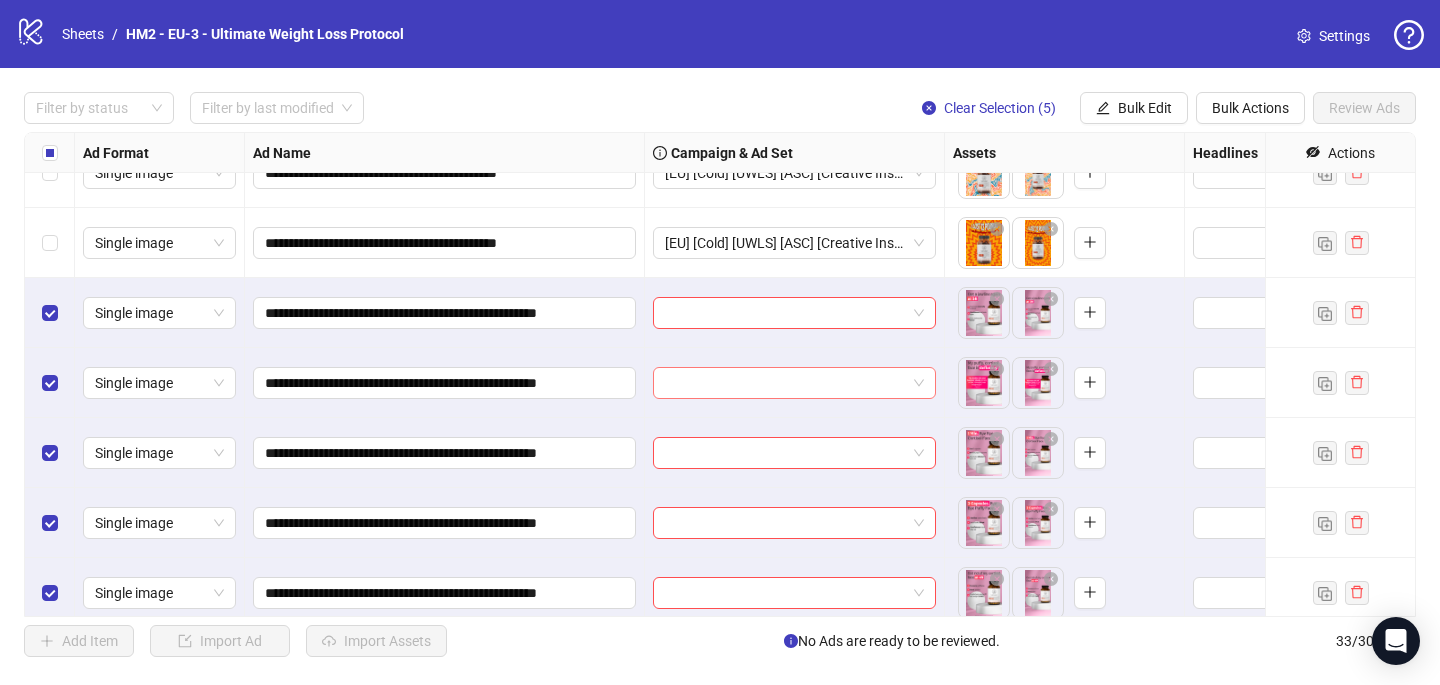 scroll, scrollTop: 1867, scrollLeft: 0, axis: vertical 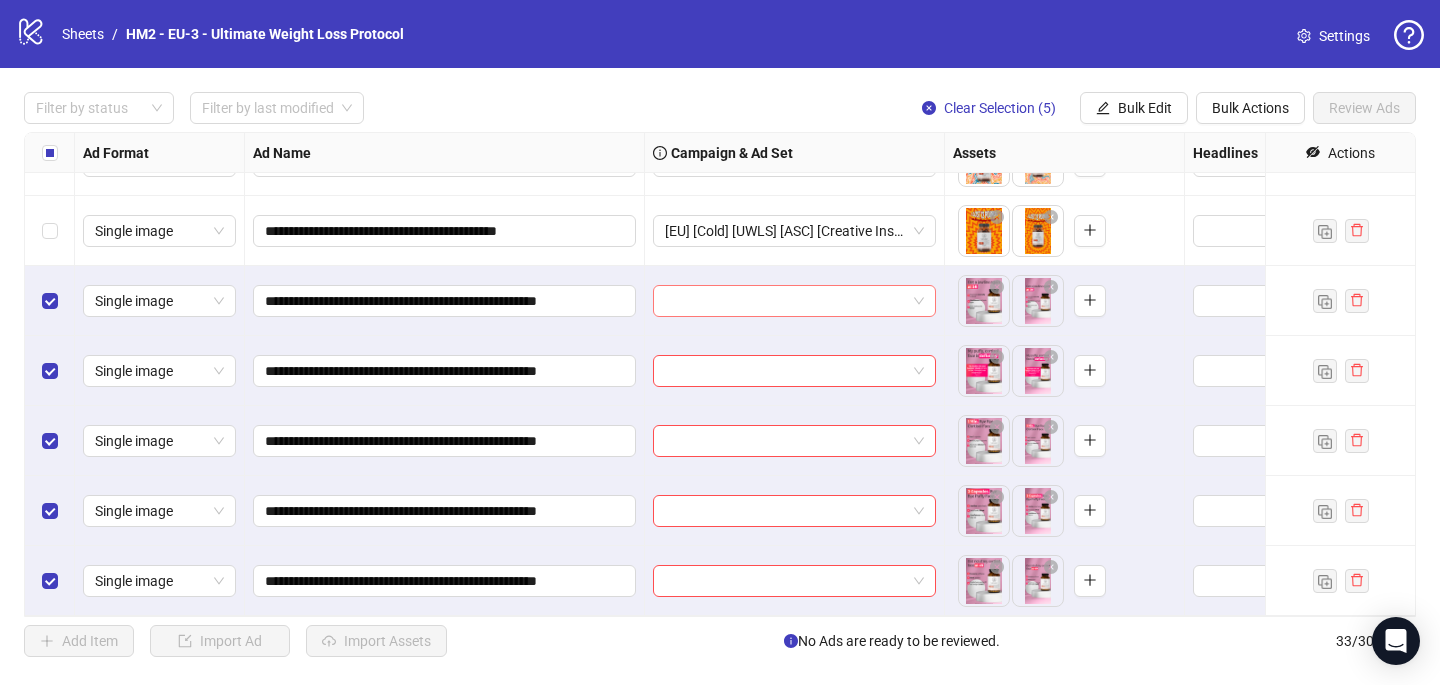click at bounding box center (785, 301) 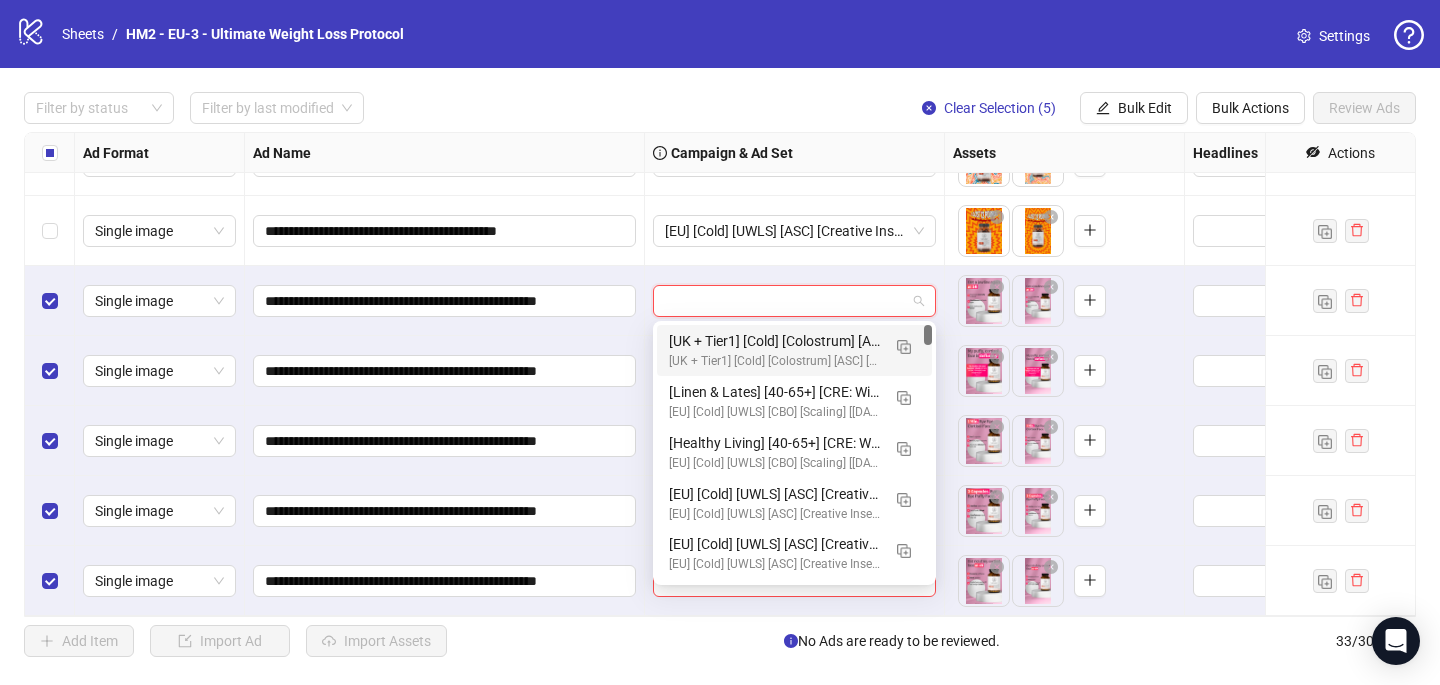 paste on "**********" 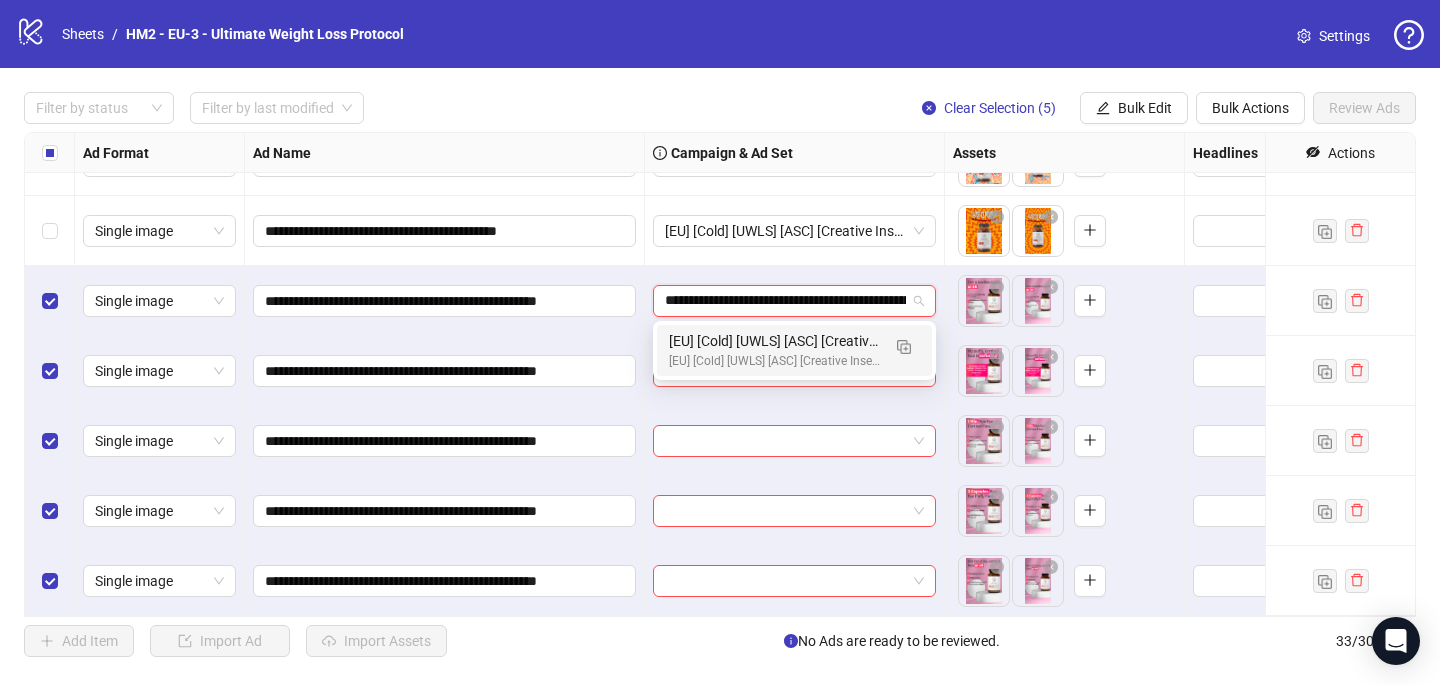 scroll, scrollTop: 0, scrollLeft: 118, axis: horizontal 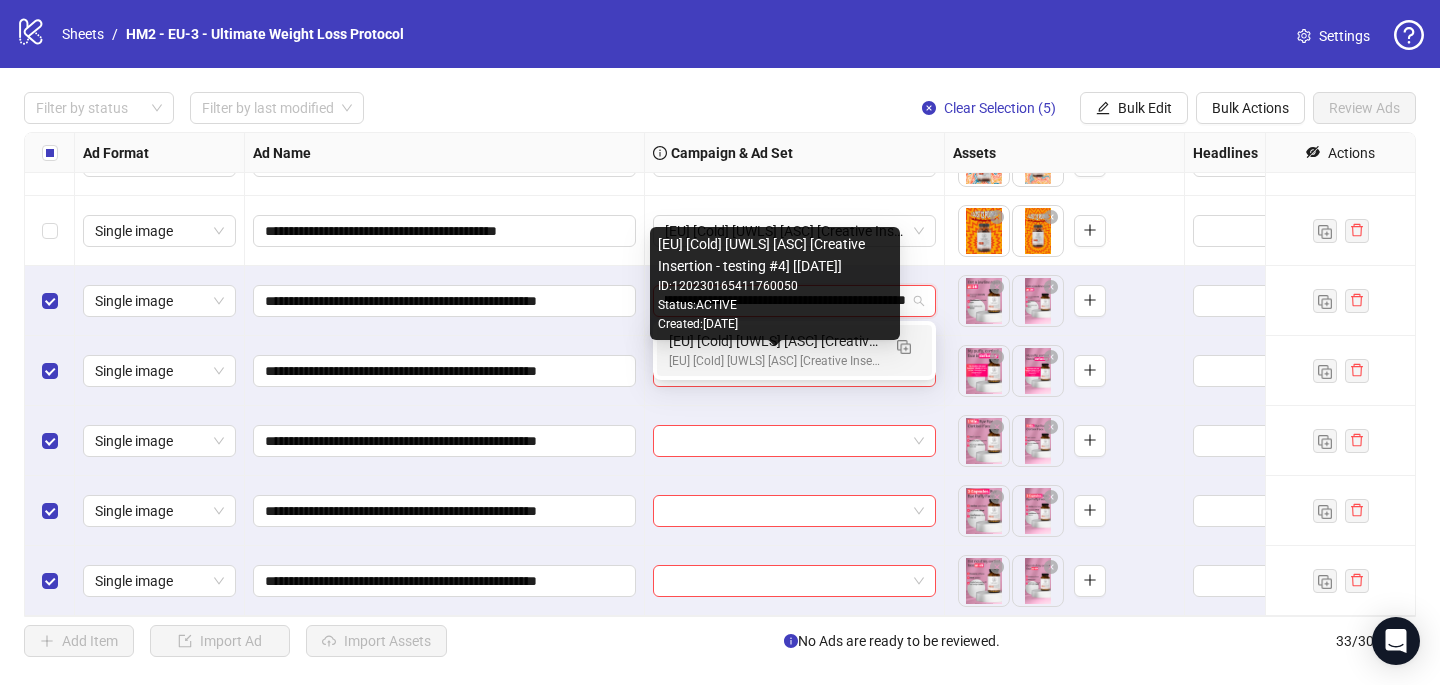 click on "[EU] [Cold] [UWLS] [ASC] [Creative Insertion - testing #4] [22 July 2025]" at bounding box center [774, 361] 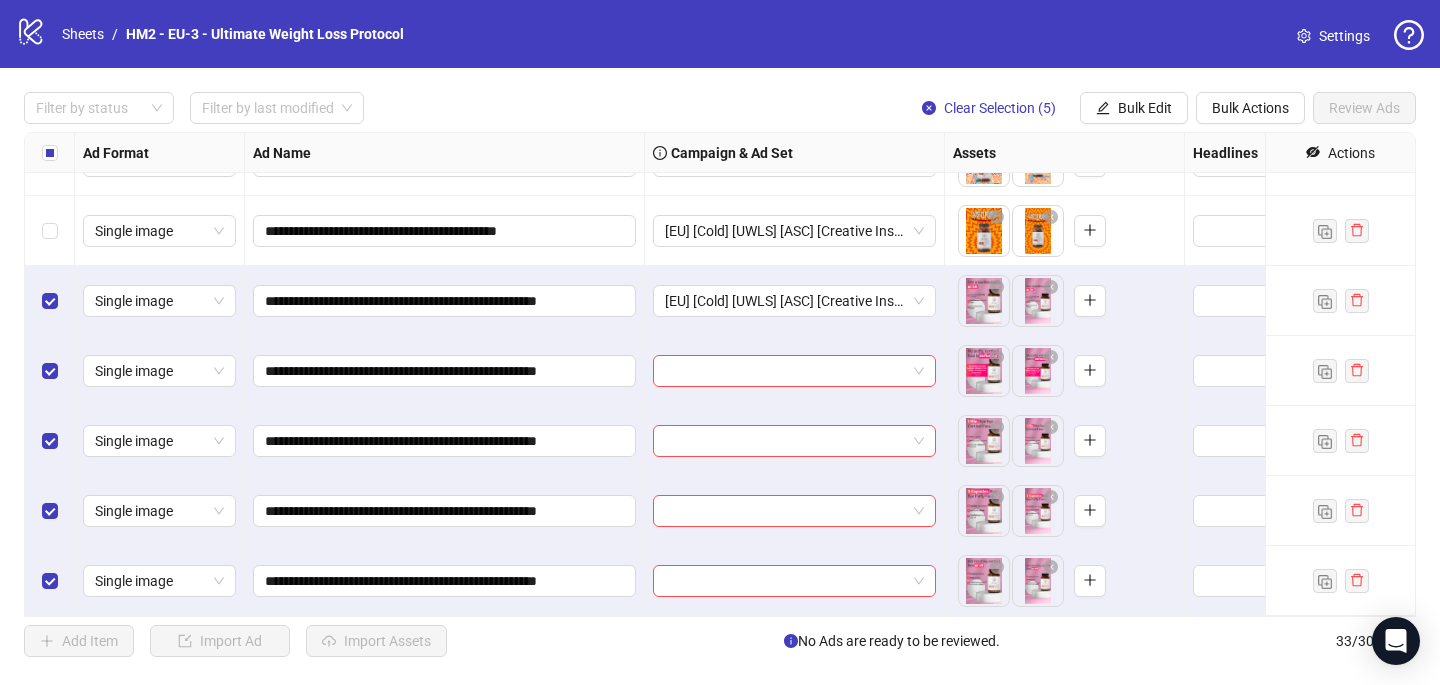 click at bounding box center [795, 371] 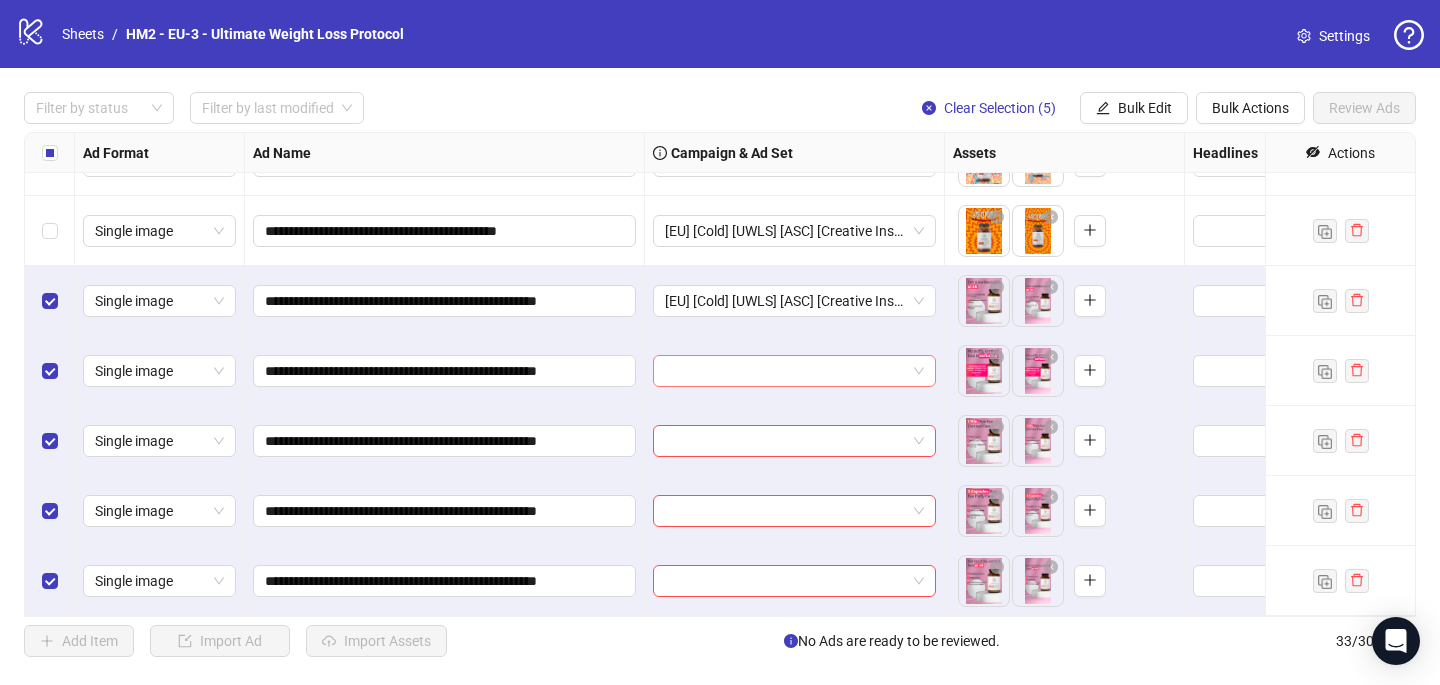 click at bounding box center (785, 371) 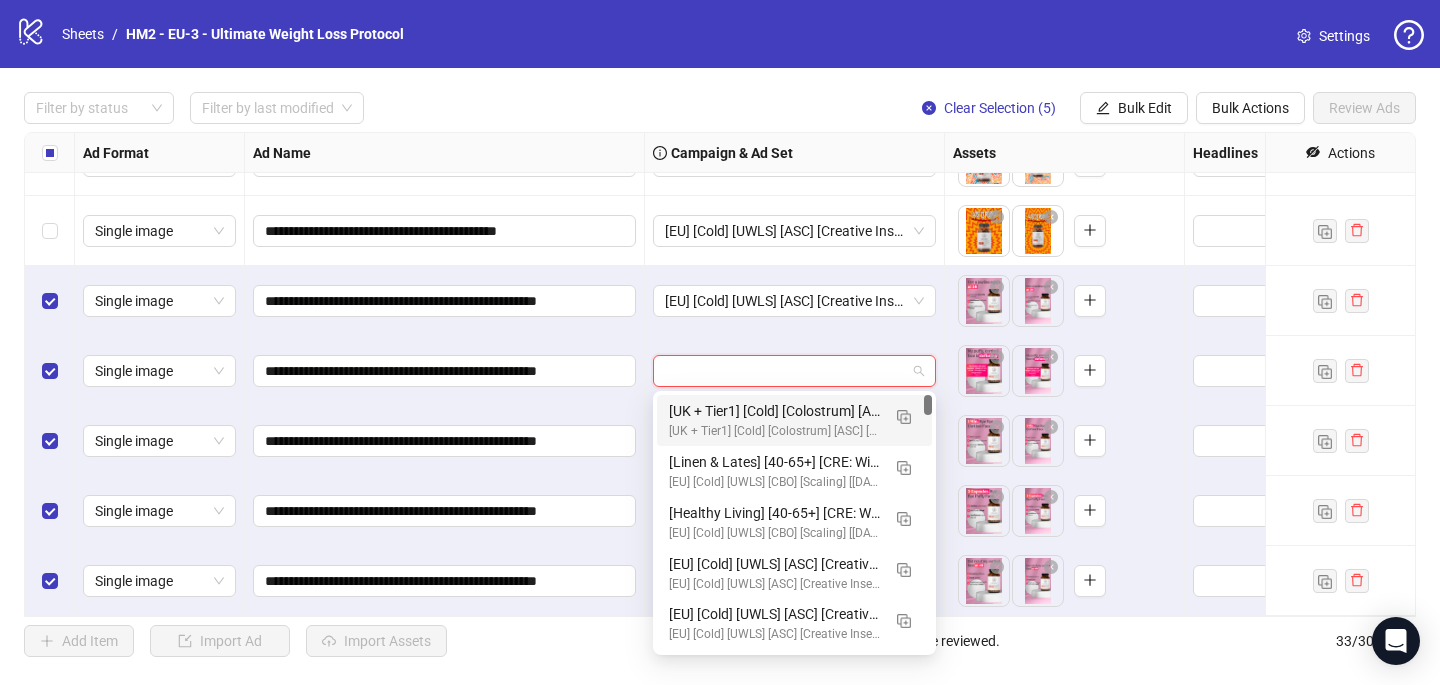 paste on "**********" 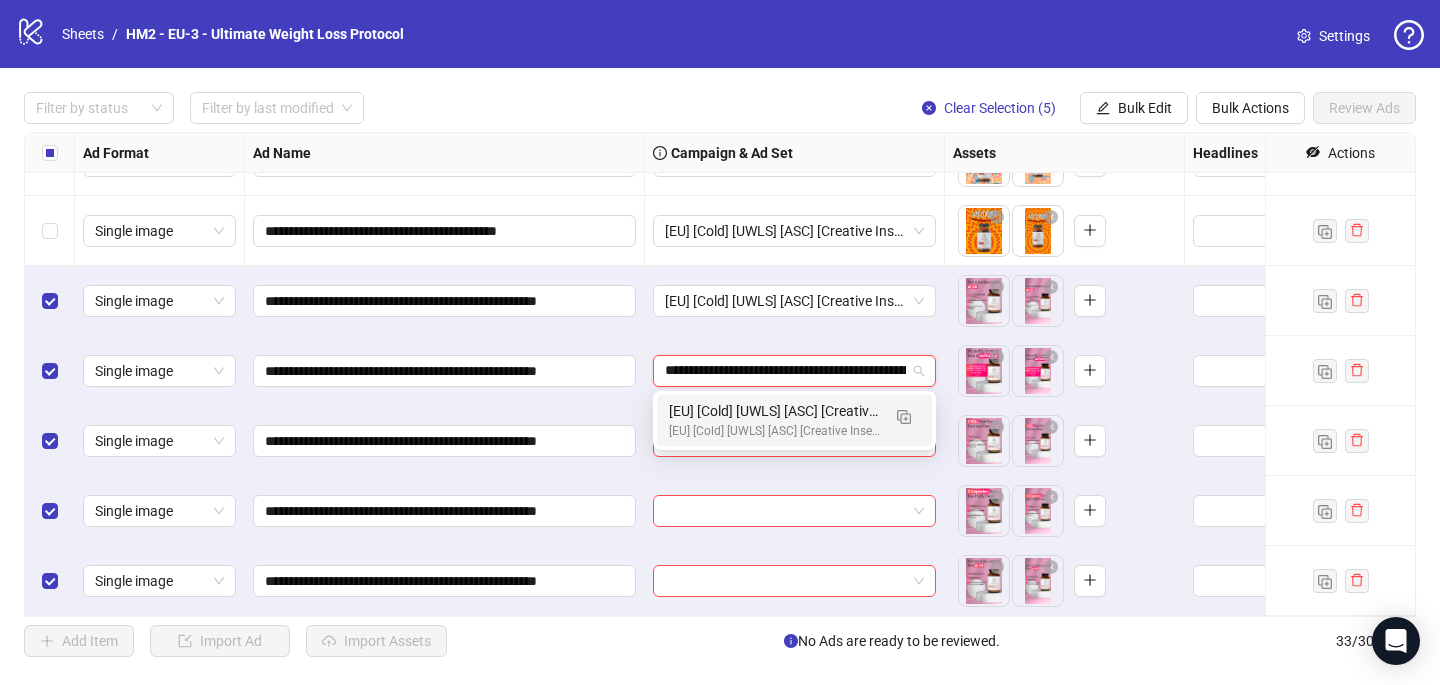 scroll, scrollTop: 0, scrollLeft: 118, axis: horizontal 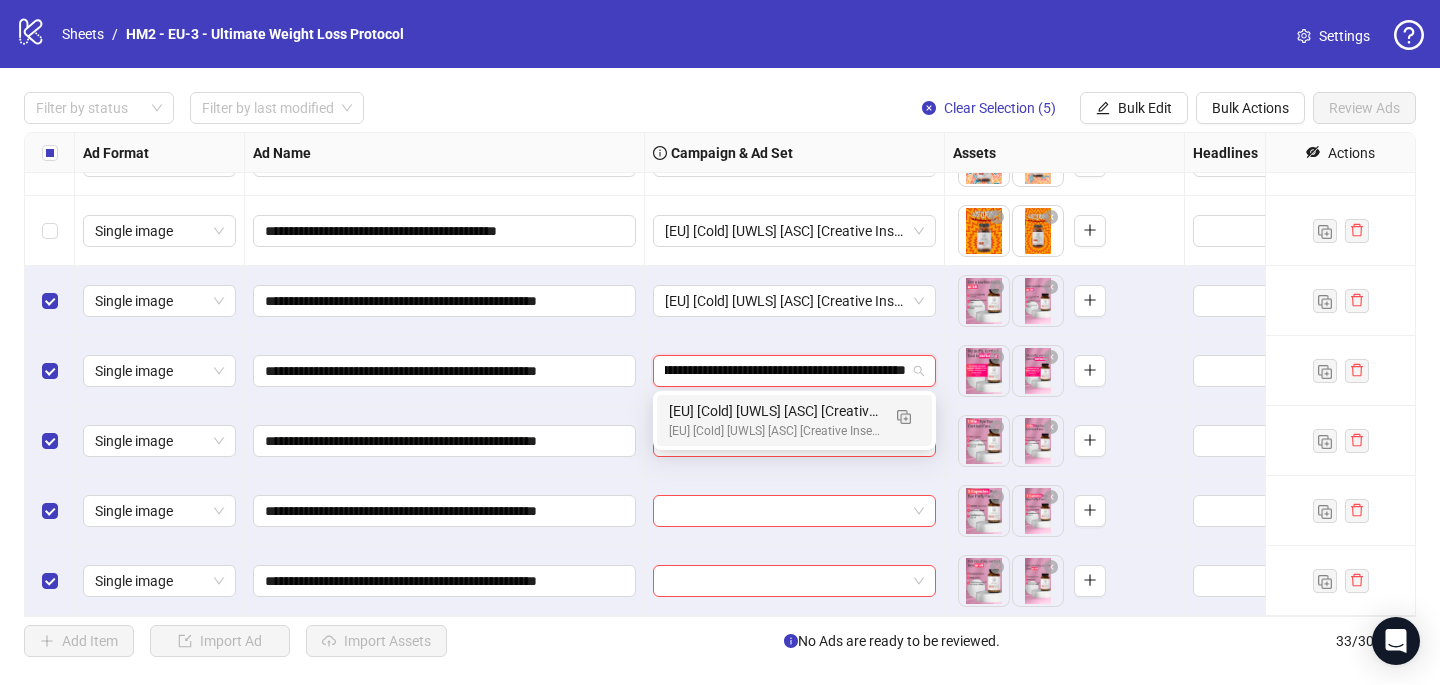 click on "[EU] [Cold] [UWLS] [ASC] [Creative Insertion] [22 July 2025]" at bounding box center [774, 411] 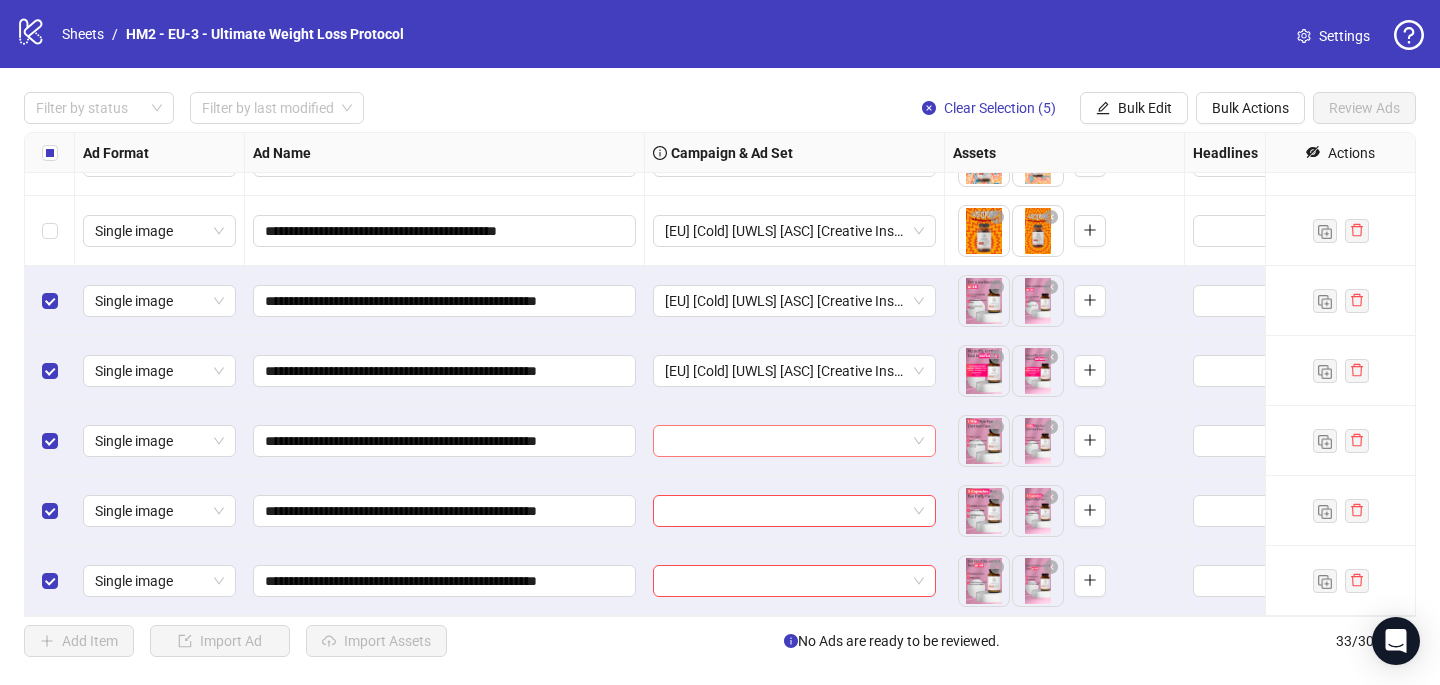 click at bounding box center [785, 441] 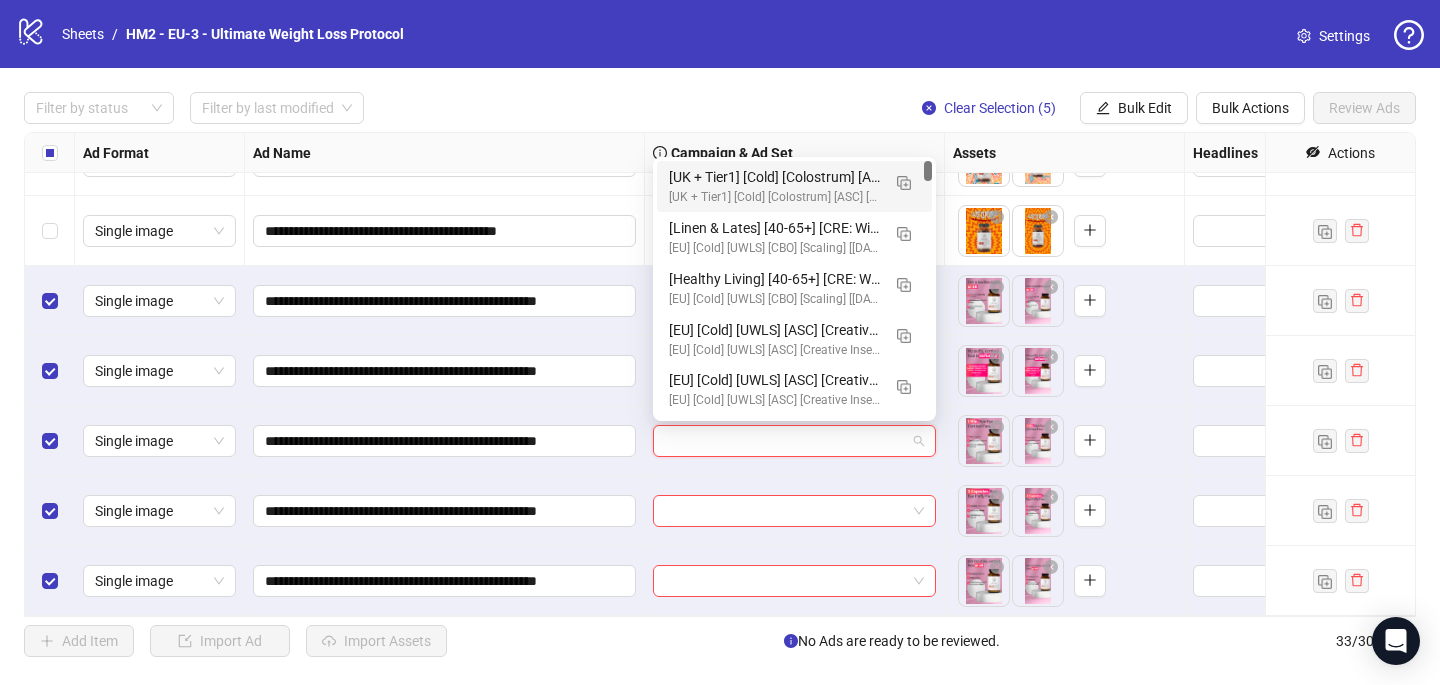 paste on "**********" 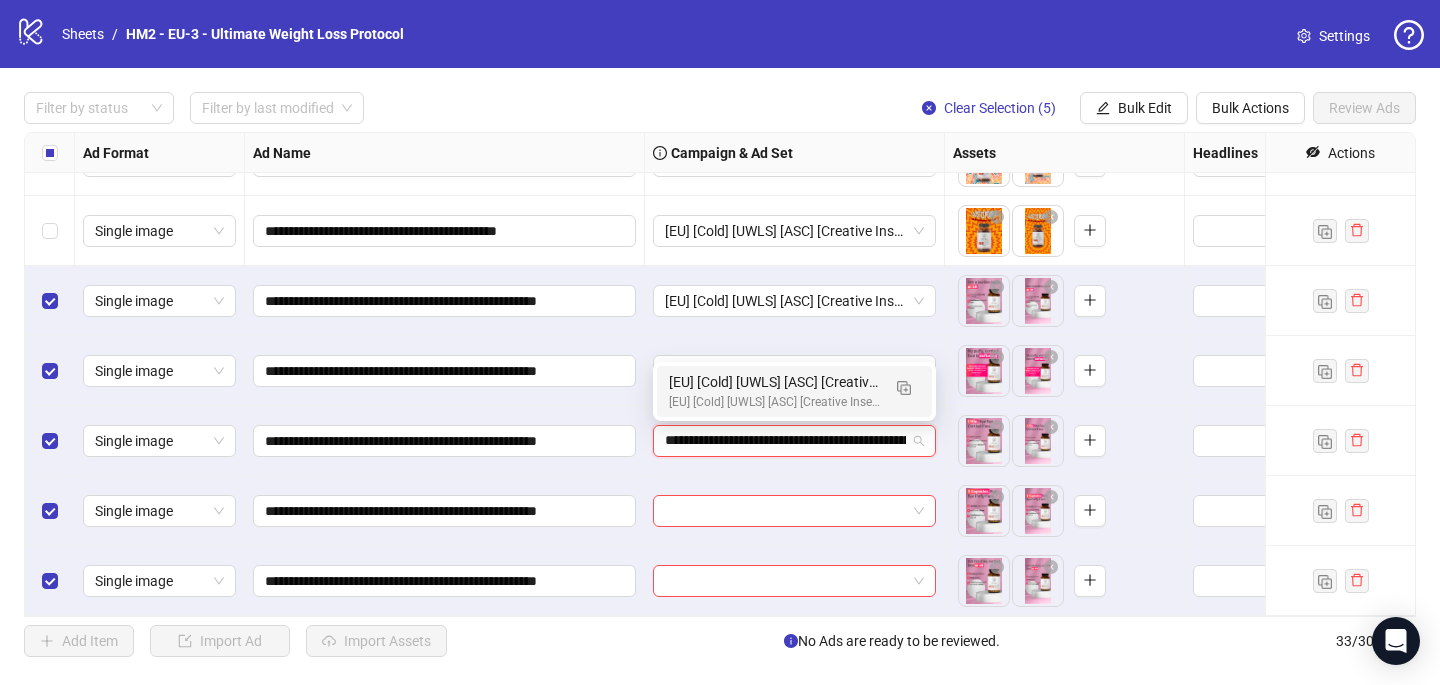 scroll, scrollTop: 0, scrollLeft: 118, axis: horizontal 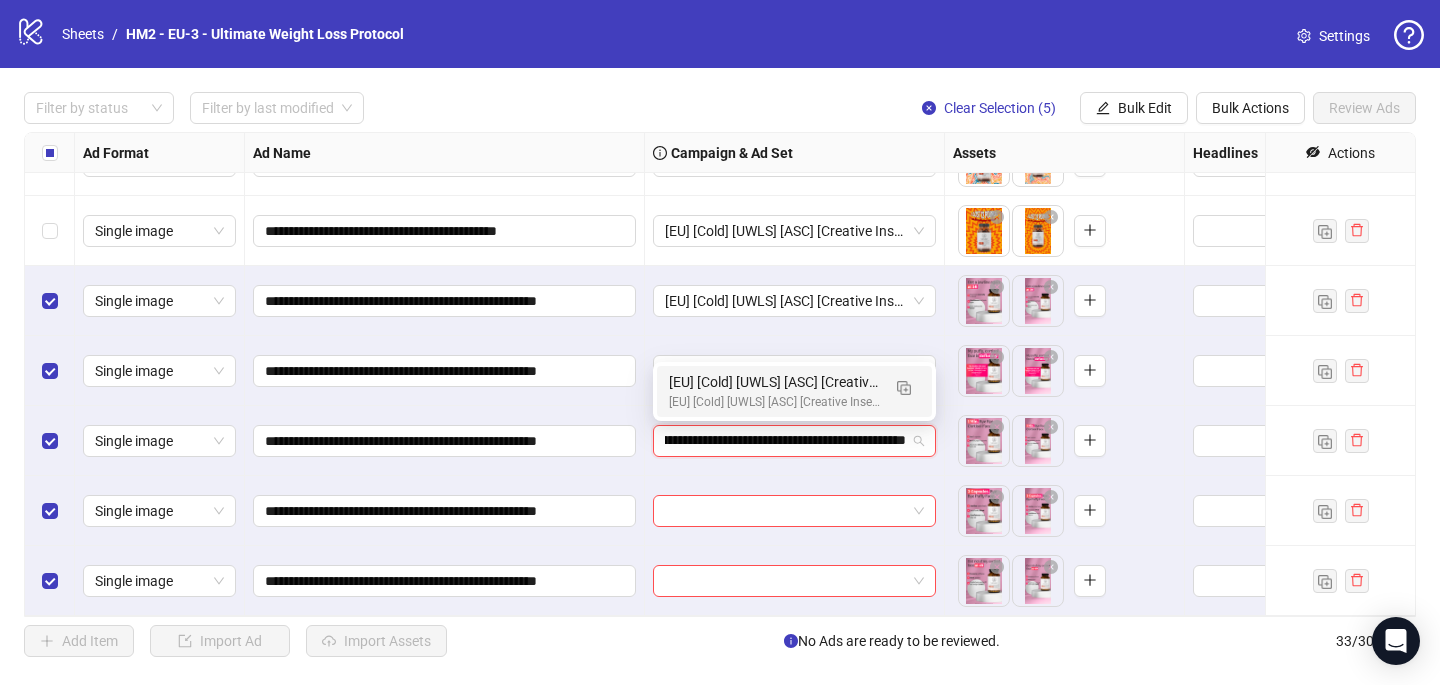 click on "[EU] [Cold] [UWLS] [ASC] [Creative Insertion - testing #4] [22 July 2025]" at bounding box center (774, 402) 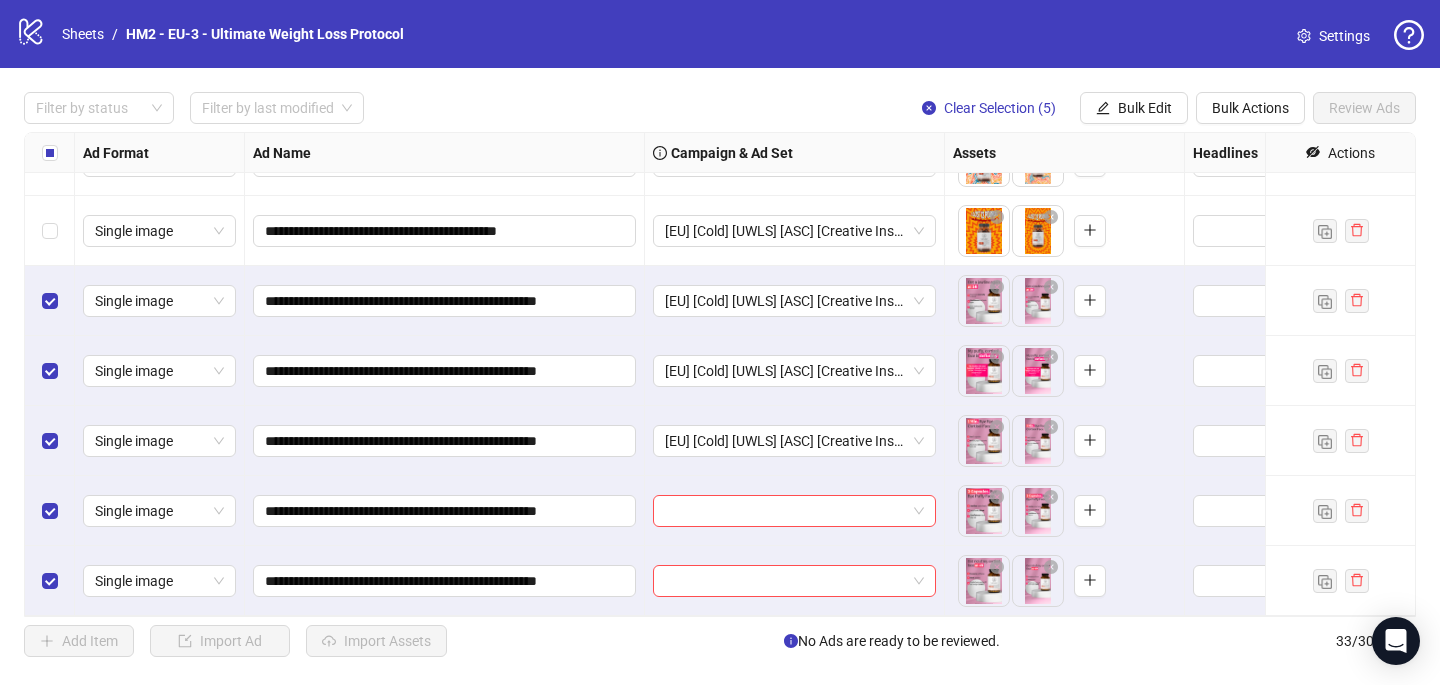 click at bounding box center (795, 511) 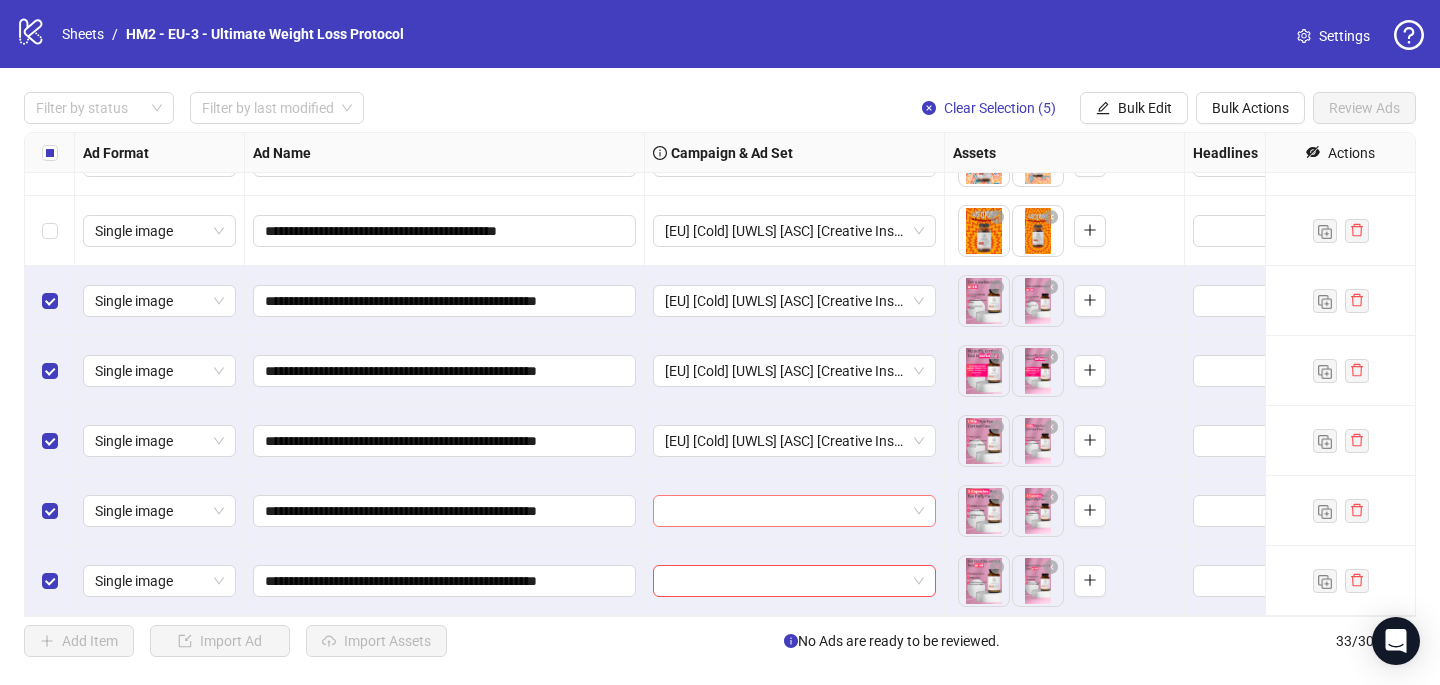 click at bounding box center (785, 511) 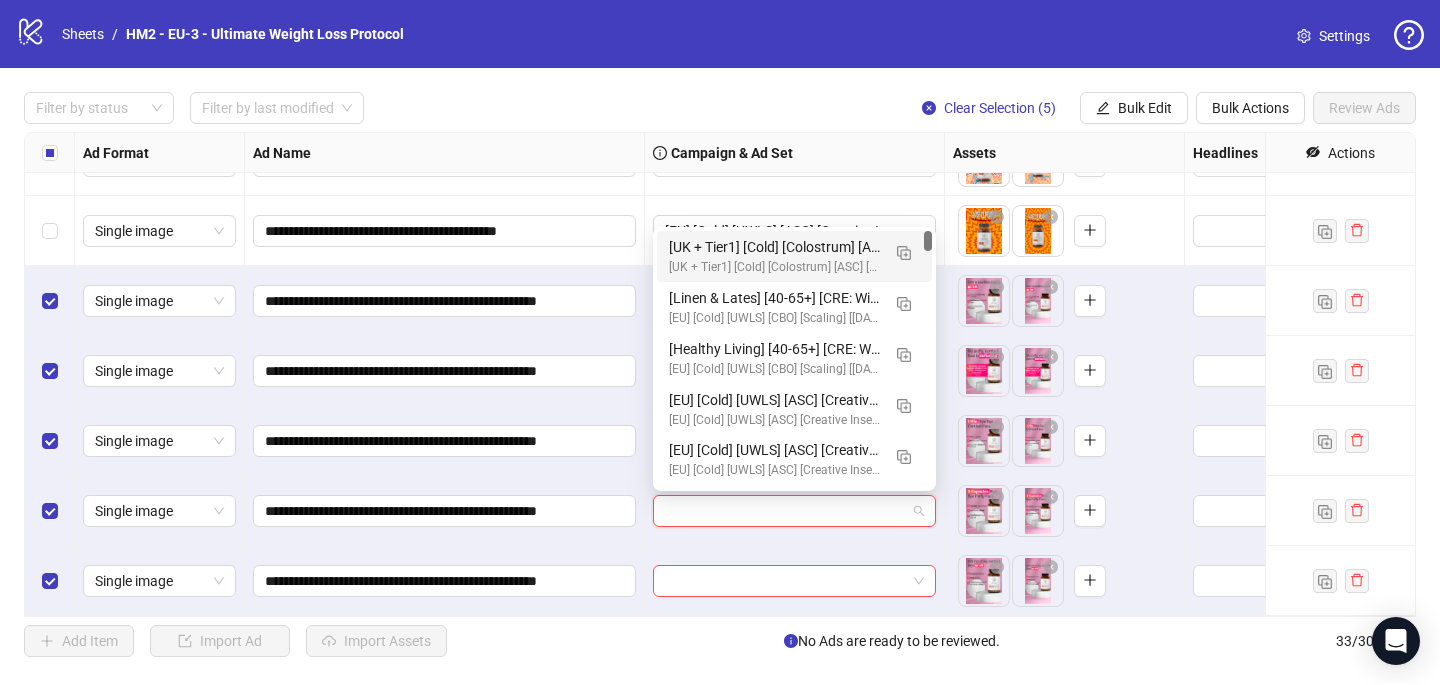 paste on "**********" 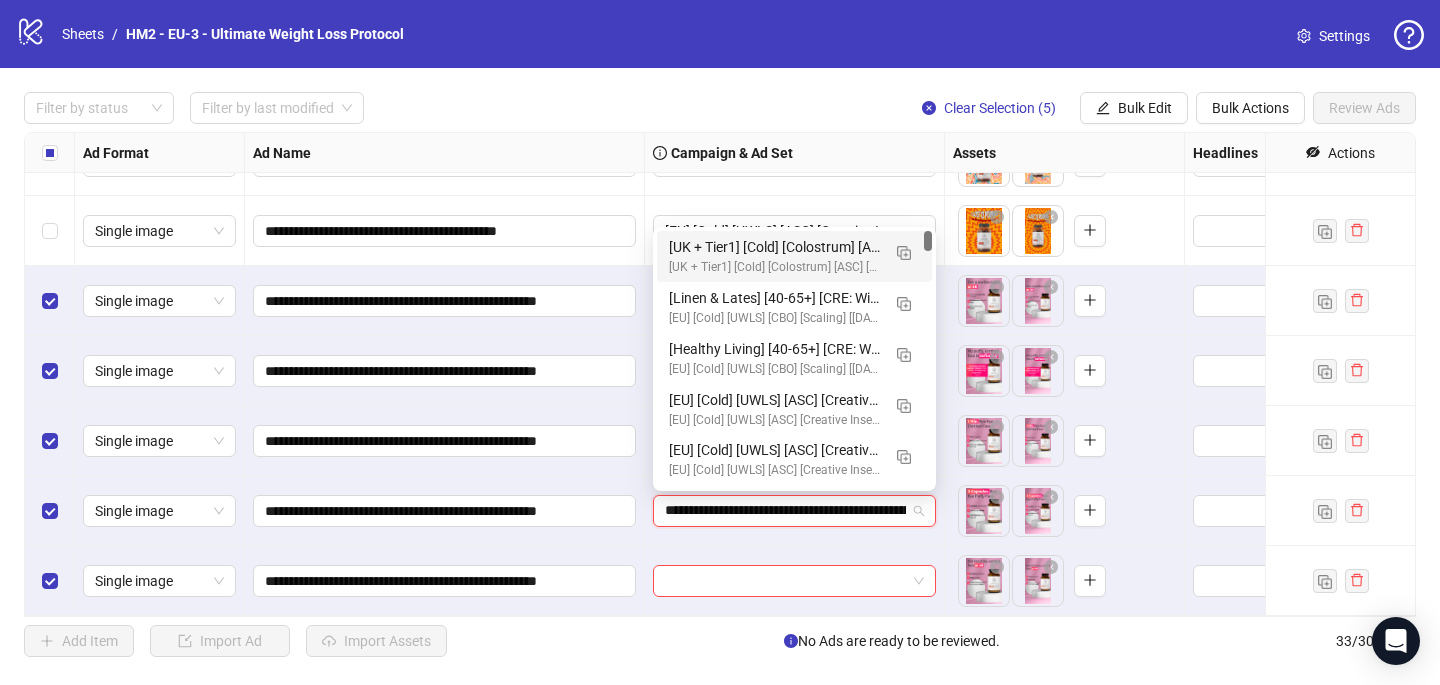 scroll, scrollTop: 0, scrollLeft: 118, axis: horizontal 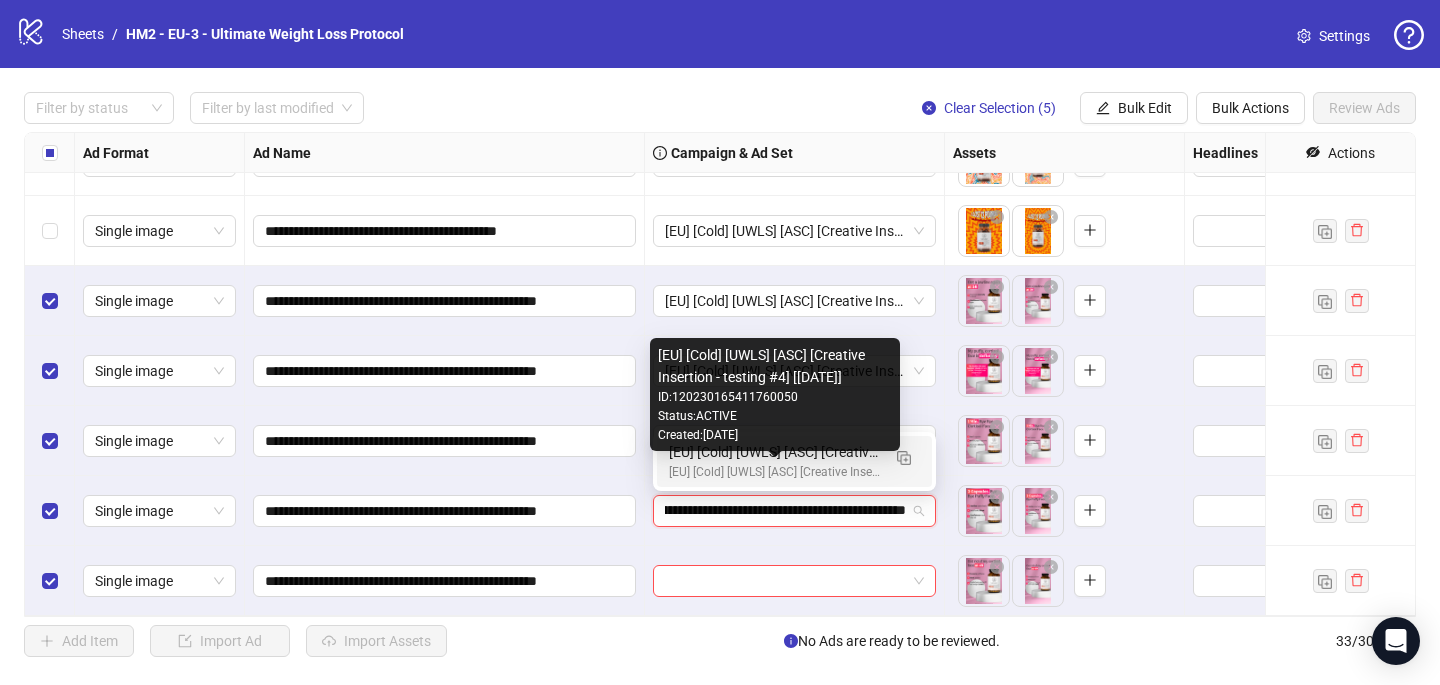 click on "[EU] [Cold] [UWLS] [ASC] [Creative Insertion - testing #4] [22 July 2025]" at bounding box center [774, 472] 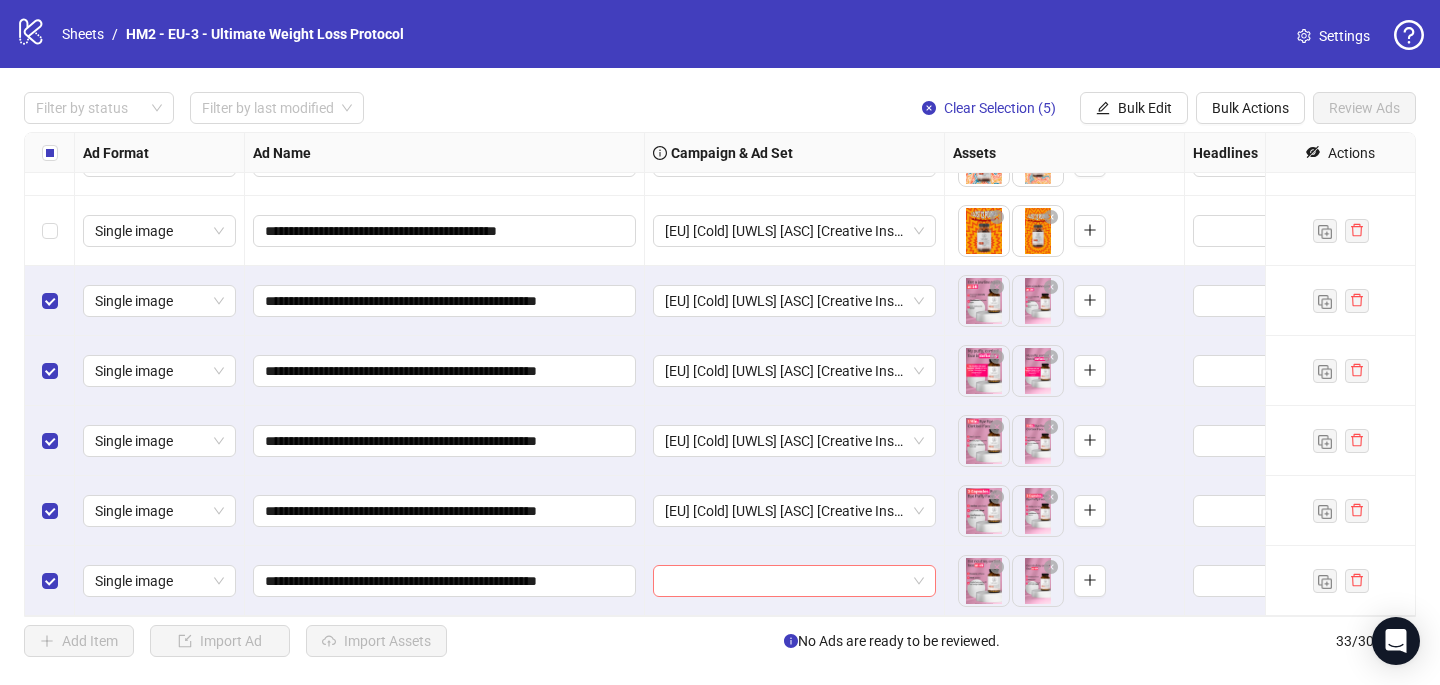 click at bounding box center (785, 581) 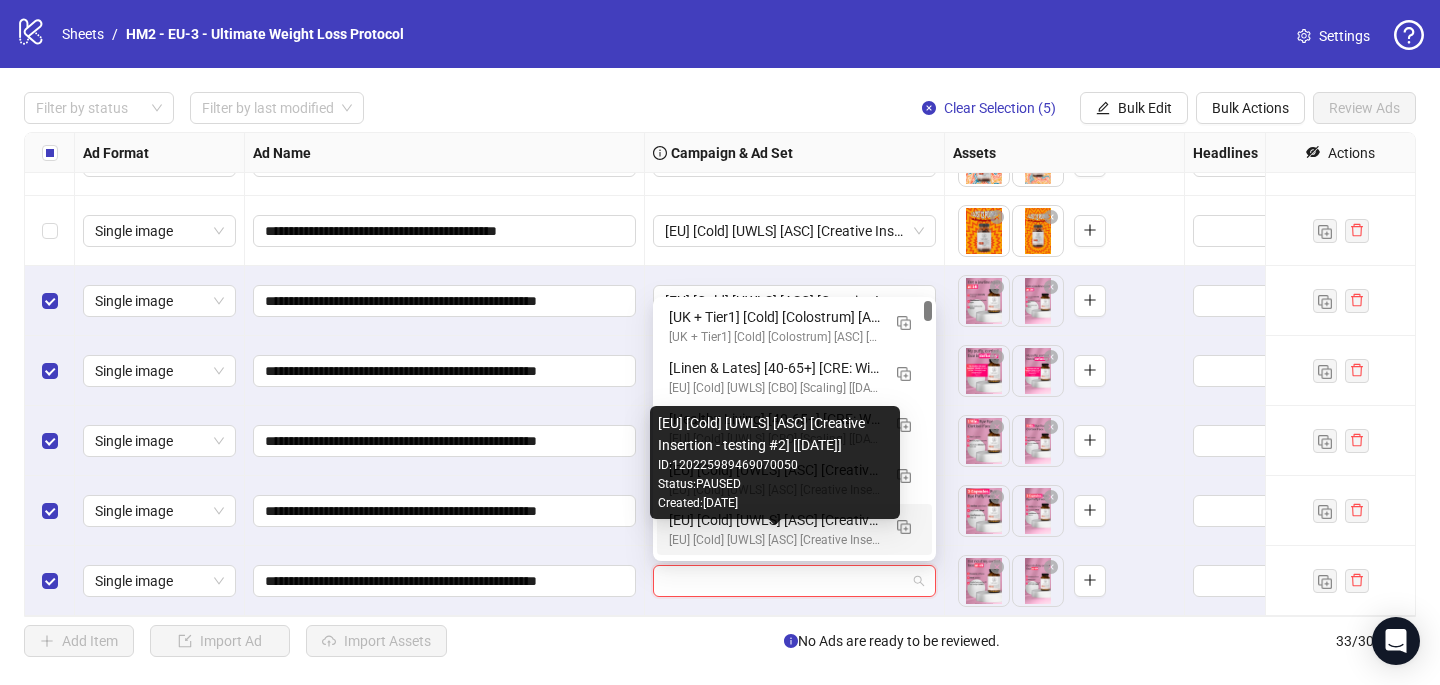 paste on "**********" 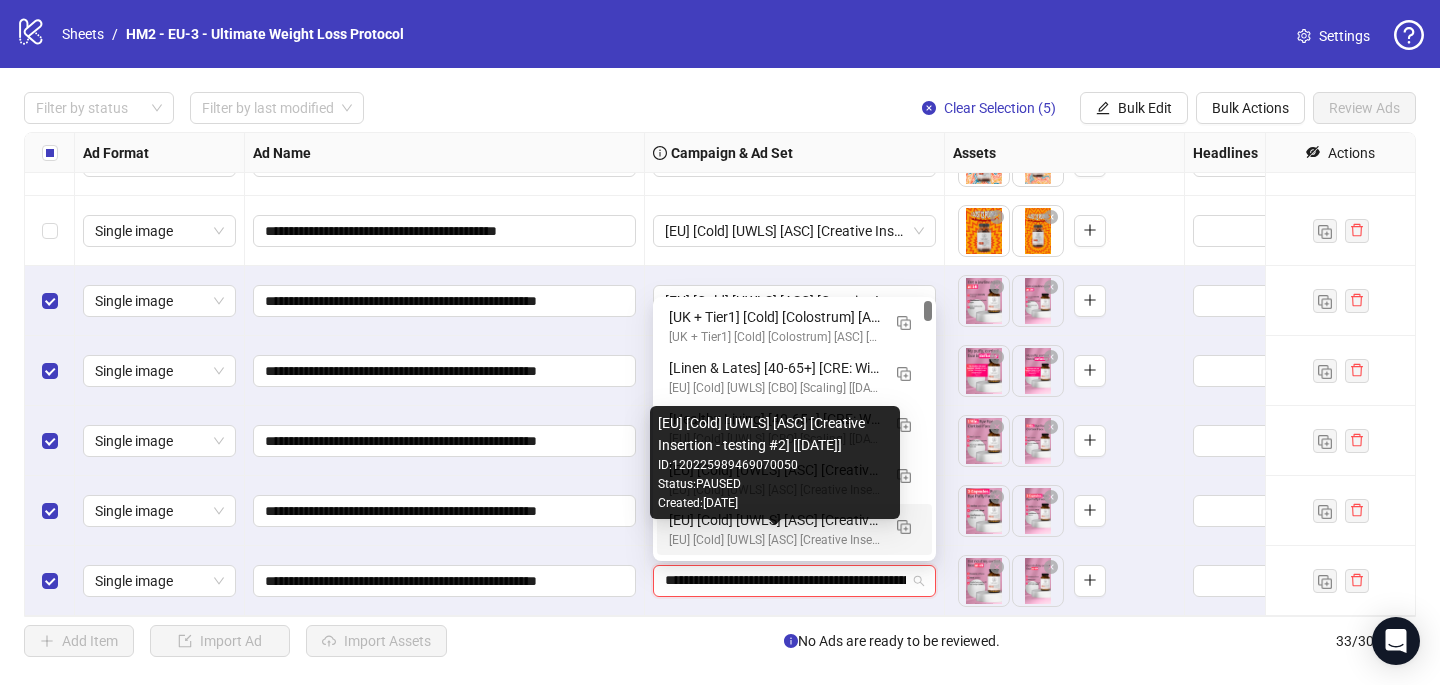 scroll, scrollTop: 0, scrollLeft: 118, axis: horizontal 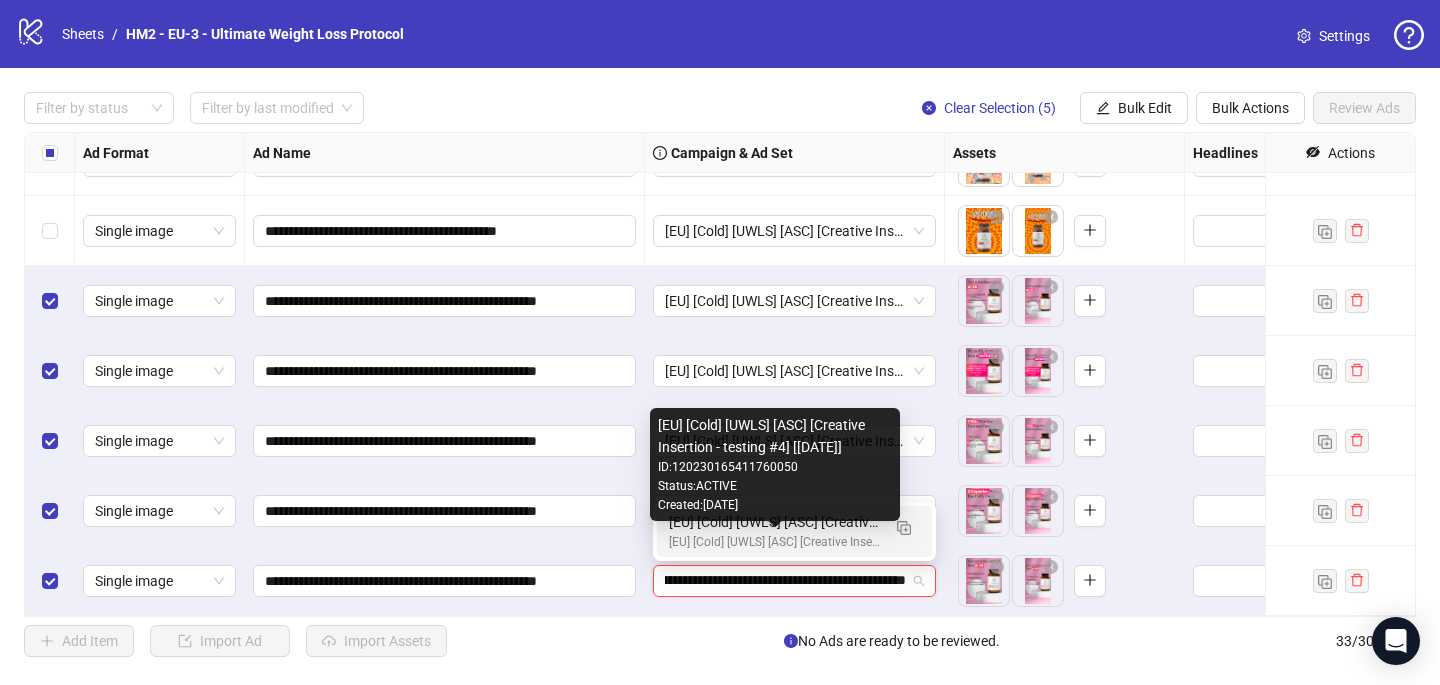 click on "[EU] [Cold] [UWLS] [ASC] [Creative Insertion - testing #4] [22 July 2025]" at bounding box center [774, 542] 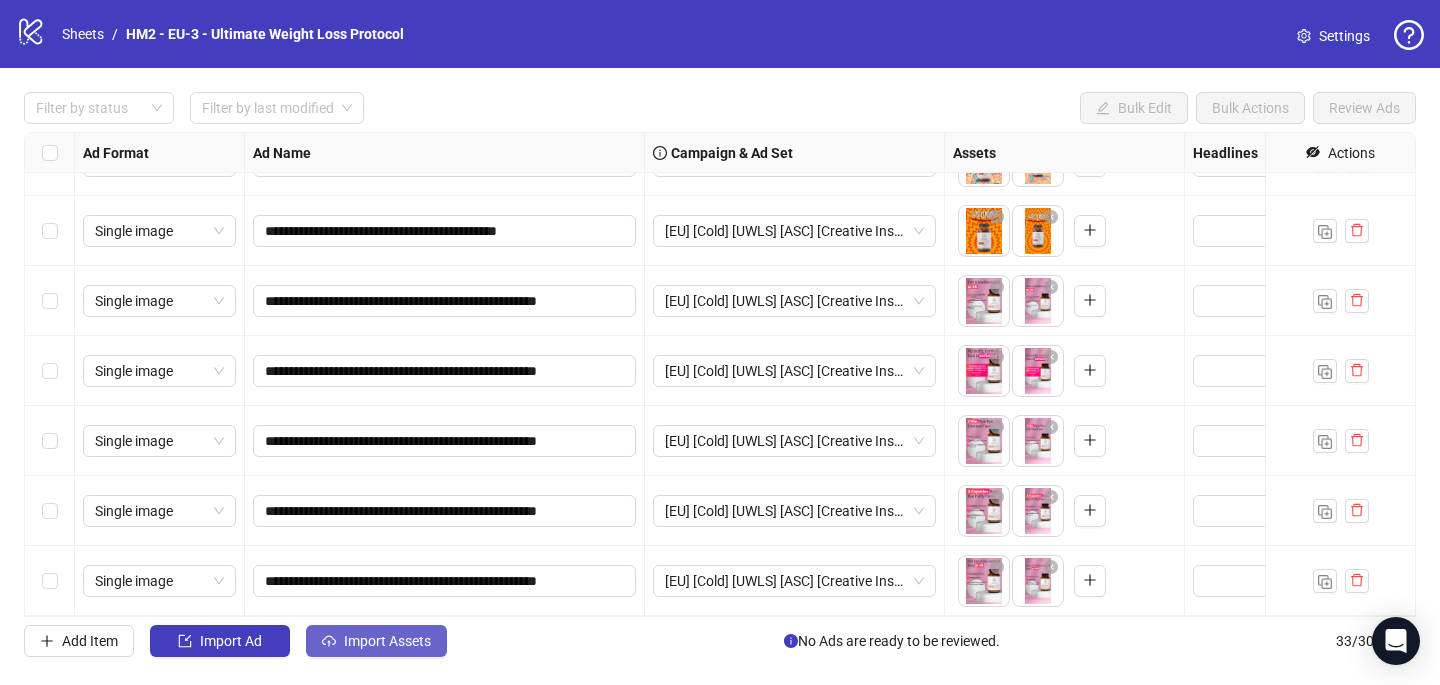 click on "Import Assets" at bounding box center (387, 641) 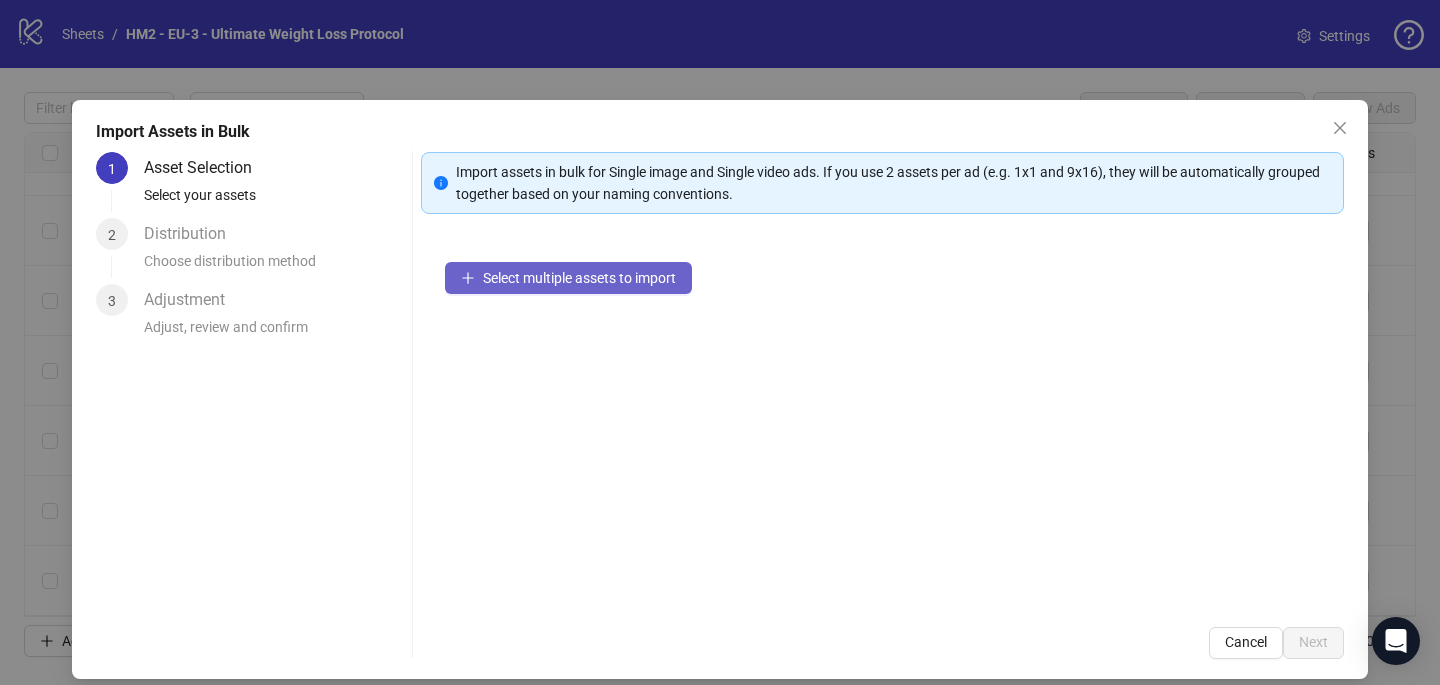 click on "Select multiple assets to import" at bounding box center (568, 278) 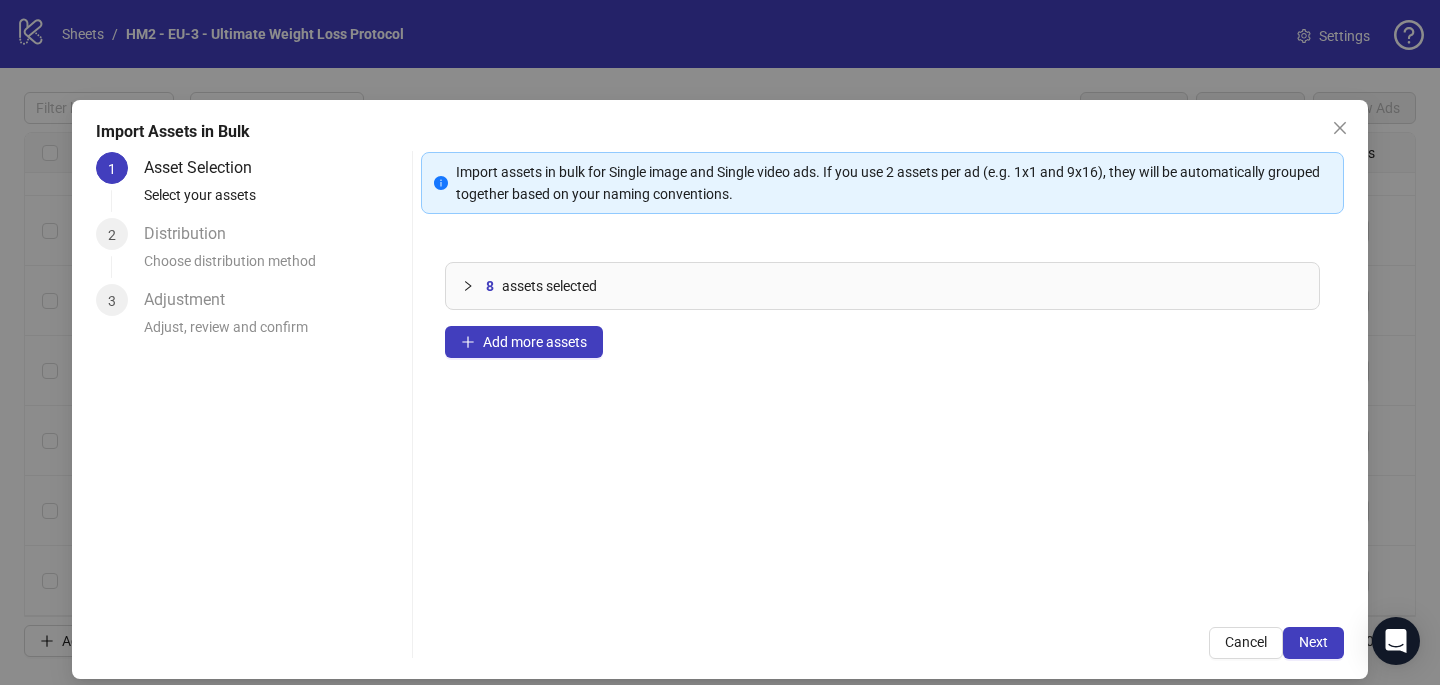 scroll, scrollTop: 17, scrollLeft: 0, axis: vertical 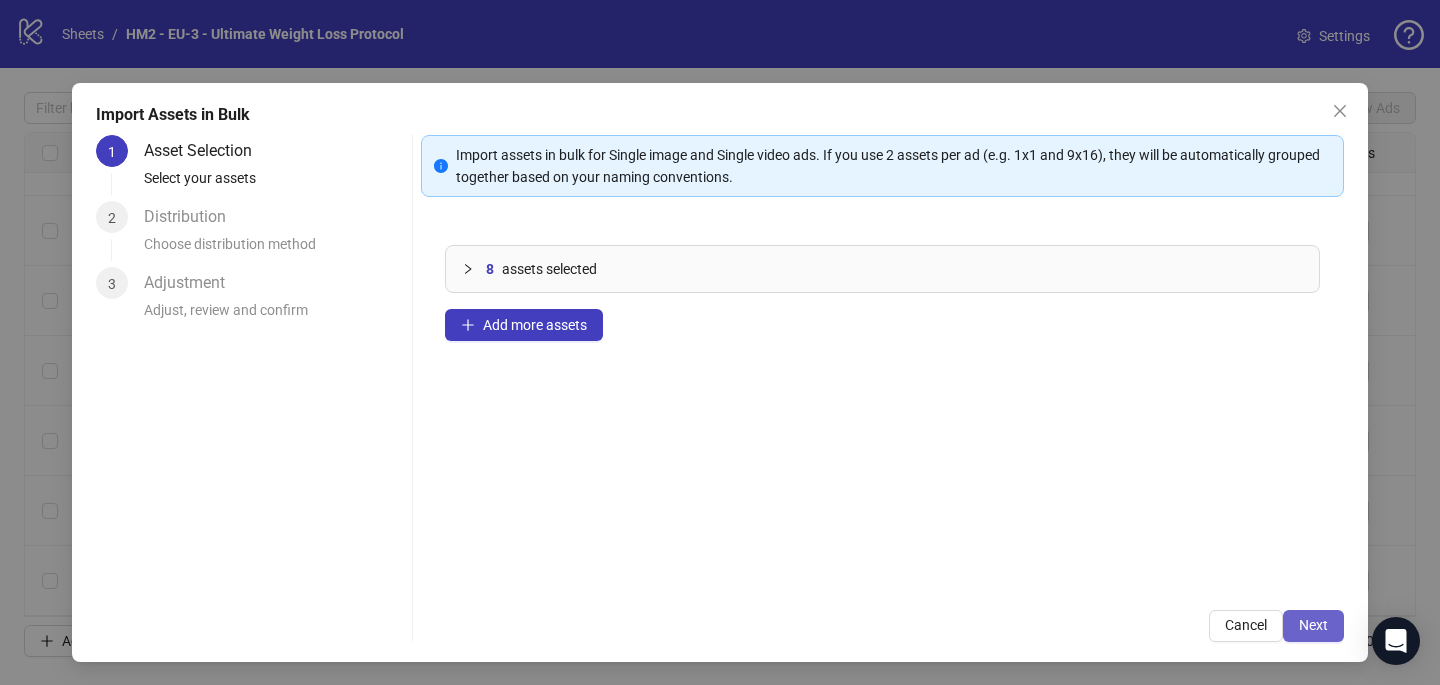 click on "Next" at bounding box center [1313, 625] 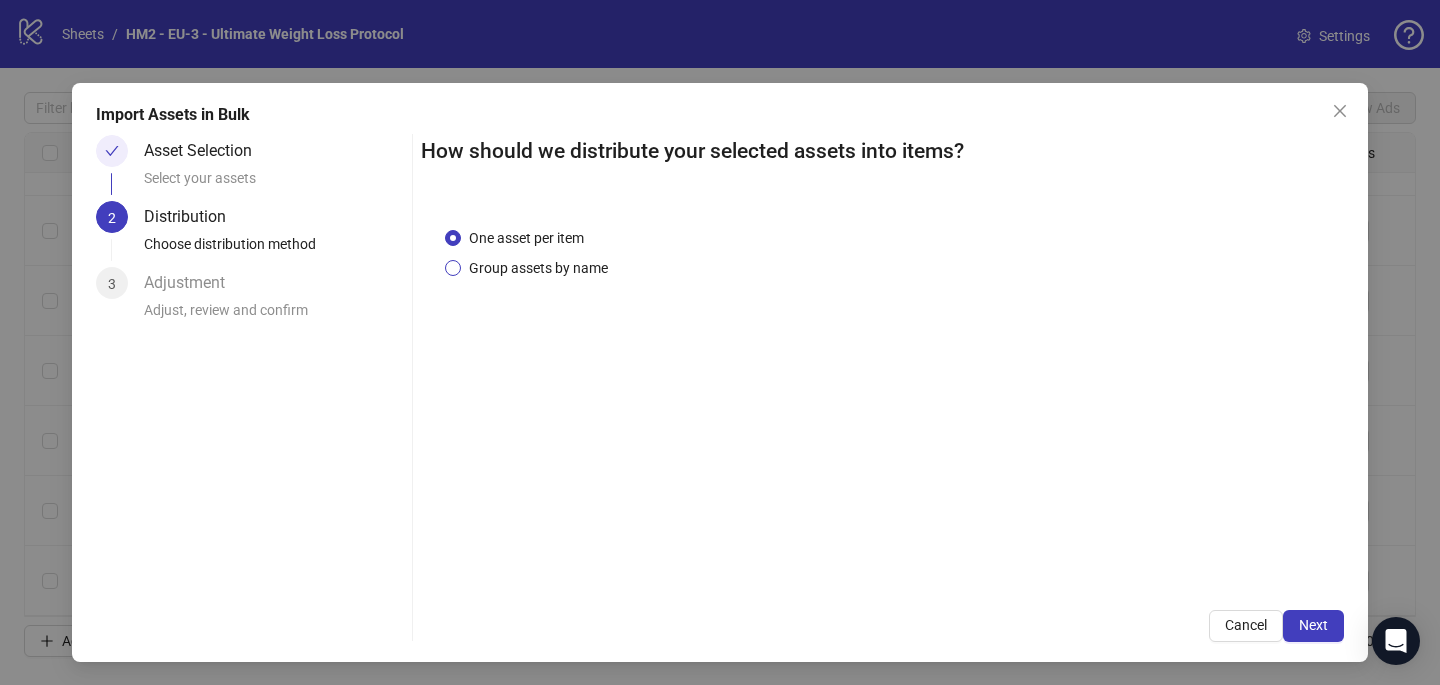 click on "Group assets by name" at bounding box center [538, 268] 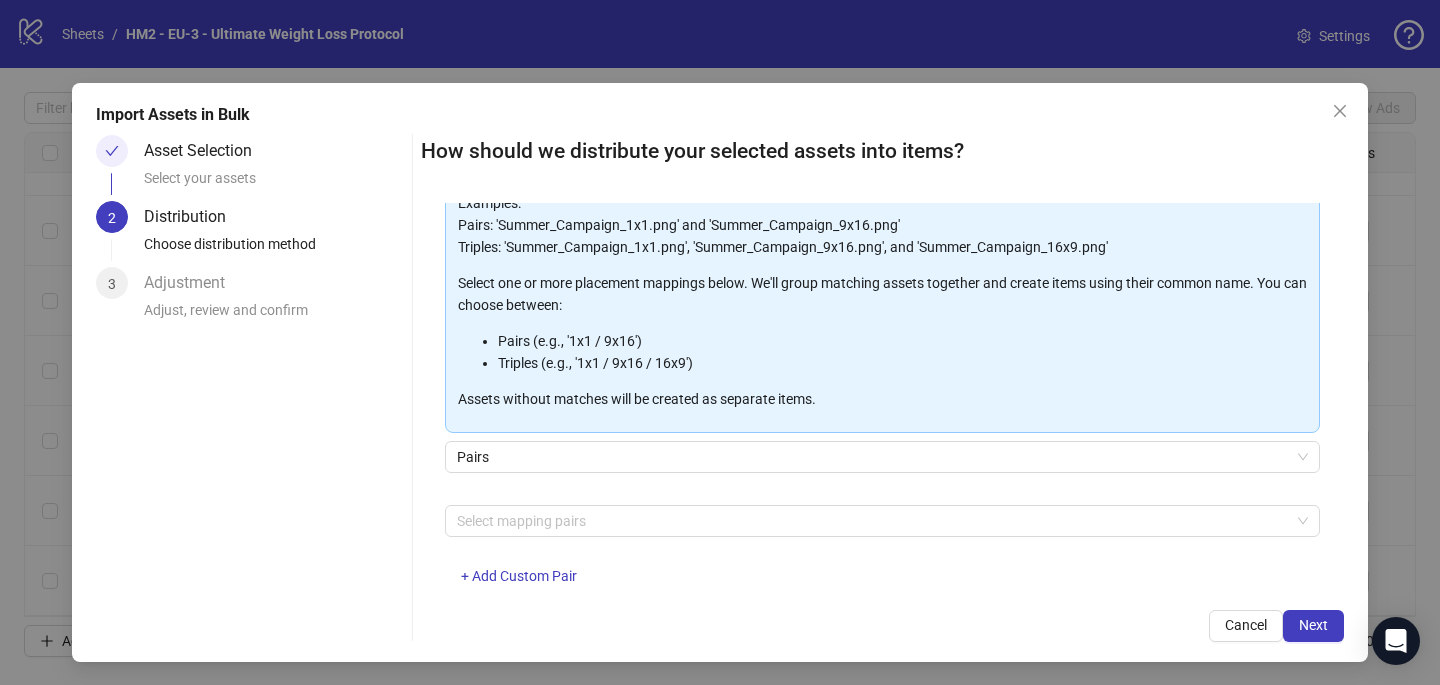scroll, scrollTop: 203, scrollLeft: 0, axis: vertical 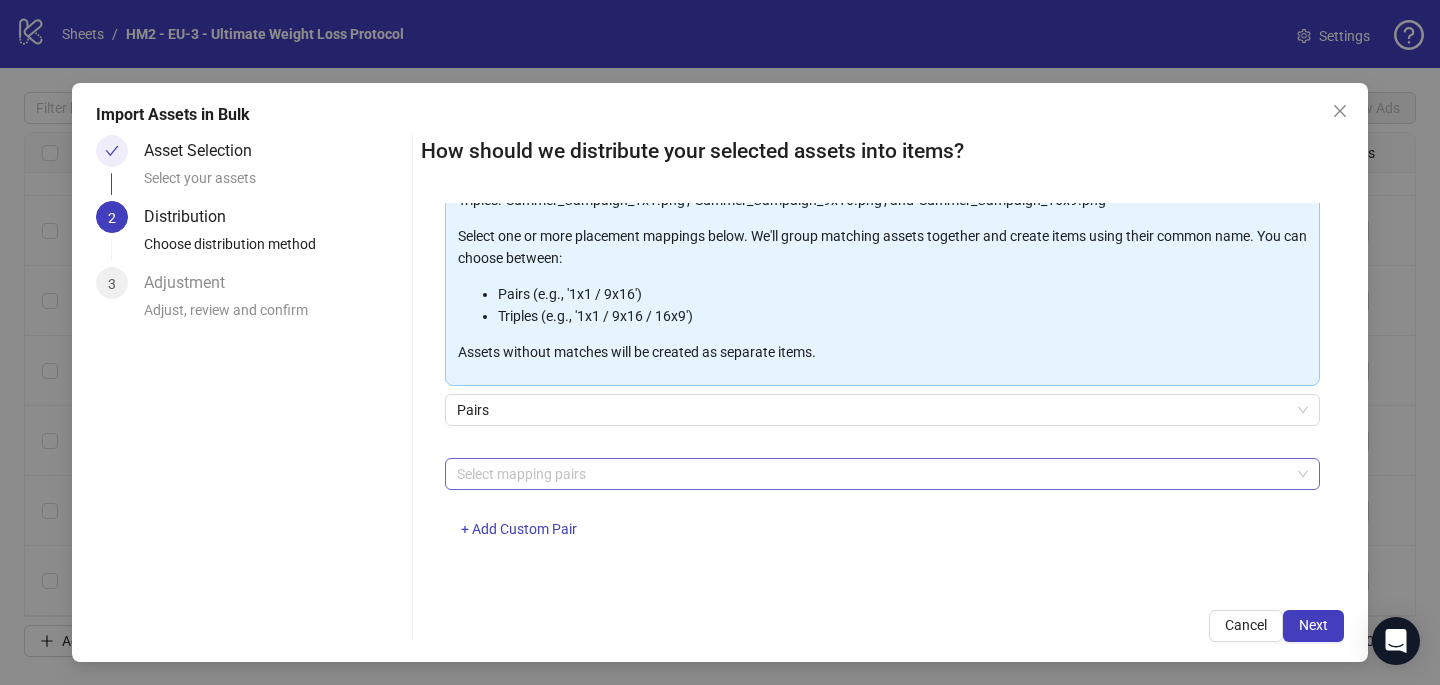 click at bounding box center [872, 474] 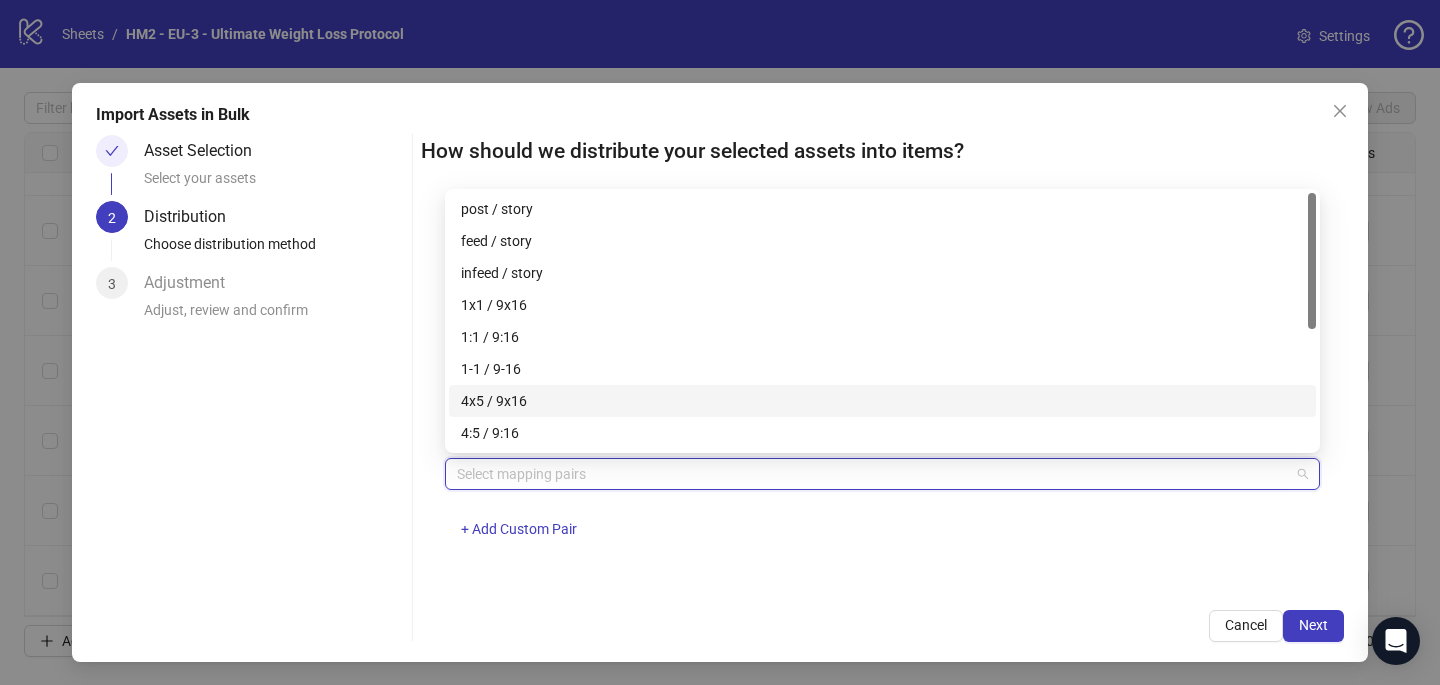 click on "4x5 / 9x16" at bounding box center [882, 401] 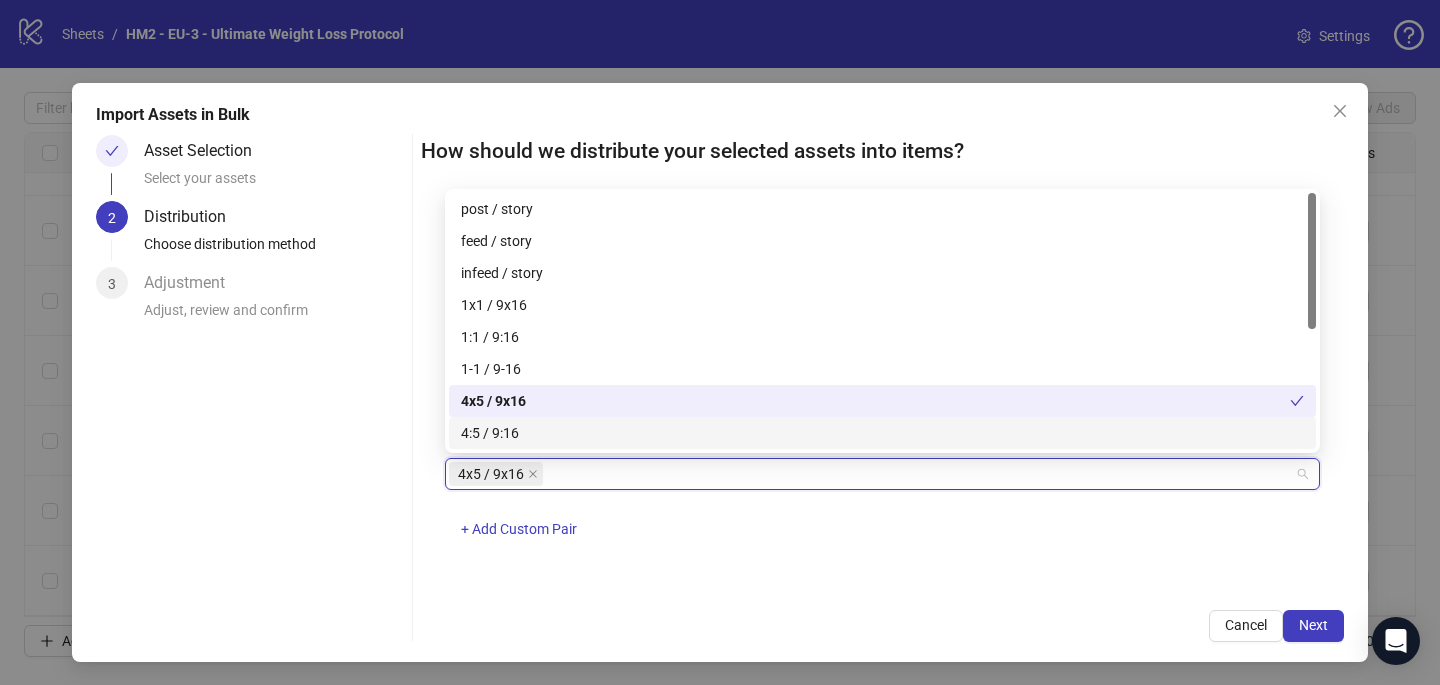click on "How should we distribute your selected assets into items? One asset per item Group assets by name Assets must follow a consistent naming pattern to use this feature. Examples: Pairs: 'Summer_Campaign_1x1.png' and 'Summer_Campaign_9x16.png' Triples: 'Summer_Campaign_1x1.png', 'Summer_Campaign_9x16.png', and 'Summer_Campaign_16x9.png' Select one or more placement mappings below. We'll group matching assets together and create items using their common name. You can choose between: Pairs (e.g., '1x1 / 9x16') Triples (e.g., '1x1 / 9x16 / 16x9') Assets without matches will be created as separate items. Pairs 4x5 / 9x16   + Add Custom Pair Cancel Next" at bounding box center [882, 388] 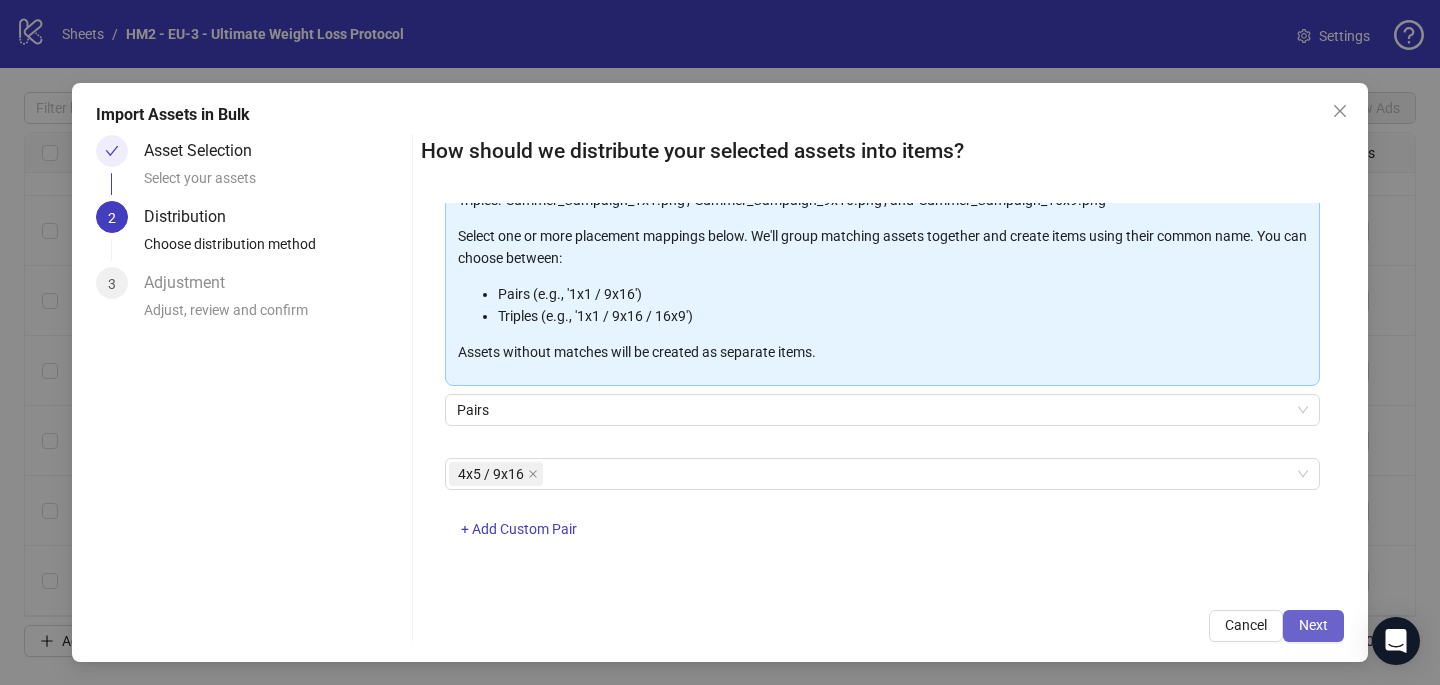 click on "Next" at bounding box center [1313, 625] 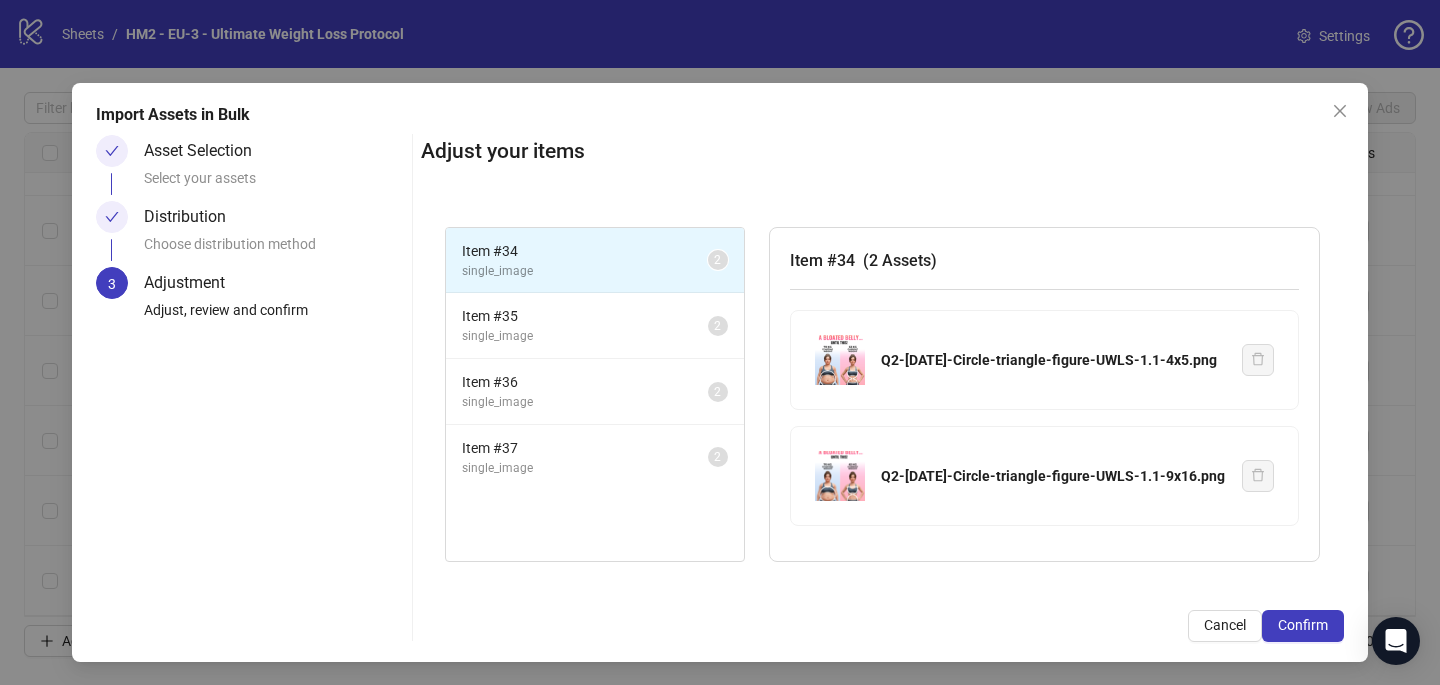 click on "Confirm" at bounding box center (1303, 625) 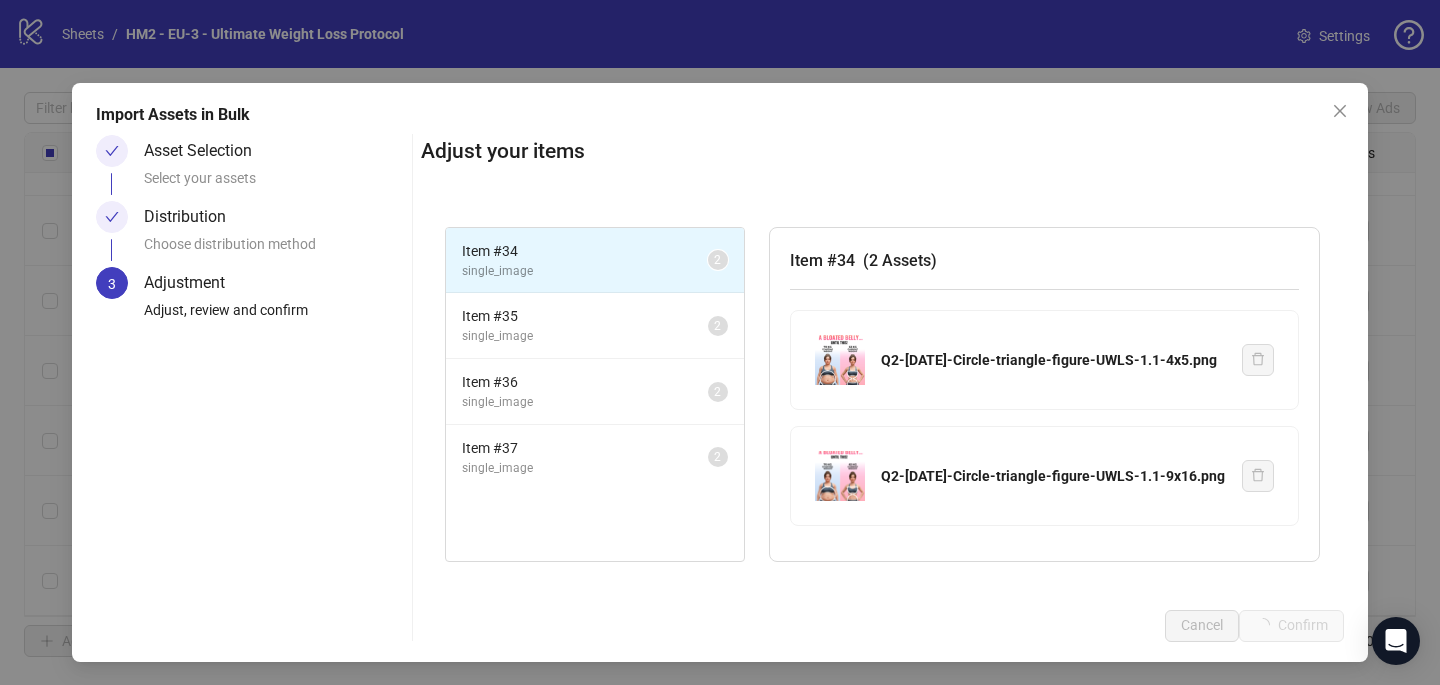 scroll, scrollTop: 1969, scrollLeft: 0, axis: vertical 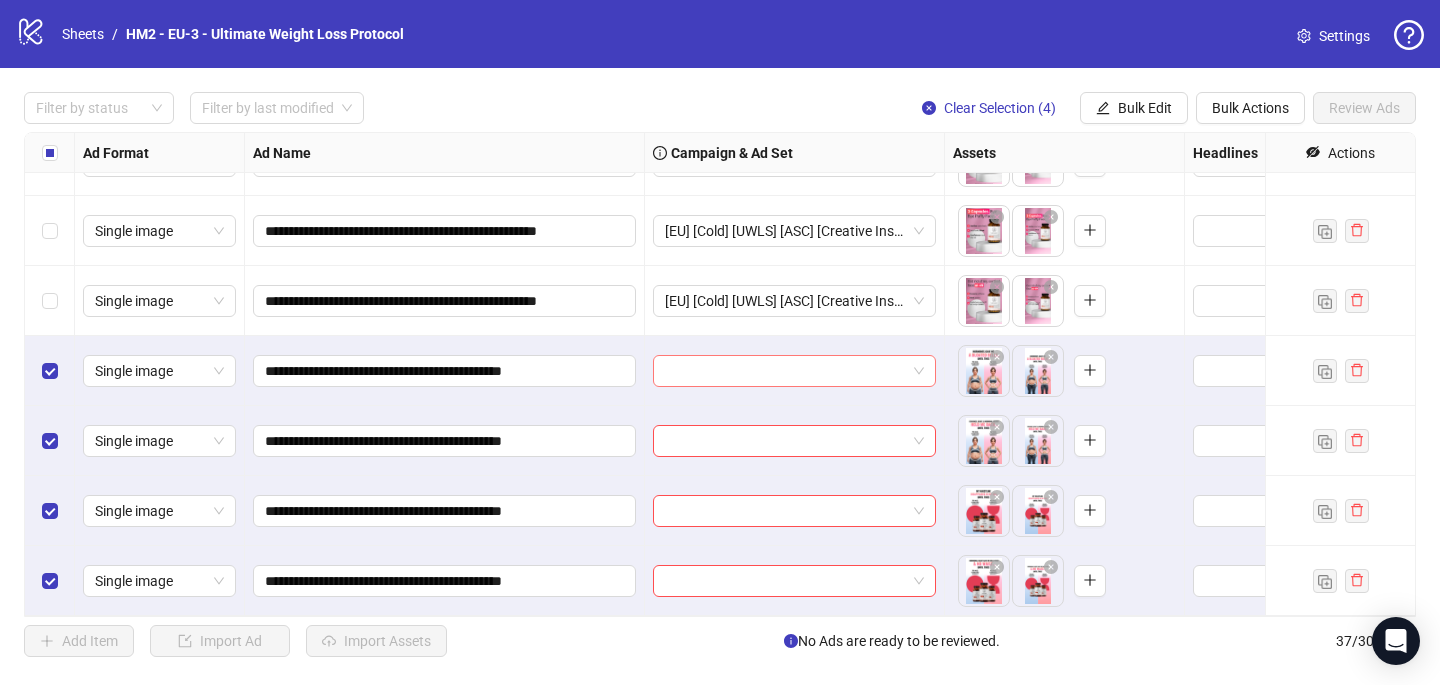 click at bounding box center (785, 371) 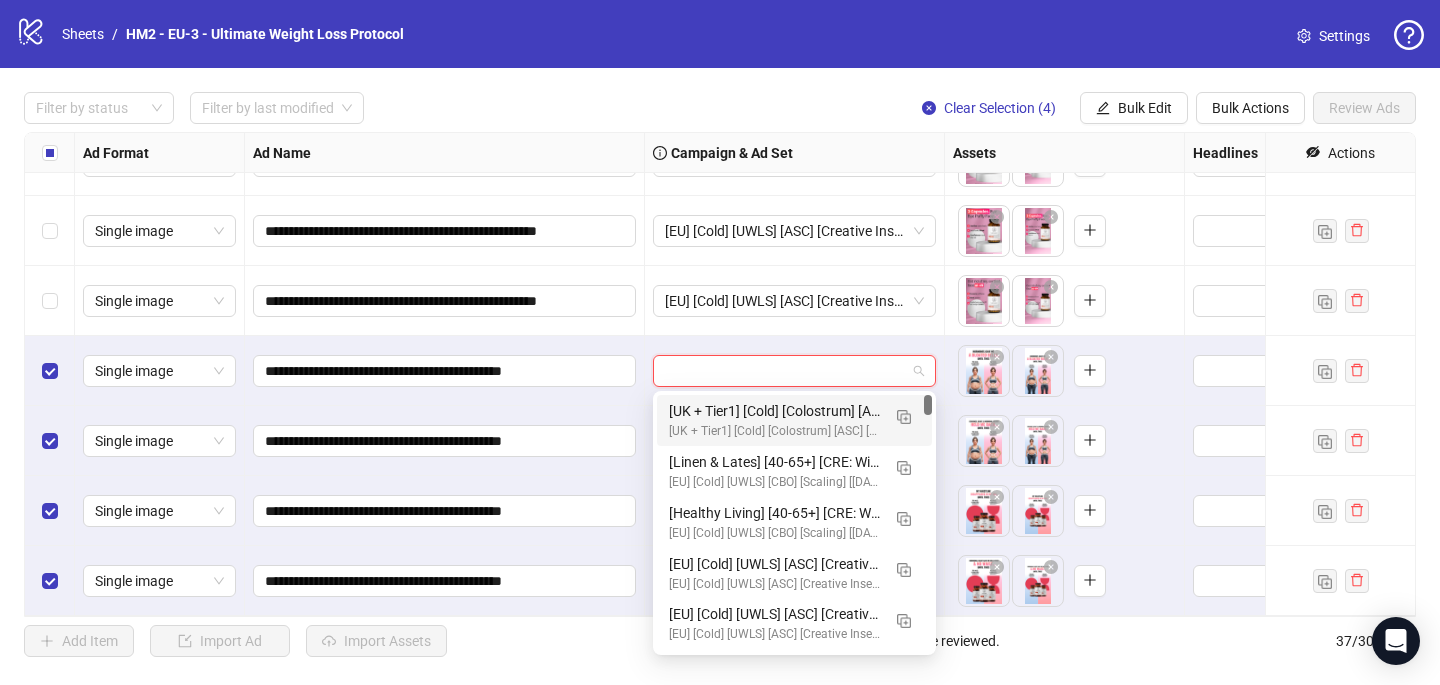 paste on "**********" 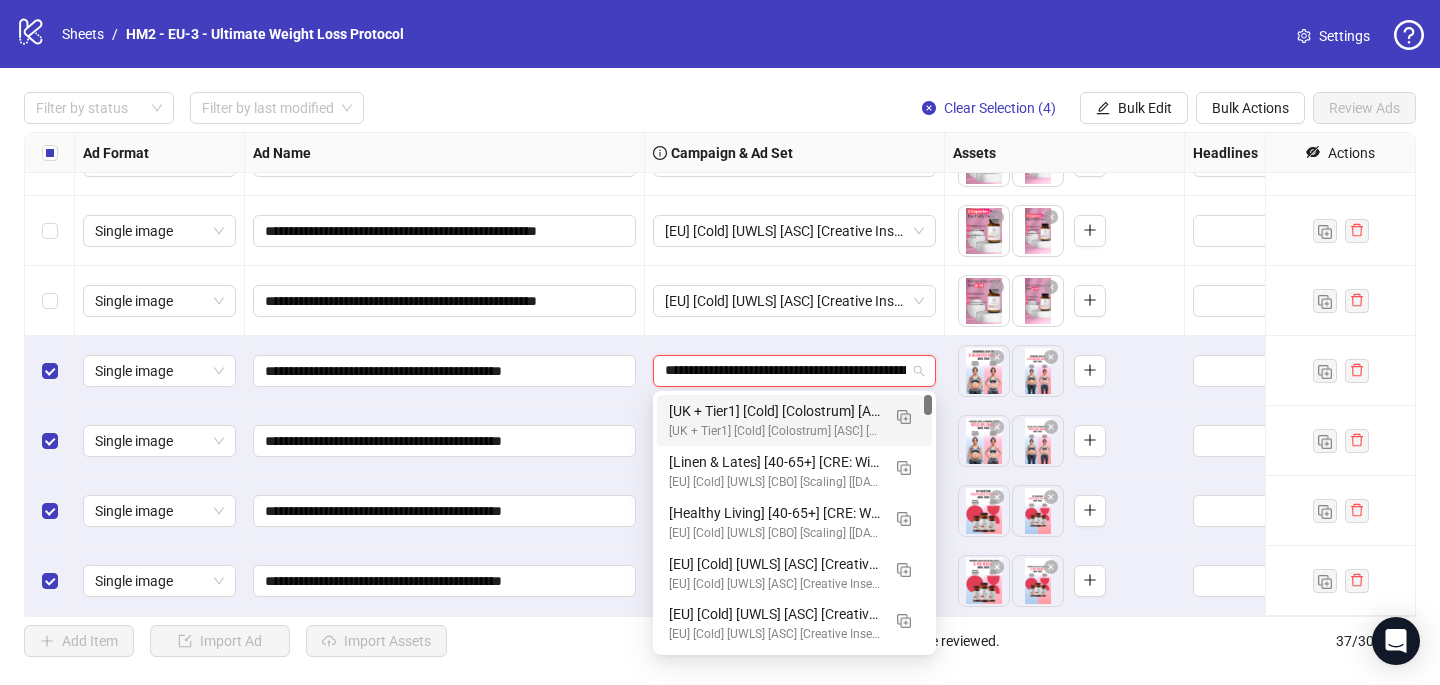 scroll, scrollTop: 0, scrollLeft: 118, axis: horizontal 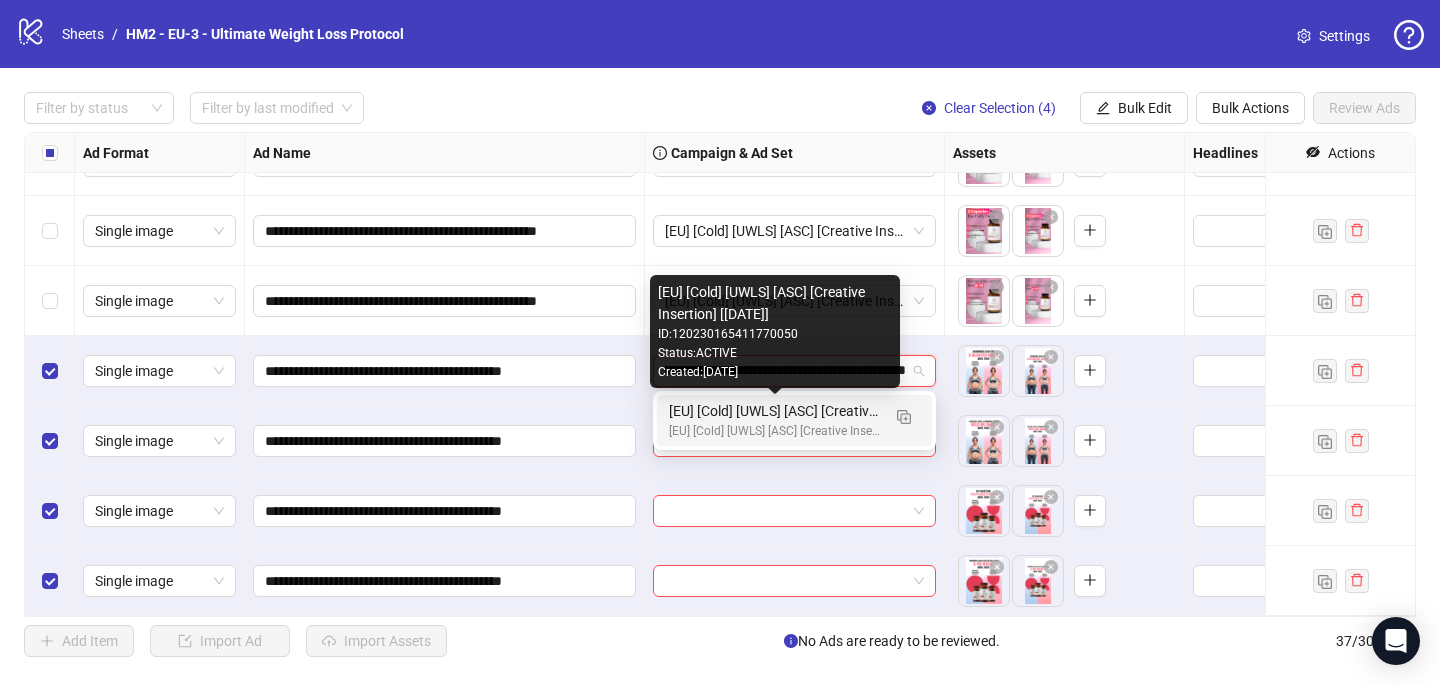 click on "[EU] [Cold] [UWLS] [ASC] [Creative Insertion] [22 July 2025]" at bounding box center (774, 411) 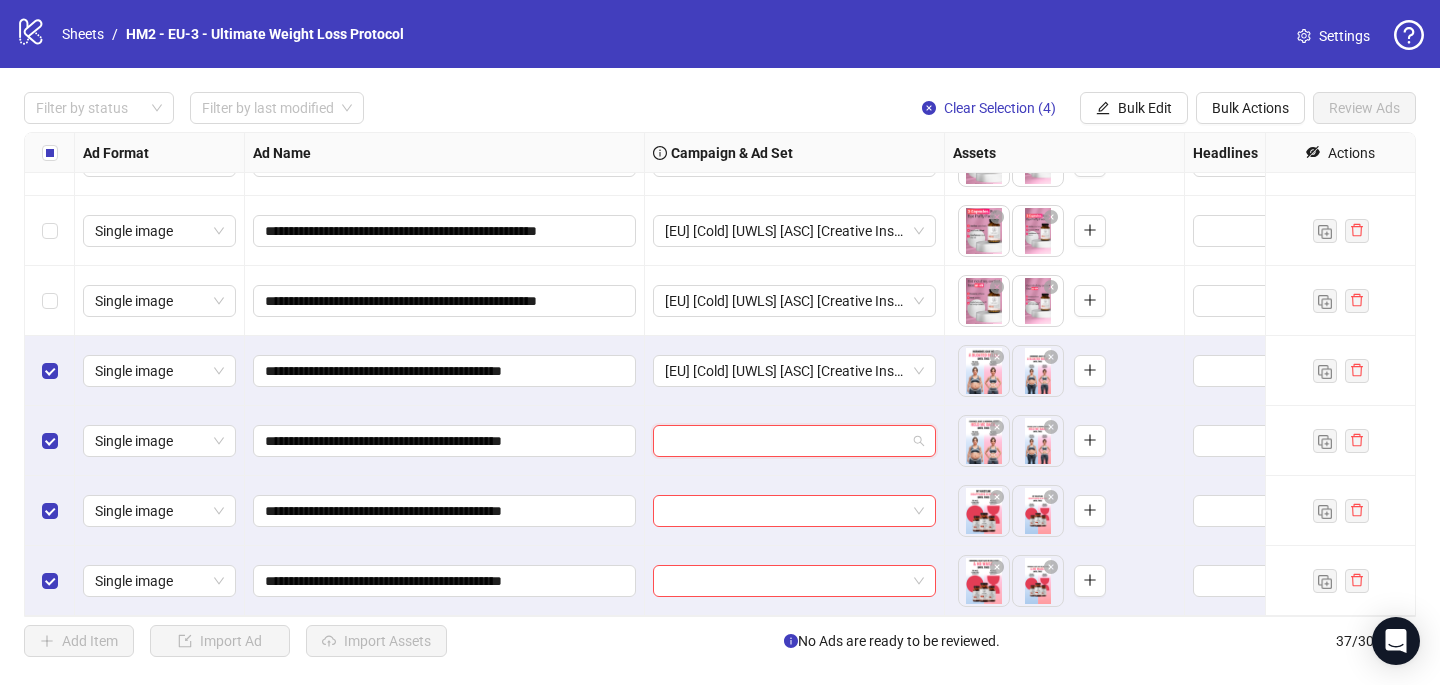 click at bounding box center [785, 441] 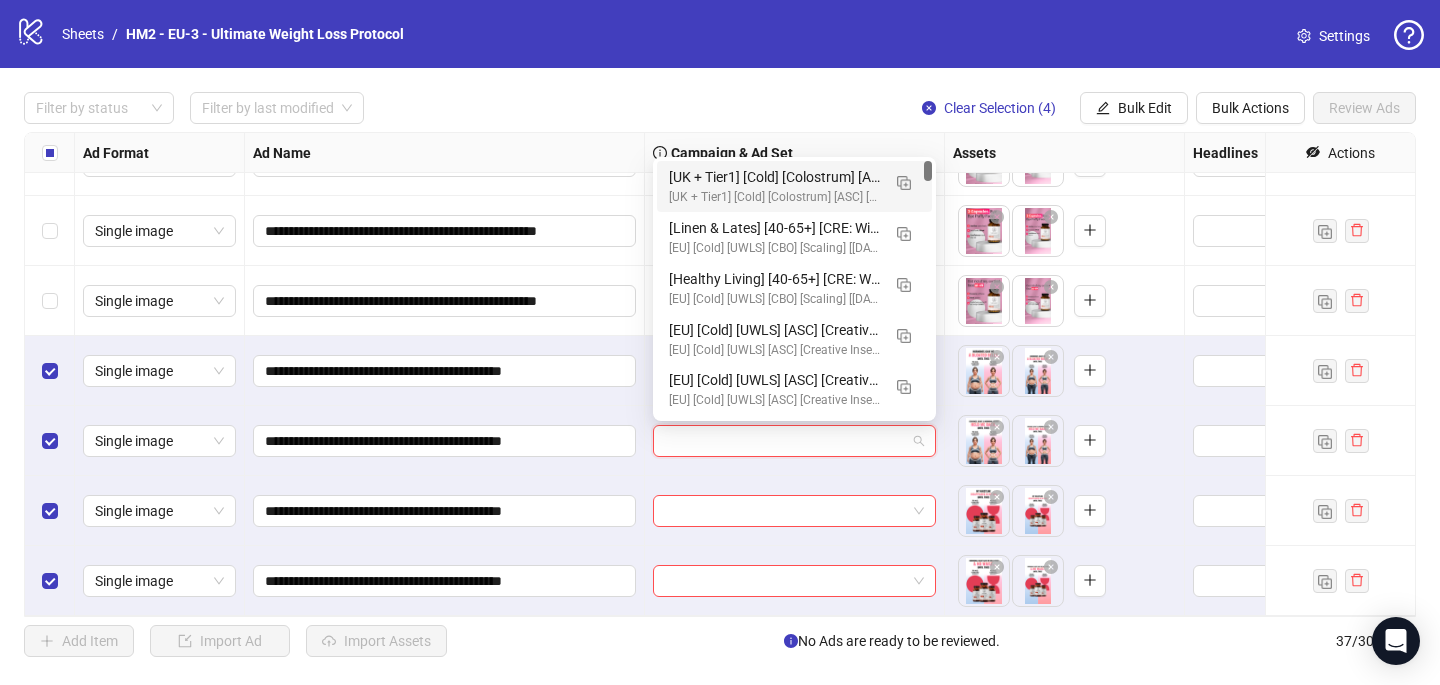 paste on "**********" 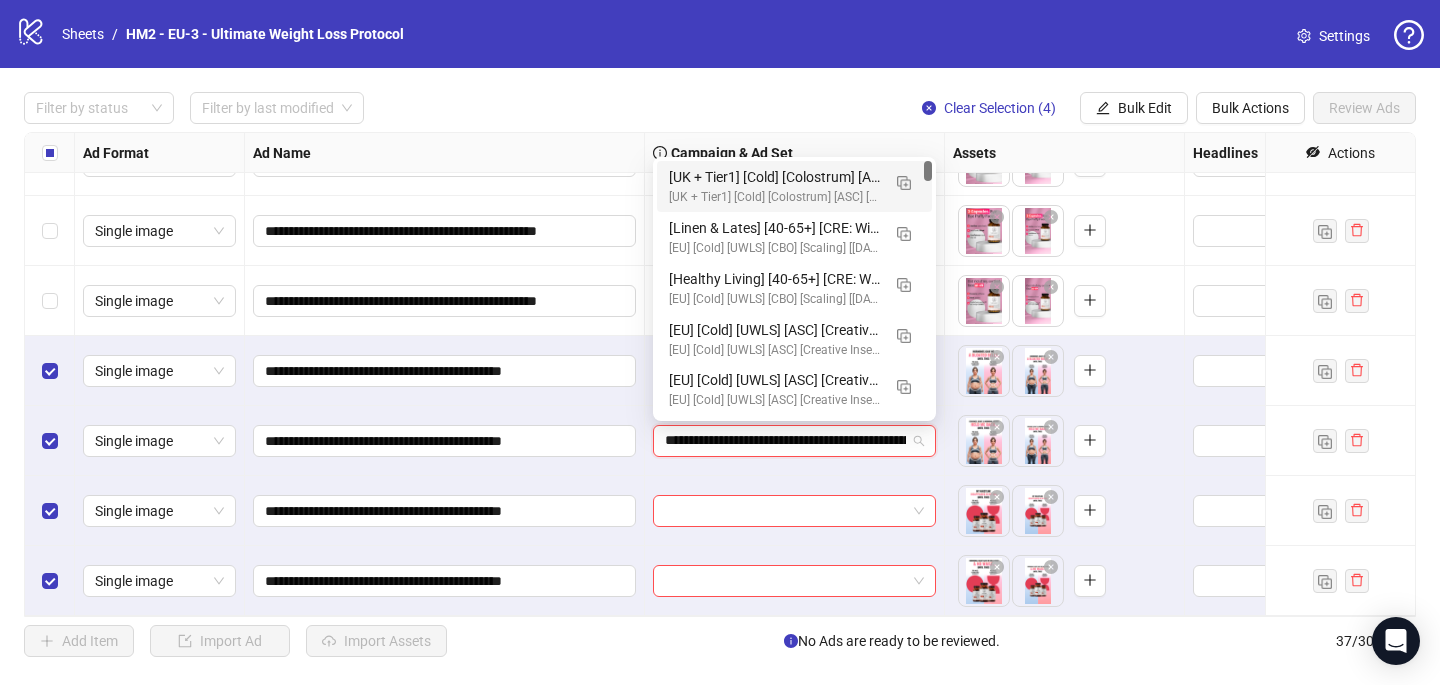 scroll, scrollTop: 0, scrollLeft: 118, axis: horizontal 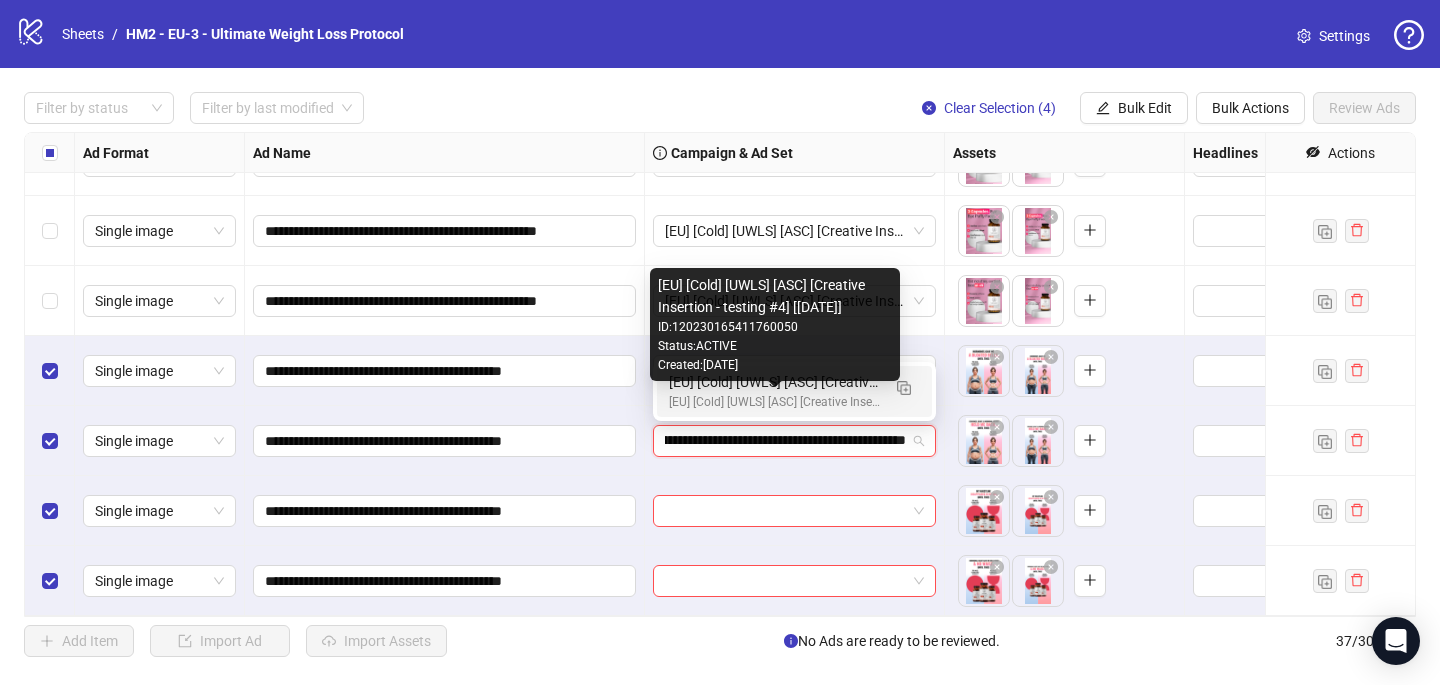 click on "[EU] [Cold] [UWLS] [ASC] [Creative Insertion - testing #4] [22 July 2025]" at bounding box center [774, 402] 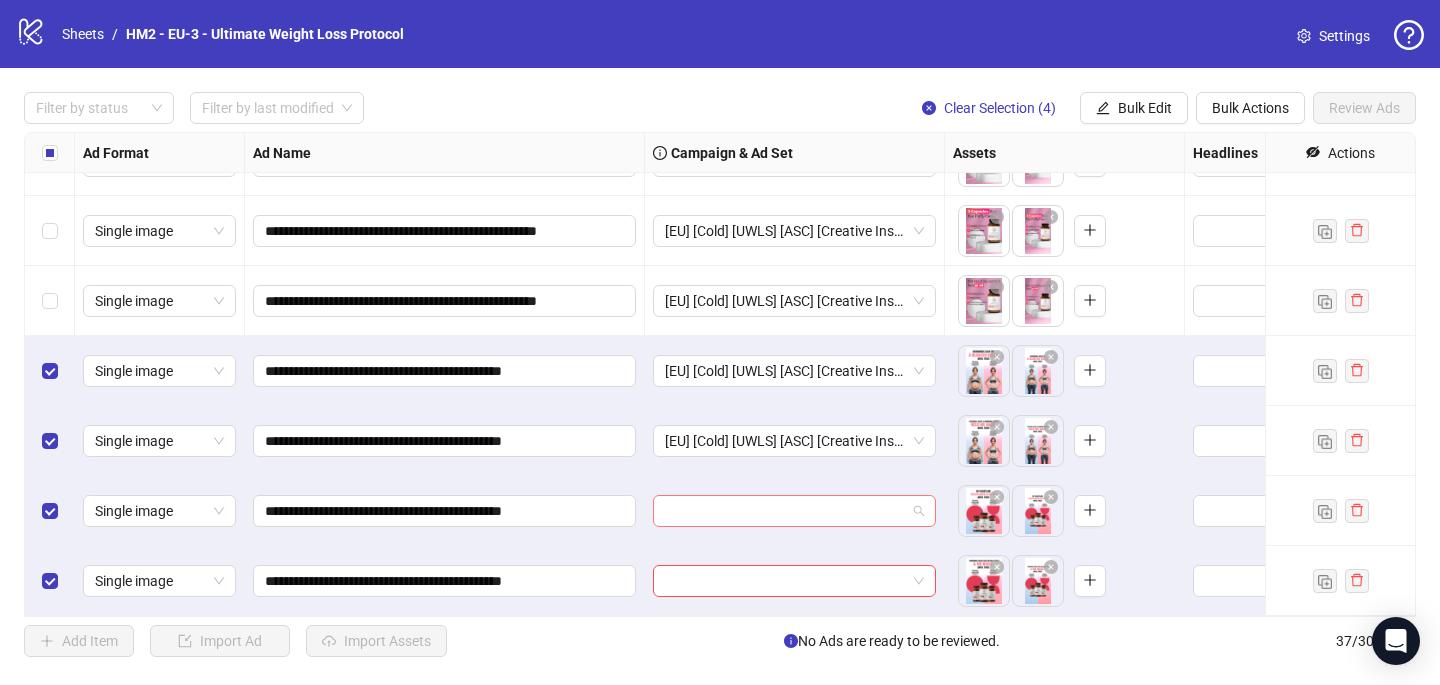 click at bounding box center (785, 511) 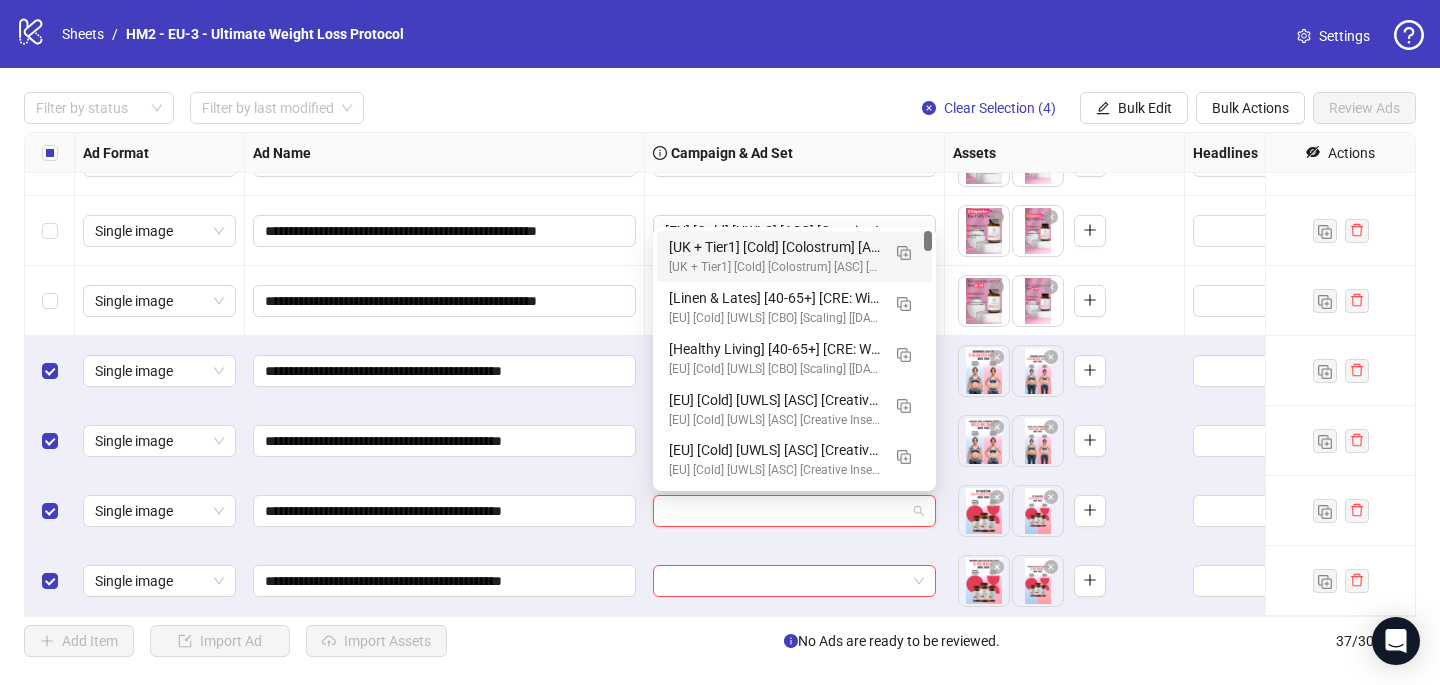 paste on "**********" 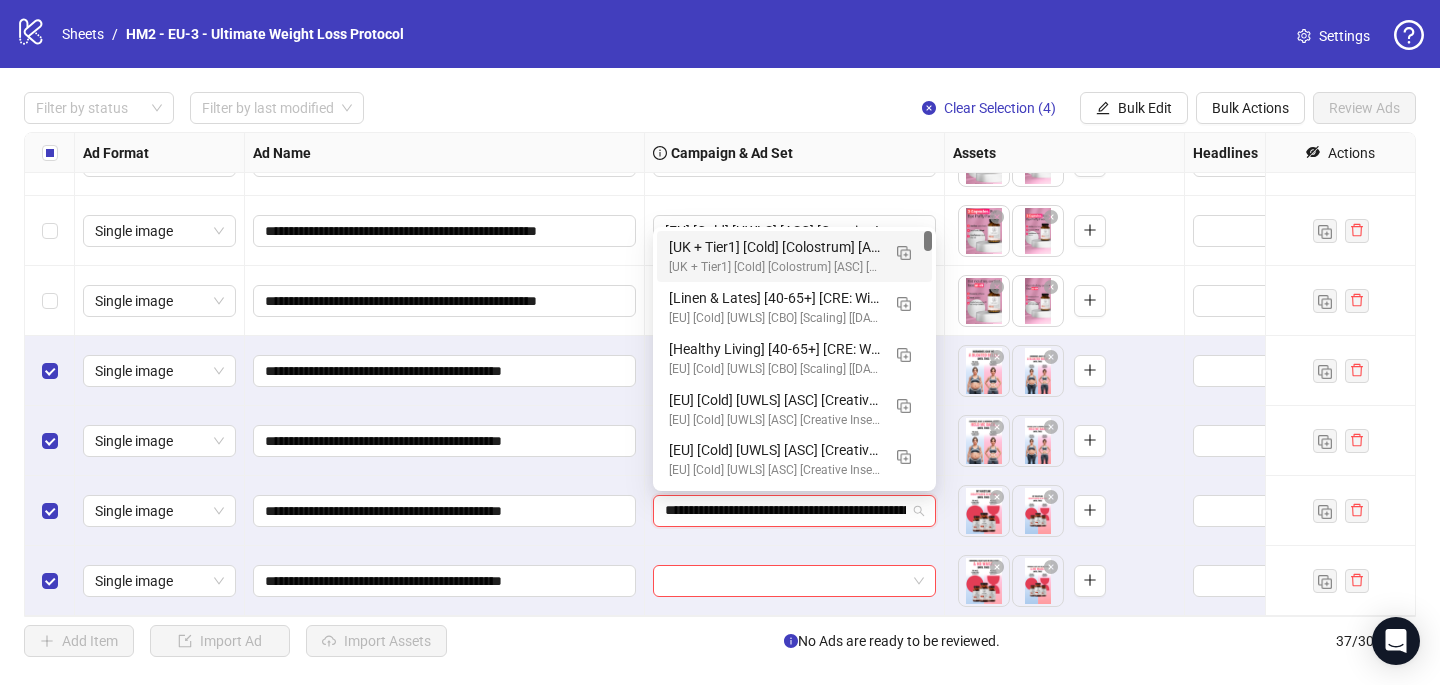 scroll, scrollTop: 0, scrollLeft: 118, axis: horizontal 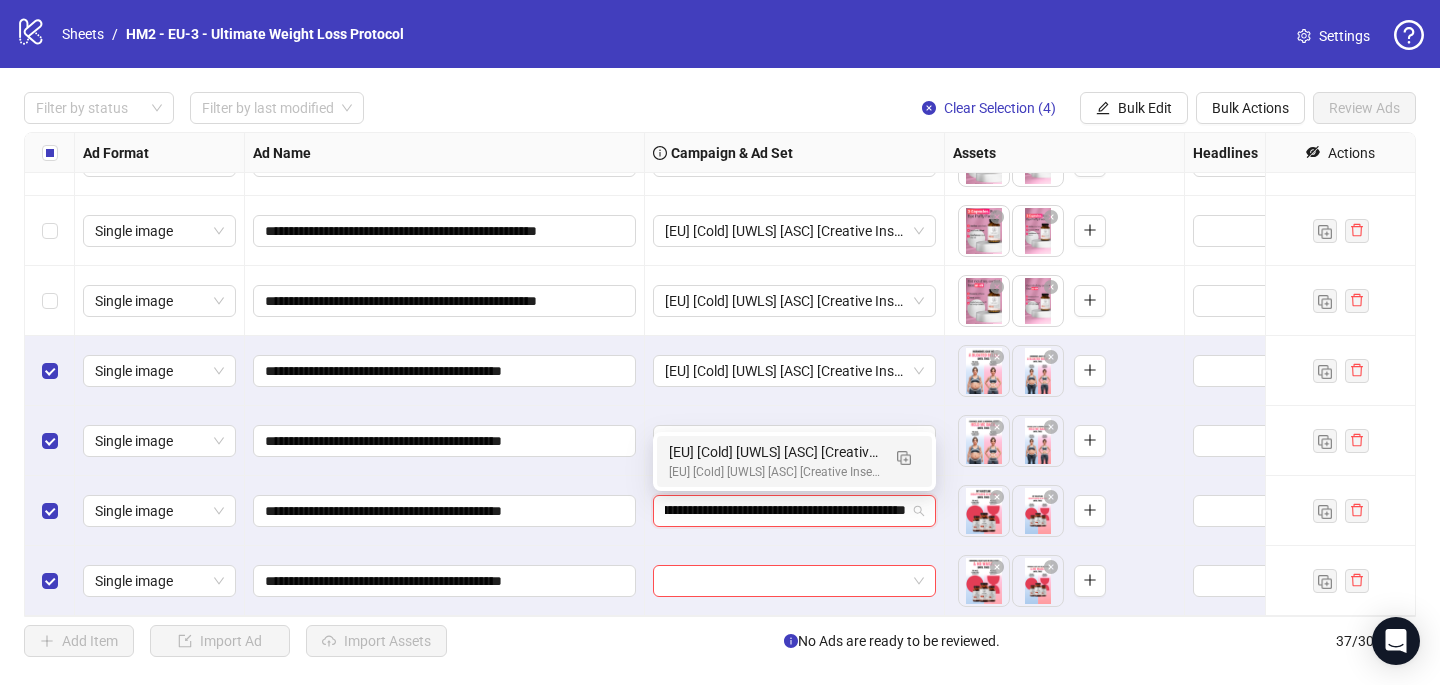 click on "[EU] [Cold] [UWLS] [ASC] [Creative Insertion] [22 July 2025]" at bounding box center (774, 452) 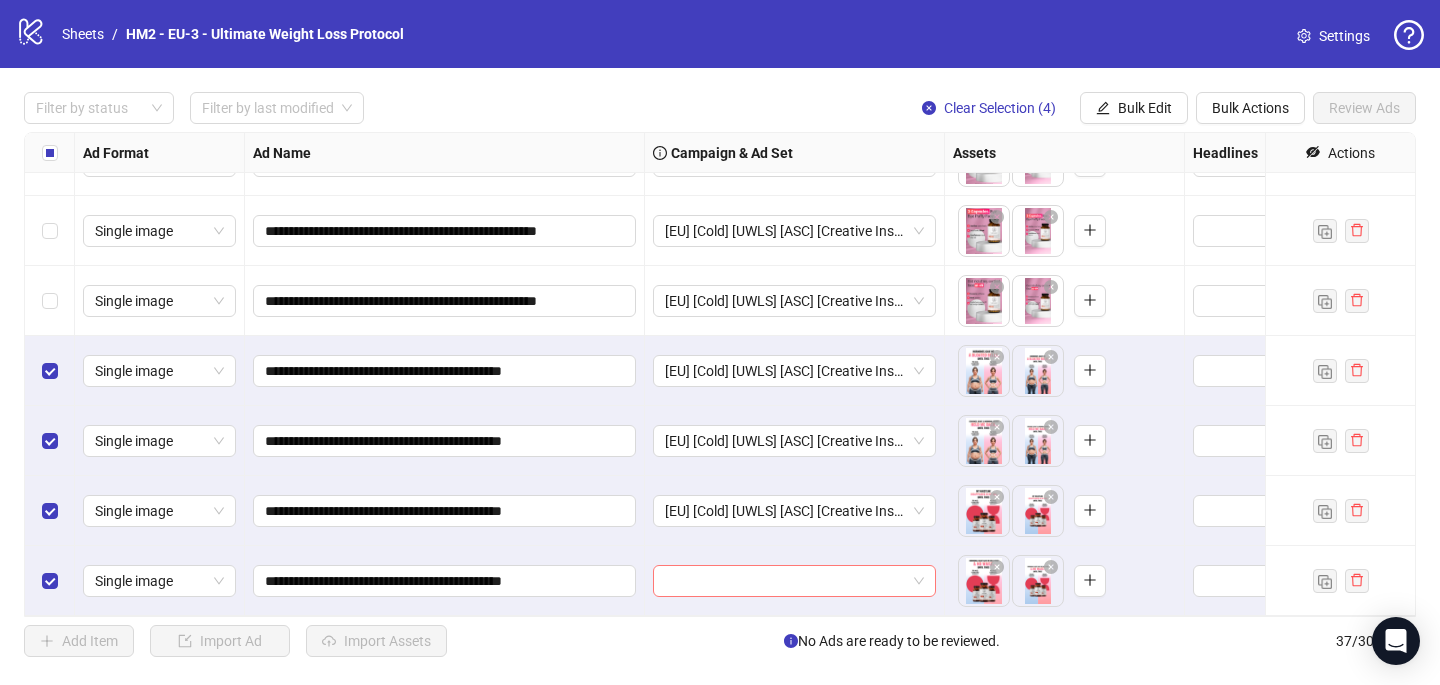 click at bounding box center [785, 581] 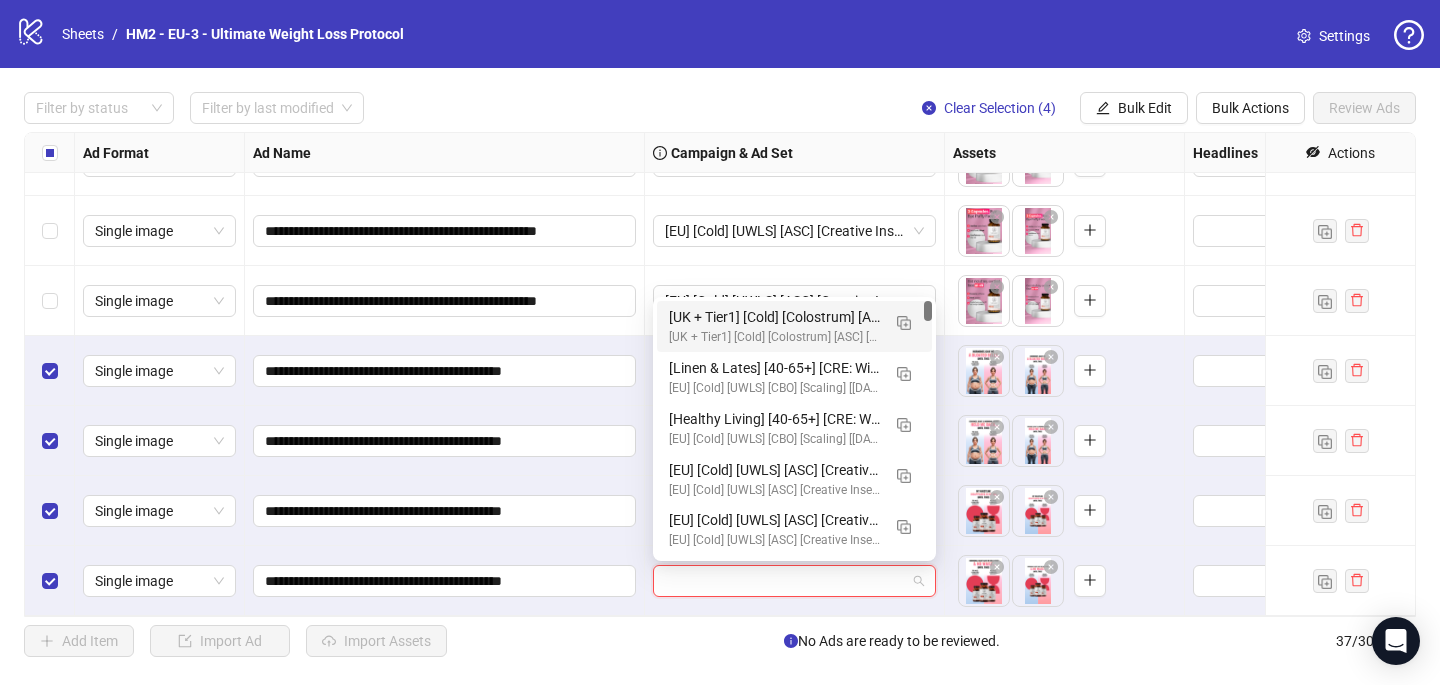 paste on "**********" 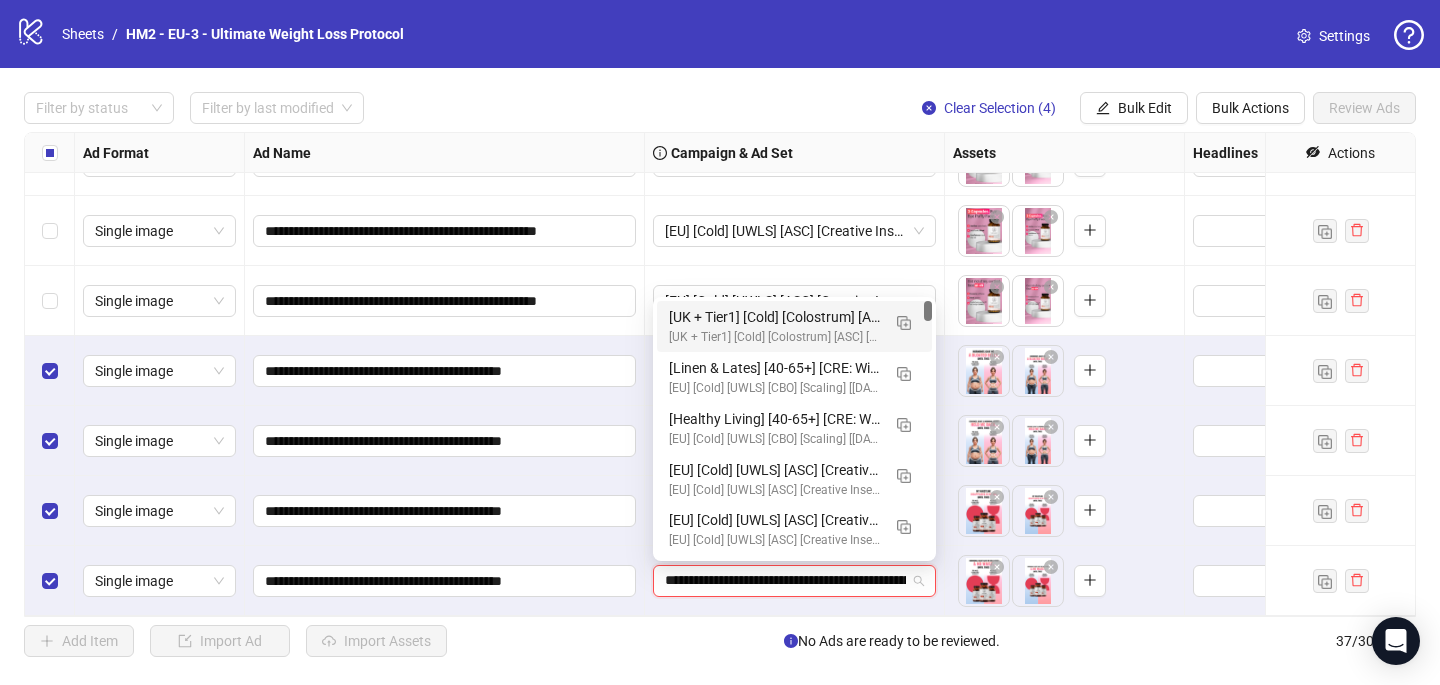 scroll, scrollTop: 0, scrollLeft: 118, axis: horizontal 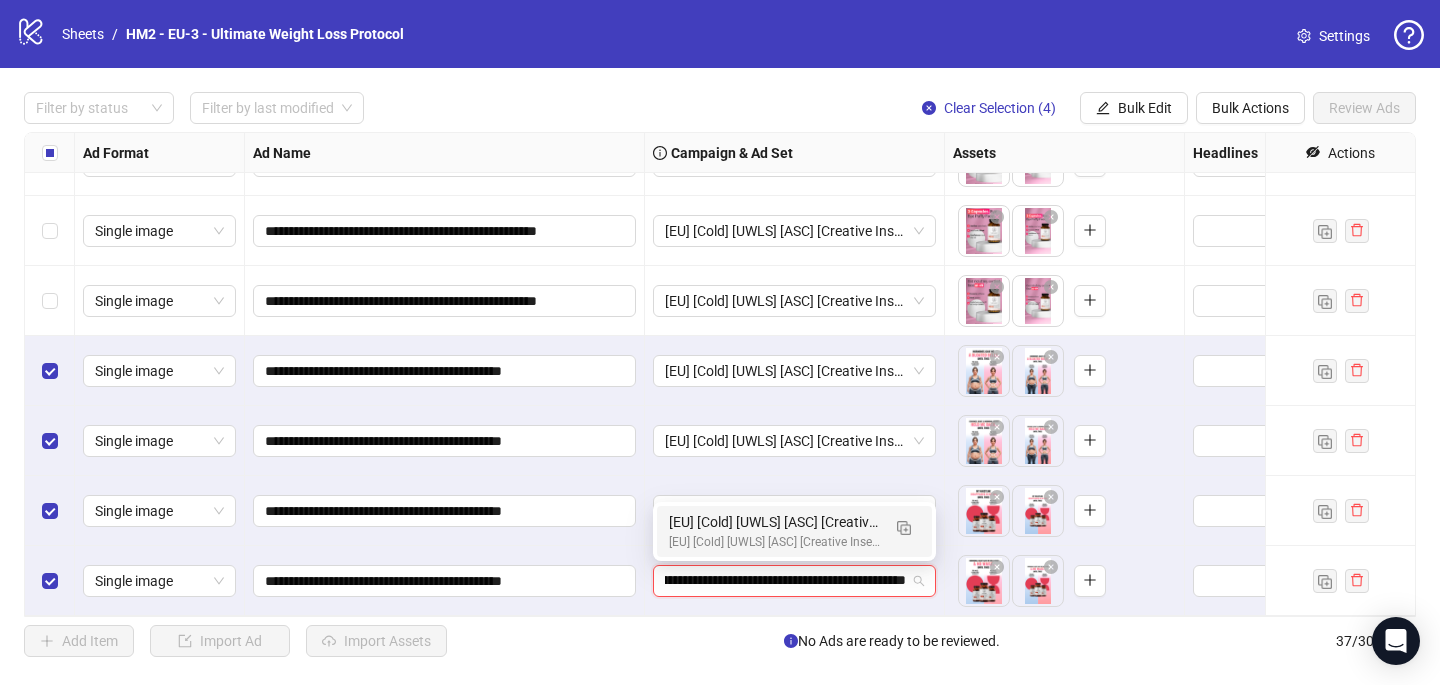 click on "[EU] [Cold] [UWLS] [ASC] [Creative Insertion] [22 July 2025]" at bounding box center (774, 522) 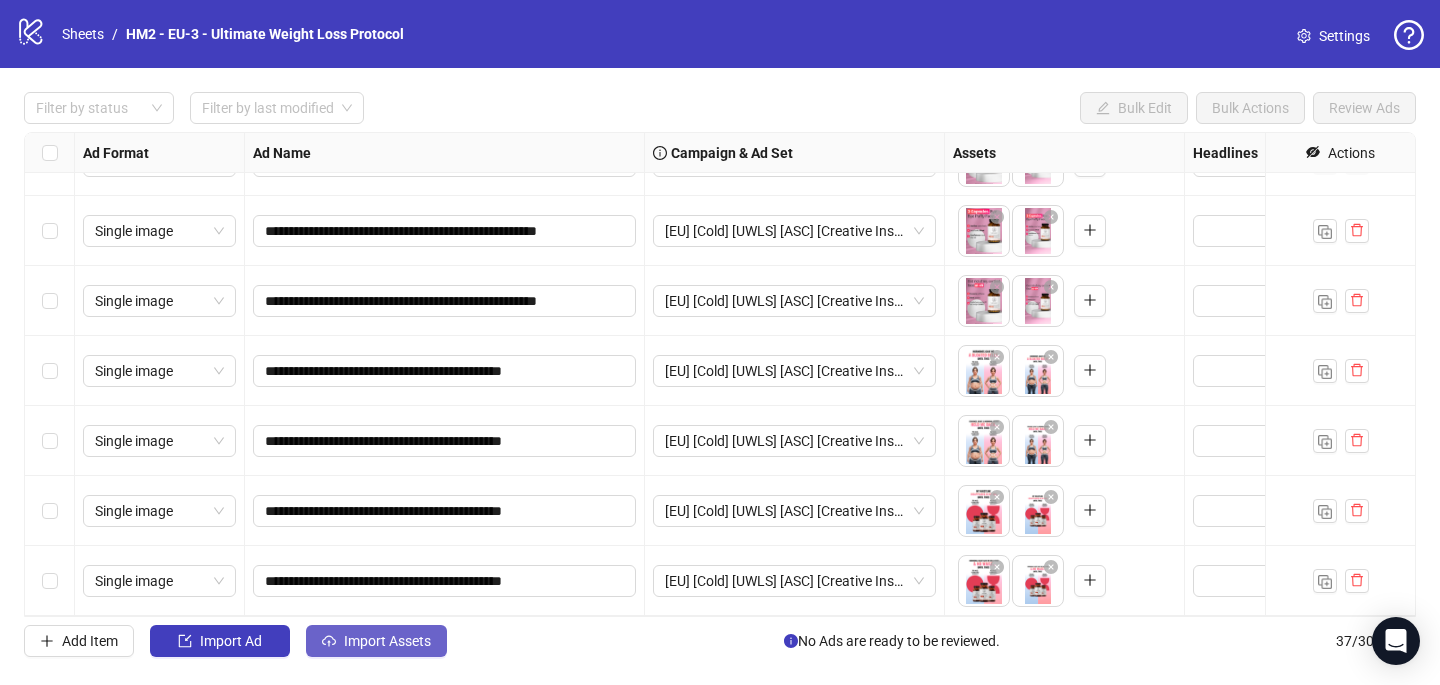 click on "Import Assets" at bounding box center [387, 641] 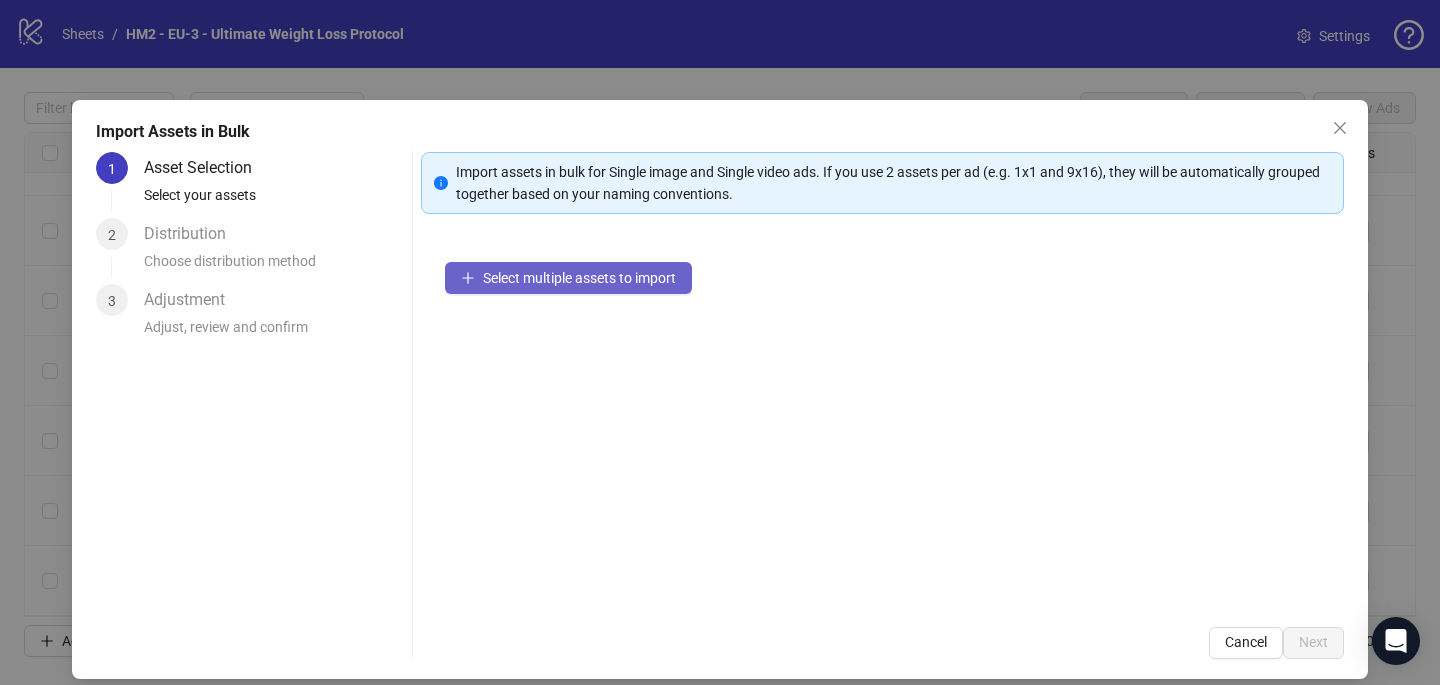 click 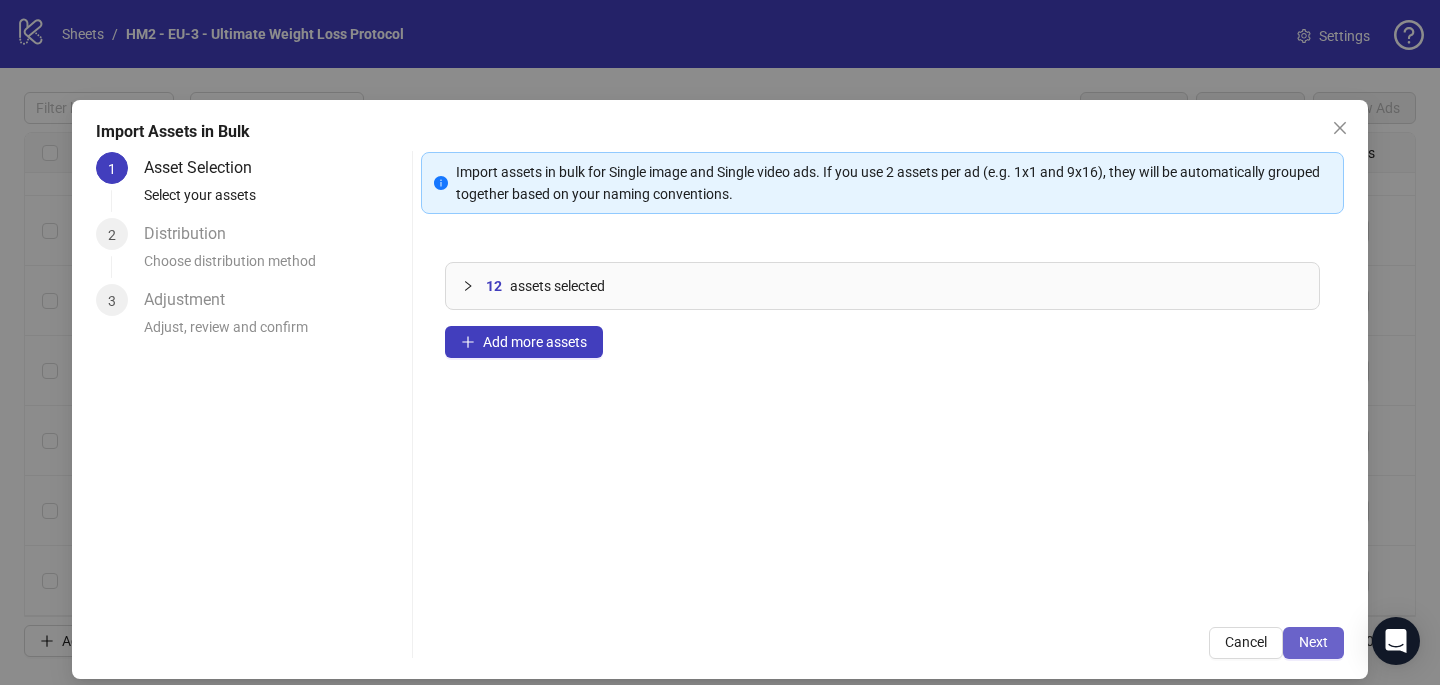 click on "Next" at bounding box center (1313, 642) 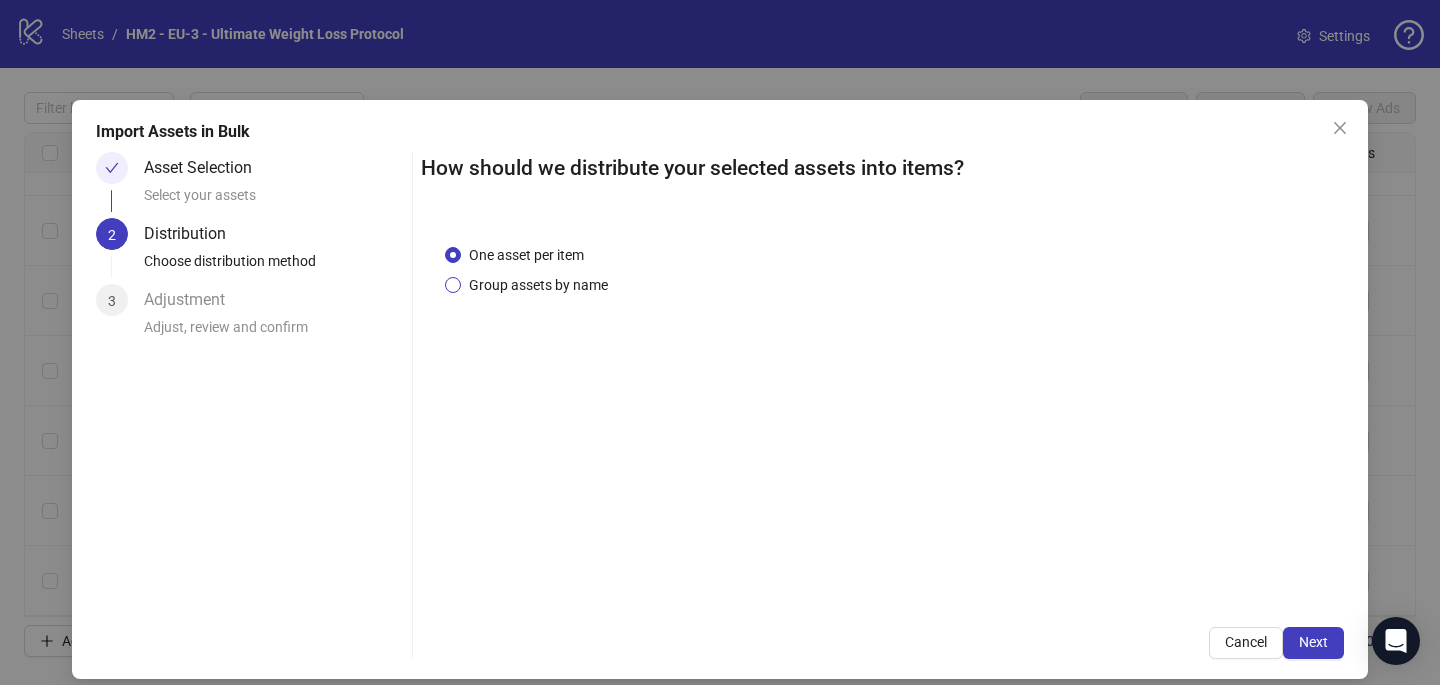 click on "Group assets by name" at bounding box center [538, 285] 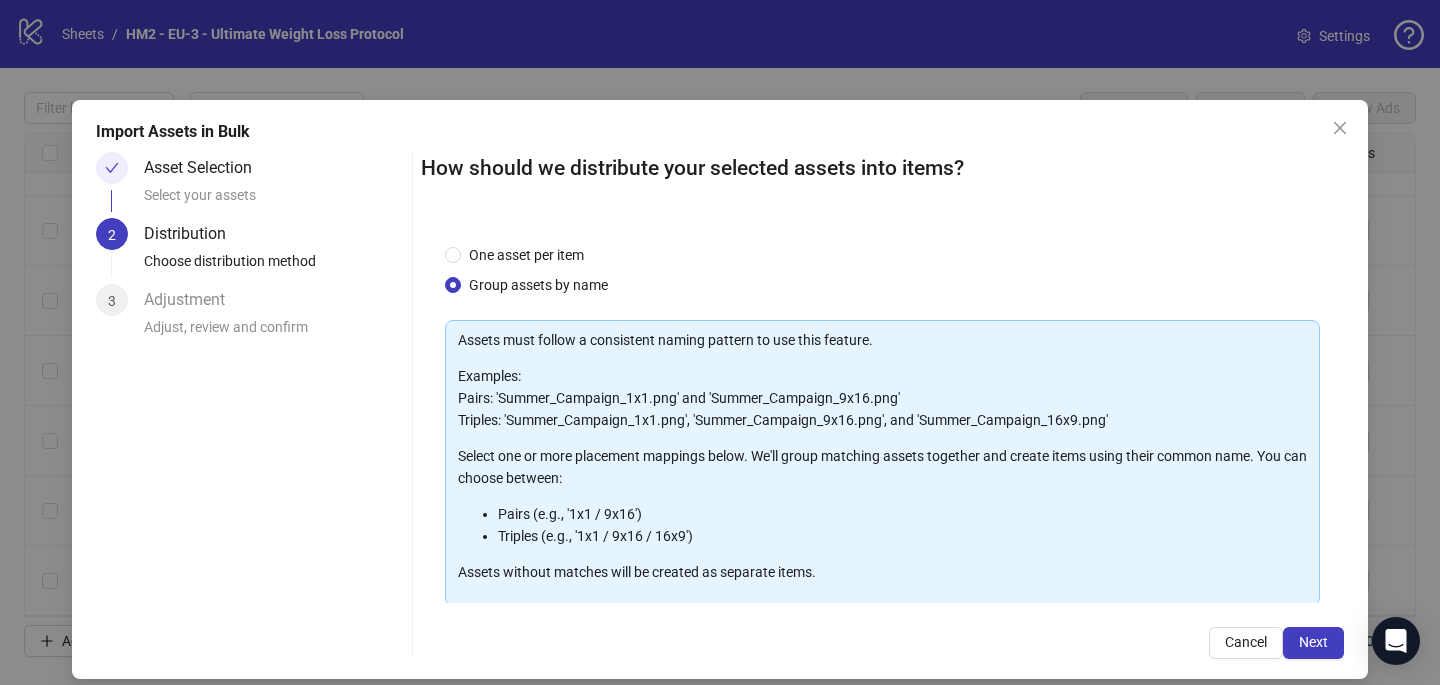 scroll, scrollTop: 203, scrollLeft: 0, axis: vertical 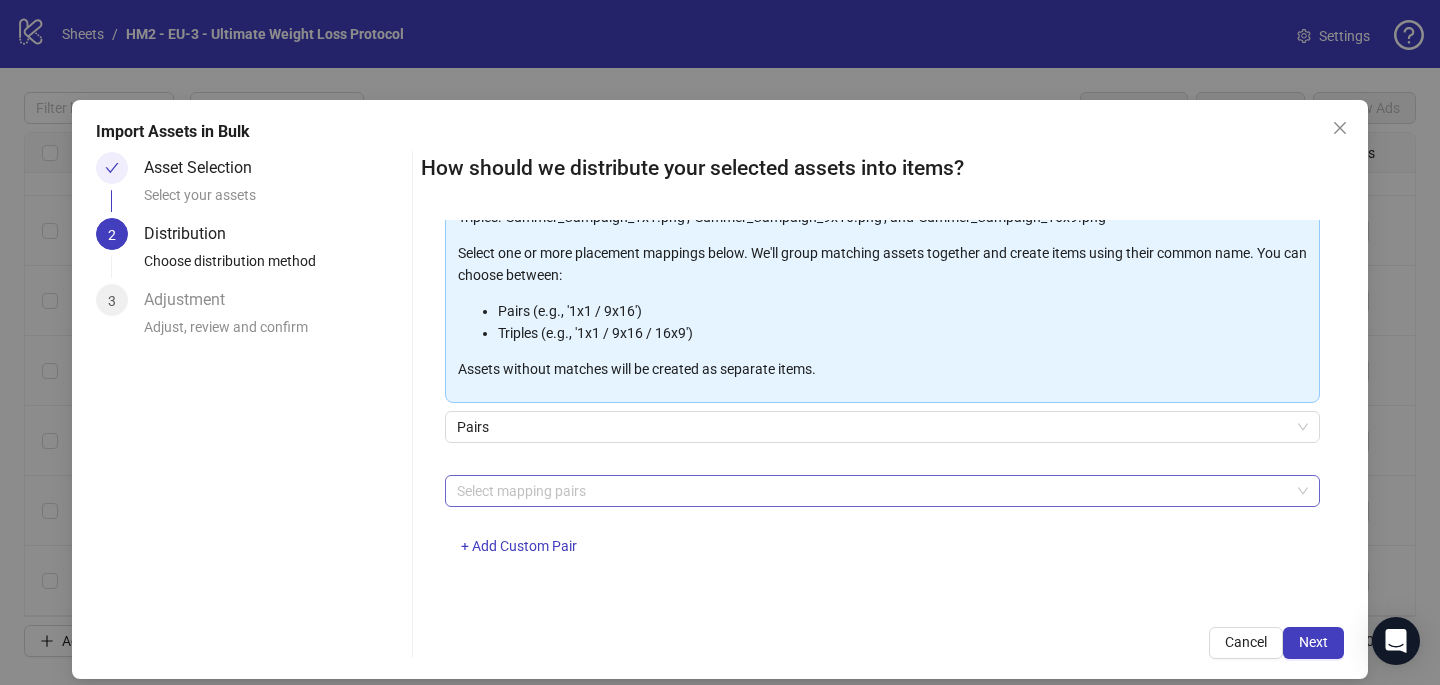 click at bounding box center [872, 491] 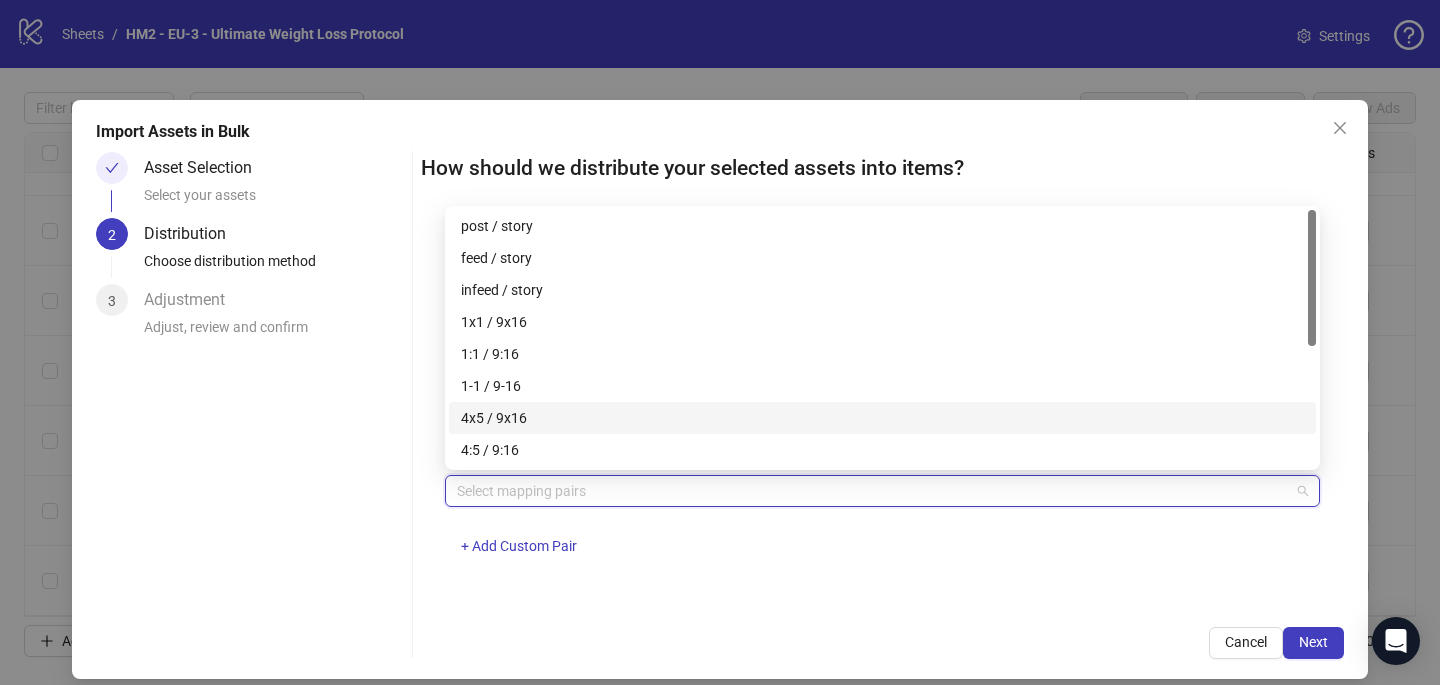 click on "4x5 / 9x16" at bounding box center (882, 418) 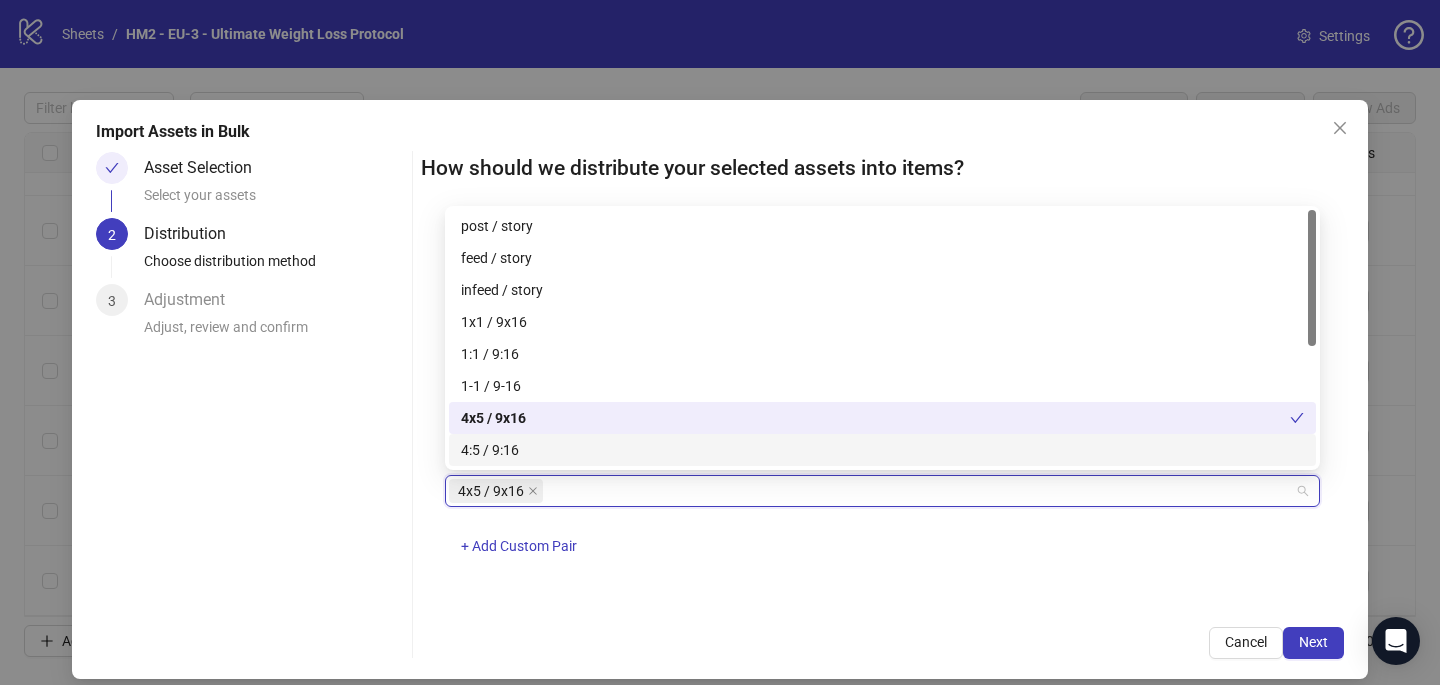 click on "Import Assets in Bulk Asset Selection Select your assets 2 Distribution Choose distribution method 3 Adjustment Adjust, review and confirm How should we distribute your selected assets into items? One asset per item Group assets by name Assets must follow a consistent naming pattern to use this feature. Examples: Pairs: 'Summer_Campaign_1x1.png' and 'Summer_Campaign_9x16.png' Triples: 'Summer_Campaign_1x1.png', 'Summer_Campaign_9x16.png', and 'Summer_Campaign_16x9.png' Select one or more placement mappings below. We'll group matching assets together and create items using their common name. You can choose between: Pairs (e.g., '1x1 / 9x16') Triples (e.g., '1x1 / 9x16 / 16x9') Assets without matches will be created as separate items. Pairs 4x5 / 9x16   + Add Custom Pair Cancel Next" at bounding box center (720, 389) 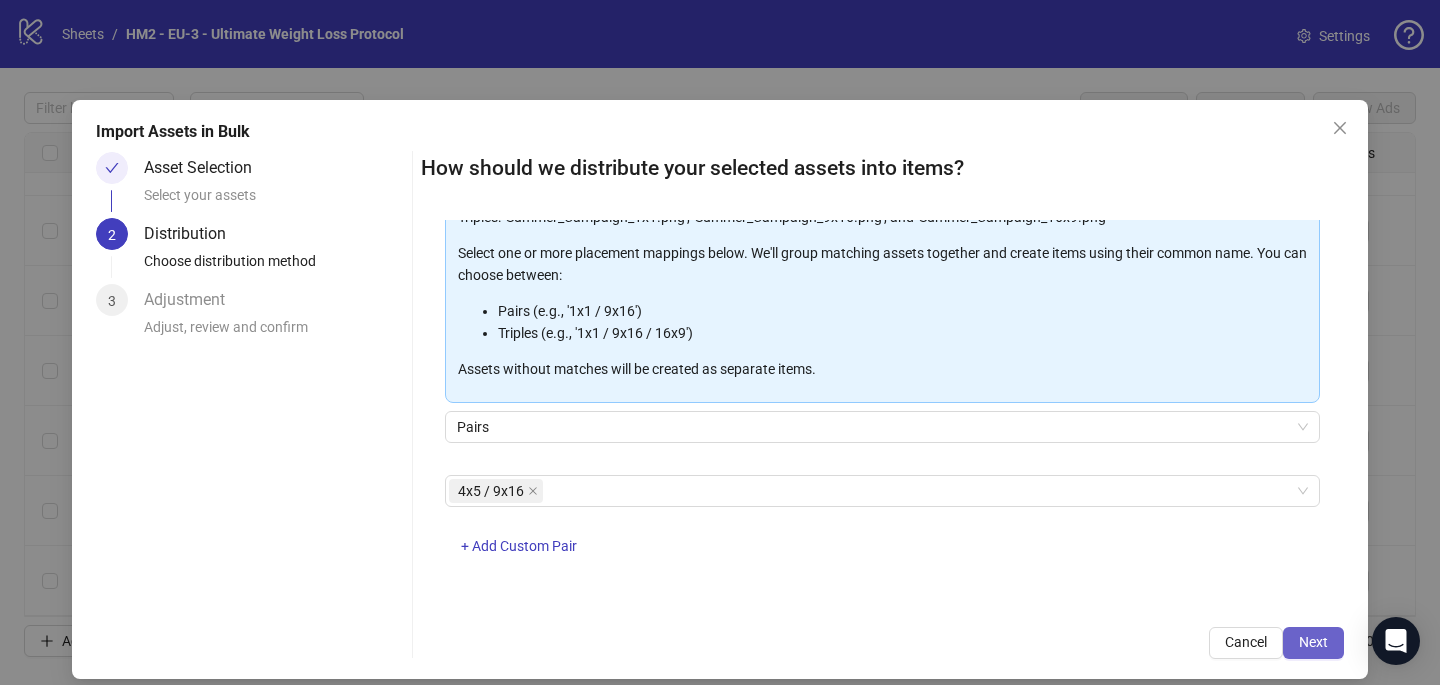 click on "Next" at bounding box center (1313, 643) 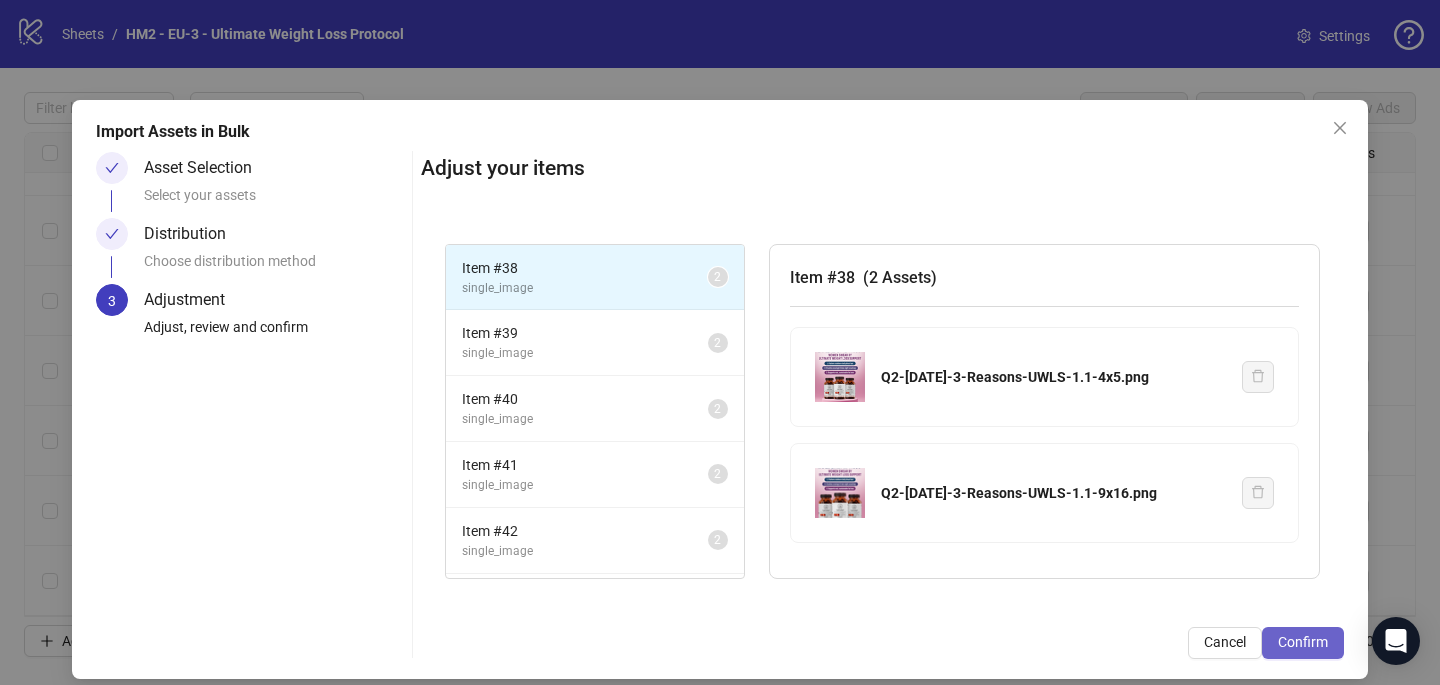 click on "Confirm" at bounding box center (1303, 643) 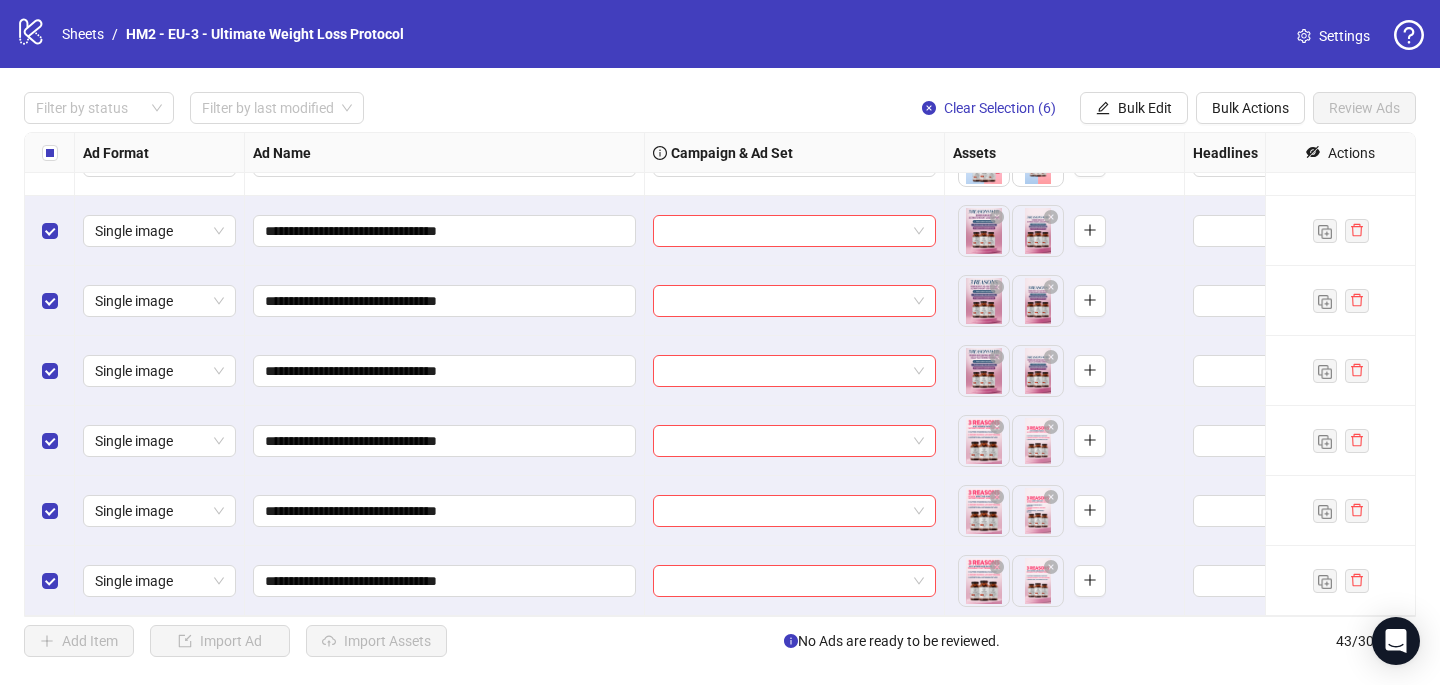 scroll, scrollTop: 2494, scrollLeft: 0, axis: vertical 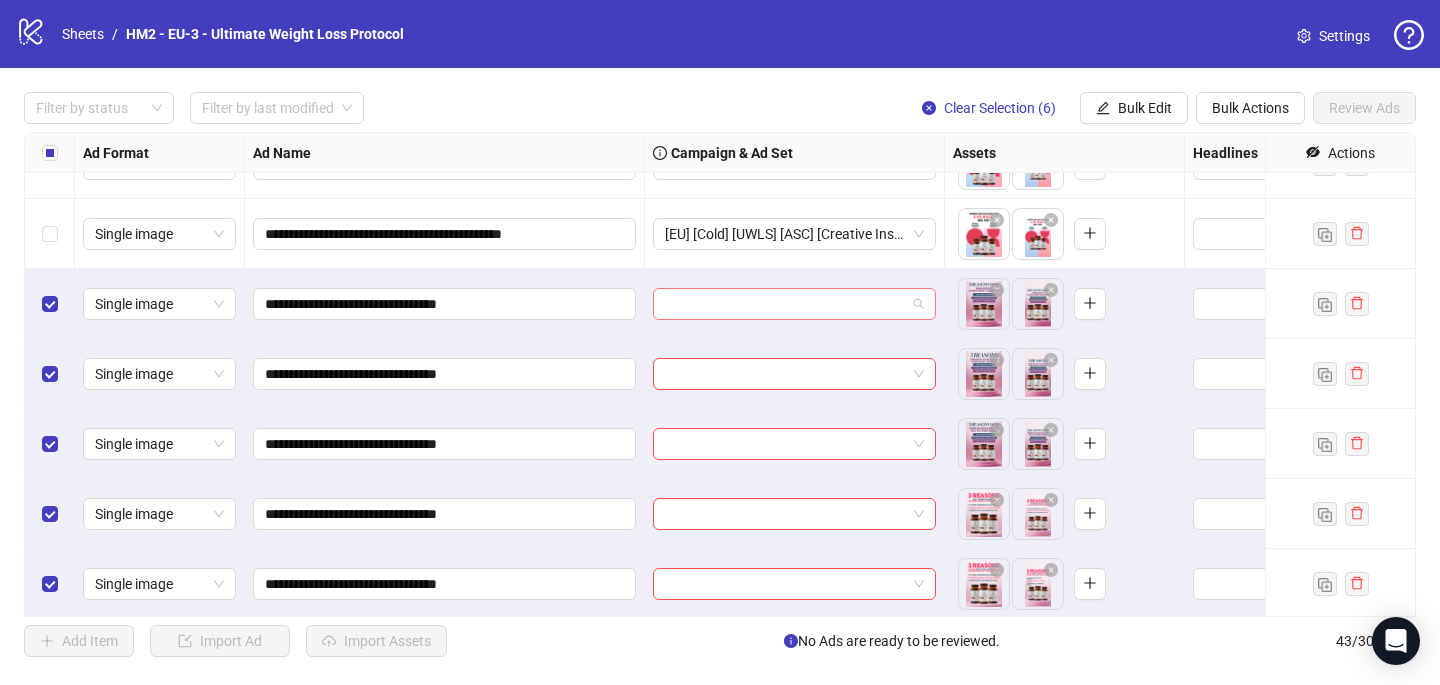 click at bounding box center [785, 304] 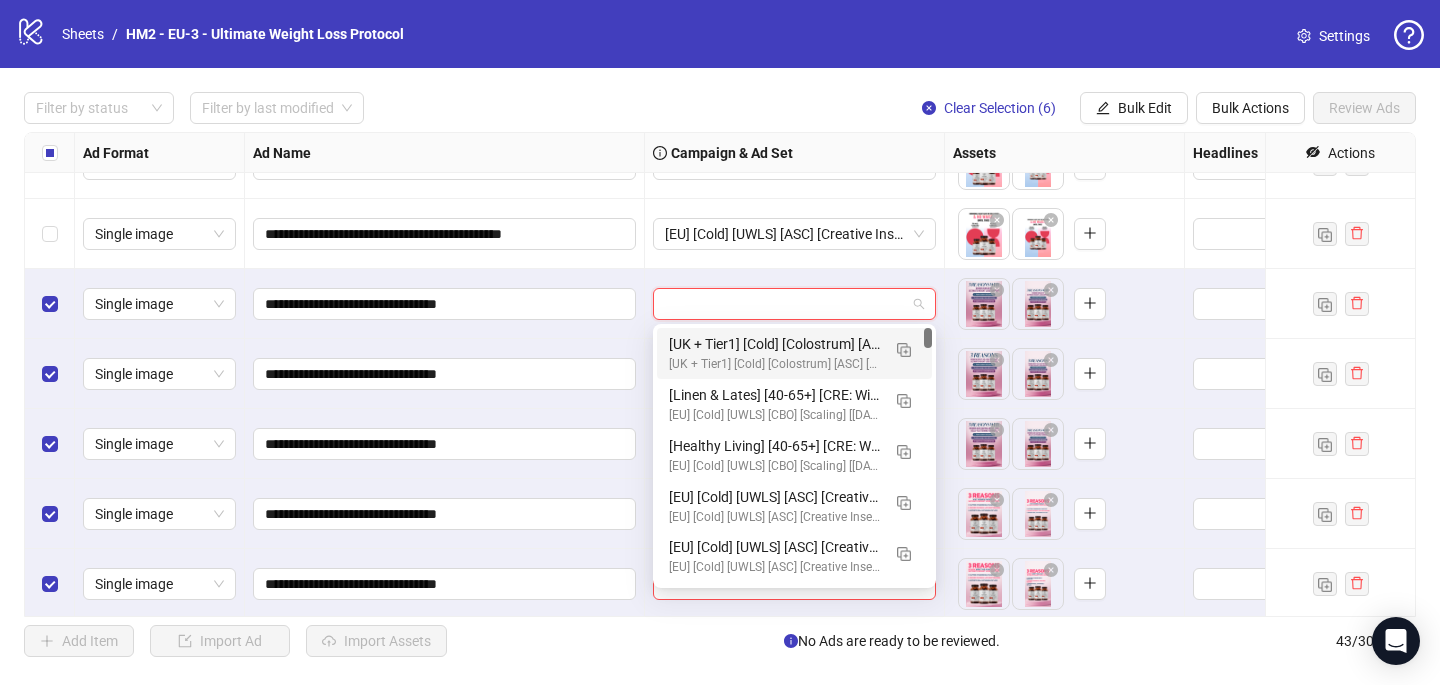 paste on "**********" 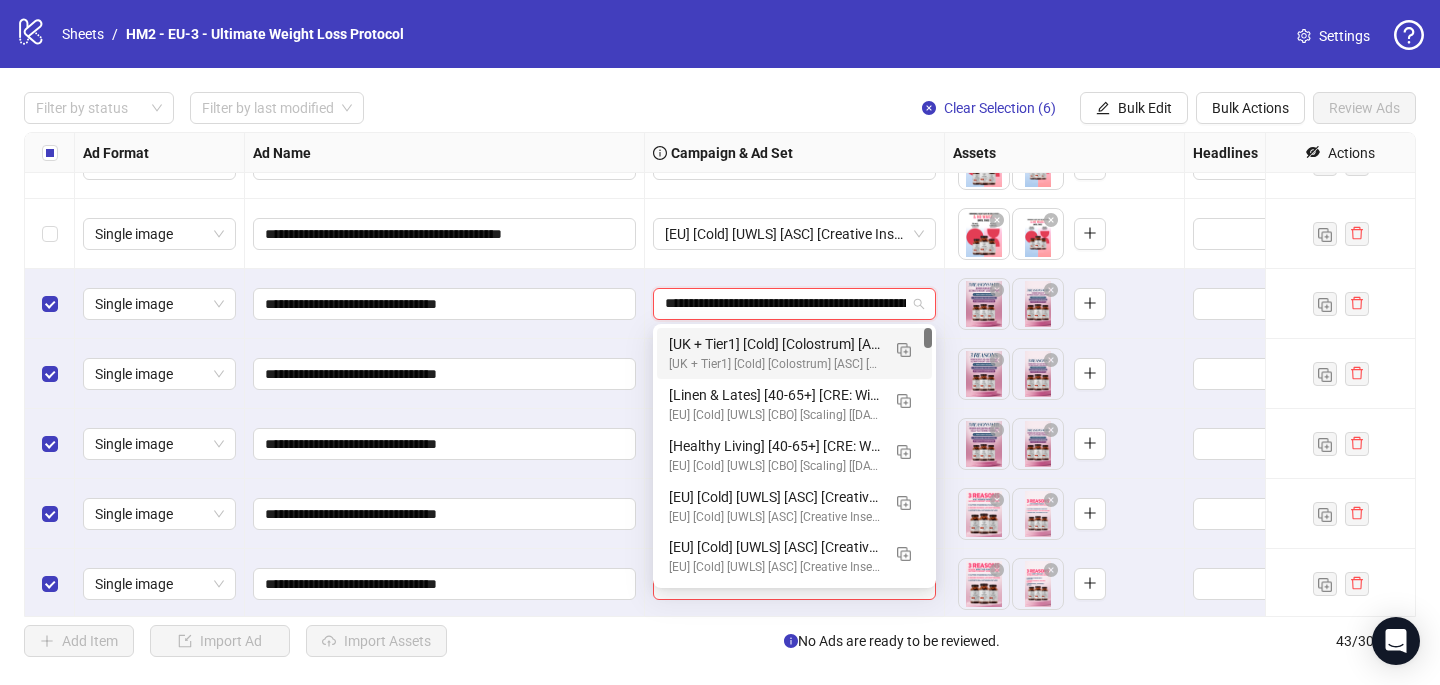 scroll, scrollTop: 0, scrollLeft: 118, axis: horizontal 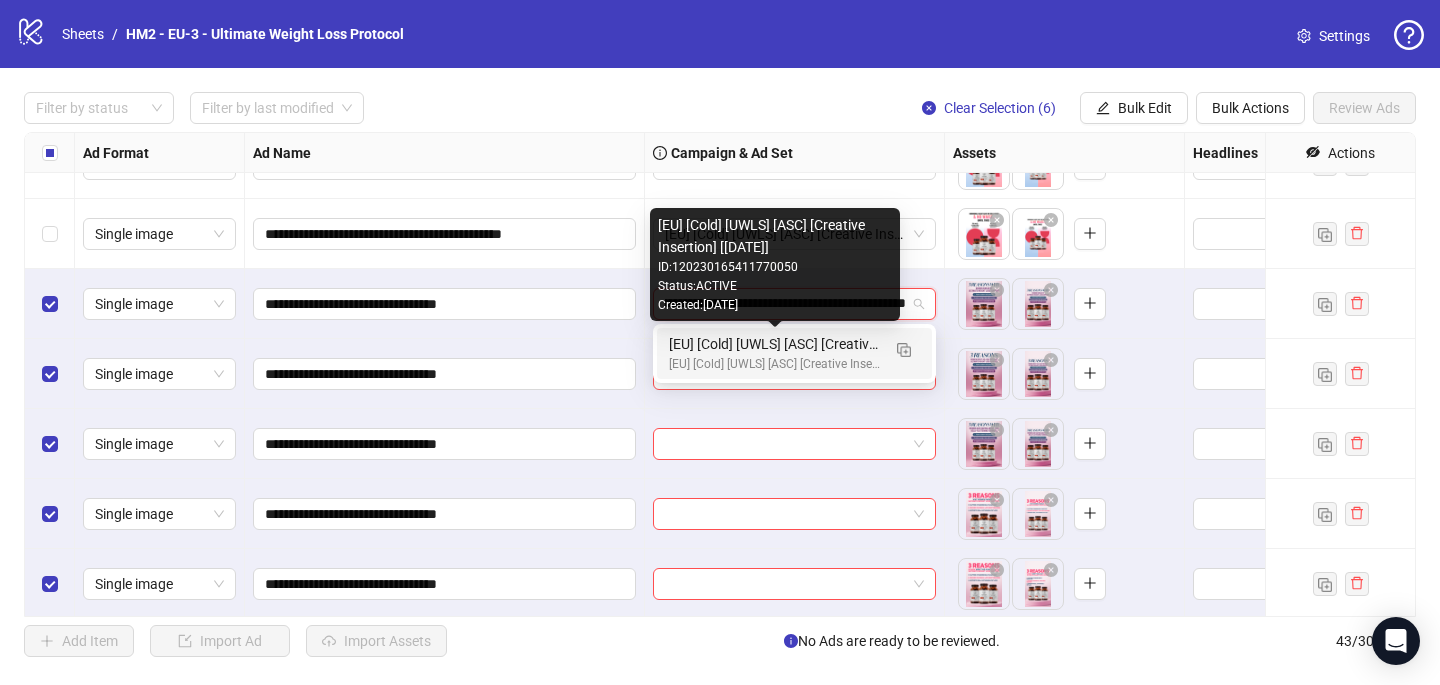 click on "[EU] [Cold] [UWLS] [ASC] [Creative Insertion] [22 July 2025]" at bounding box center (774, 344) 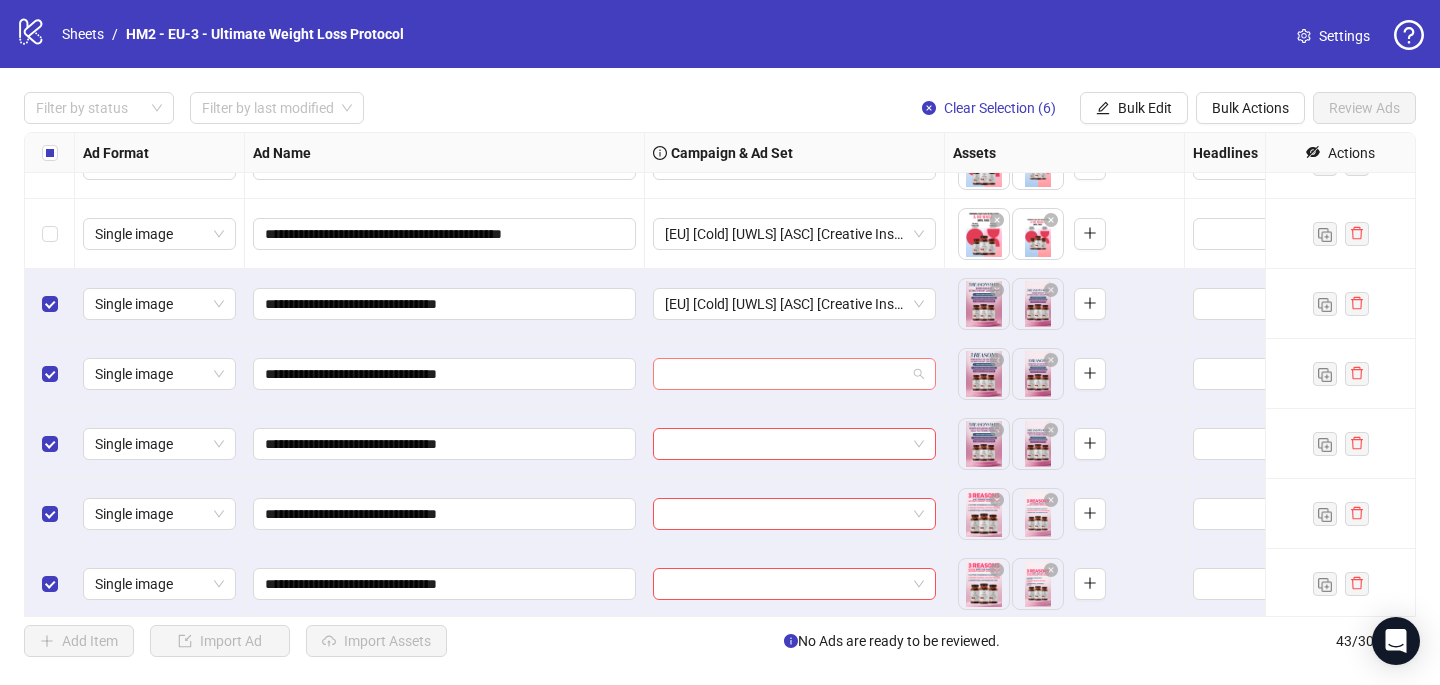 click at bounding box center [785, 374] 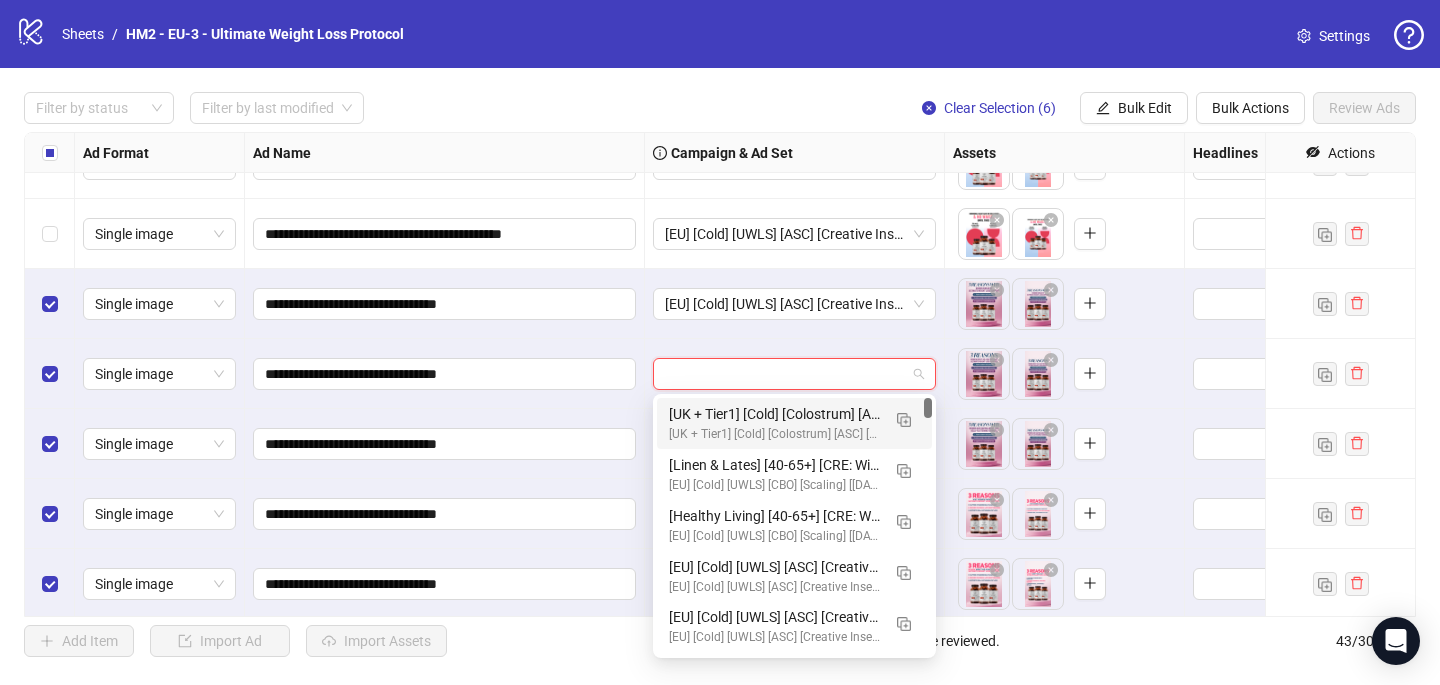 paste on "**********" 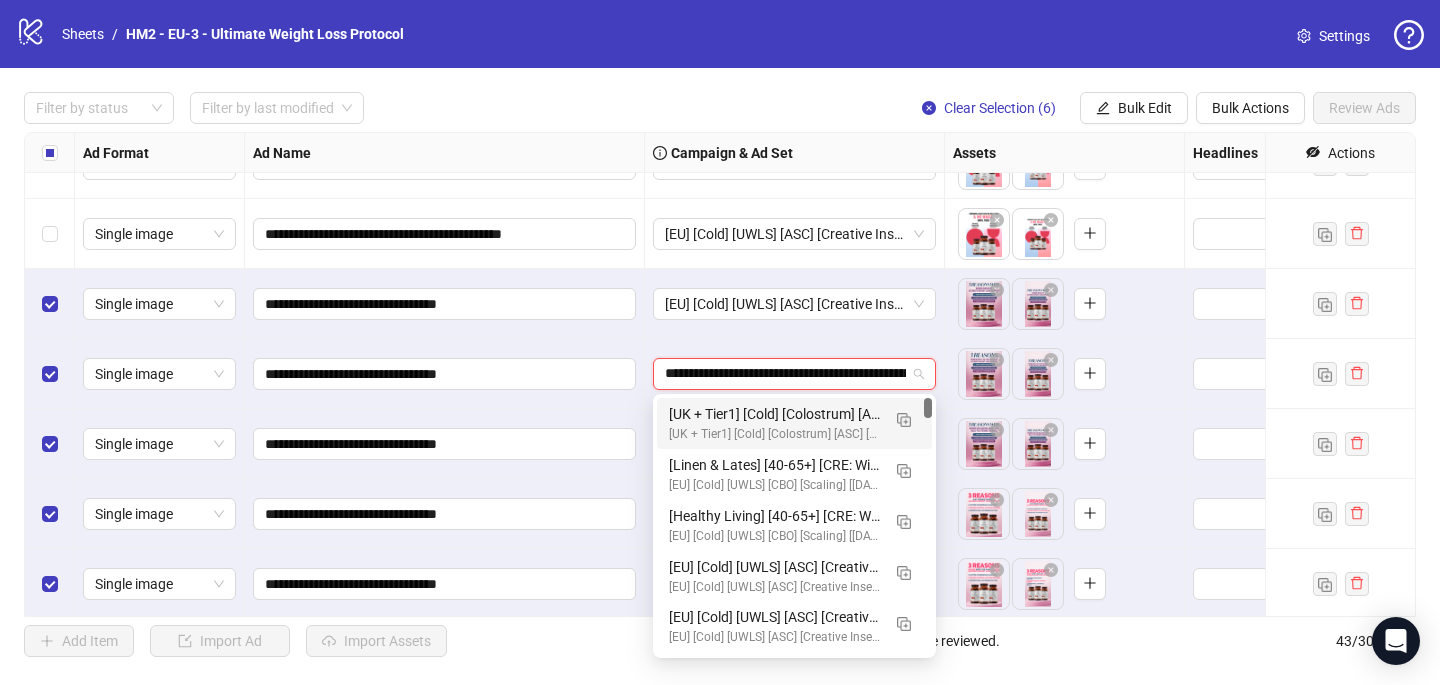 scroll, scrollTop: 0, scrollLeft: 118, axis: horizontal 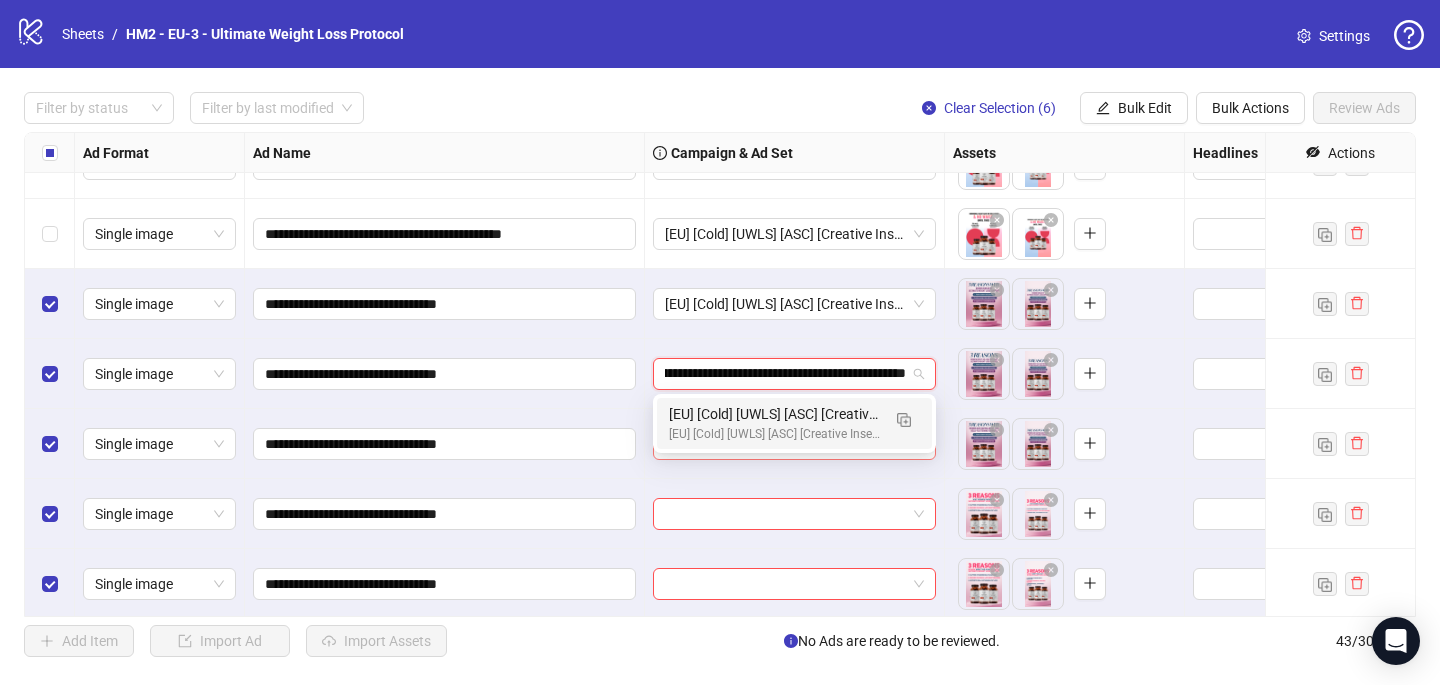 click on "[EU] [Cold] [UWLS] [ASC] [Creative Insertion] [22 July 2025] [EU] [Cold] [UWLS] [ASC] [Creative Insertion - testing #4] [22 July 2025]" at bounding box center (794, 423) 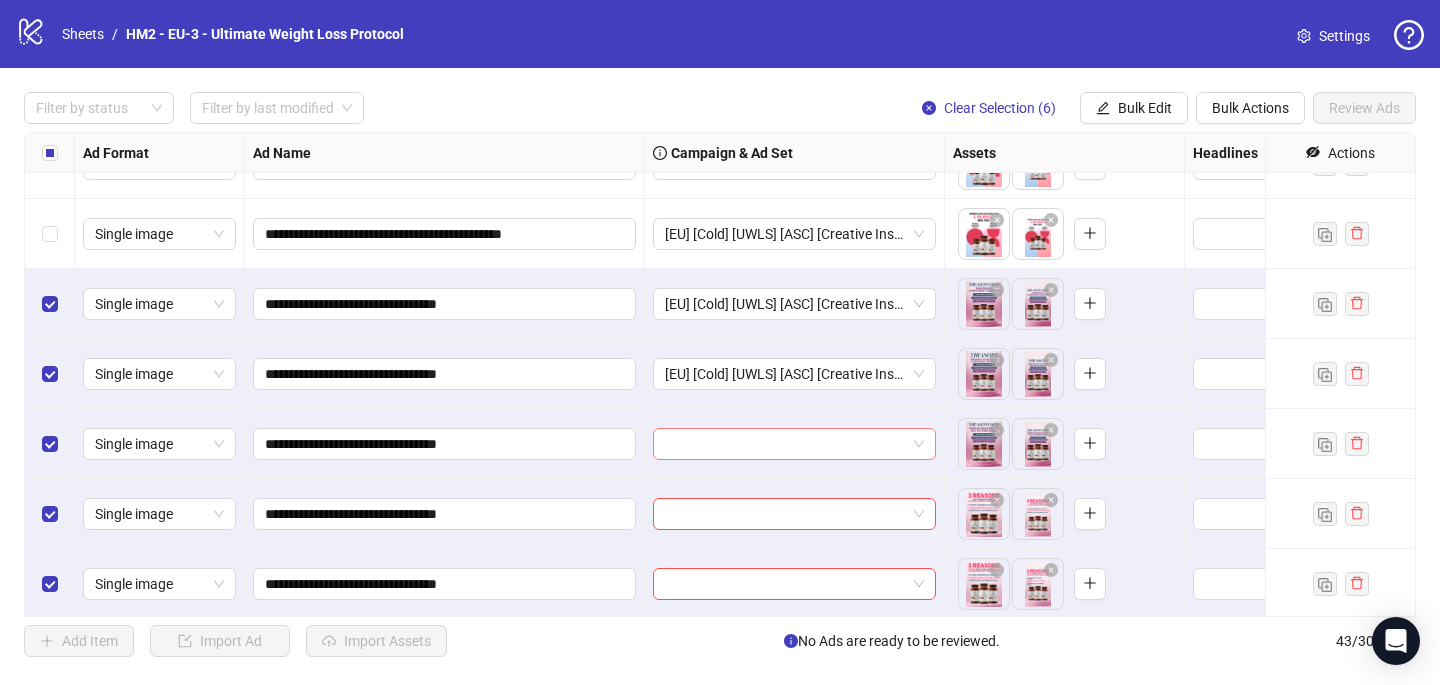 click at bounding box center (785, 444) 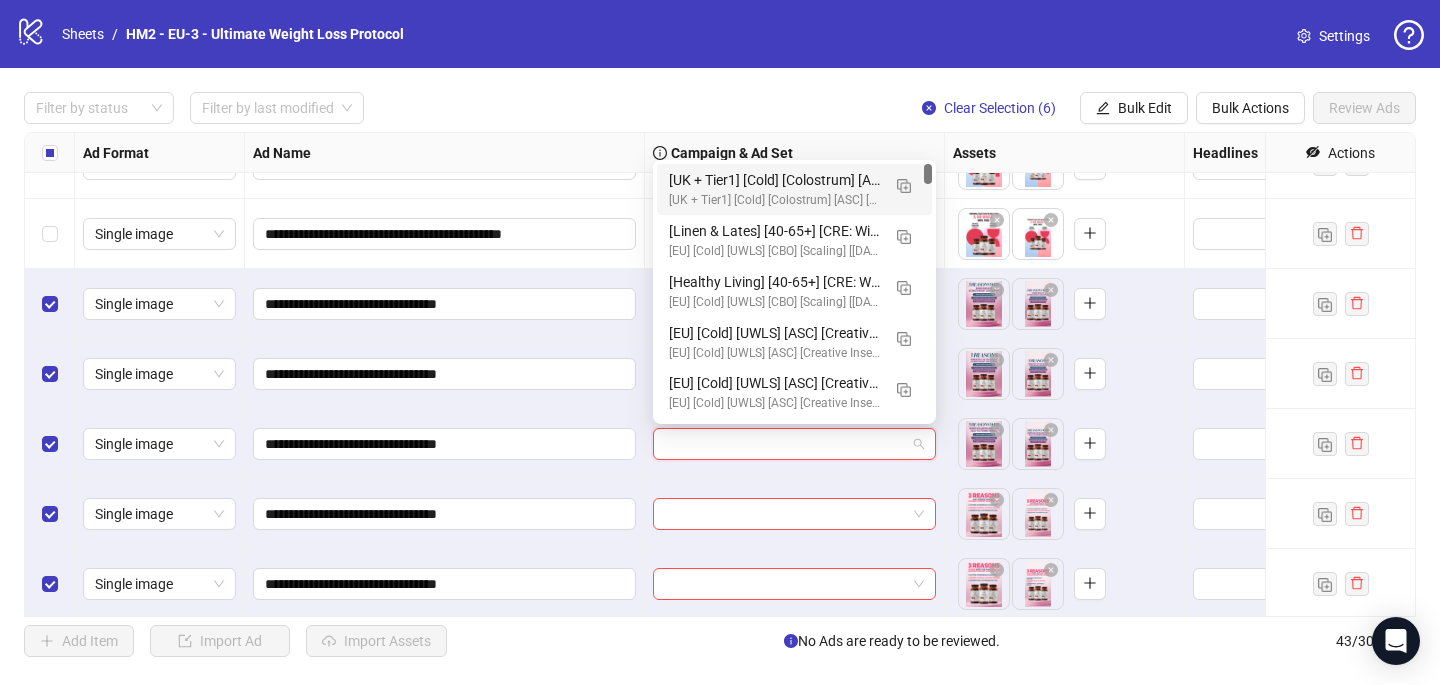 paste on "**********" 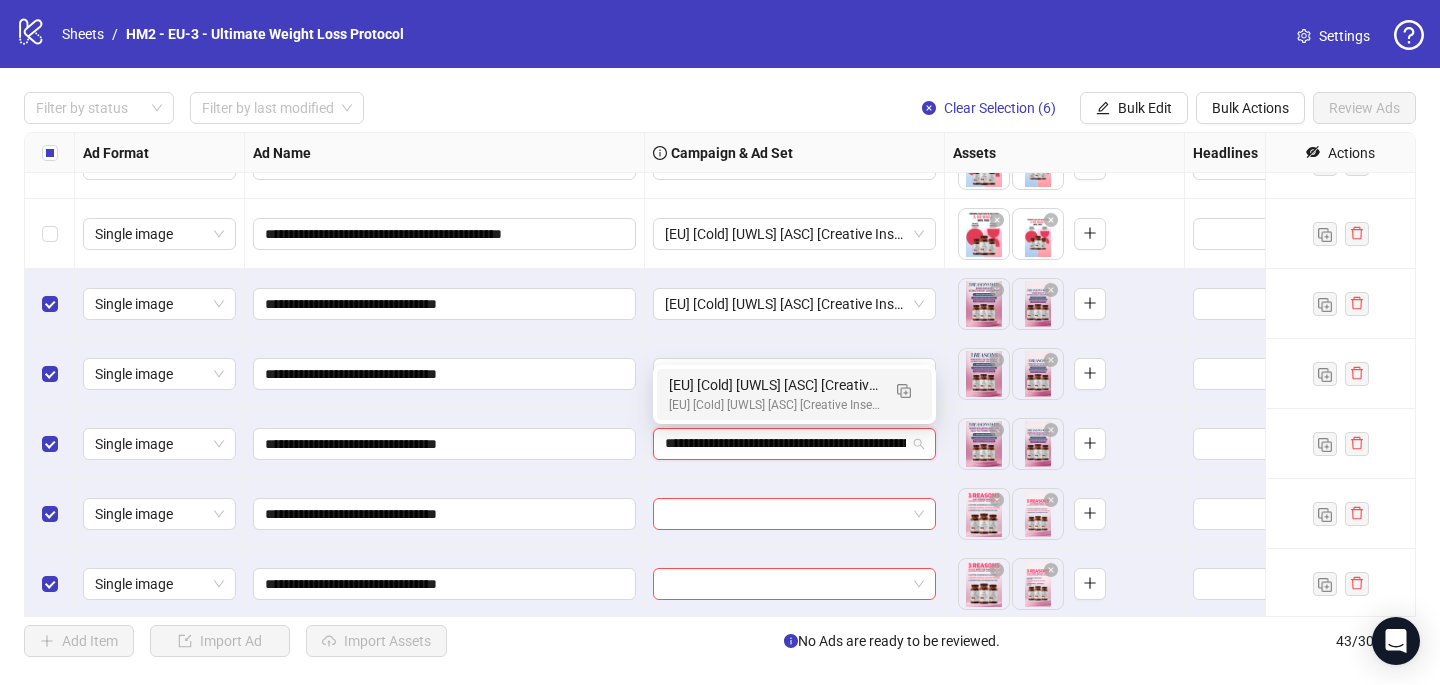 scroll, scrollTop: 0, scrollLeft: 118, axis: horizontal 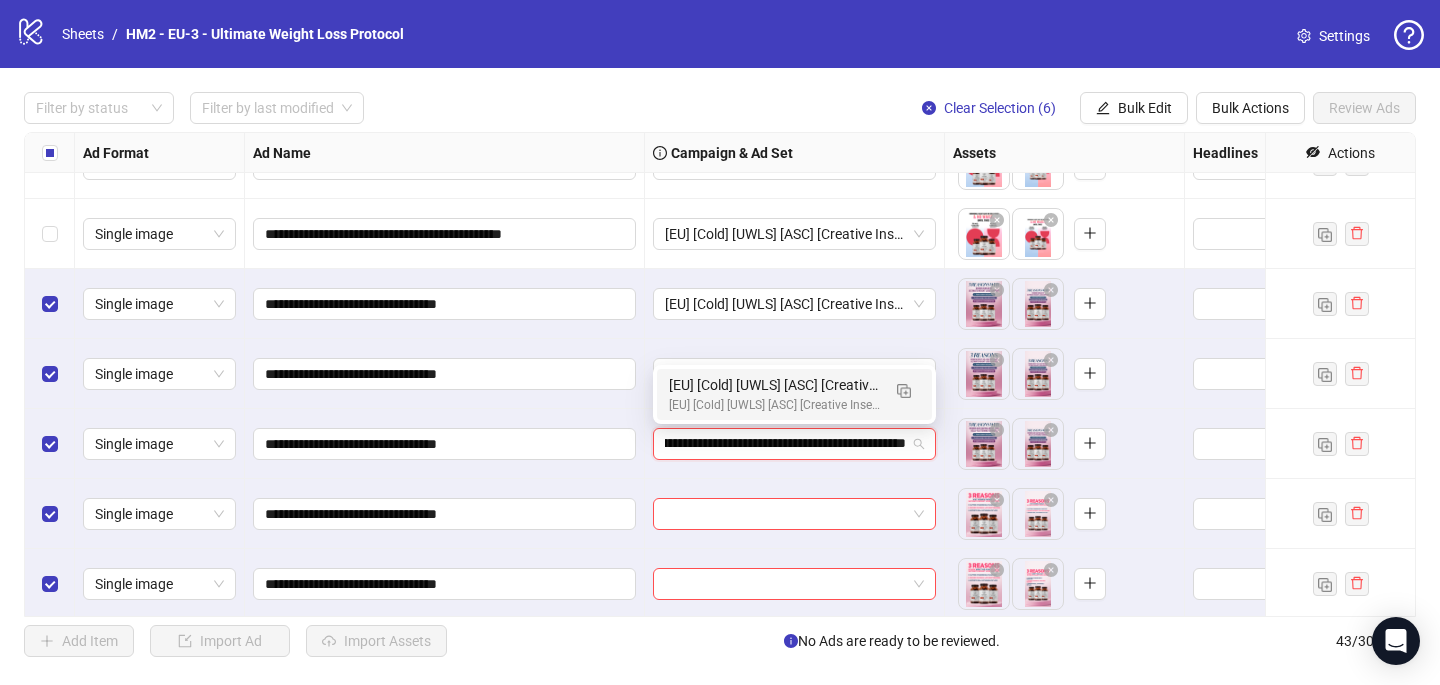 click on "[EU] [Cold] [UWLS] [ASC] [Creative Insertion - testing #4] [22 July 2025]" at bounding box center [774, 405] 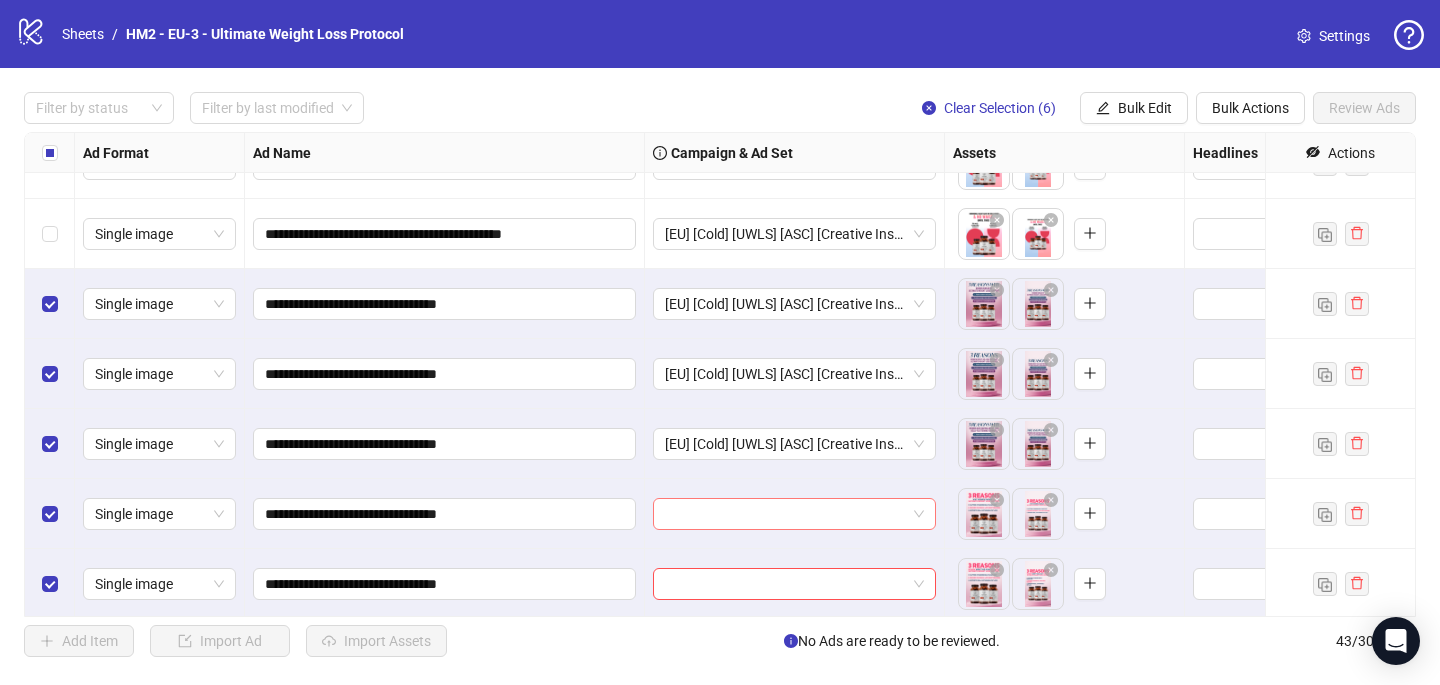 click at bounding box center [785, 514] 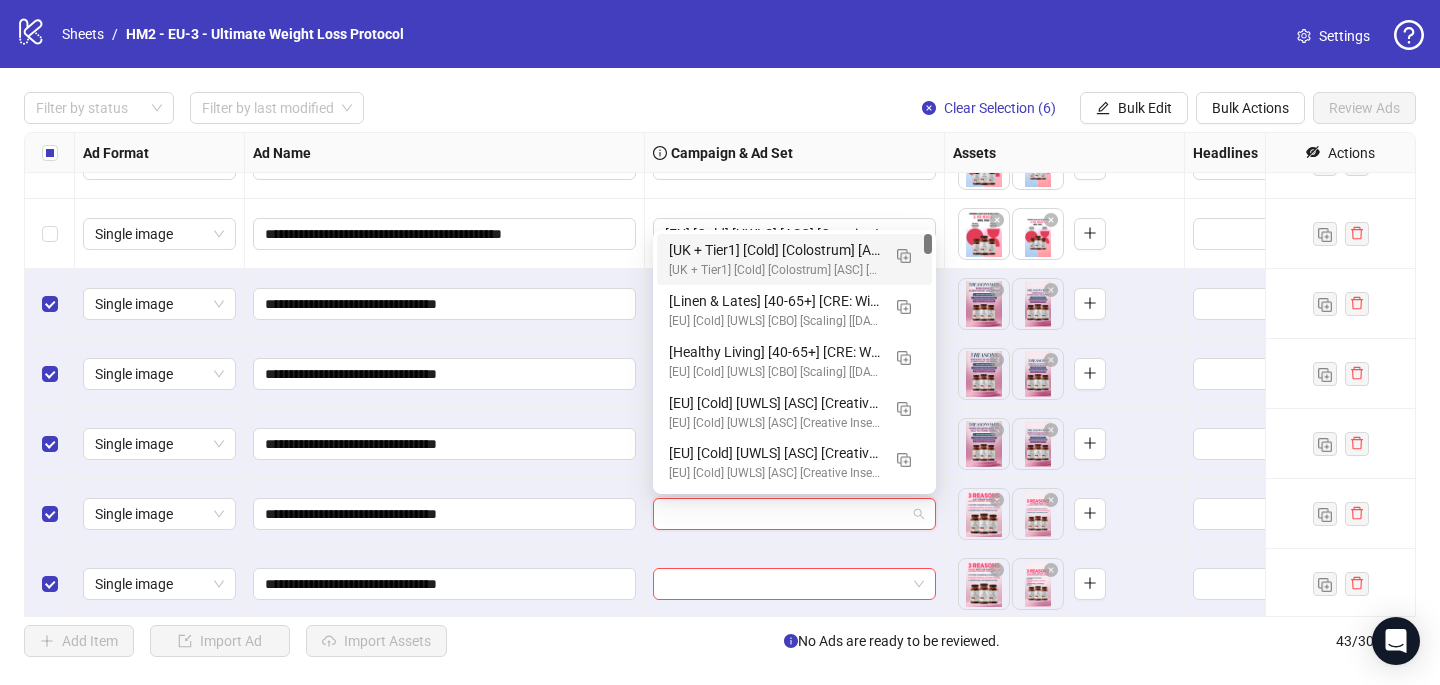 paste on "**********" 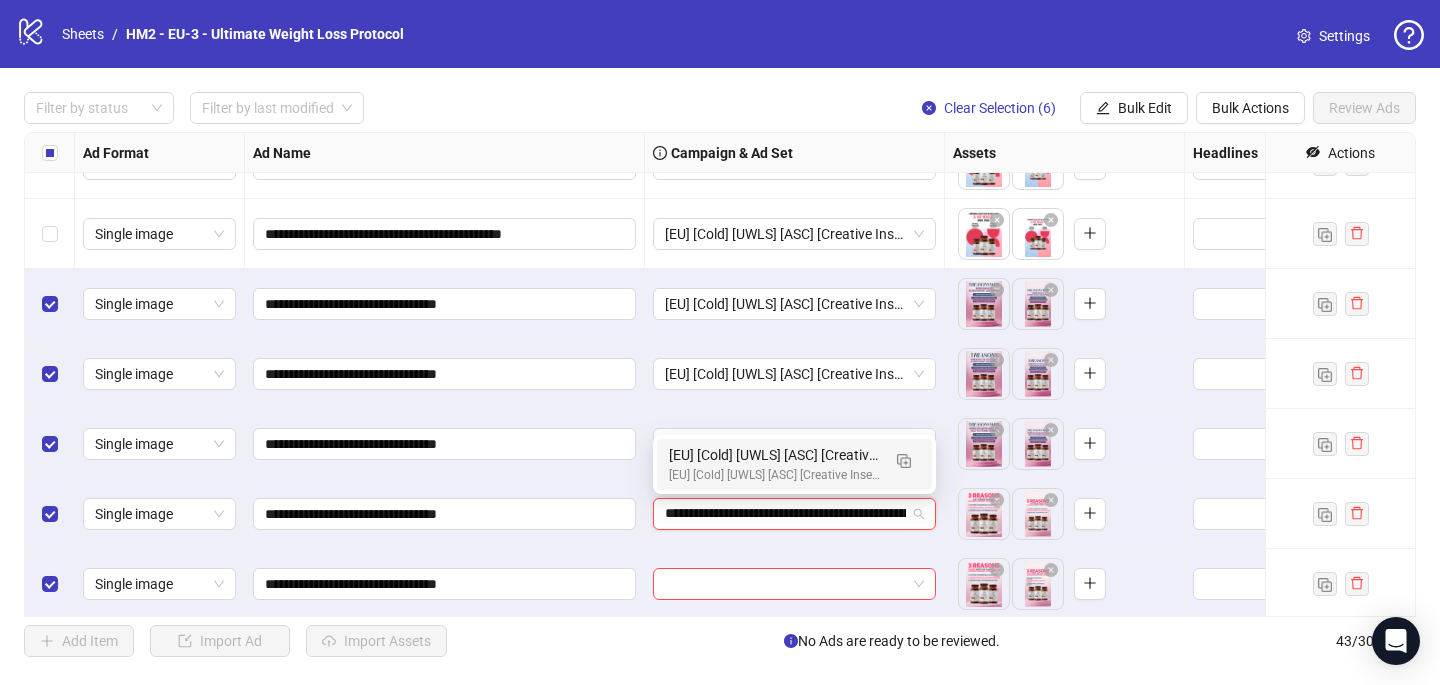scroll, scrollTop: 0, scrollLeft: 118, axis: horizontal 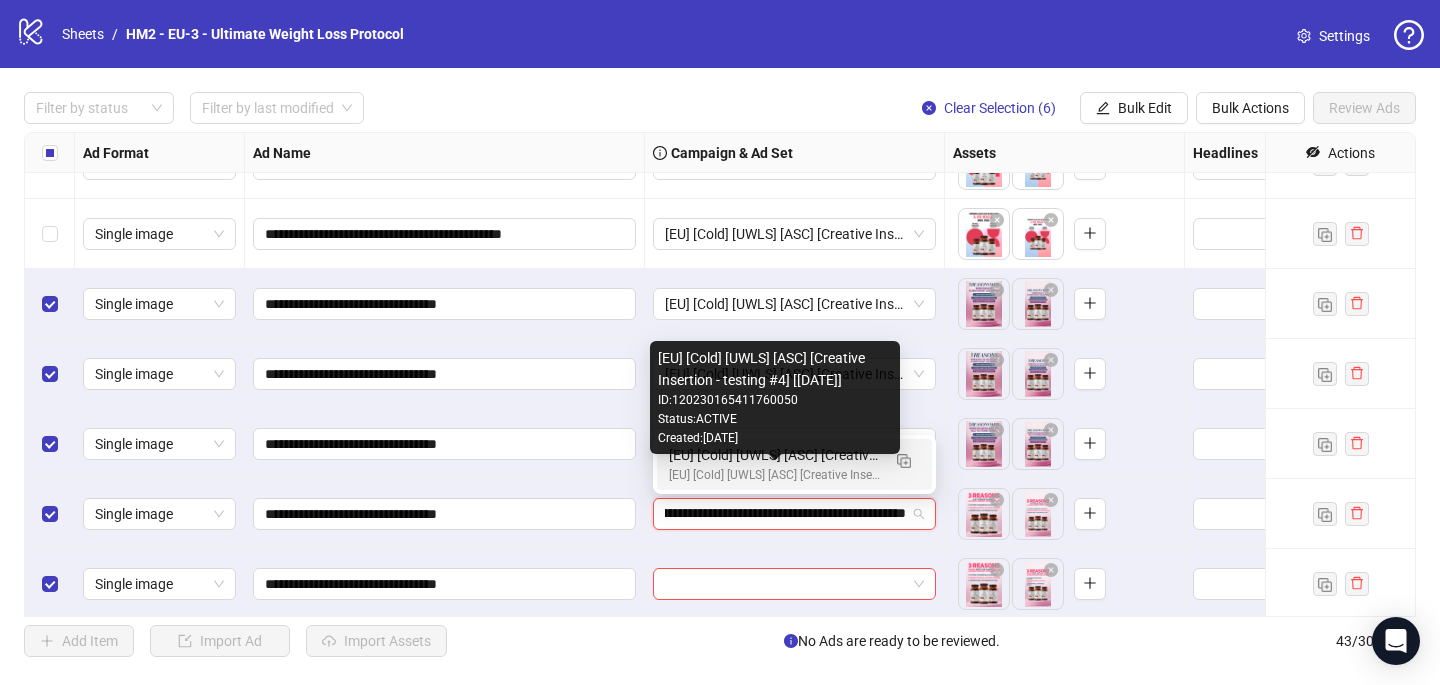 click on "[EU] [Cold] [UWLS] [ASC] [Creative Insertion - testing #4] [22 July 2025]" at bounding box center [774, 475] 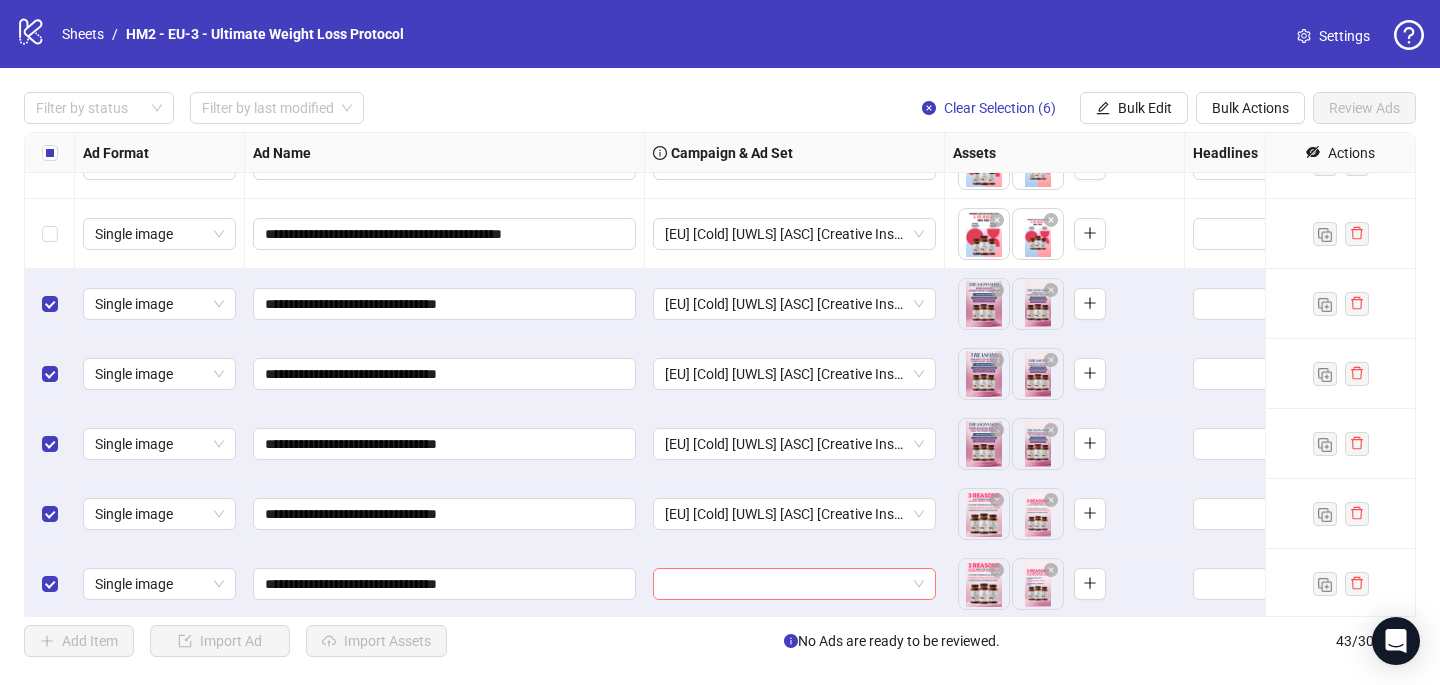 click at bounding box center [785, 584] 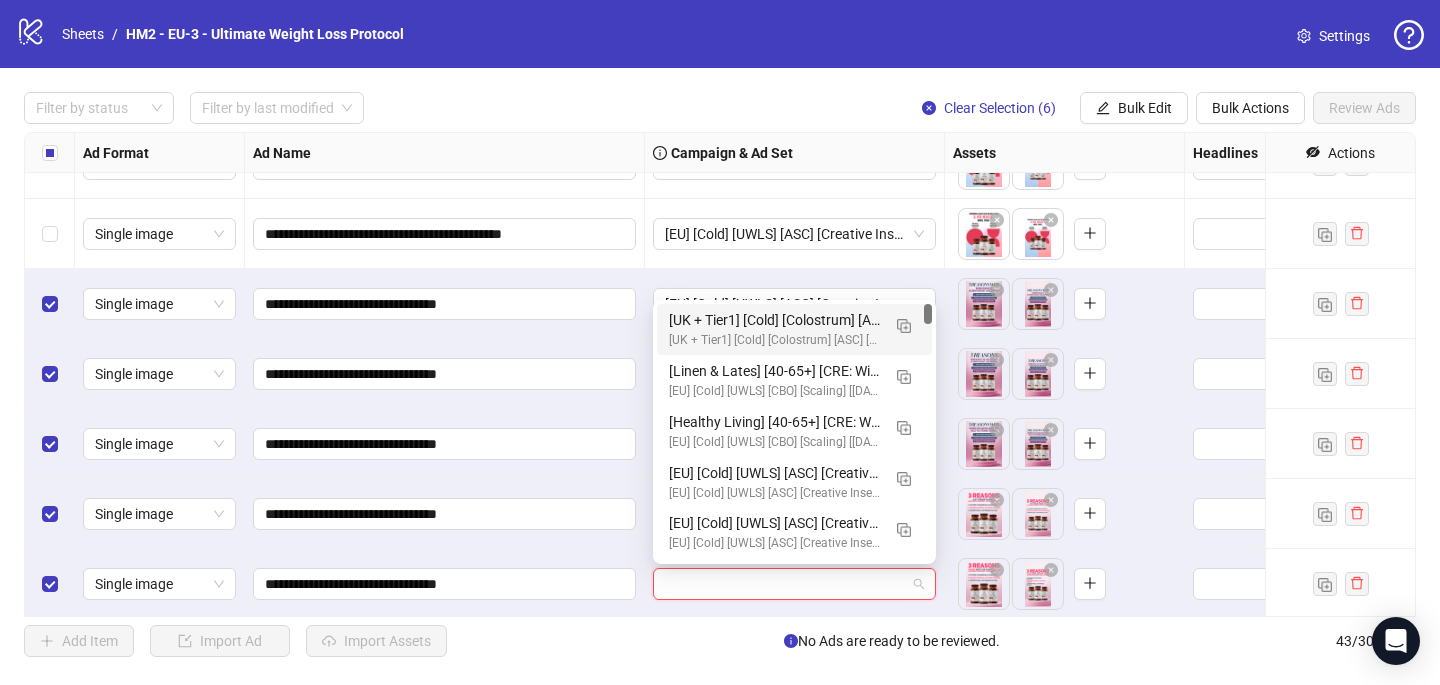 paste on "**********" 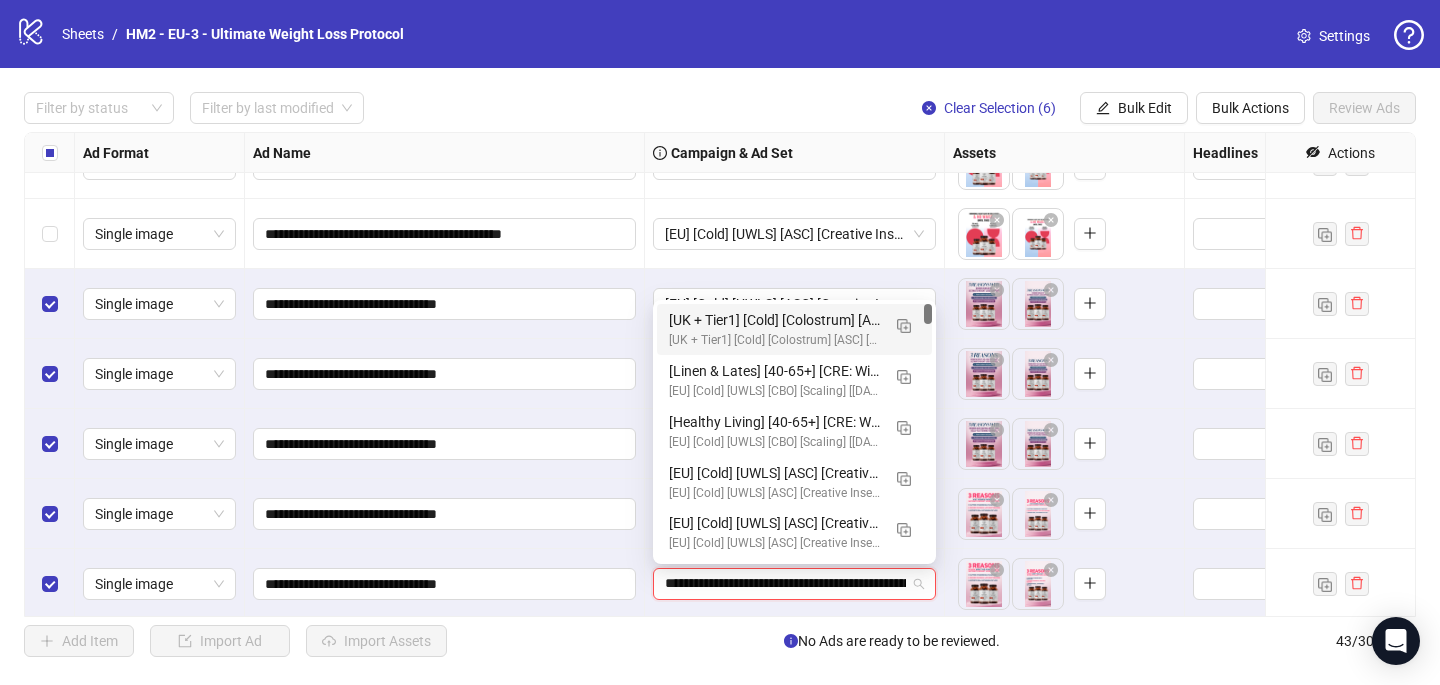 scroll, scrollTop: 0, scrollLeft: 118, axis: horizontal 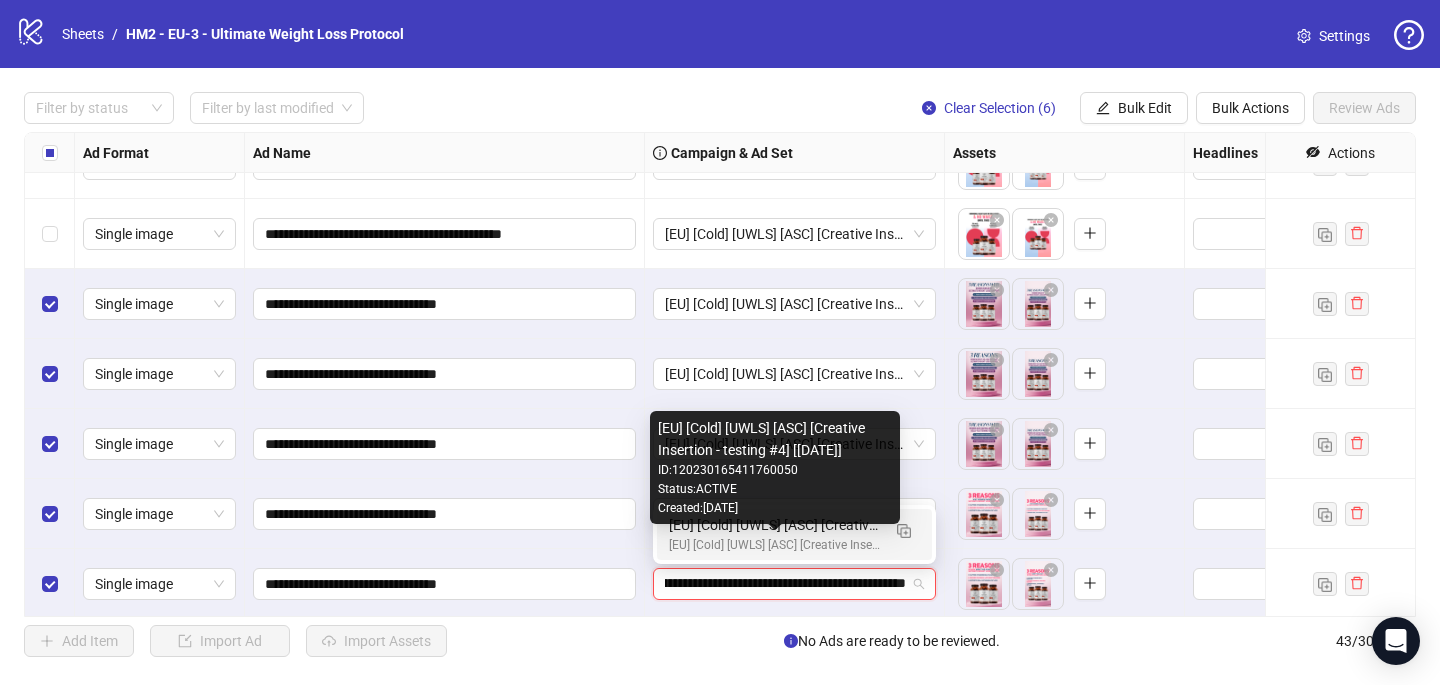 click on "[EU] [Cold] [UWLS] [ASC] [Creative Insertion - testing #4] [22 July 2025]" at bounding box center (774, 545) 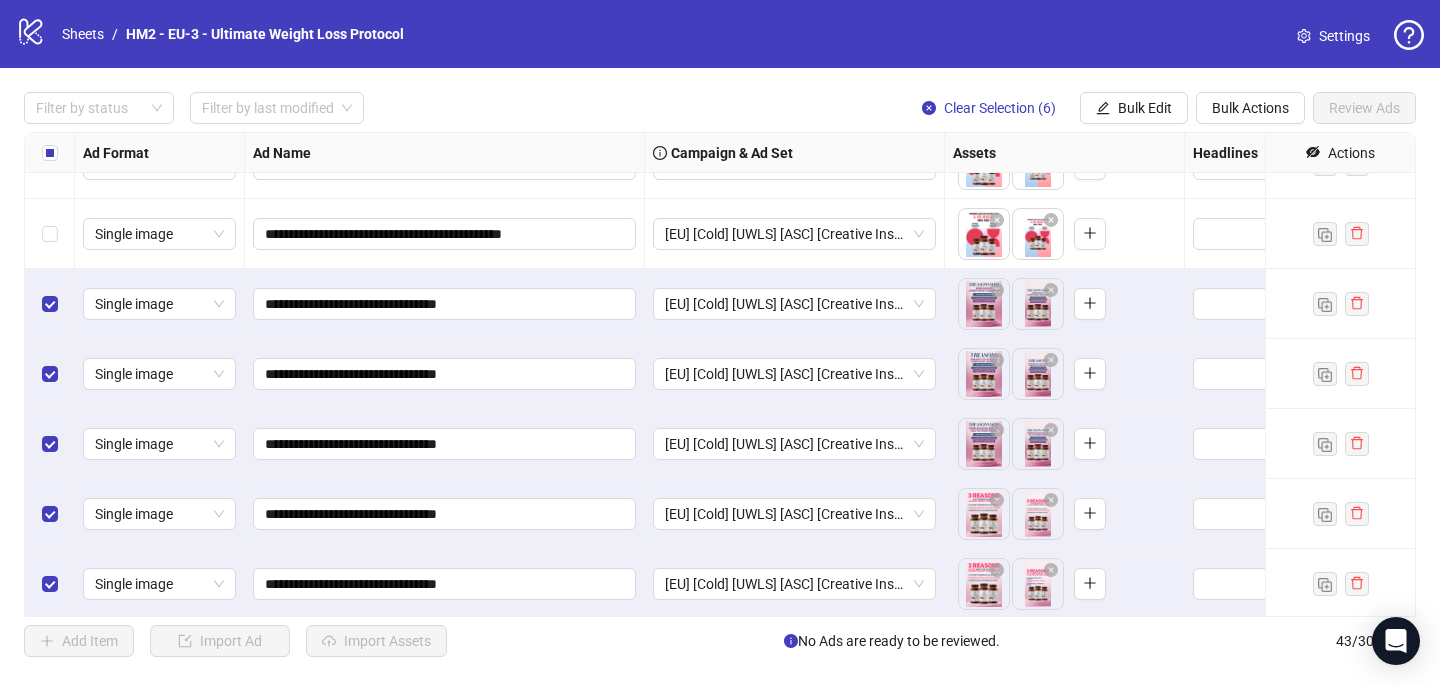 scroll, scrollTop: 2567, scrollLeft: 0, axis: vertical 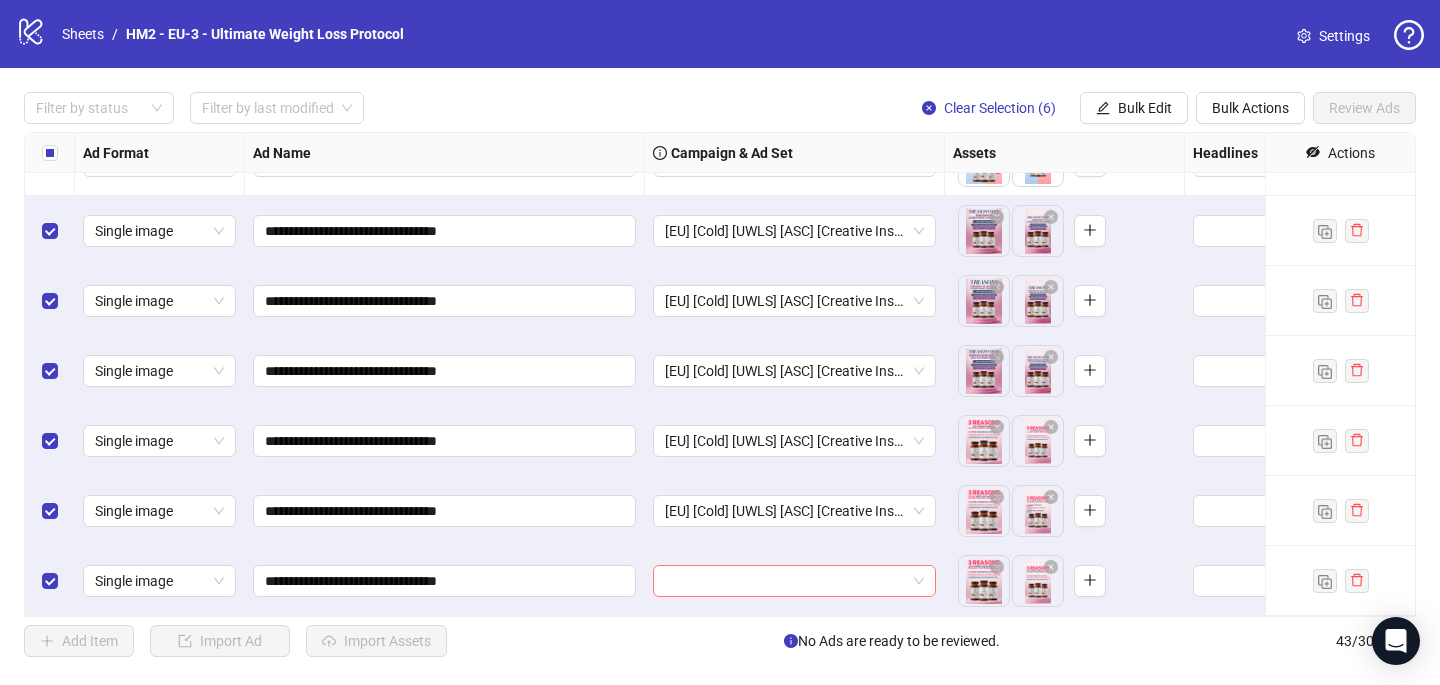 click at bounding box center (785, 581) 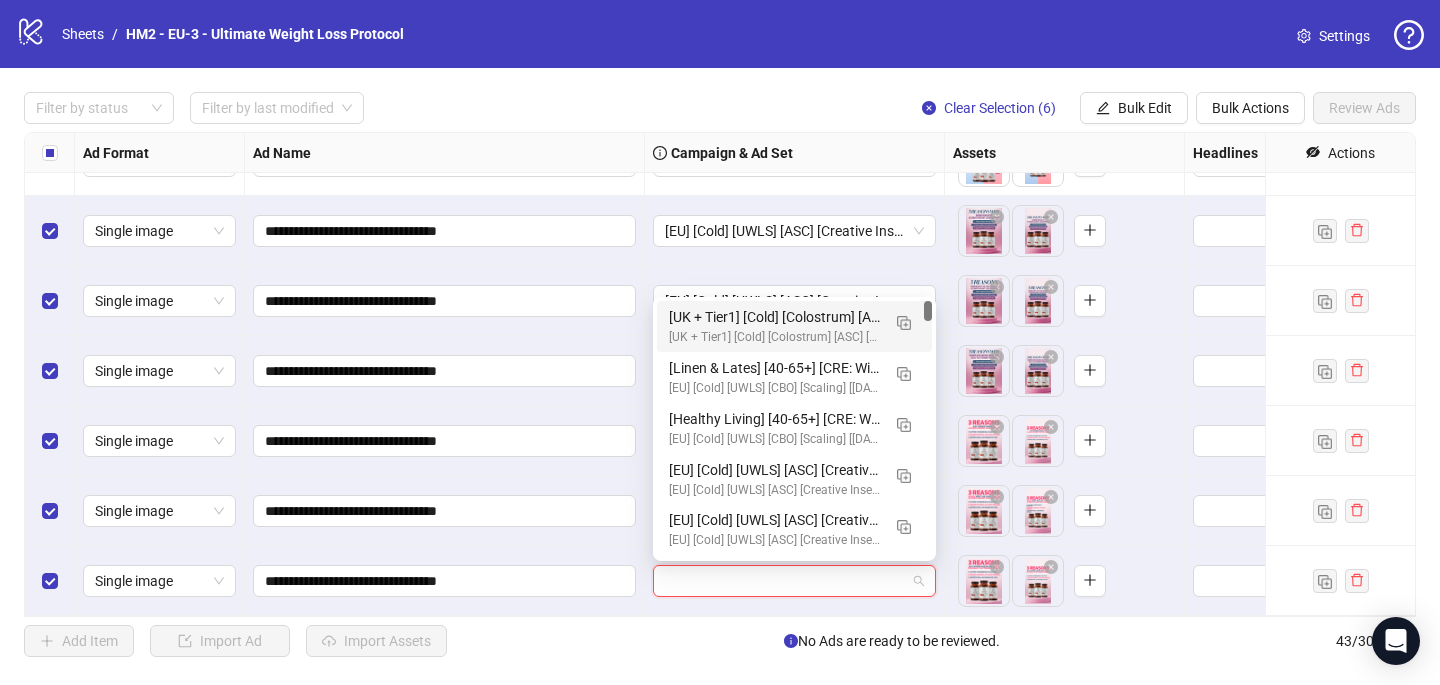 paste on "**********" 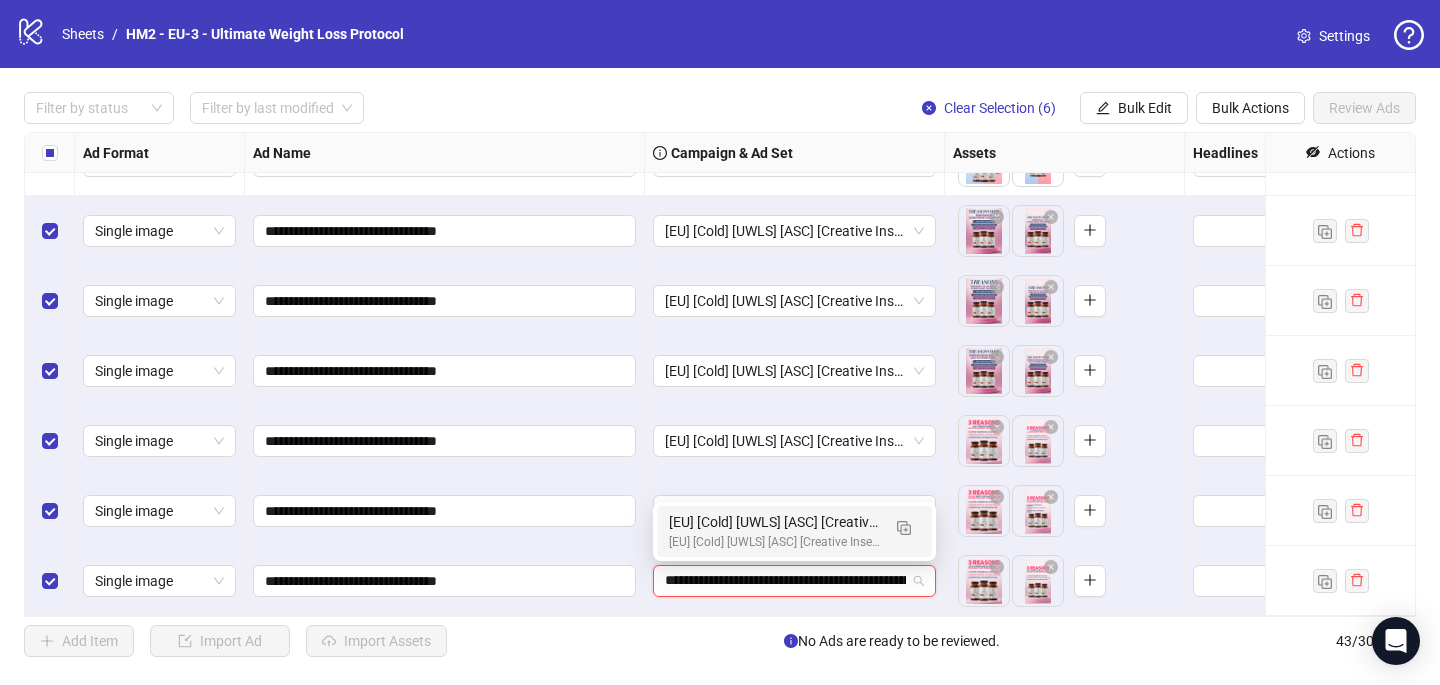 scroll, scrollTop: 0, scrollLeft: 118, axis: horizontal 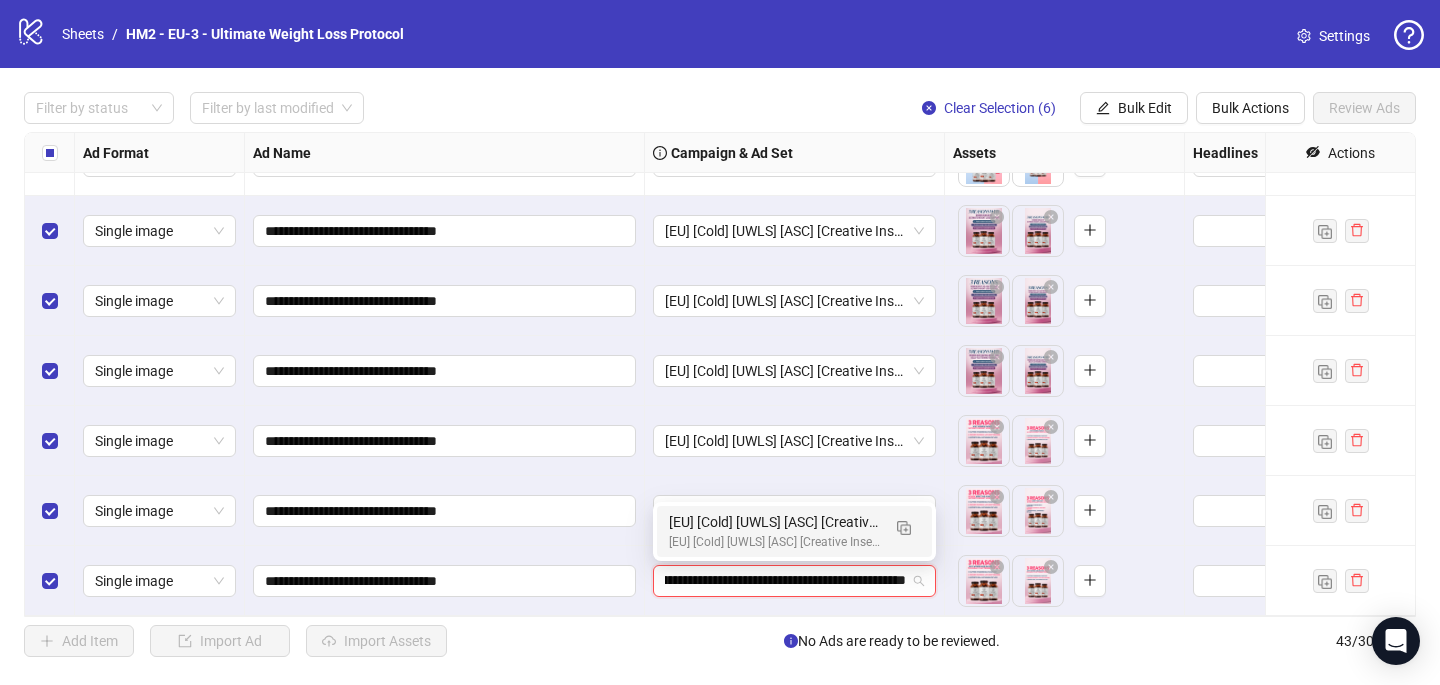 click on "[EU] [Cold] [UWLS] [ASC] [Creative Insertion - testing #4] [22 July 2025]" at bounding box center [774, 542] 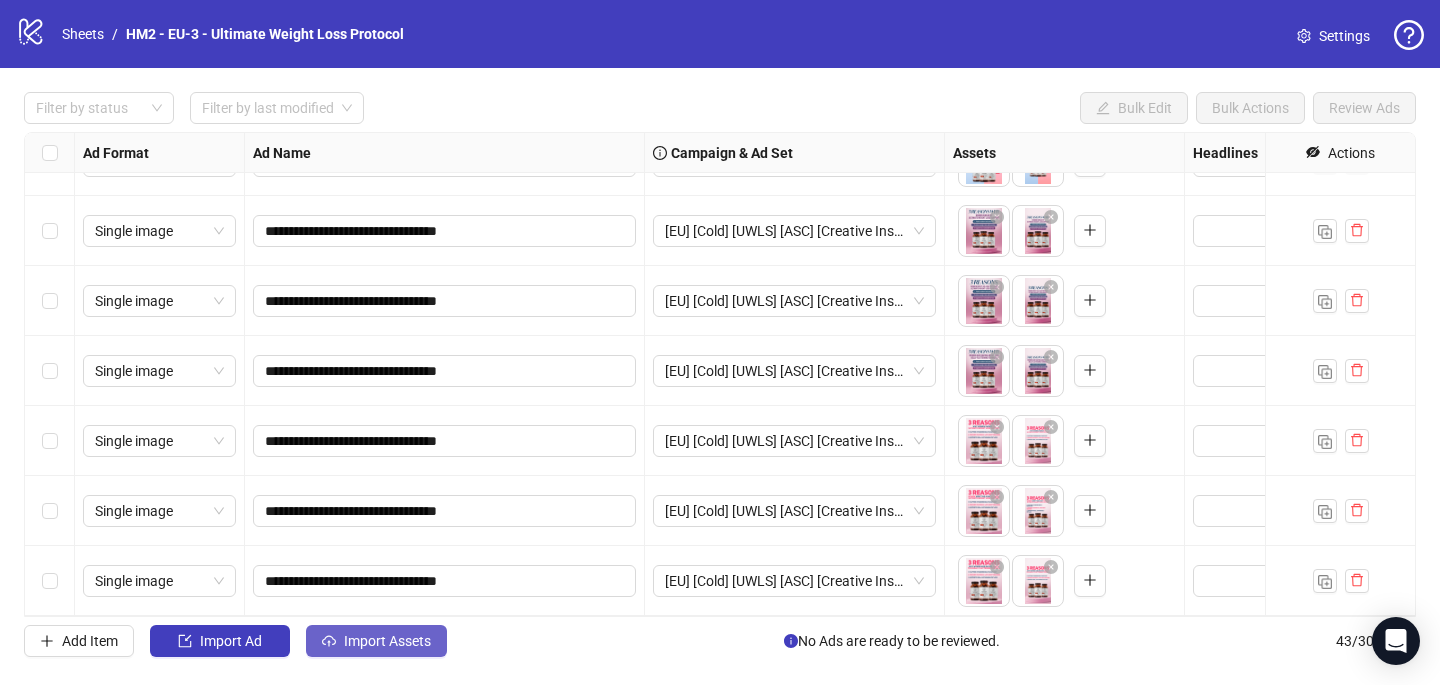 click on "Import Assets" at bounding box center (387, 641) 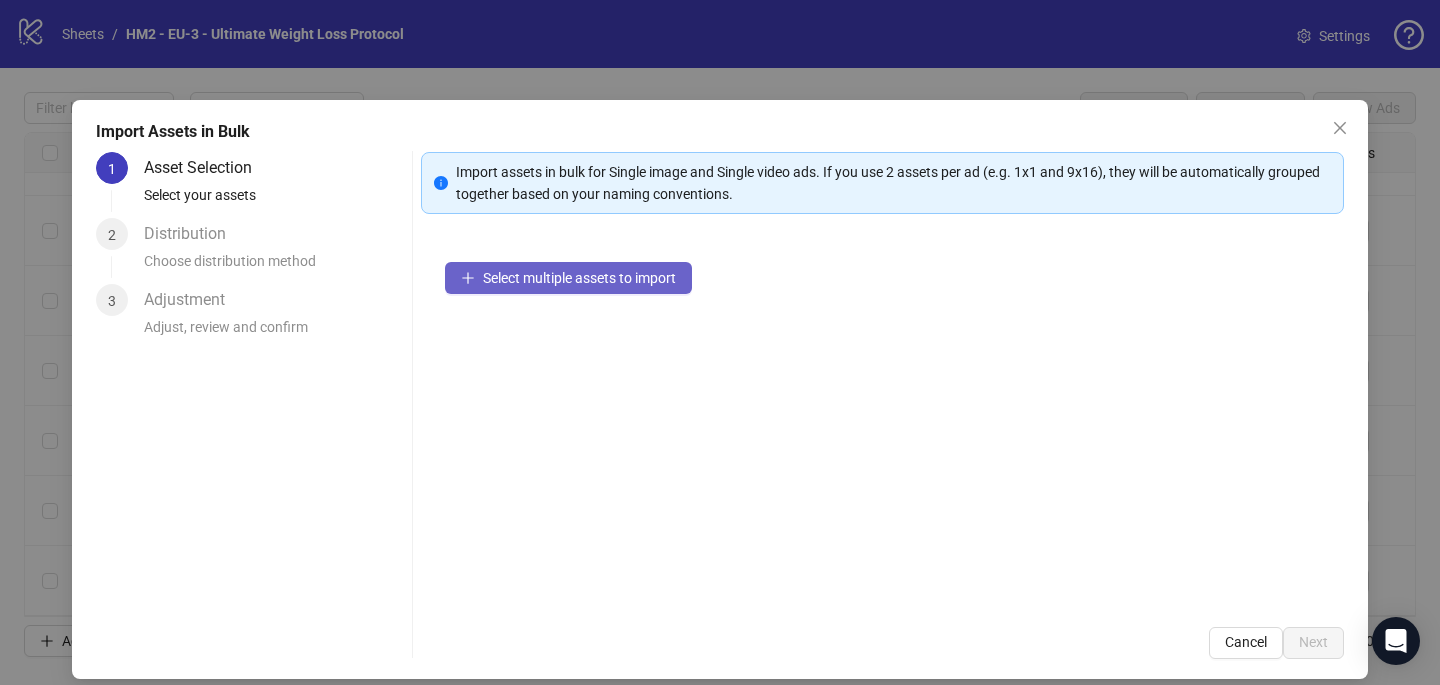 click on "Select multiple assets to import" at bounding box center (568, 278) 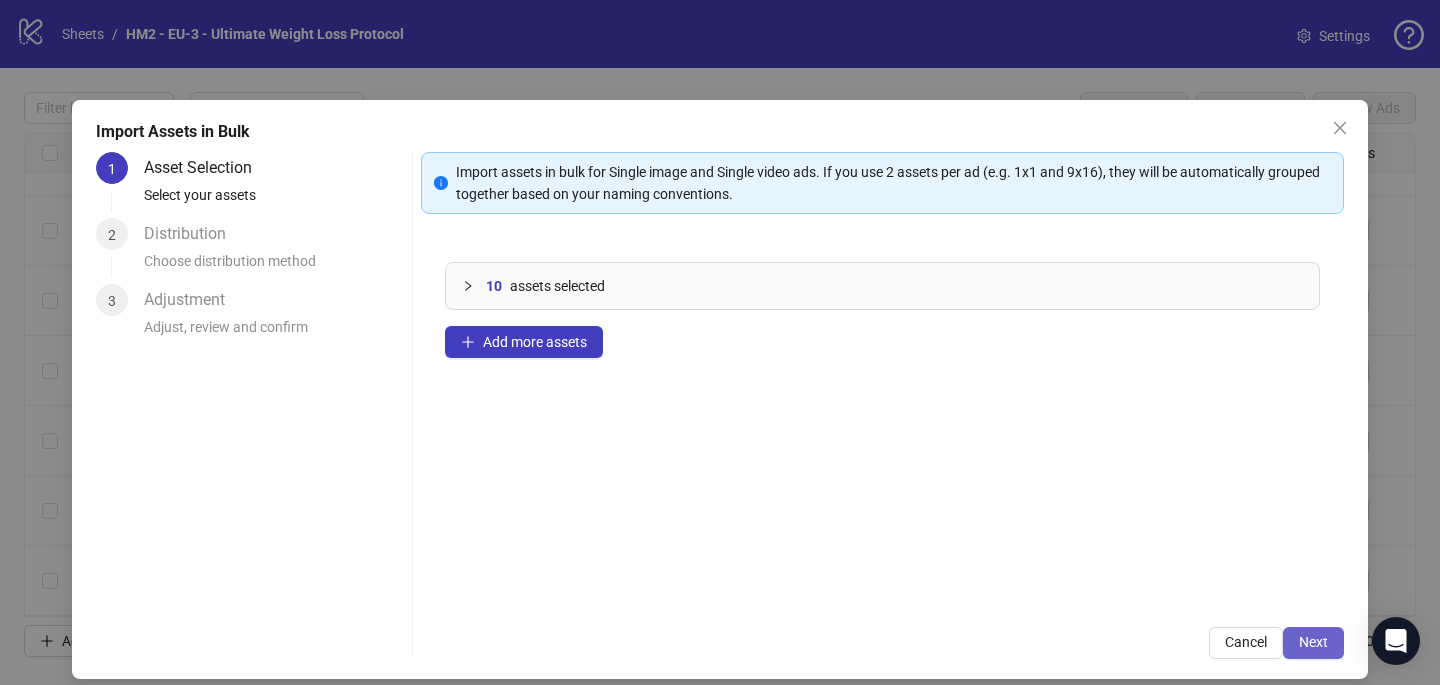click on "Next" at bounding box center (1313, 642) 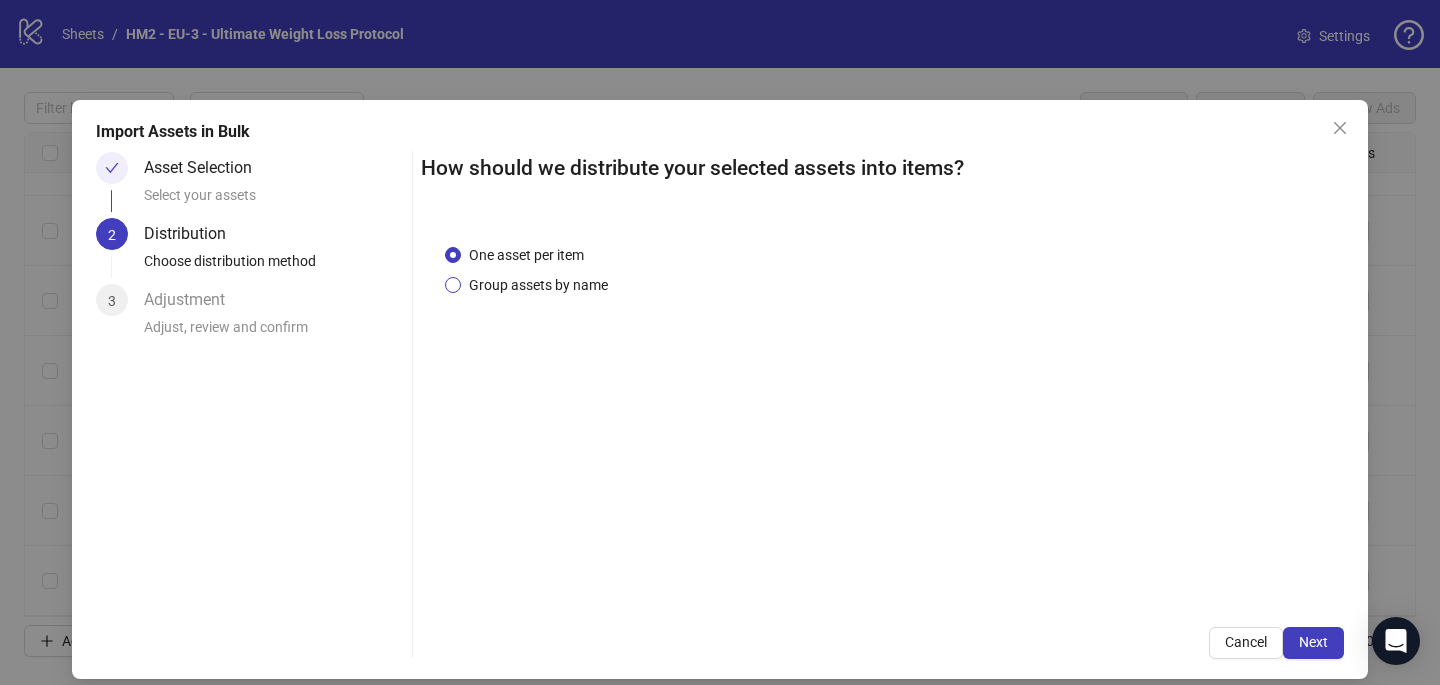 click on "Group assets by name" at bounding box center (538, 285) 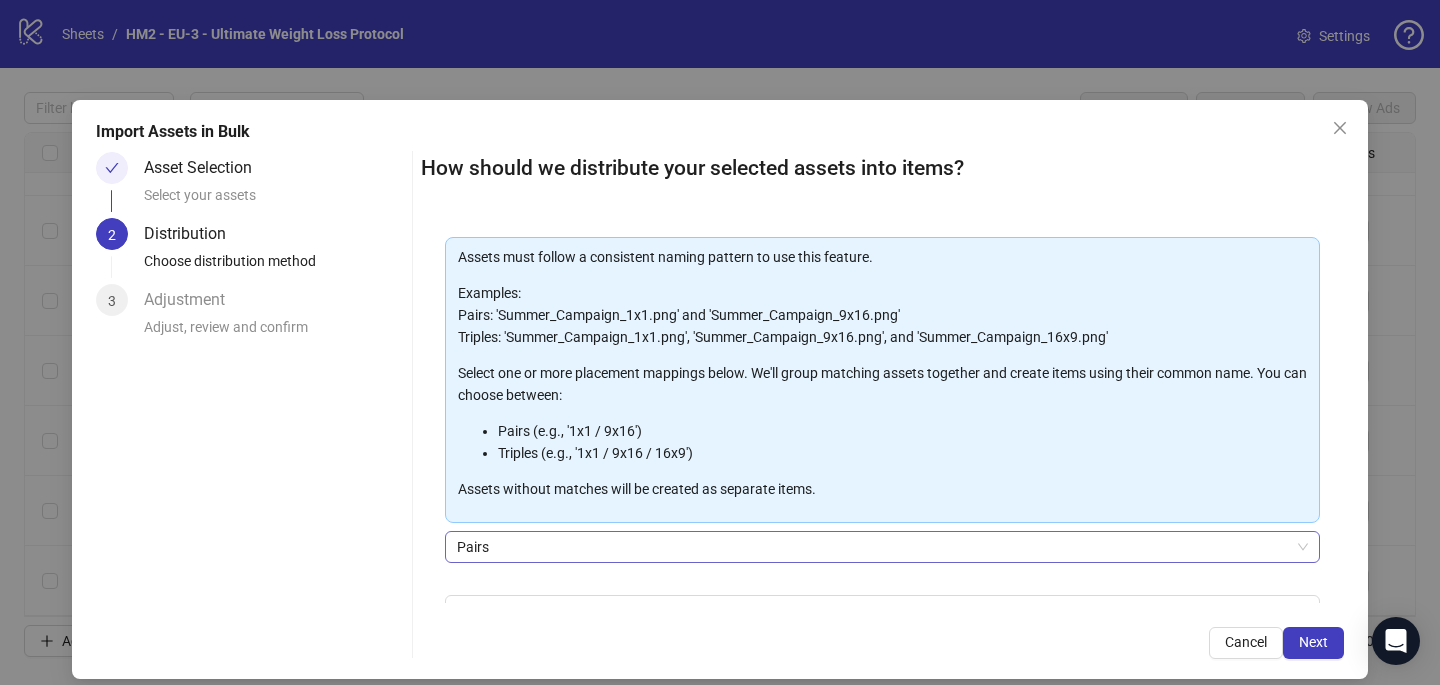 scroll, scrollTop: 139, scrollLeft: 0, axis: vertical 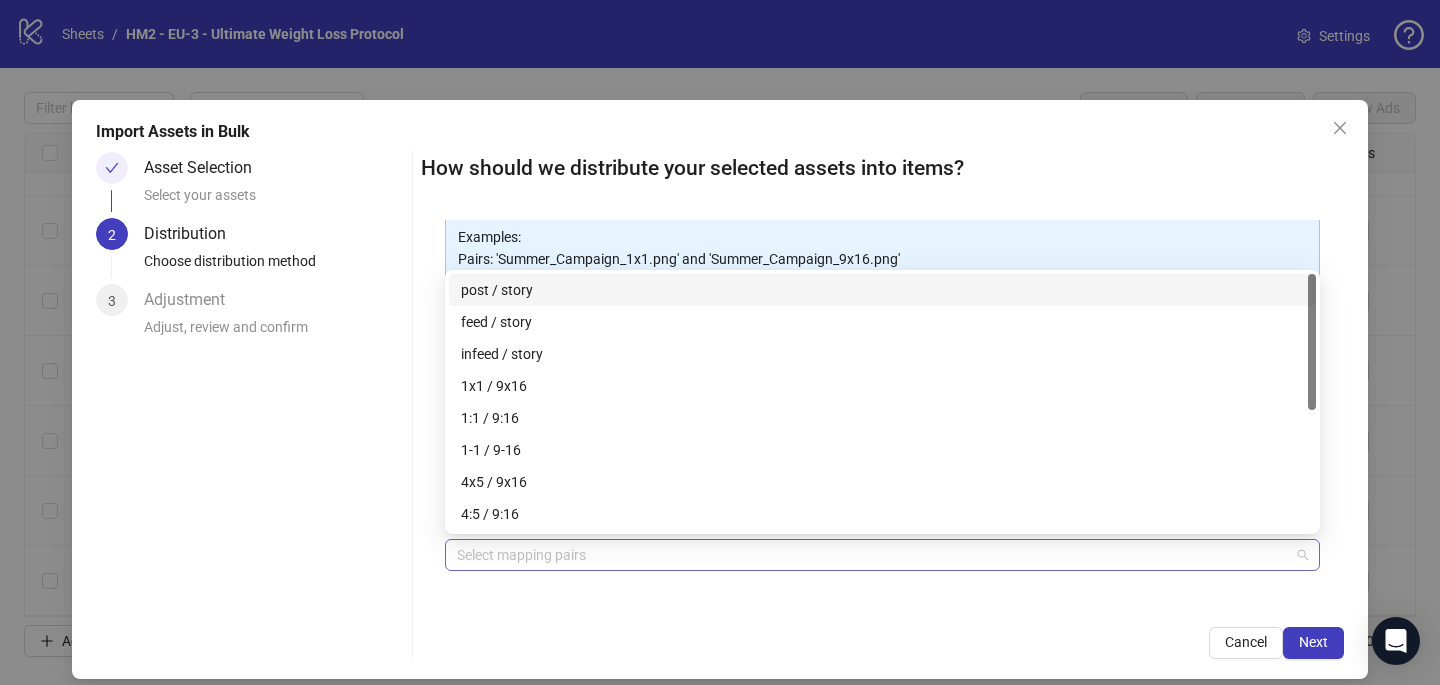 click at bounding box center [872, 555] 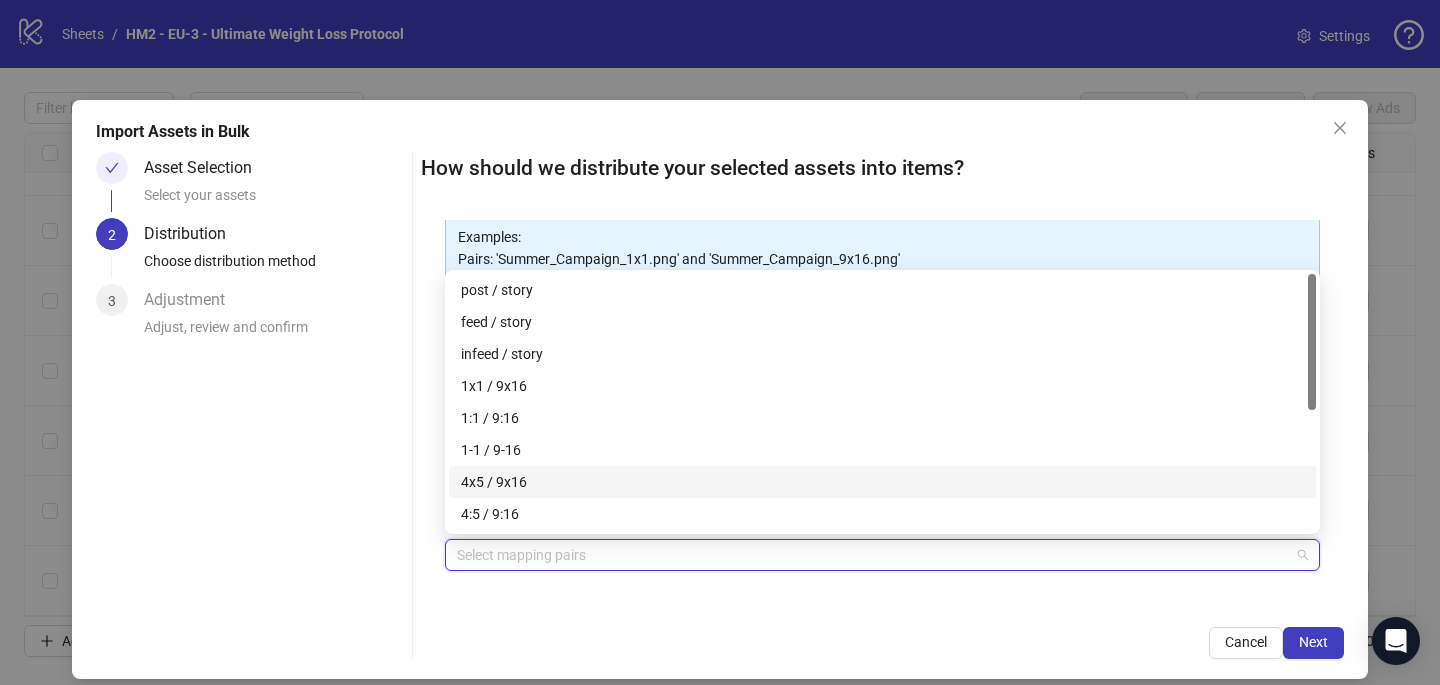 click on "4x5 / 9x16" at bounding box center [882, 482] 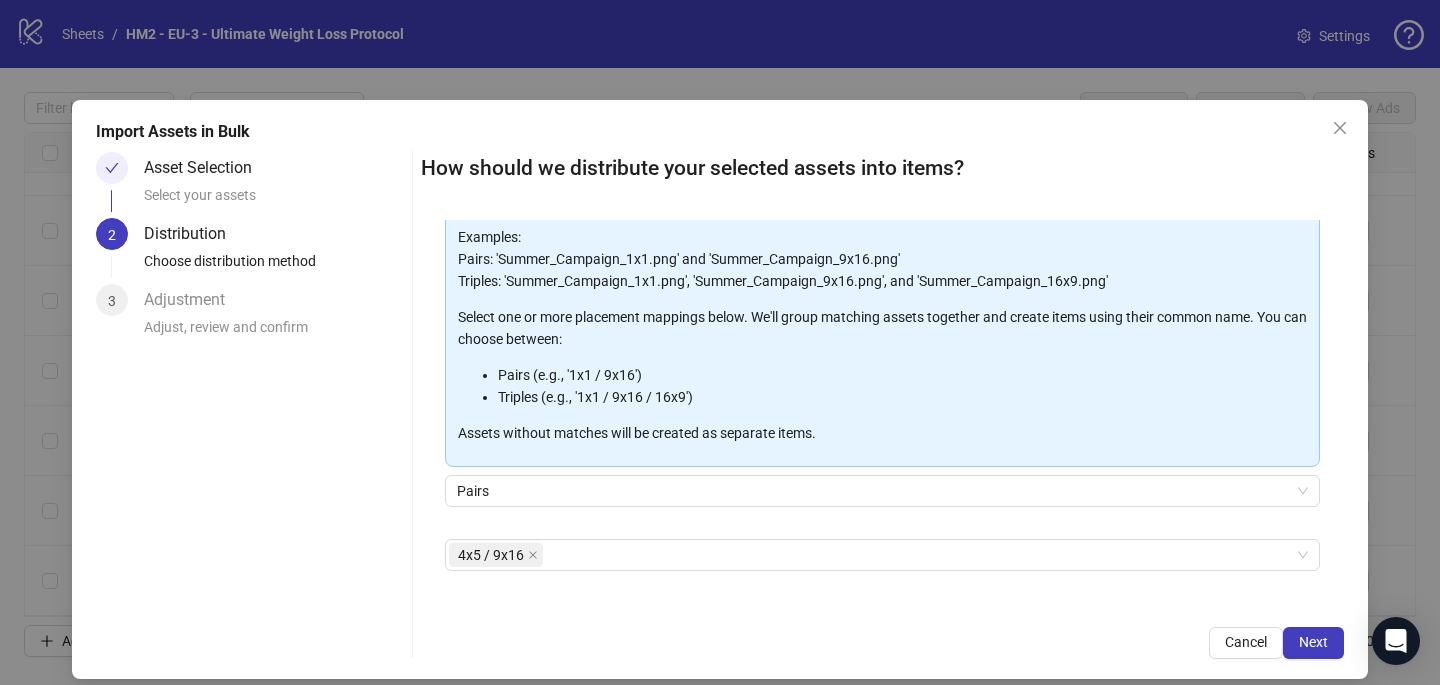 click on "4x5 / 9x16   + Add Custom Pair" at bounding box center (882, 591) 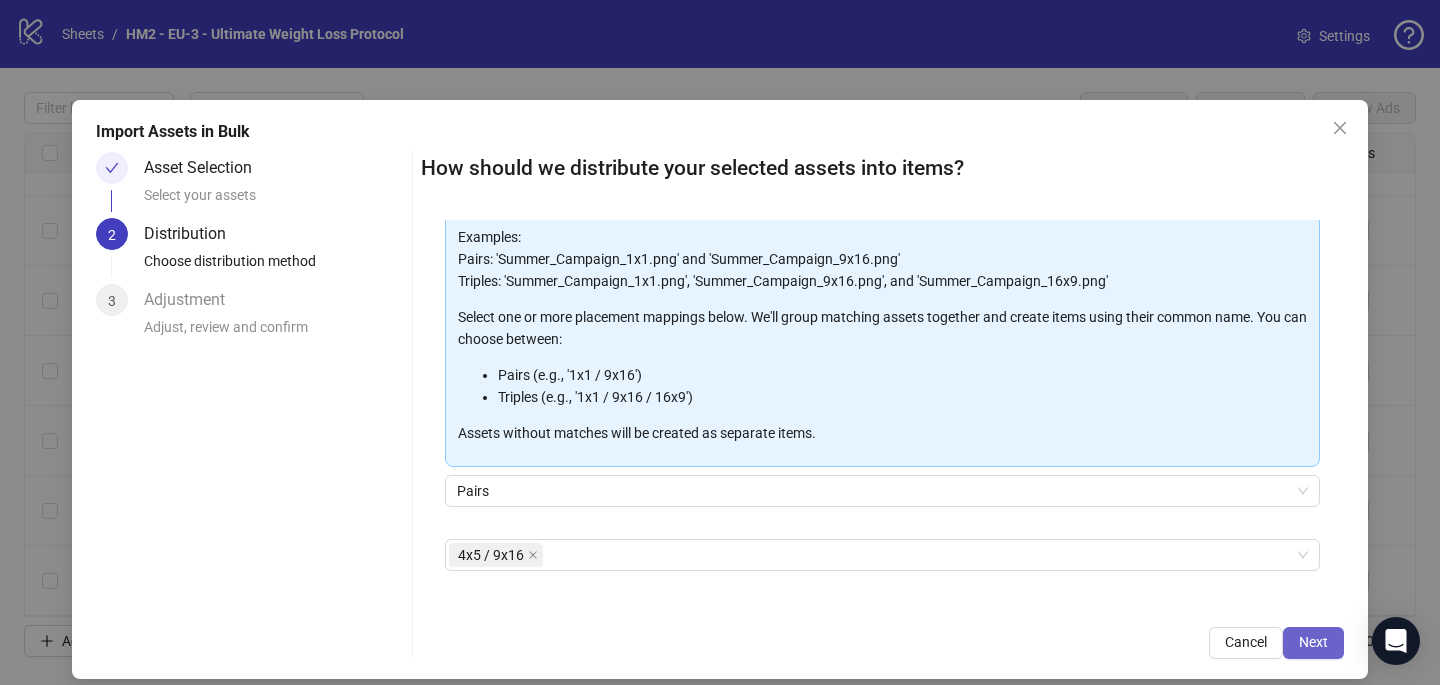 click on "Next" at bounding box center [1313, 642] 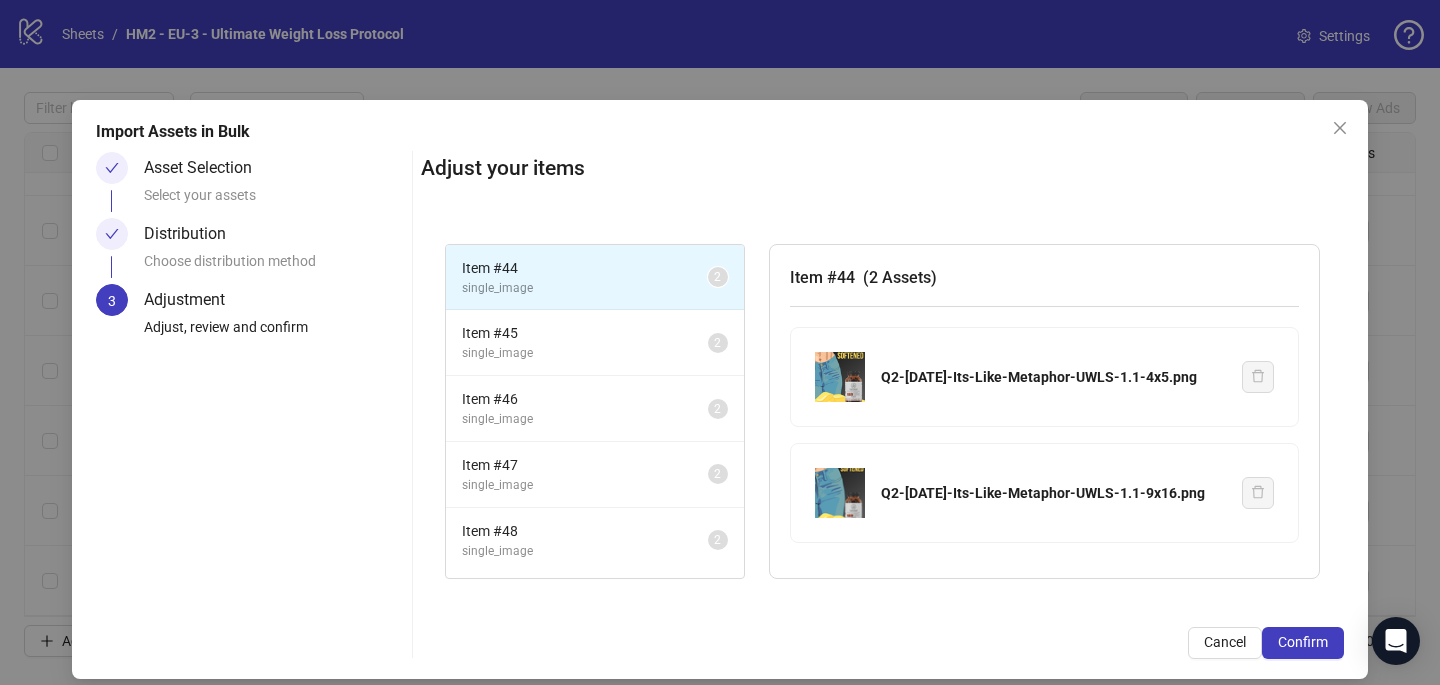 click on "Confirm" at bounding box center [1303, 642] 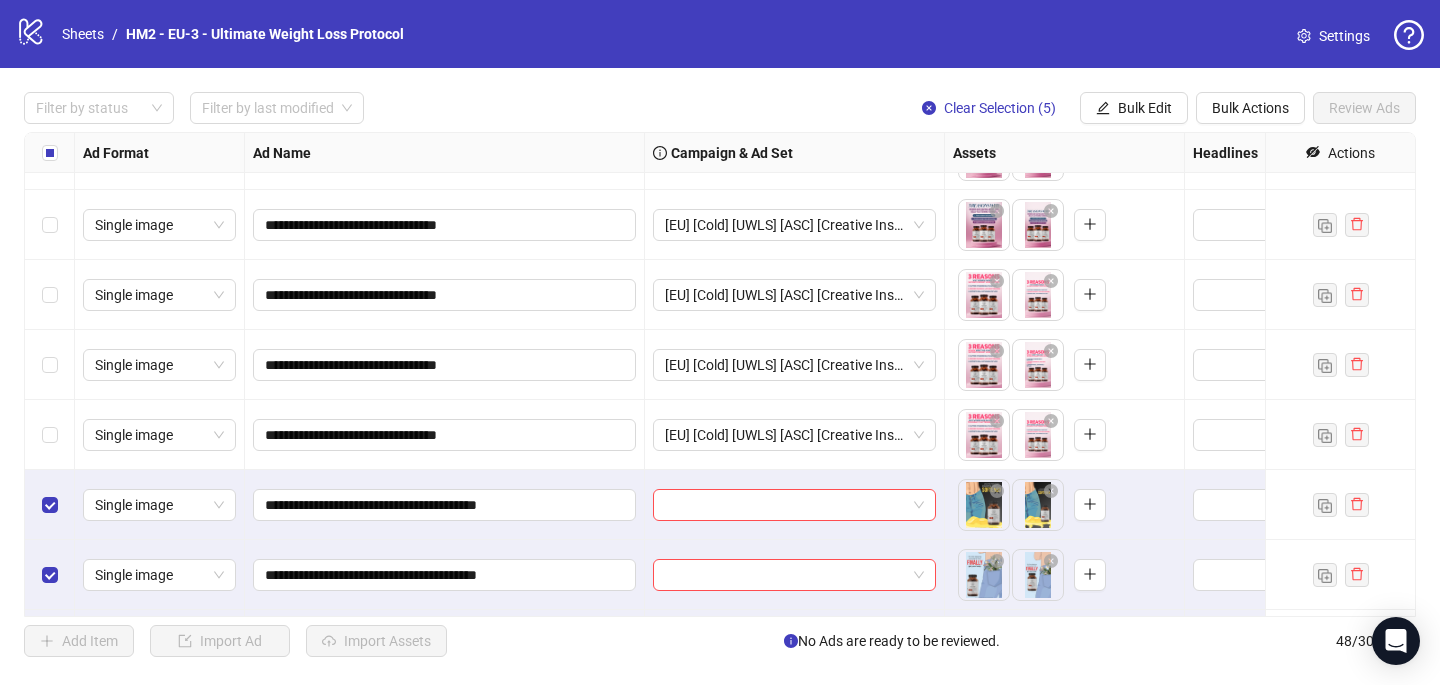 scroll, scrollTop: 2917, scrollLeft: 0, axis: vertical 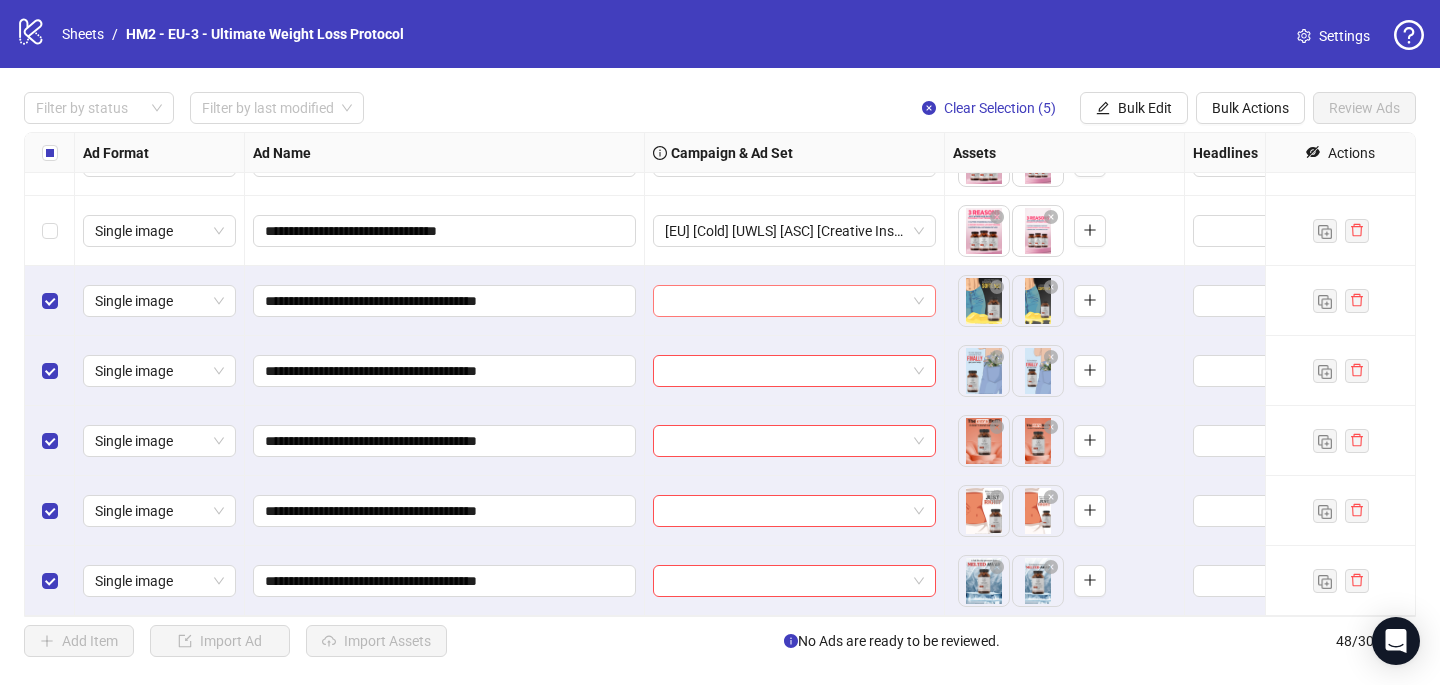 click at bounding box center (785, 301) 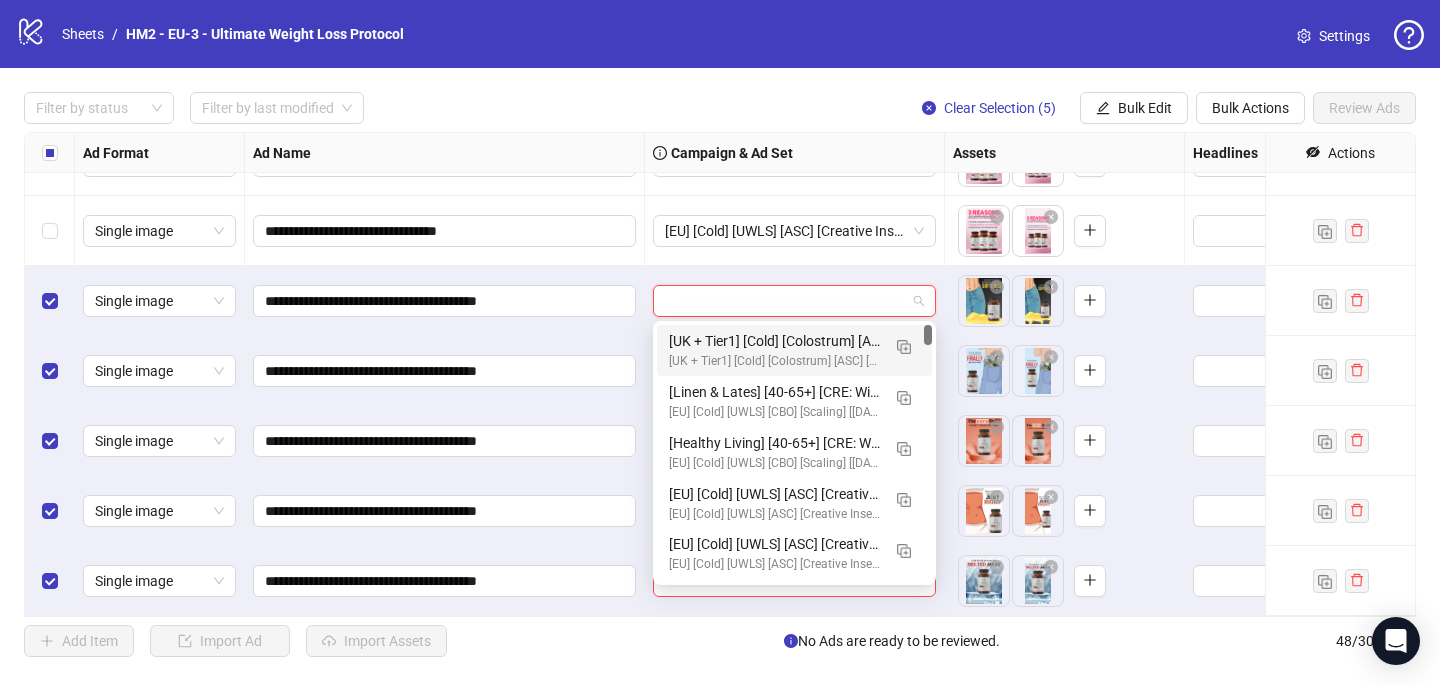 paste on "**********" 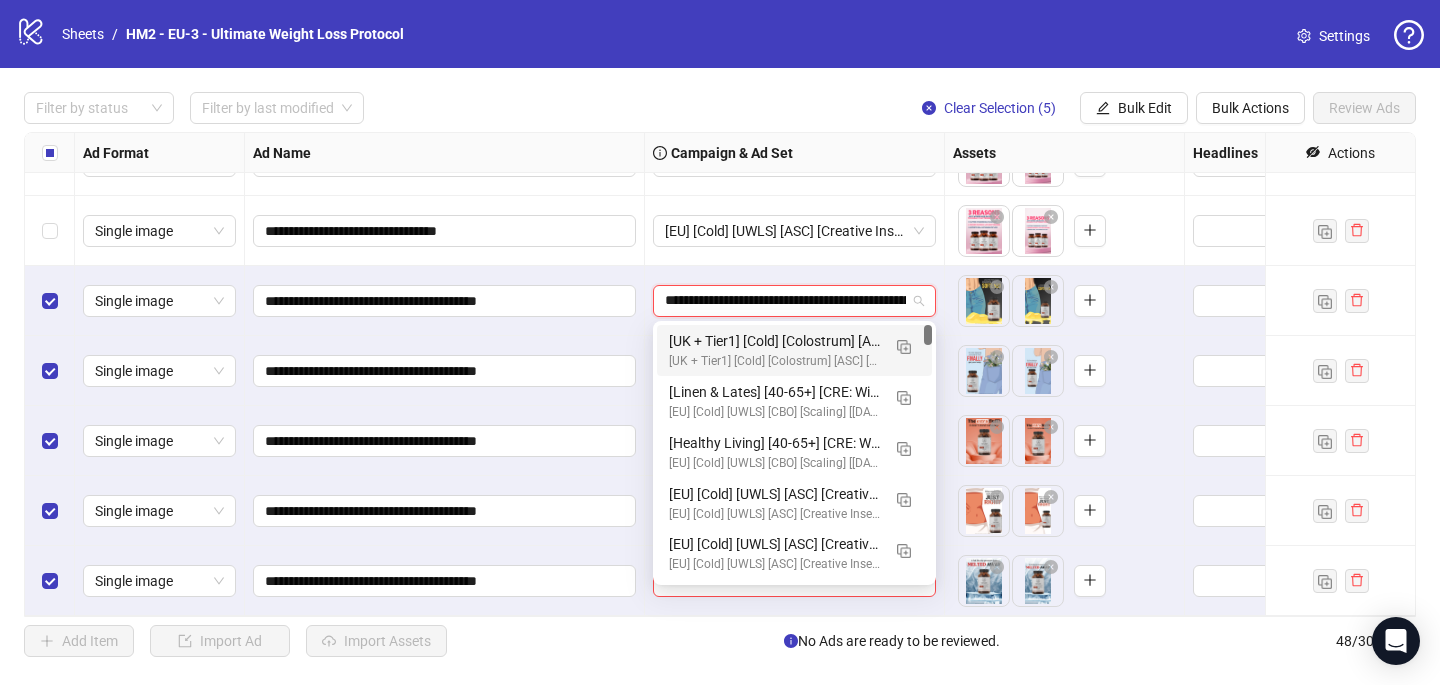 scroll, scrollTop: 0, scrollLeft: 118, axis: horizontal 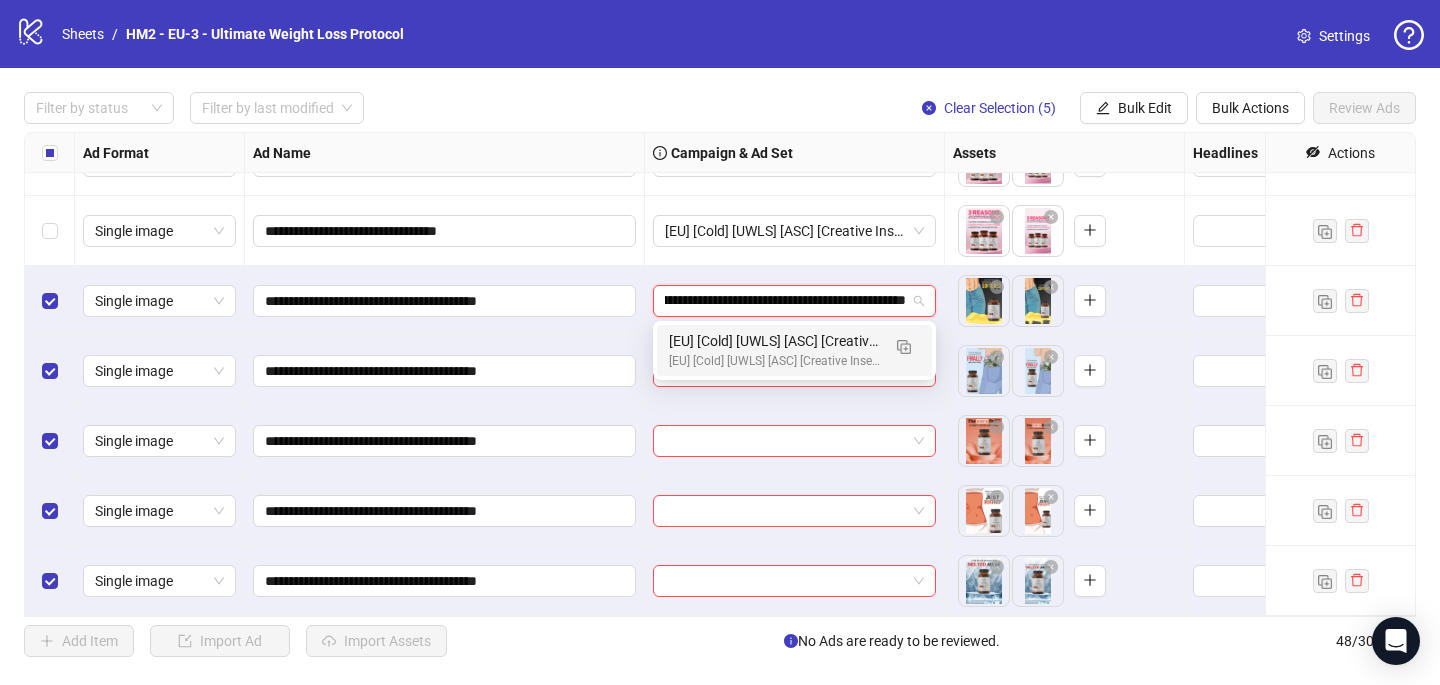 click on "[EU] [Cold] [UWLS] [ASC] [Creative Insertion] [22 July 2025]" at bounding box center [774, 341] 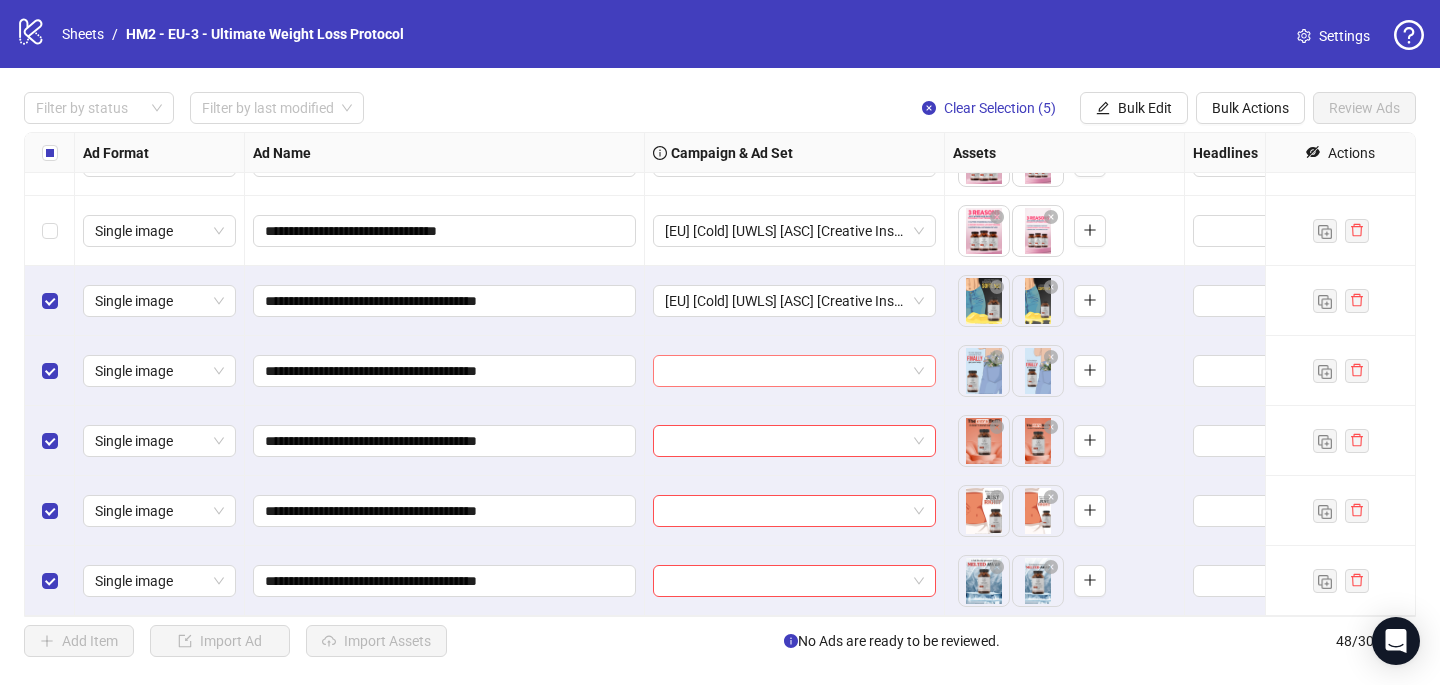 click at bounding box center (794, 371) 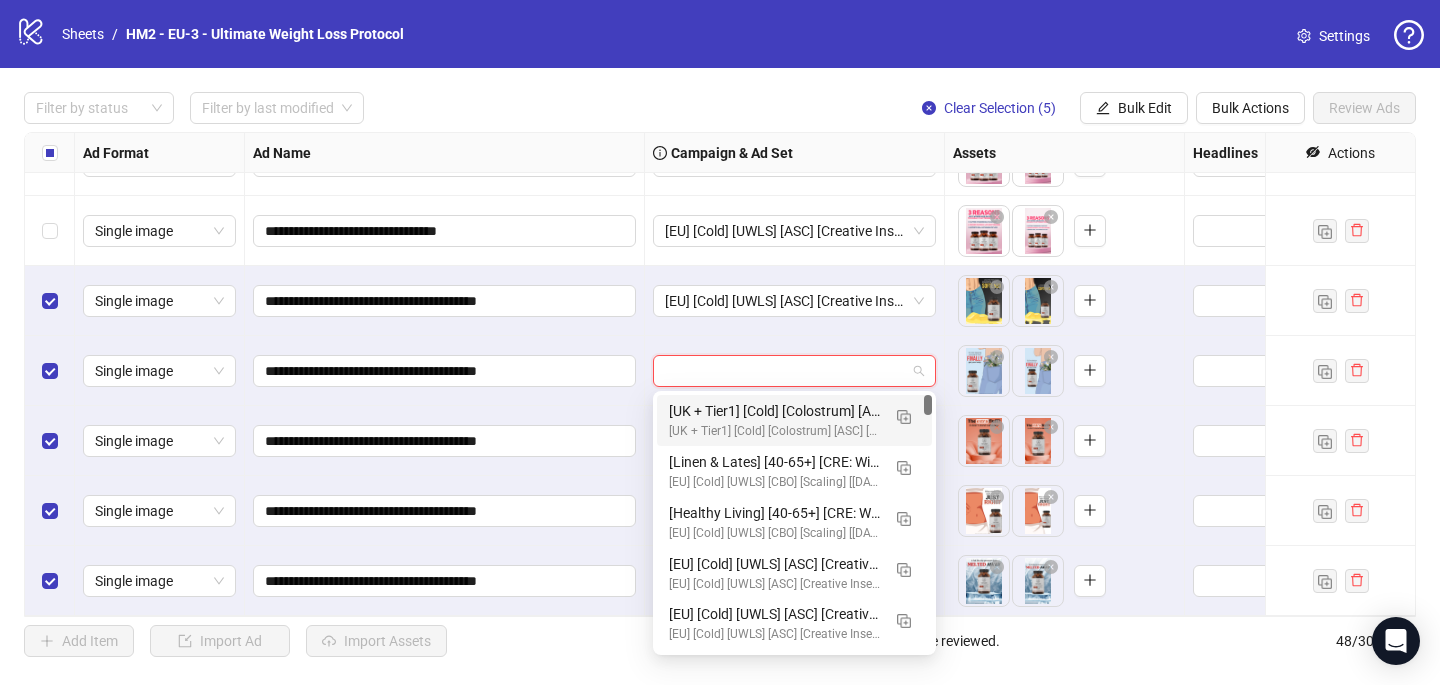 paste on "**********" 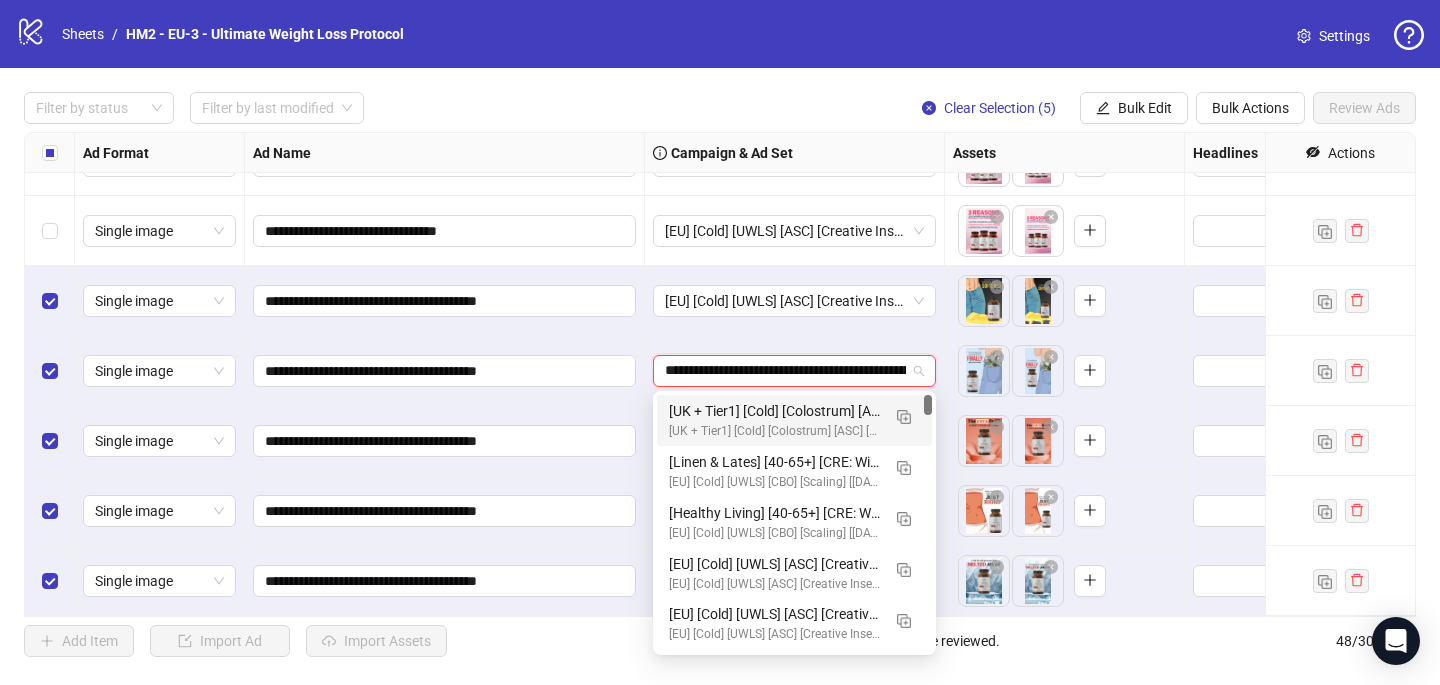 scroll, scrollTop: 0, scrollLeft: 118, axis: horizontal 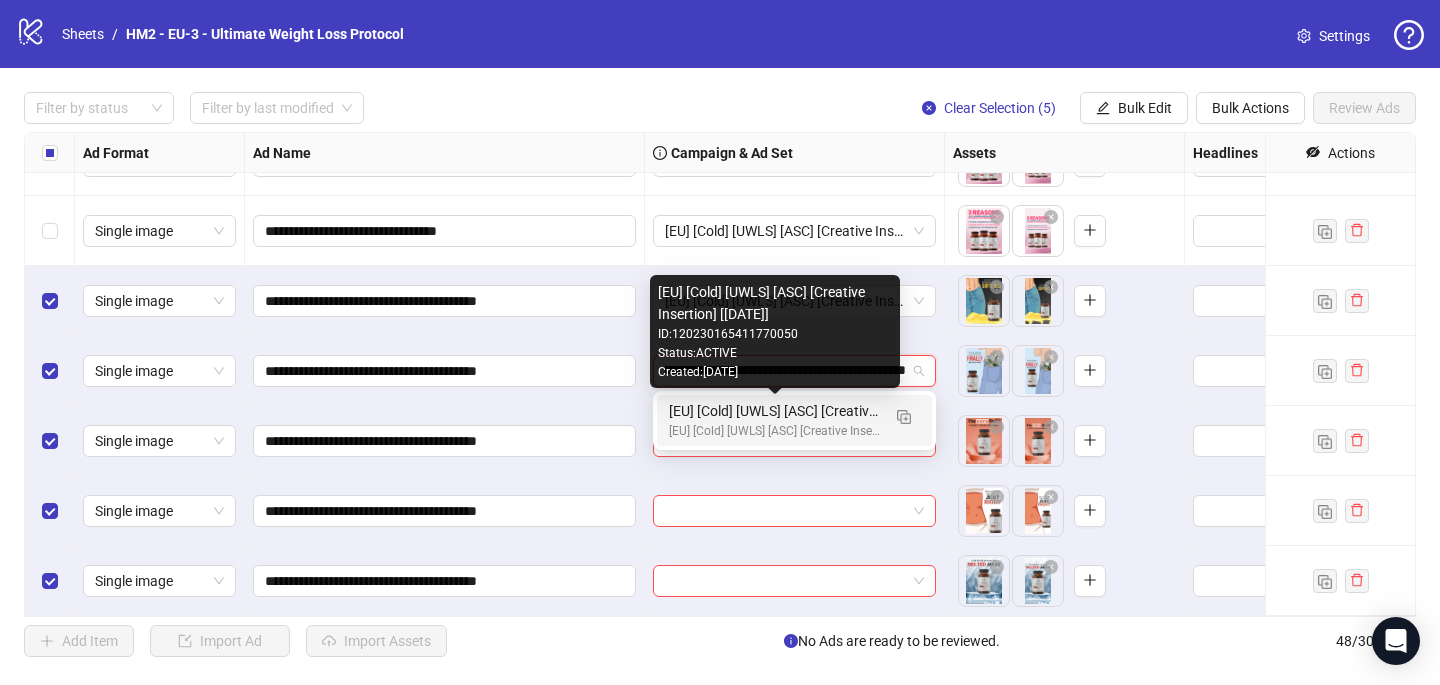 click on "[EU] [Cold] [UWLS] [ASC] [Creative Insertion - testing #4] [22 July 2025]" at bounding box center (774, 431) 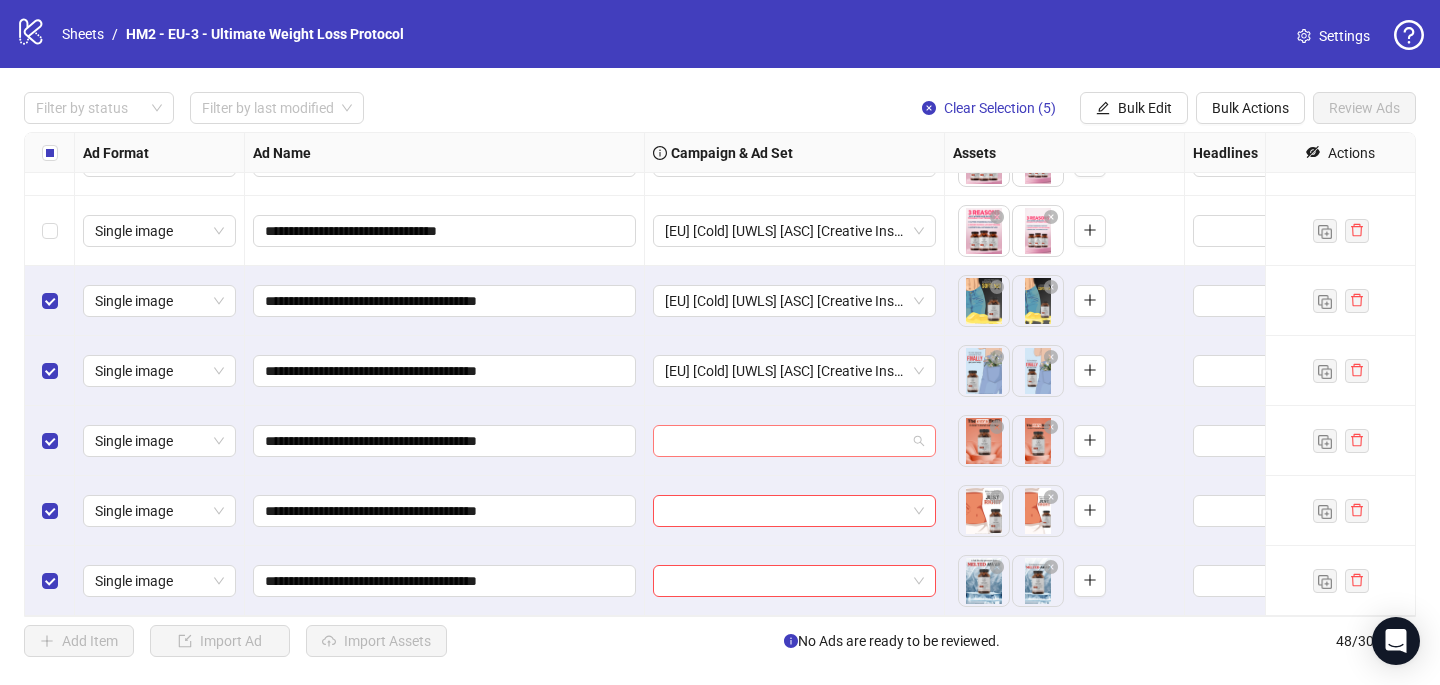 click at bounding box center (785, 441) 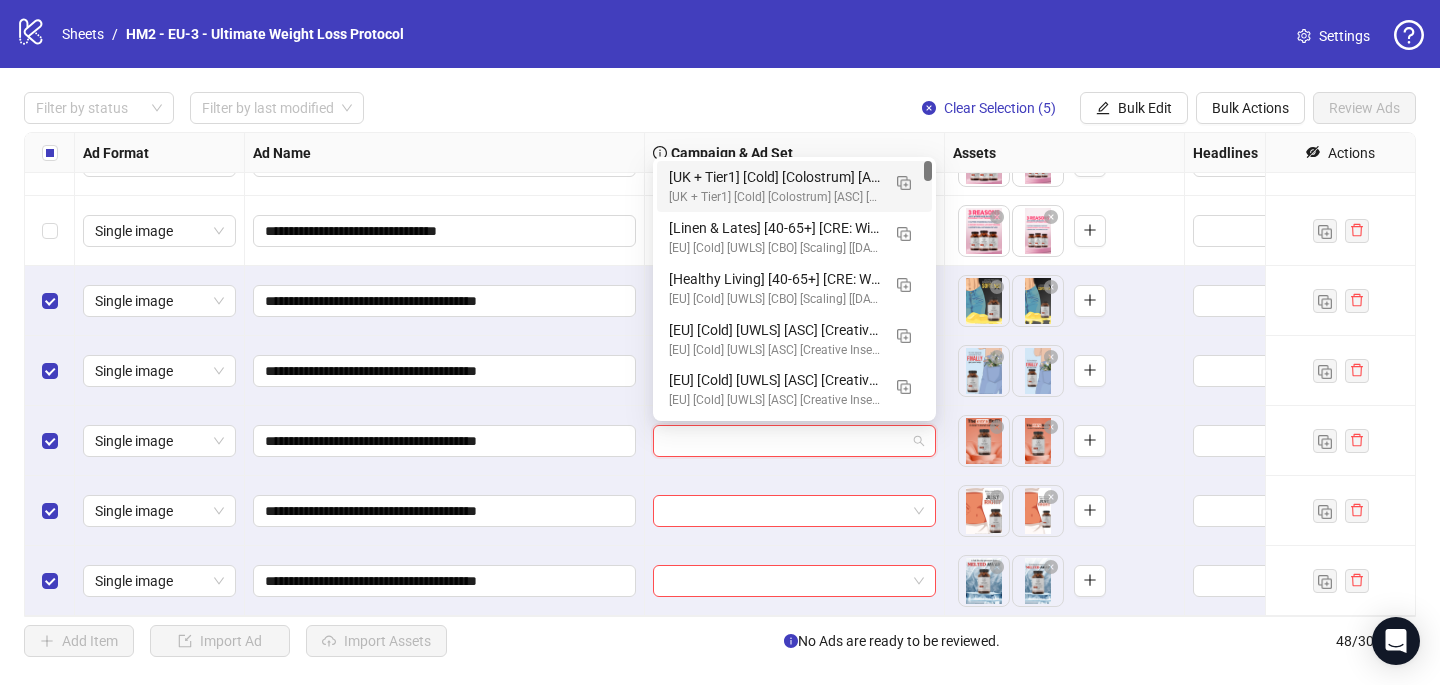 paste on "**********" 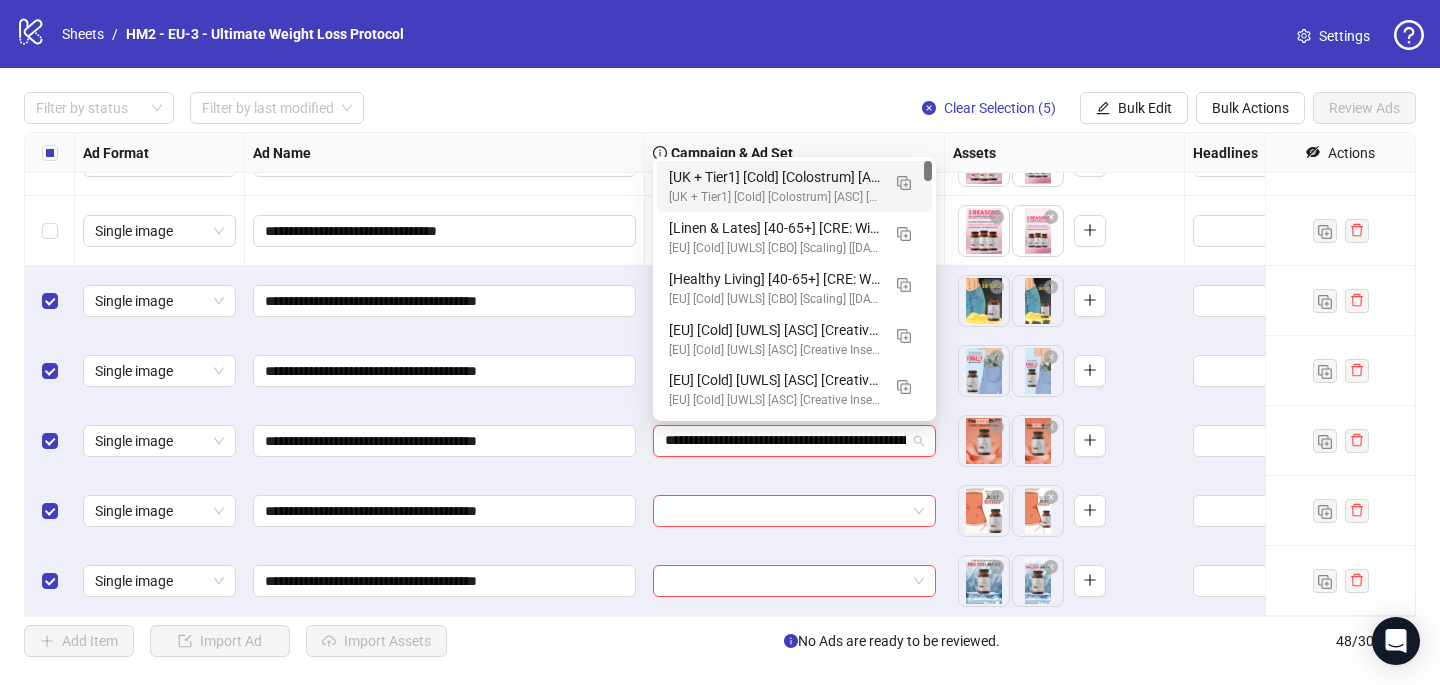 scroll, scrollTop: 0, scrollLeft: 118, axis: horizontal 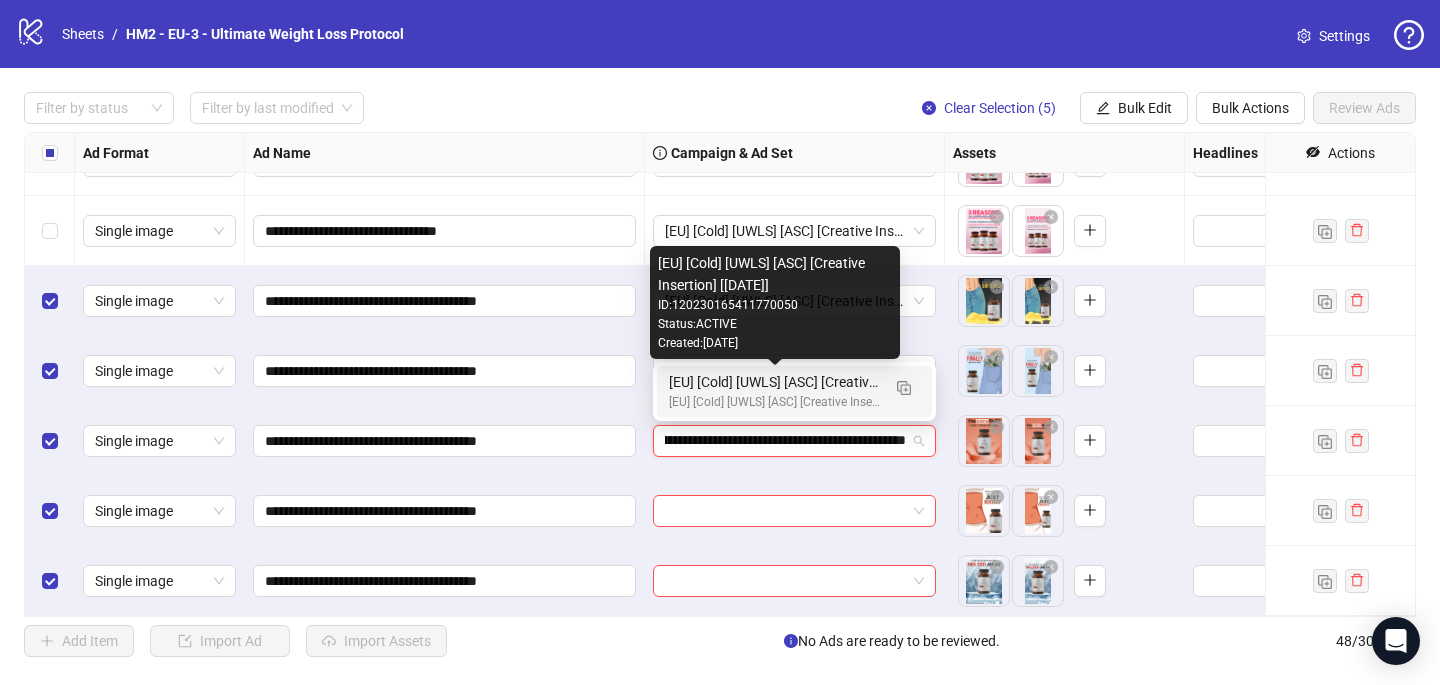 click on "[EU] [Cold] [UWLS] [ASC] [Creative Insertion] [22 July 2025]" at bounding box center (774, 382) 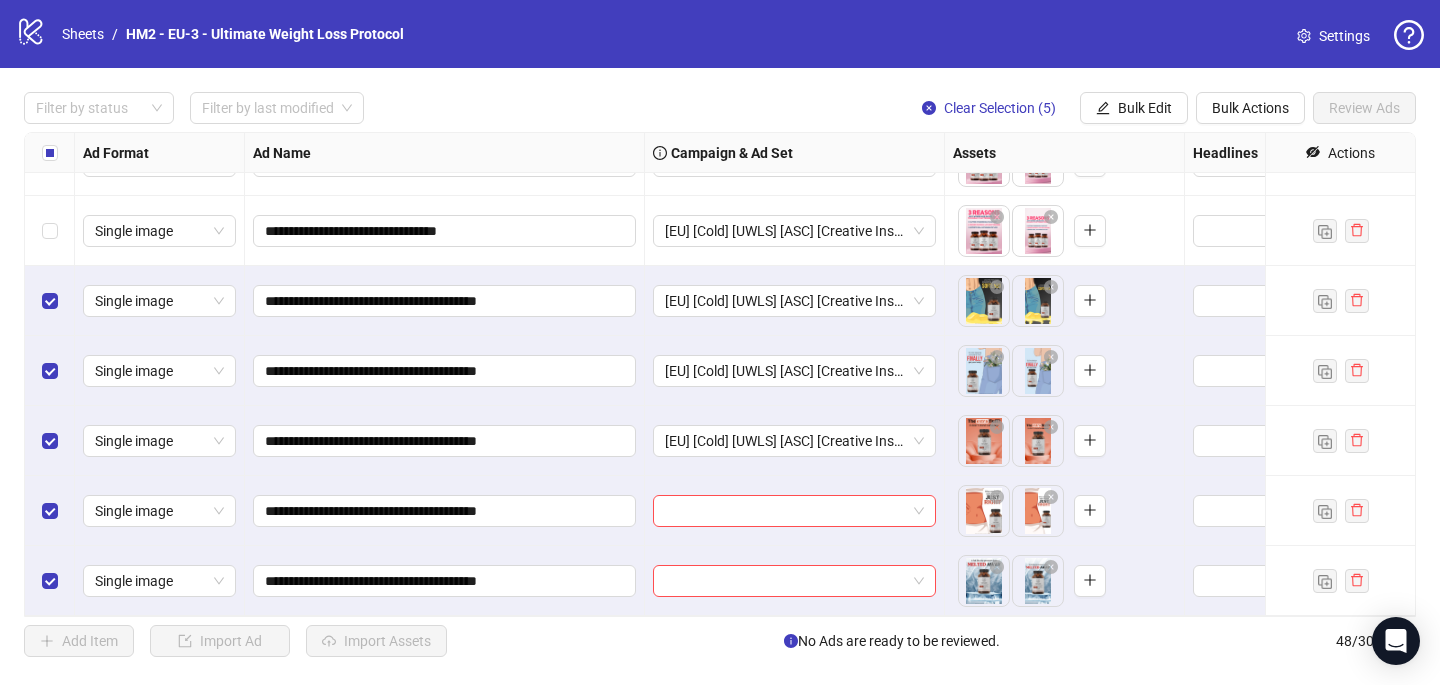 click at bounding box center (795, 511) 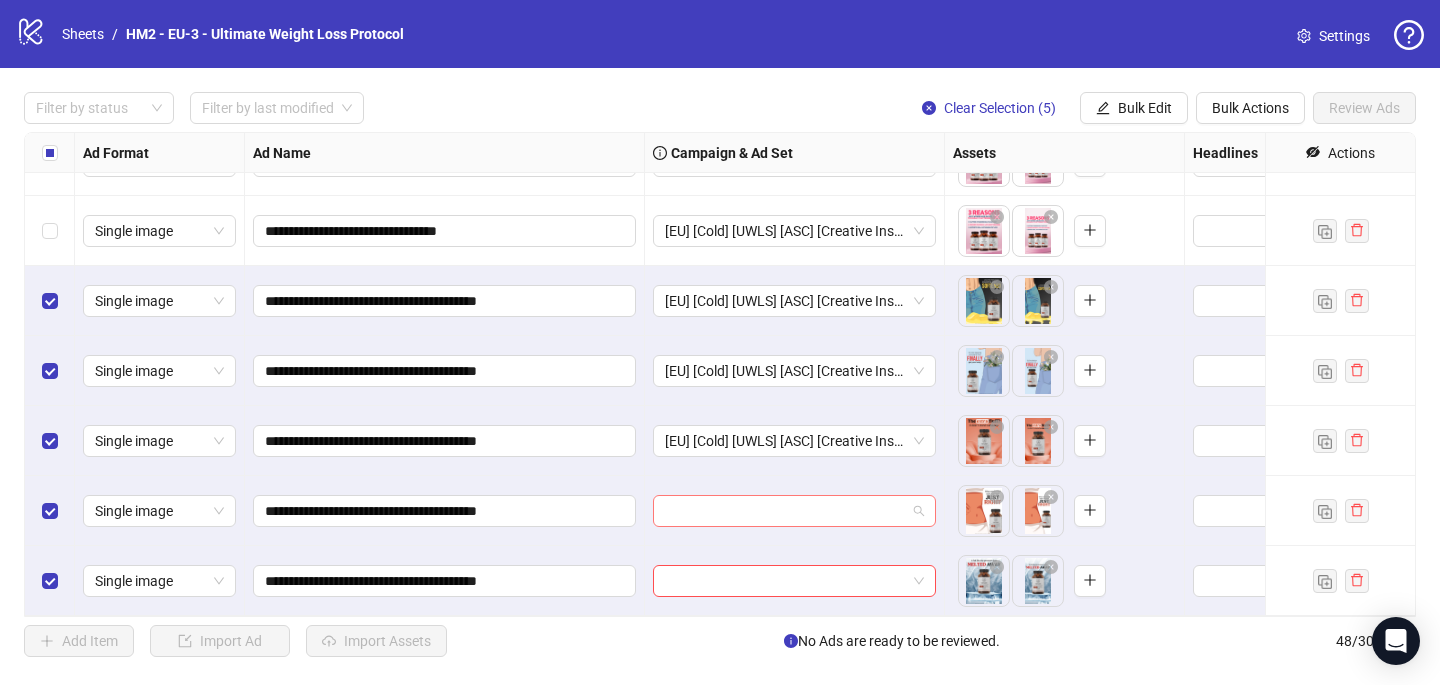 click at bounding box center (785, 511) 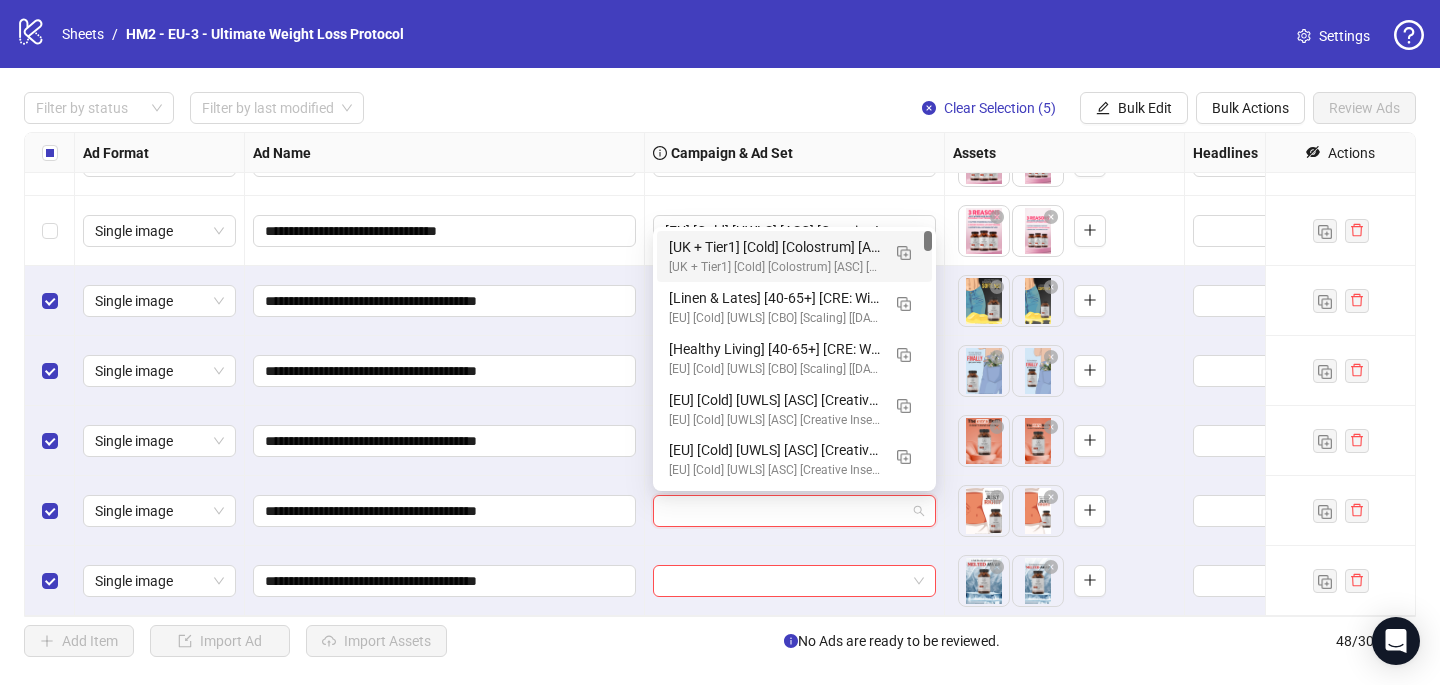 paste on "**********" 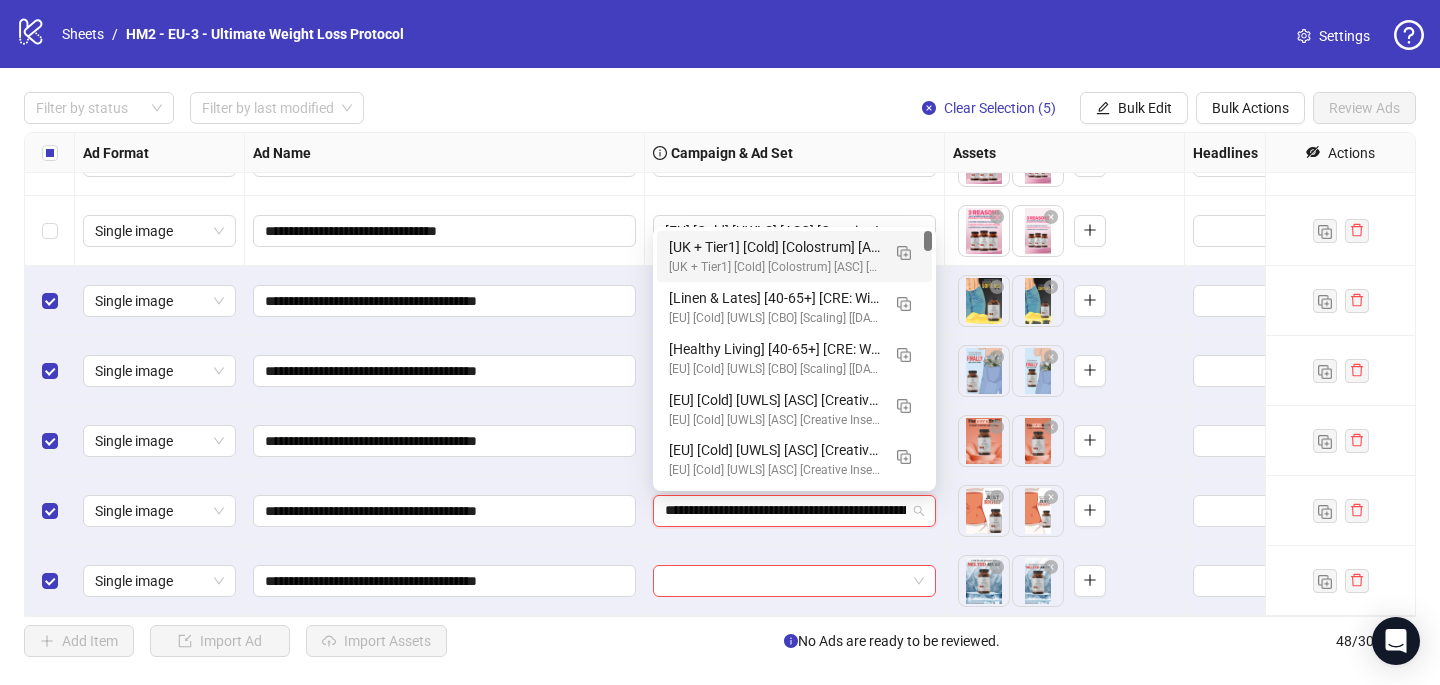 scroll, scrollTop: 0, scrollLeft: 118, axis: horizontal 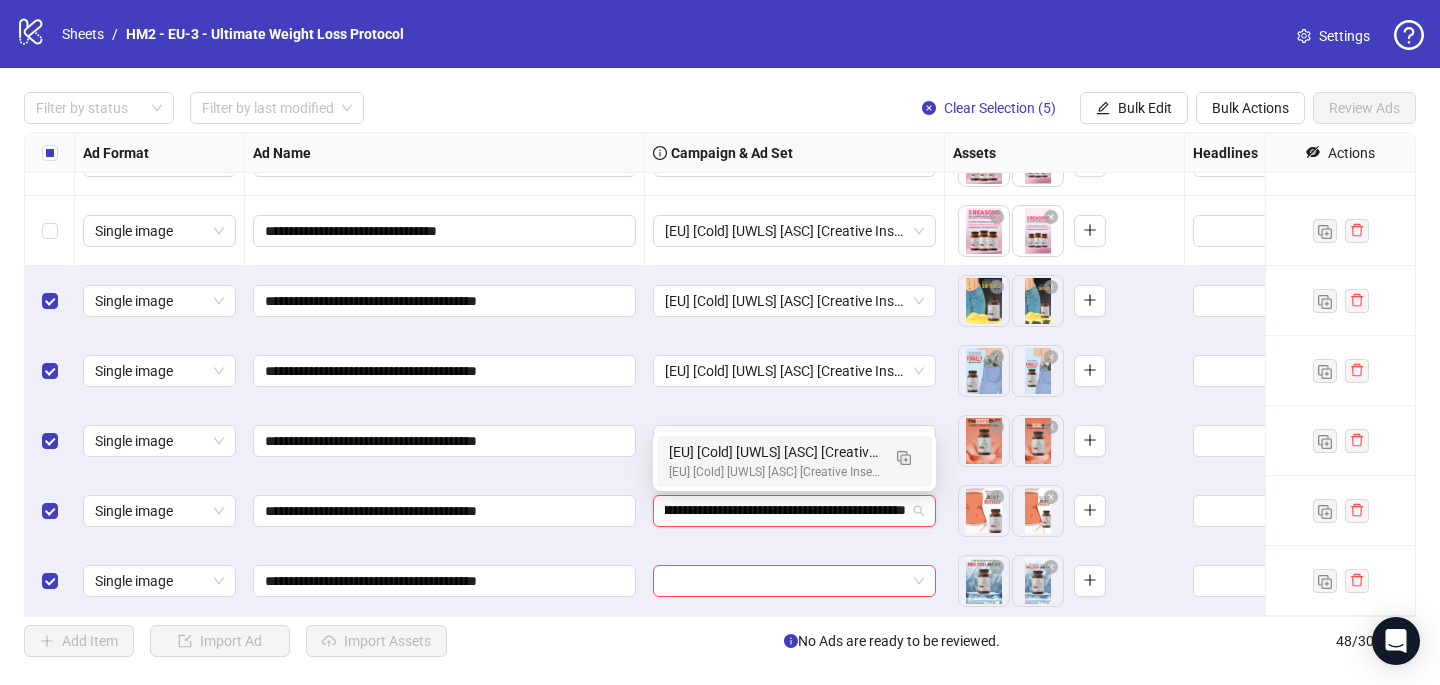 click on "[EU] [Cold] [UWLS] [ASC] [Creative Insertion] [22 July 2025] [EU] [Cold] [UWLS] [ASC] [Creative Insertion - testing #4] [22 July 2025]" at bounding box center (774, 461) 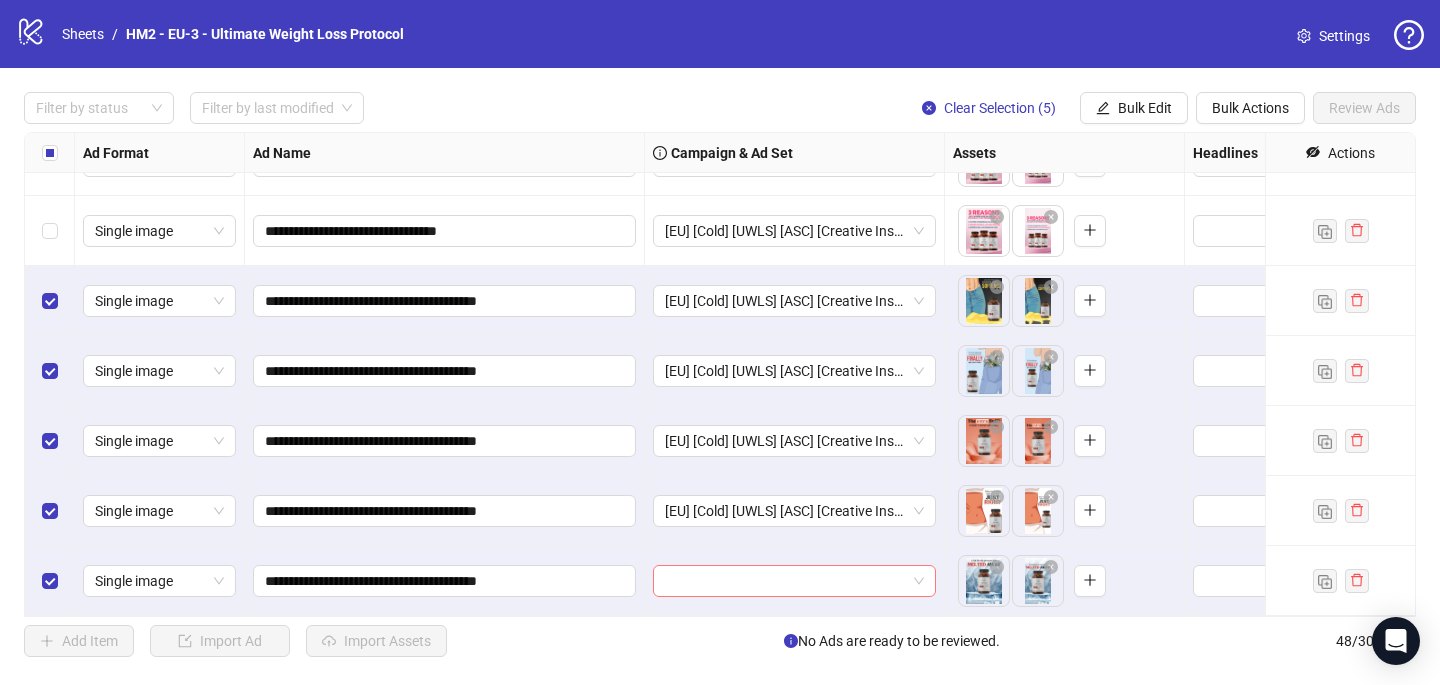 click at bounding box center [785, 581] 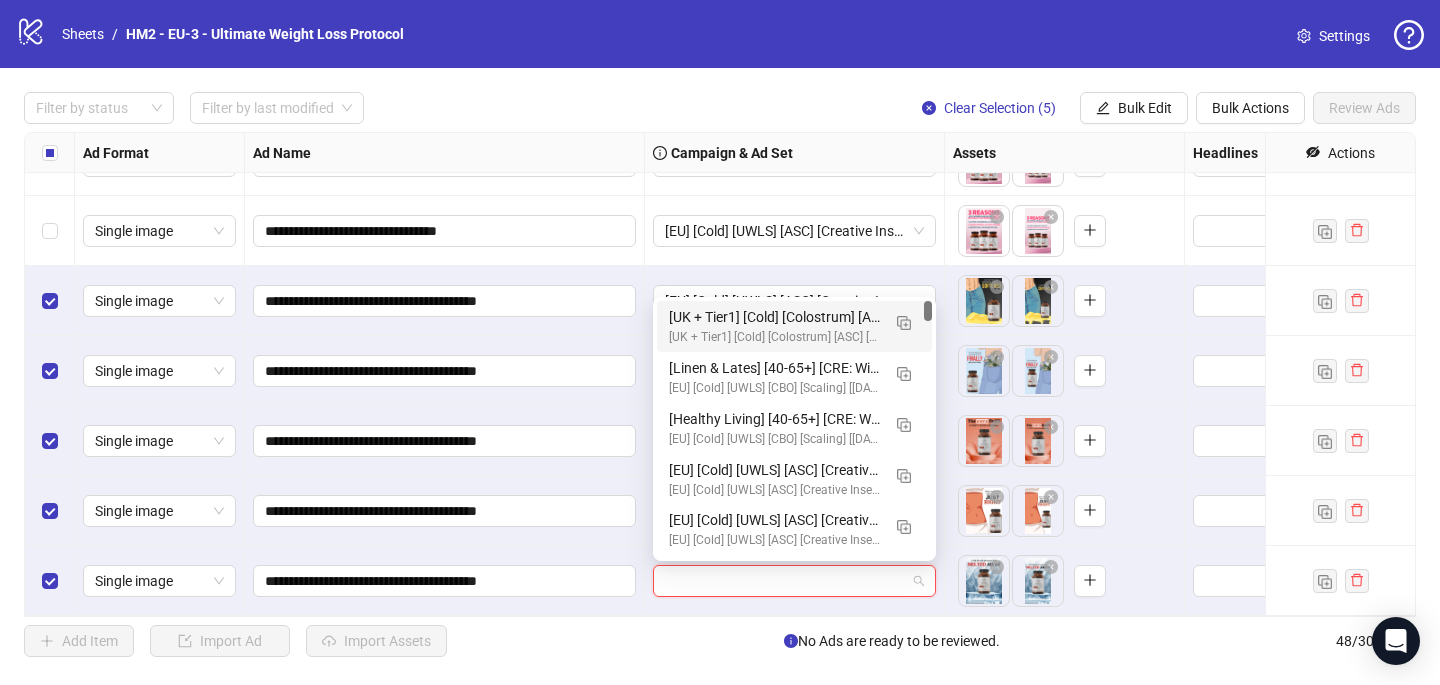 paste on "**********" 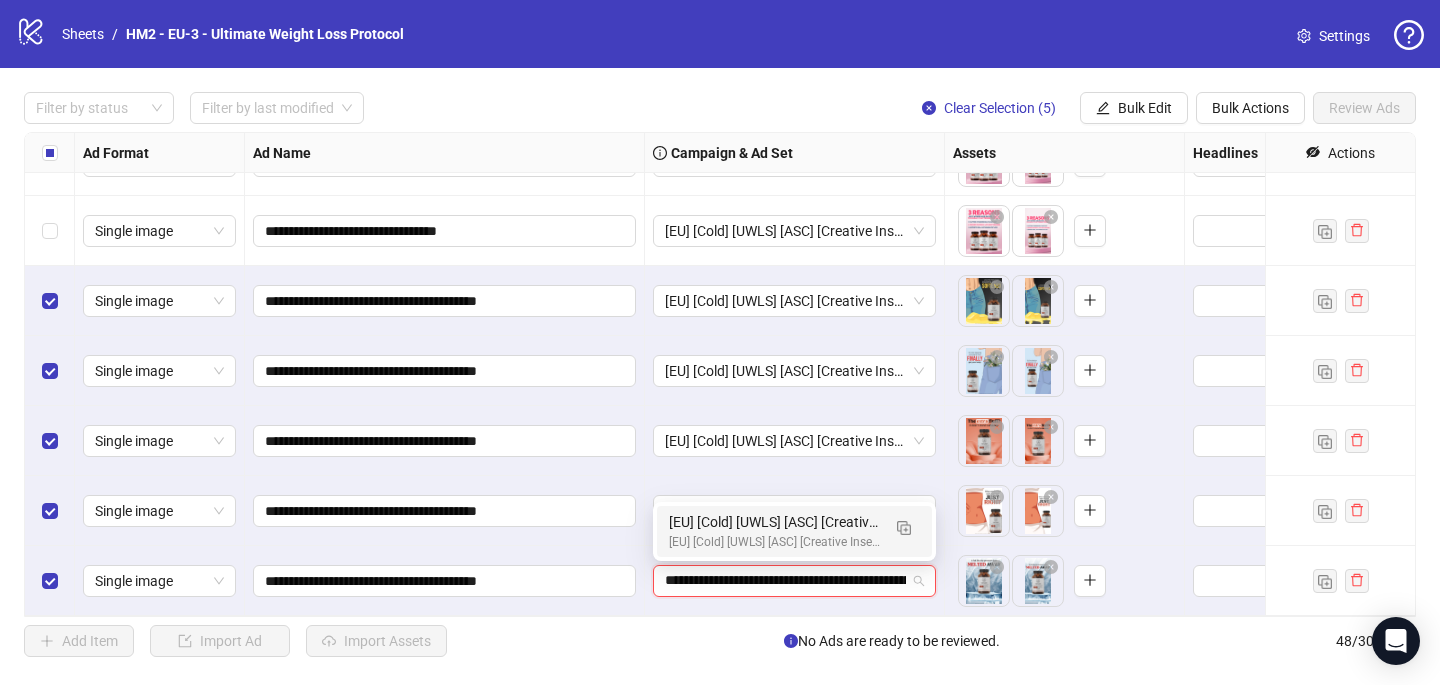 scroll, scrollTop: 0, scrollLeft: 118, axis: horizontal 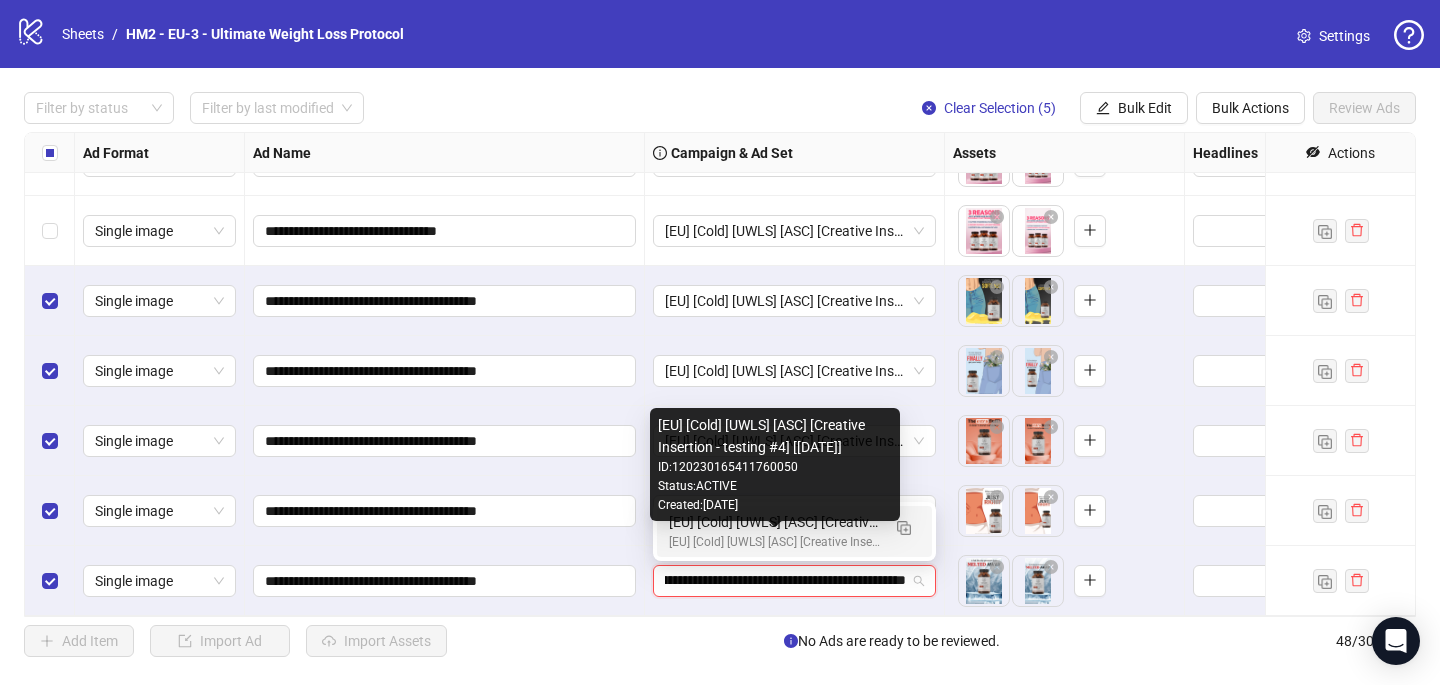 click on "[EU] [Cold] [UWLS] [ASC] [Creative Insertion - testing #4] [22 July 2025]" at bounding box center [774, 542] 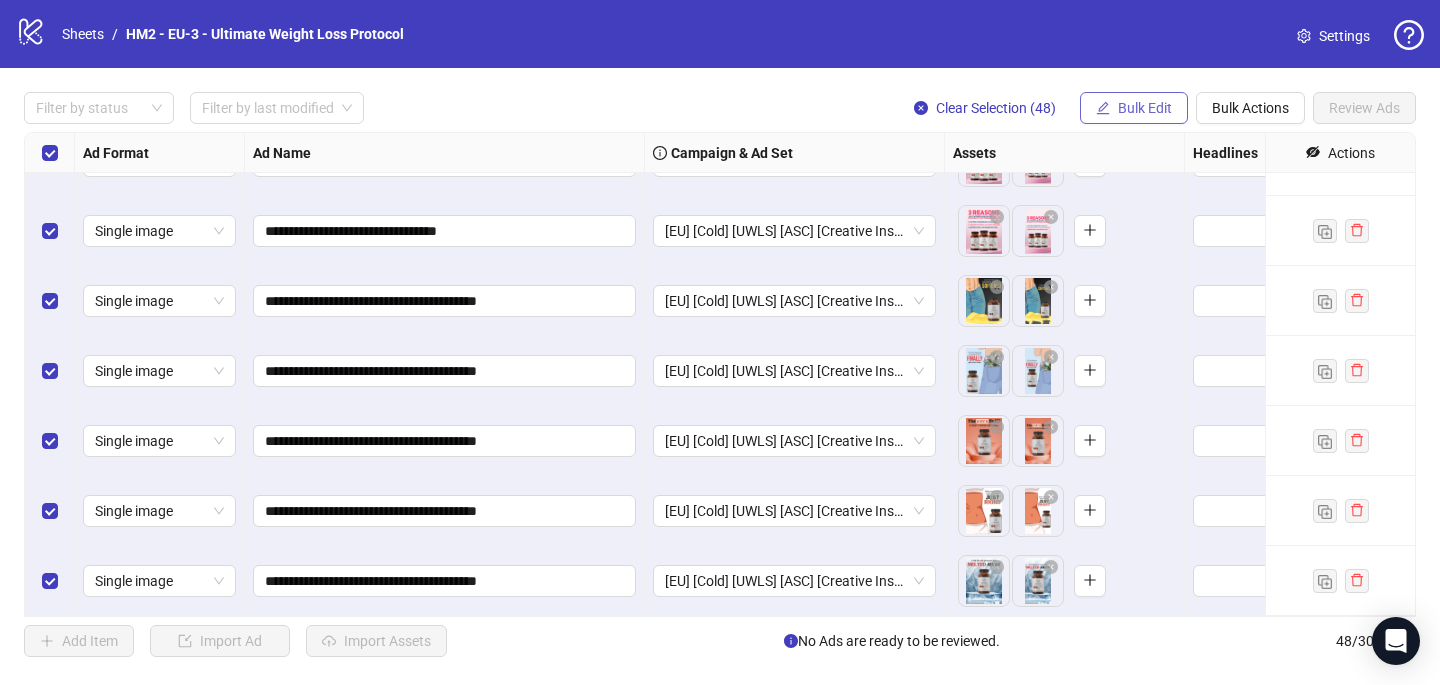 click on "Bulk Edit" at bounding box center (1145, 108) 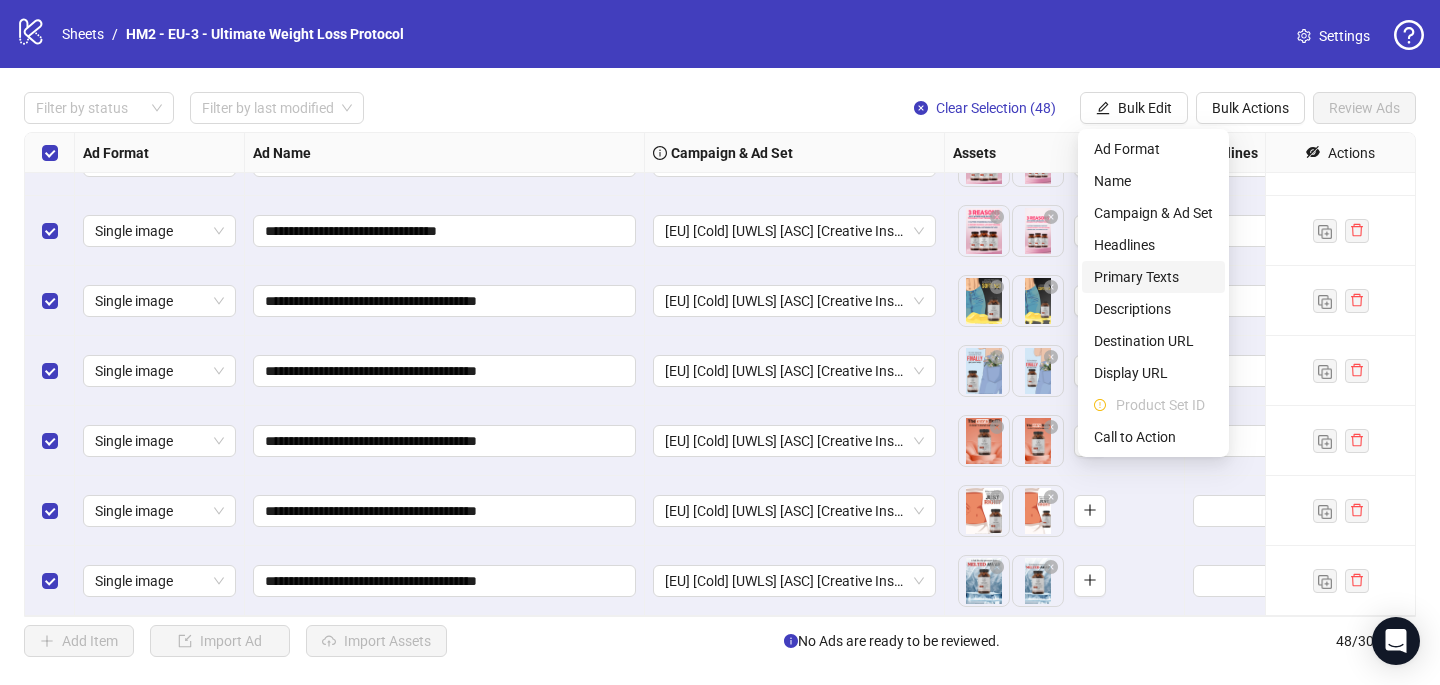 click on "Primary Texts" at bounding box center [1153, 277] 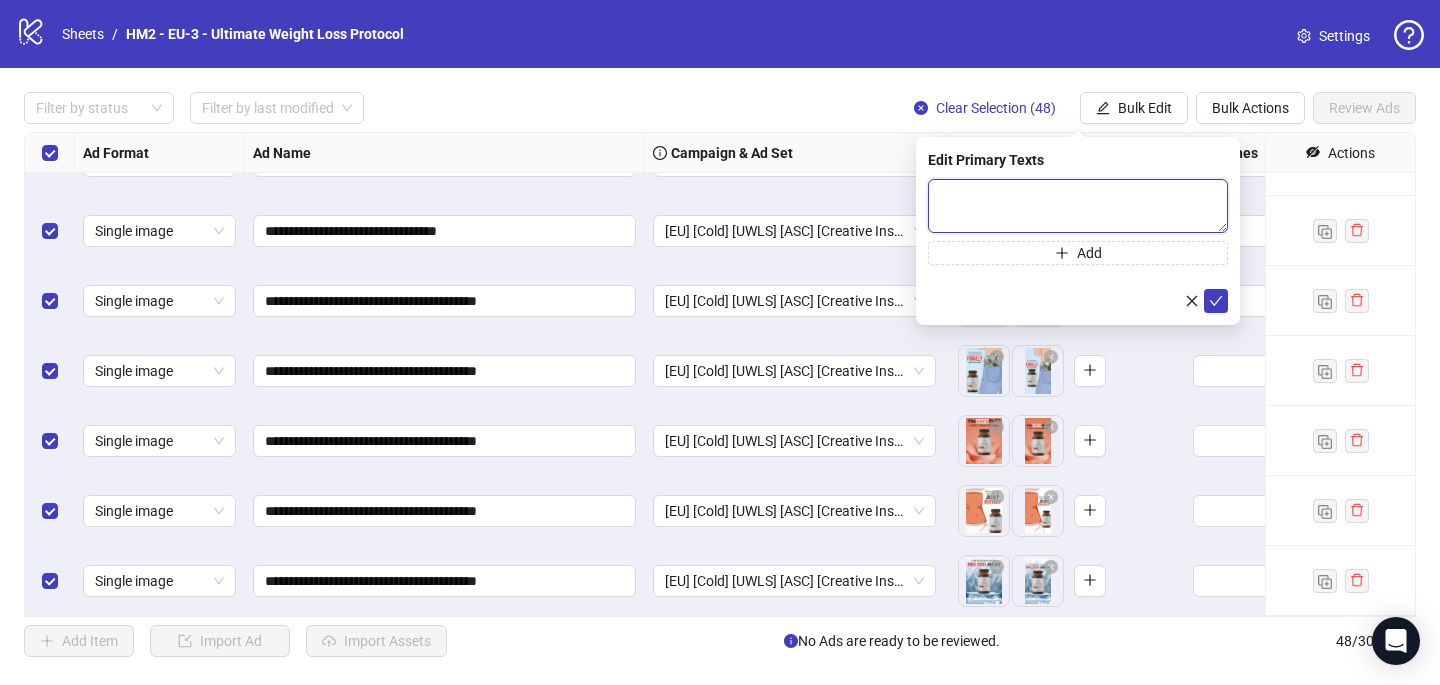 click at bounding box center (1078, 206) 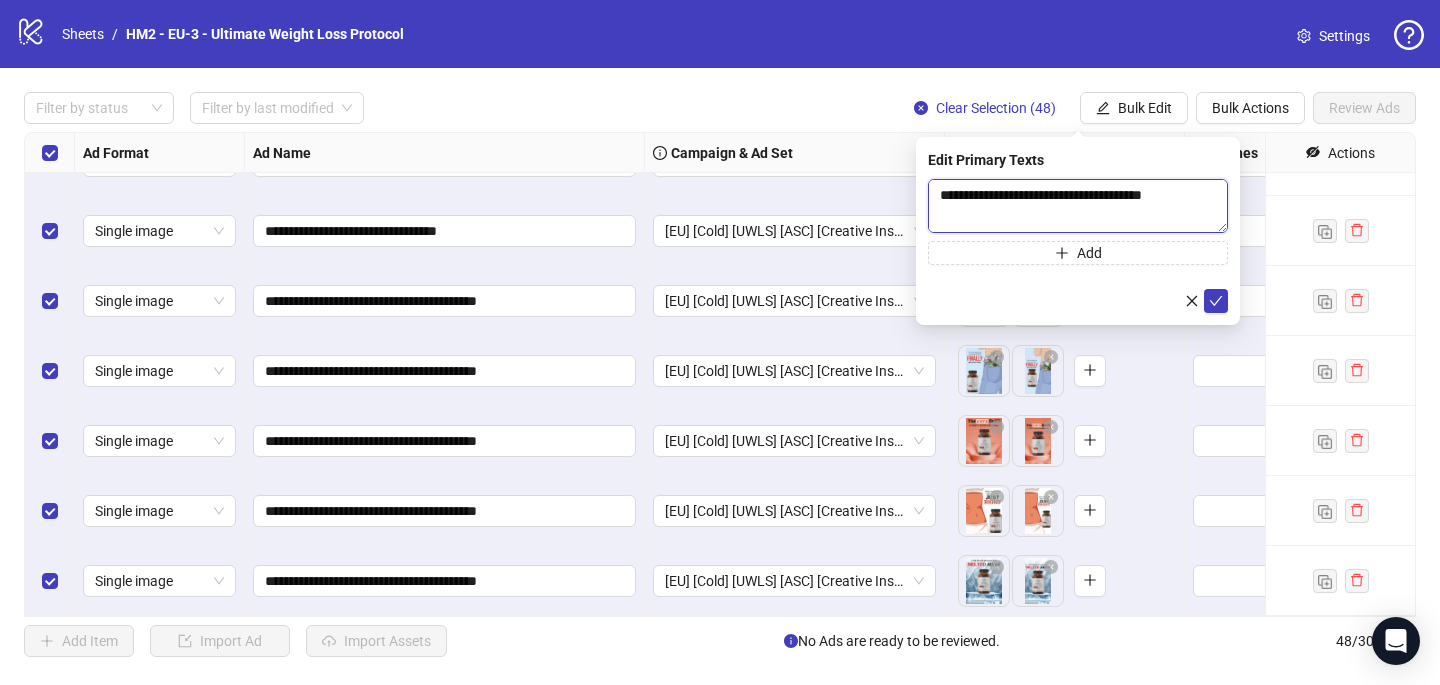 scroll, scrollTop: 433, scrollLeft: 0, axis: vertical 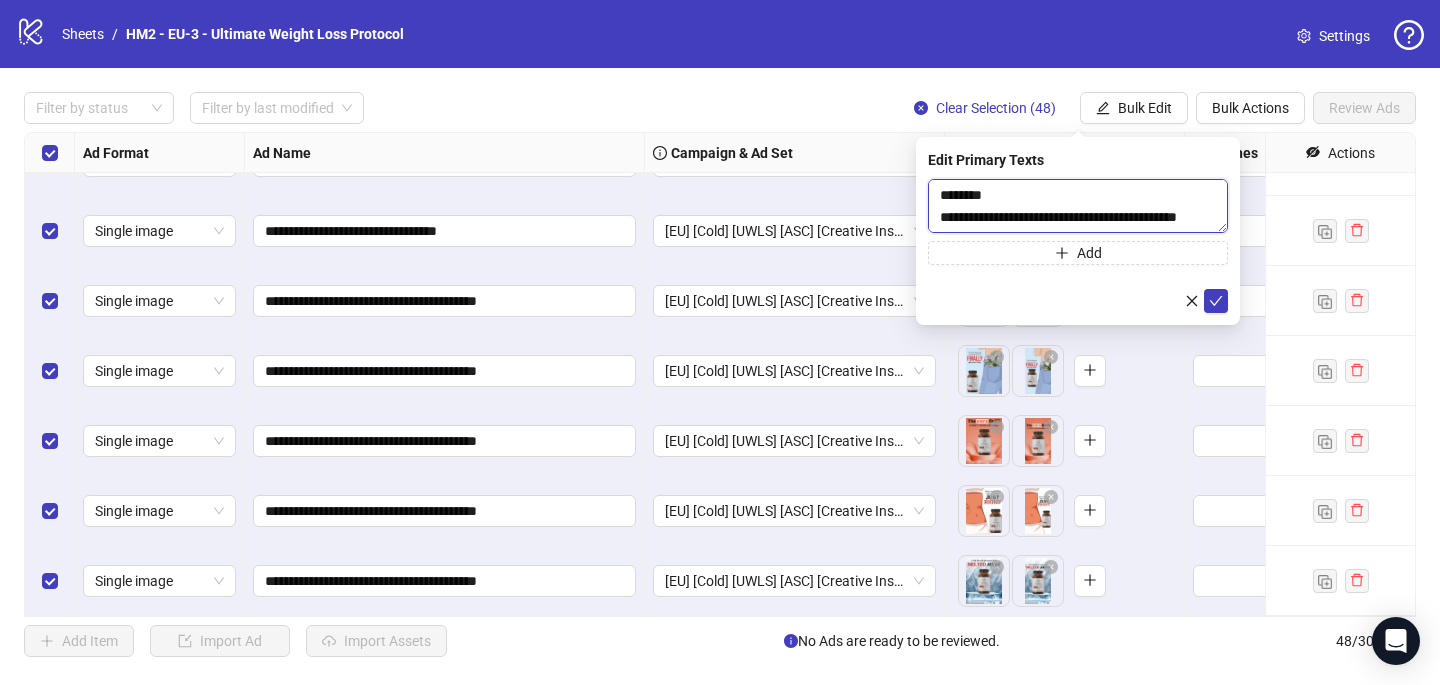 drag, startPoint x: 1006, startPoint y: 221, endPoint x: 936, endPoint y: 209, distance: 71.021126 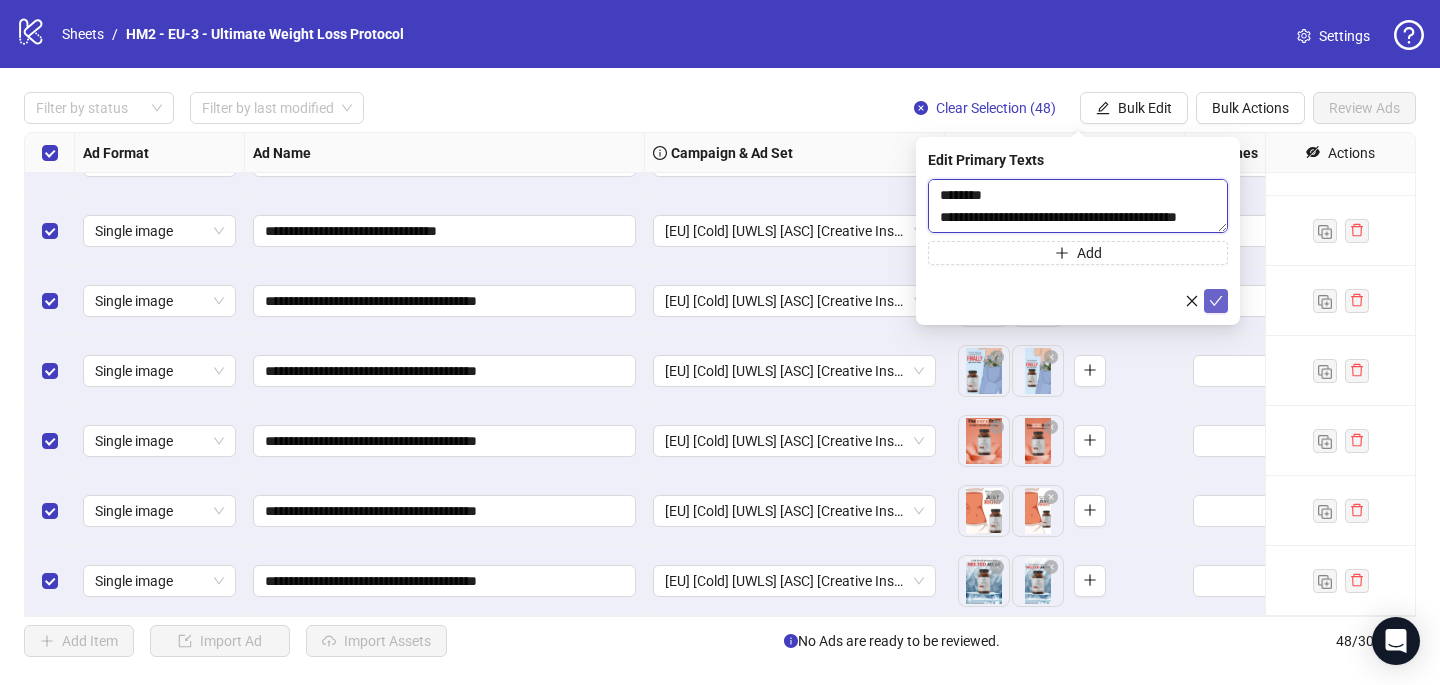 type on "**********" 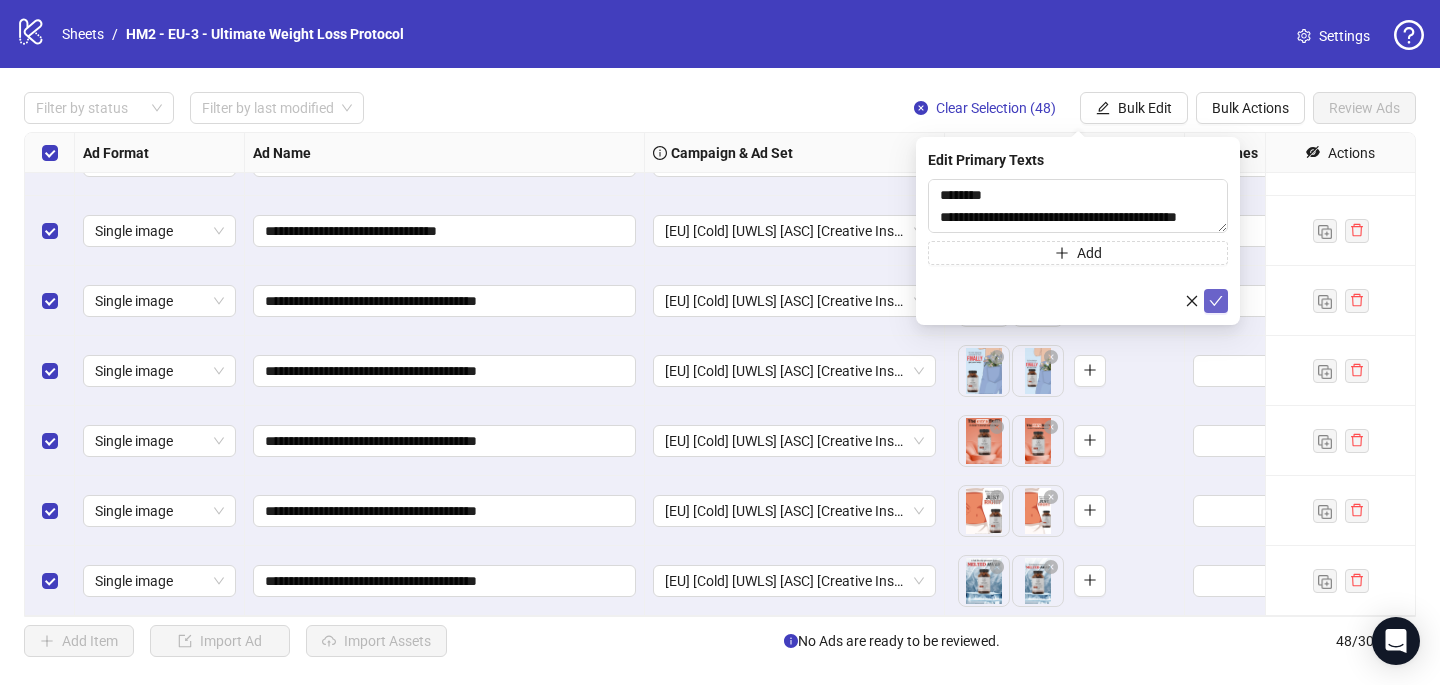 click 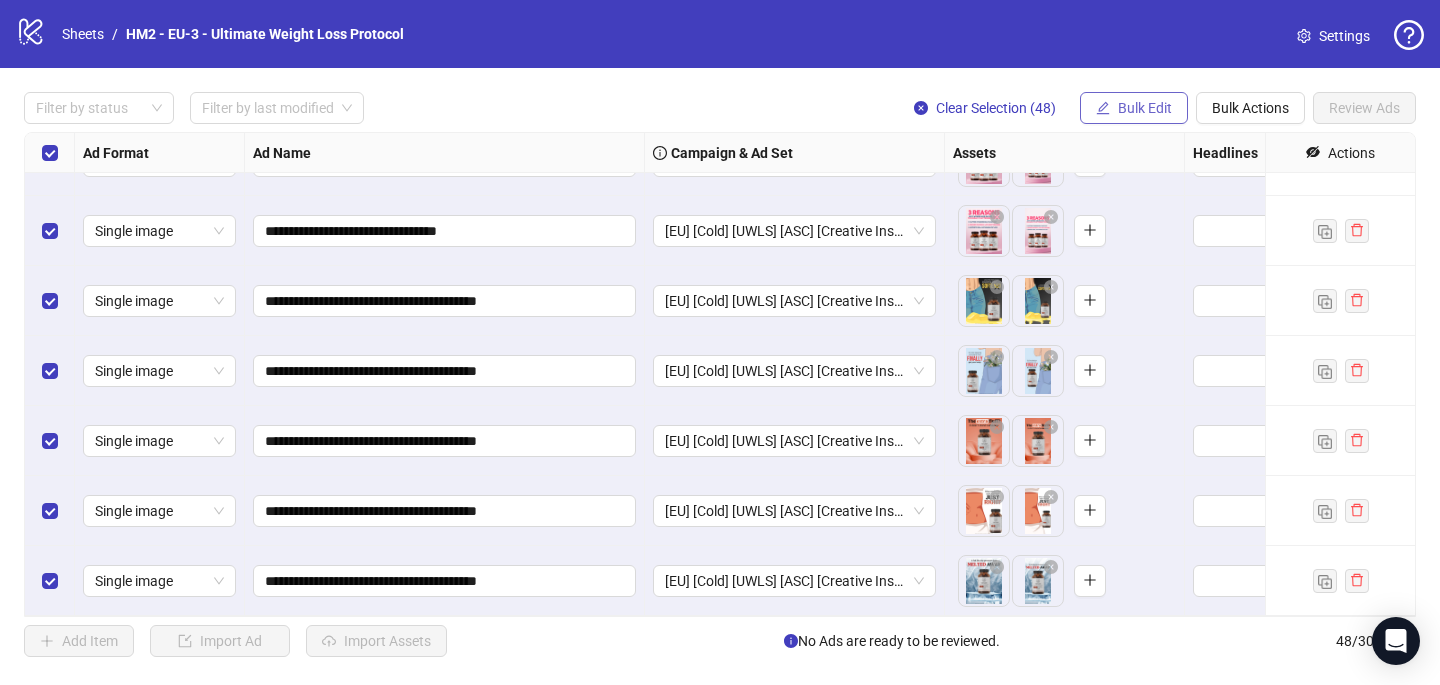 click on "Bulk Edit" at bounding box center [1145, 108] 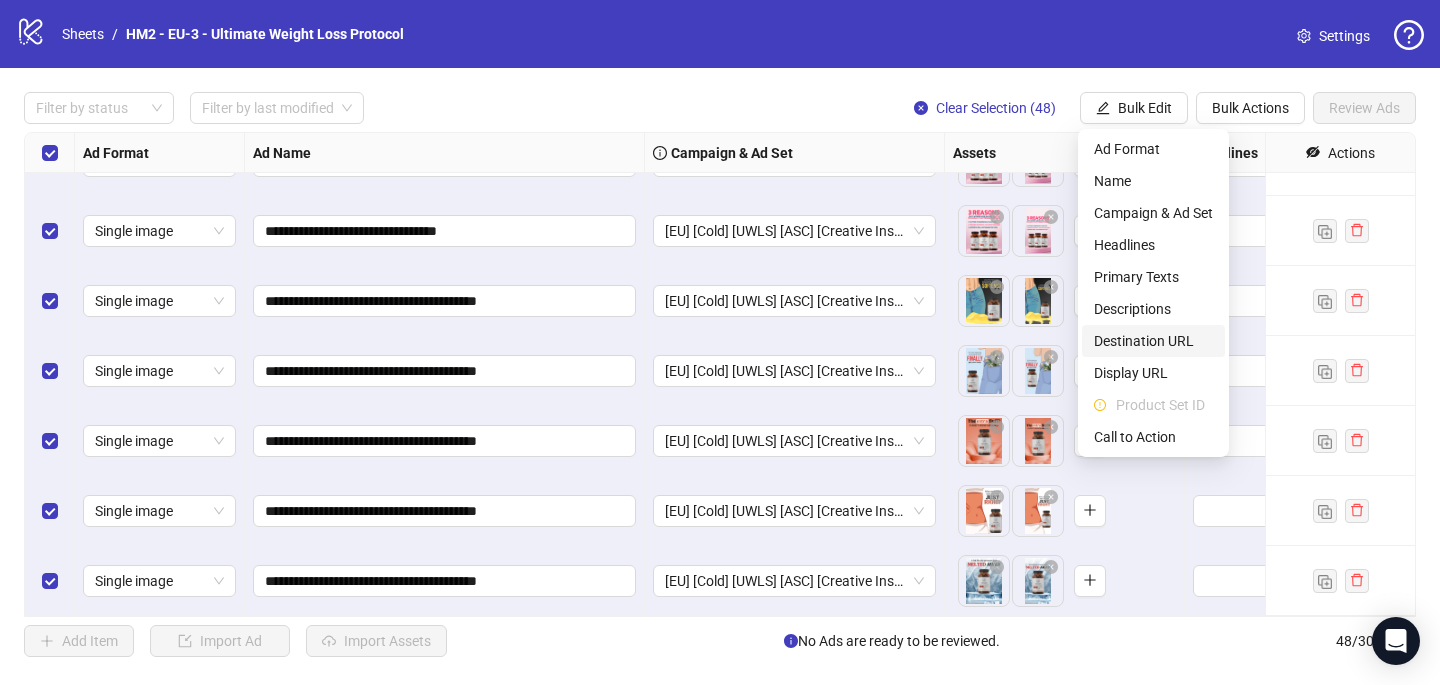click on "Destination URL" at bounding box center (1153, 341) 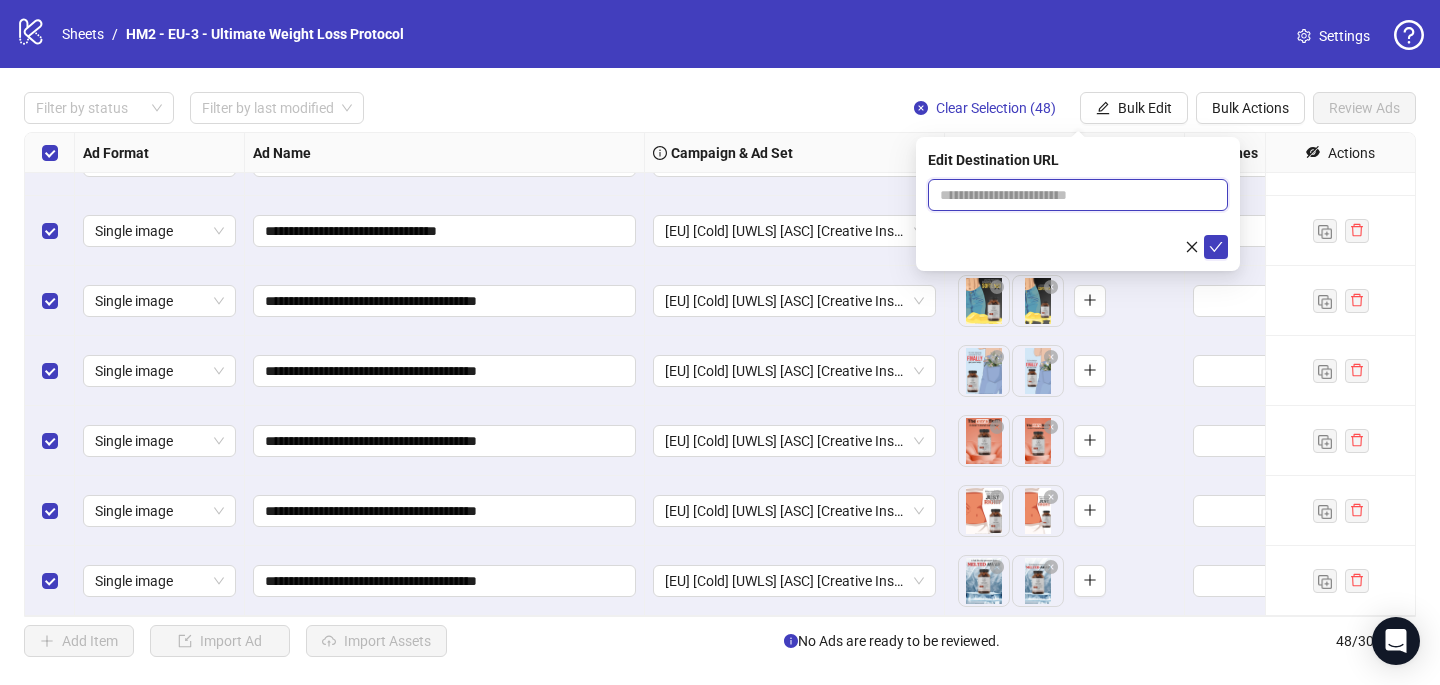 click at bounding box center (1070, 195) 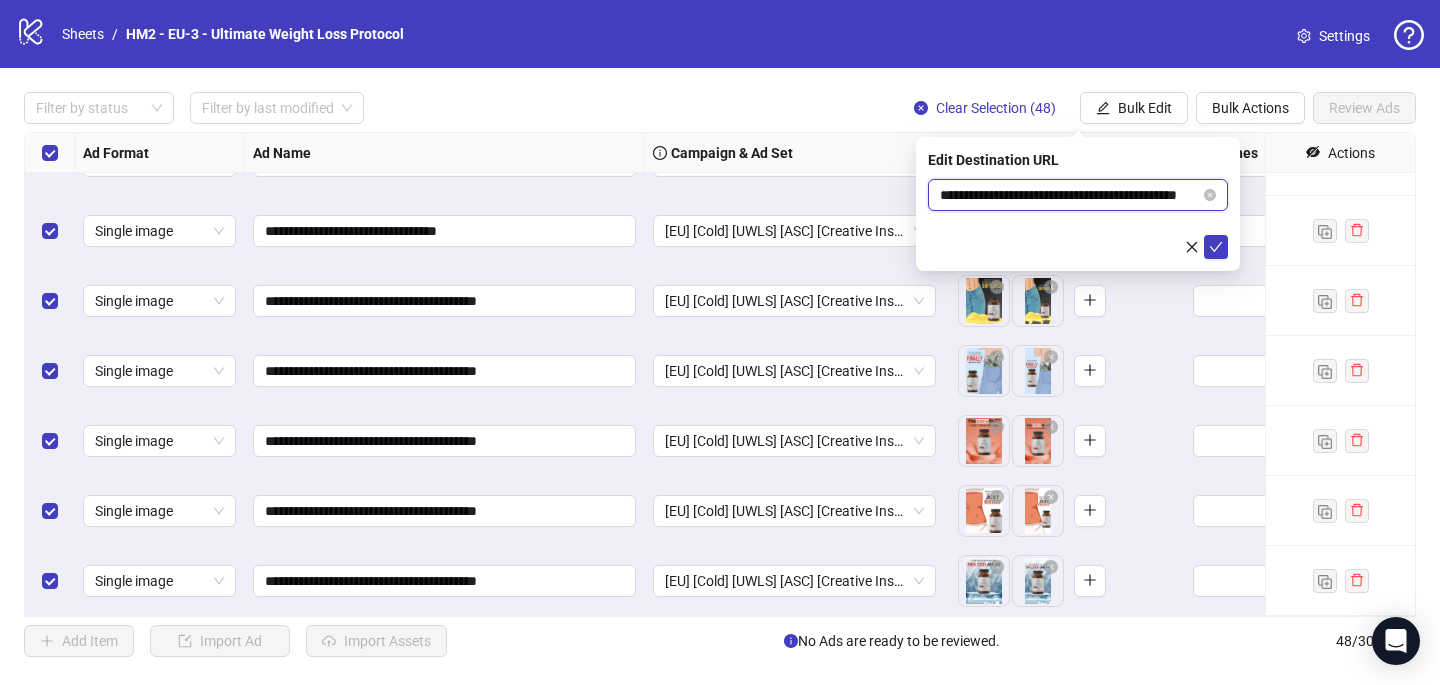 scroll, scrollTop: 0, scrollLeft: 68, axis: horizontal 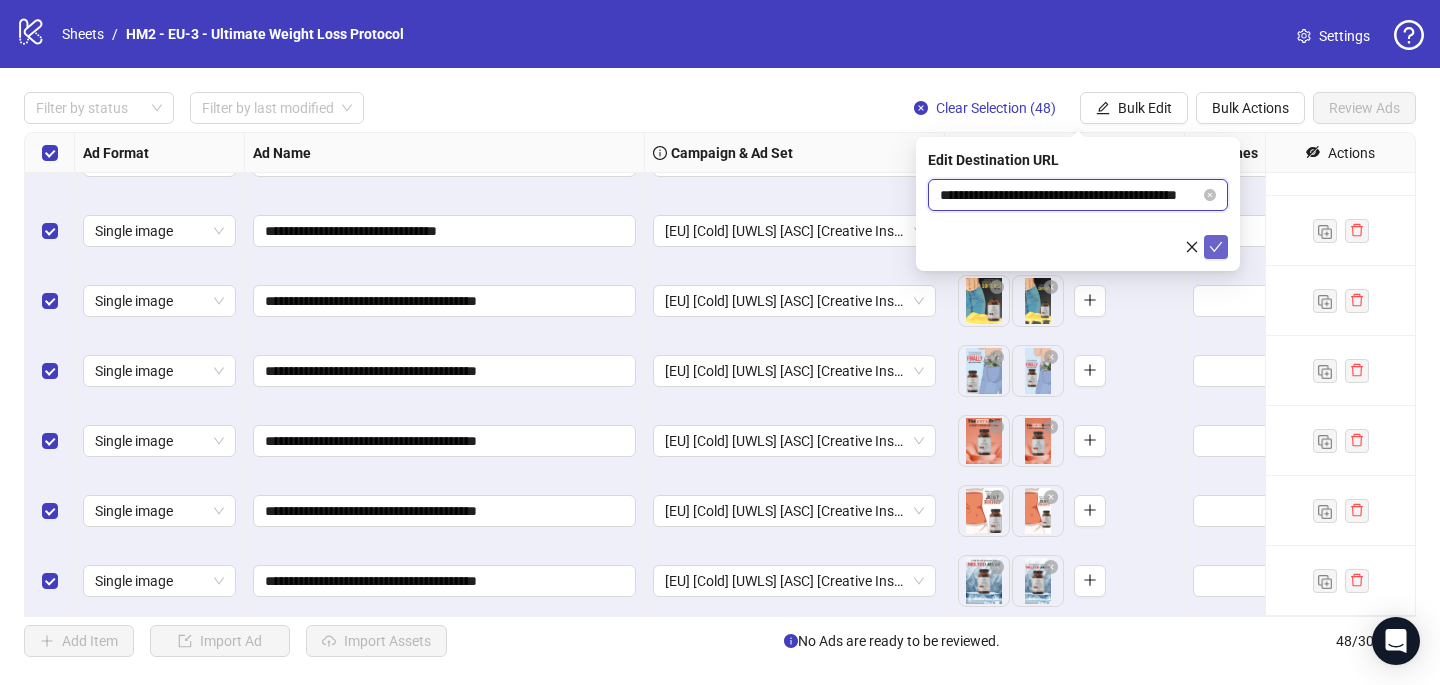 type on "**********" 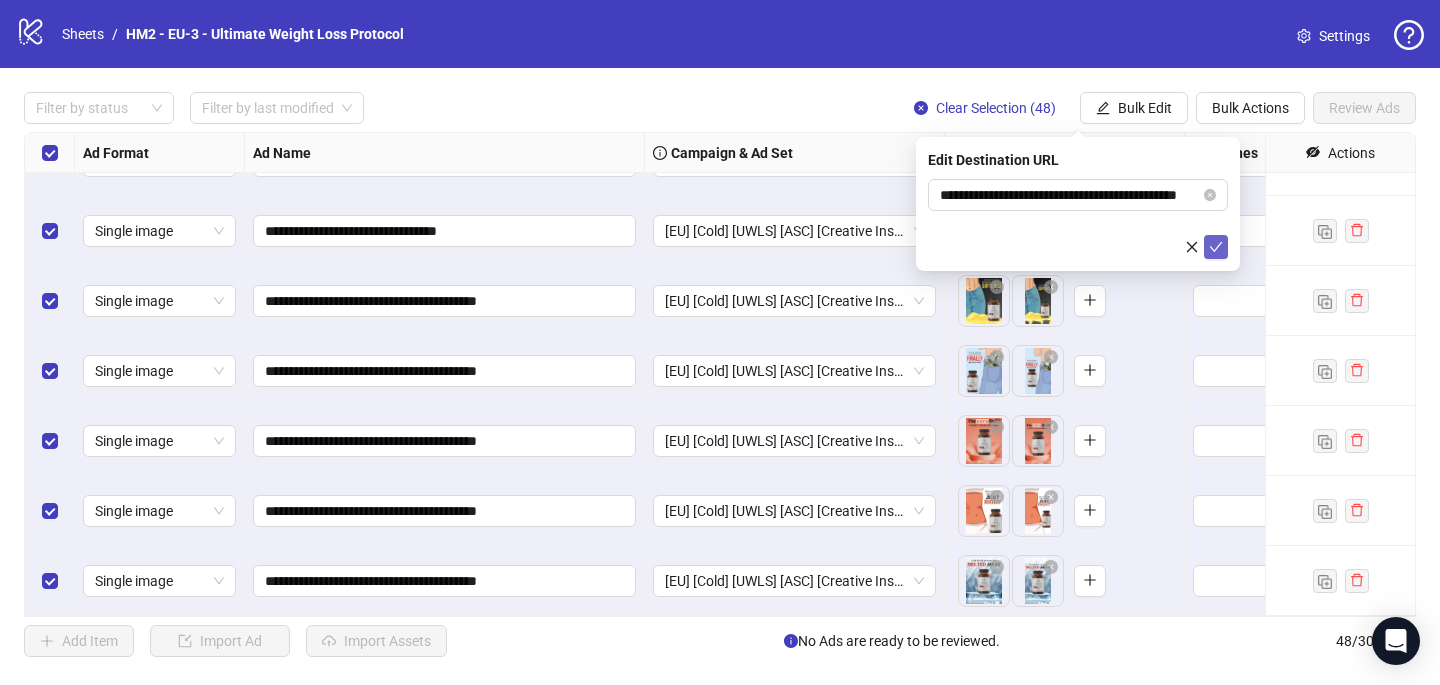 click 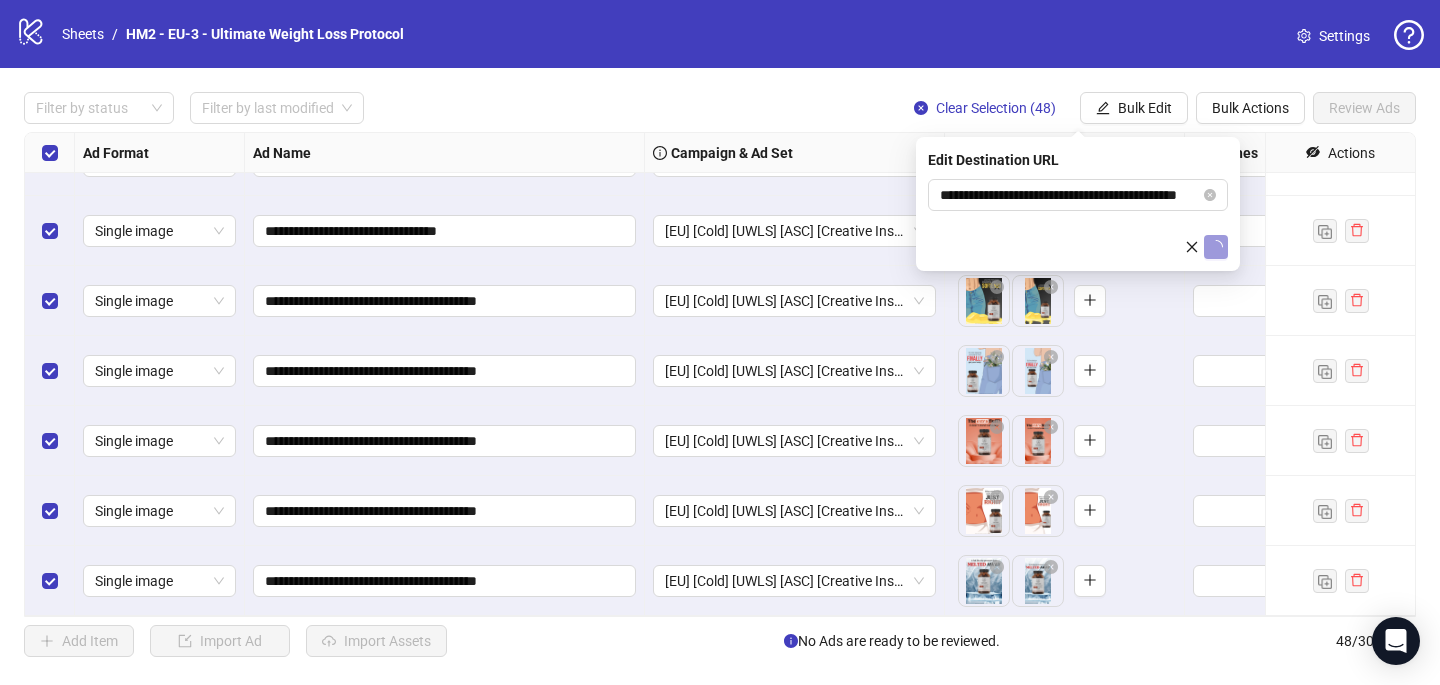 scroll, scrollTop: 0, scrollLeft: 0, axis: both 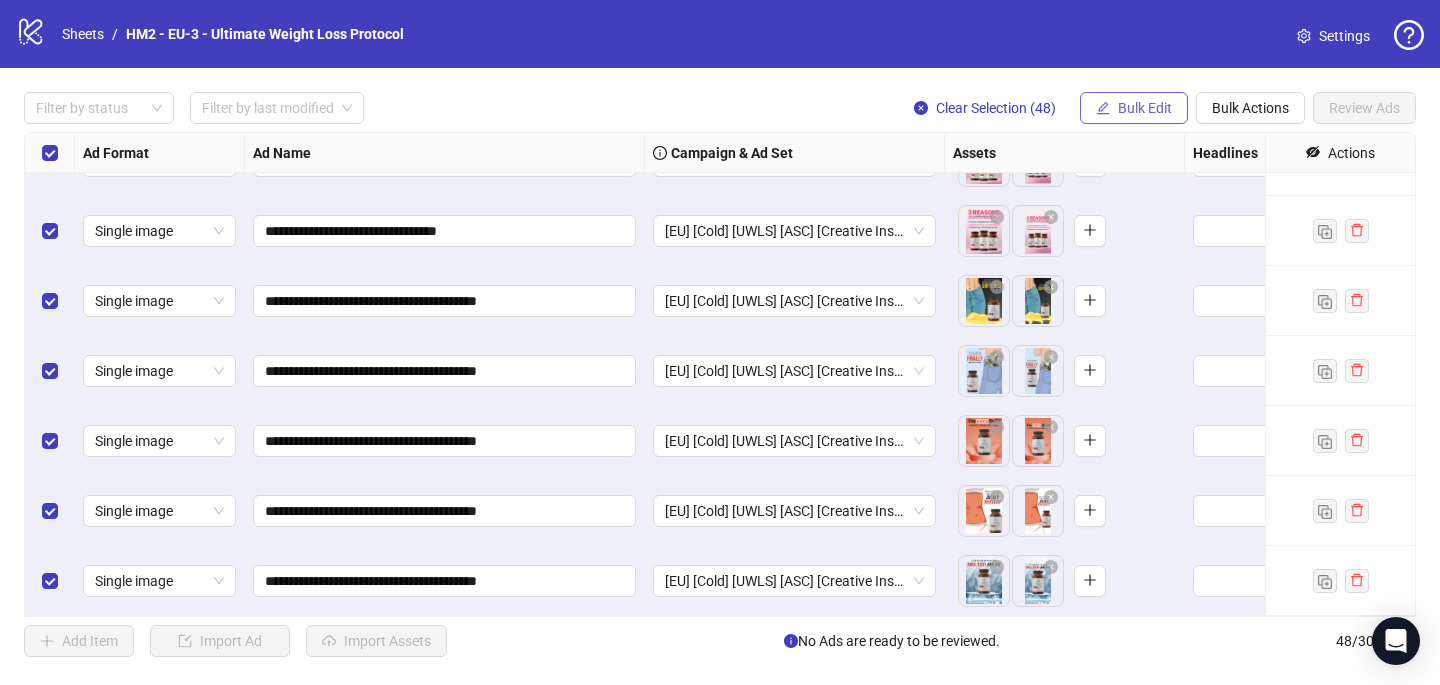 click on "Bulk Edit" at bounding box center (1134, 108) 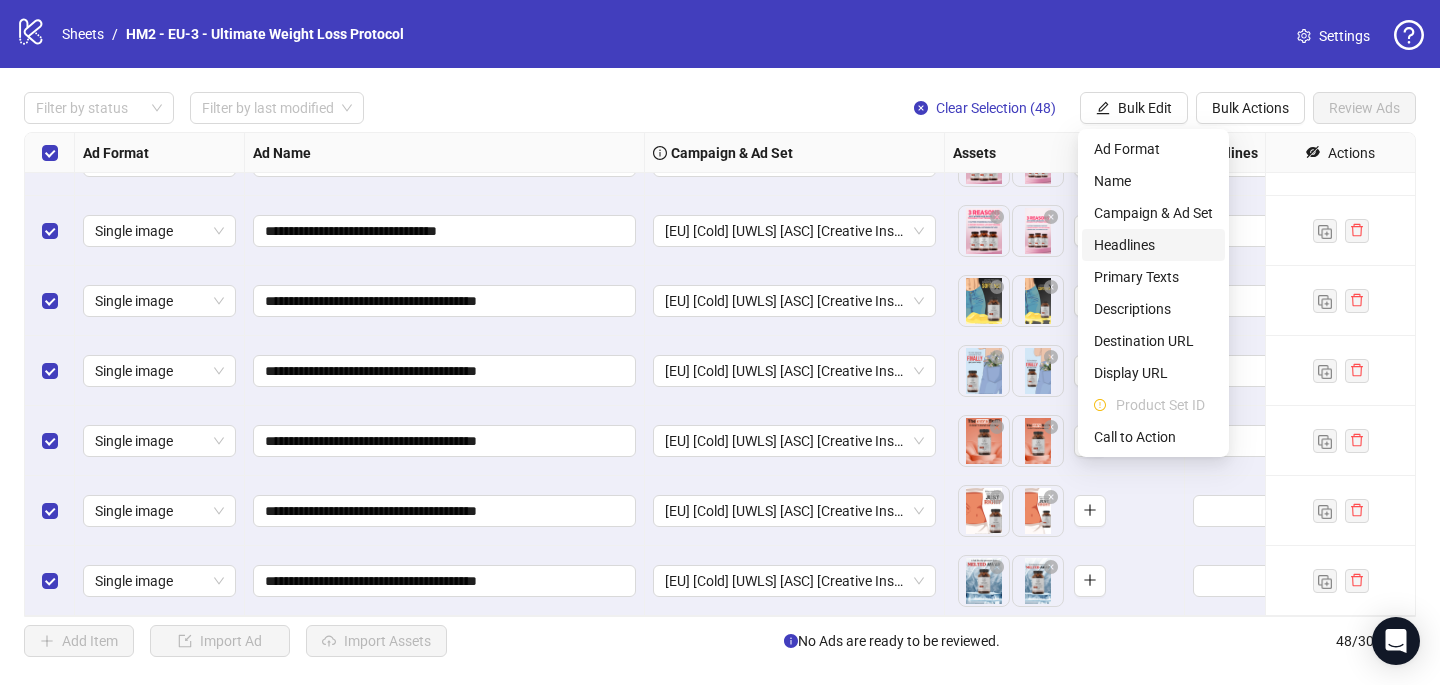 click on "Headlines" at bounding box center (1153, 245) 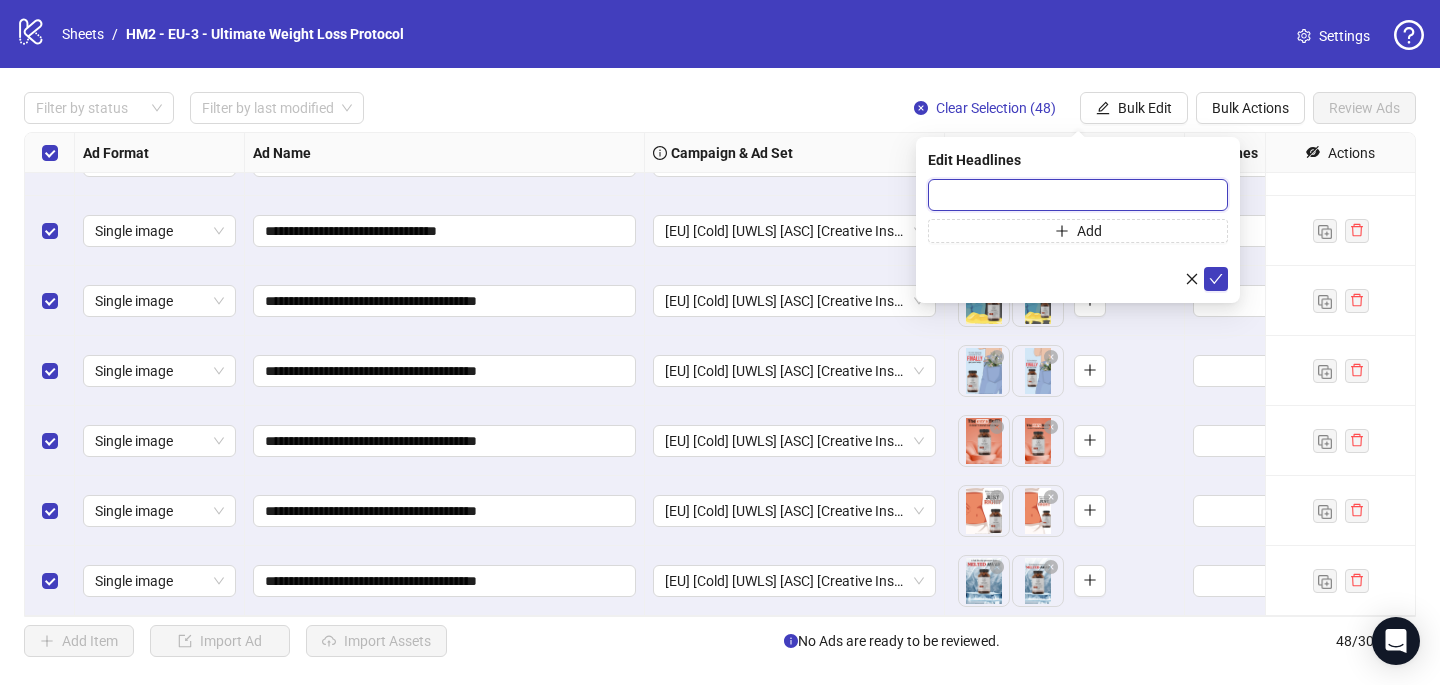 click at bounding box center [1078, 195] 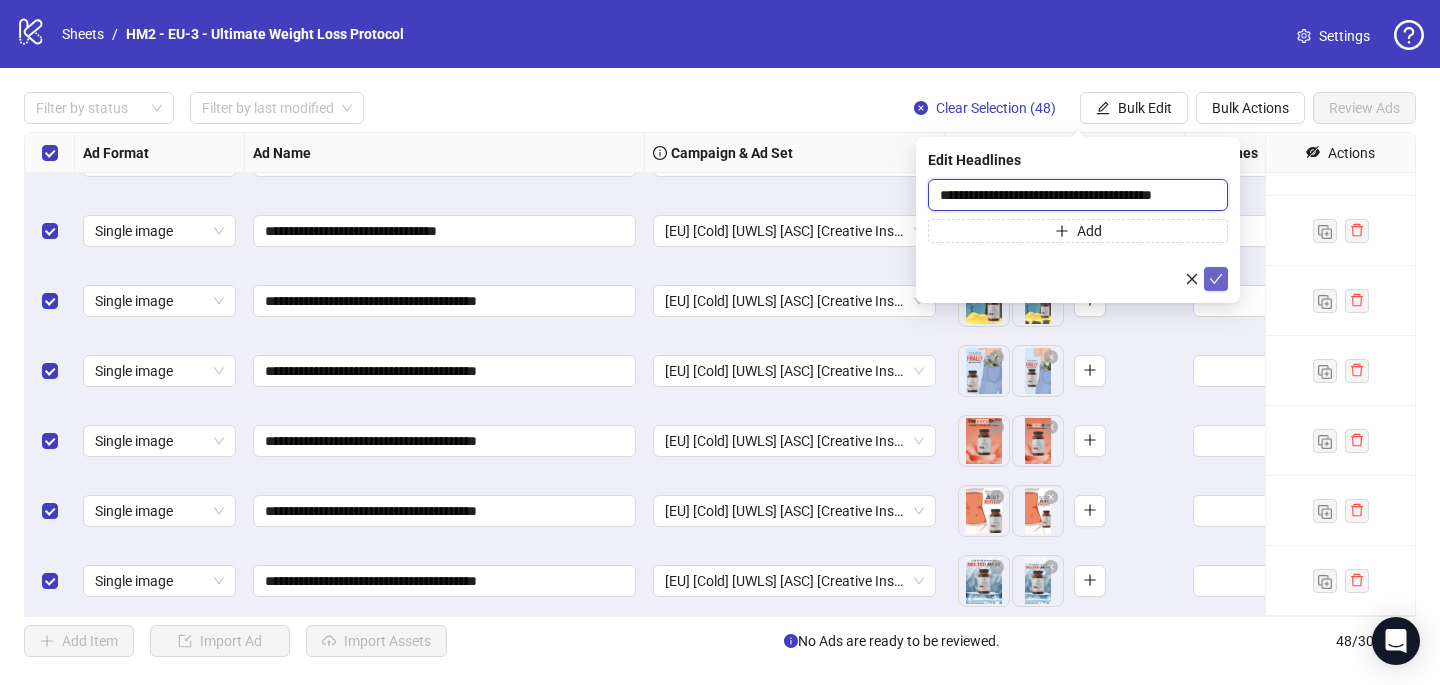 type on "**********" 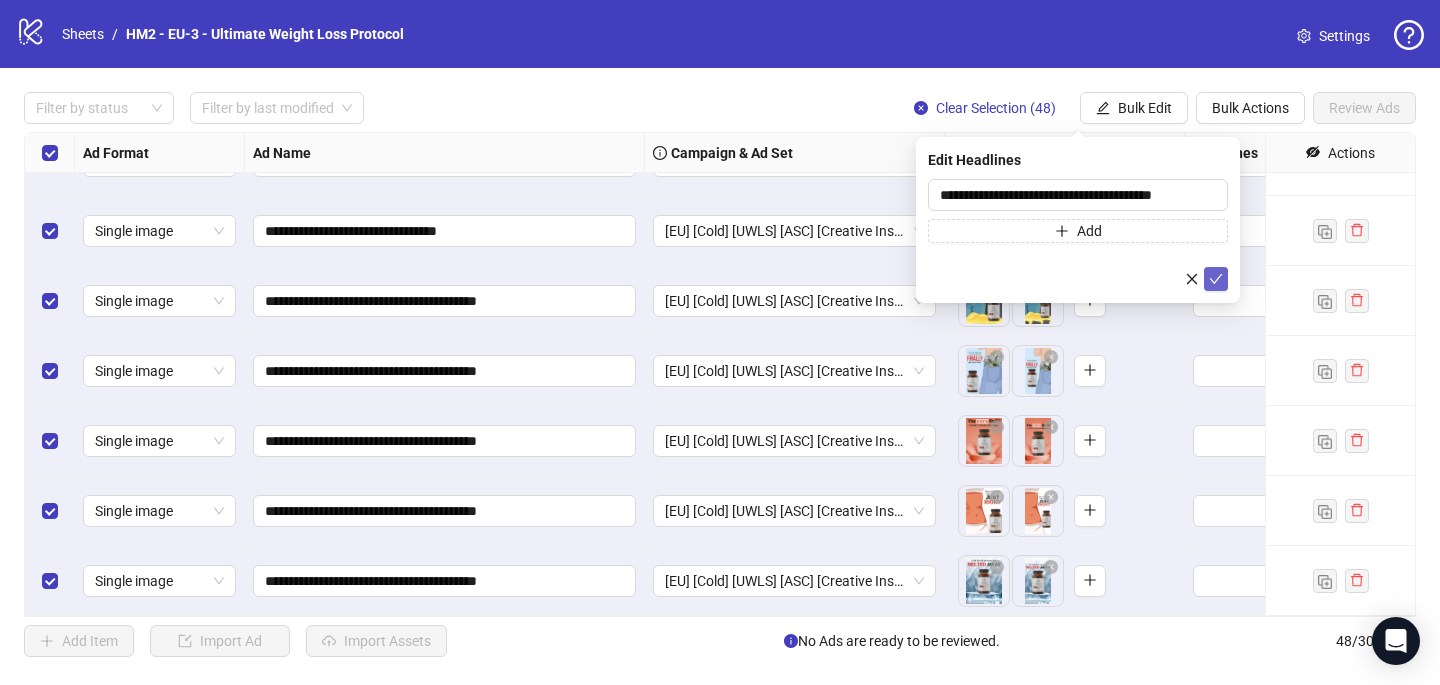 click 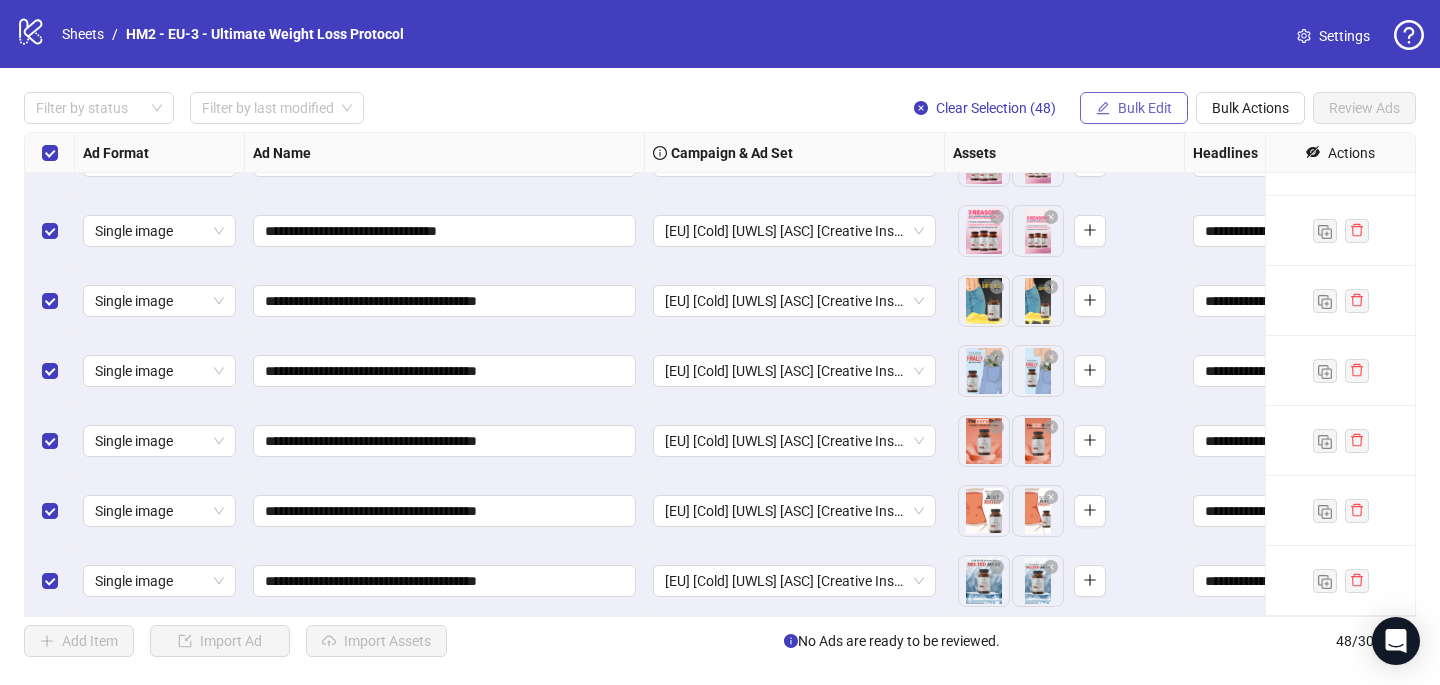 click on "Bulk Edit" at bounding box center [1145, 108] 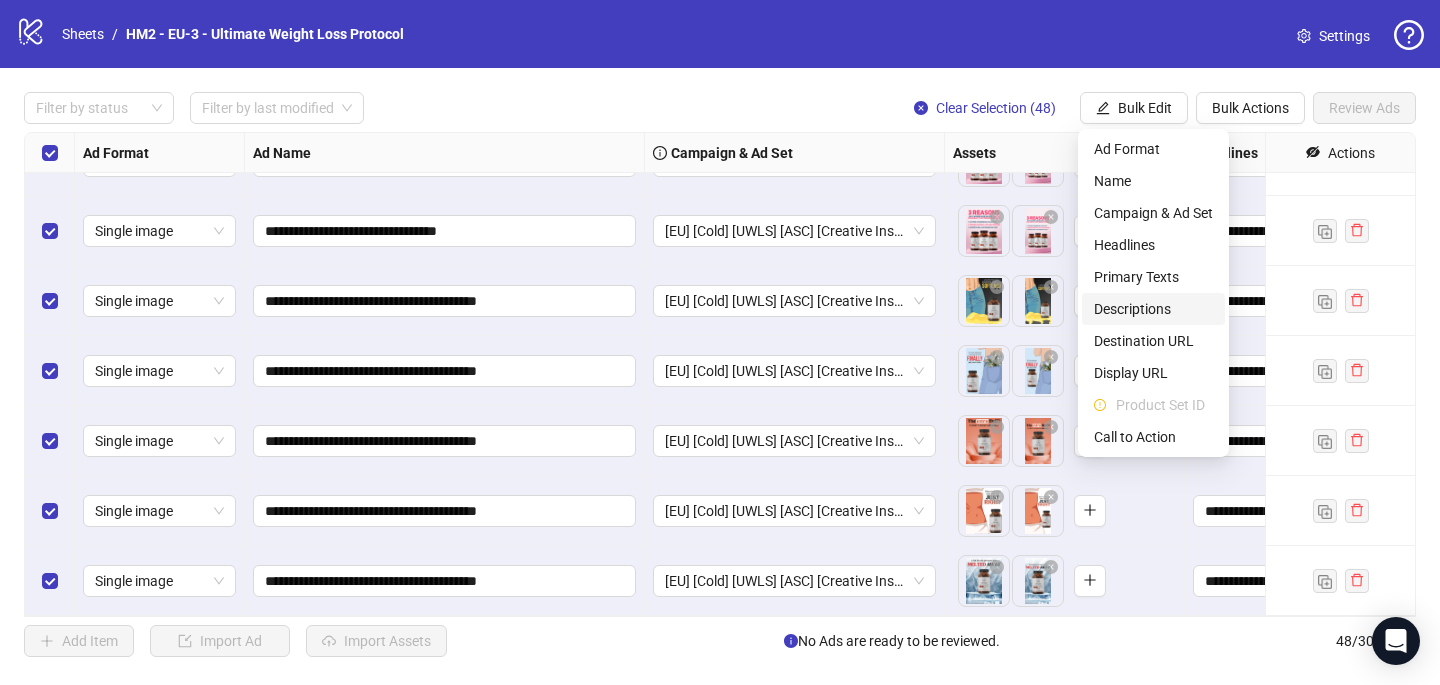 click on "Descriptions" at bounding box center [1153, 309] 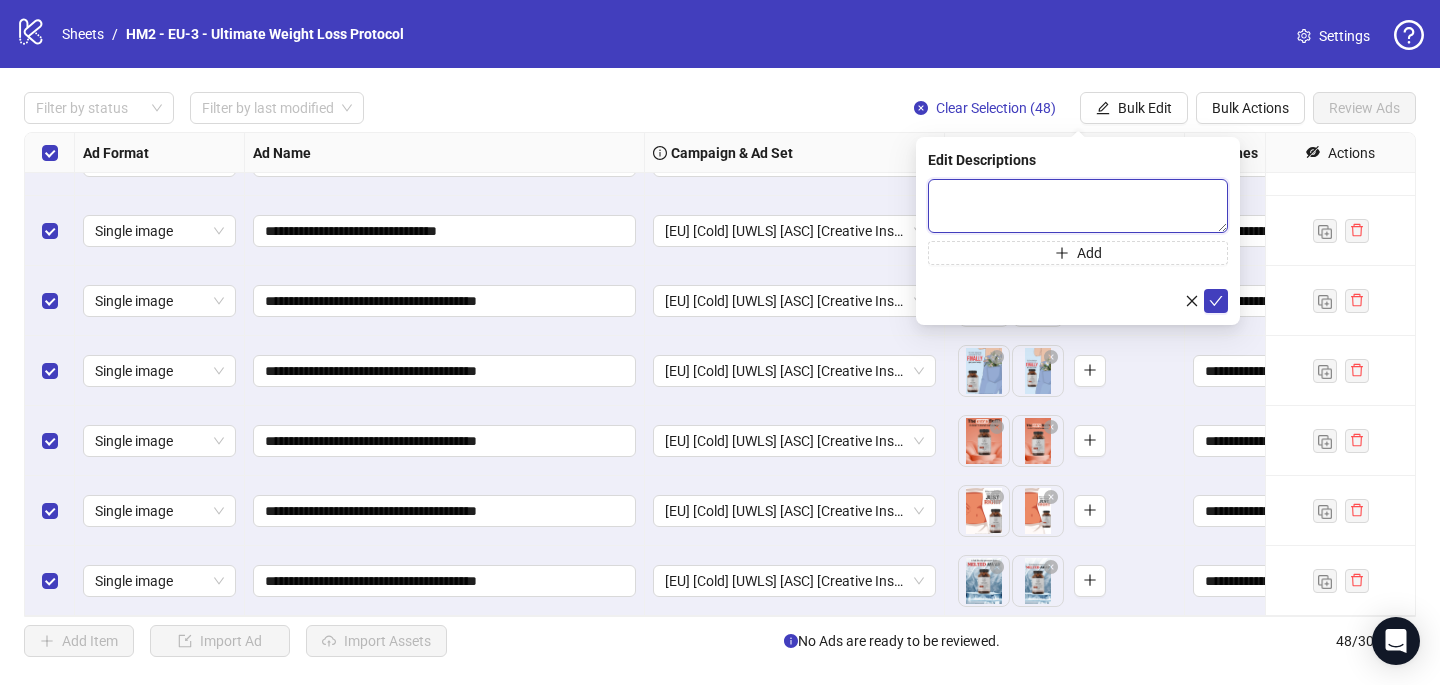 click at bounding box center (1078, 206) 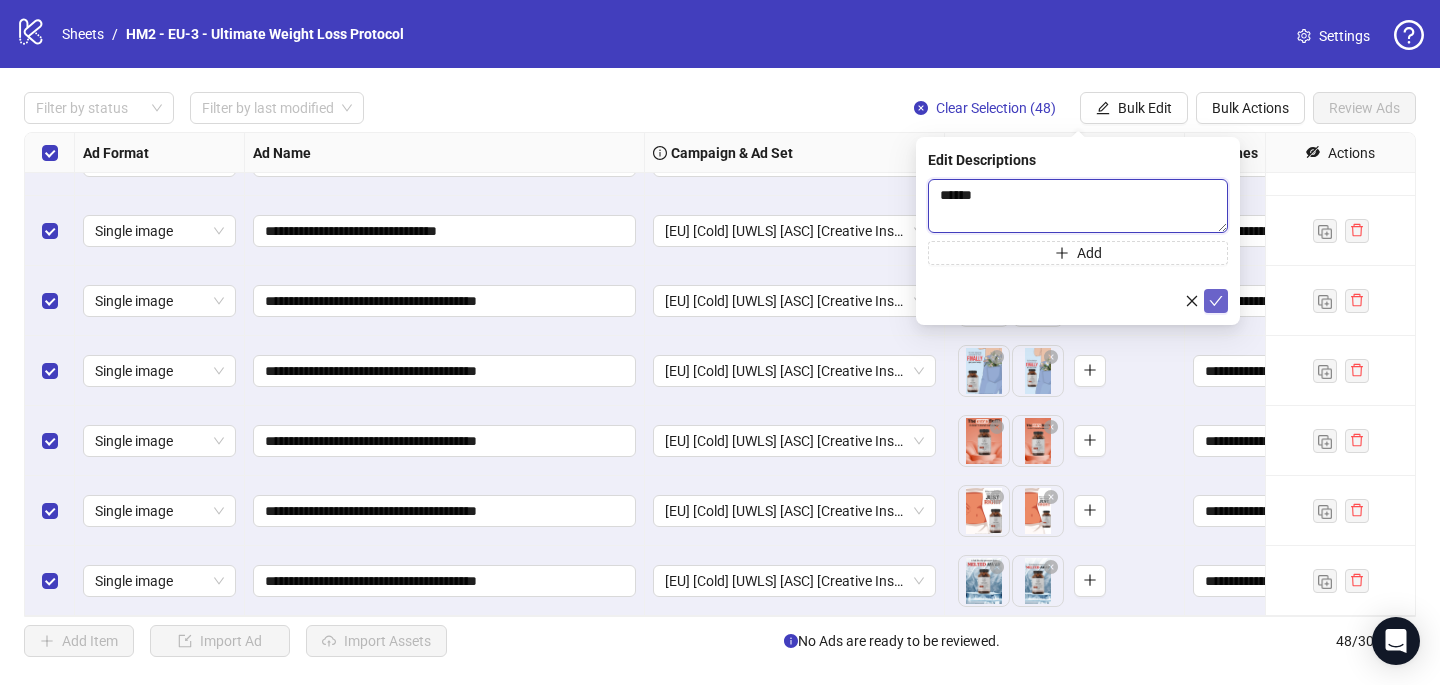 type 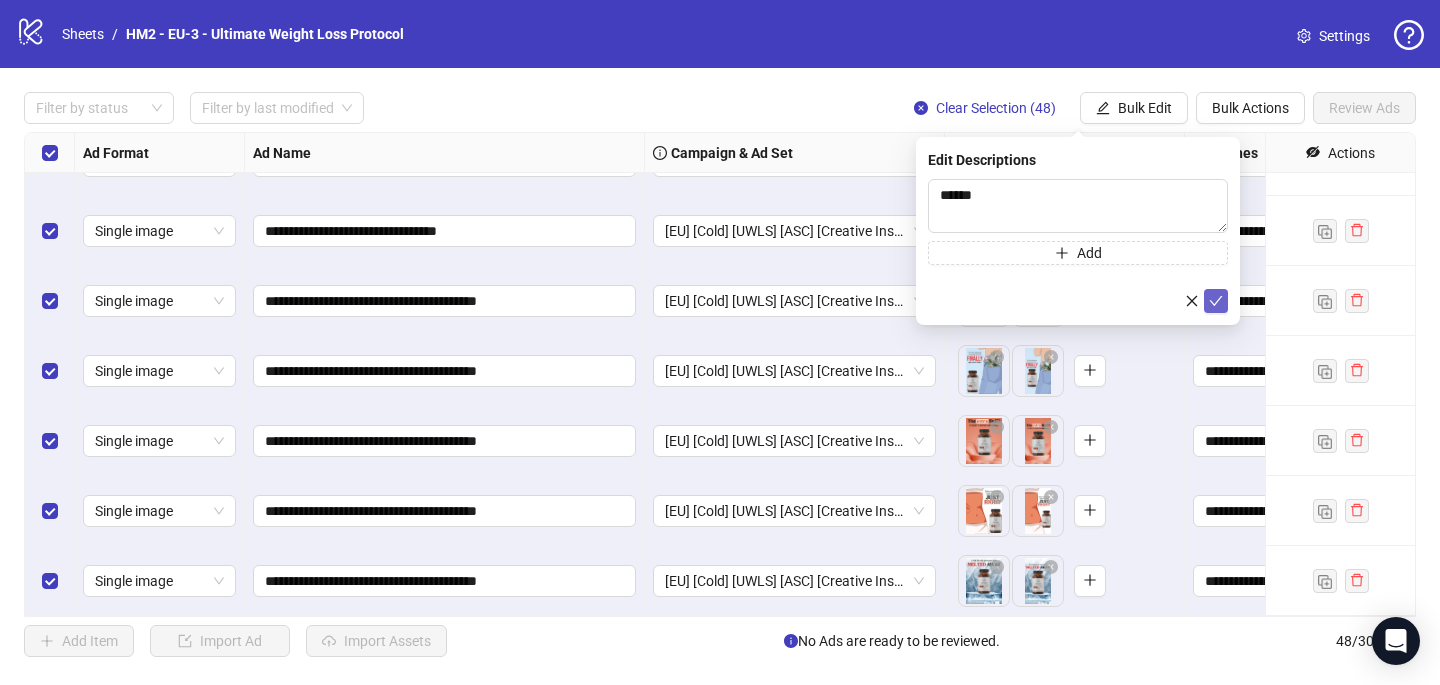 click 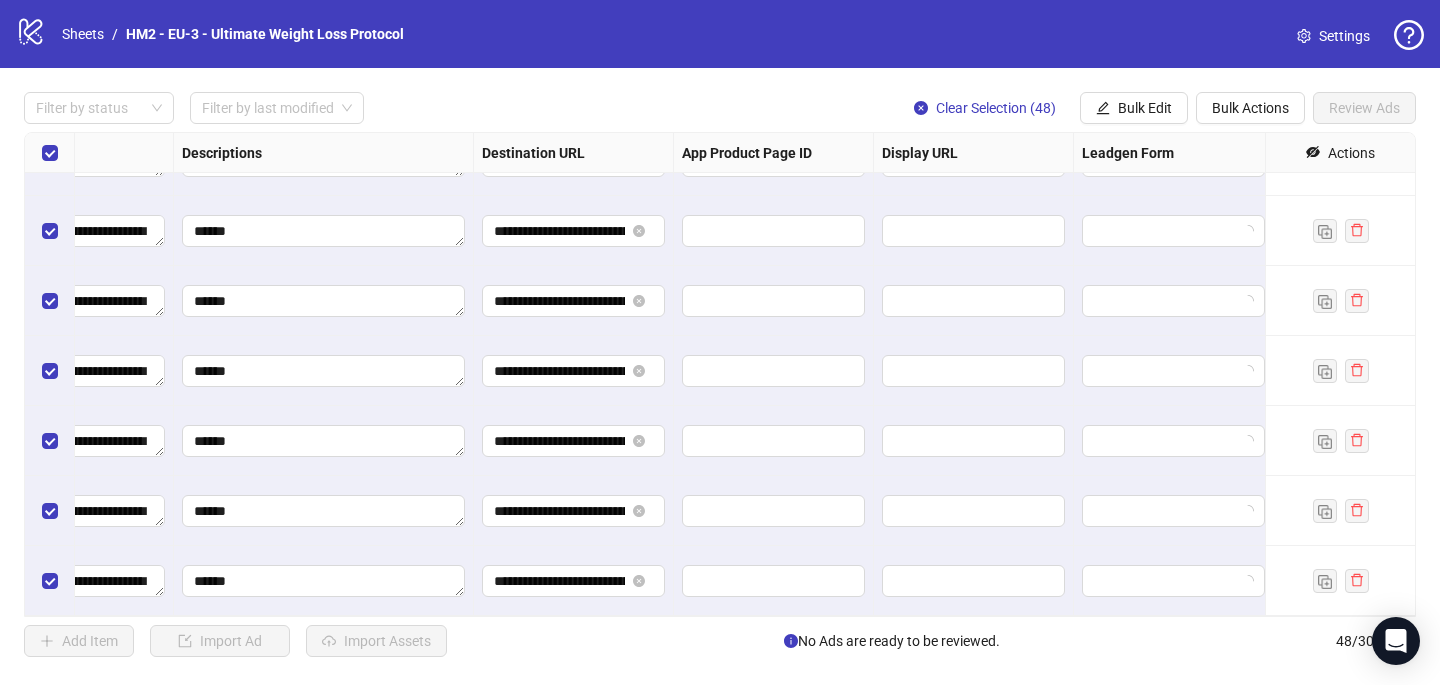scroll, scrollTop: 2917, scrollLeft: 1765, axis: both 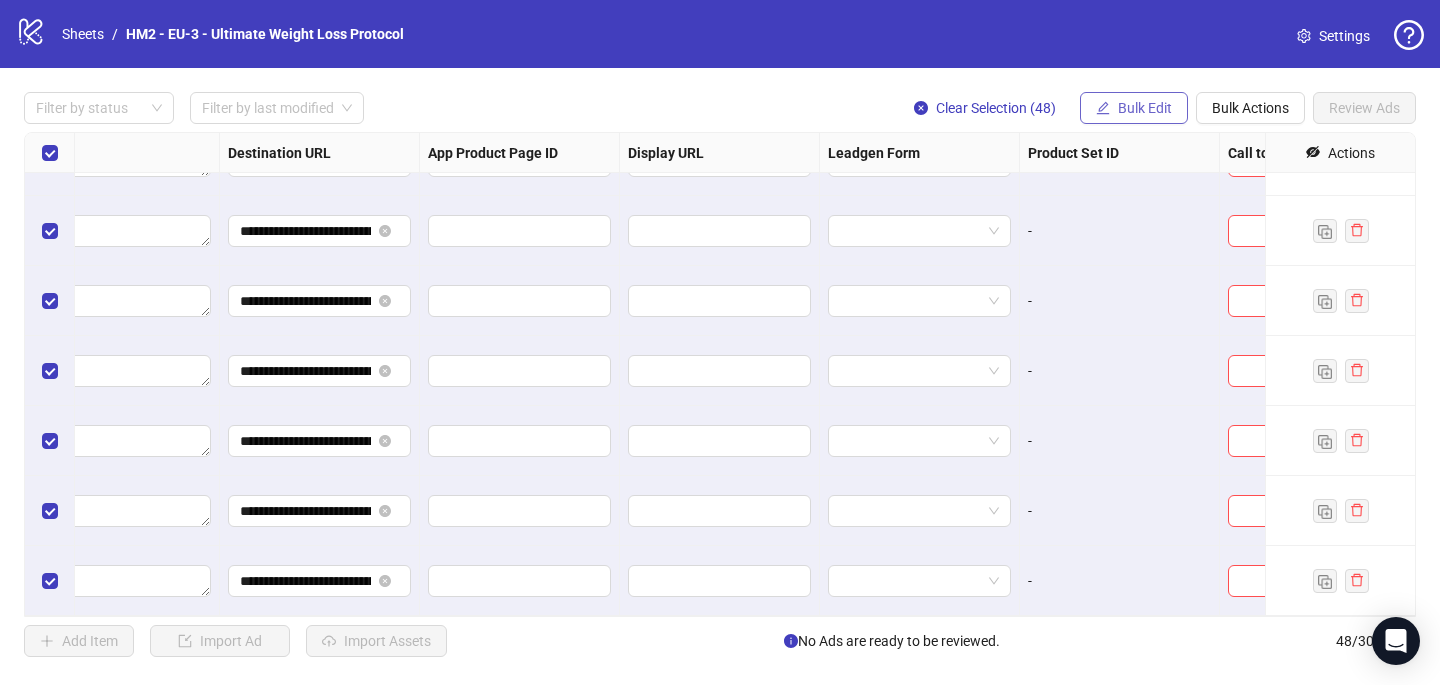 click on "Bulk Edit" at bounding box center [1145, 108] 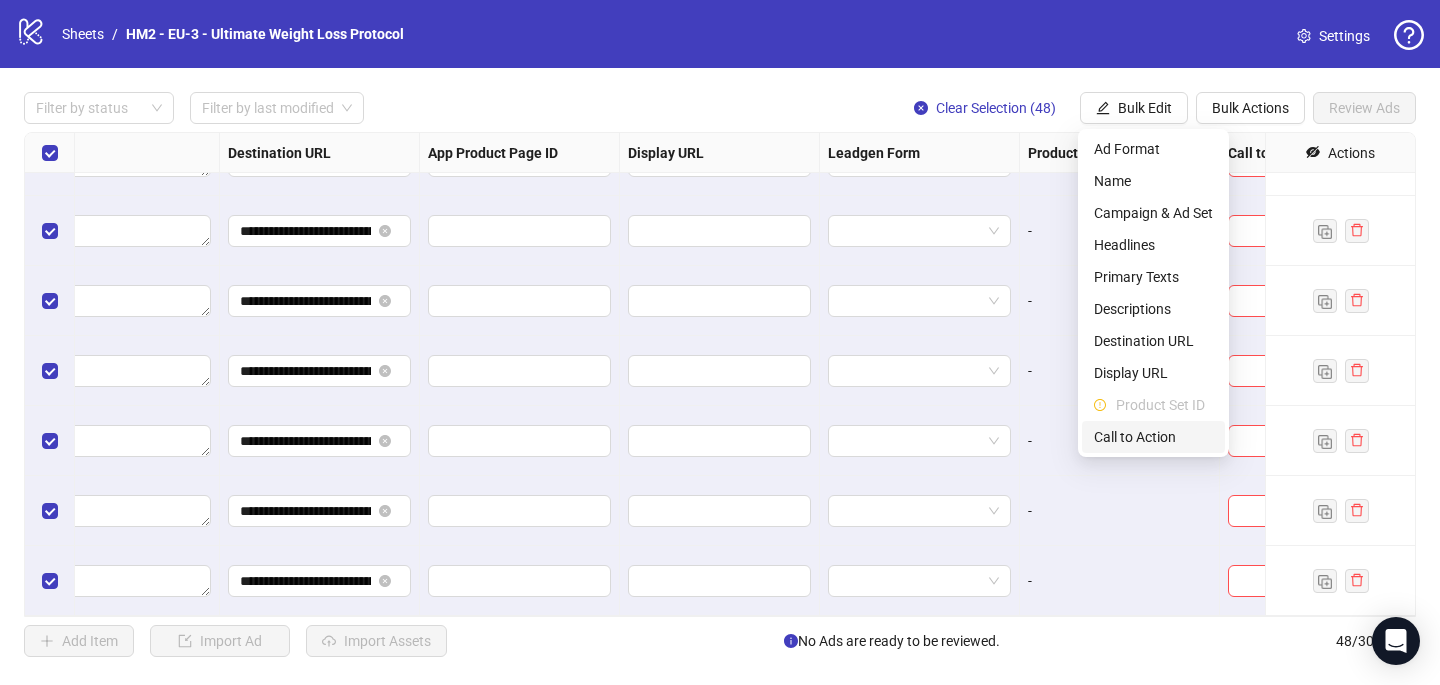 click on "Call to Action" at bounding box center (1153, 437) 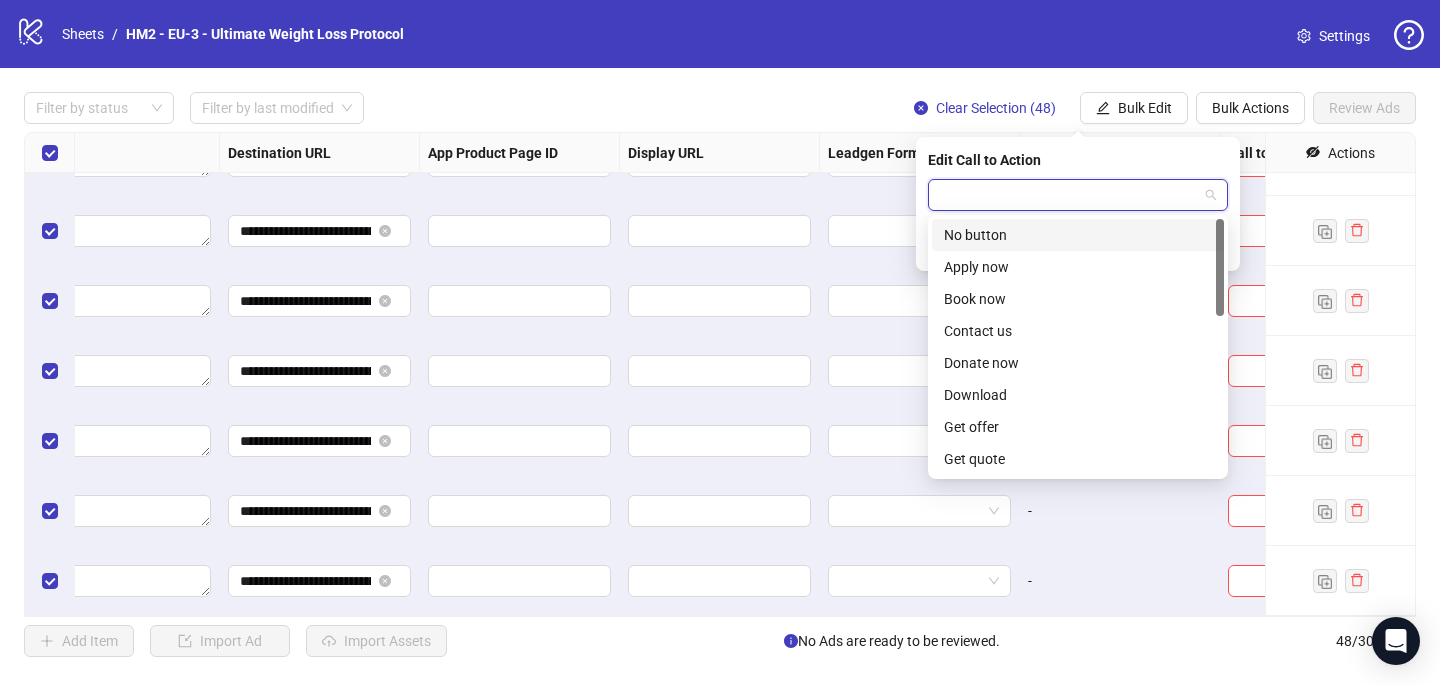 click at bounding box center (1069, 195) 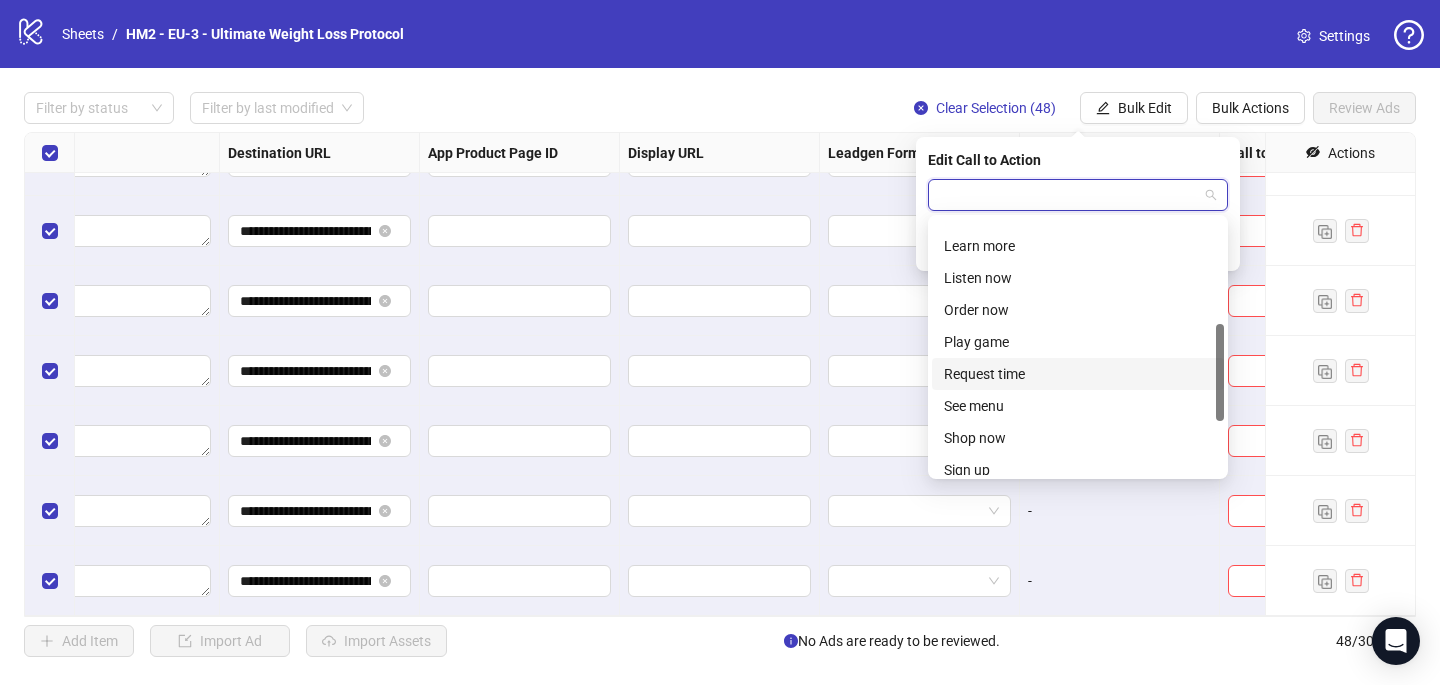 scroll, scrollTop: 276, scrollLeft: 0, axis: vertical 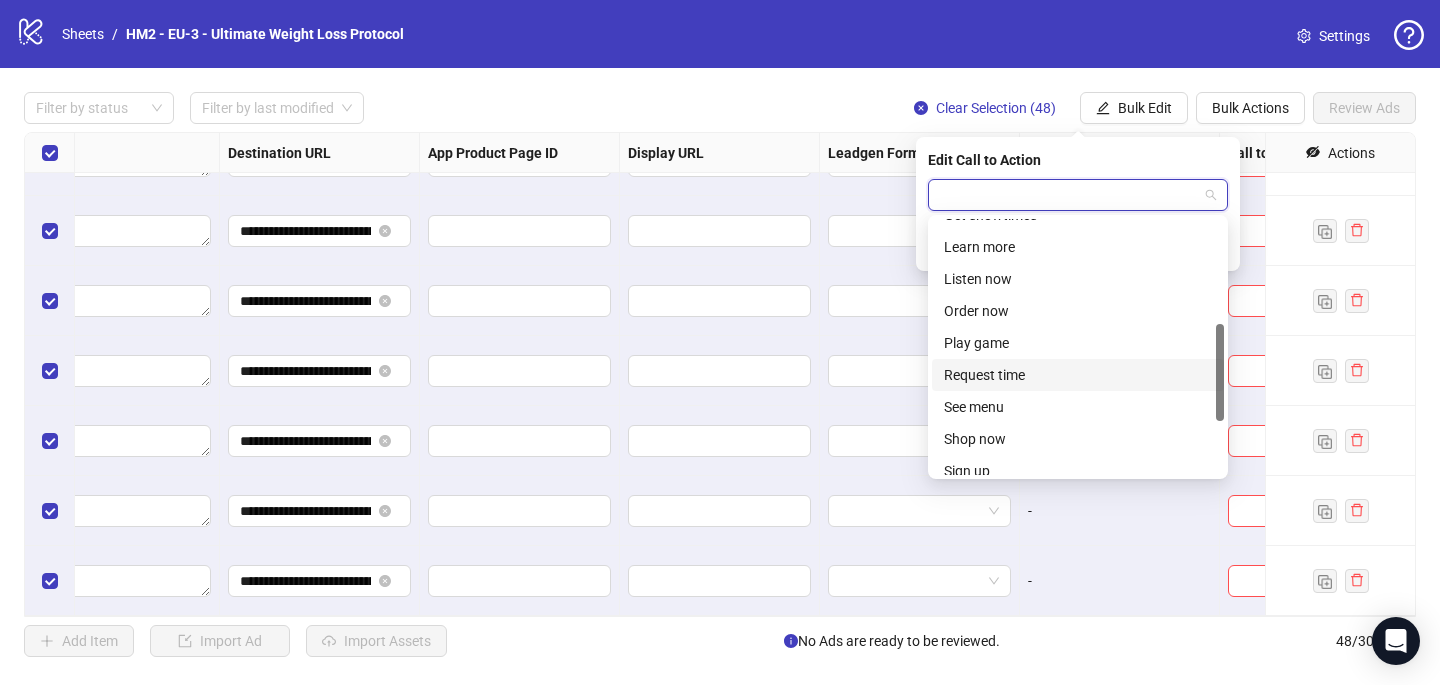 click on "Shop now" at bounding box center [1078, 439] 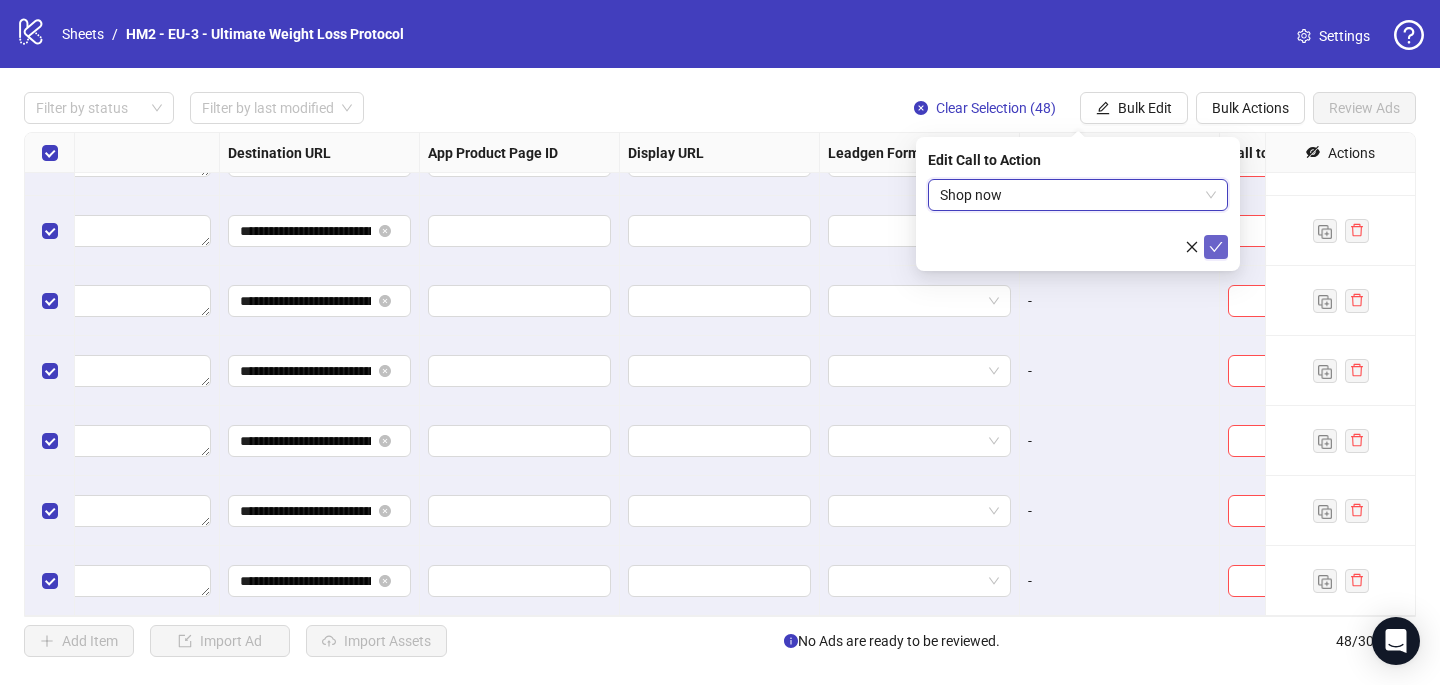 click 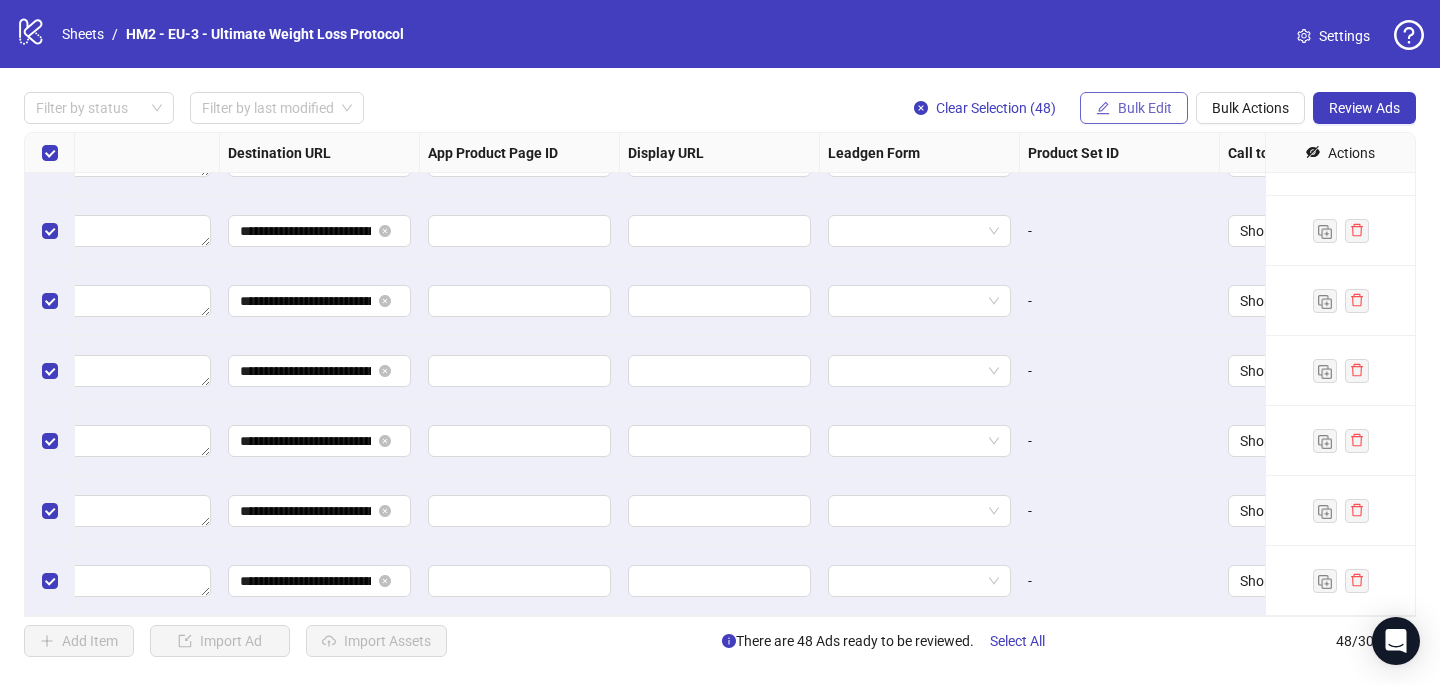 click on "Bulk Edit" at bounding box center [1145, 108] 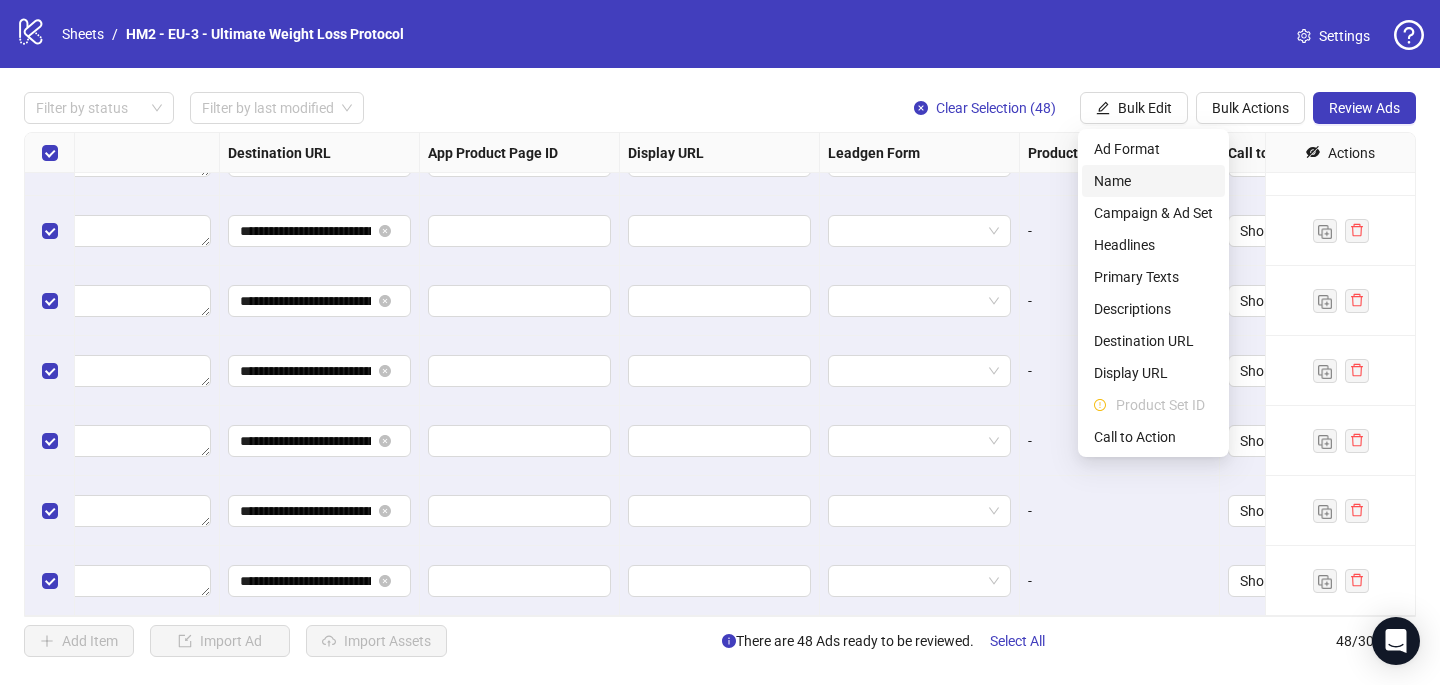 click on "Name" at bounding box center [1153, 181] 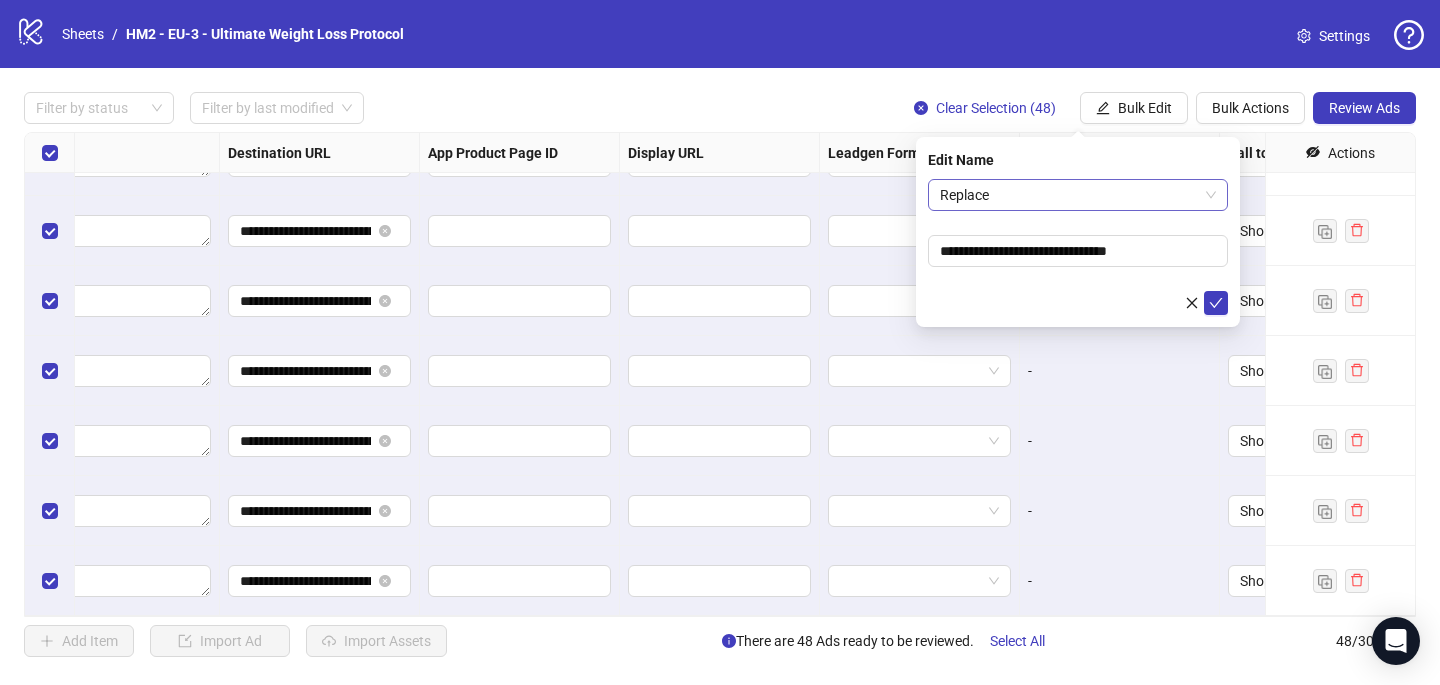 click on "Replace" at bounding box center (1078, 195) 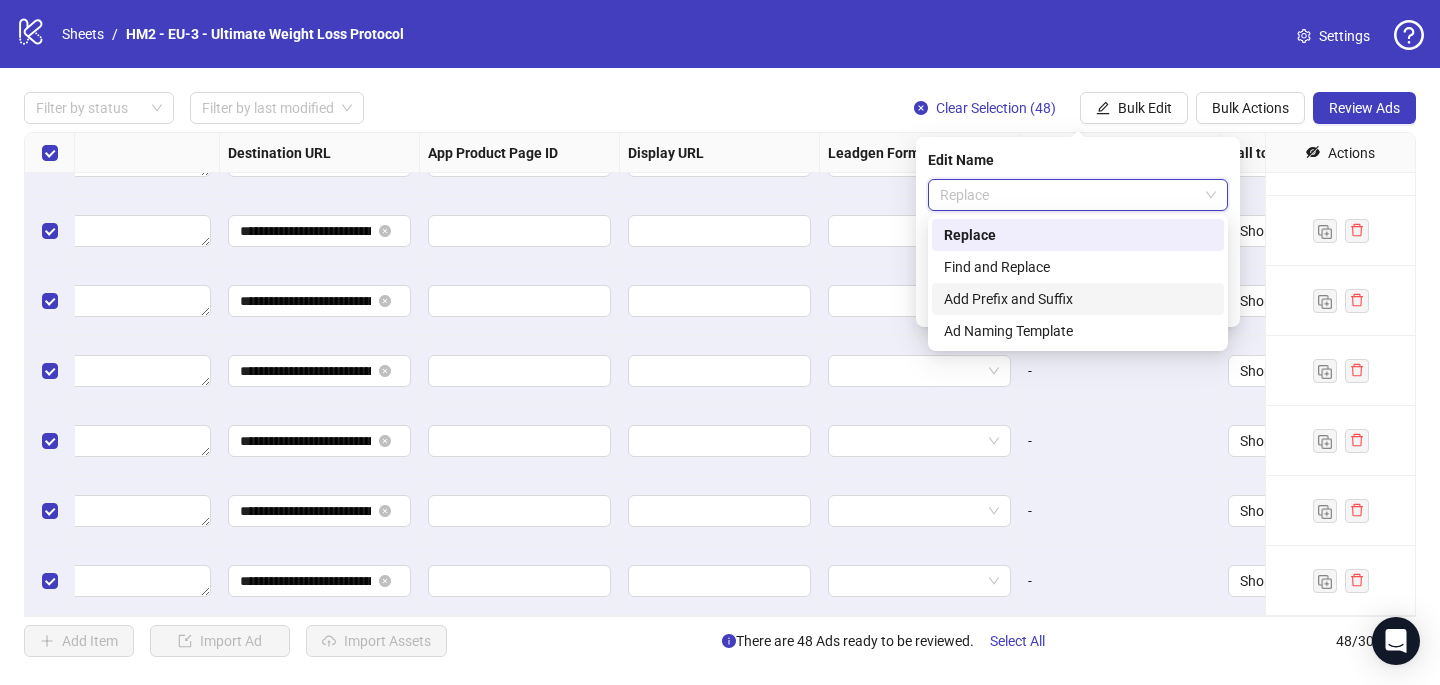 click on "Add Prefix and Suffix" at bounding box center (1078, 299) 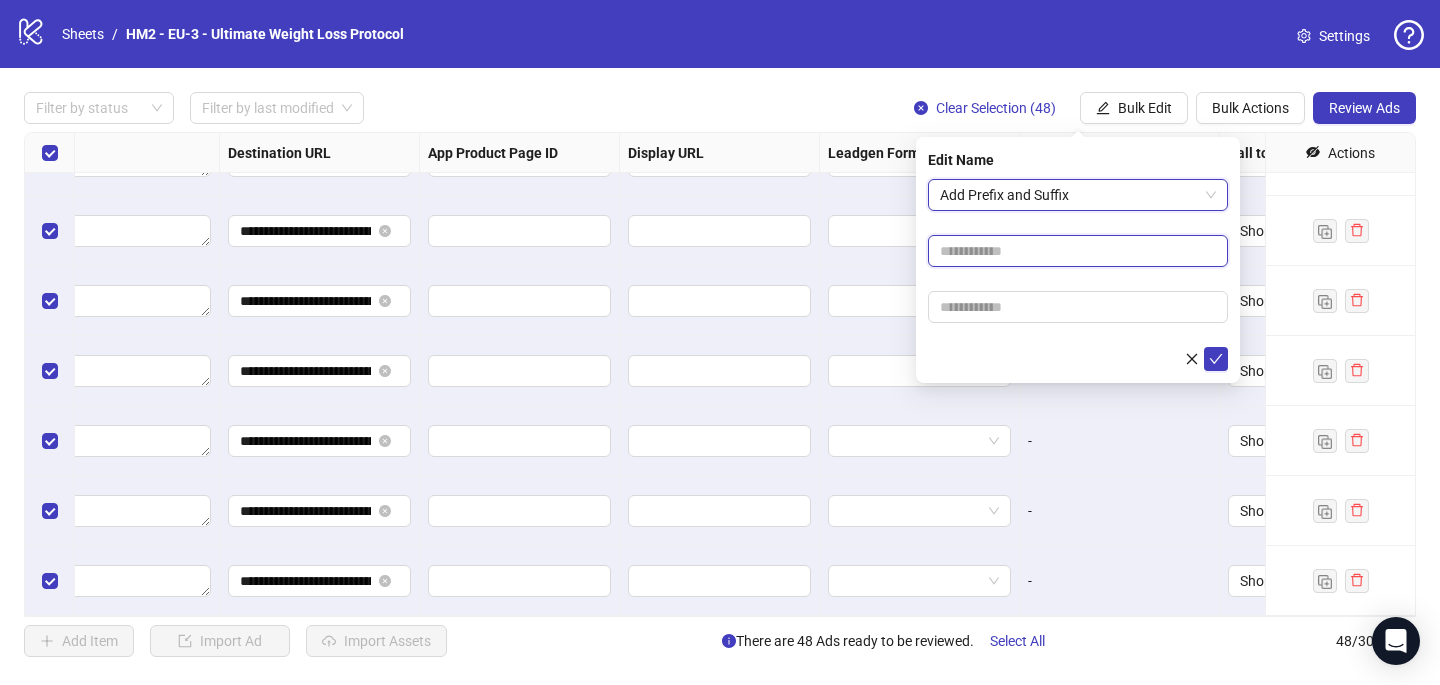 click at bounding box center [1078, 251] 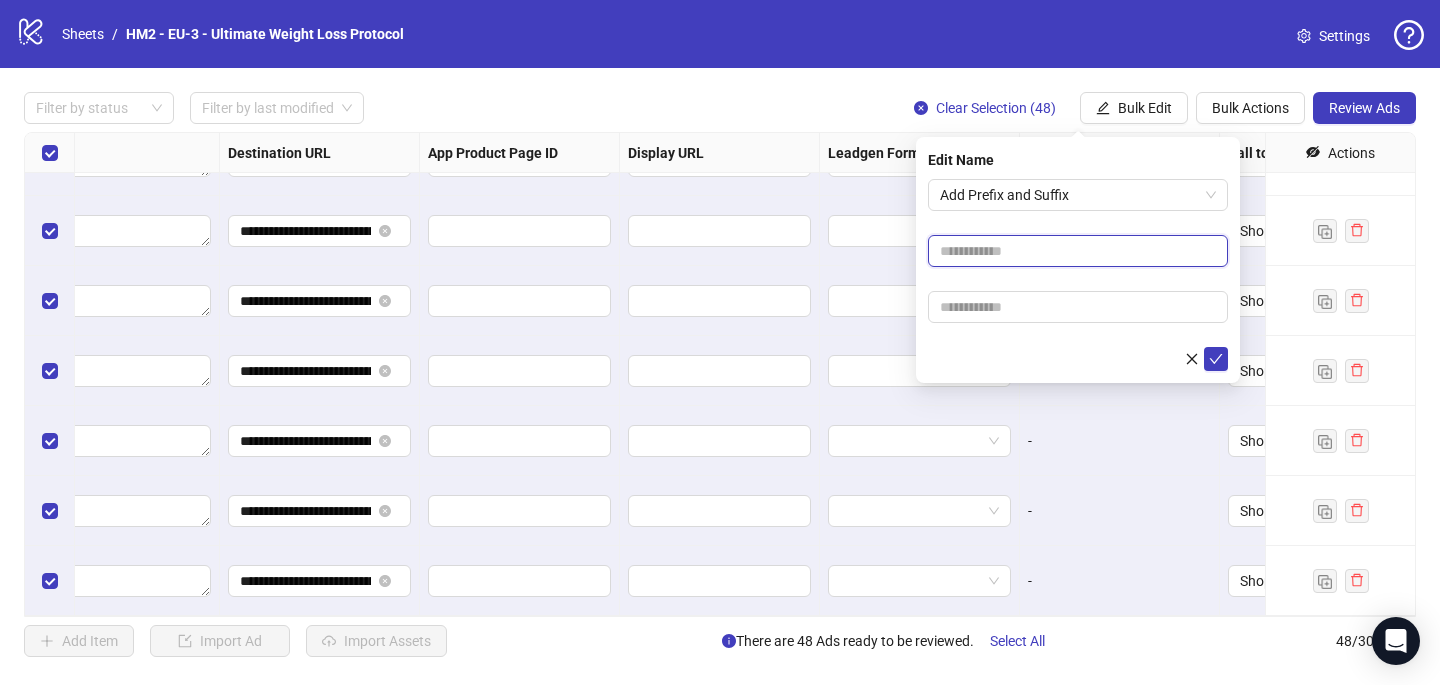 paste on "**********" 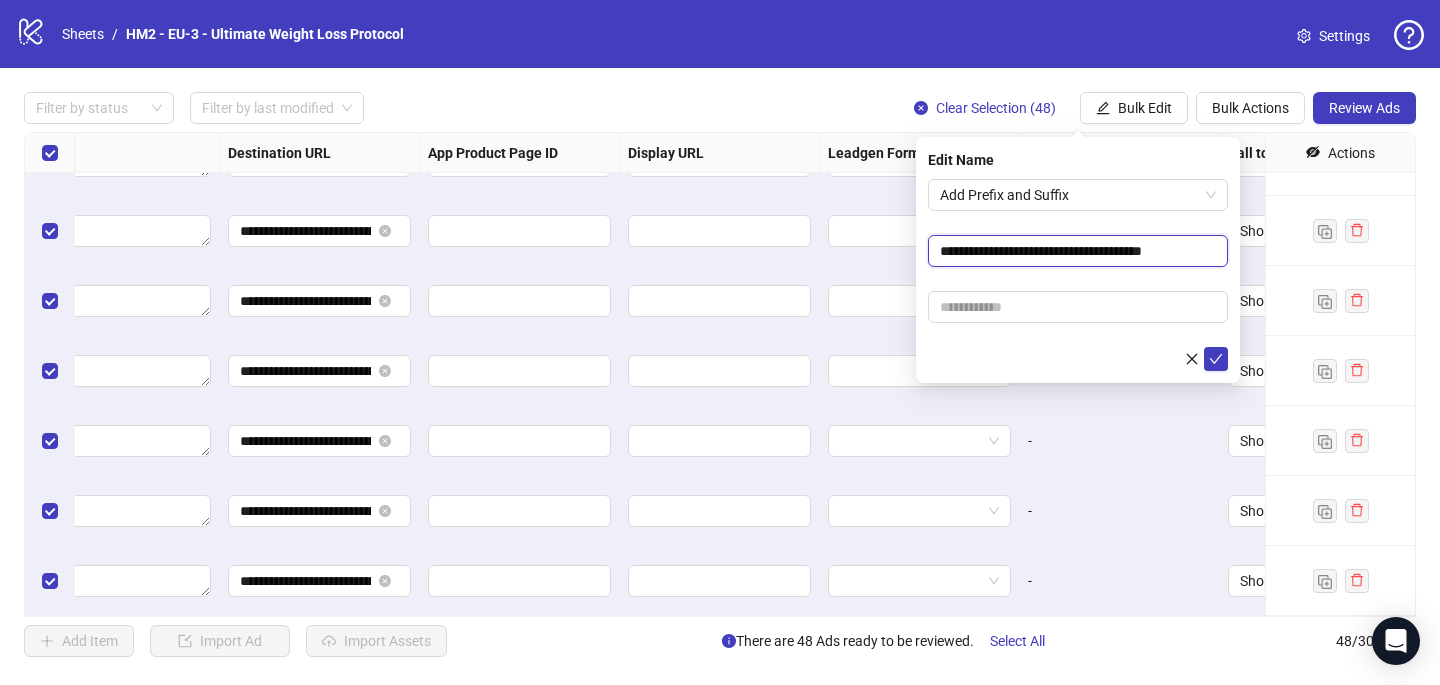type on "**********" 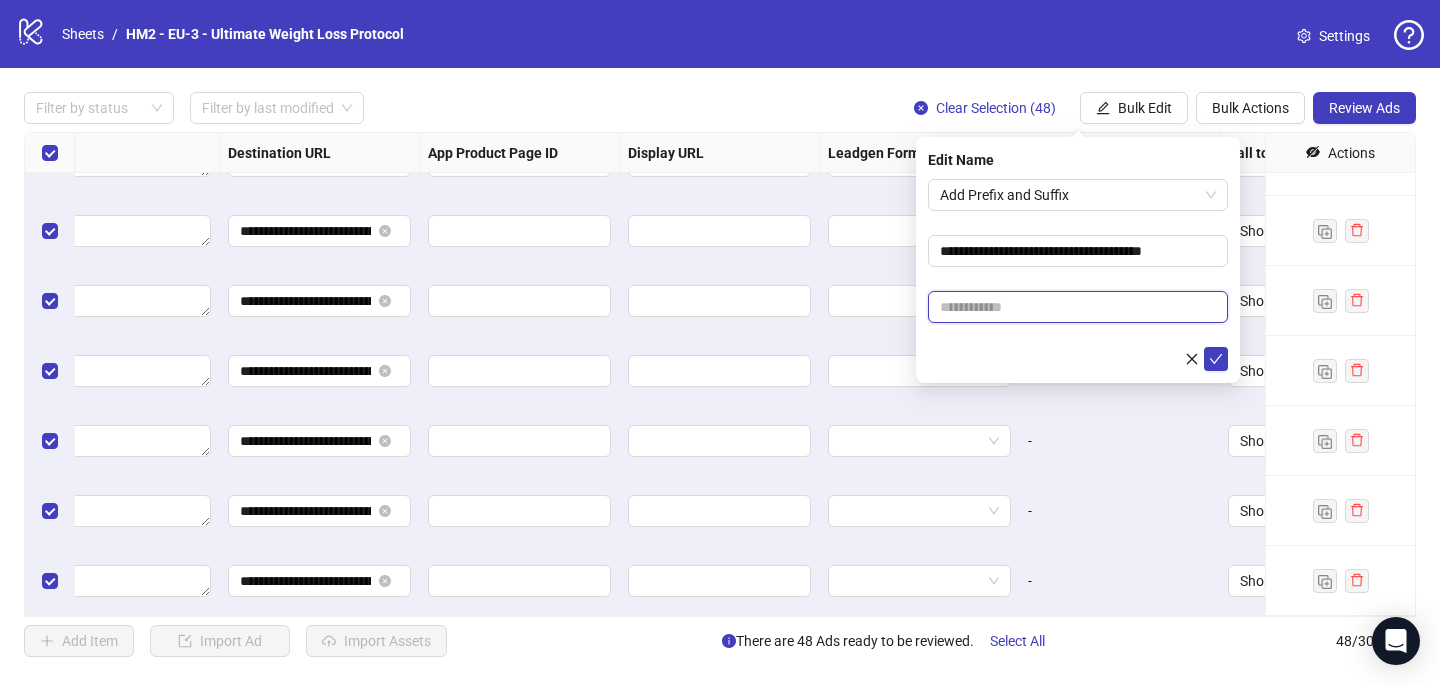 click at bounding box center [1078, 307] 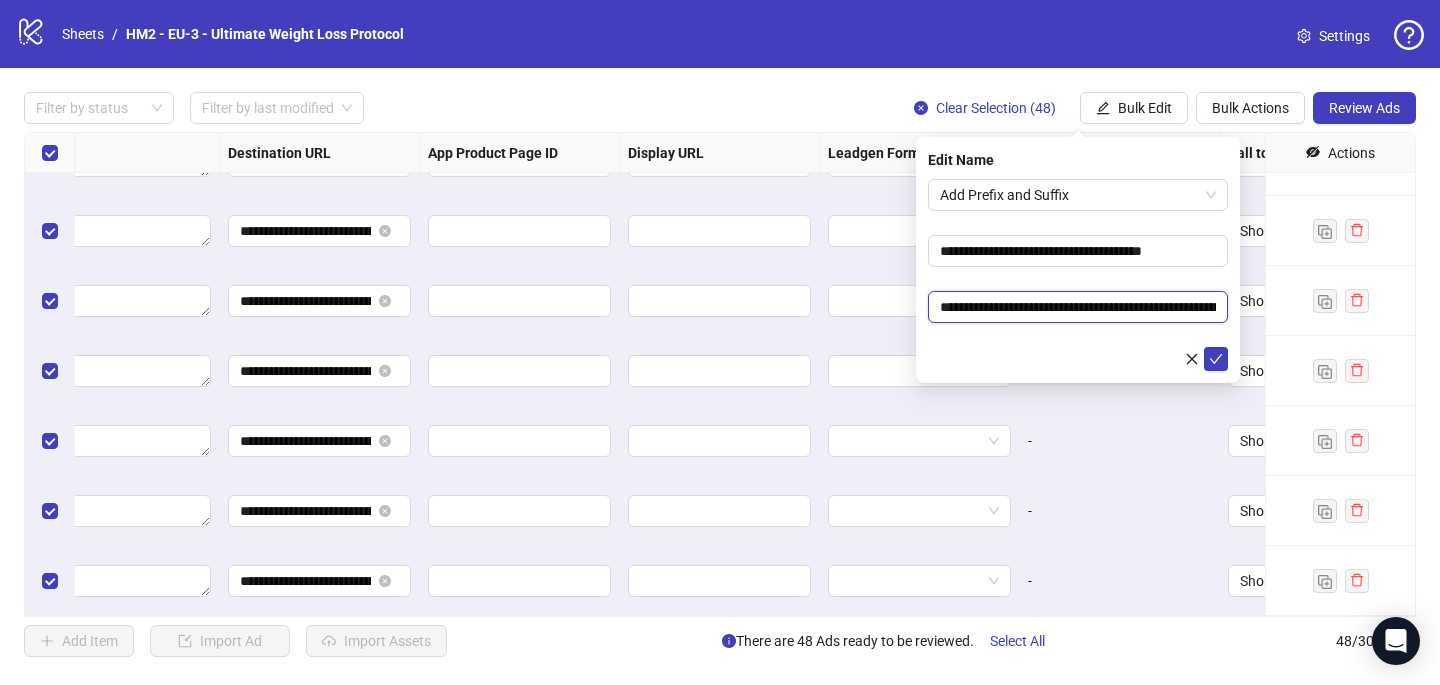 scroll, scrollTop: 0, scrollLeft: 254, axis: horizontal 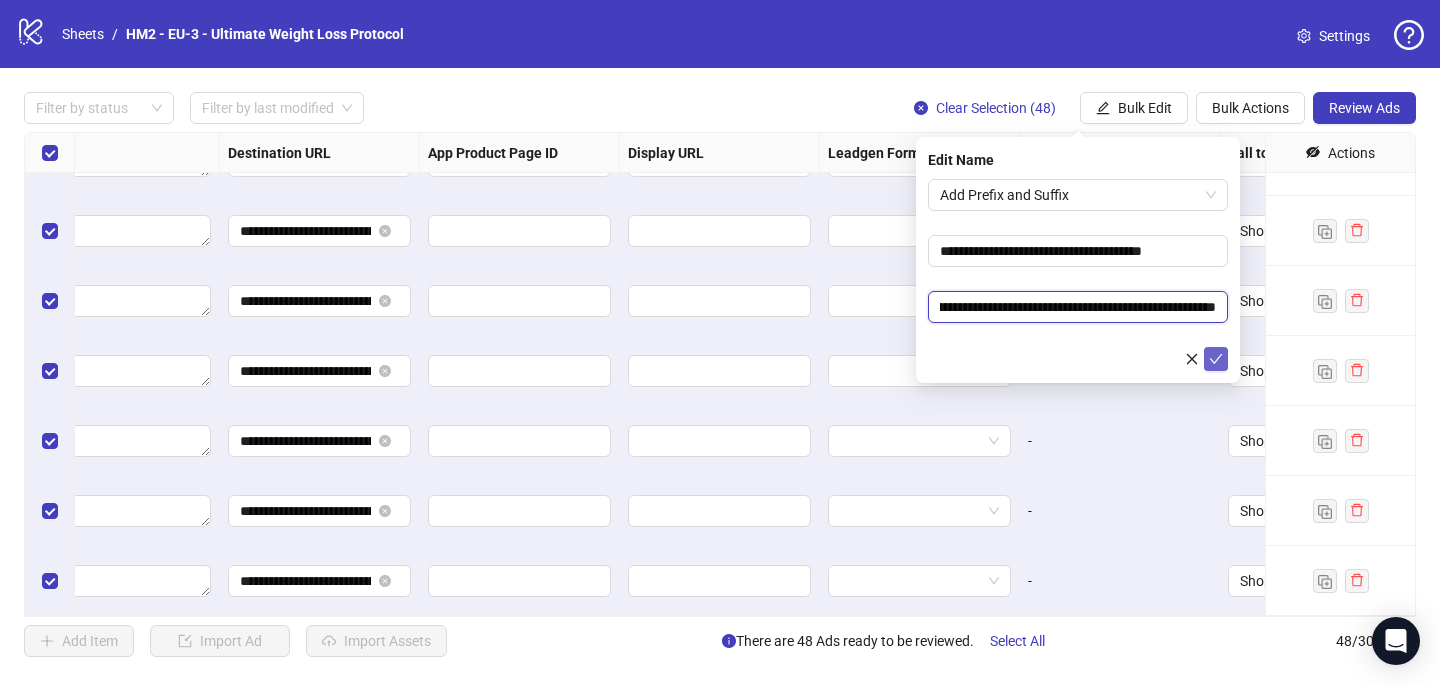 type on "**********" 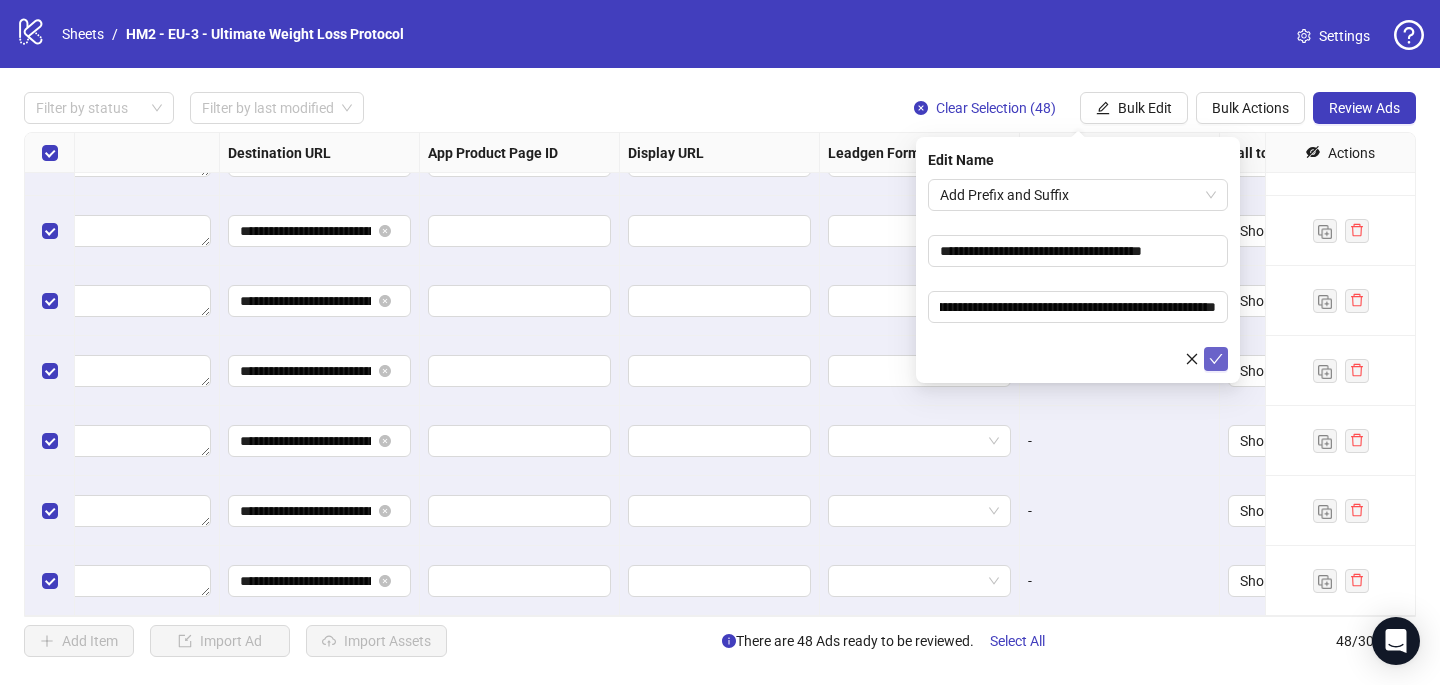 click 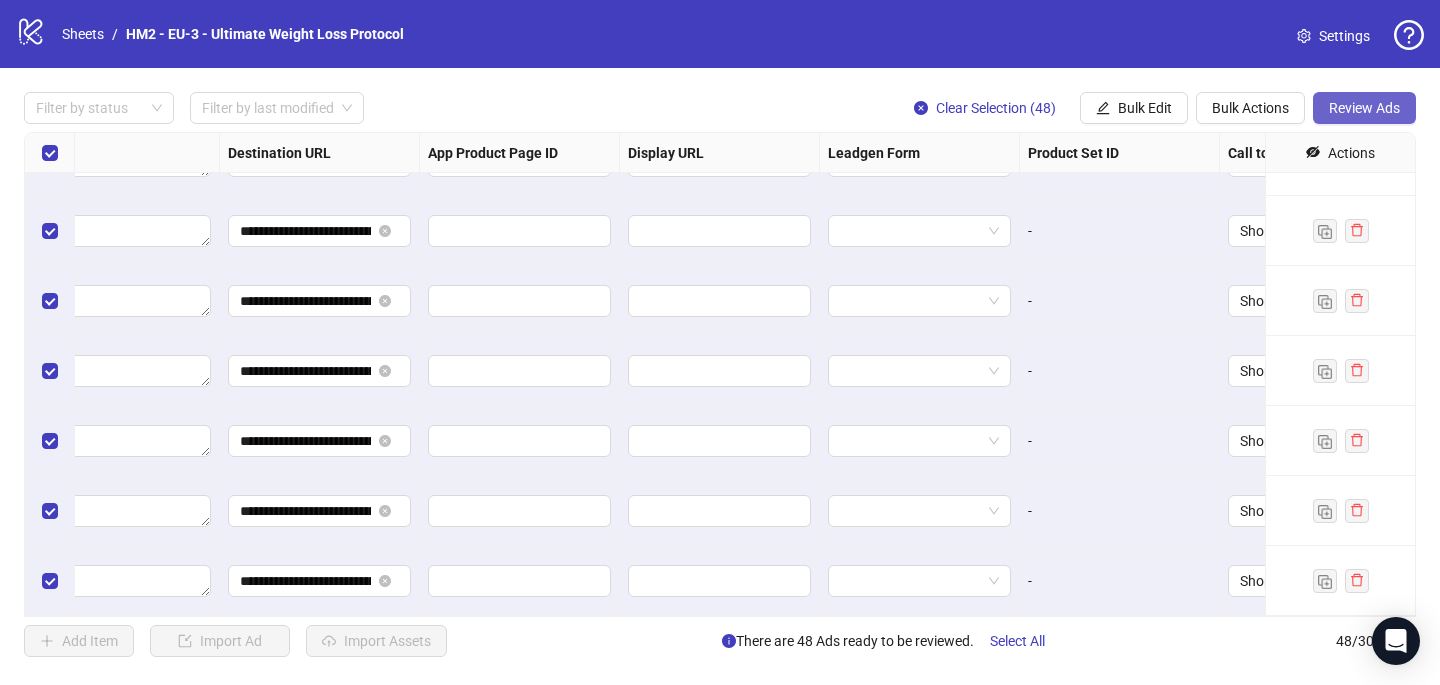 click on "Review Ads" at bounding box center (1364, 108) 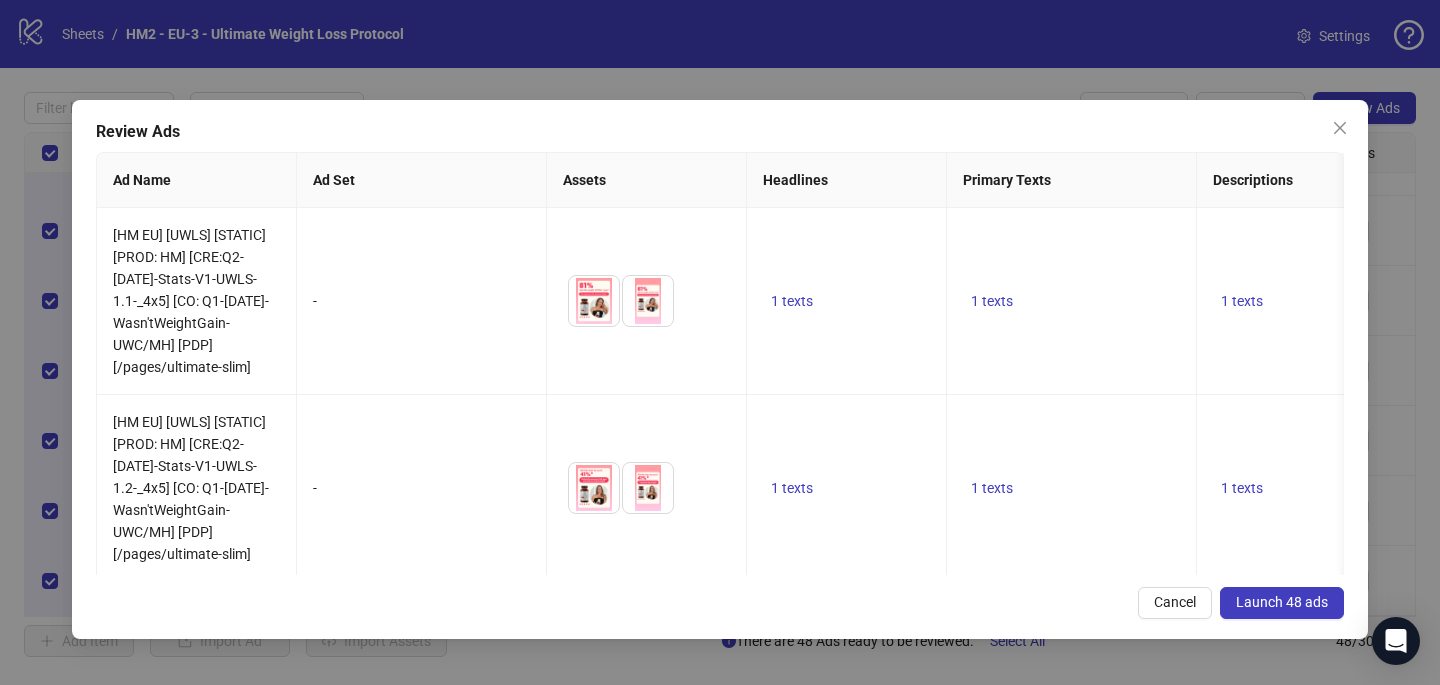 click on "Launch 48 ads" at bounding box center (1282, 602) 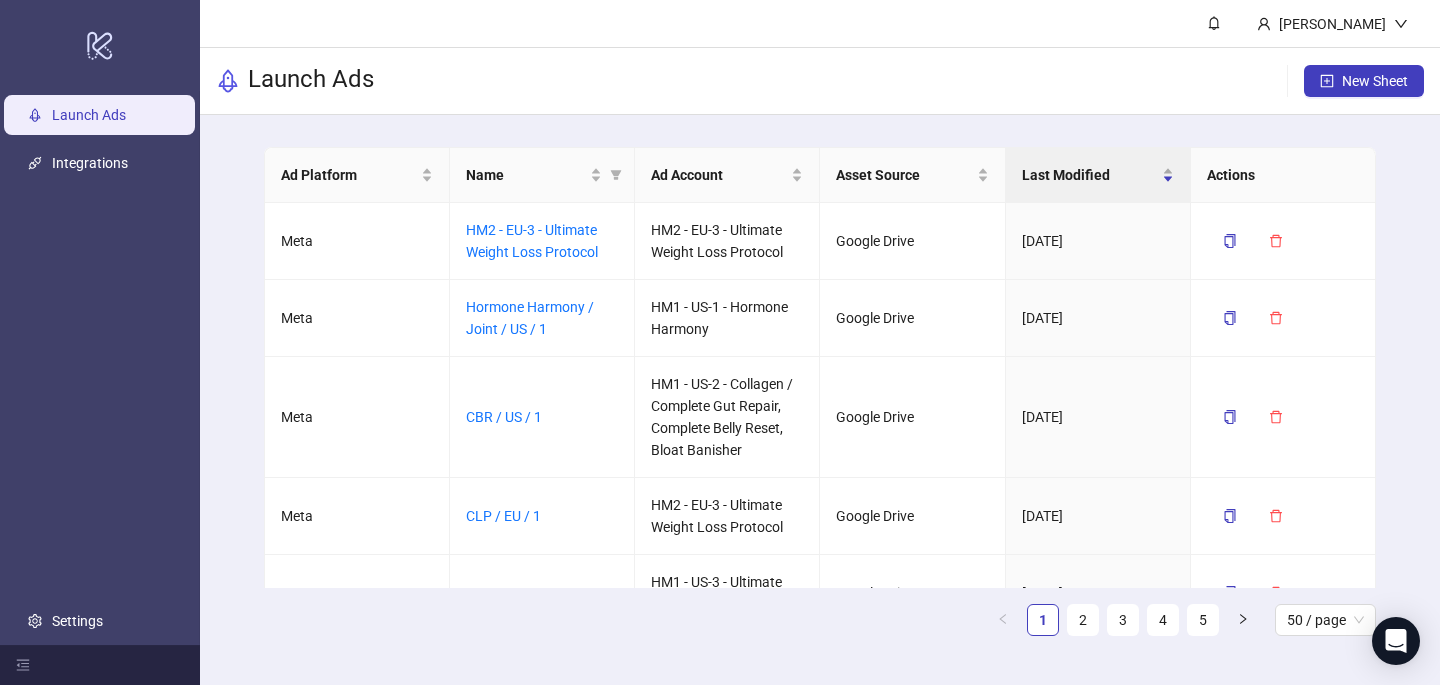 scroll, scrollTop: 0, scrollLeft: 0, axis: both 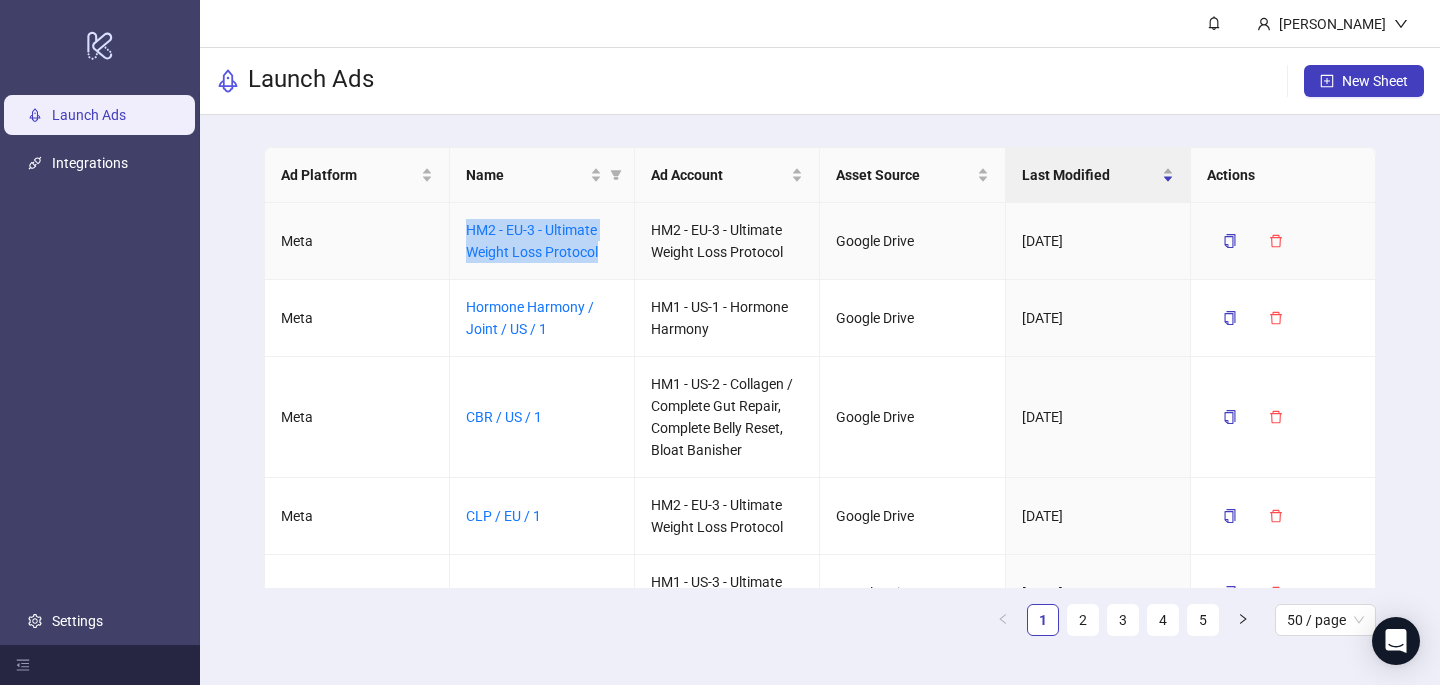 drag, startPoint x: 600, startPoint y: 253, endPoint x: 461, endPoint y: 235, distance: 140.16063 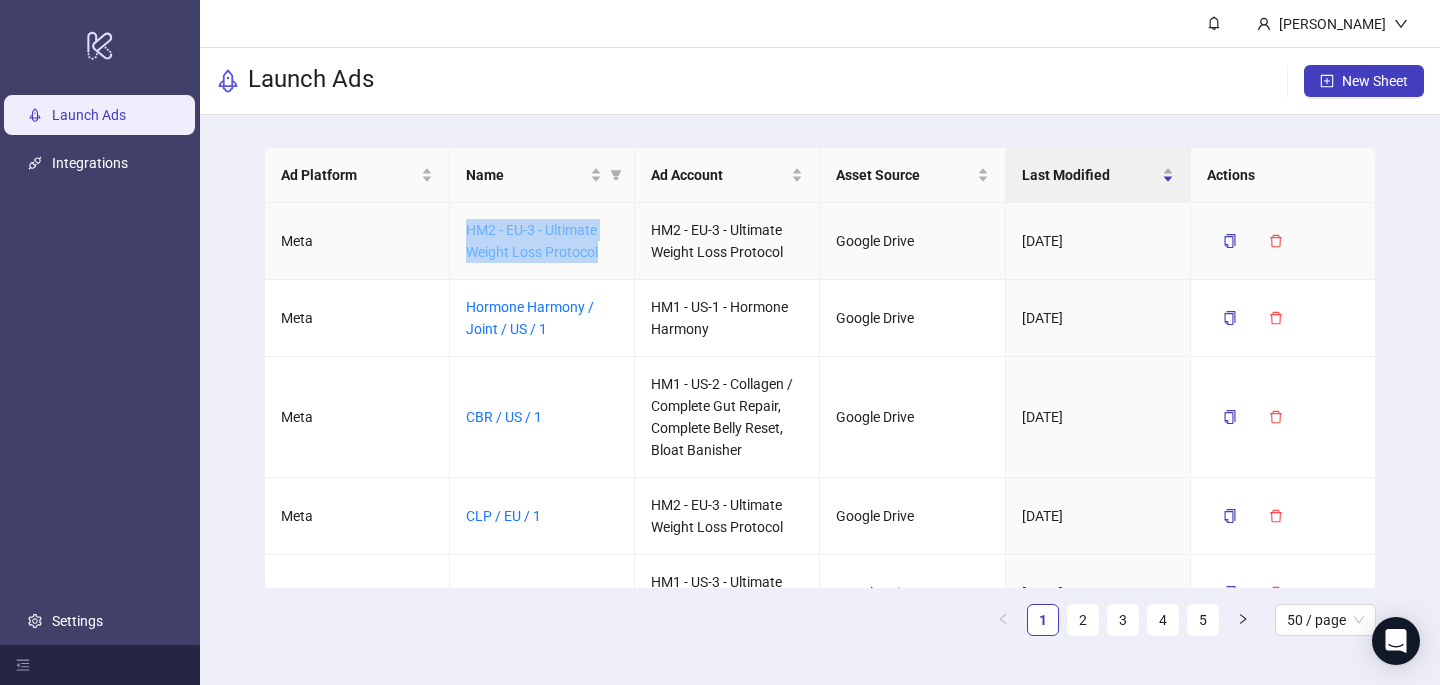 copy on "HM2 - EU-3 - Ultimate Weight Loss Protocol" 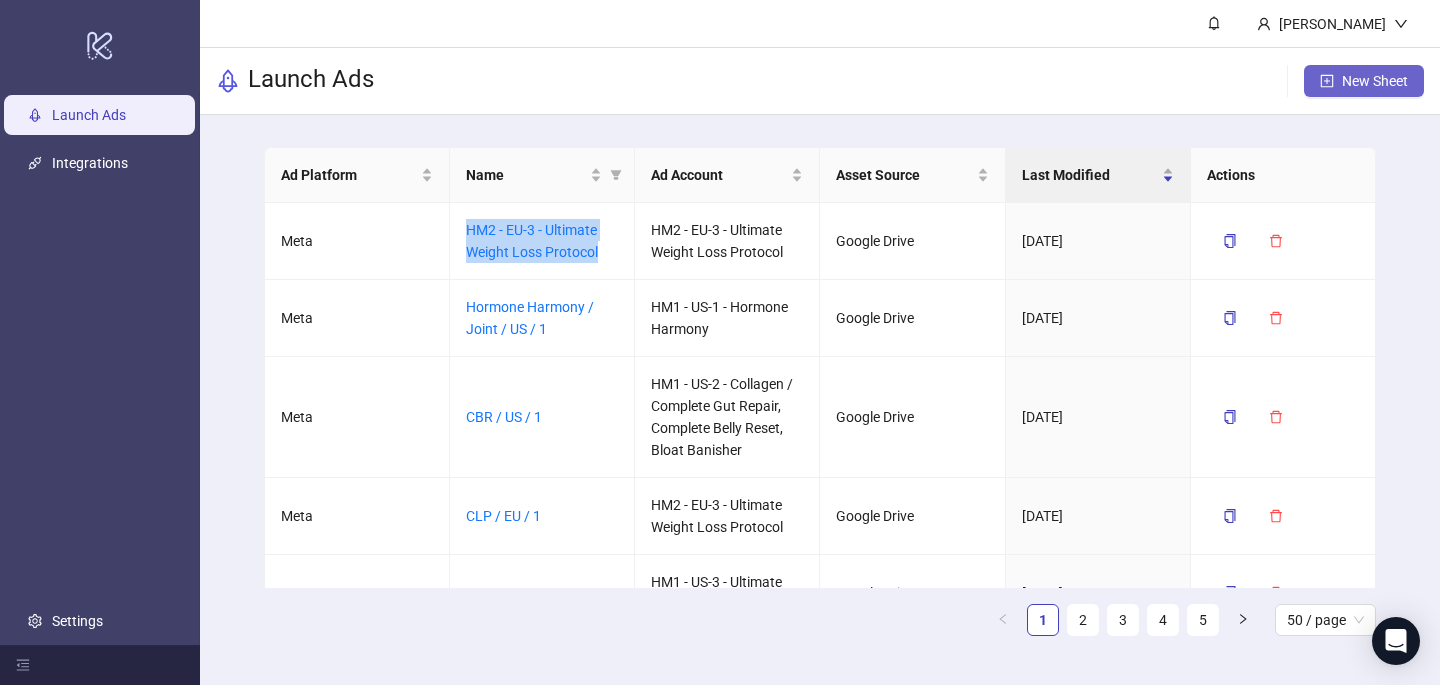 click on "New Sheet" at bounding box center (1375, 81) 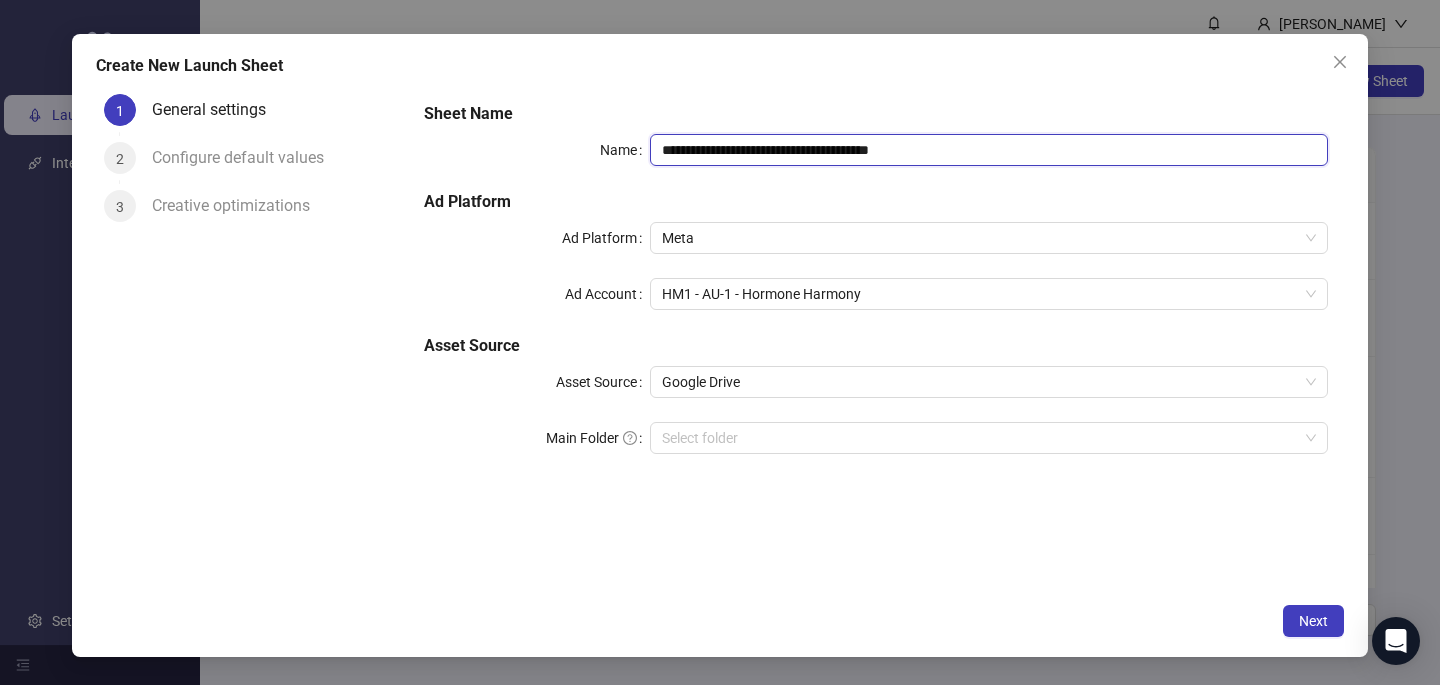 click on "**********" at bounding box center [989, 150] 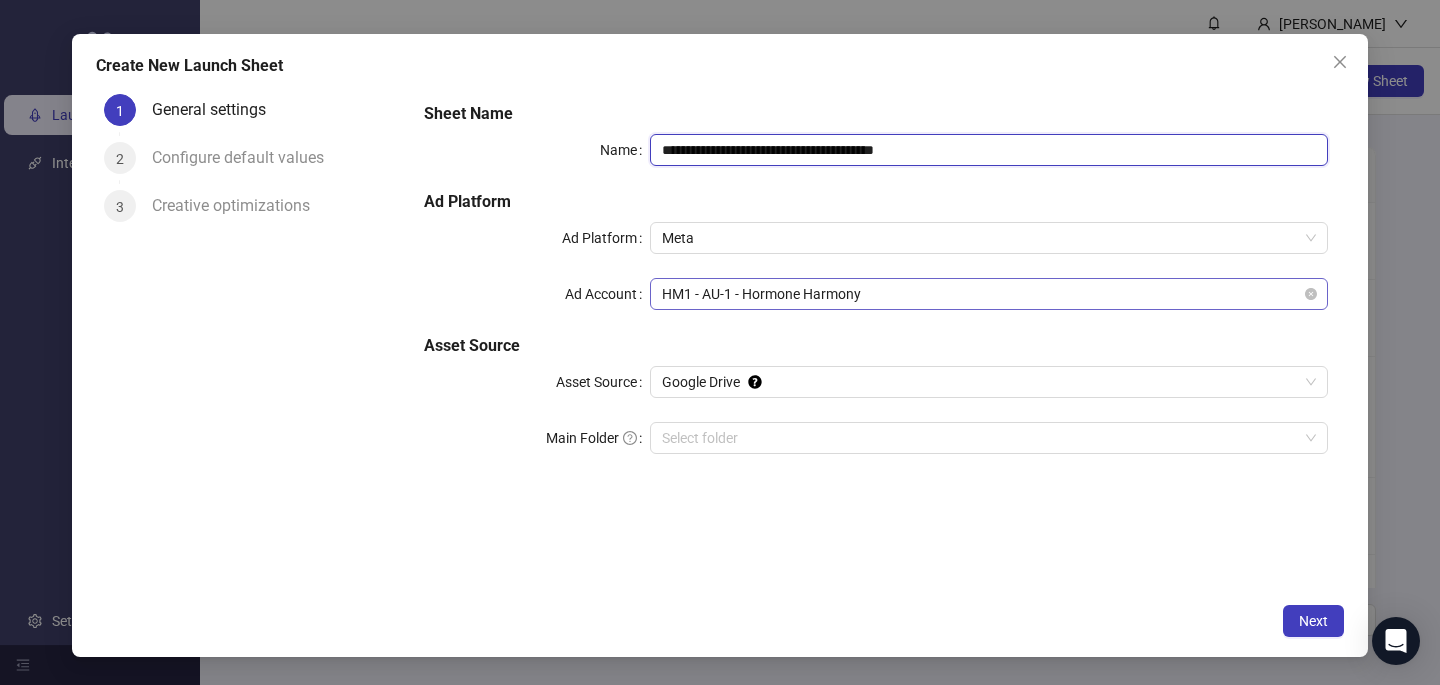 click on "HM1 - AU-1 - Hormone Harmony" at bounding box center (989, 294) 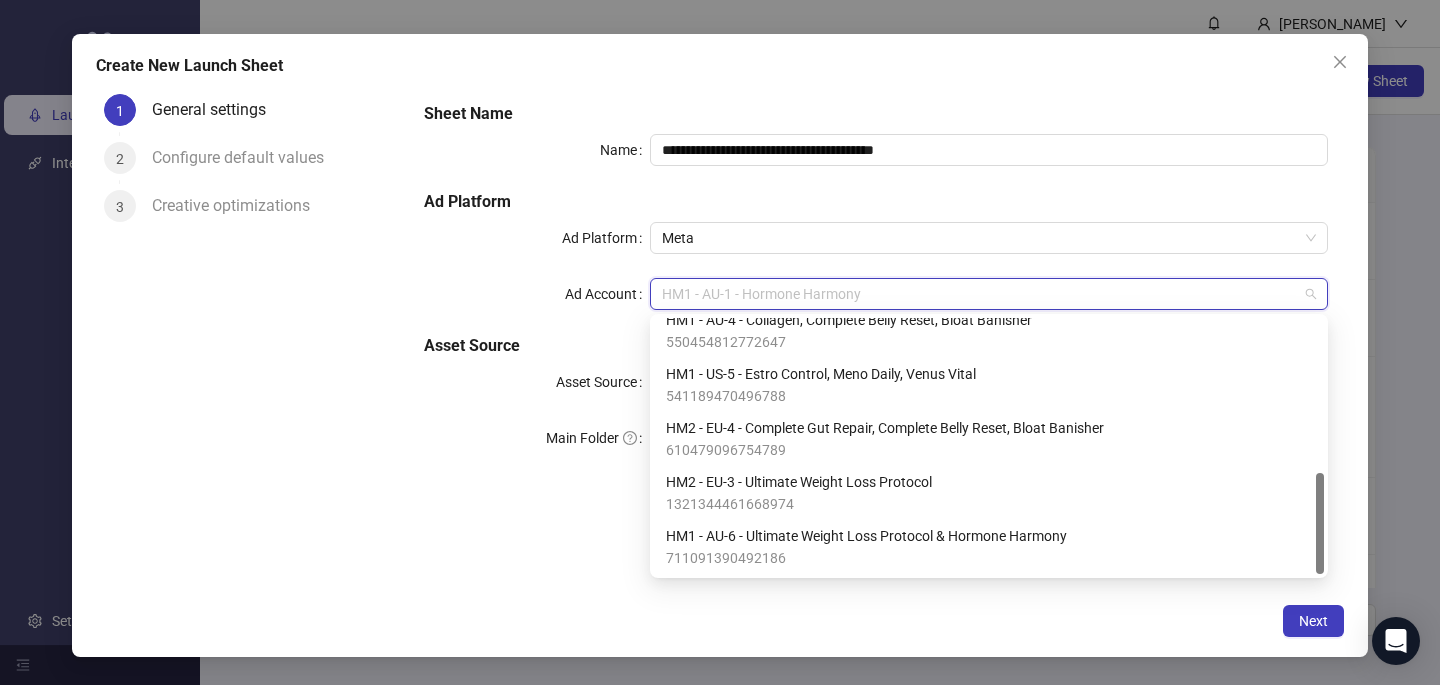 scroll, scrollTop: 391, scrollLeft: 0, axis: vertical 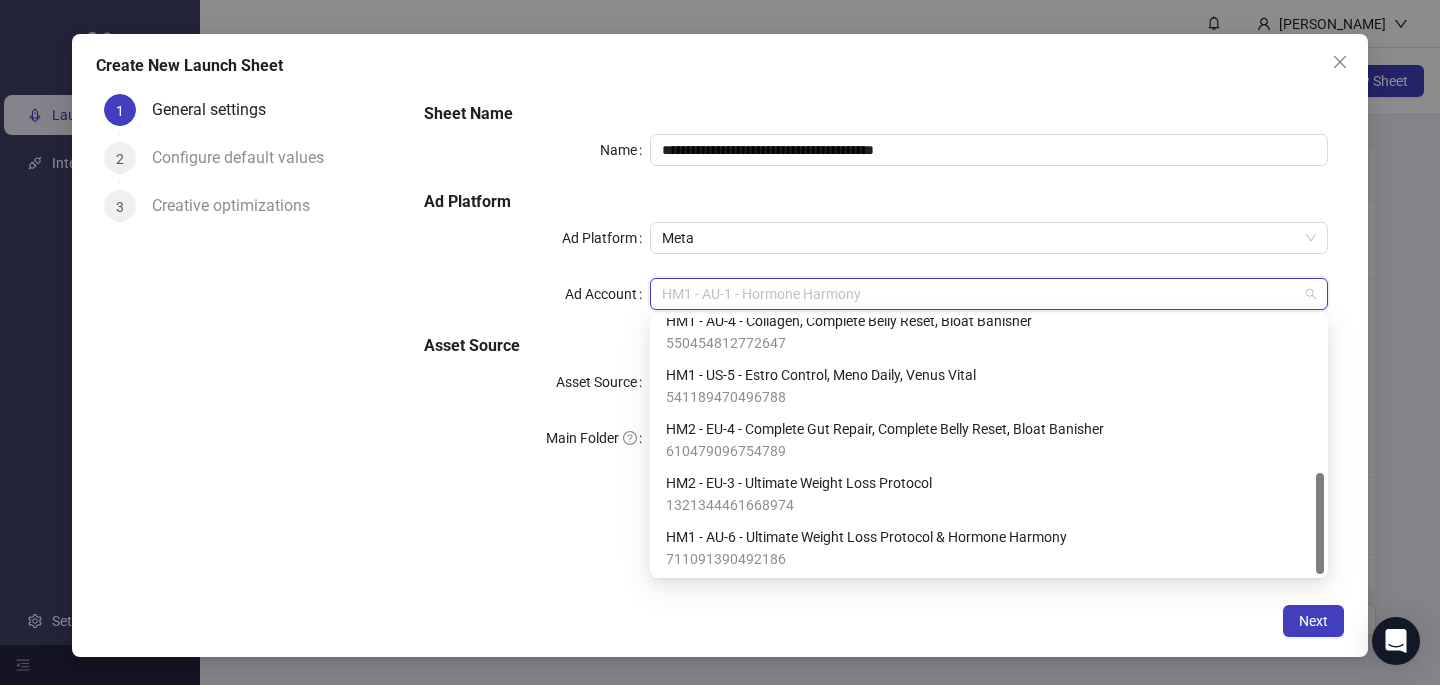 click on "HM2 - EU-3 - Ultimate Weight Loss Protocol" at bounding box center [799, 483] 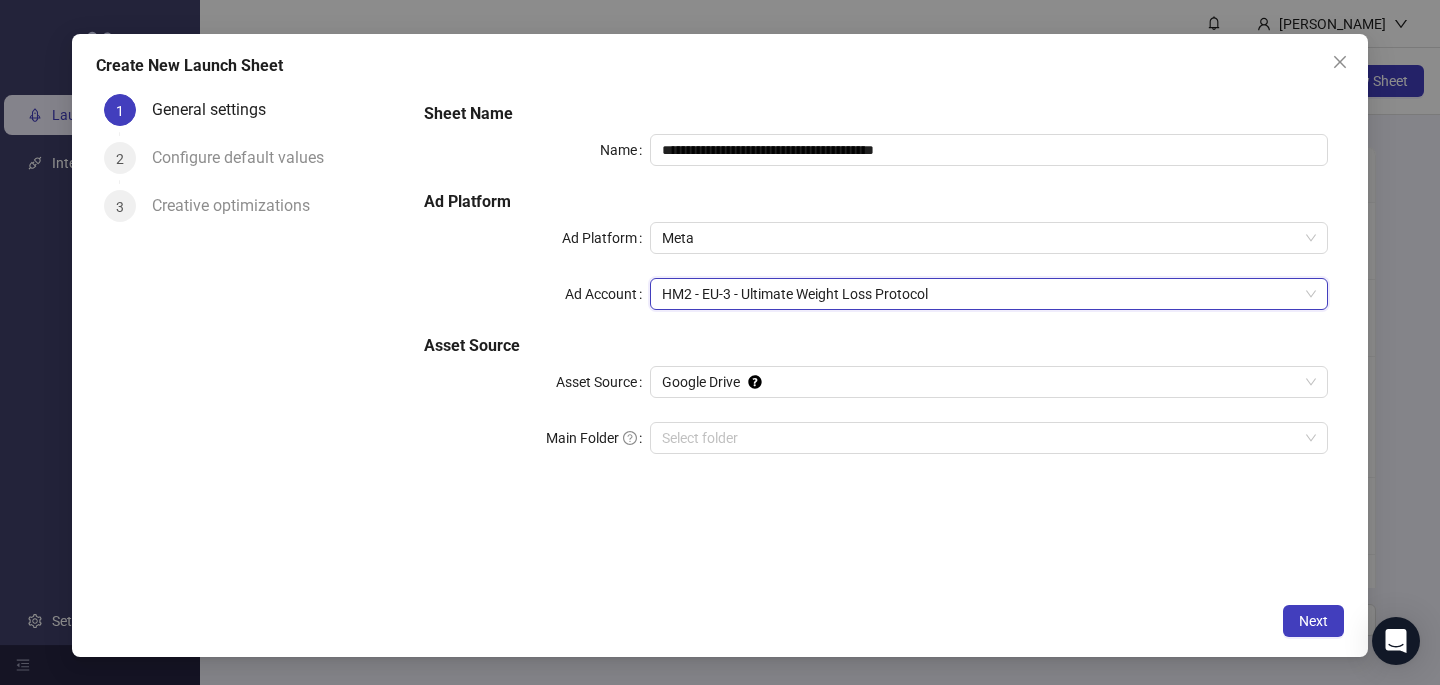 click on "**********" at bounding box center [876, 339] 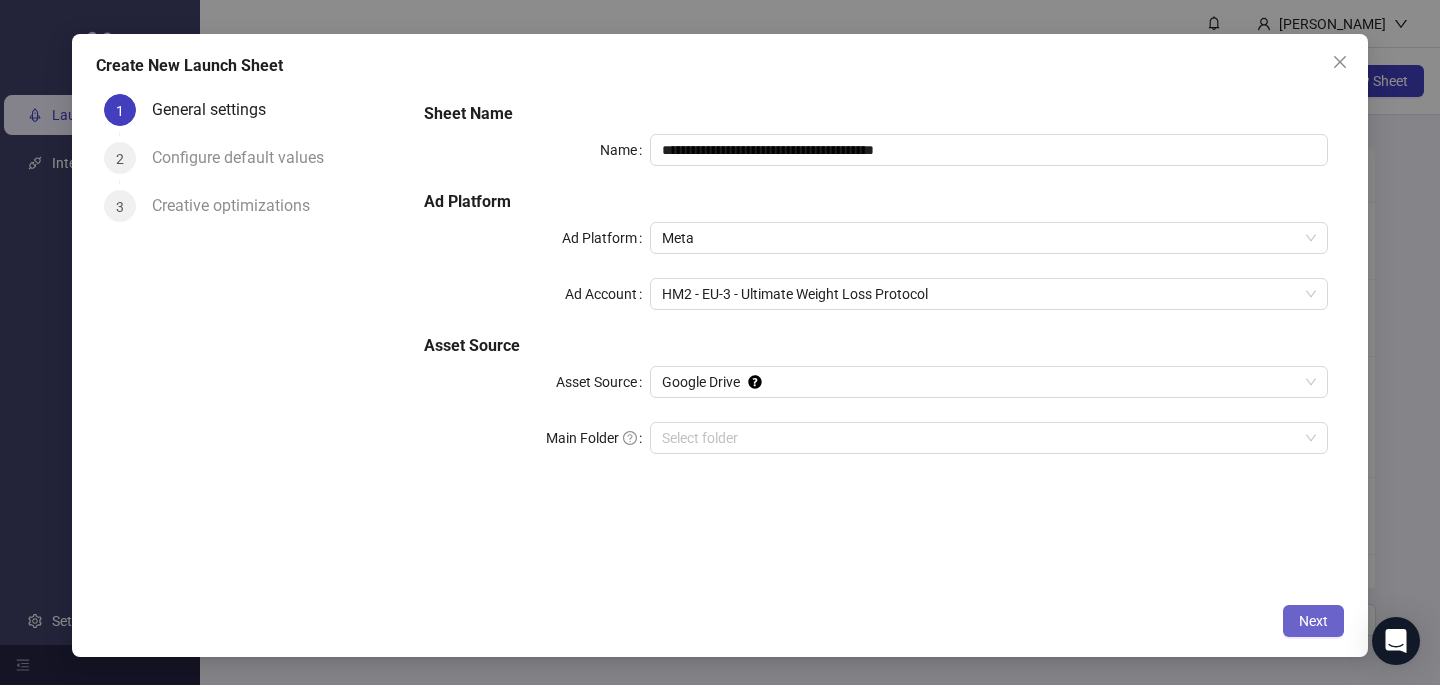 click on "Next" at bounding box center (1313, 621) 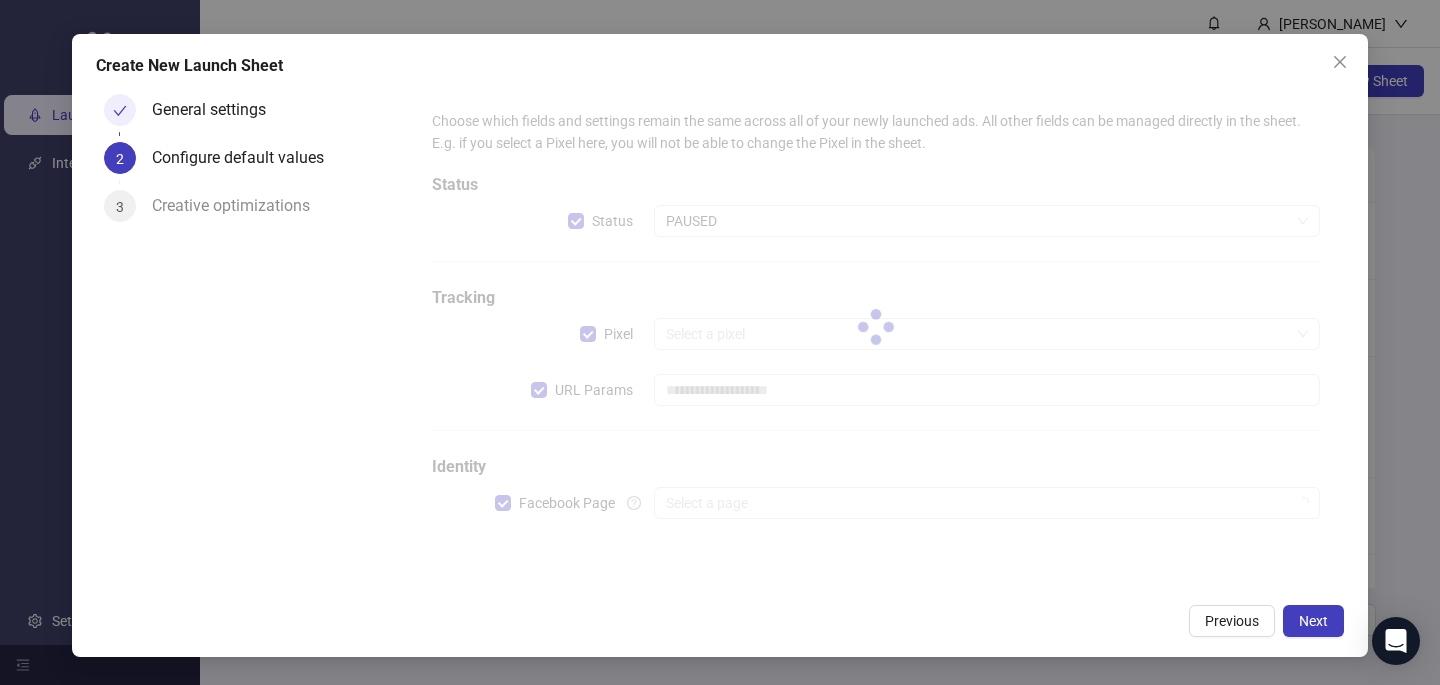 type on "**********" 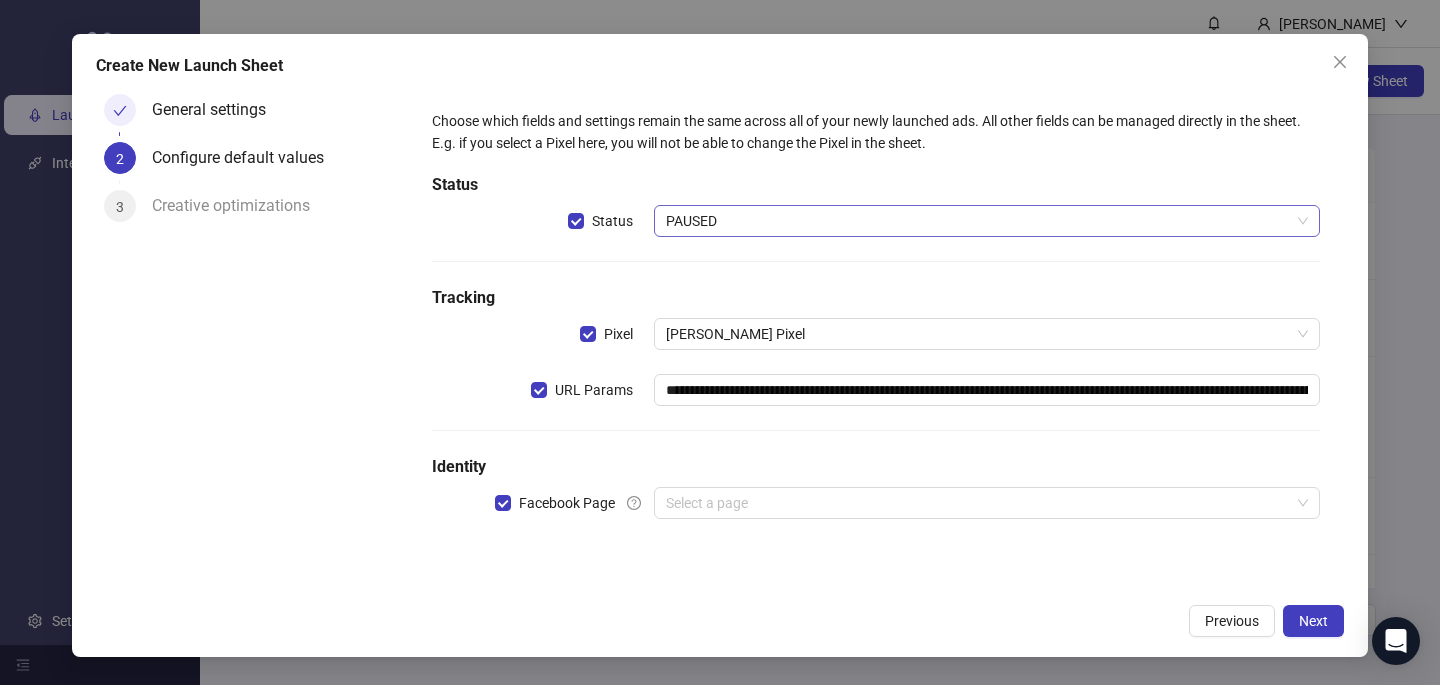 click on "PAUSED" at bounding box center (987, 221) 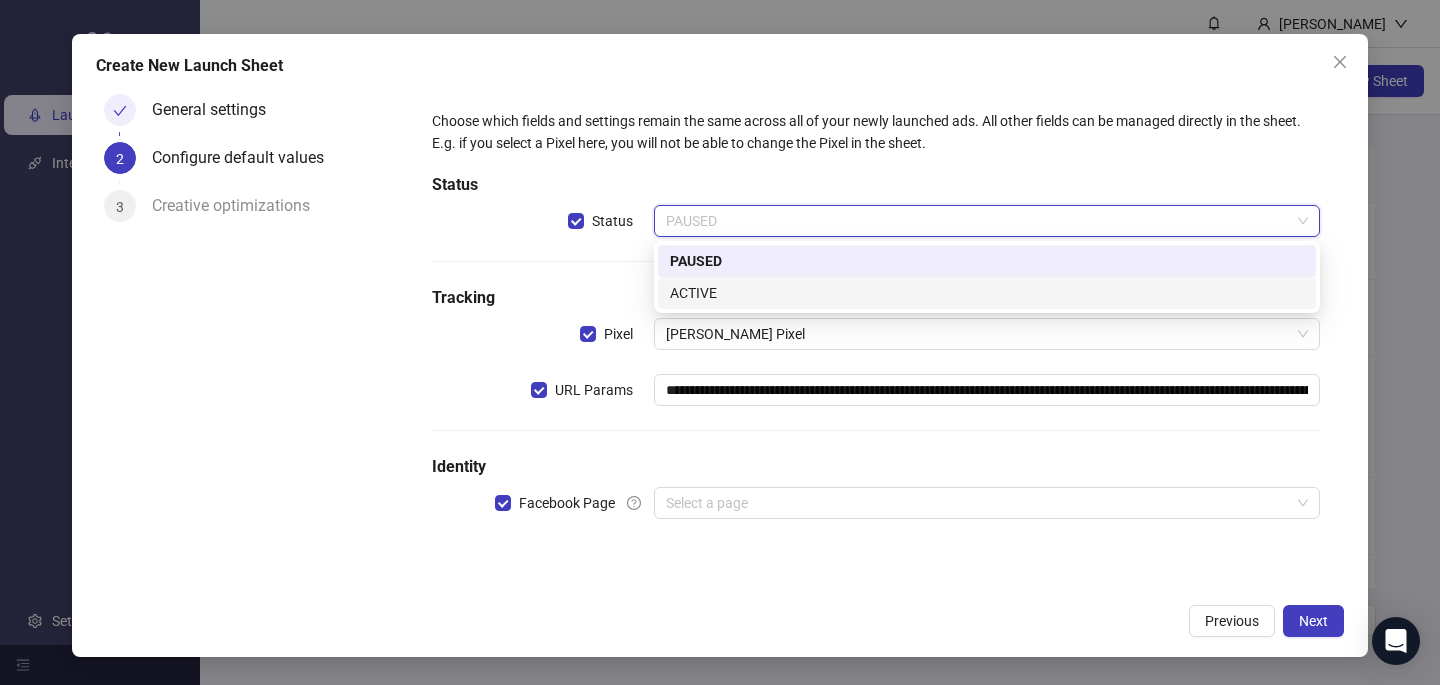 click on "ACTIVE" at bounding box center [987, 293] 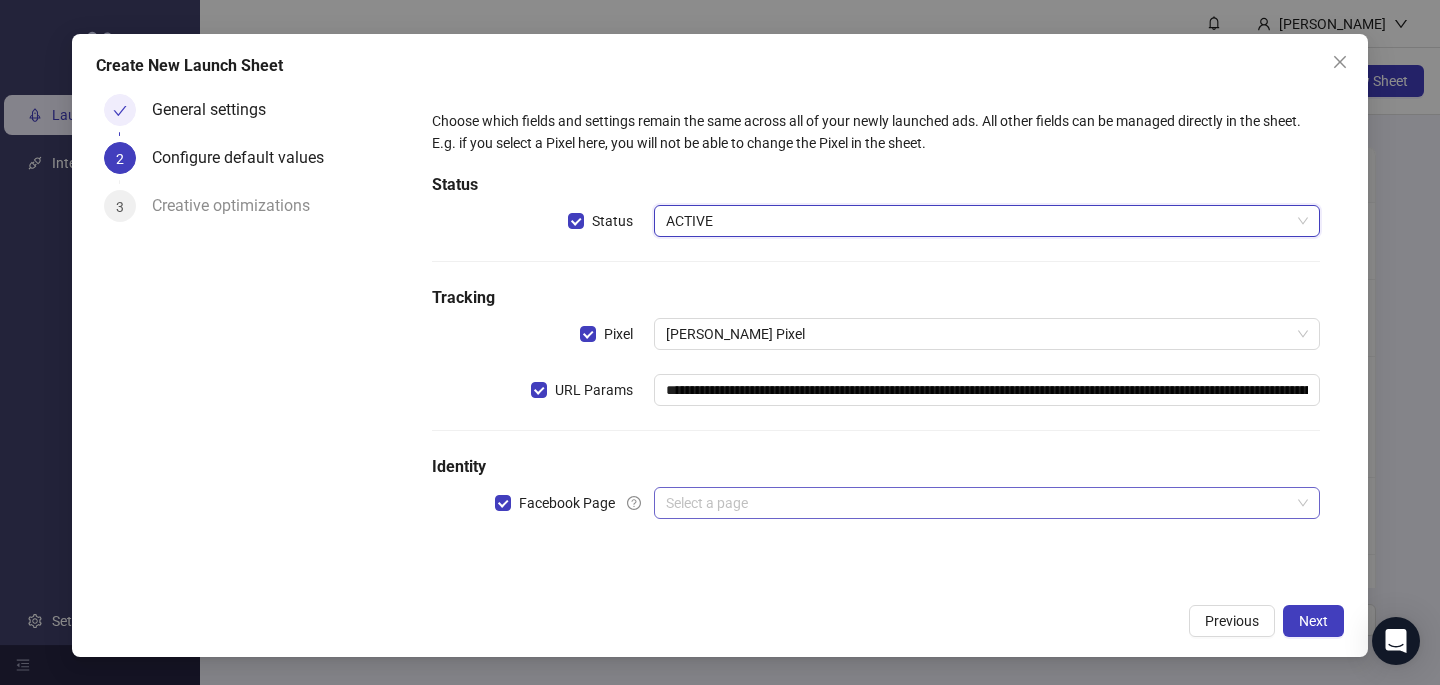click at bounding box center [978, 503] 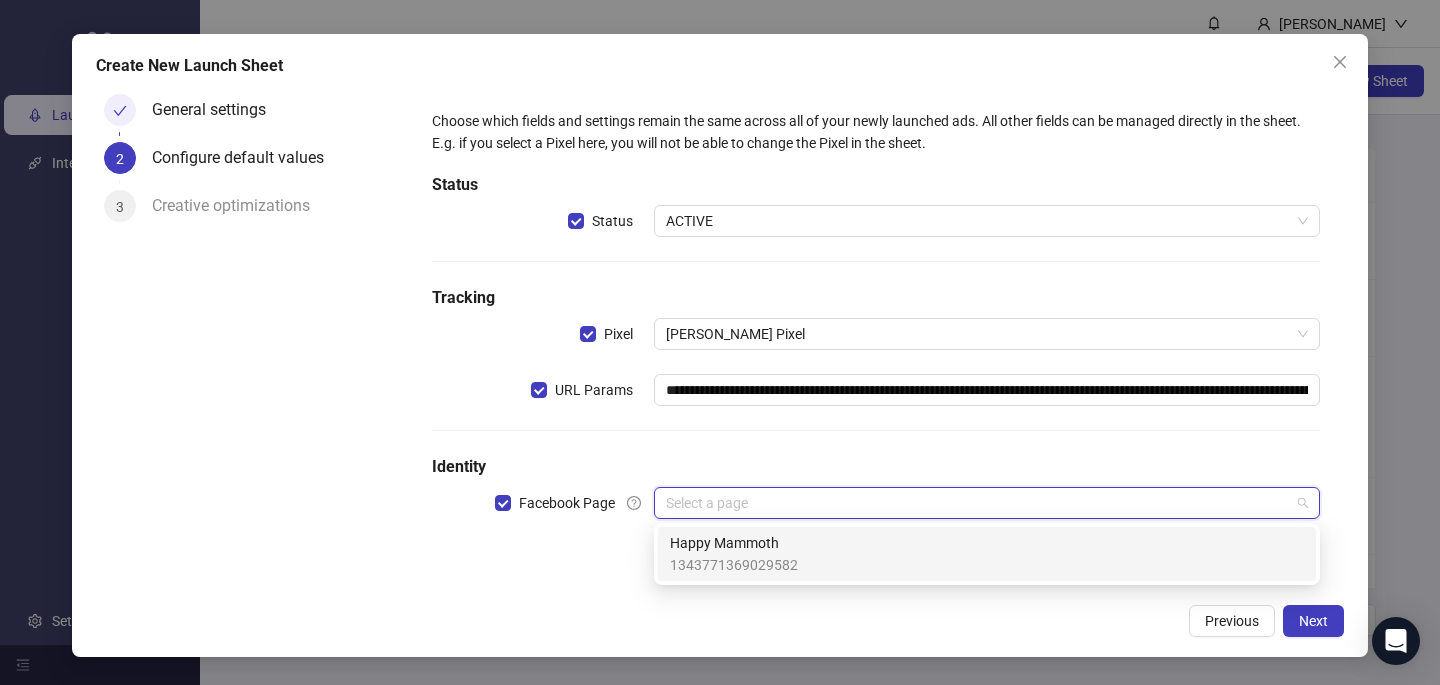 click on "Happy Mammoth" at bounding box center (734, 543) 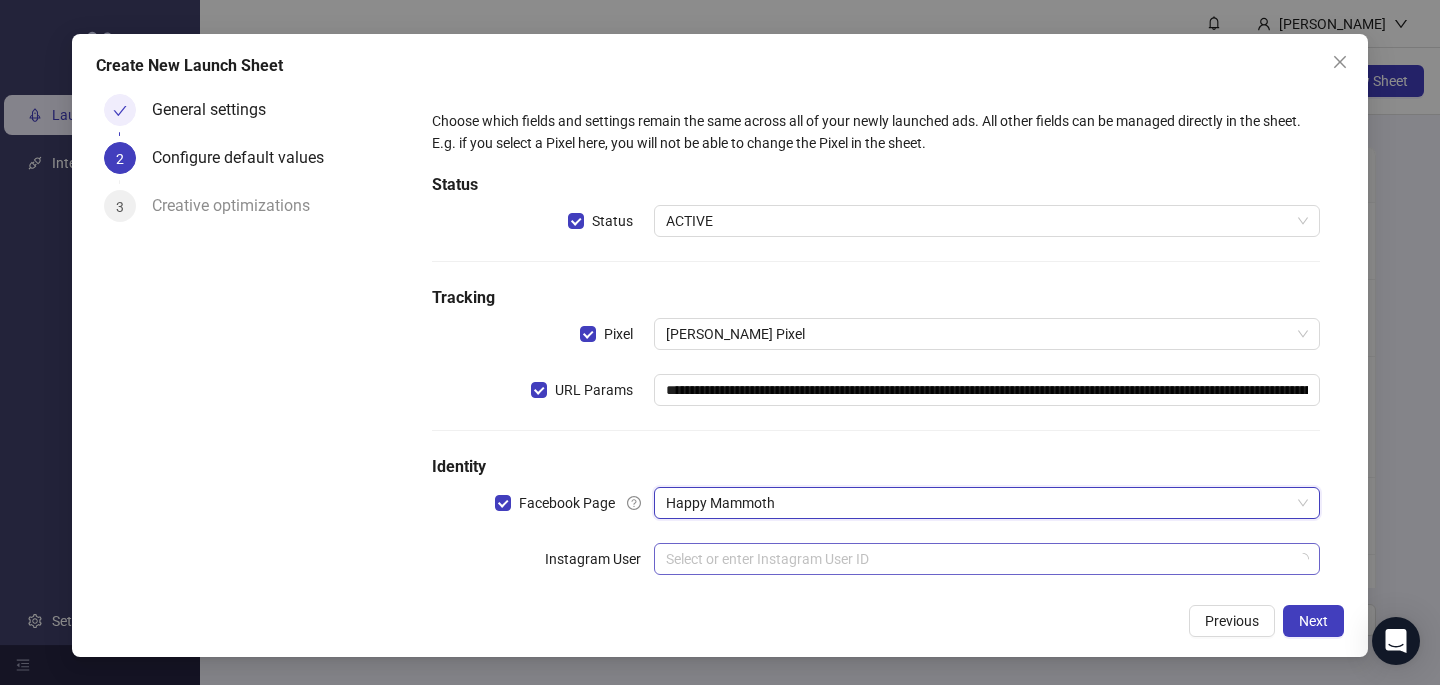 click at bounding box center [978, 559] 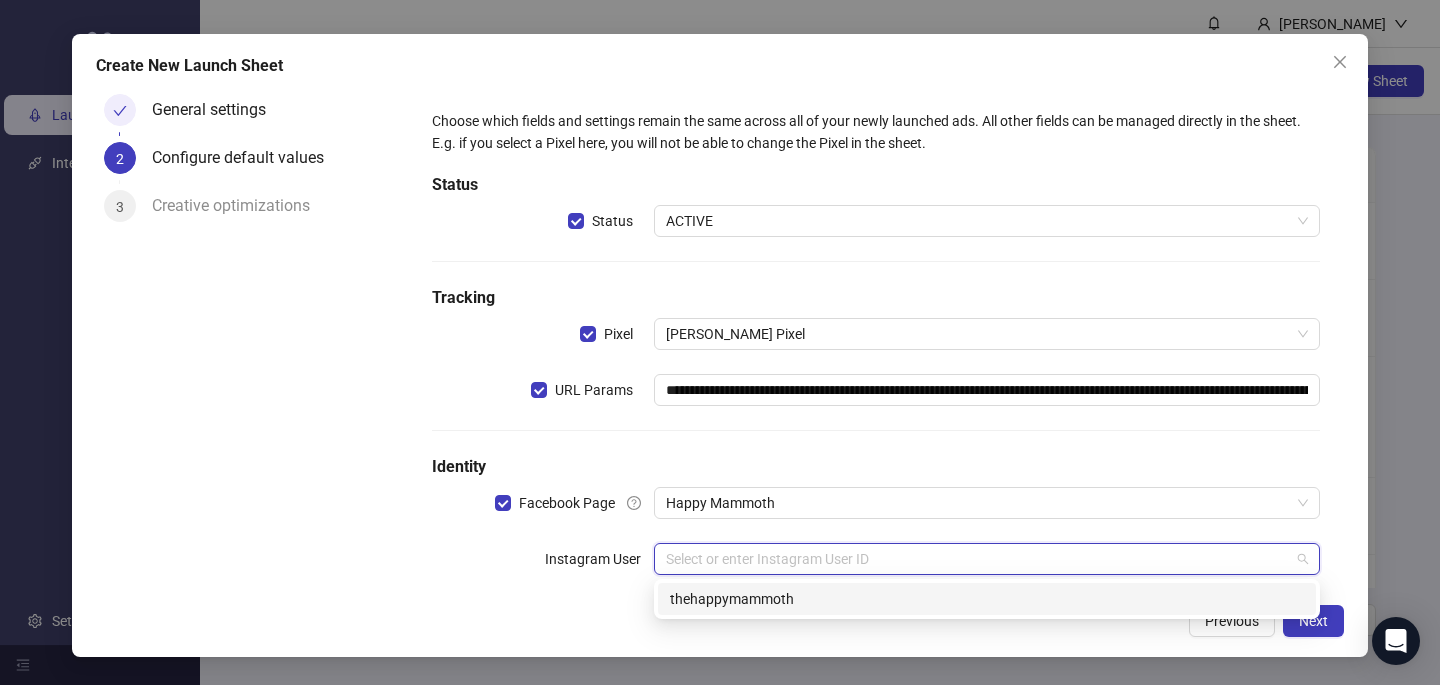 click on "Previous Next" at bounding box center (720, 621) 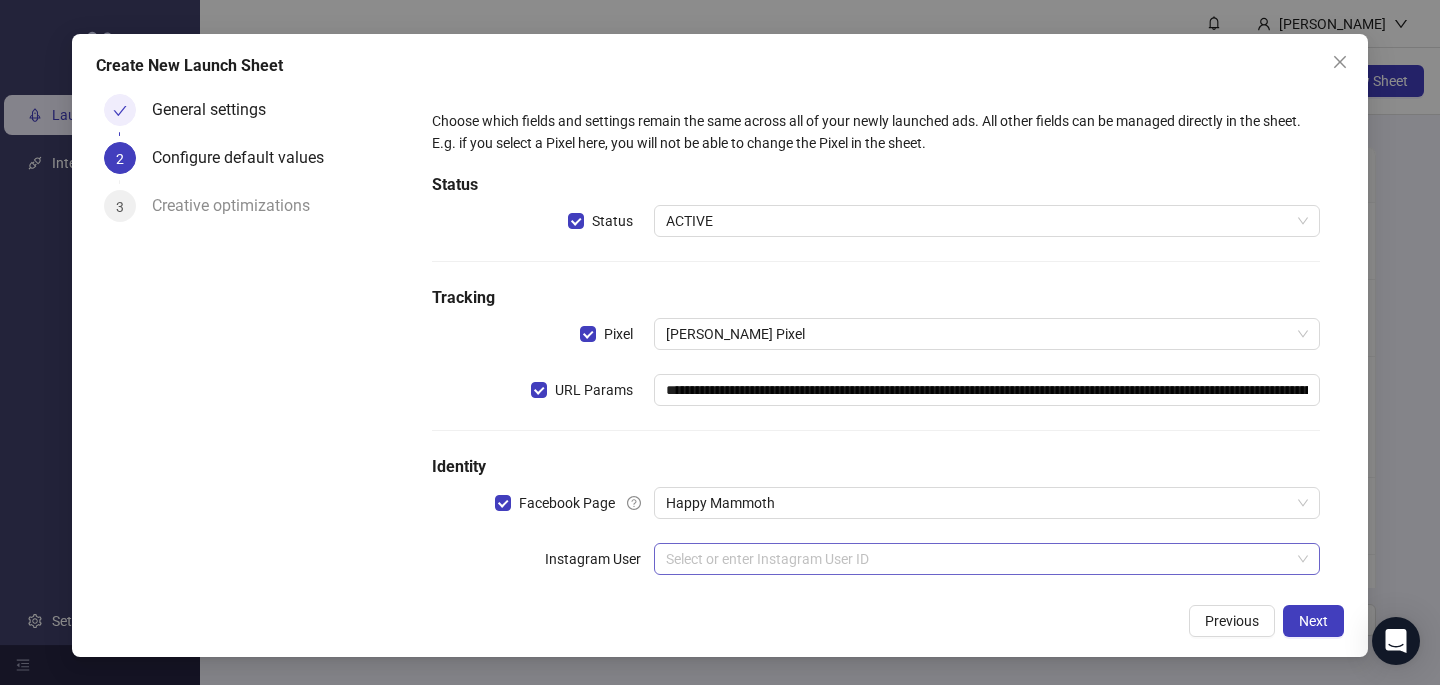 click at bounding box center [978, 559] 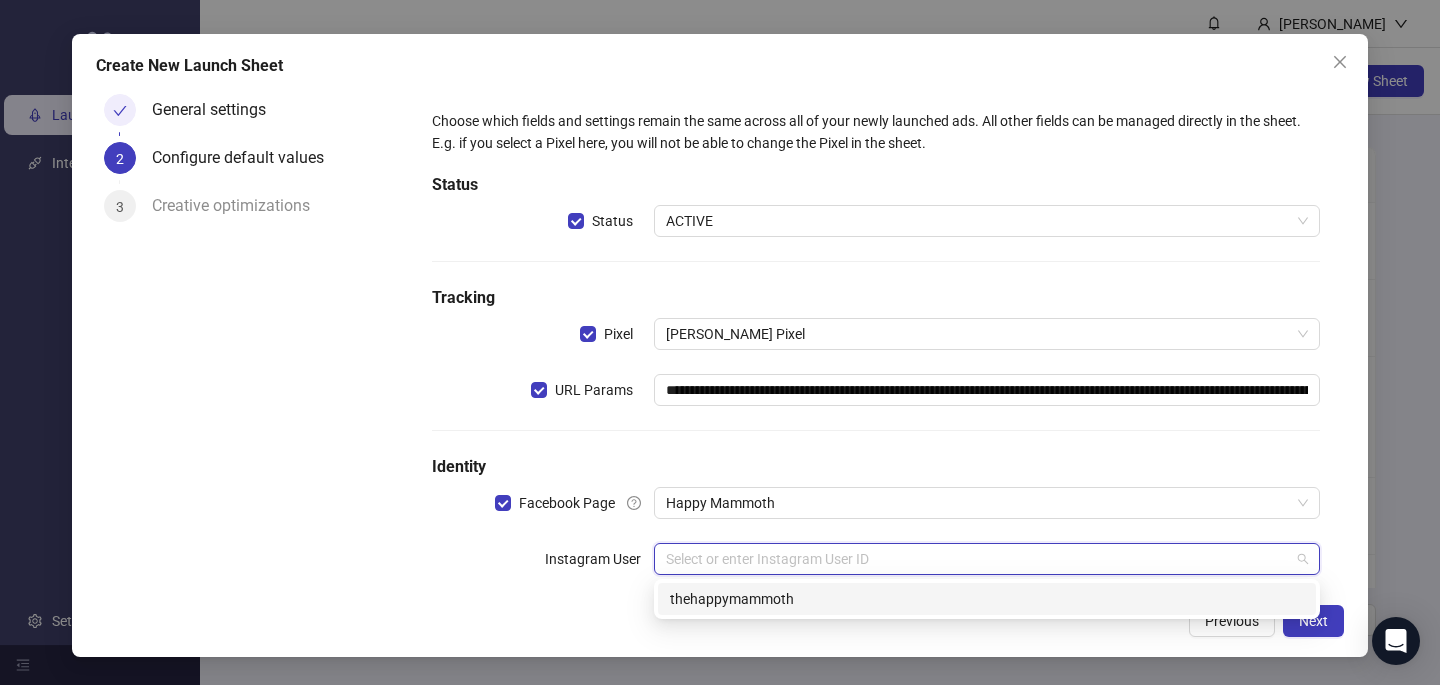 click on "thehappymammoth" at bounding box center [987, 599] 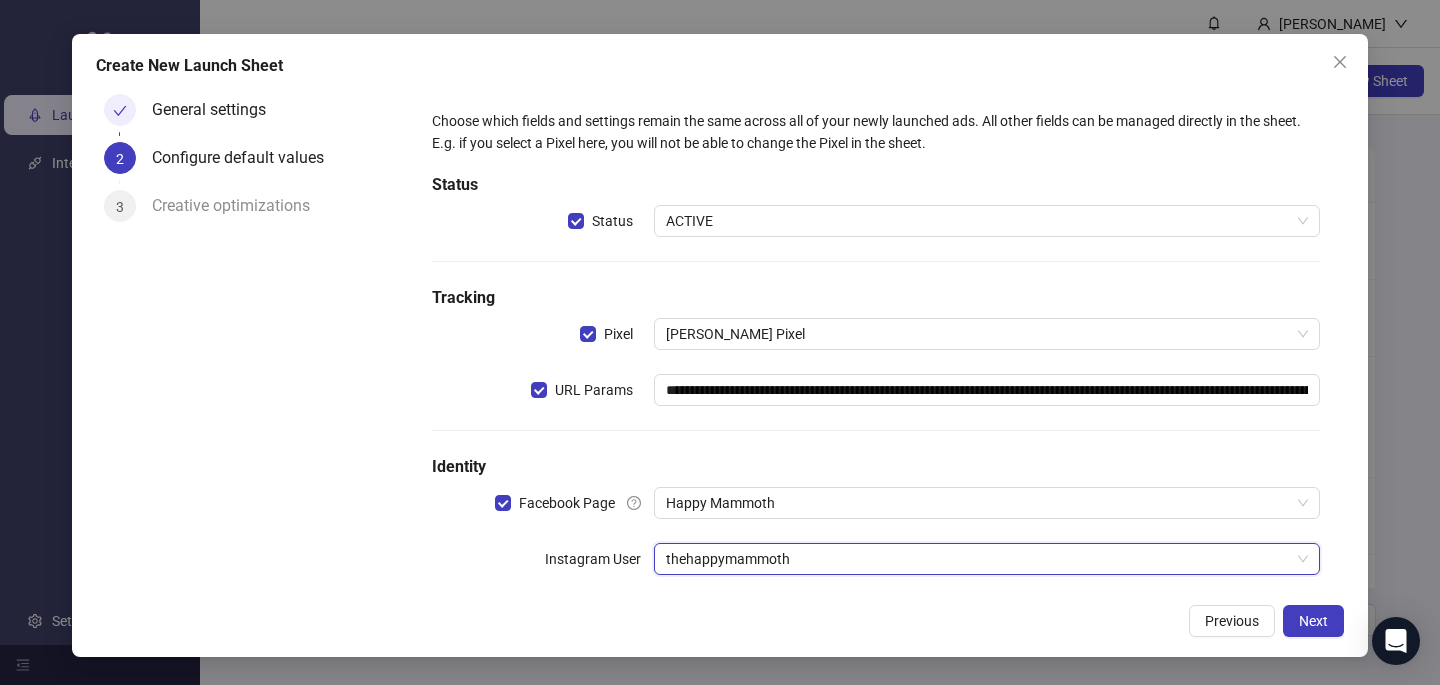 click on "**********" at bounding box center [720, 345] 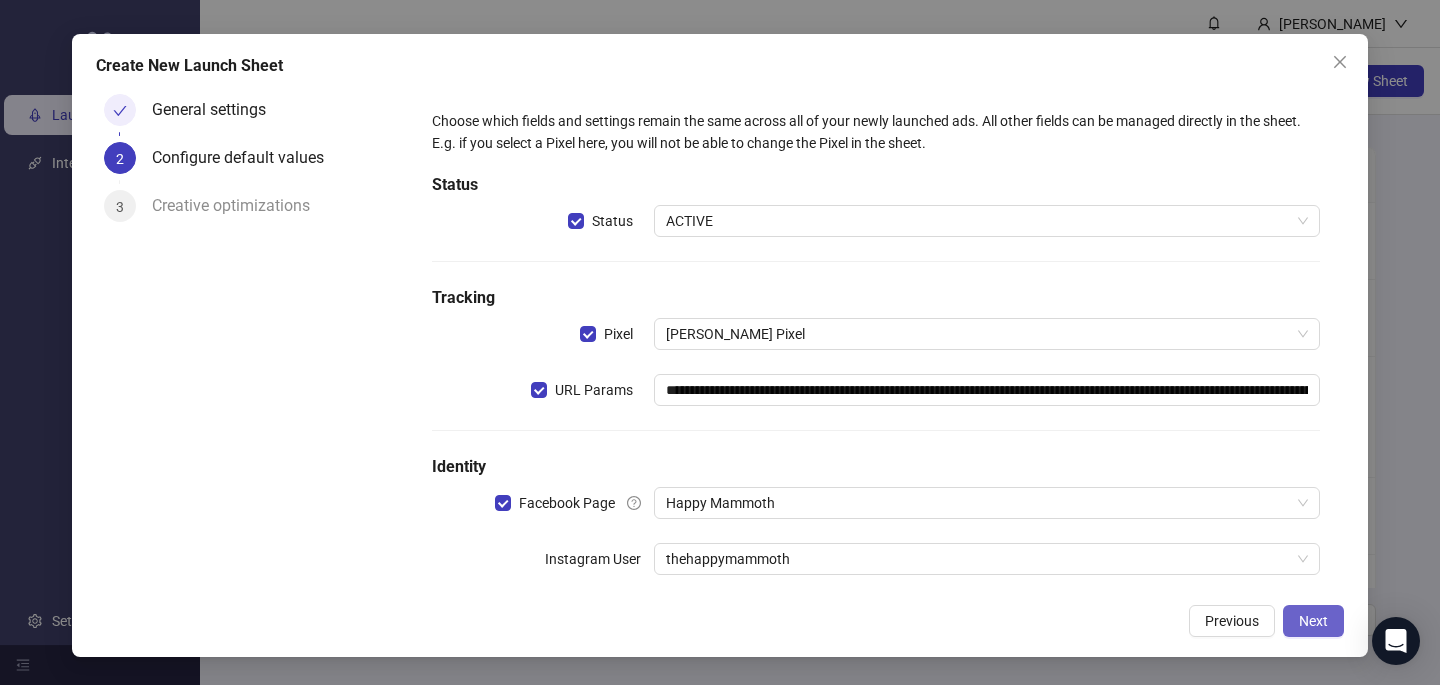 click on "Next" at bounding box center [1313, 621] 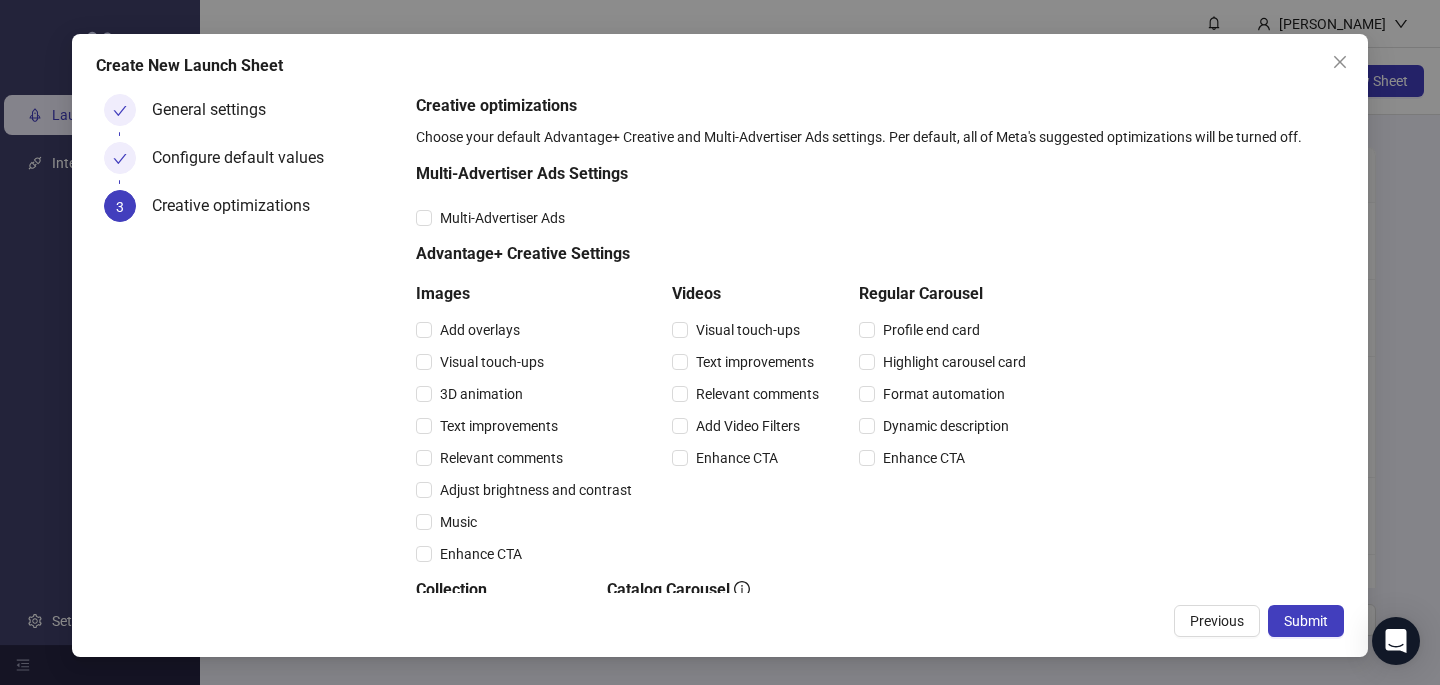 click on "Multi-Advertiser Ads" at bounding box center [725, 218] 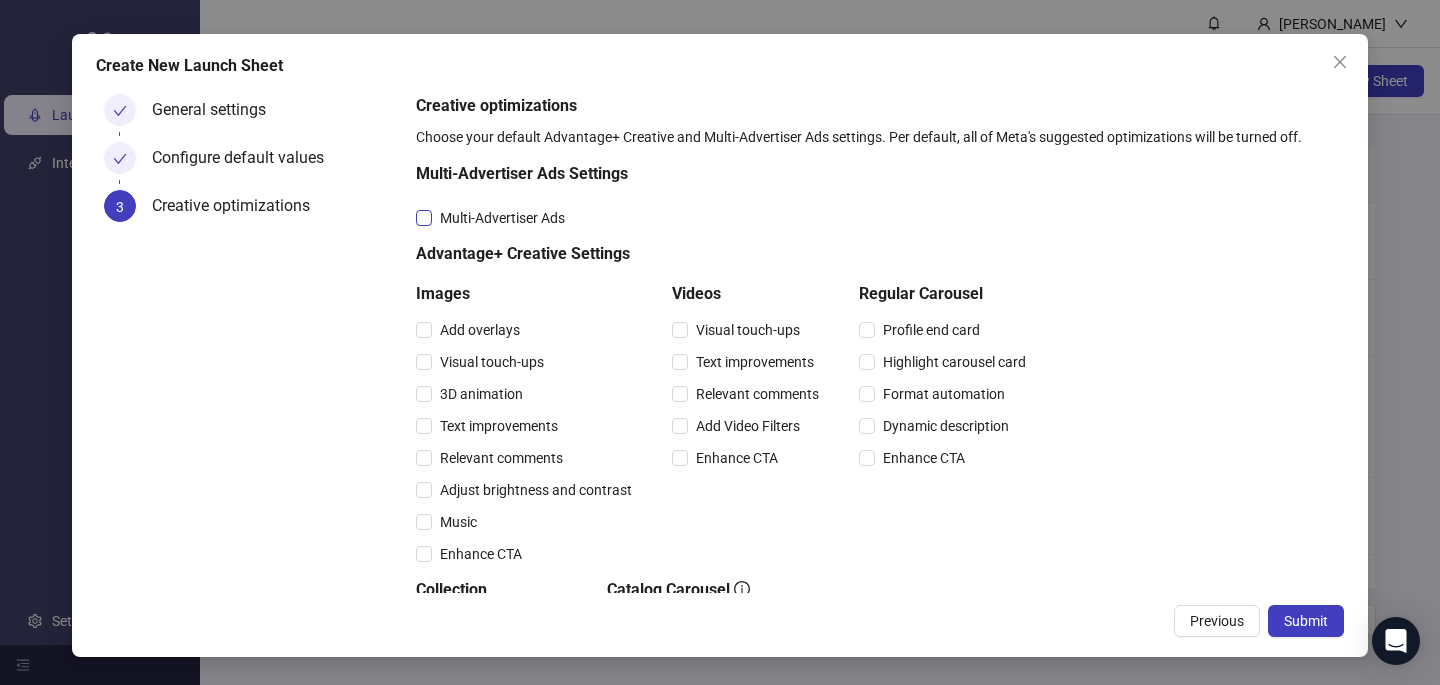 click on "Multi-Advertiser Ads" at bounding box center (502, 218) 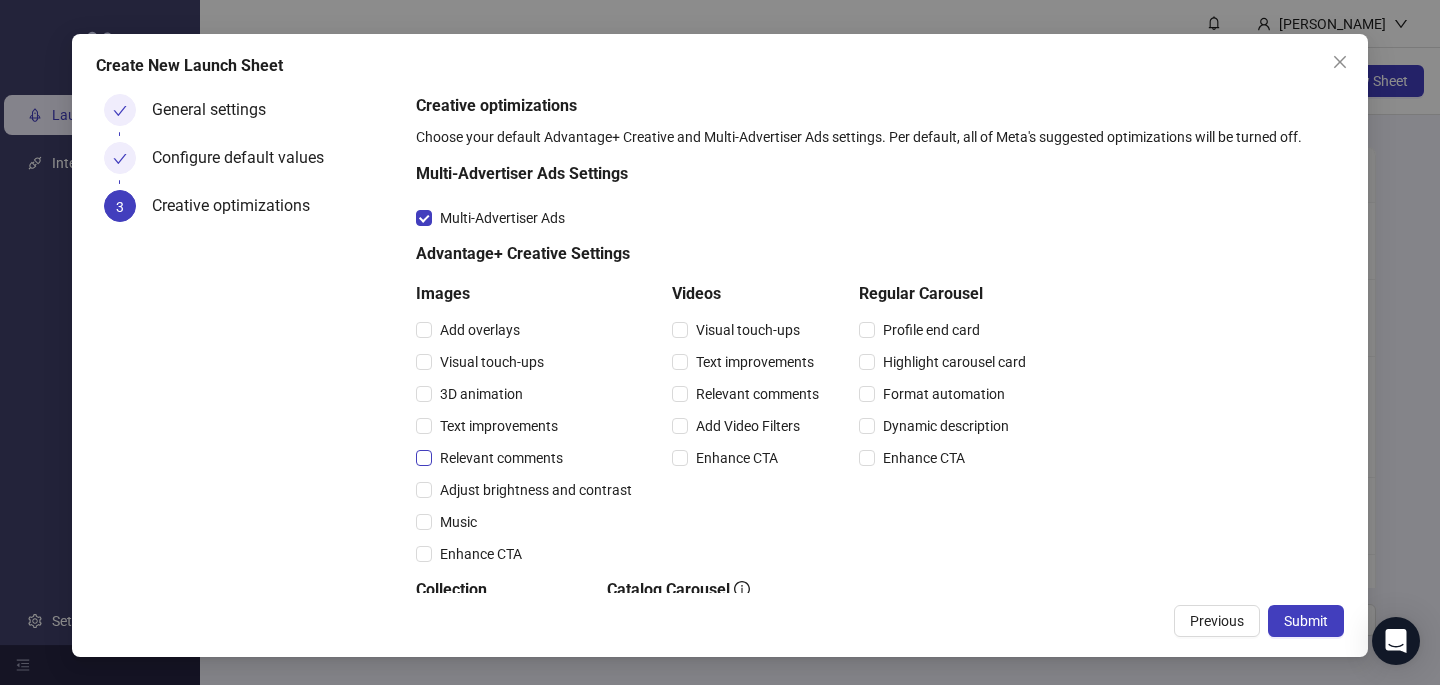 click on "Relevant comments" at bounding box center (501, 458) 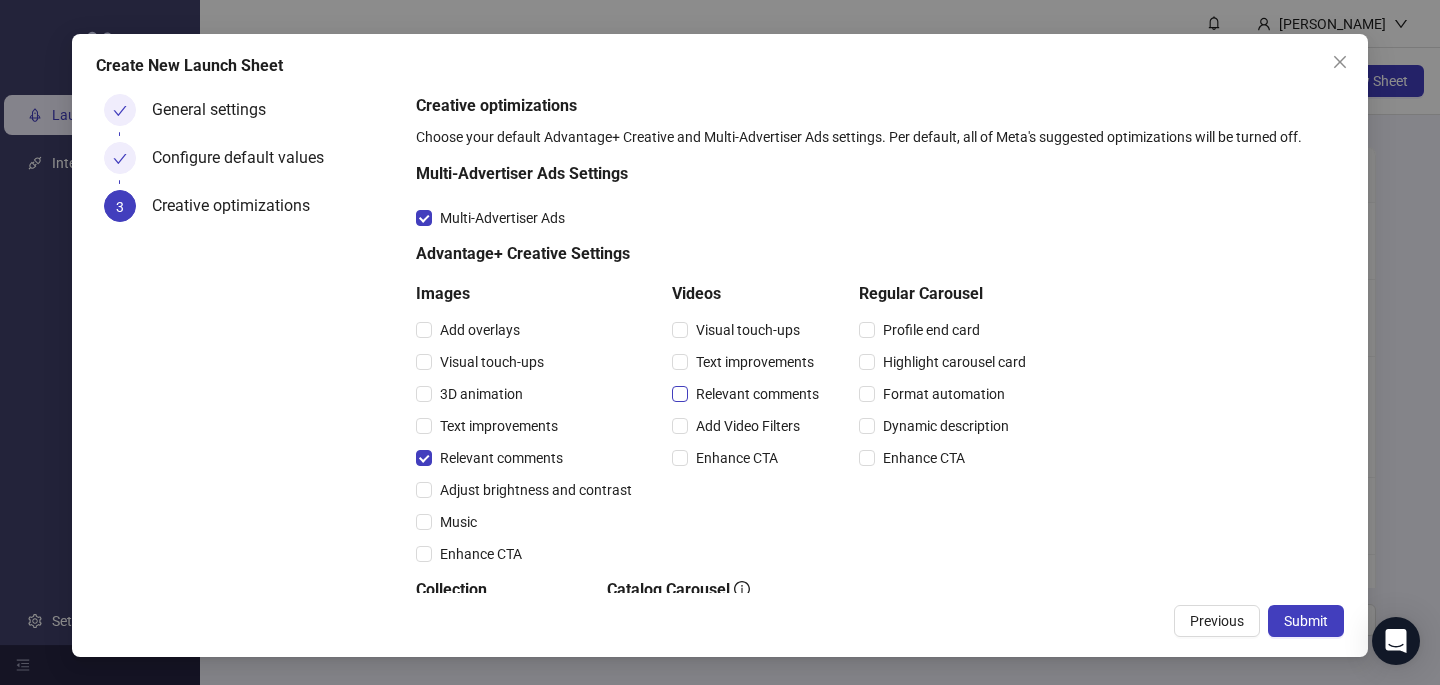 click on "Relevant comments" at bounding box center (757, 394) 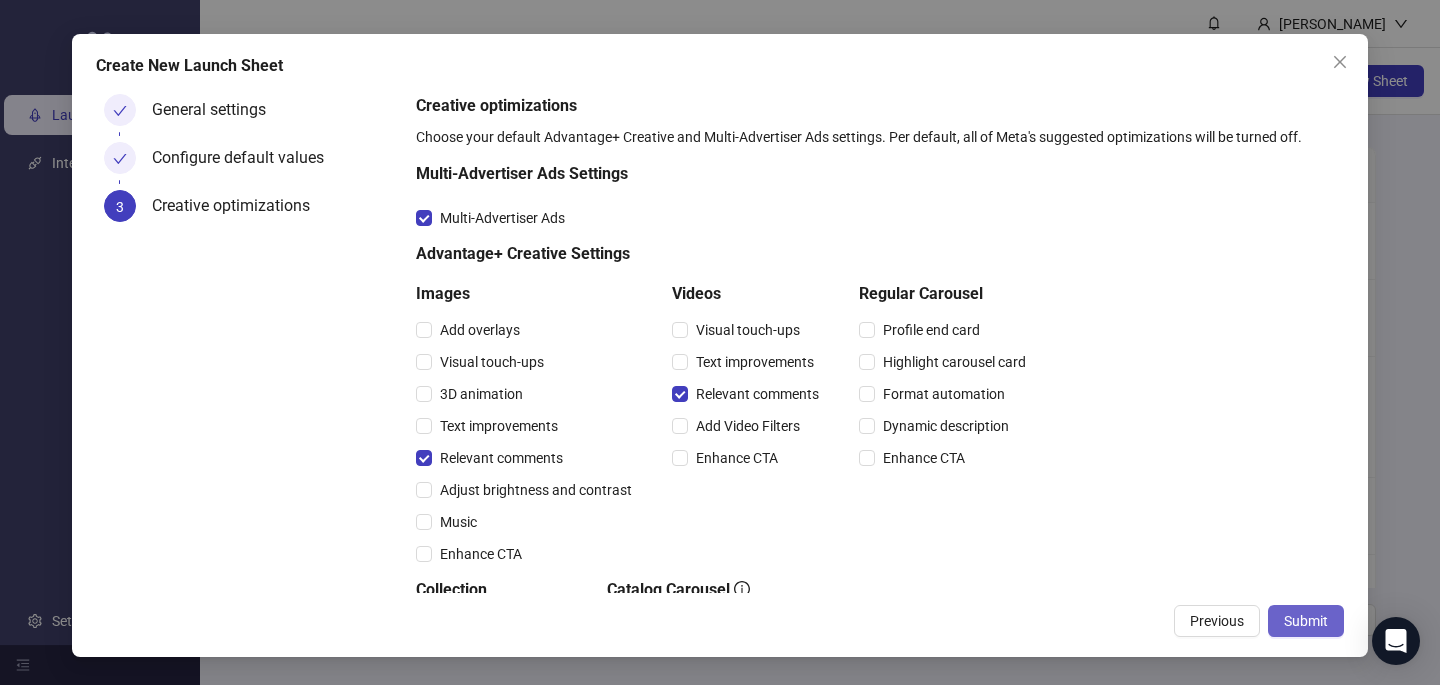 click on "Submit" at bounding box center (1306, 621) 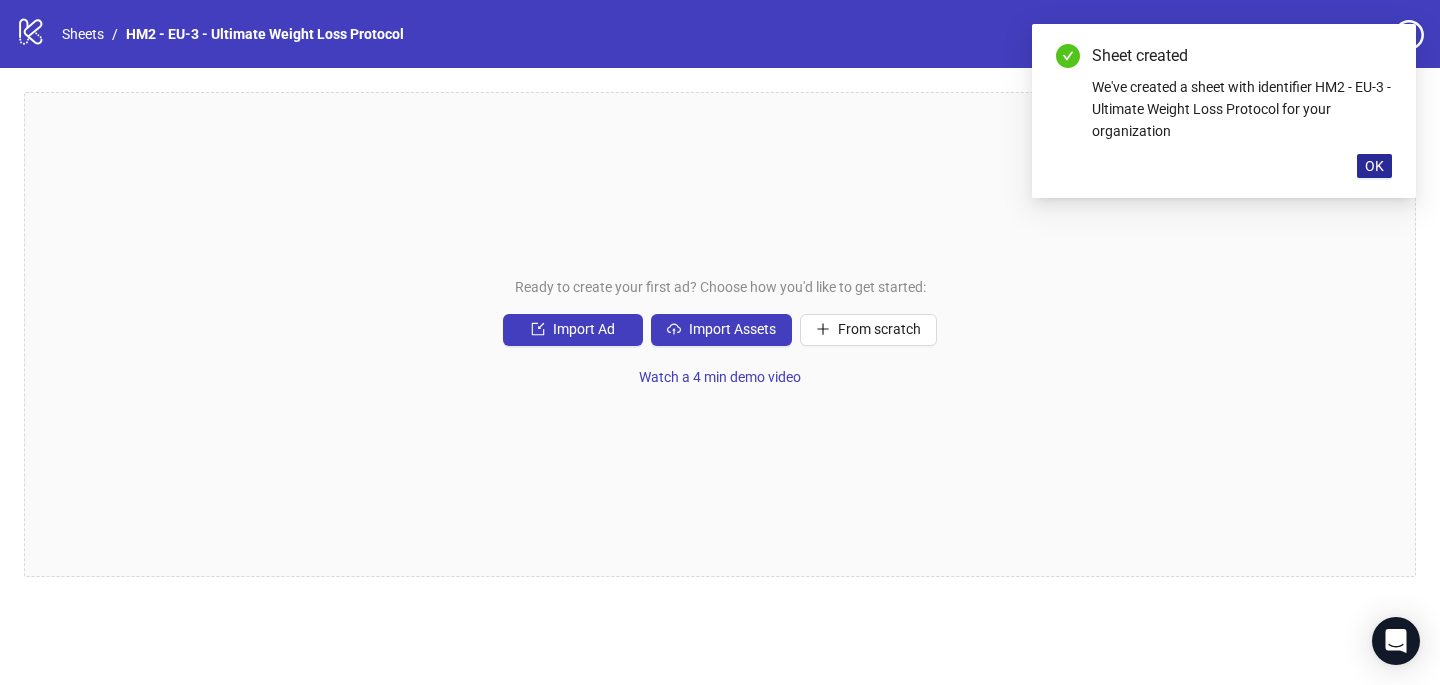 click on "OK" at bounding box center (1374, 166) 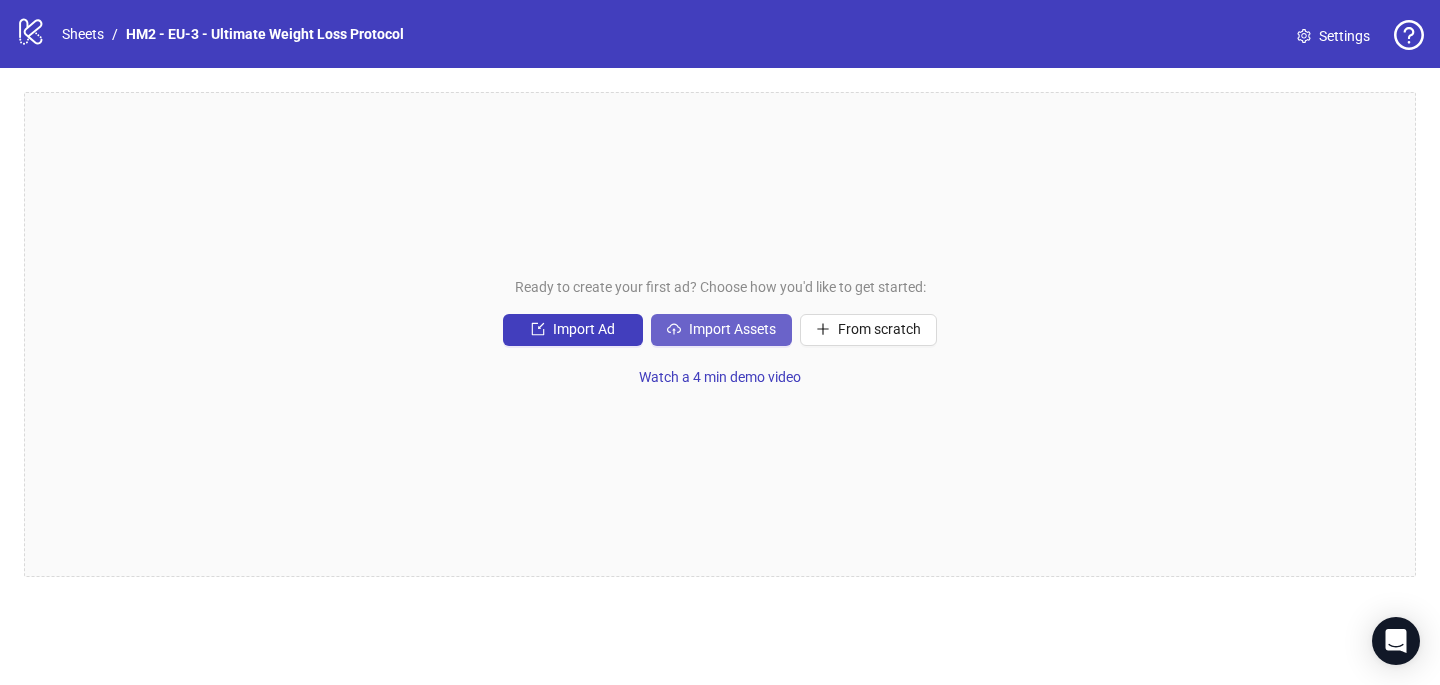 click on "Import Assets" at bounding box center [721, 330] 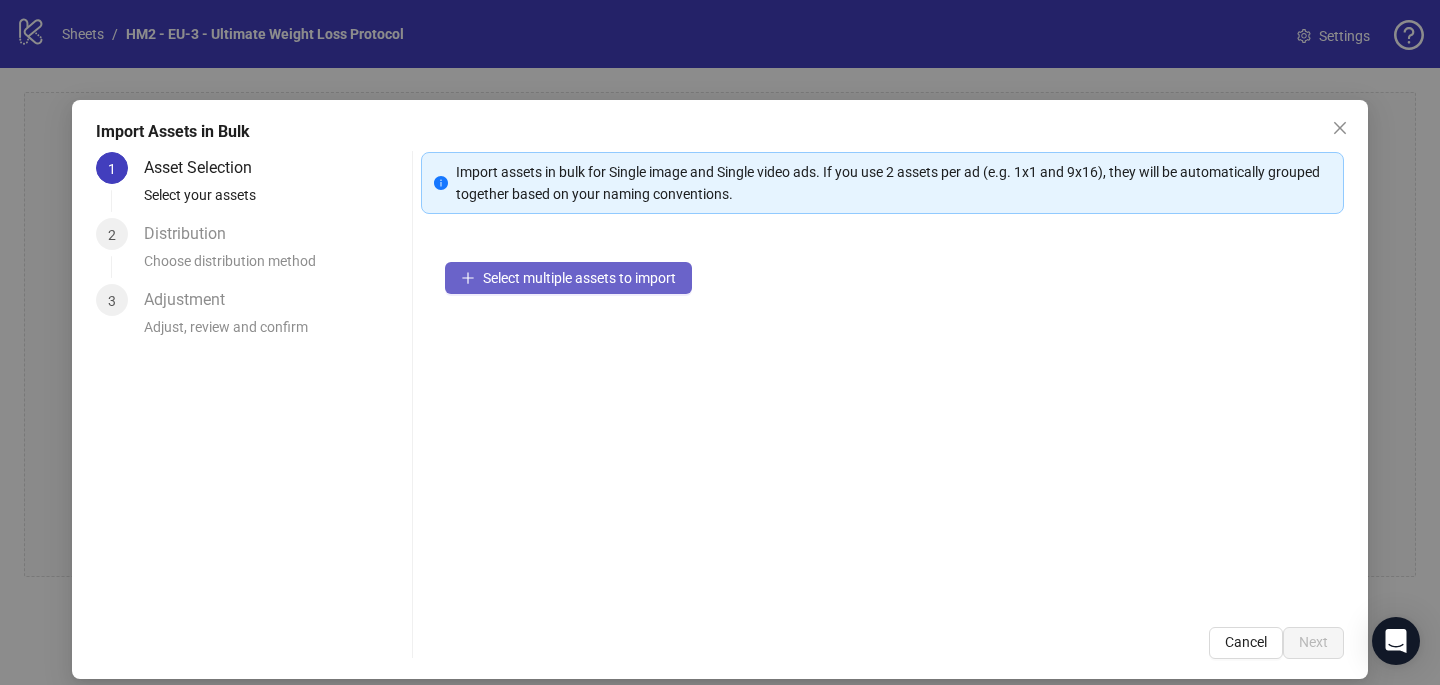 click on "Select multiple assets to import" at bounding box center (579, 278) 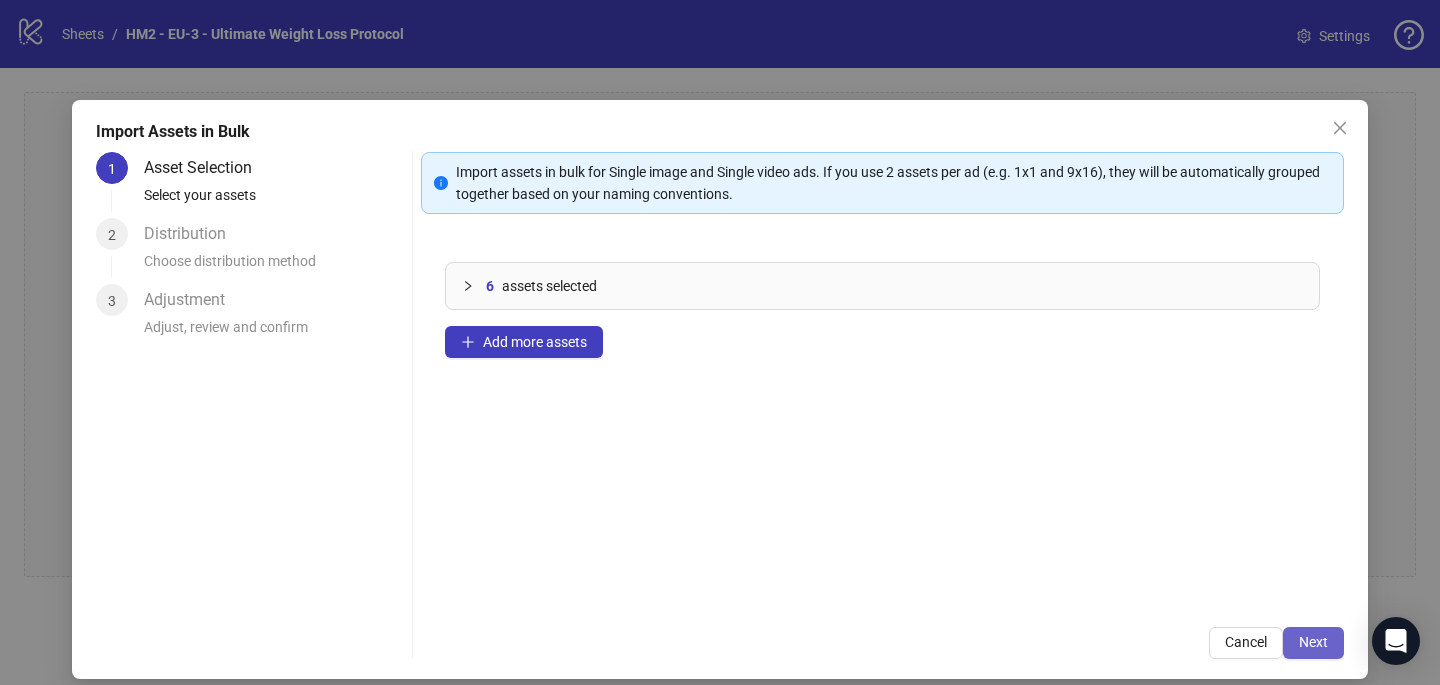 click on "Next" at bounding box center (1313, 642) 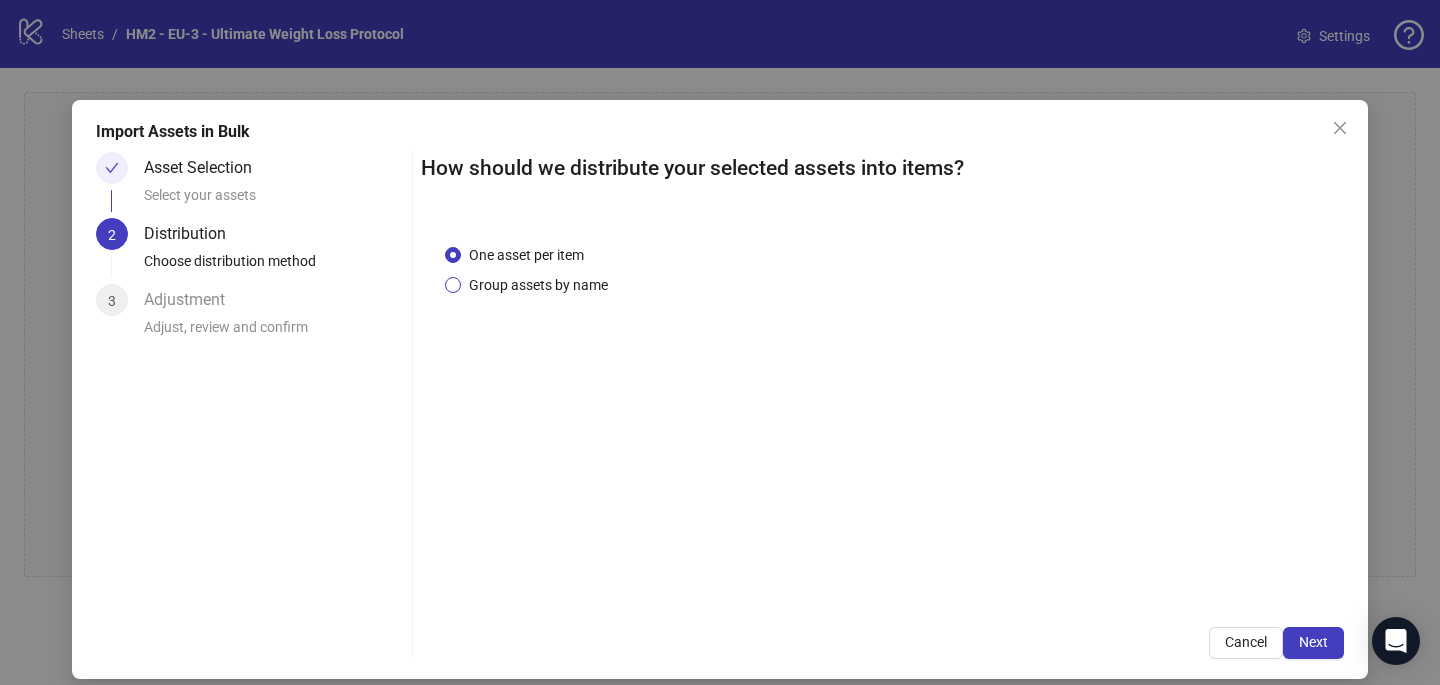 click on "Group assets by name" at bounding box center (538, 285) 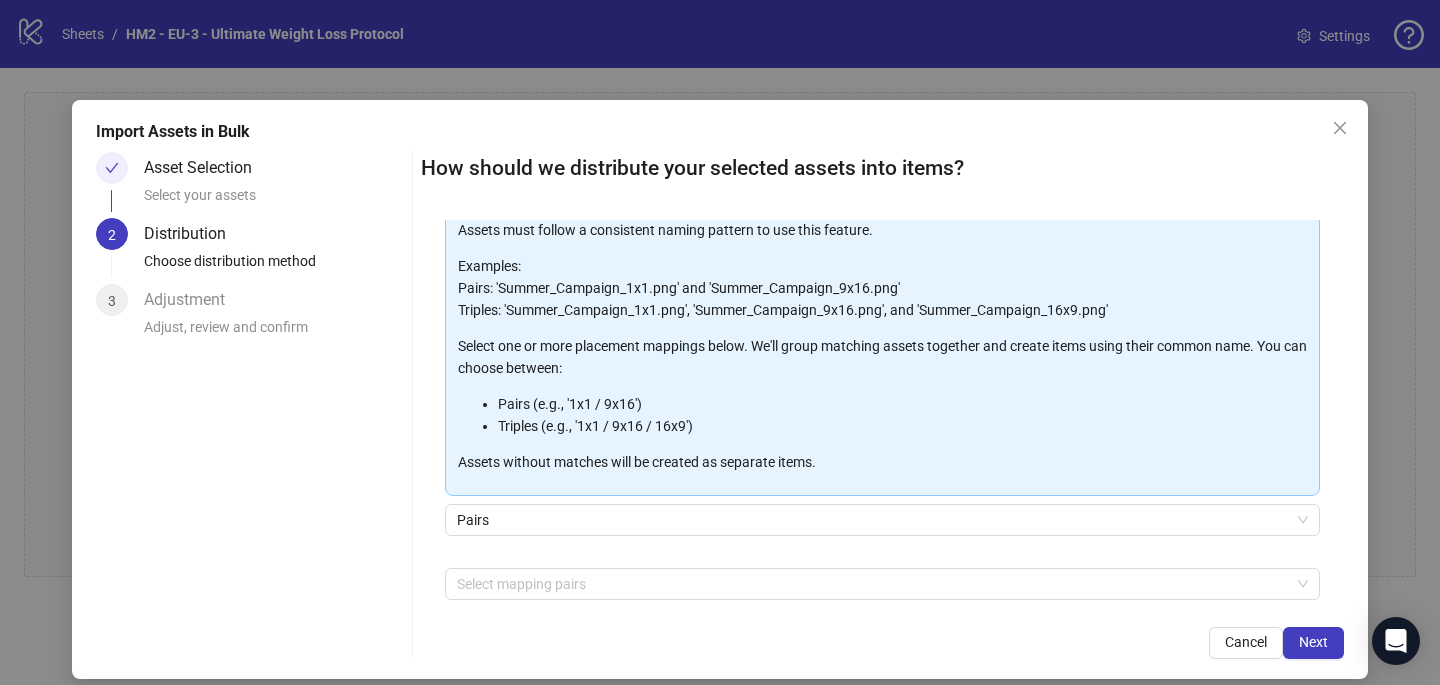 scroll, scrollTop: 111, scrollLeft: 0, axis: vertical 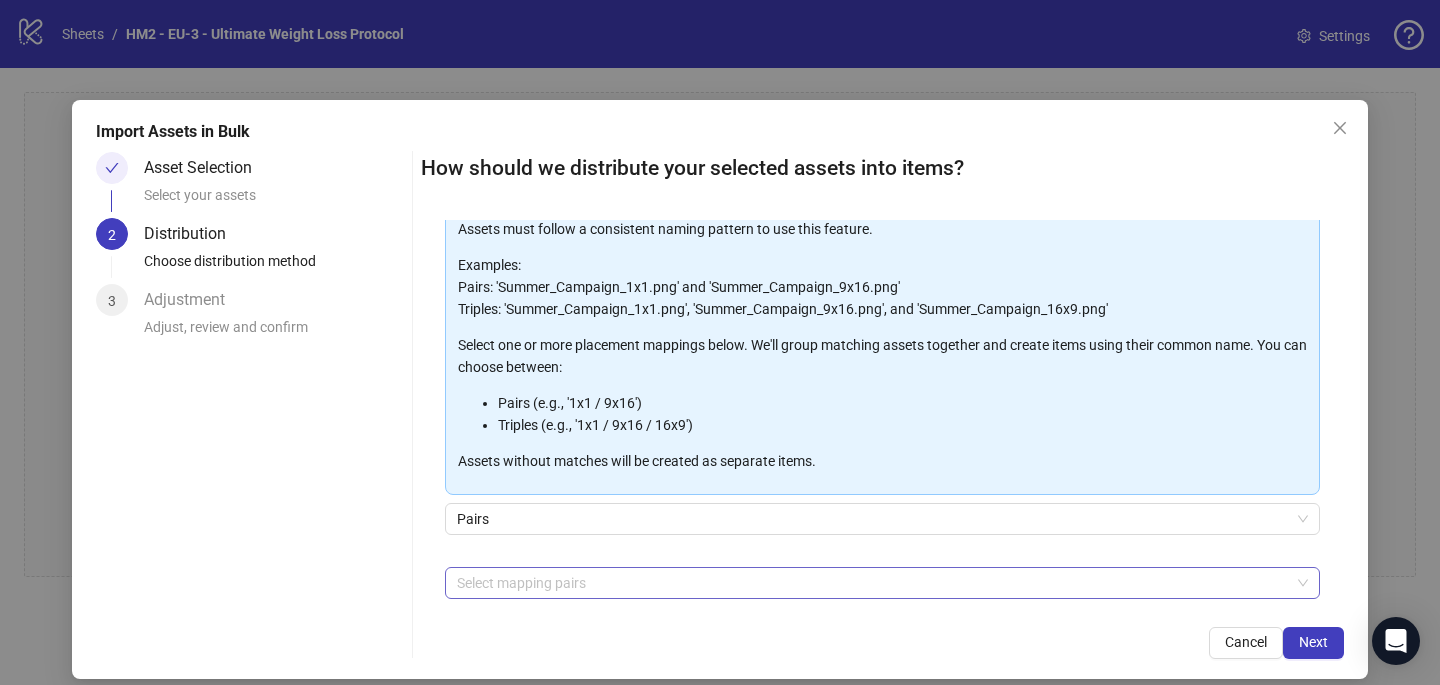 click at bounding box center [872, 583] 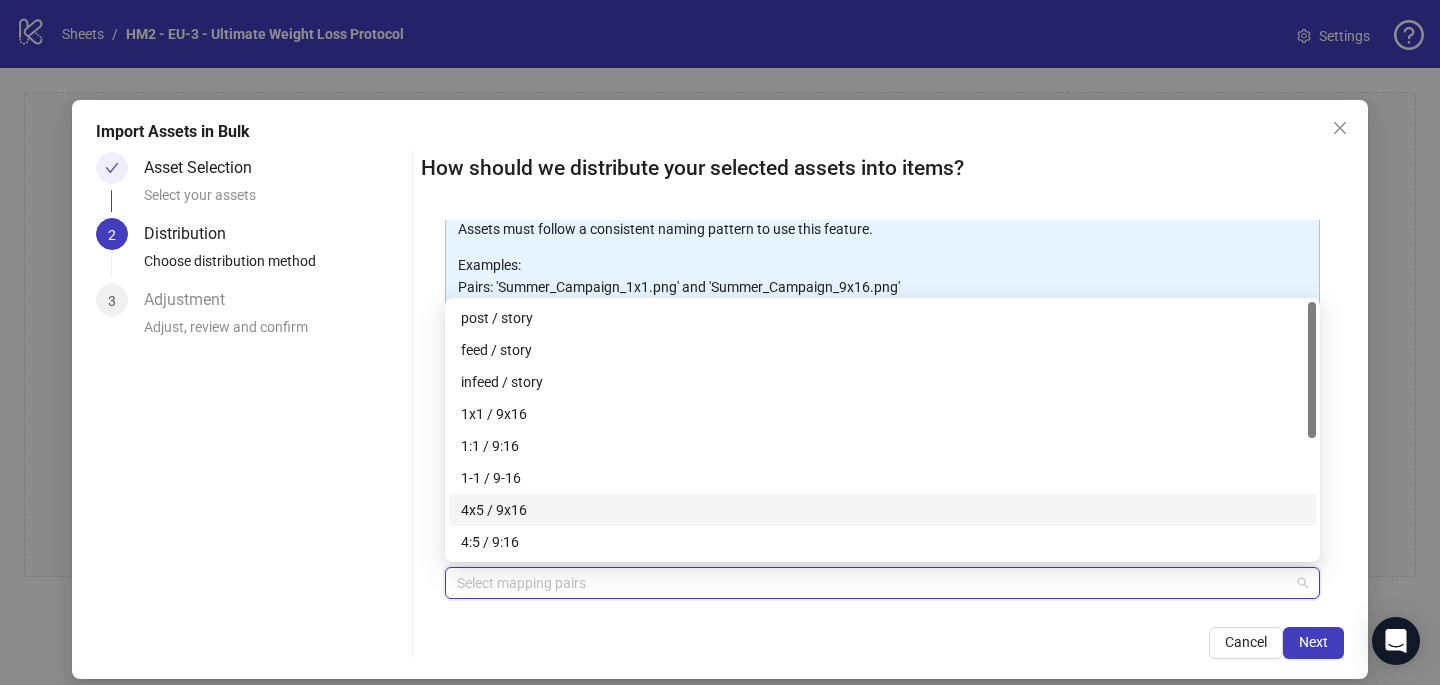 click on "4x5 / 9x16" at bounding box center [882, 510] 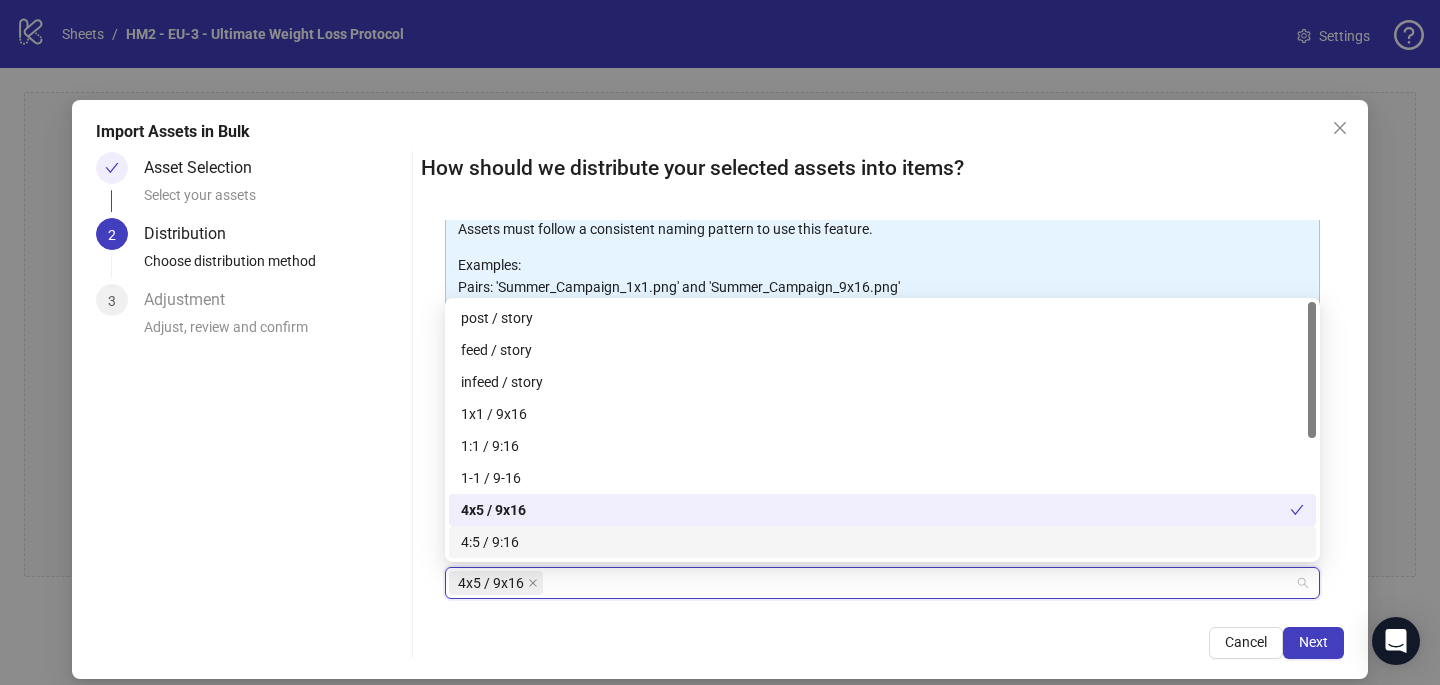 click on "How should we distribute your selected assets into items? One asset per item Group assets by name Assets must follow a consistent naming pattern to use this feature. Examples: Pairs: 'Summer_Campaign_1x1.png' and 'Summer_Campaign_9x16.png' Triples: 'Summer_Campaign_1x1.png', 'Summer_Campaign_9x16.png', and 'Summer_Campaign_16x9.png' Select one or more placement mappings below. We'll group matching assets together and create items using their common name. You can choose between: Pairs (e.g., '1x1 / 9x16') Triples (e.g., '1x1 / 9x16 / 16x9') Assets without matches will be created as separate items. Pairs 4x5 / 9x16   + Add Custom Pair Cancel Next" at bounding box center (882, 405) 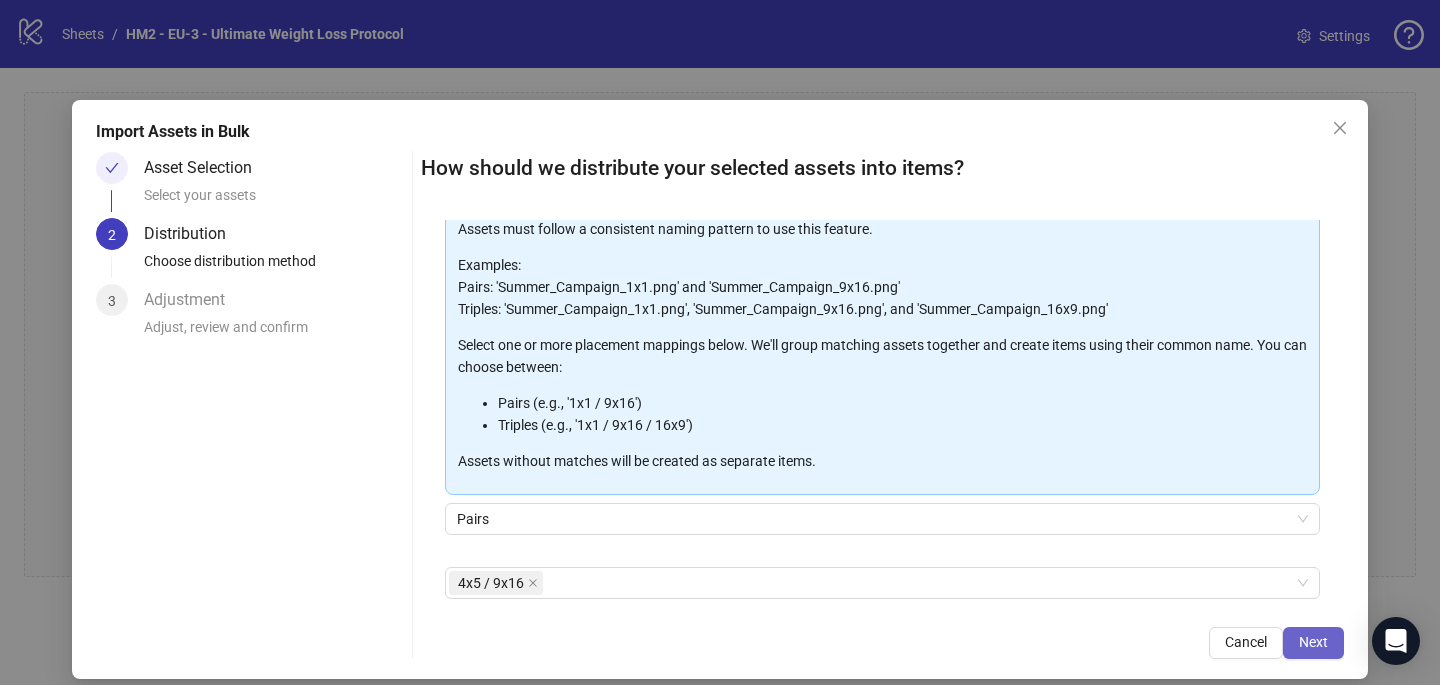 click on "Next" at bounding box center [1313, 643] 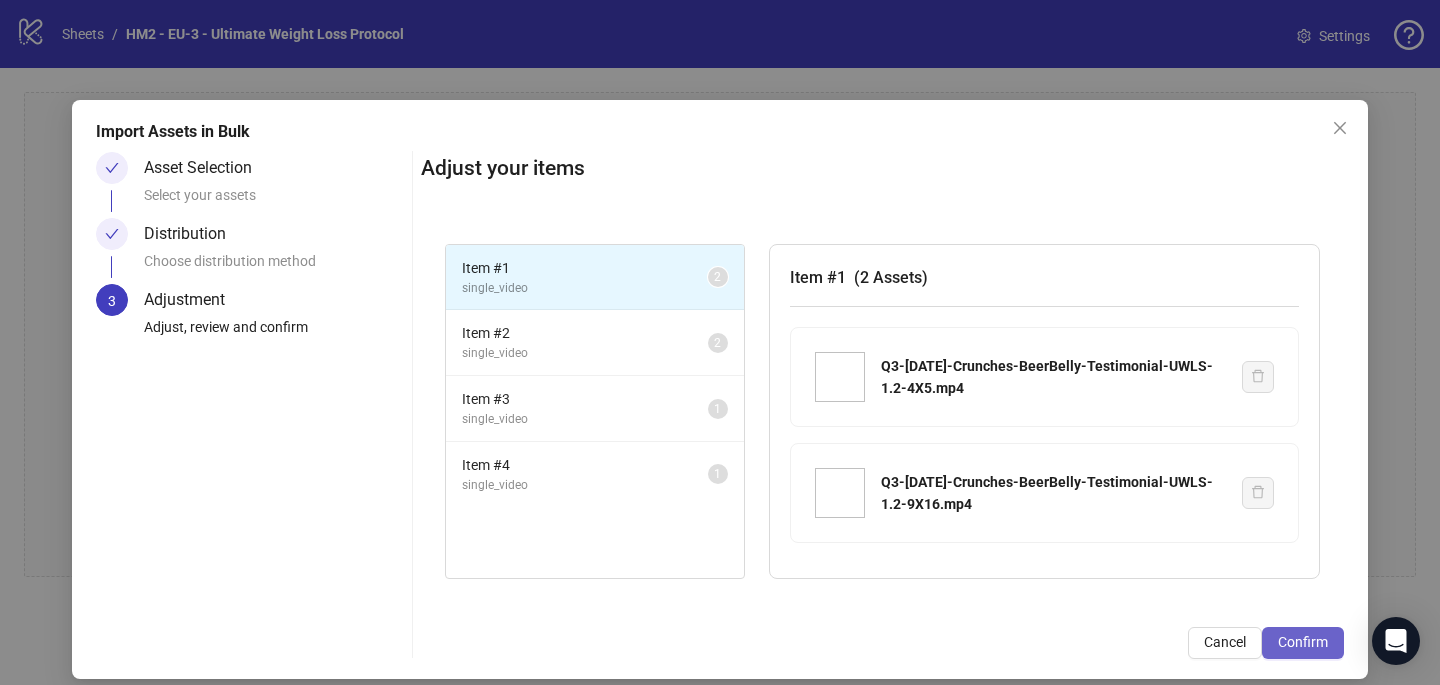 click on "Confirm" at bounding box center [1303, 642] 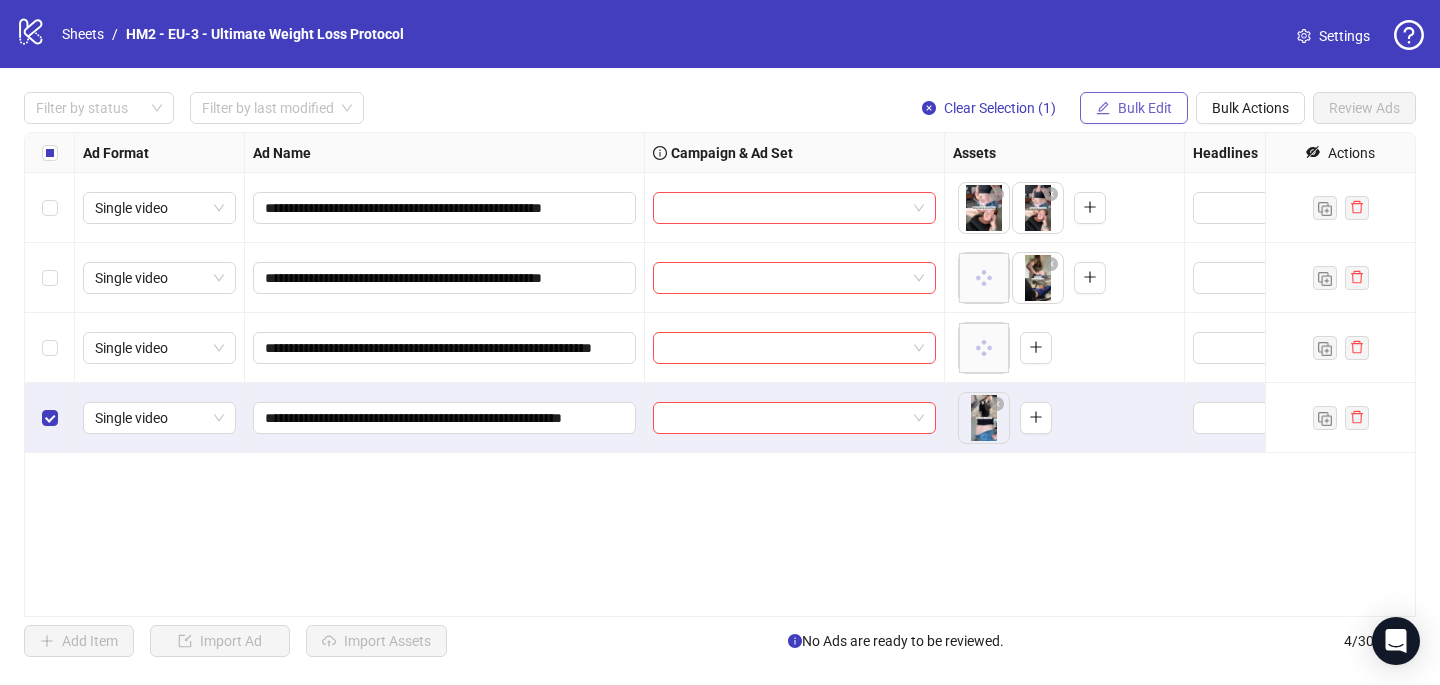 click on "Bulk Edit" at bounding box center [1145, 108] 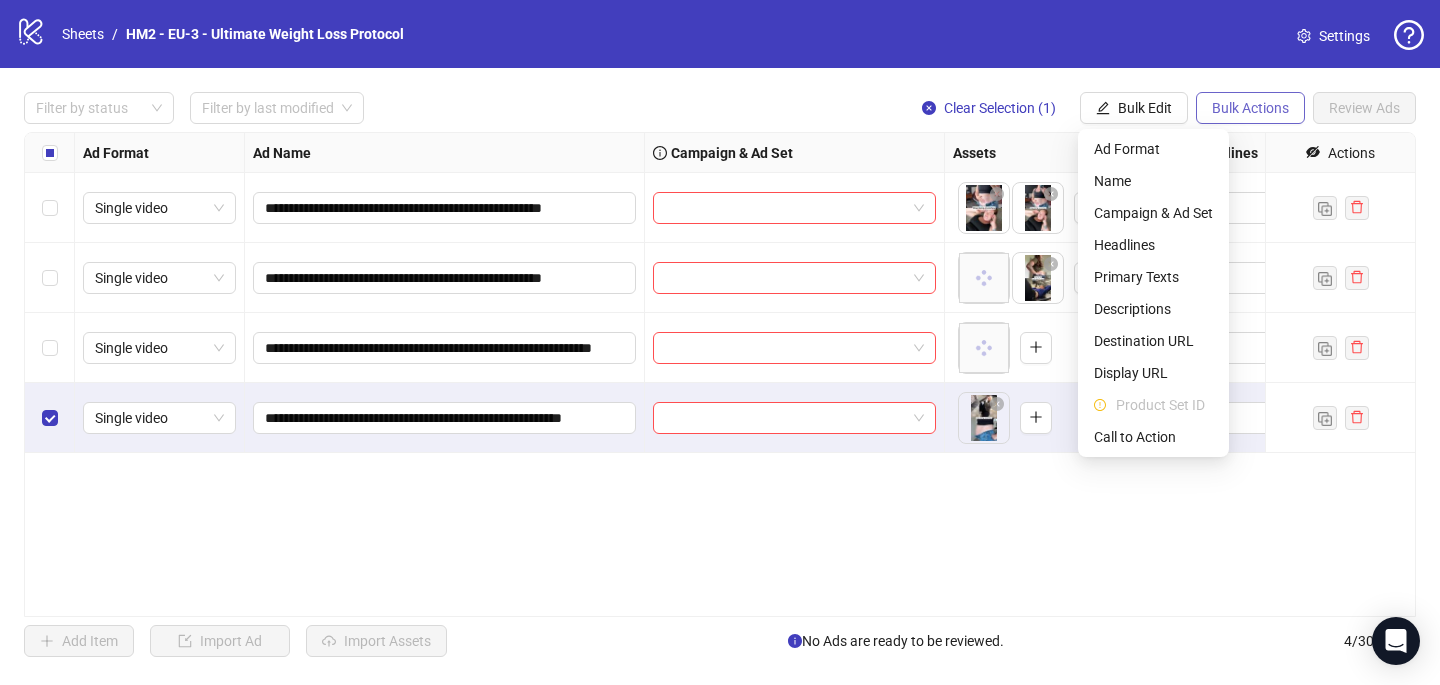 click on "Bulk Actions" at bounding box center (1250, 108) 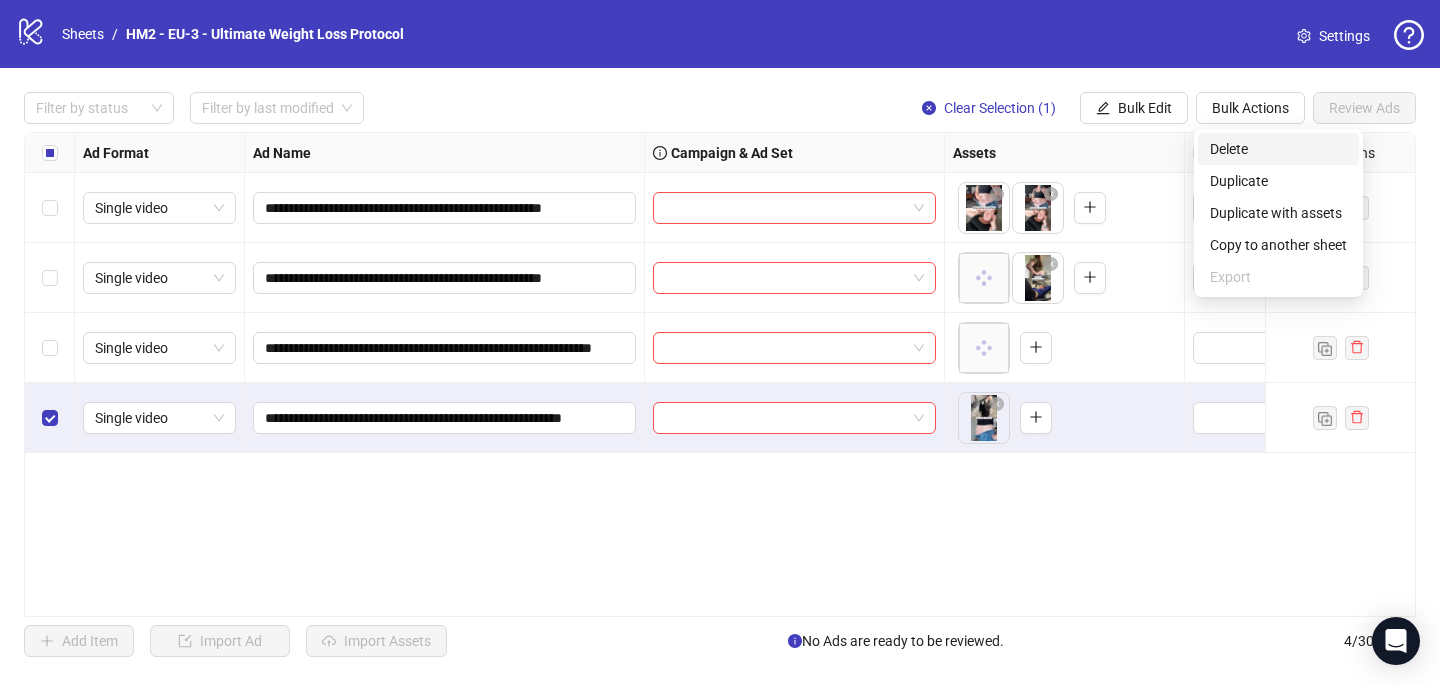 click on "Delete" at bounding box center (1278, 149) 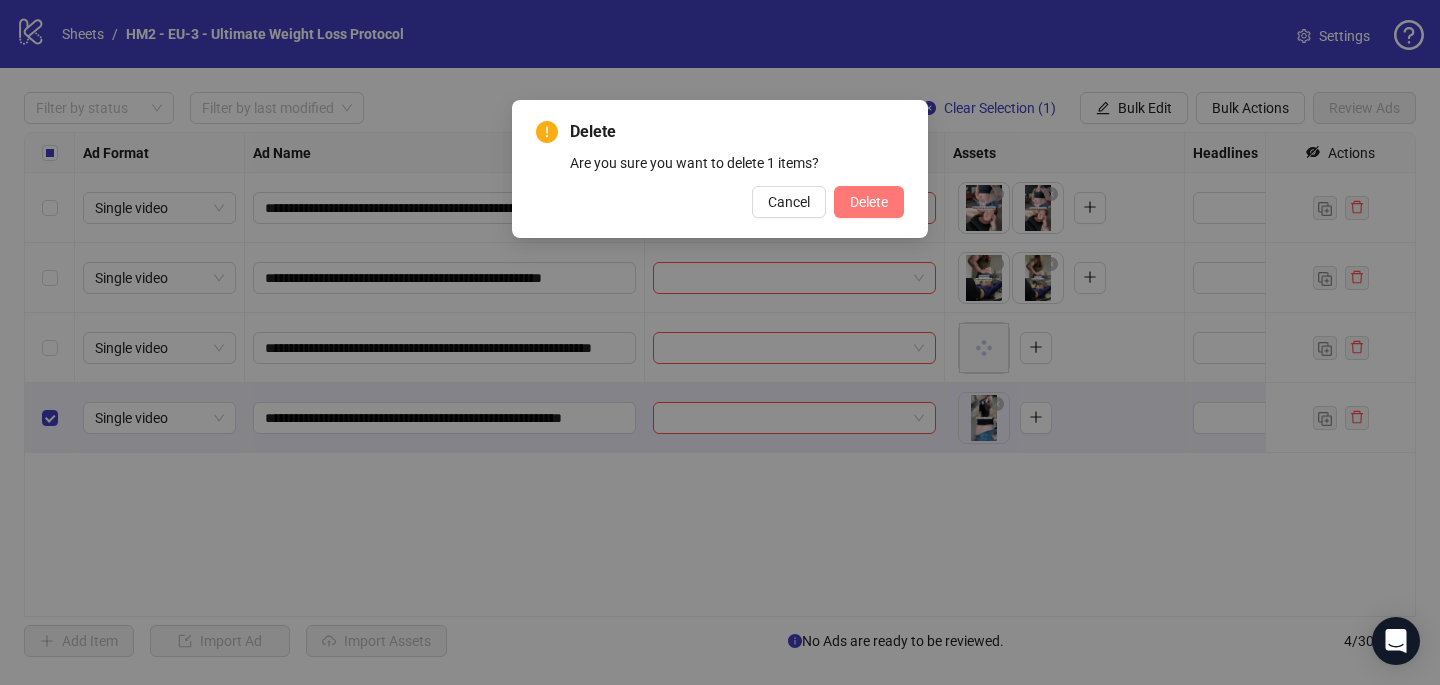 click on "Delete" at bounding box center (869, 202) 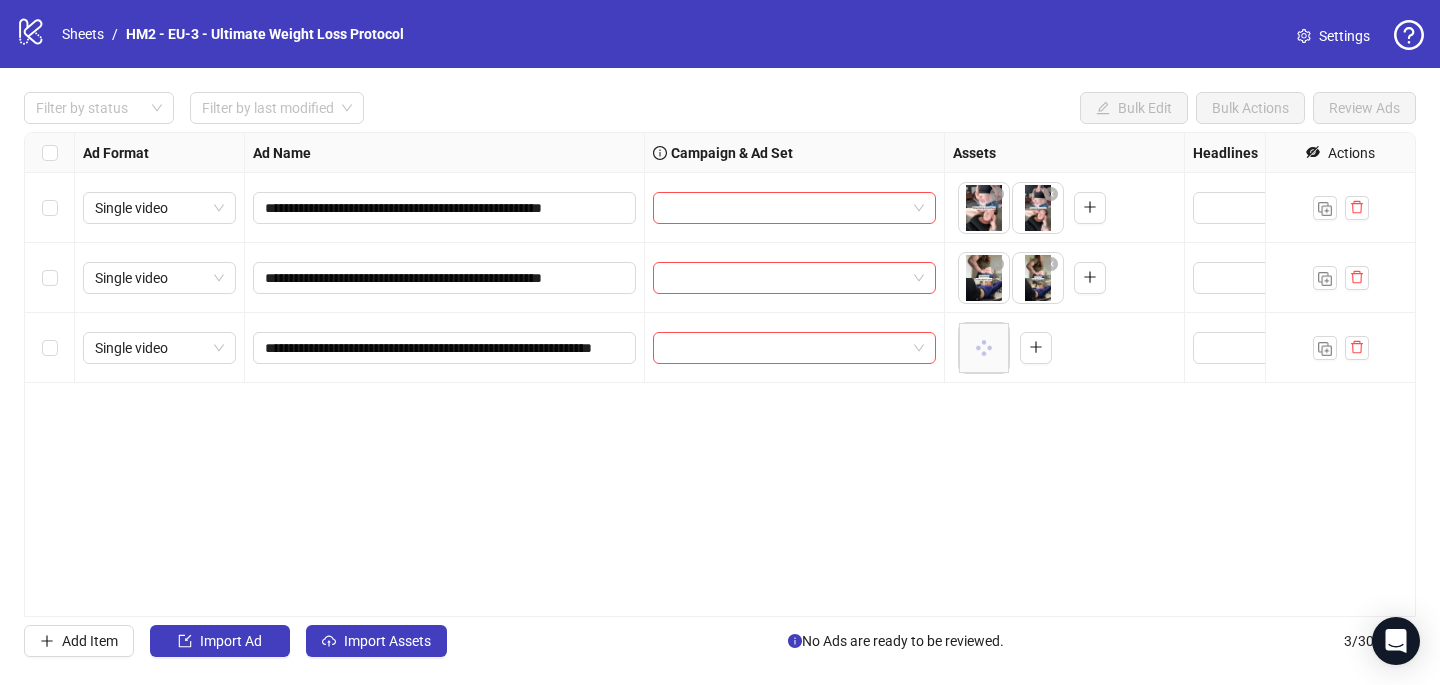 click on "**********" at bounding box center (720, 374) 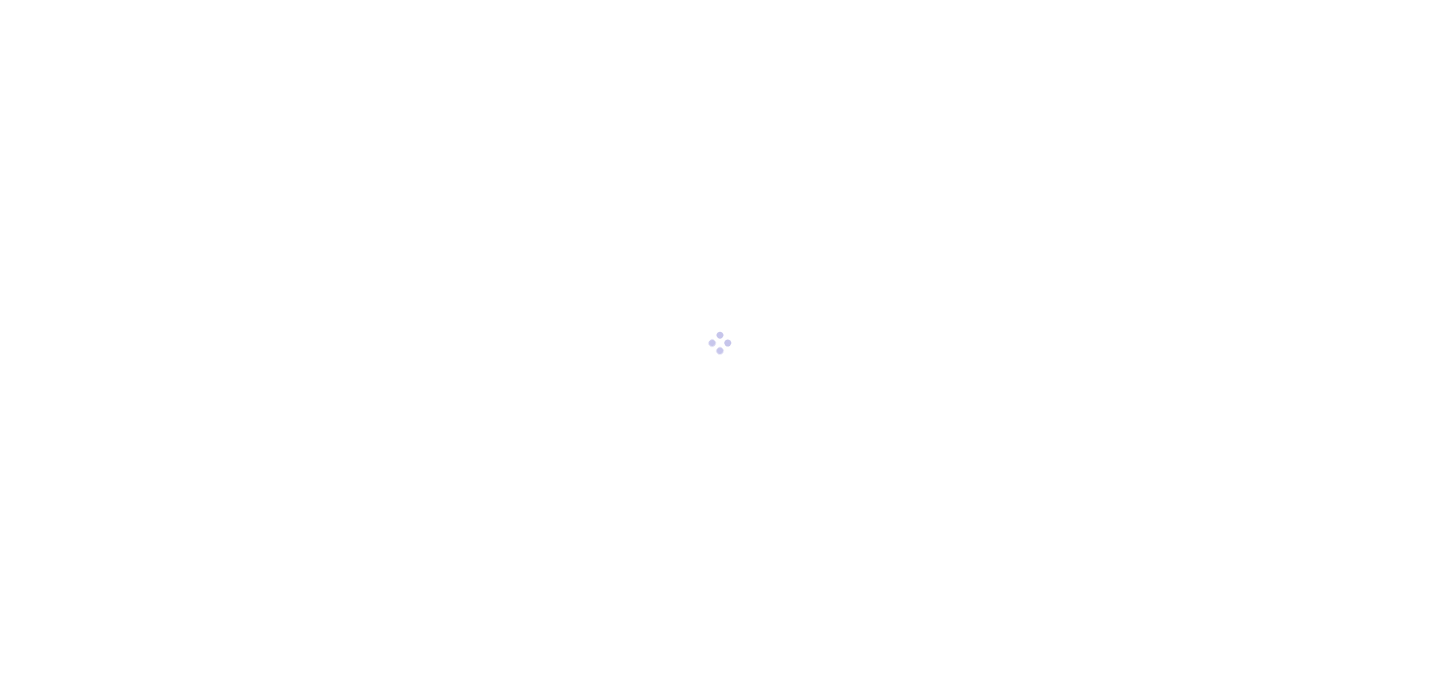 scroll, scrollTop: 0, scrollLeft: 0, axis: both 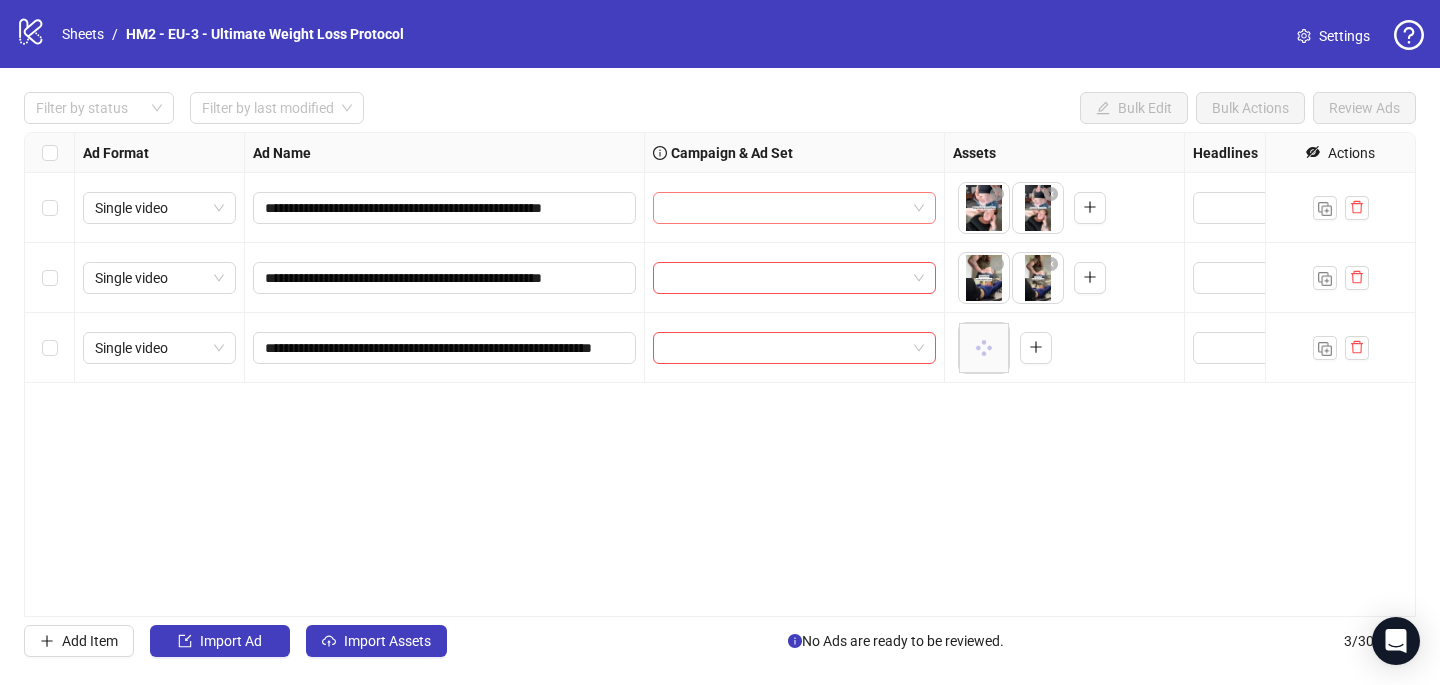 click at bounding box center [785, 208] 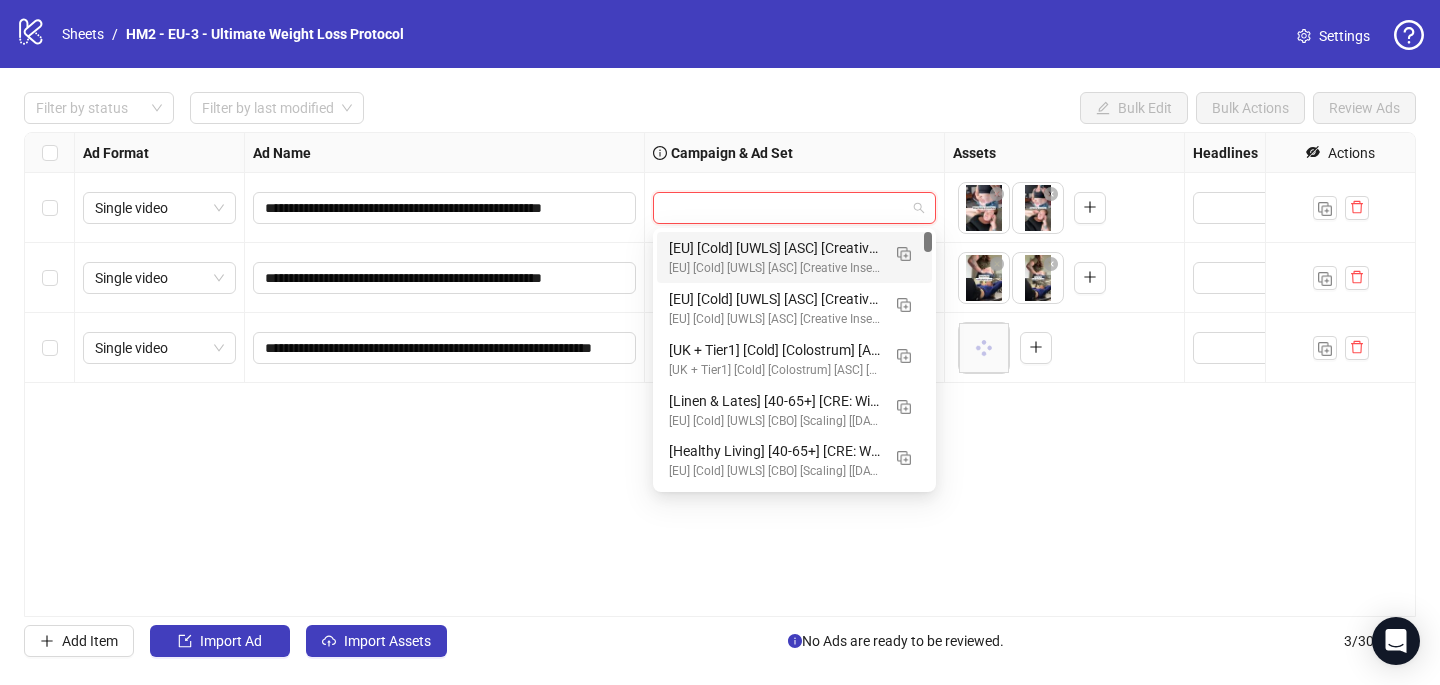 paste on "**********" 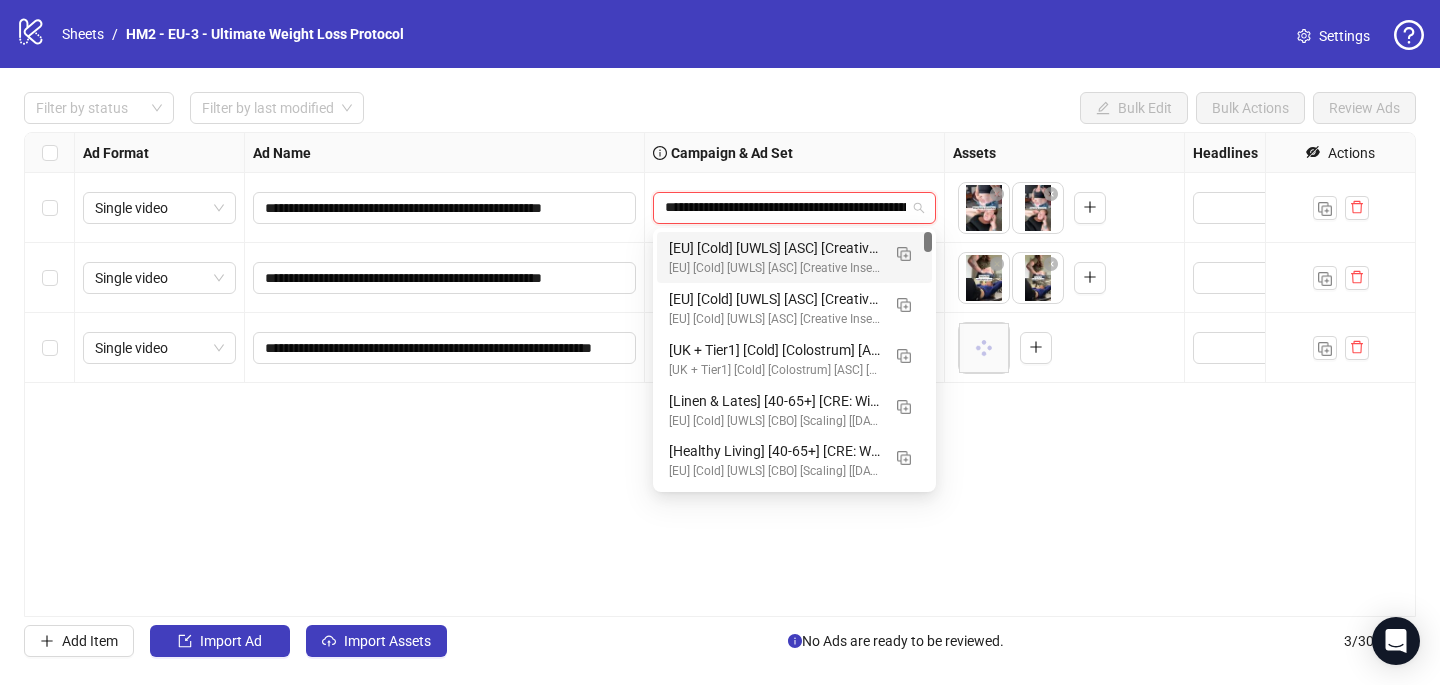 scroll, scrollTop: 0, scrollLeft: 177, axis: horizontal 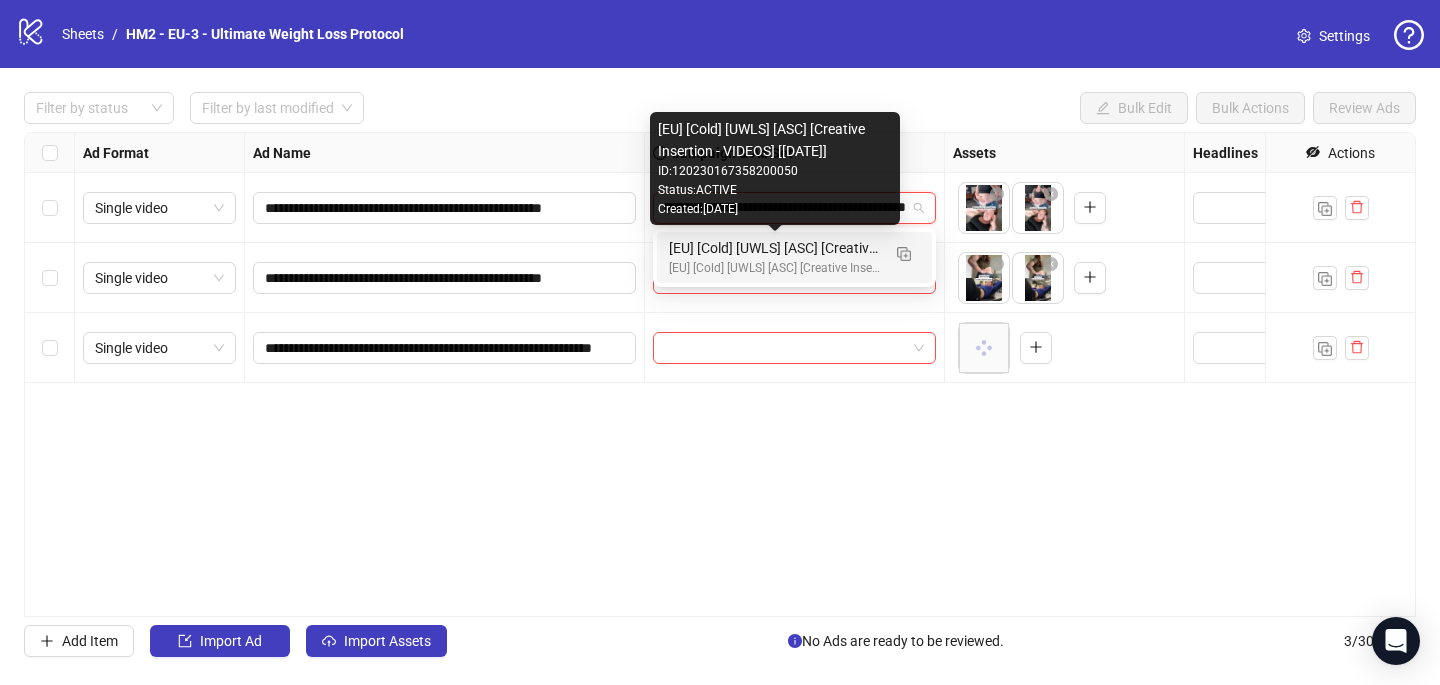 click on "[EU] [Cold] [UWLS] [ASC] [Creative Insertion - VIDEOS] [22 July 2025]" at bounding box center [774, 248] 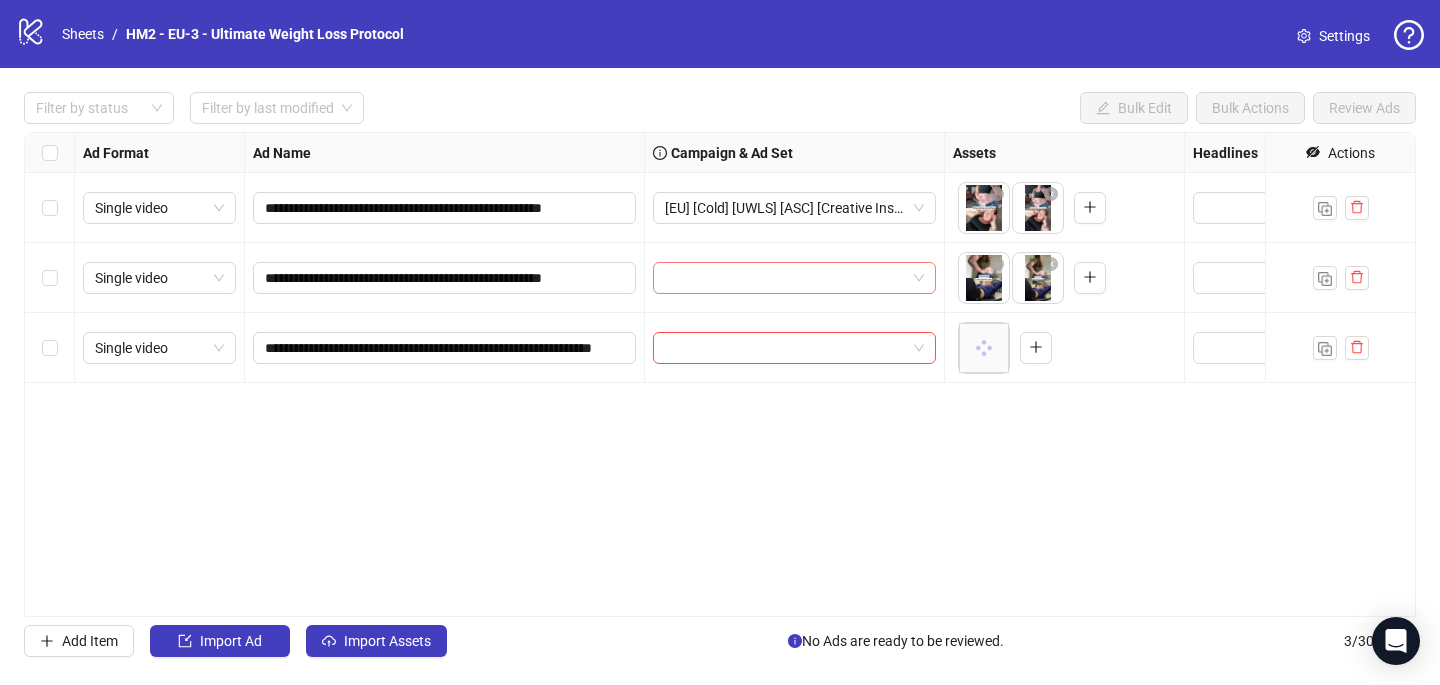 click at bounding box center (785, 278) 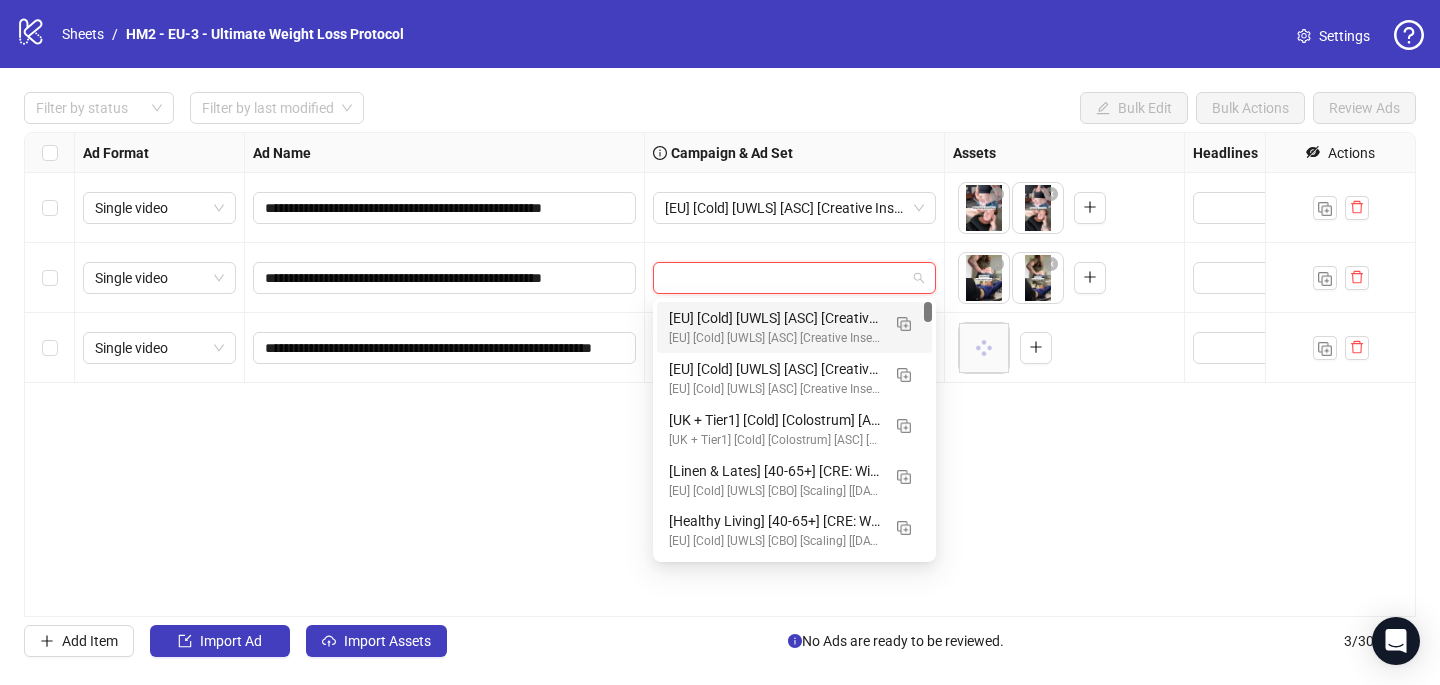 paste on "**********" 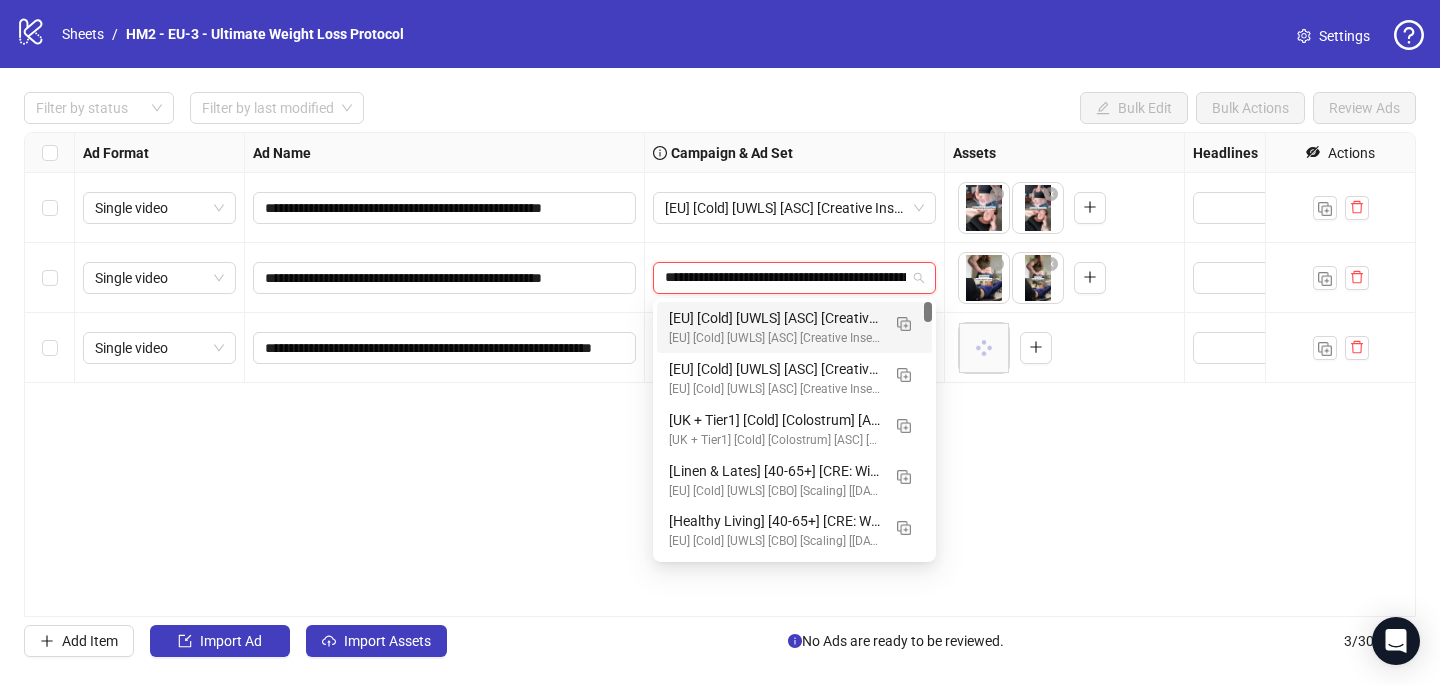 scroll, scrollTop: 0, scrollLeft: 177, axis: horizontal 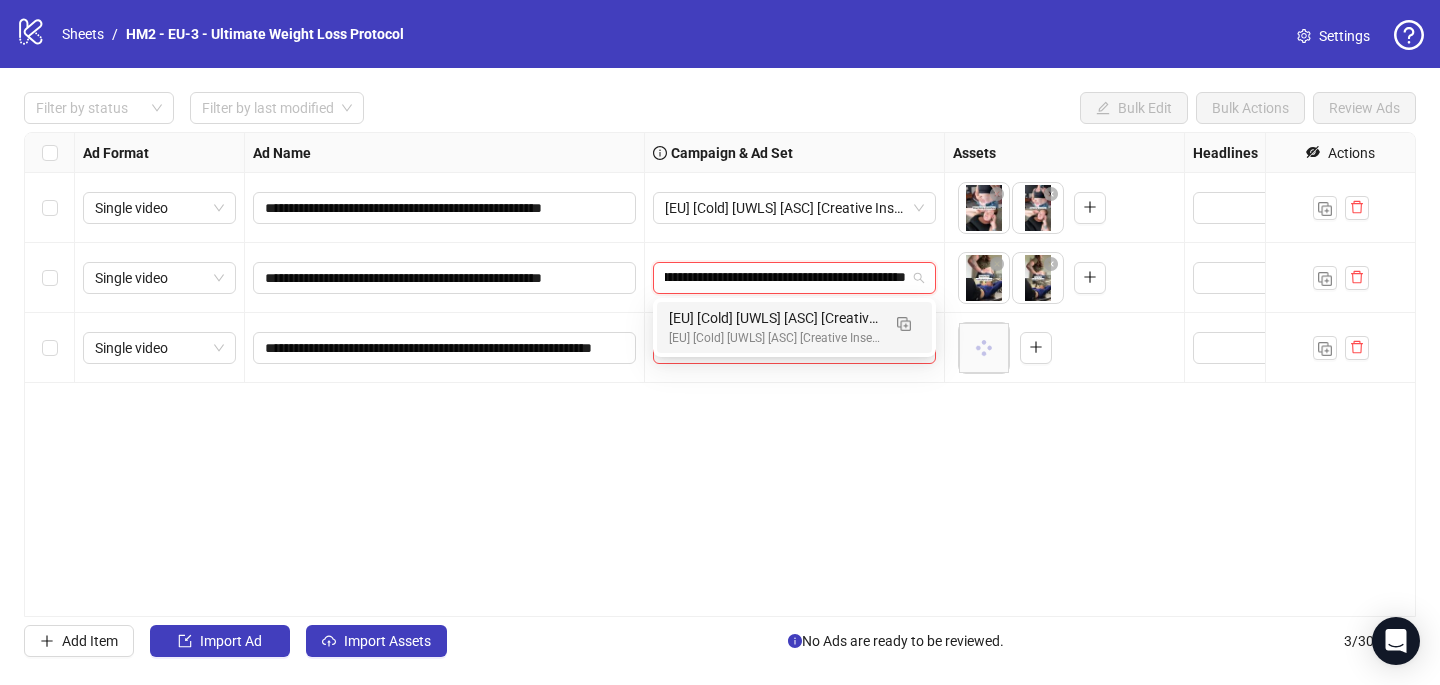 click on "[EU] [Cold] [UWLS] [ASC] [Creative Insertion - VIDEOS] [22 July 2025] [EU] [Cold] [UWLS] [ASC] [Creative Insertion - testing VIDEOS] [22 July 2025]" at bounding box center [794, 327] 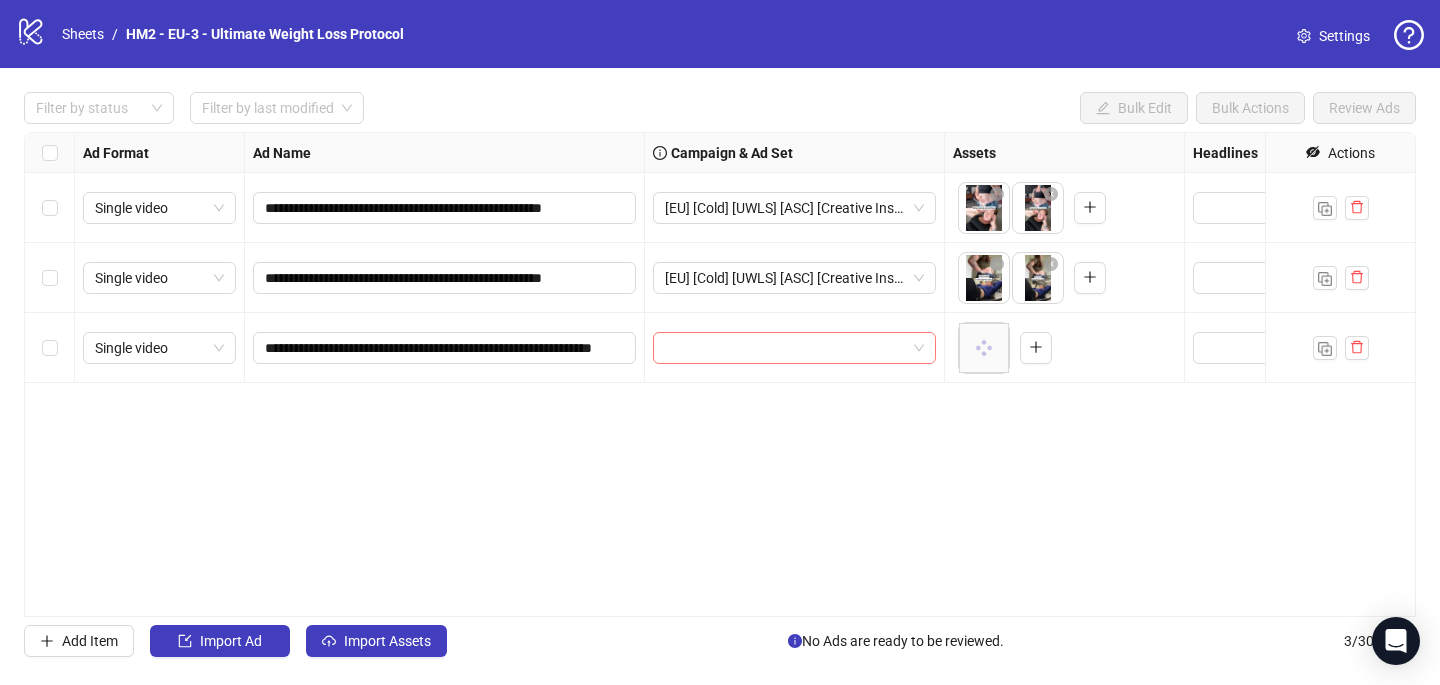 click at bounding box center (785, 348) 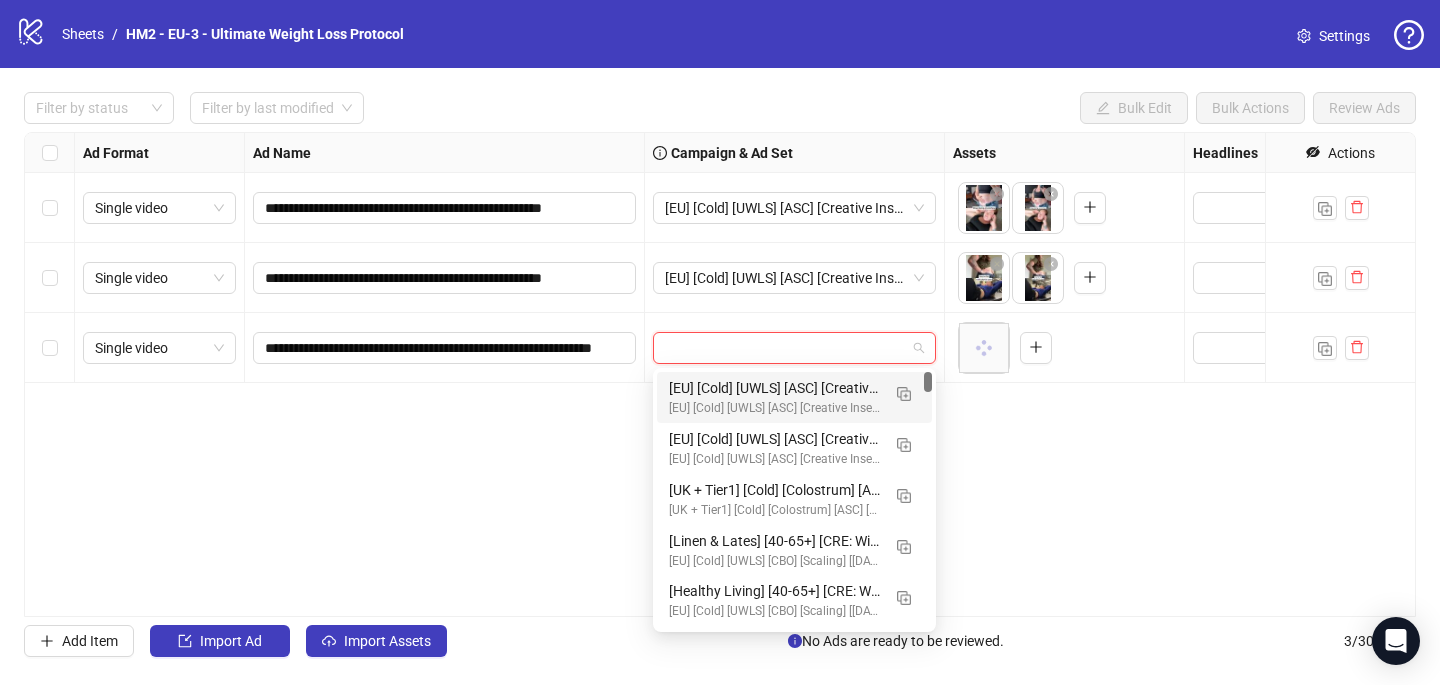 paste on "**********" 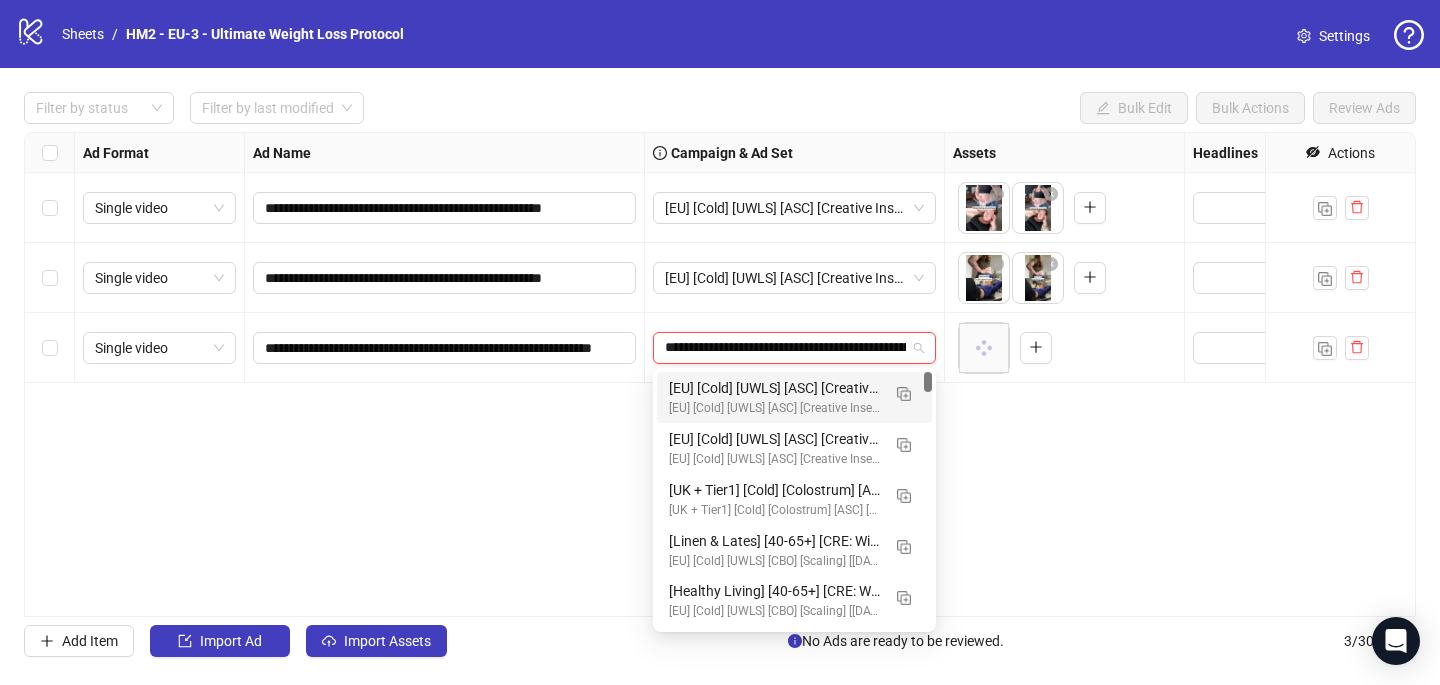scroll, scrollTop: 0, scrollLeft: 177, axis: horizontal 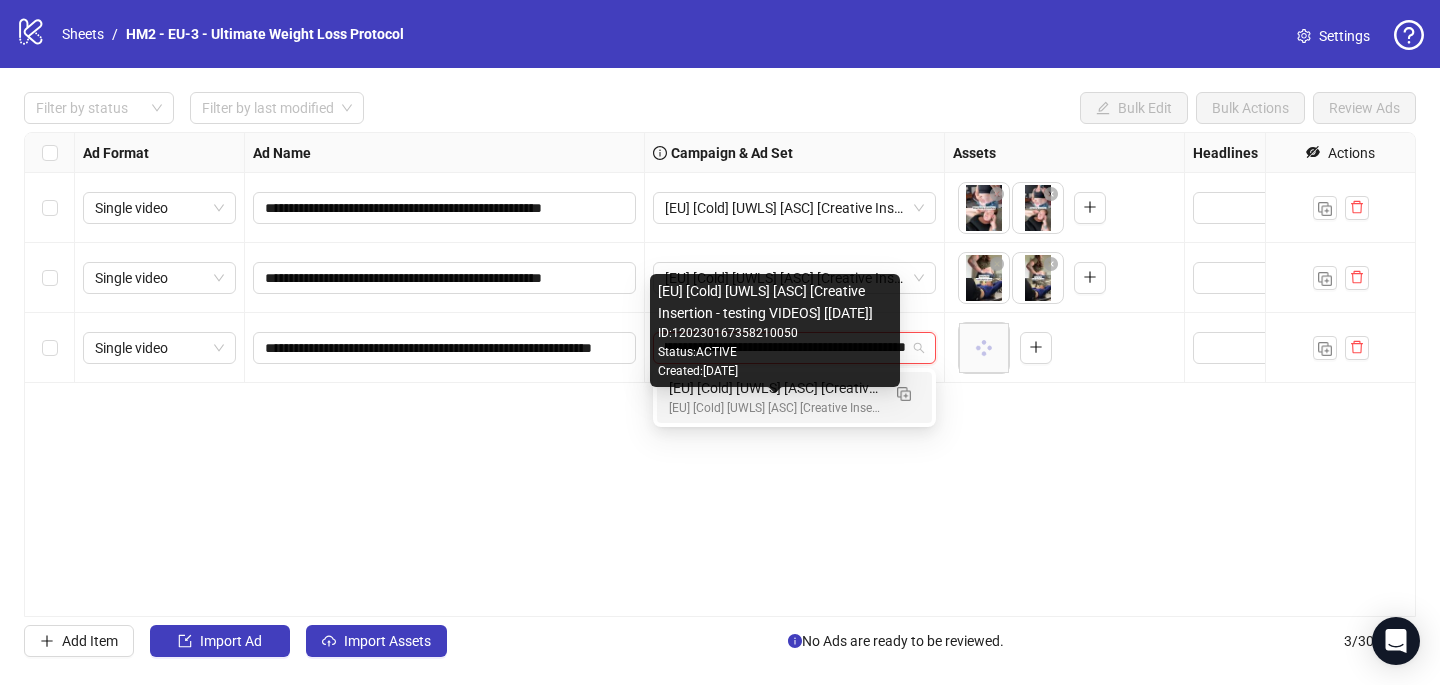 click on "[EU] [Cold] [UWLS] [ASC] [Creative Insertion - testing VIDEOS] [22 July 2025]" at bounding box center [774, 408] 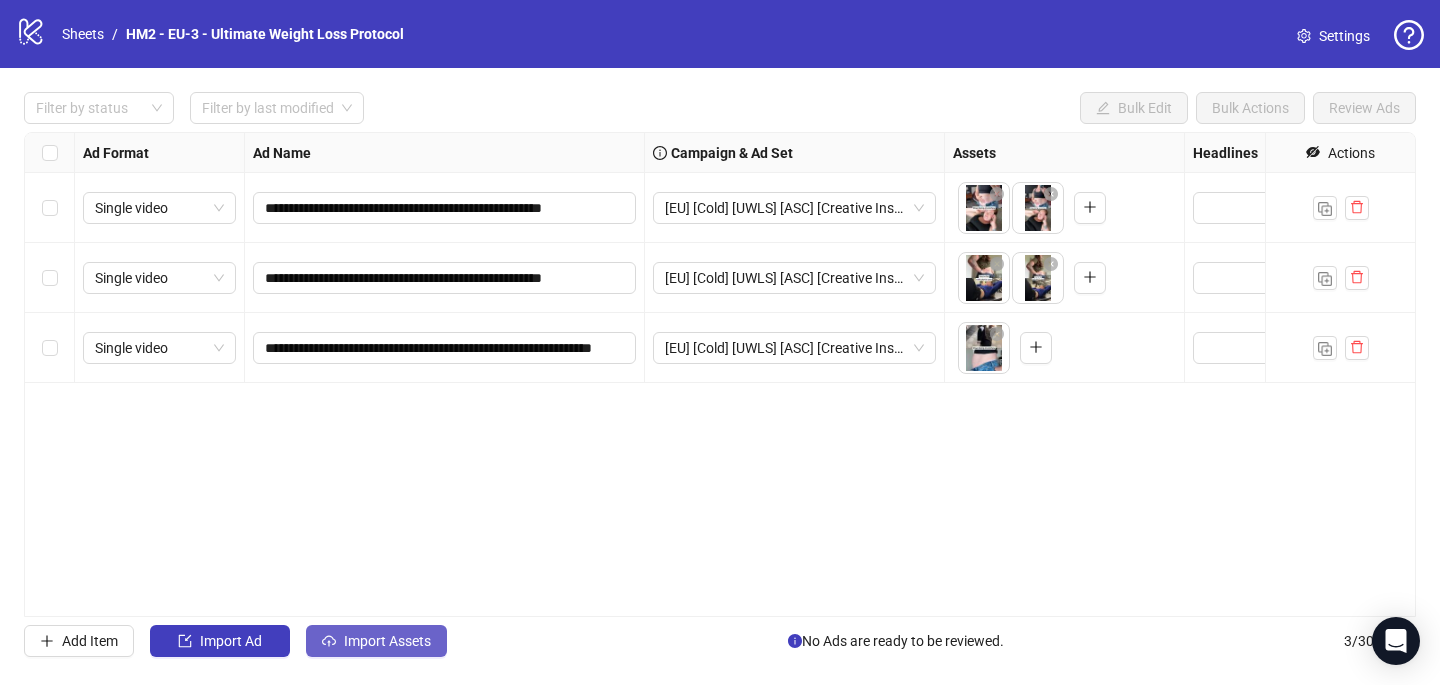 click on "Import Assets" at bounding box center (376, 641) 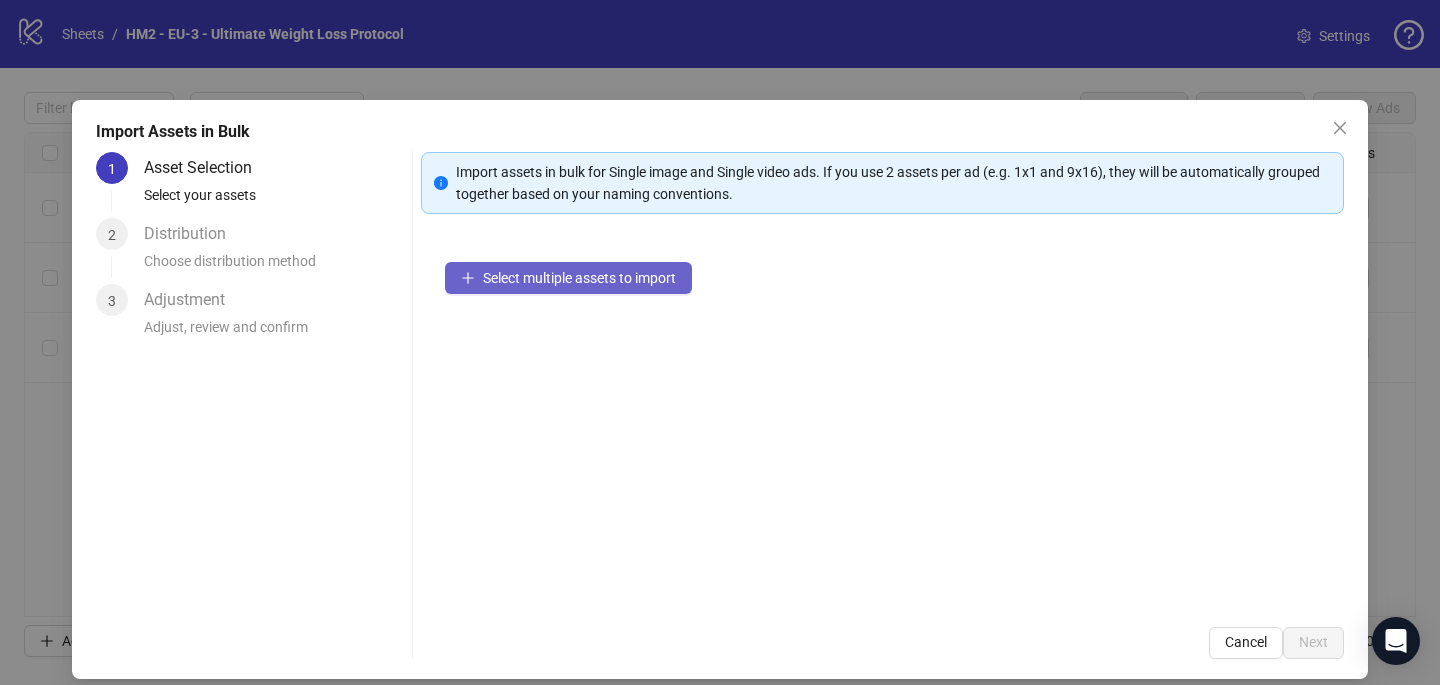click on "Select multiple assets to import" at bounding box center [579, 278] 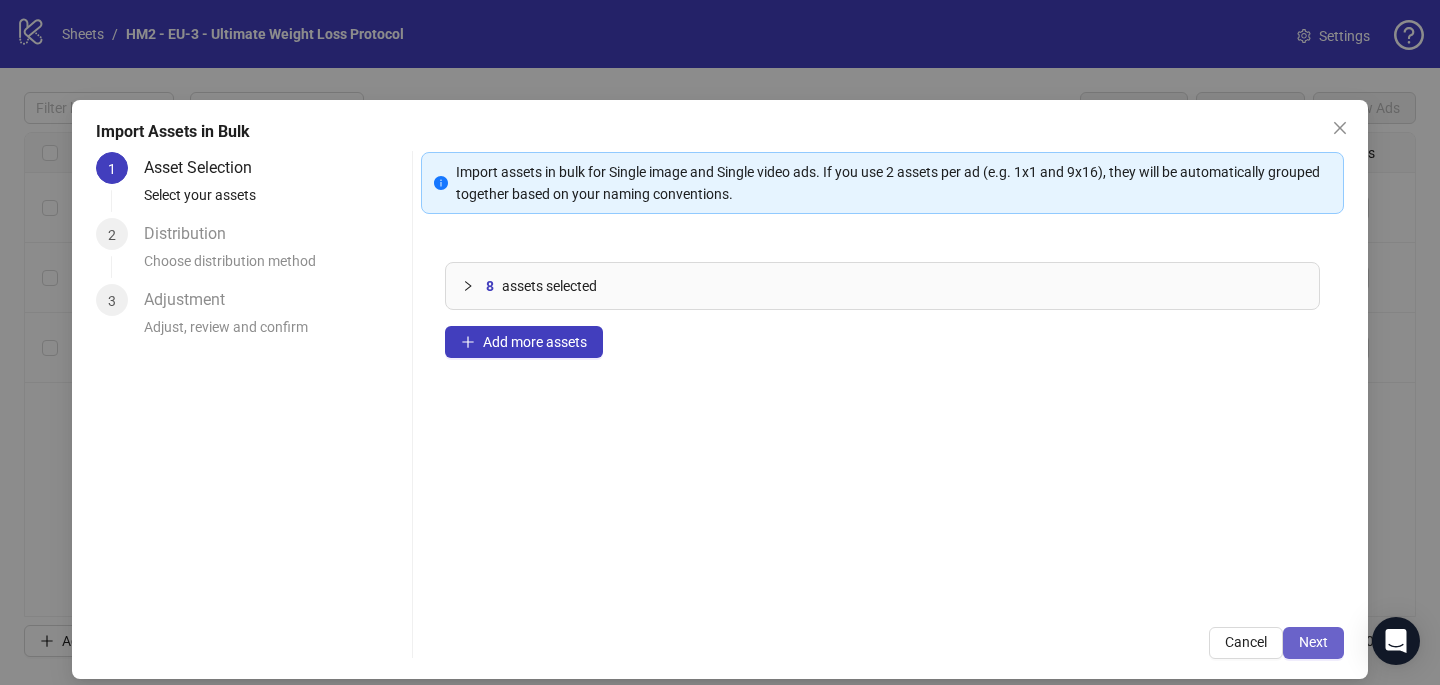 click on "Next" at bounding box center (1313, 642) 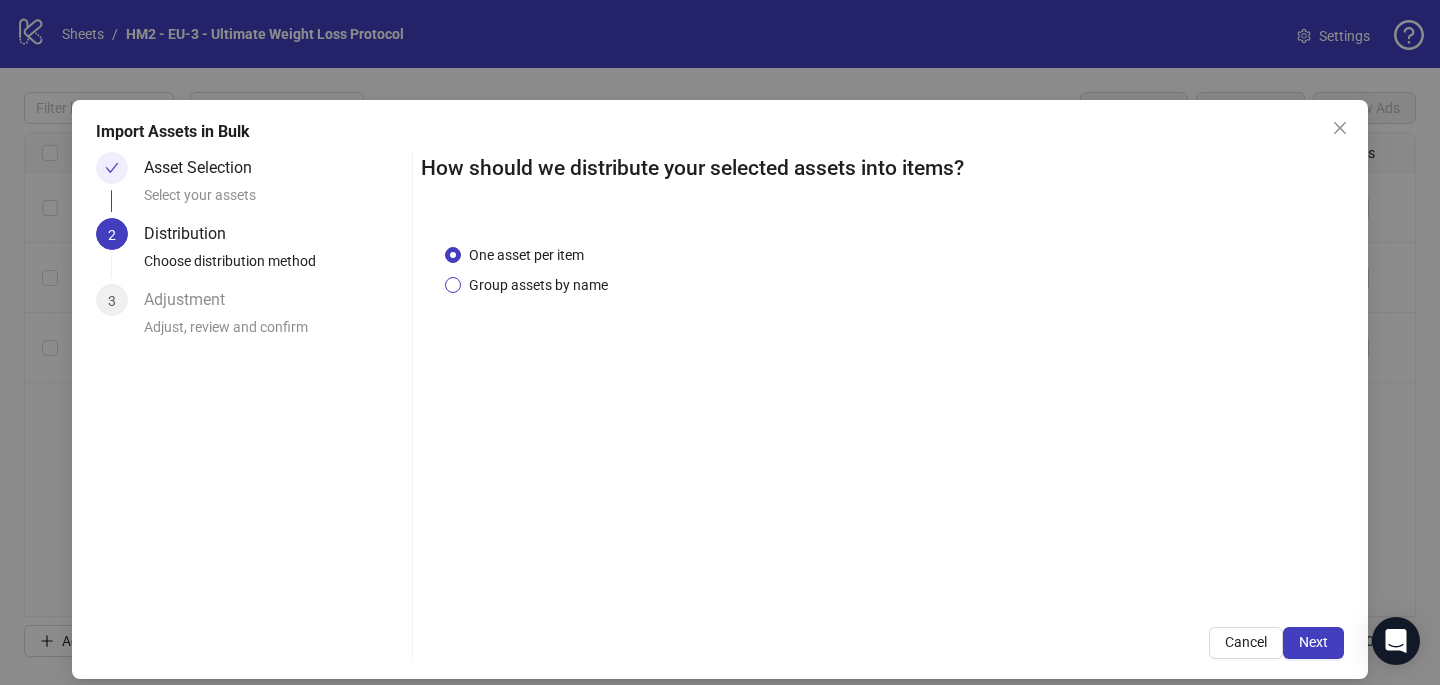click on "Group assets by name" at bounding box center [538, 285] 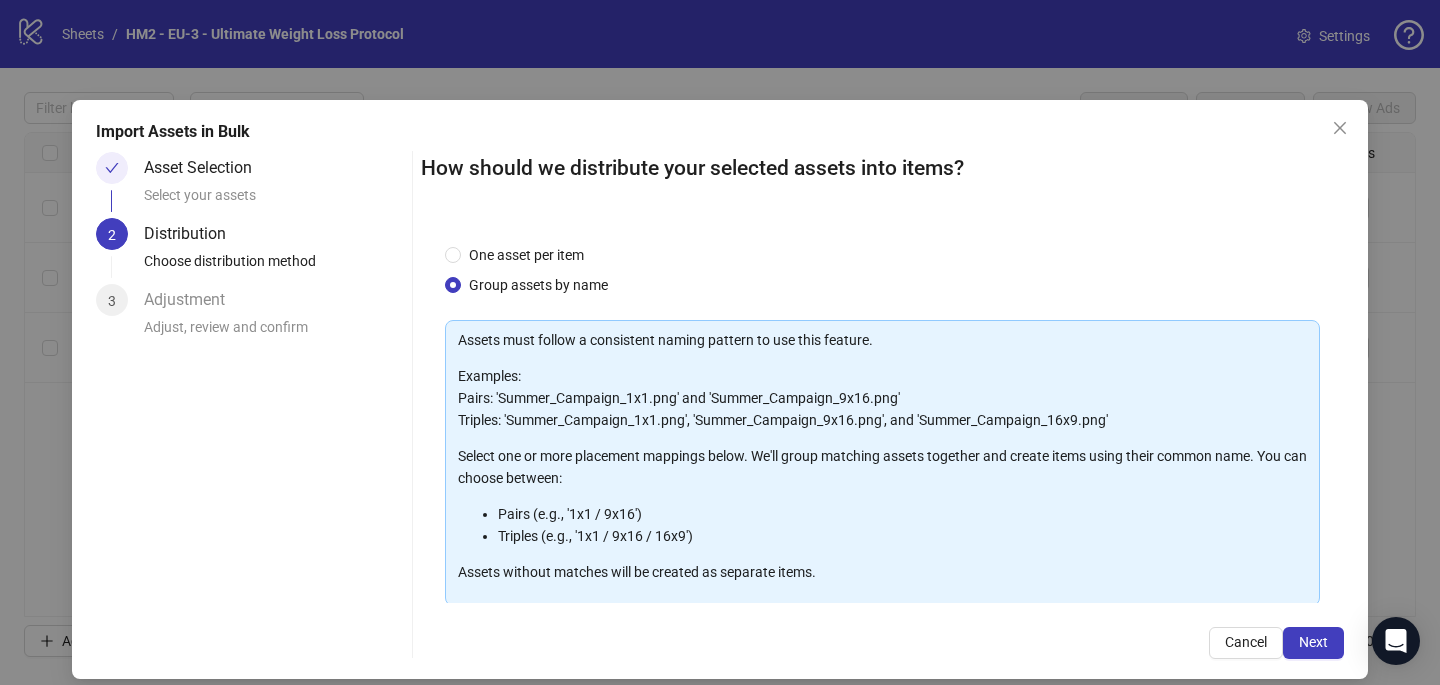 scroll, scrollTop: 112, scrollLeft: 0, axis: vertical 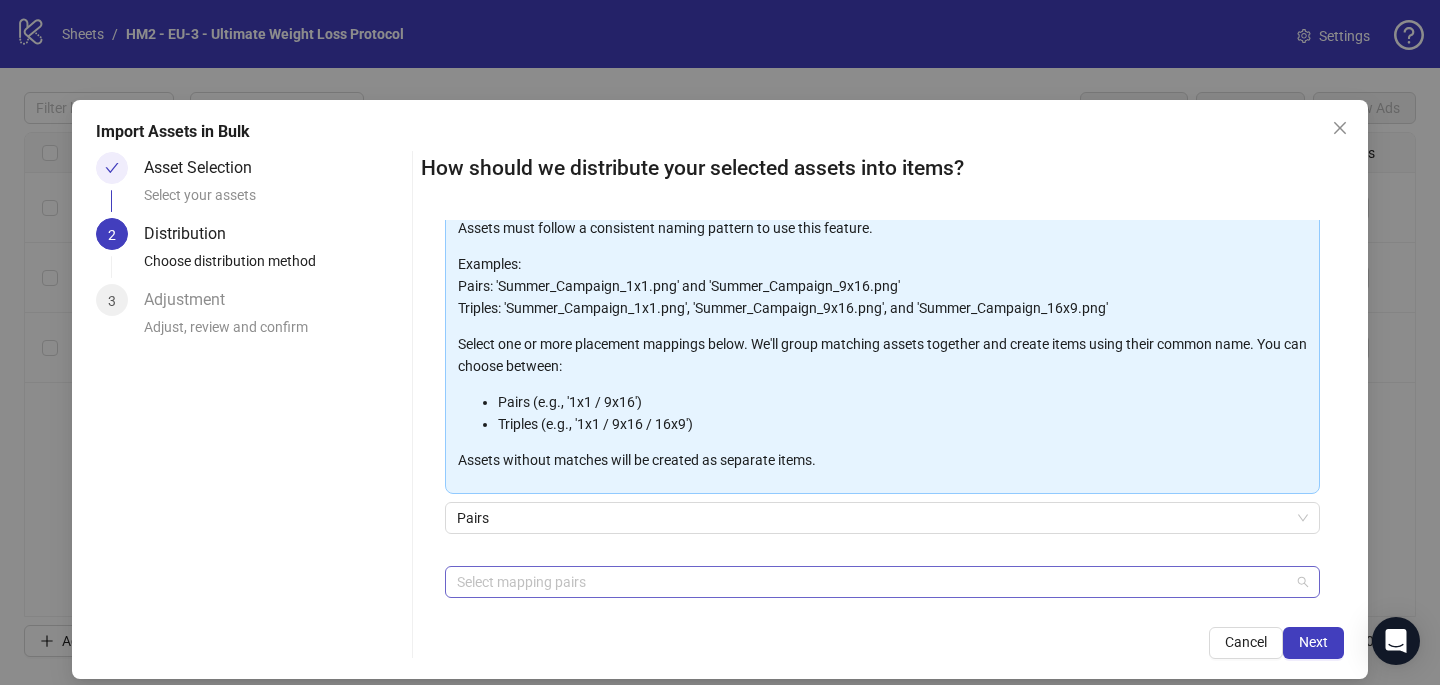 click at bounding box center [872, 582] 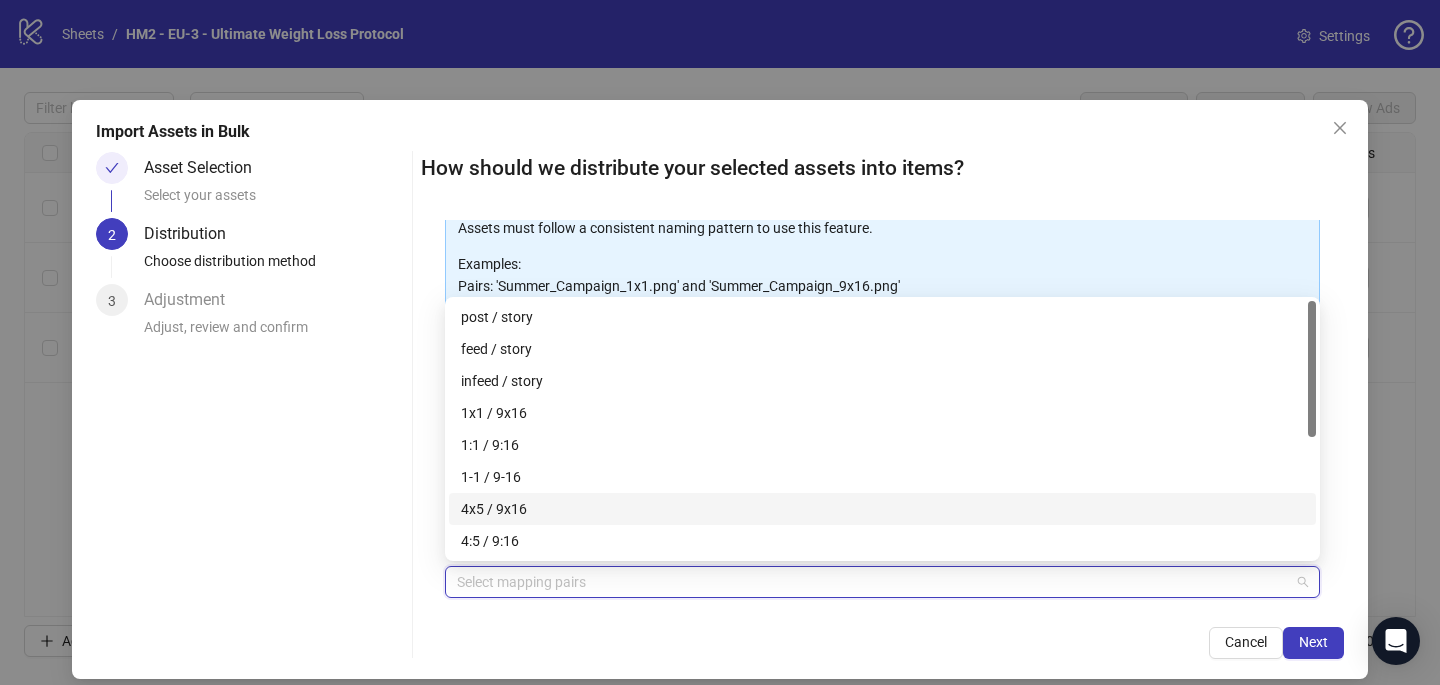 click on "4x5 / 9x16" at bounding box center [882, 509] 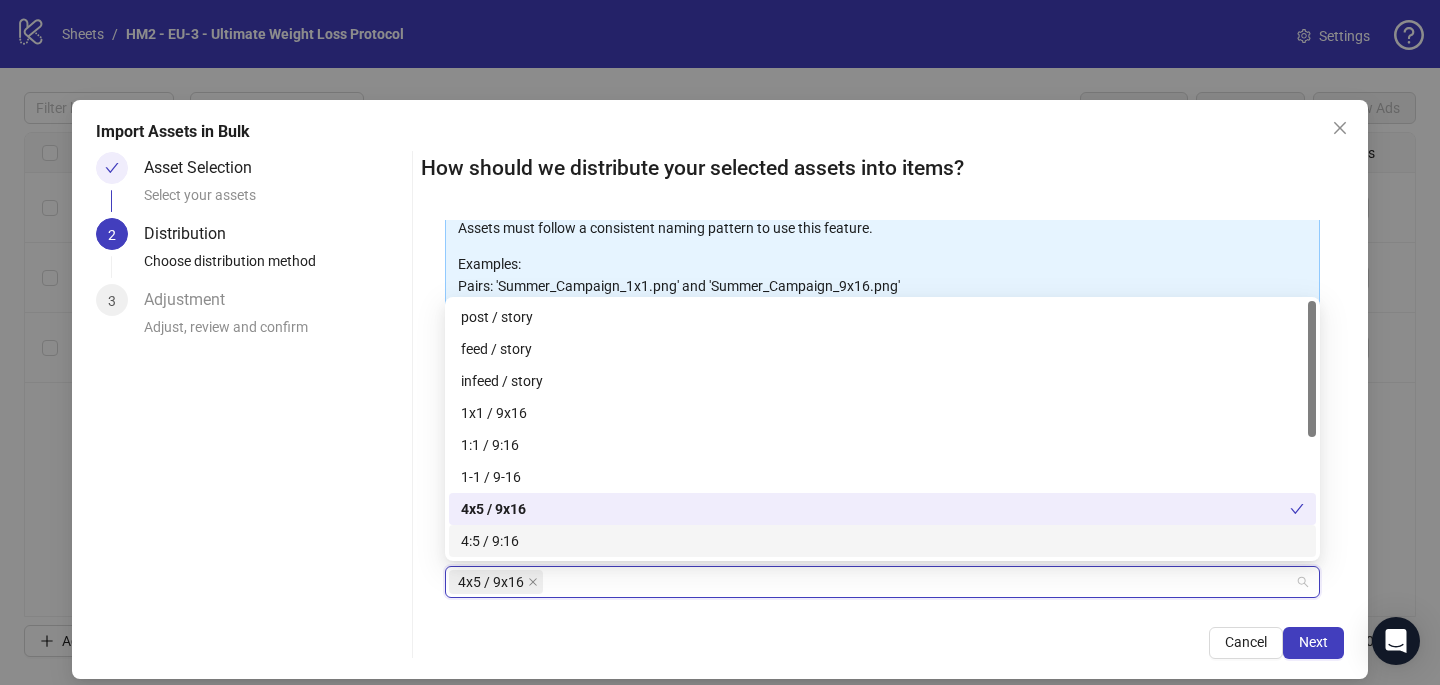 click on "How should we distribute your selected assets into items? One asset per item Group assets by name Assets must follow a consistent naming pattern to use this feature. Examples: Pairs: 'Summer_Campaign_1x1.png' and 'Summer_Campaign_9x16.png' Triples: 'Summer_Campaign_1x1.png', 'Summer_Campaign_9x16.png', and 'Summer_Campaign_16x9.png' Select one or more placement mappings below. We'll group matching assets together and create items using their common name. You can choose between: Pairs (e.g., '1x1 / 9x16') Triples (e.g., '1x1 / 9x16 / 16x9') Assets without matches will be created as separate items. Pairs 4x5 / 9x16   + Add Custom Pair Cancel Next" at bounding box center [882, 405] 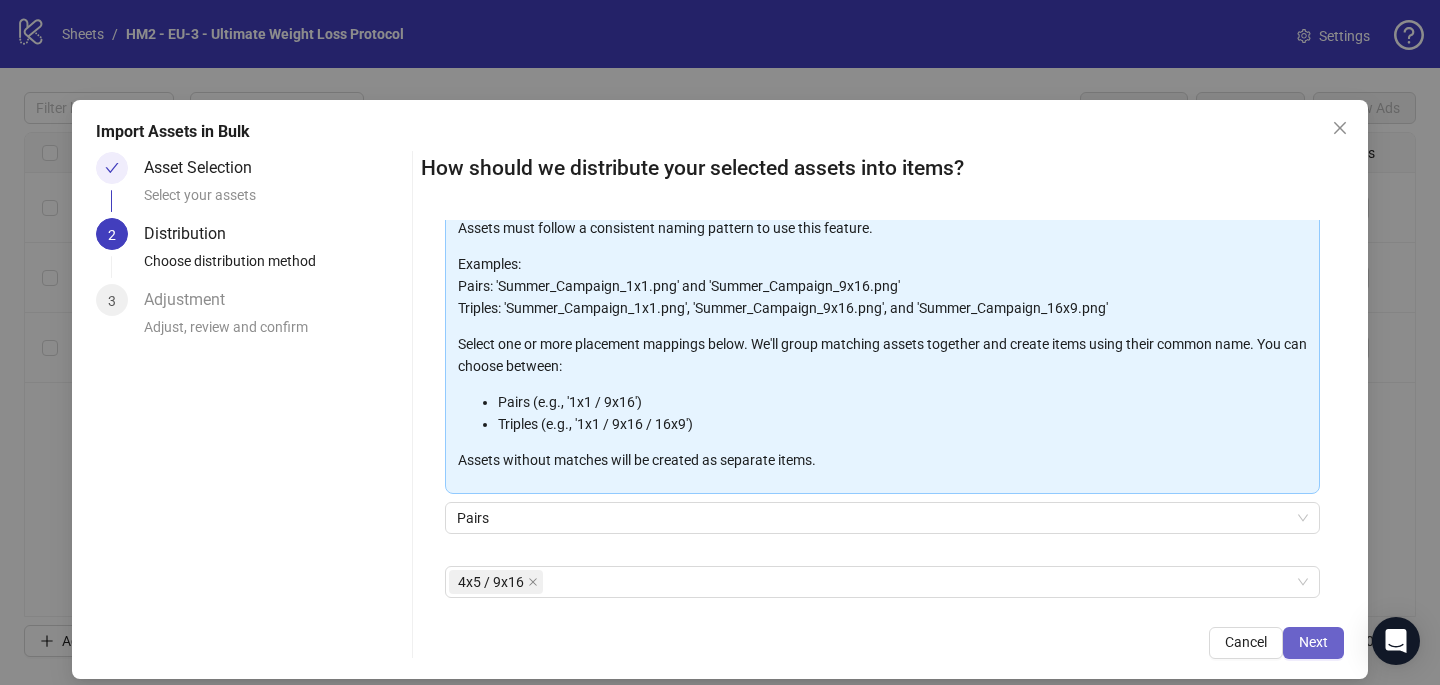 click on "Next" at bounding box center [1313, 643] 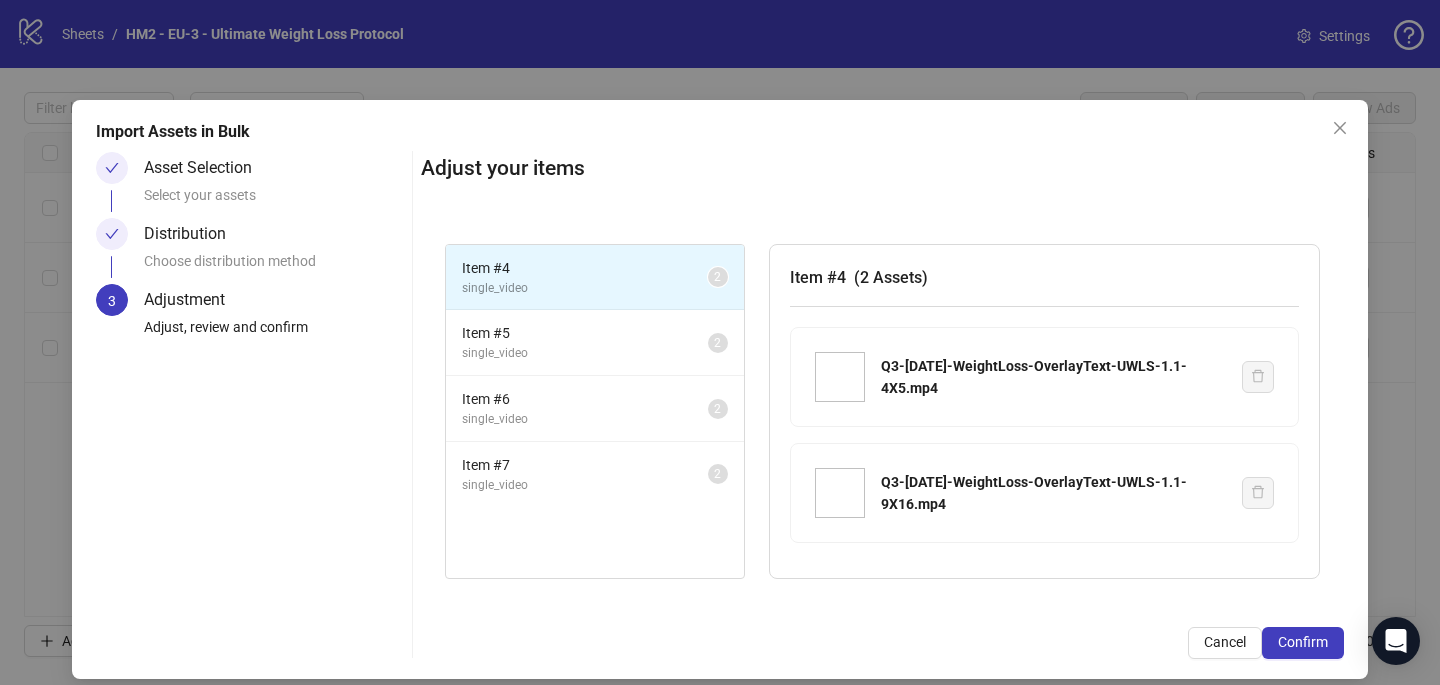click on "Confirm" at bounding box center [1303, 643] 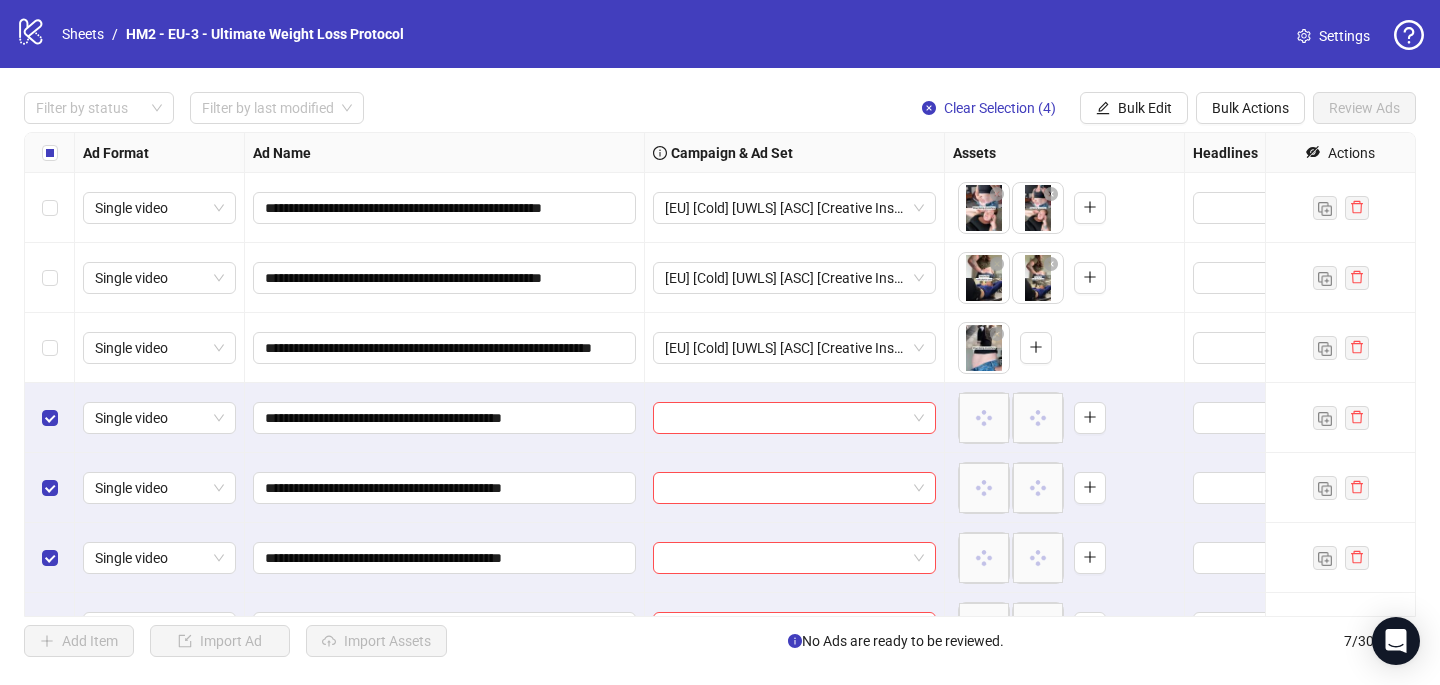 scroll, scrollTop: 47, scrollLeft: 0, axis: vertical 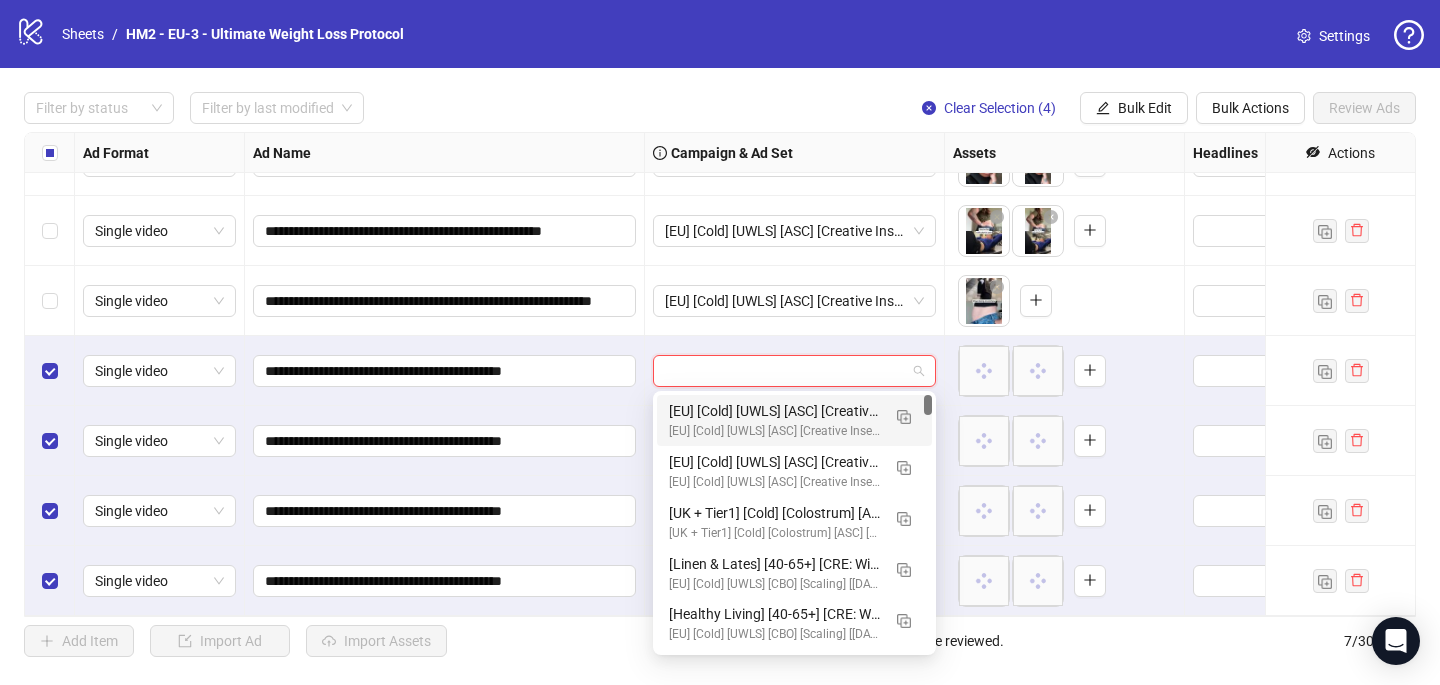 click at bounding box center (785, 371) 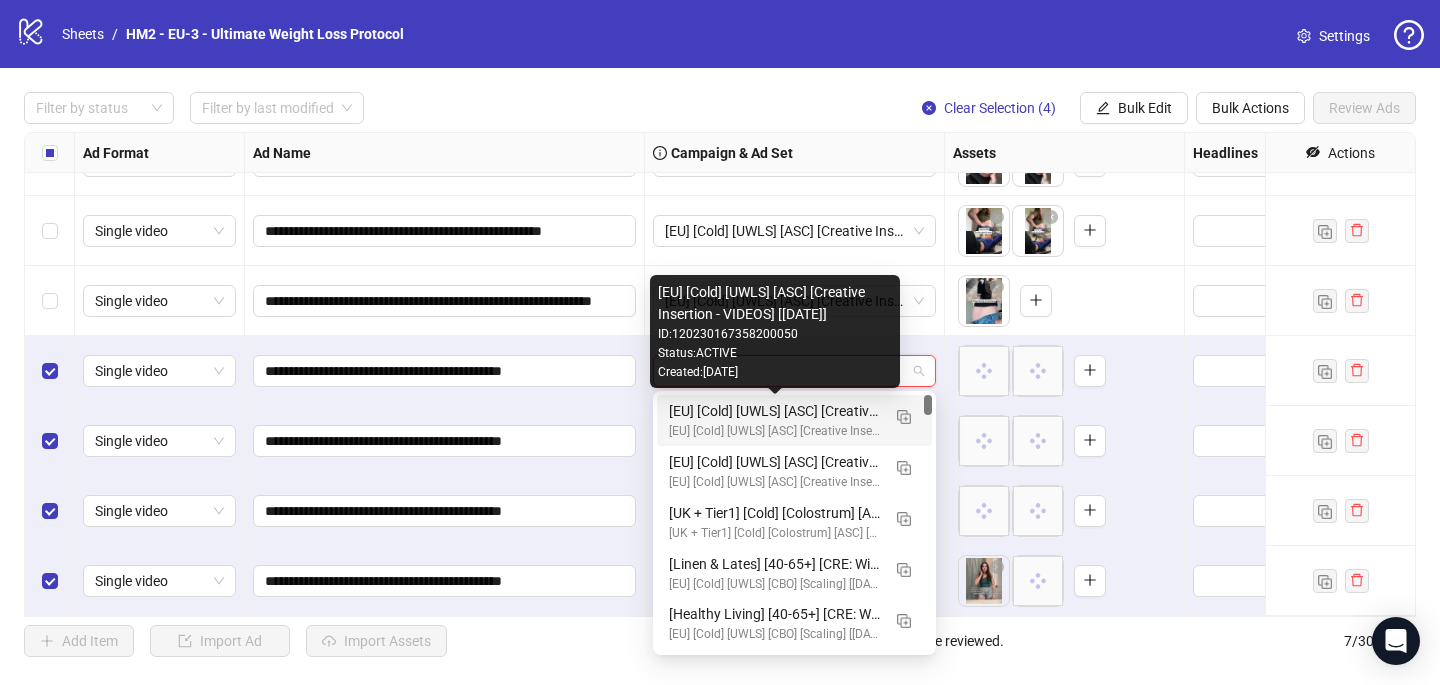 click on "[EU] [Cold] [UWLS] [ASC] [Creative Insertion - VIDEOS] [22 July 2025]" at bounding box center [774, 411] 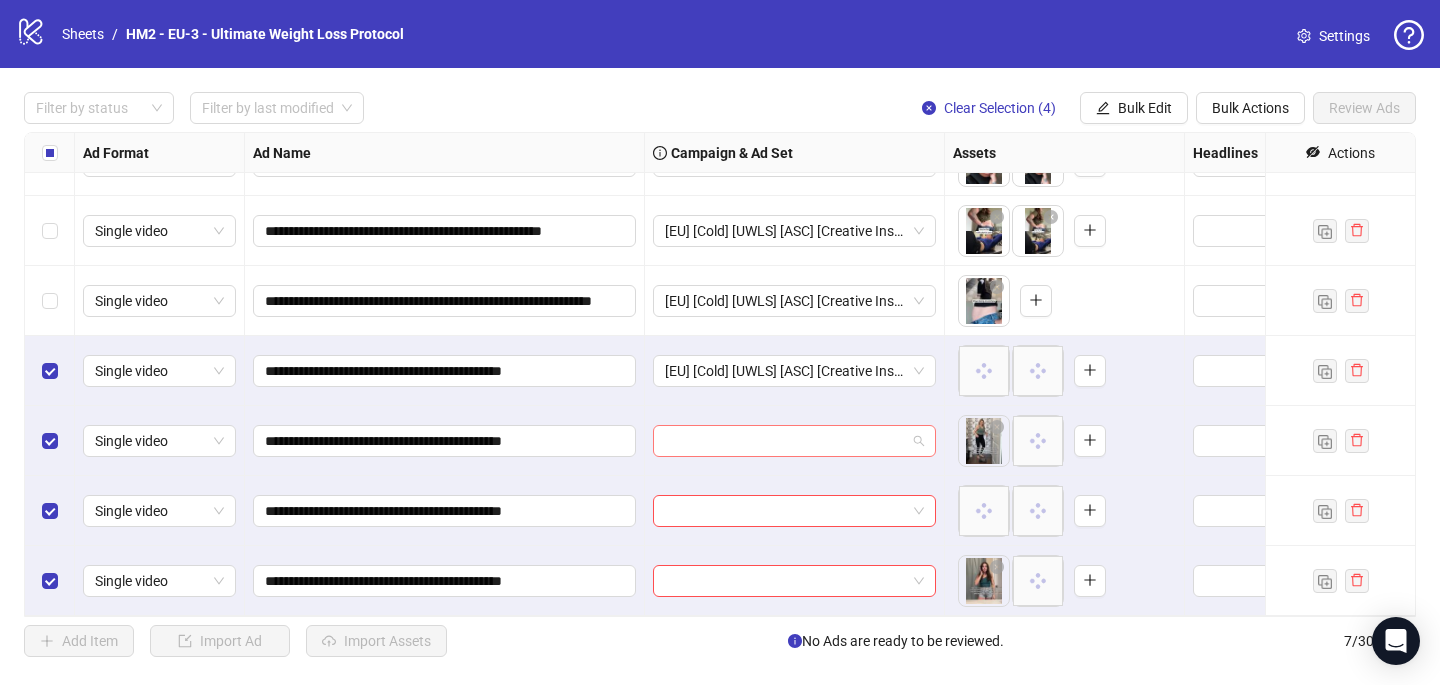 click at bounding box center (785, 441) 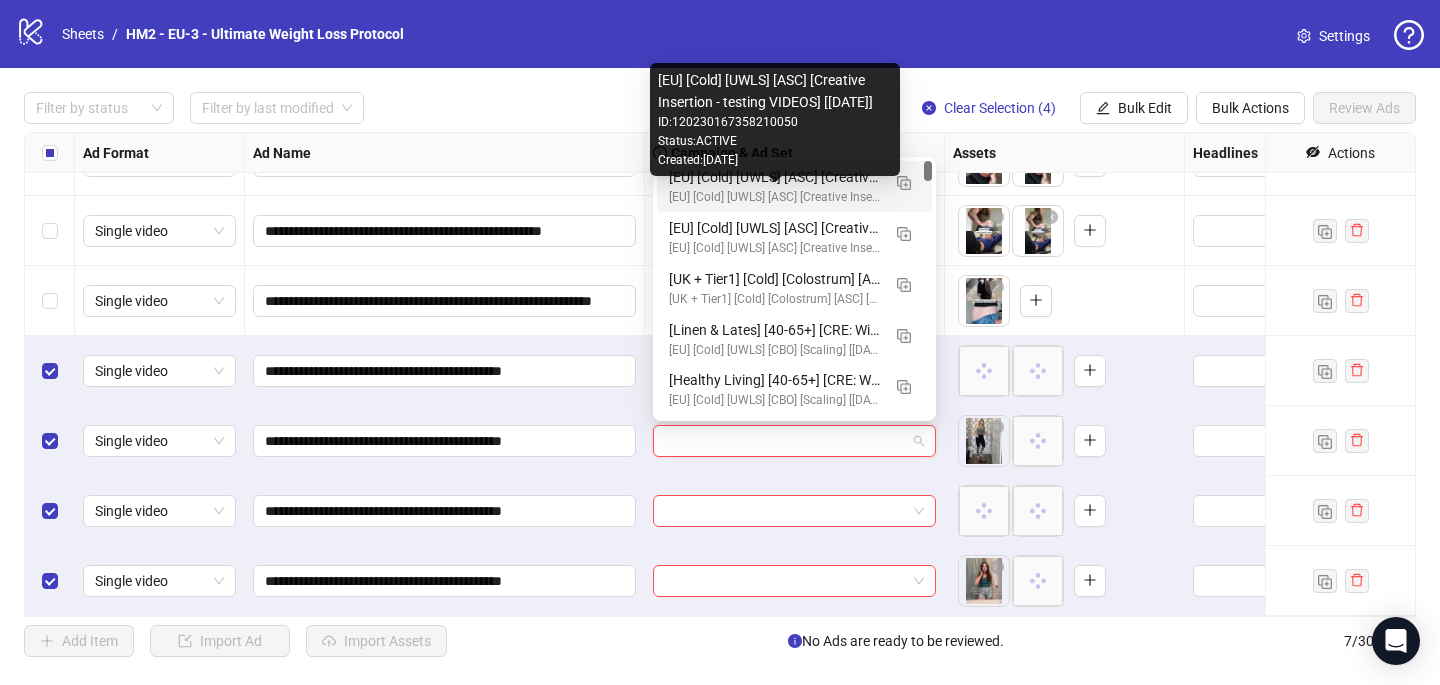 click on "[EU] [Cold] [UWLS] [ASC] [Creative Insertion - VIDEOS] [22 July 2025]" at bounding box center [774, 177] 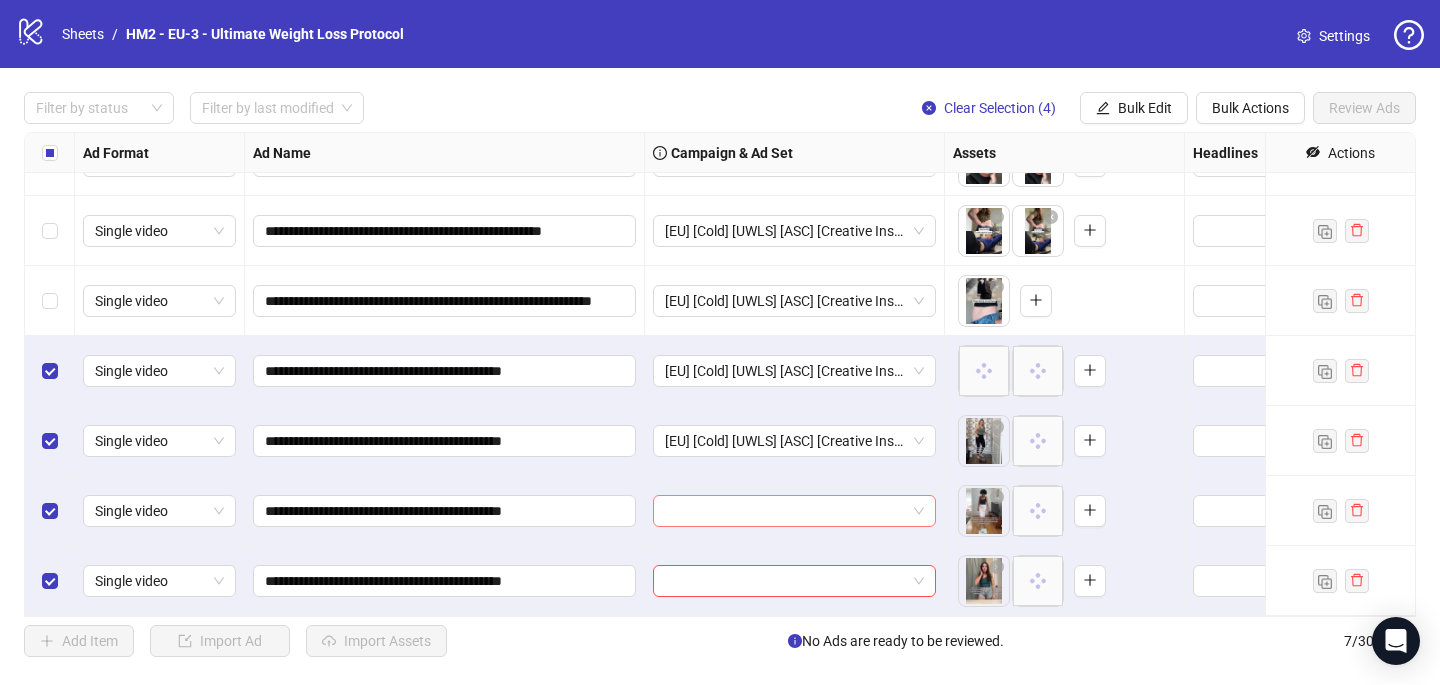 click at bounding box center [785, 511] 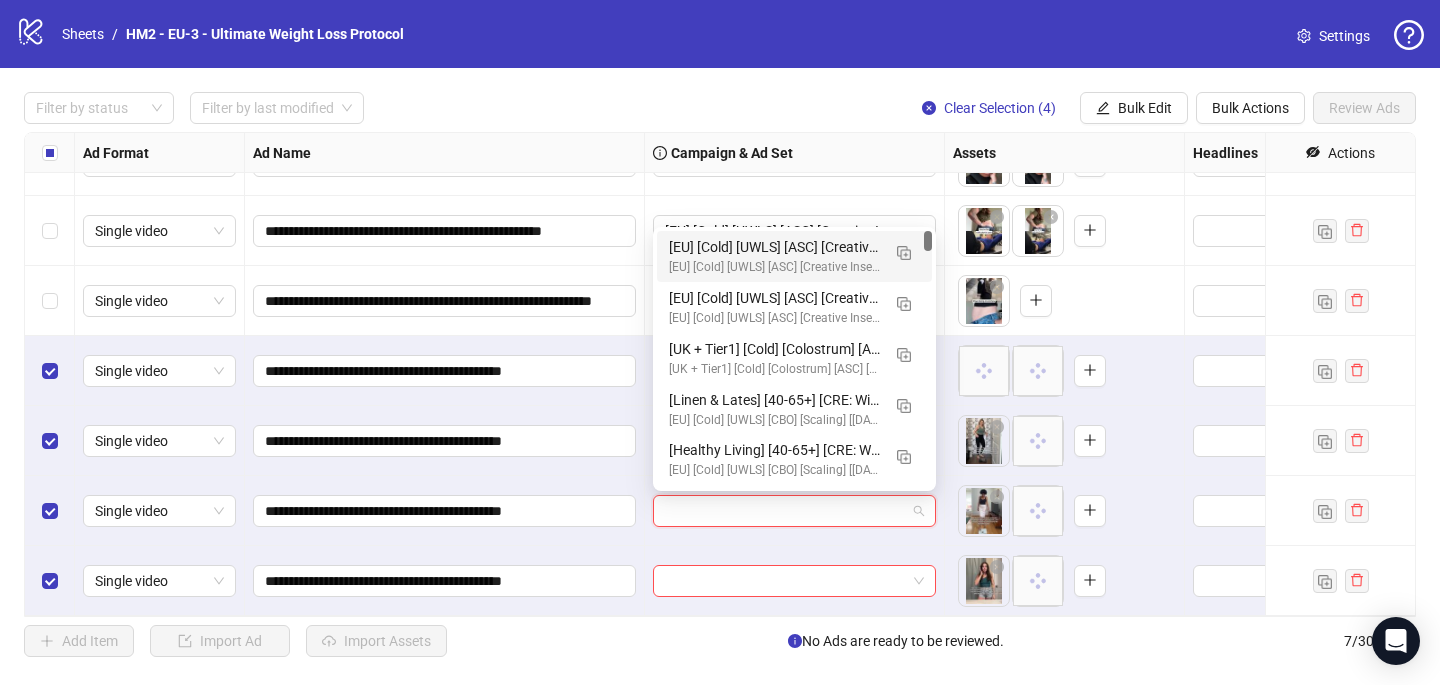 click on "[EU] [Cold] [UWLS] [ASC] [Creative Insertion - VIDEOS] [22 July 2025]" at bounding box center (774, 247) 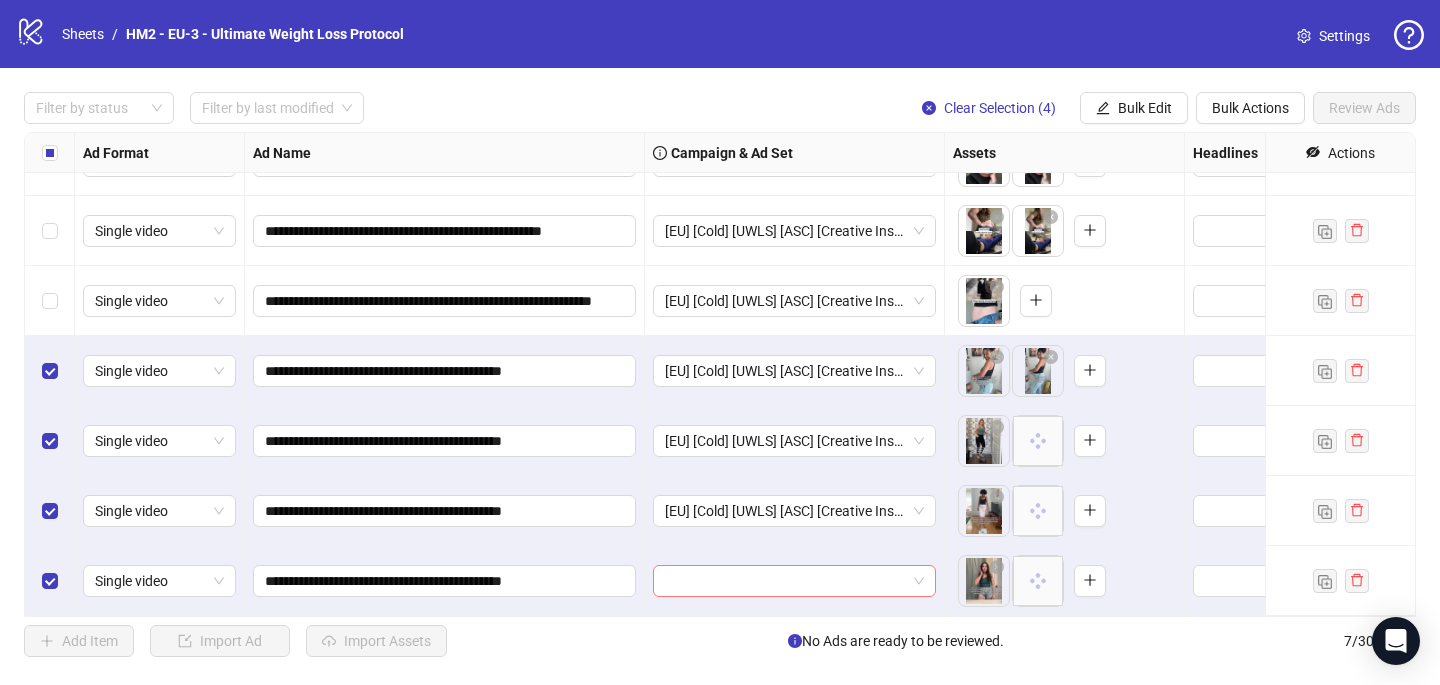 click at bounding box center [785, 581] 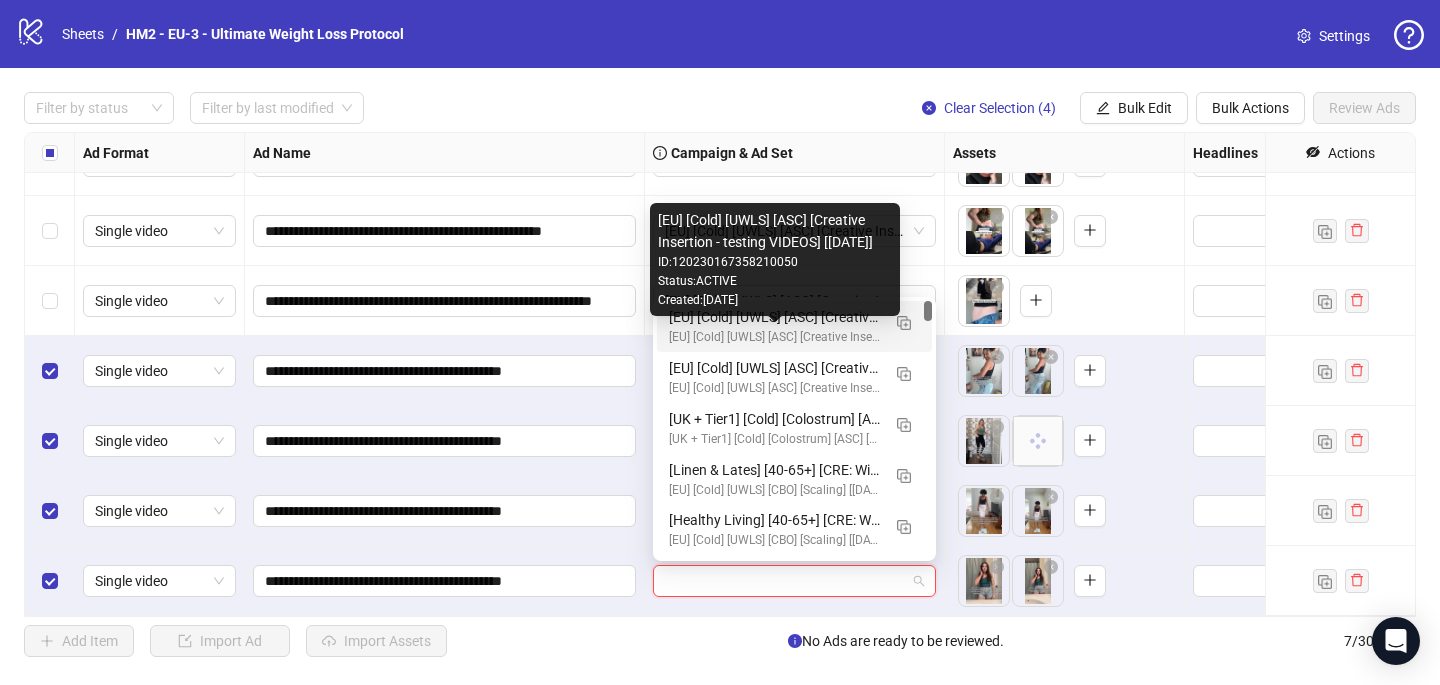 click on "[EU] [Cold] [UWLS] [ASC] [Creative Insertion - testing VIDEOS] [22 July 2025]" at bounding box center (774, 337) 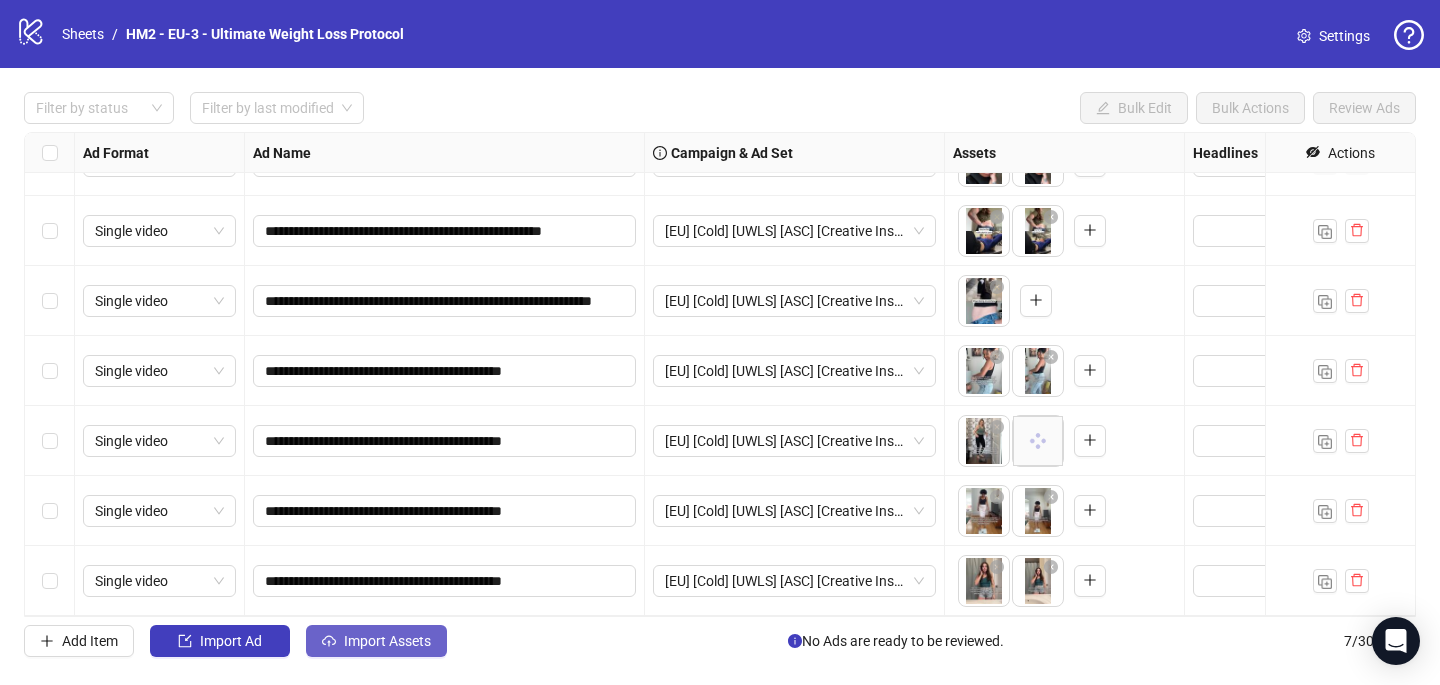 click on "Import Assets" at bounding box center [376, 641] 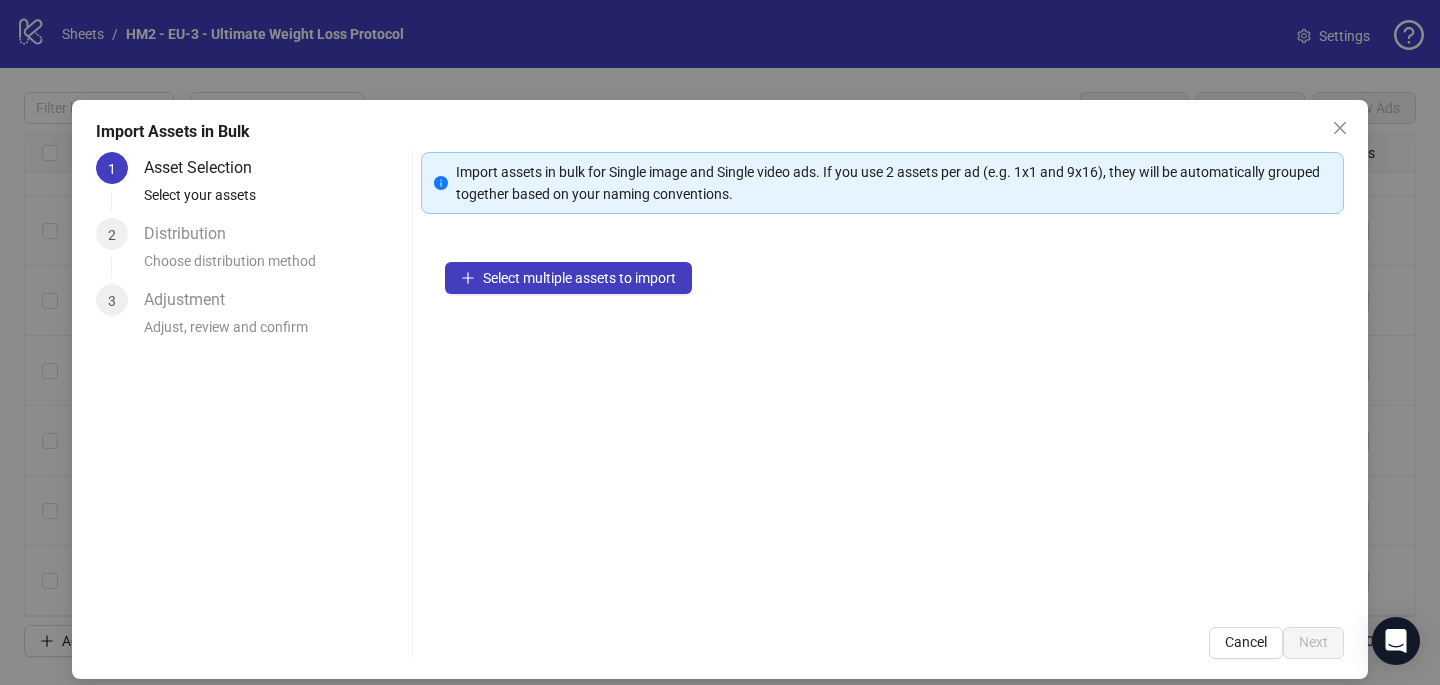 click on "Select multiple assets to import" at bounding box center [882, 420] 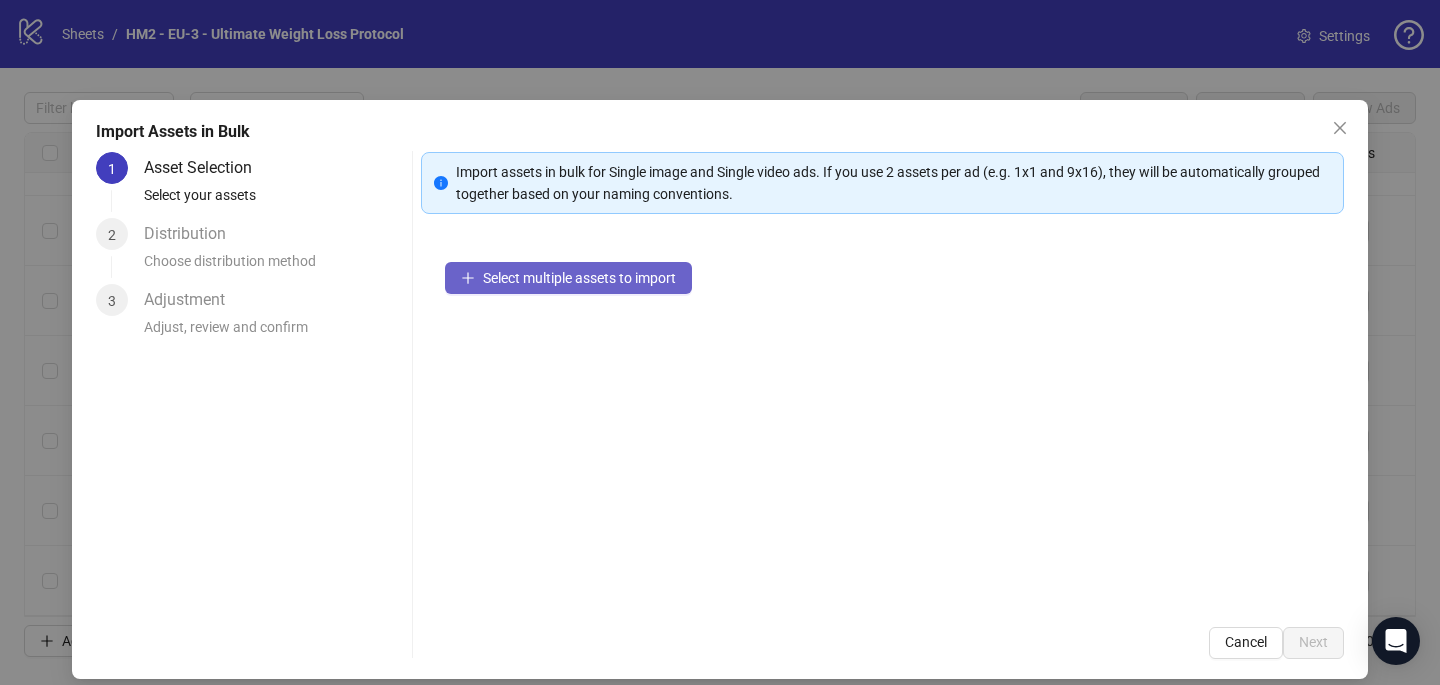 click on "Select multiple assets to import" at bounding box center (579, 278) 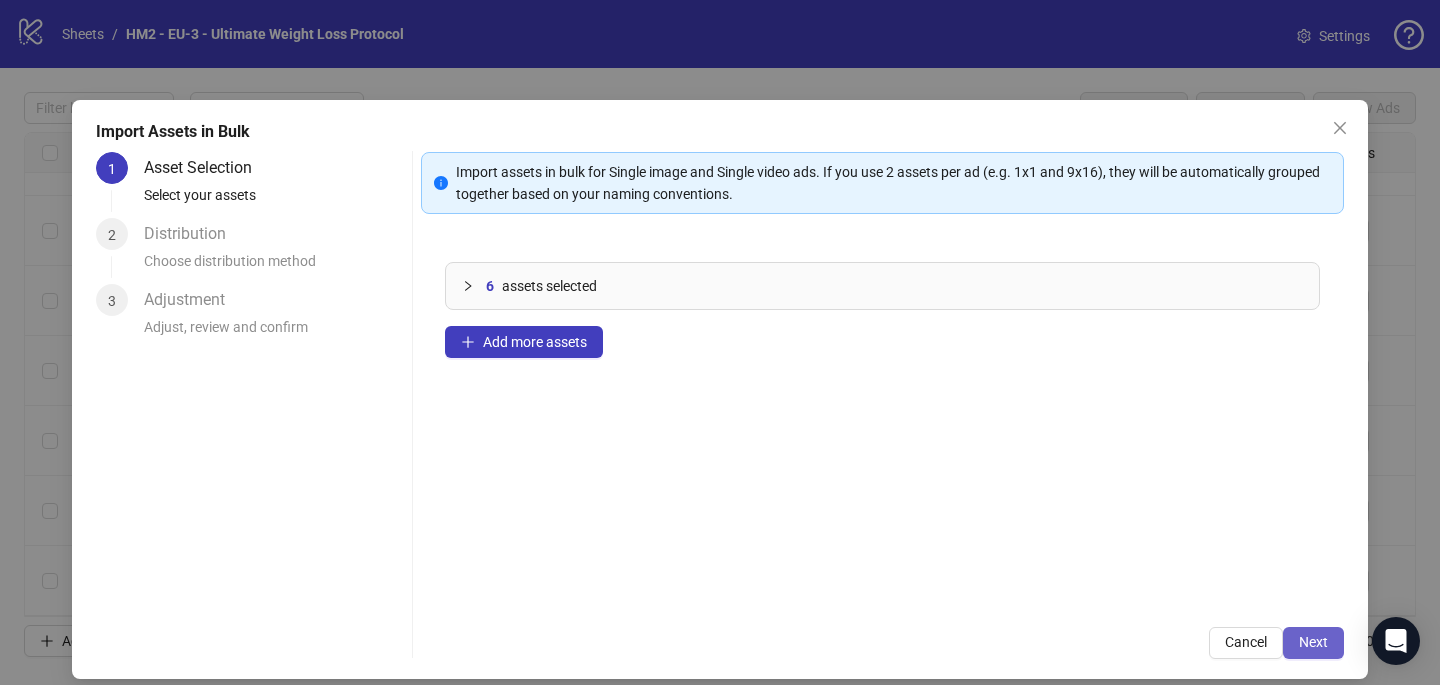click on "Next" at bounding box center [1313, 643] 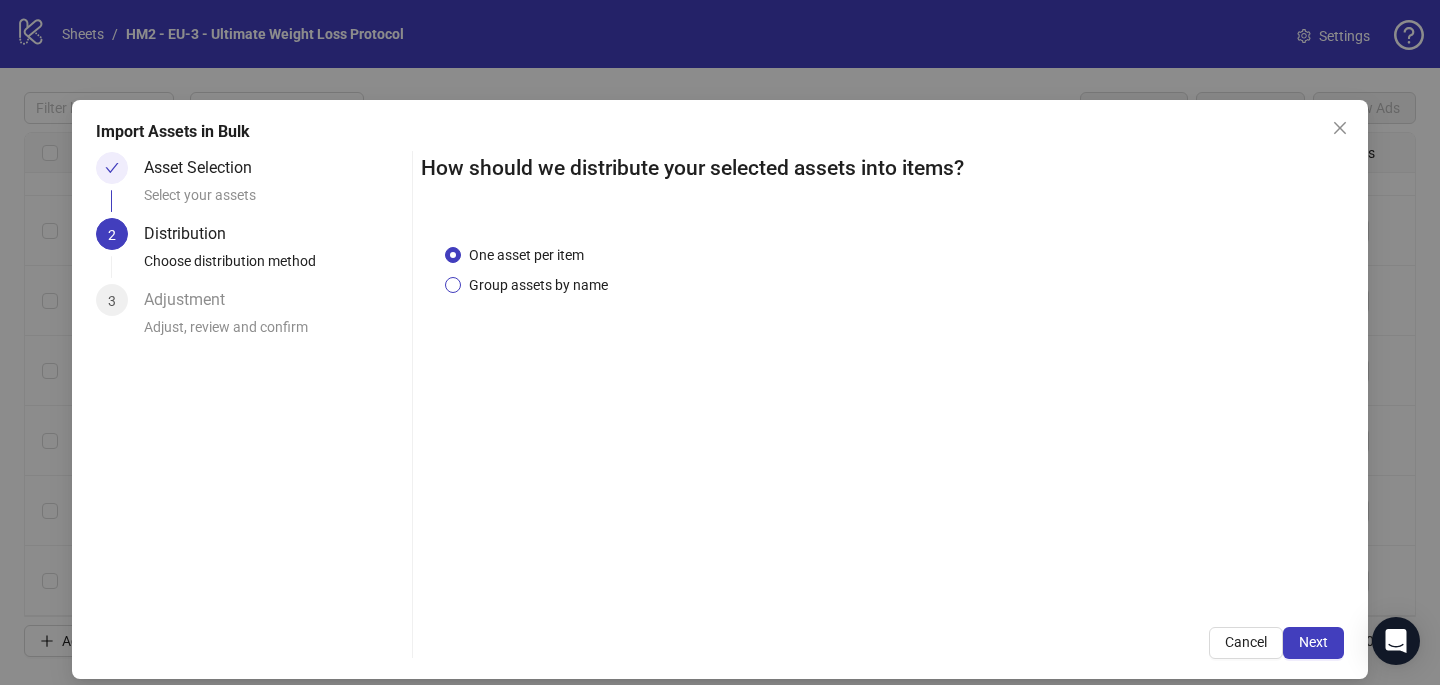 click on "Group assets by name" at bounding box center (538, 285) 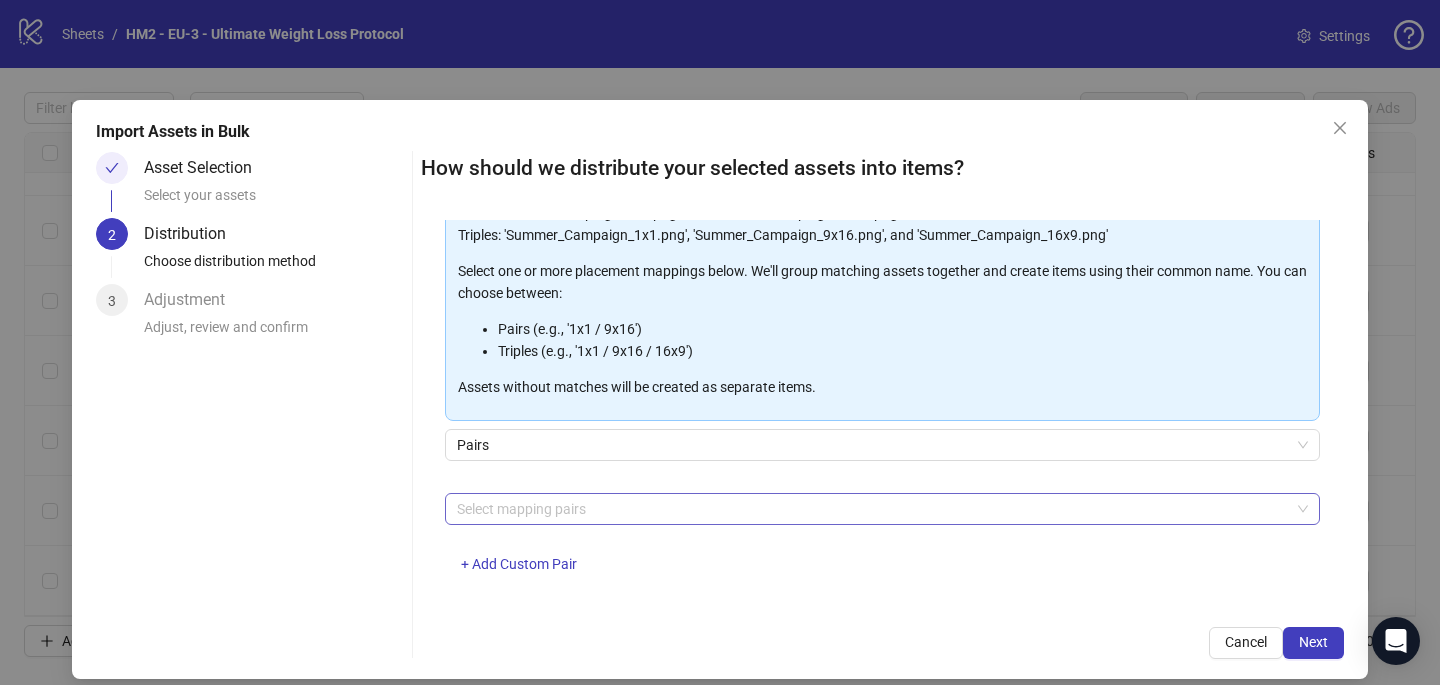 scroll, scrollTop: 203, scrollLeft: 0, axis: vertical 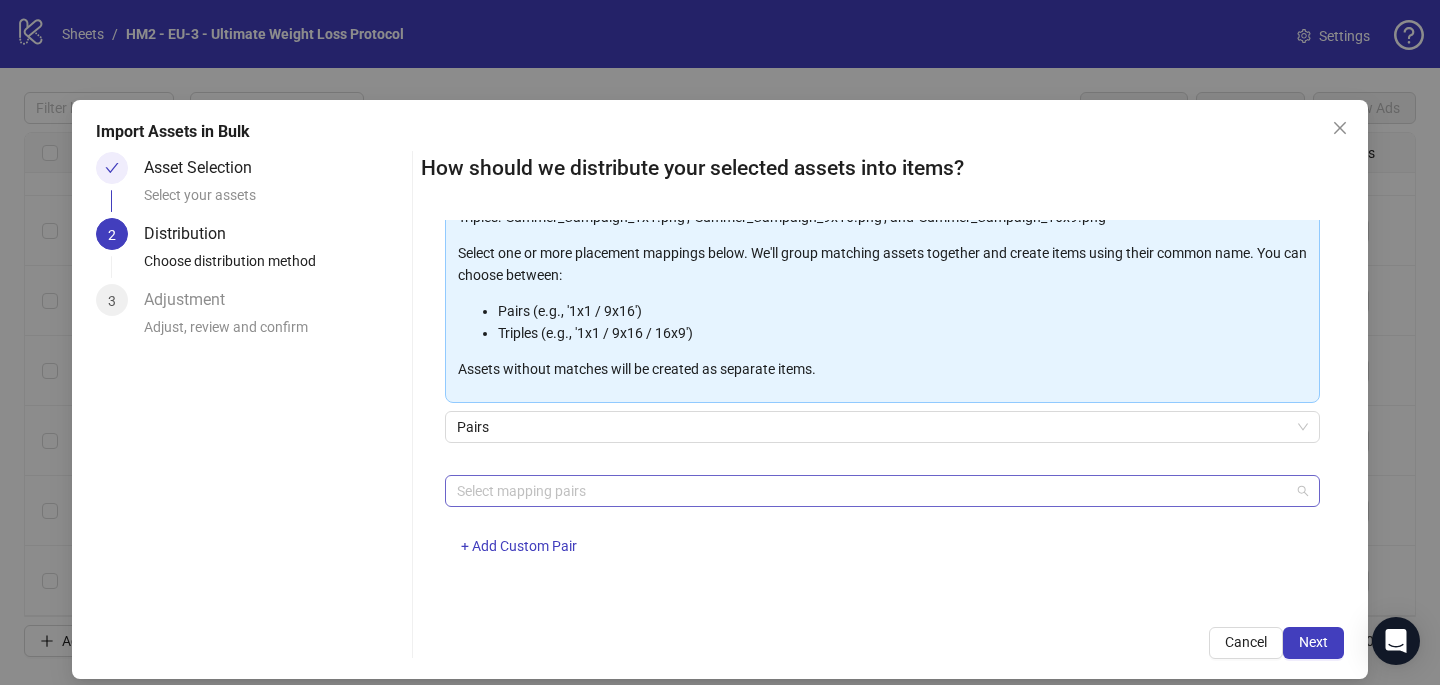 click at bounding box center (872, 491) 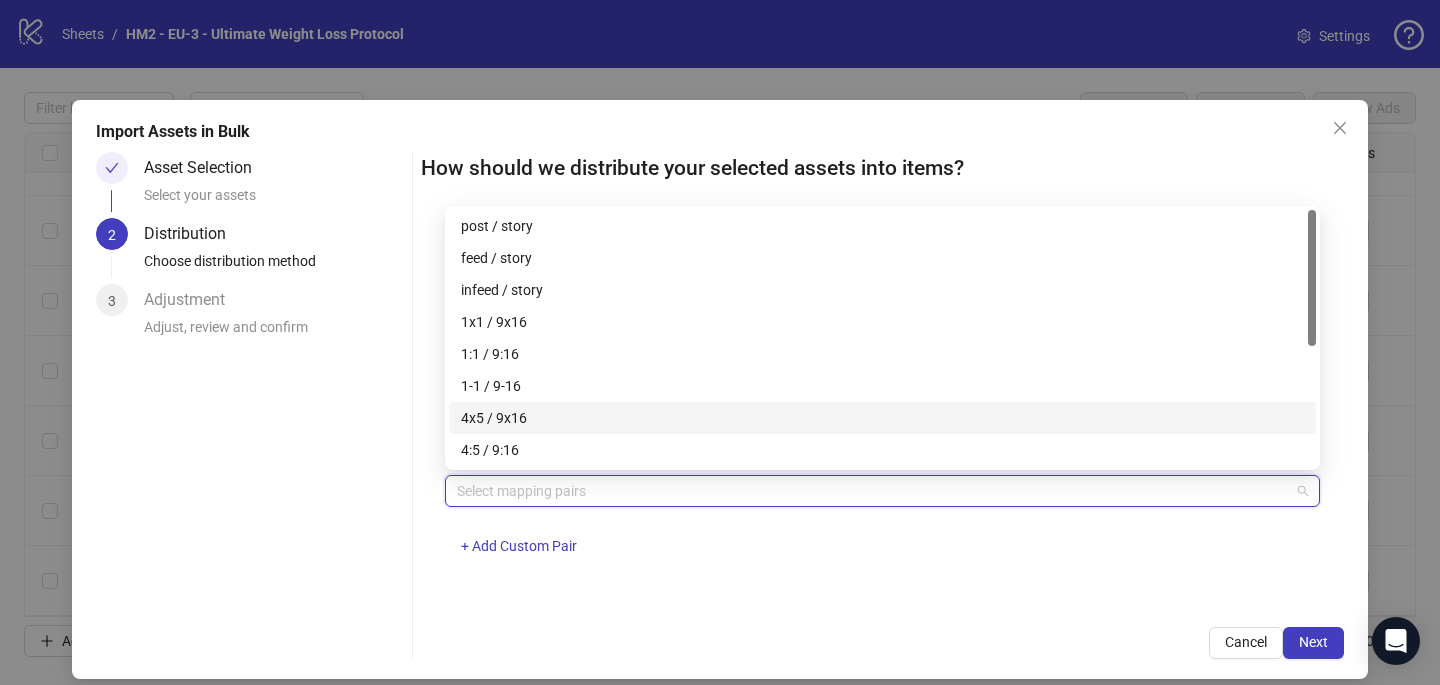 click on "4x5 / 9x16" at bounding box center [882, 418] 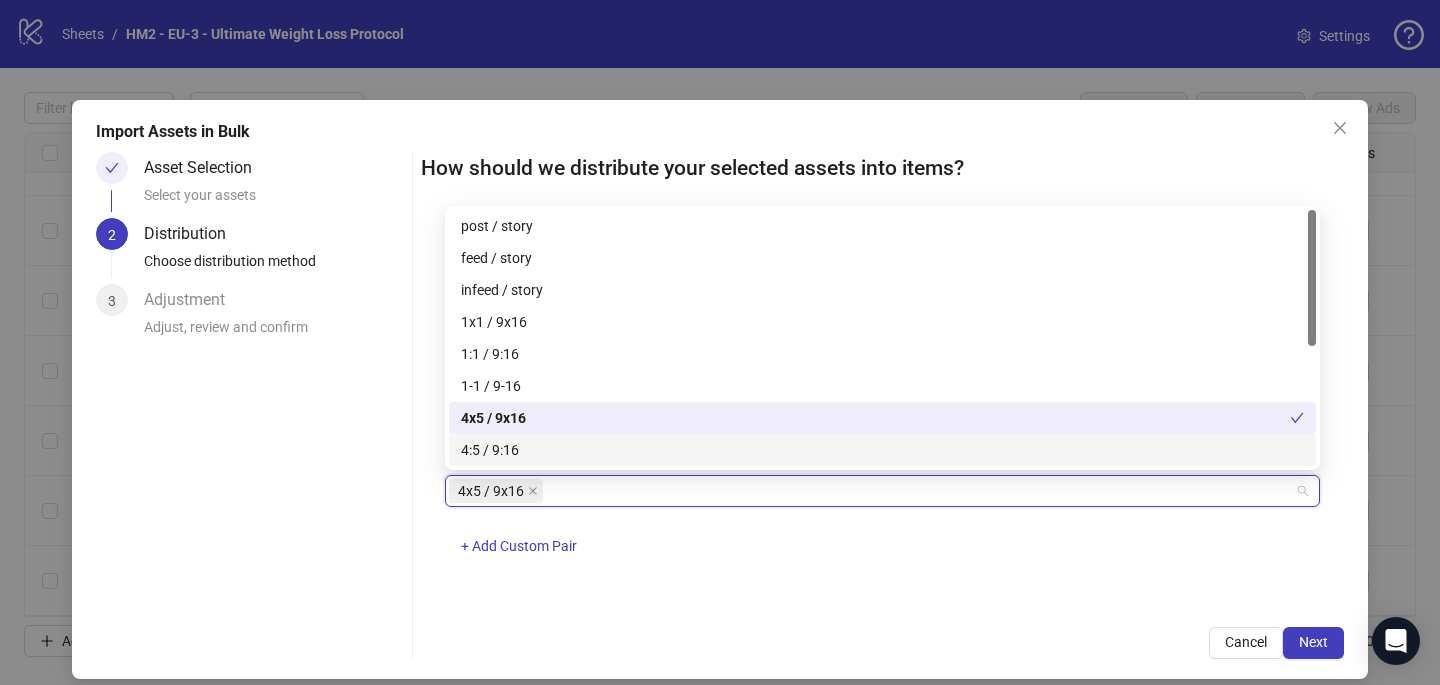 click on "One asset per item Group assets by name Assets must follow a consistent naming pattern to use this feature. Examples: Pairs: 'Summer_Campaign_1x1.png' and 'Summer_Campaign_9x16.png' Triples: 'Summer_Campaign_1x1.png', 'Summer_Campaign_9x16.png', and 'Summer_Campaign_16x9.png' Select one or more placement mappings below. We'll group matching assets together and create items using their common name. You can choose between: Pairs (e.g., '1x1 / 9x16') Triples (e.g., '1x1 / 9x16 / 16x9') Assets without matches will be created as separate items. Pairs 4x5 / 9x16   + Add Custom Pair" at bounding box center (882, 411) 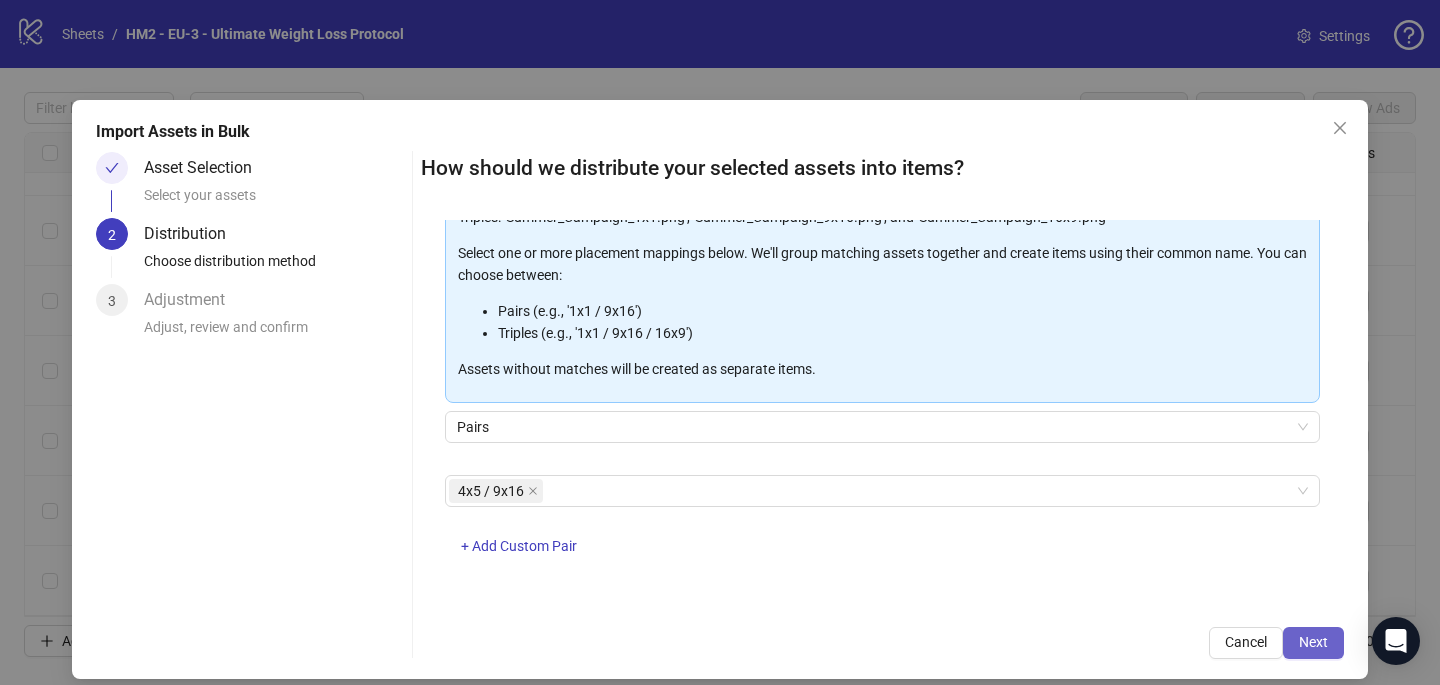 click on "Next" at bounding box center (1313, 642) 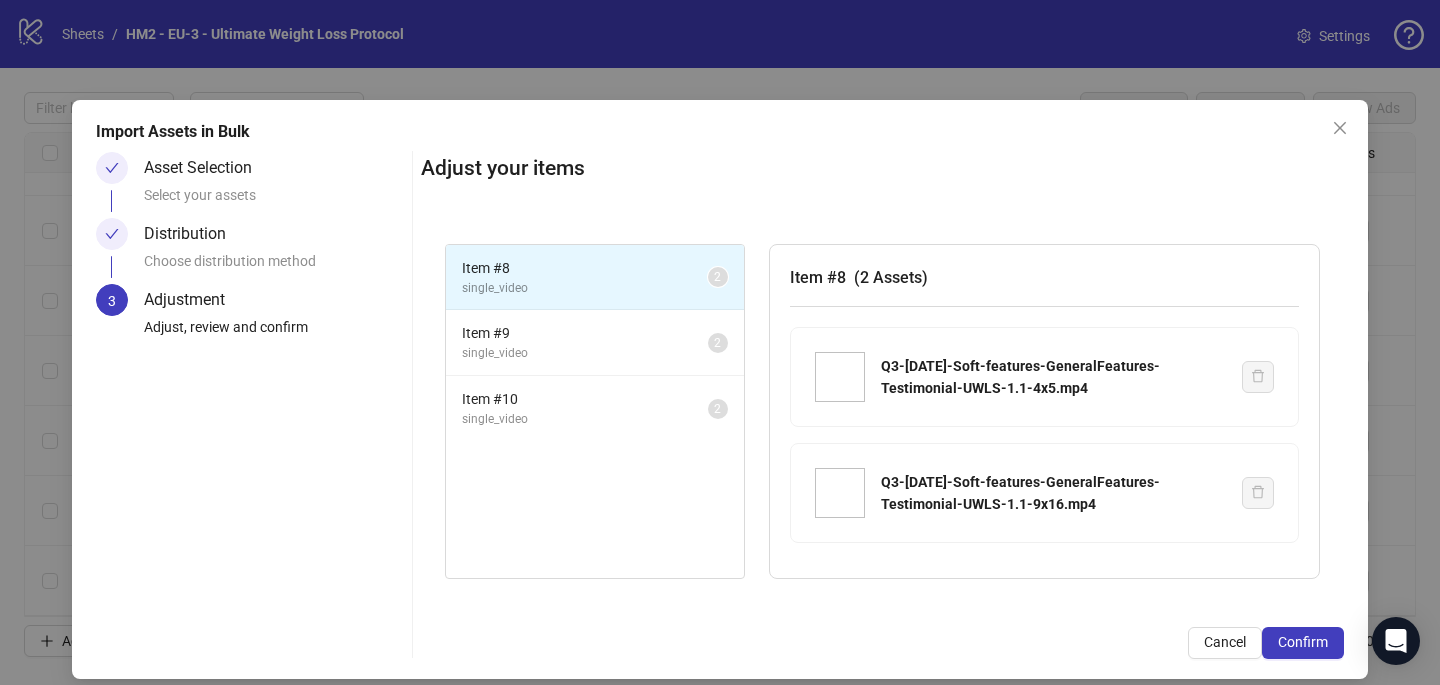 click on "Confirm" at bounding box center [1303, 642] 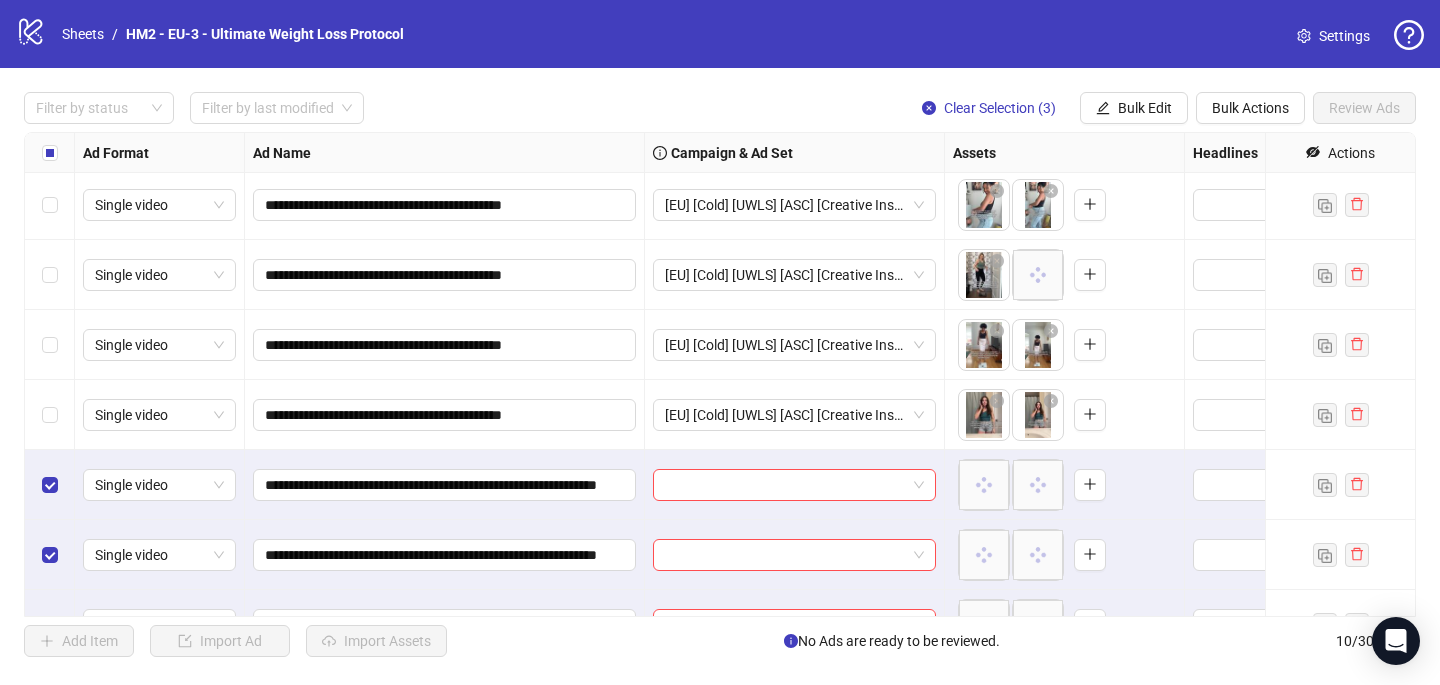 scroll, scrollTop: 257, scrollLeft: 0, axis: vertical 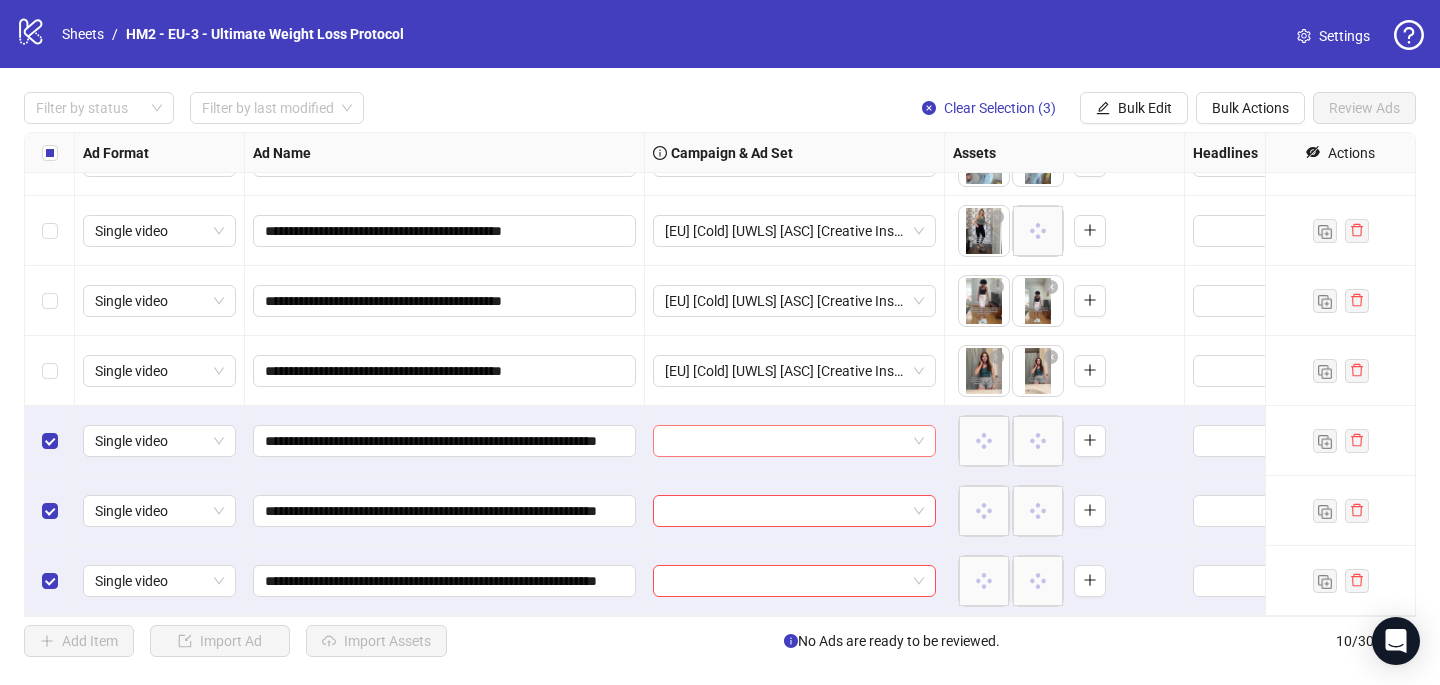 click at bounding box center (785, 441) 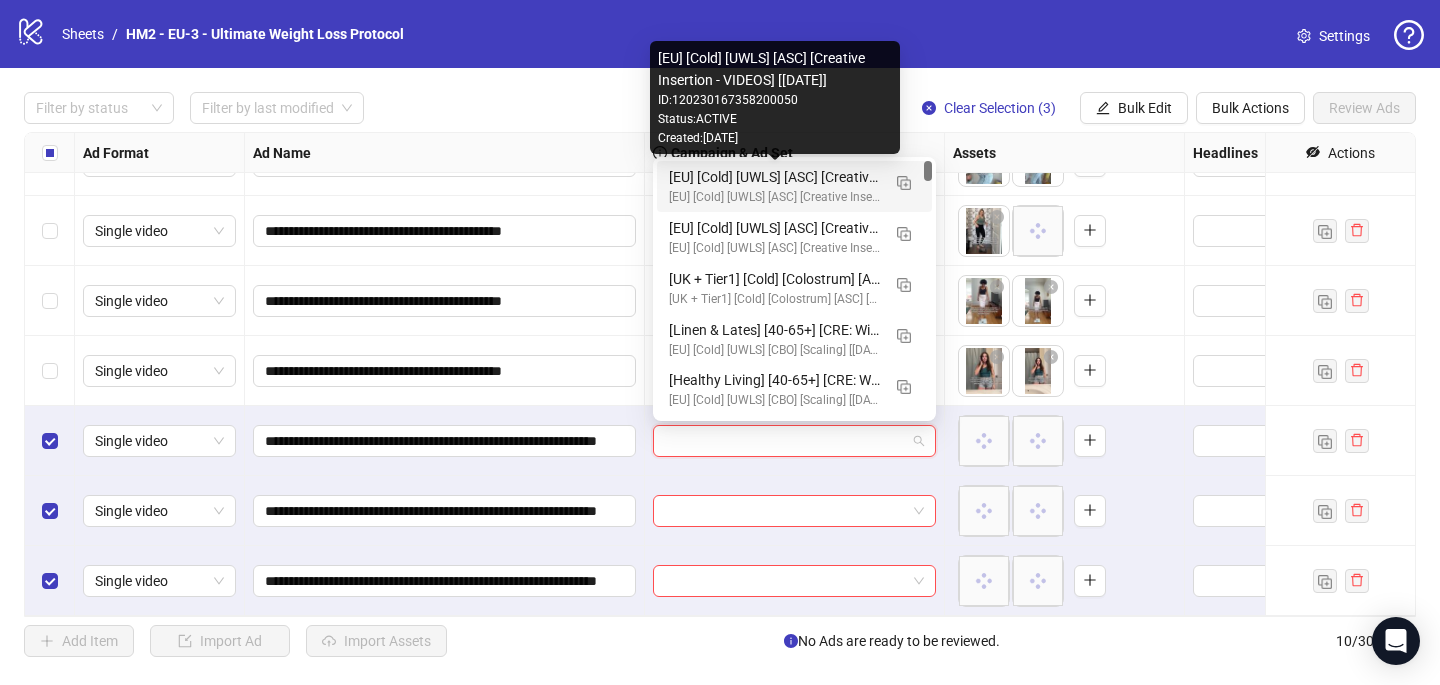 click on "[EU] [Cold] [UWLS] [ASC] [Creative Insertion - VIDEOS] [22 July 2025]" at bounding box center (774, 177) 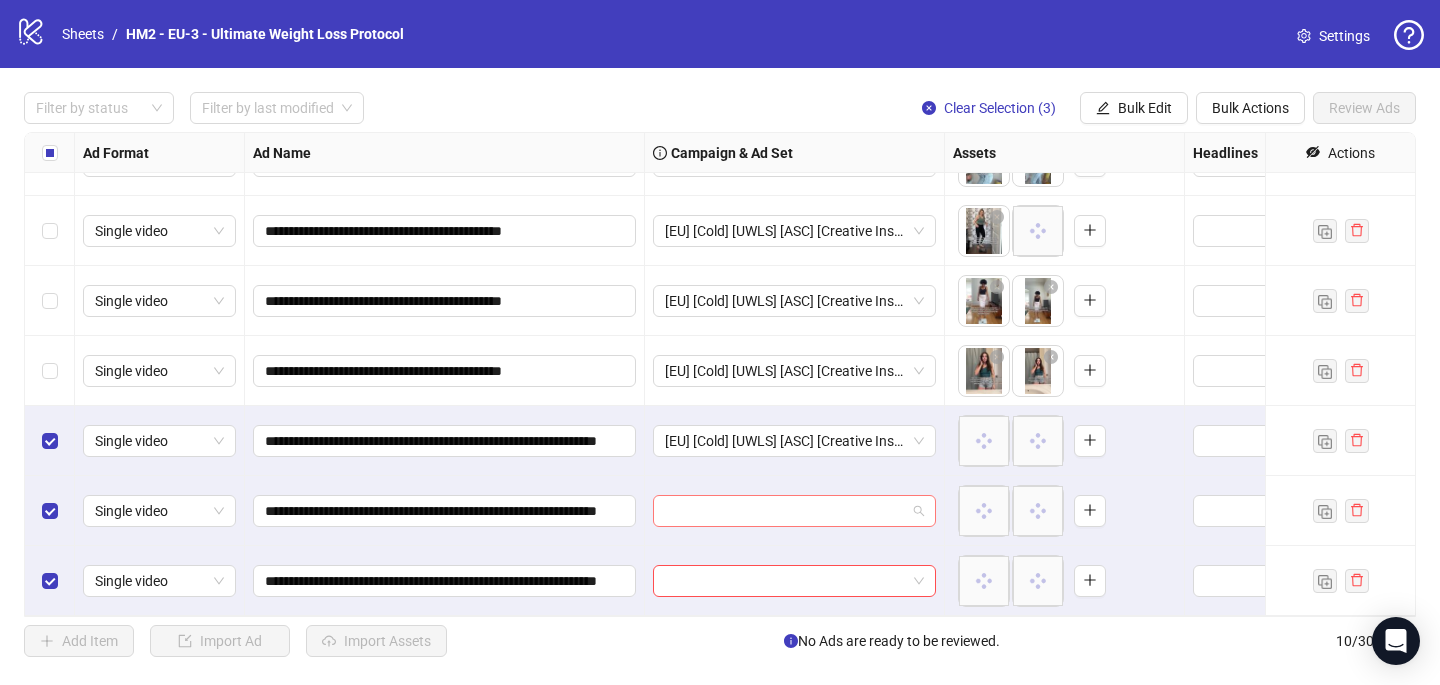 click at bounding box center (785, 511) 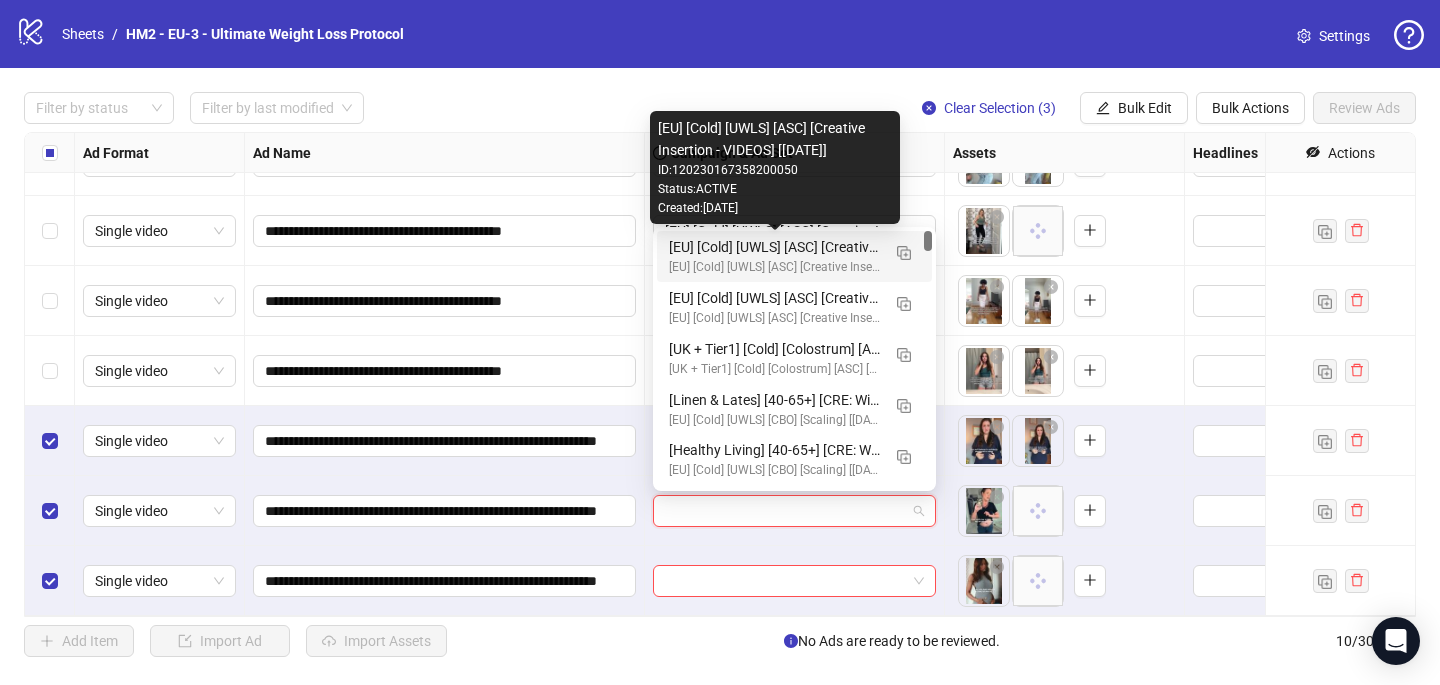 click on "[EU] [Cold] [UWLS] [ASC] [Creative Insertion - VIDEOS] [22 July 2025]" at bounding box center [774, 247] 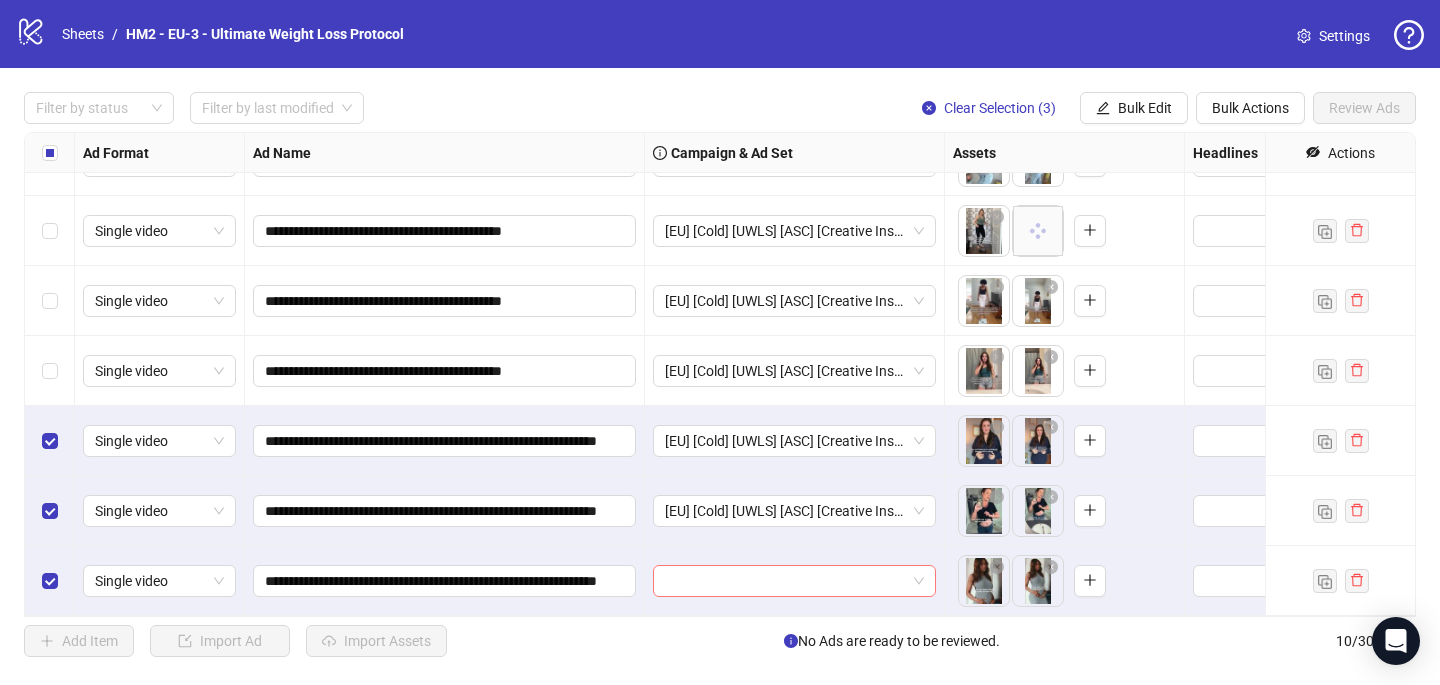 click at bounding box center (785, 581) 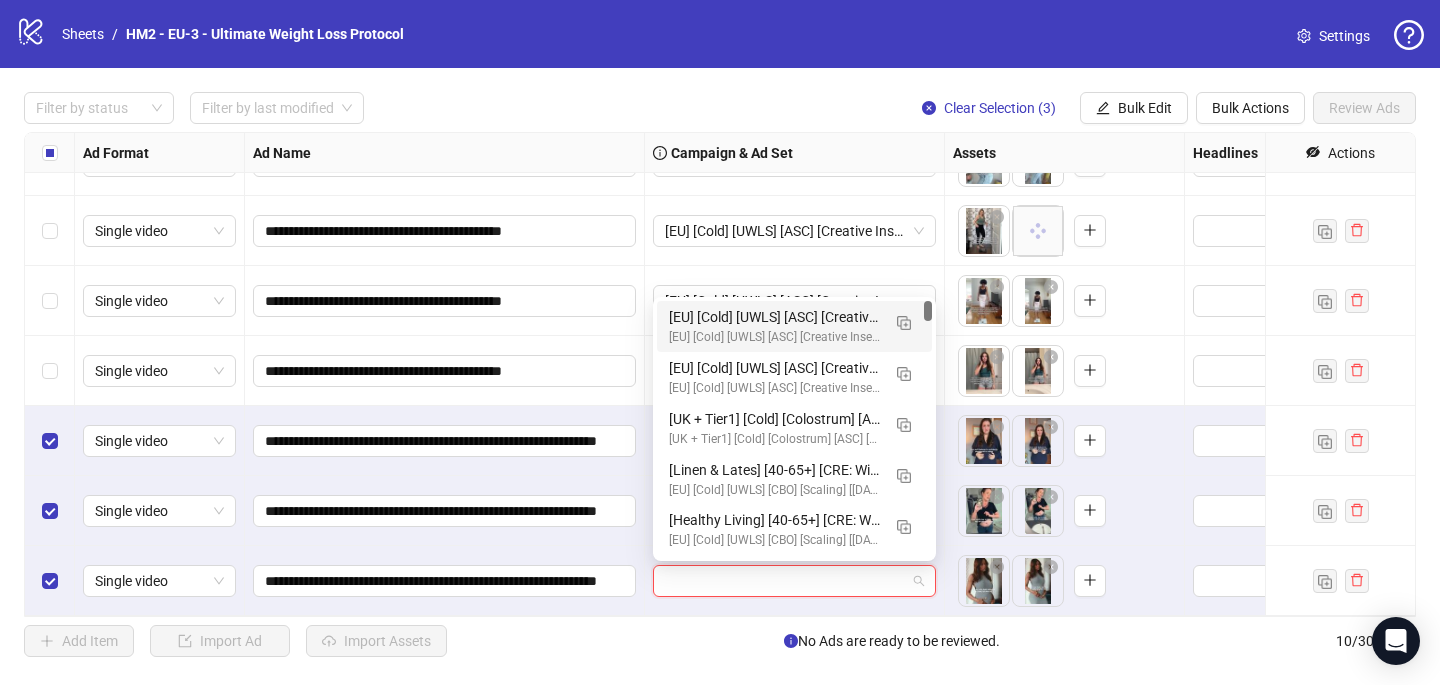 click on "[EU] [Cold] [UWLS] [ASC] [Creative Insertion - testing VIDEOS] [22 July 2025]" at bounding box center [774, 337] 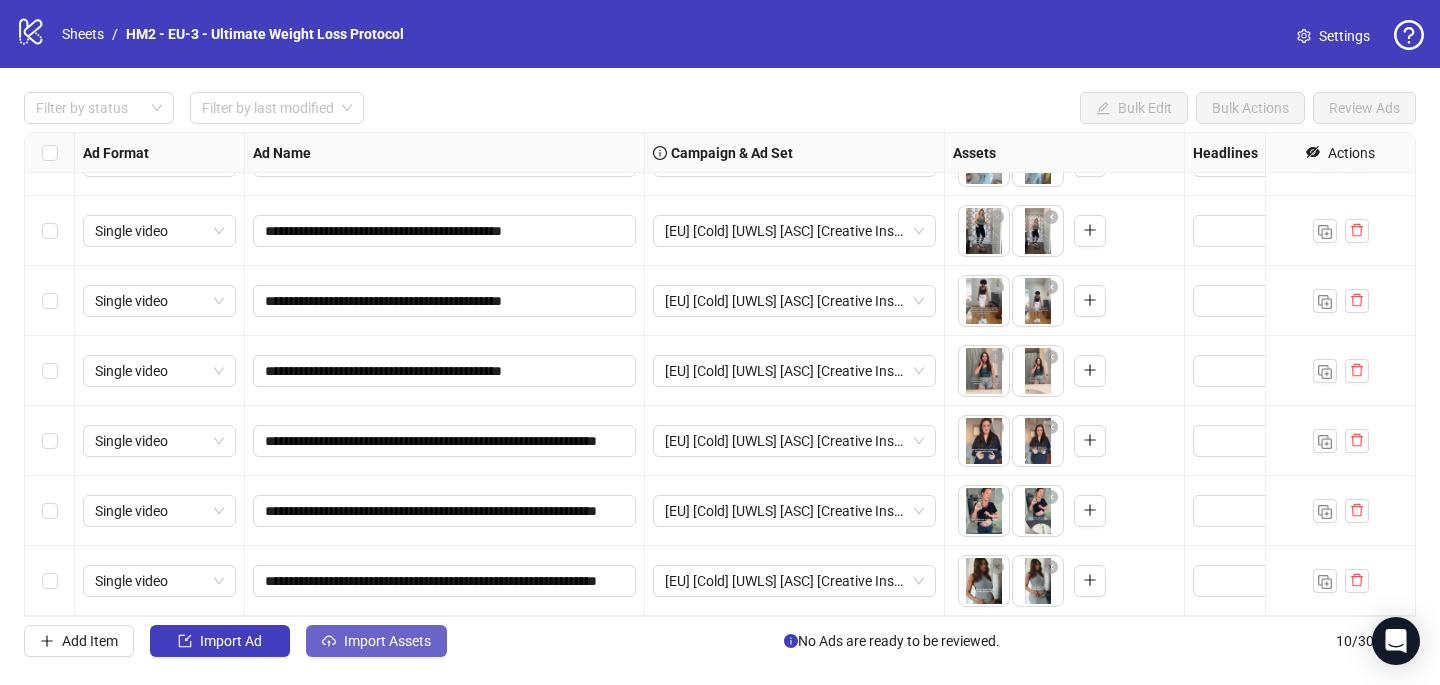click on "Import Assets" at bounding box center [387, 641] 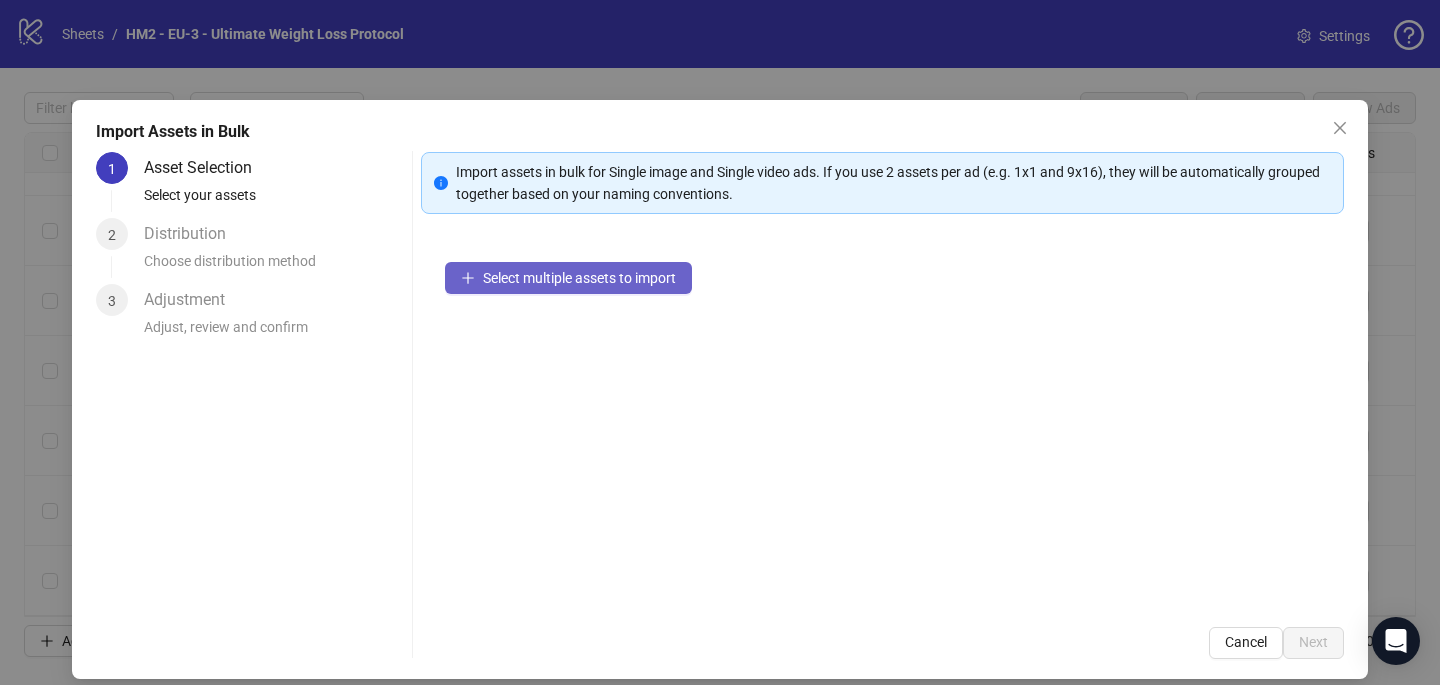 click on "Select multiple assets to import" at bounding box center [568, 278] 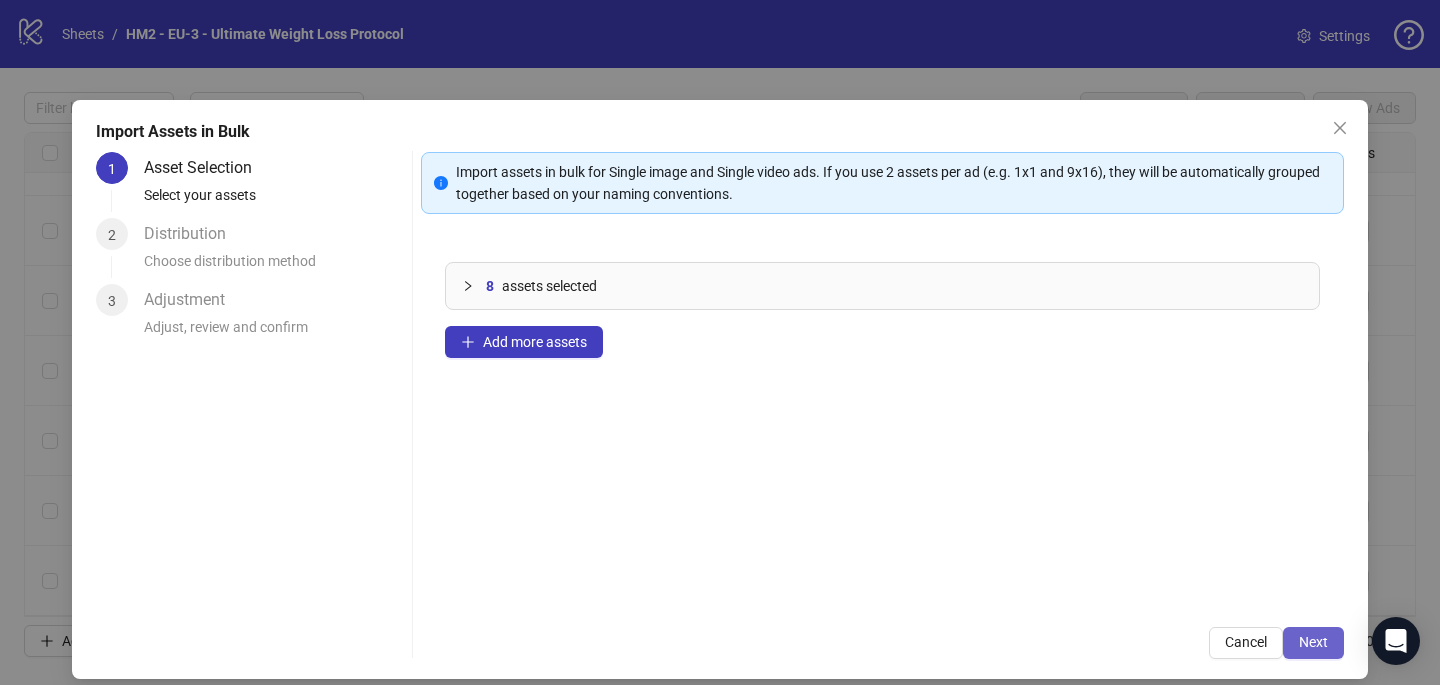 click on "Next" at bounding box center (1313, 642) 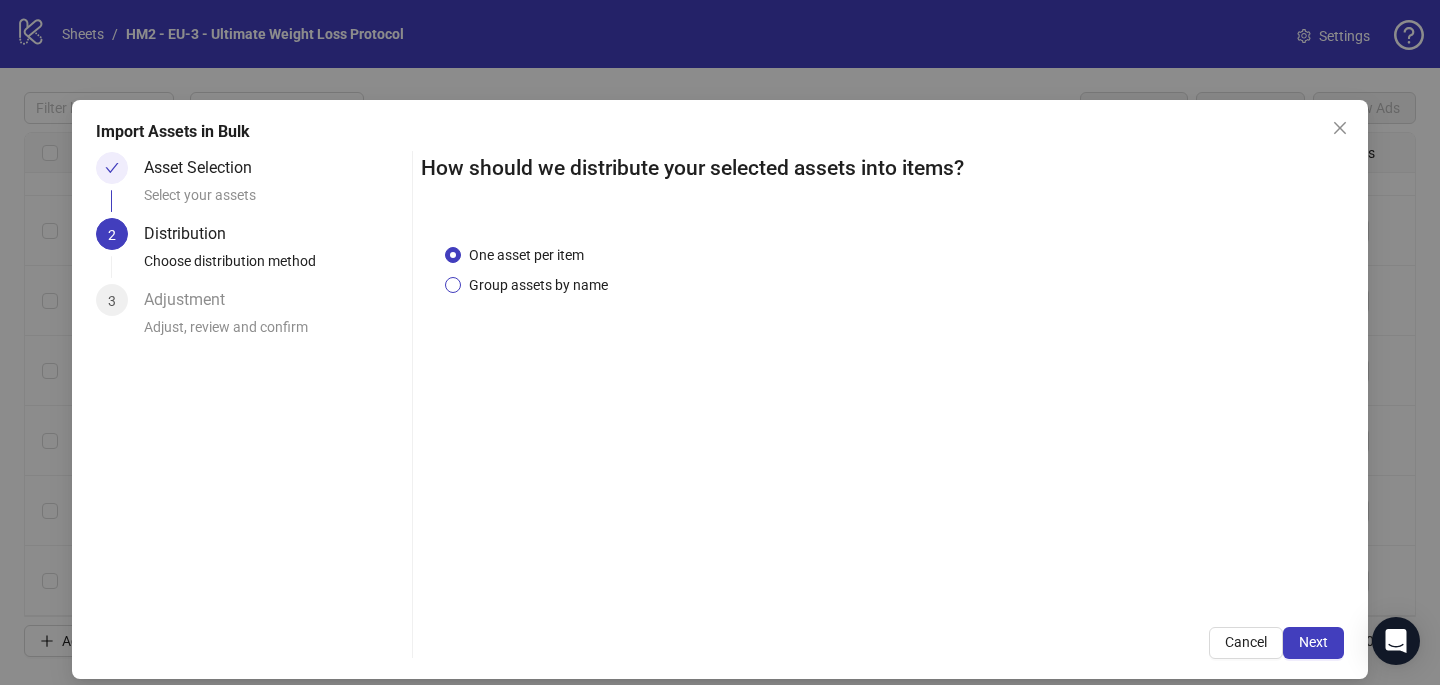 click on "Group assets by name" at bounding box center [538, 285] 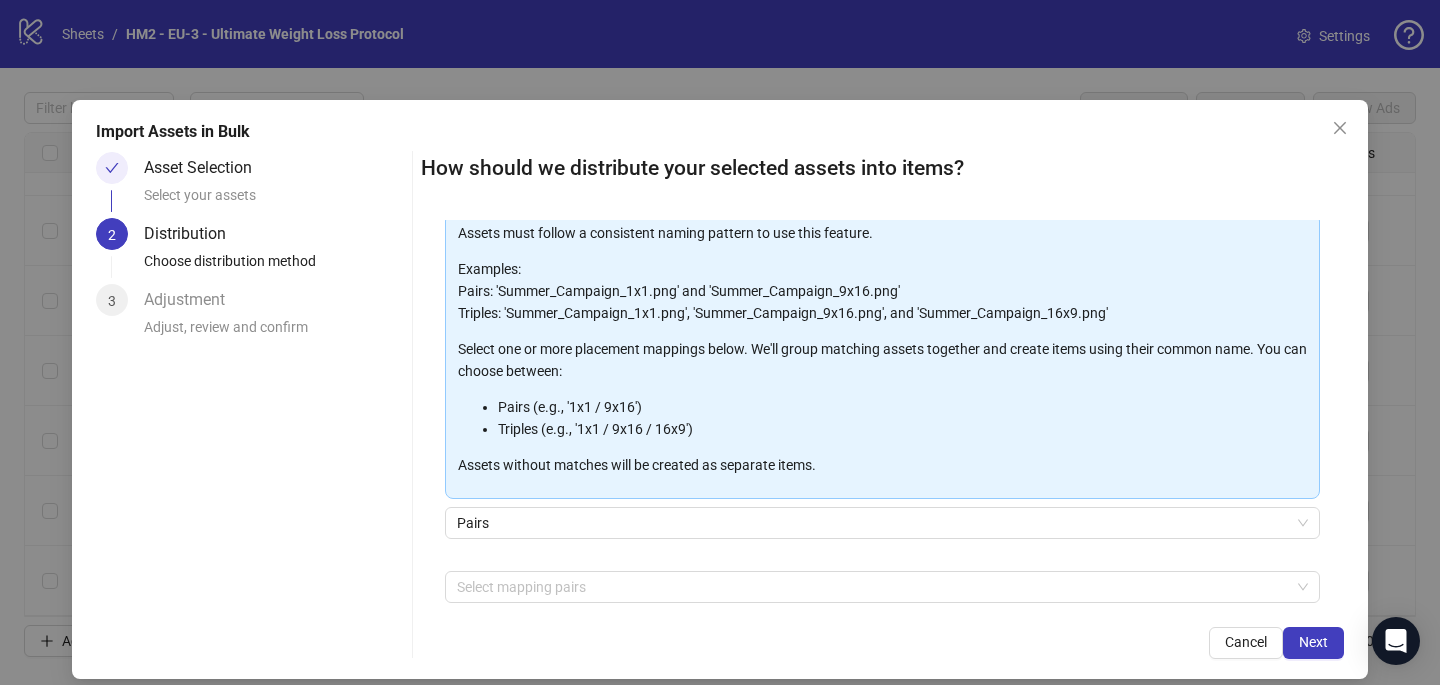 scroll, scrollTop: 128, scrollLeft: 0, axis: vertical 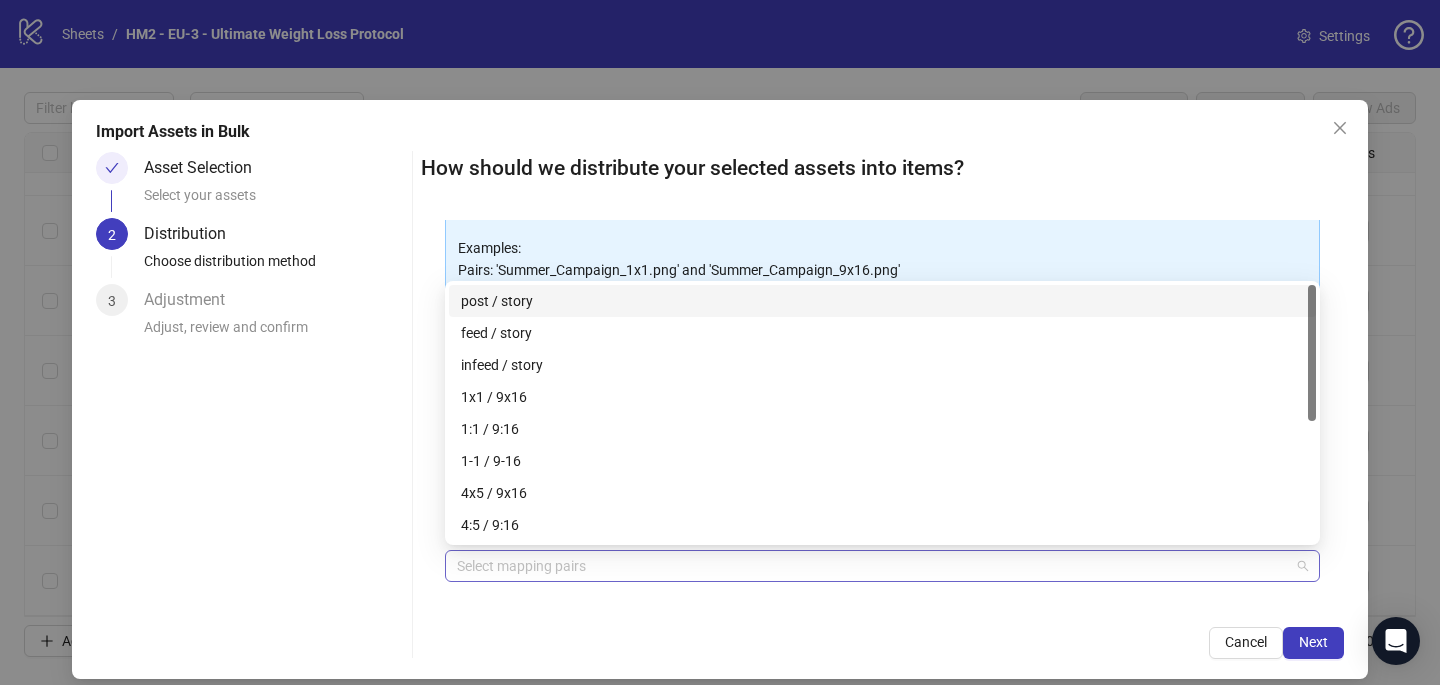click at bounding box center (872, 566) 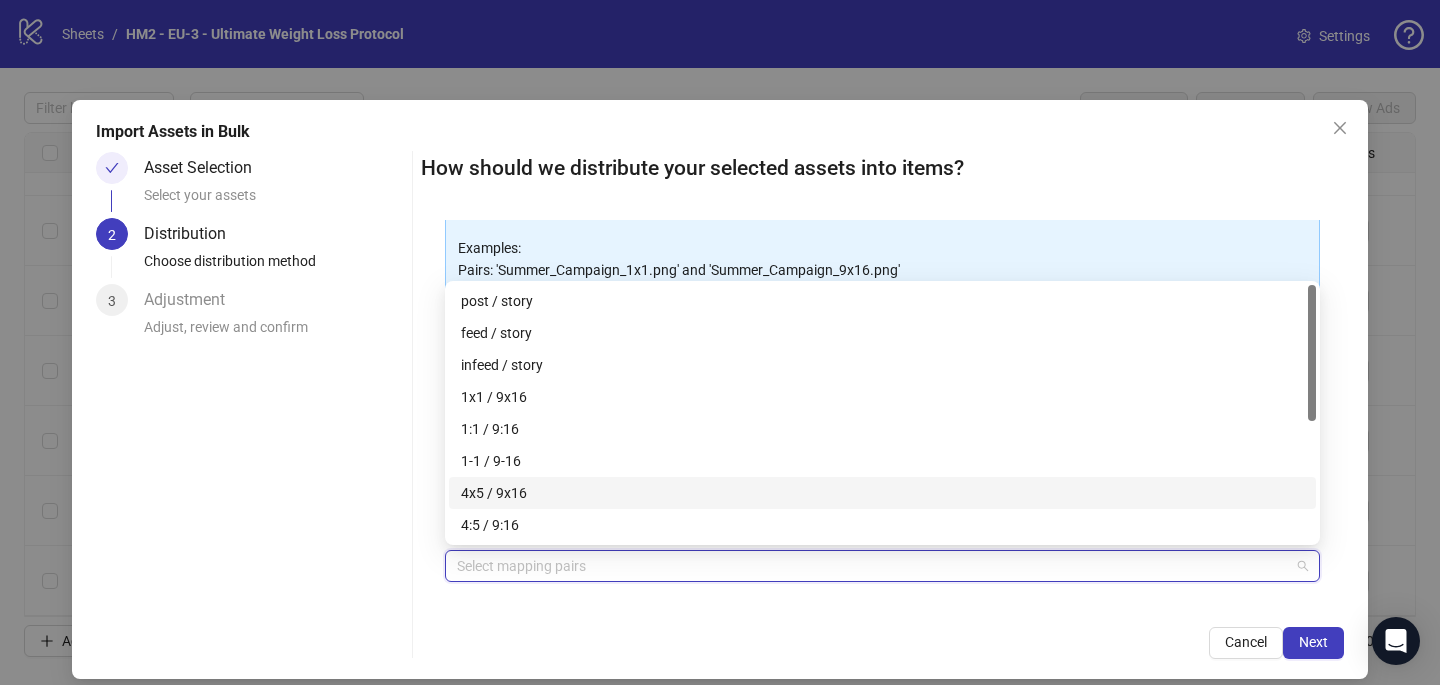 click on "4x5 / 9x16" at bounding box center [882, 493] 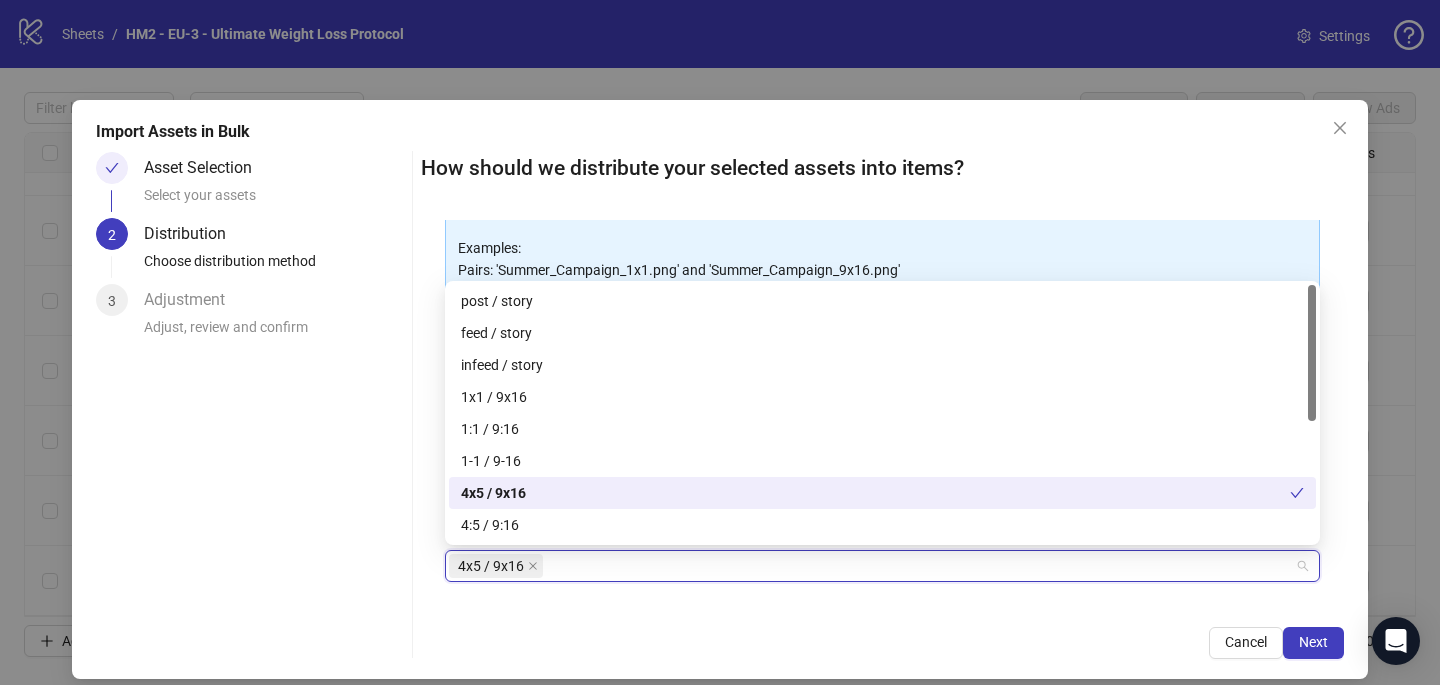 click on "4x5 / 9x16   + Add Custom Pair" at bounding box center (882, 602) 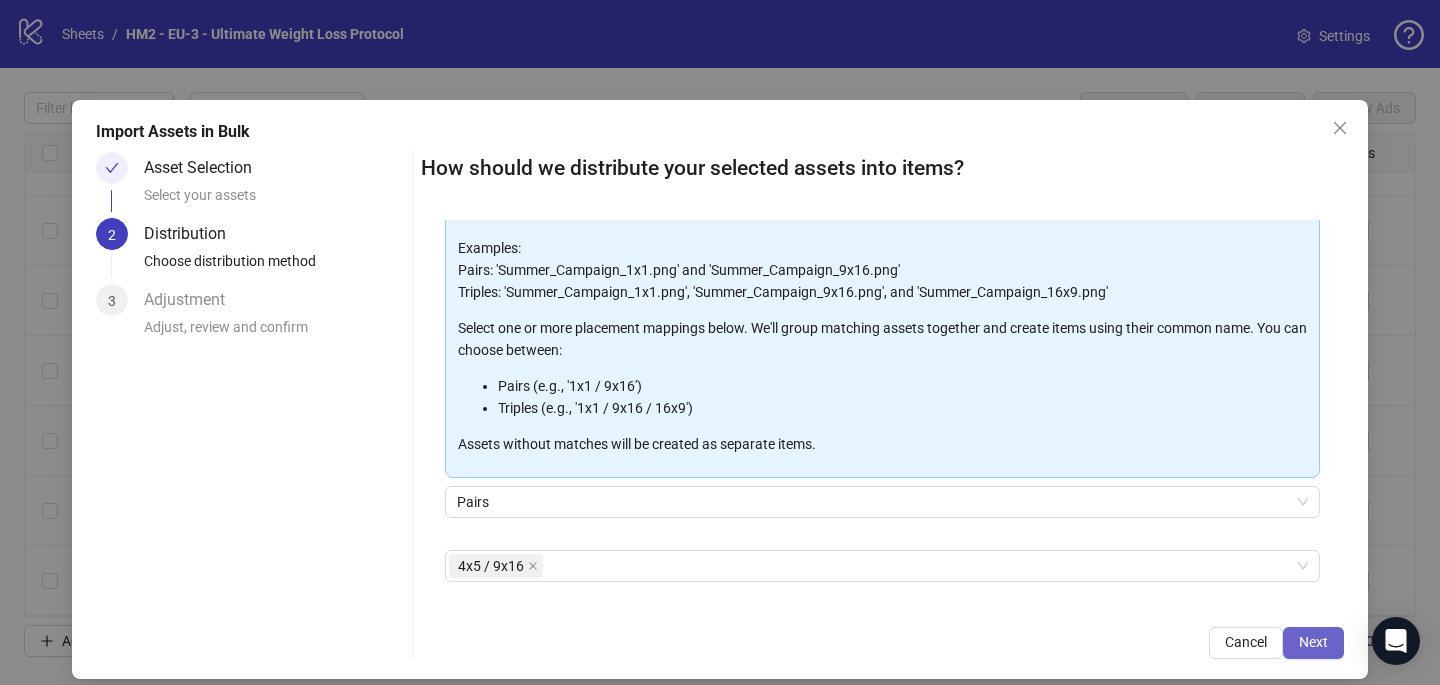 click on "Next" at bounding box center [1313, 642] 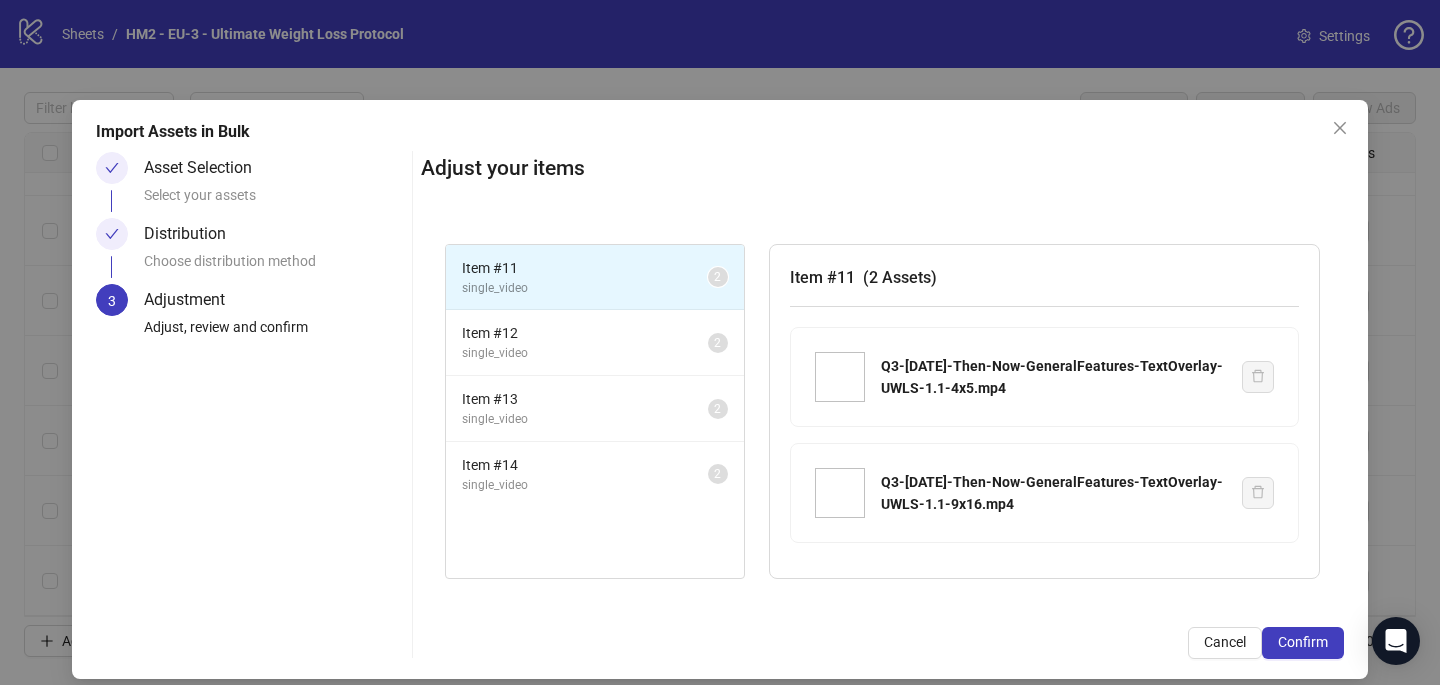 click on "Confirm" at bounding box center (1303, 642) 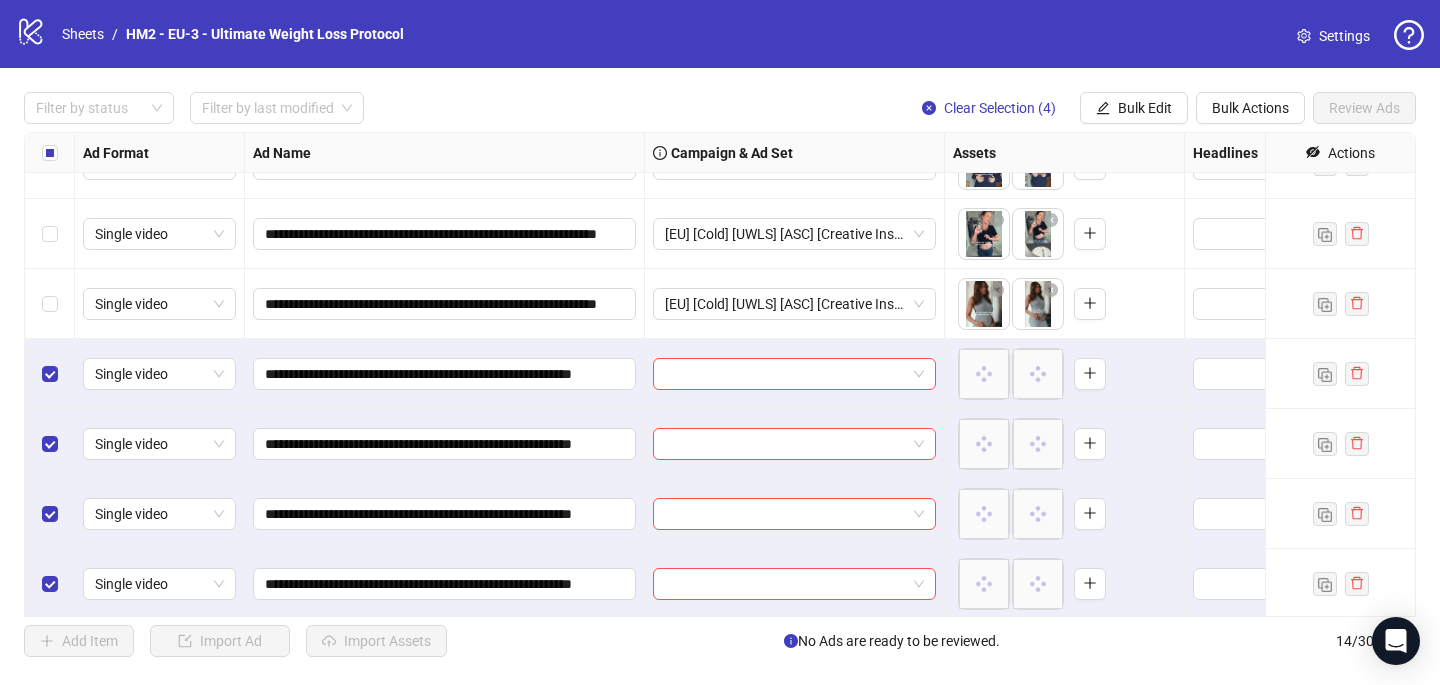 scroll, scrollTop: 537, scrollLeft: 0, axis: vertical 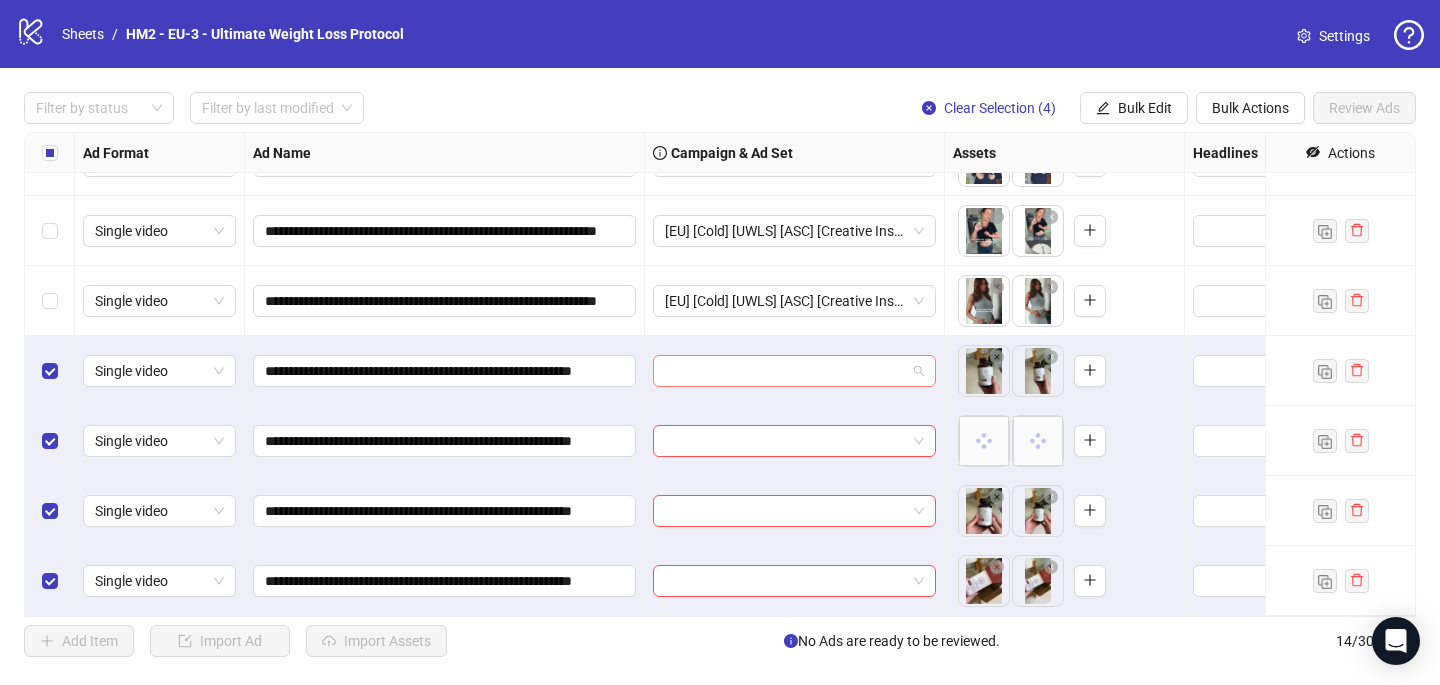 click at bounding box center [785, 371] 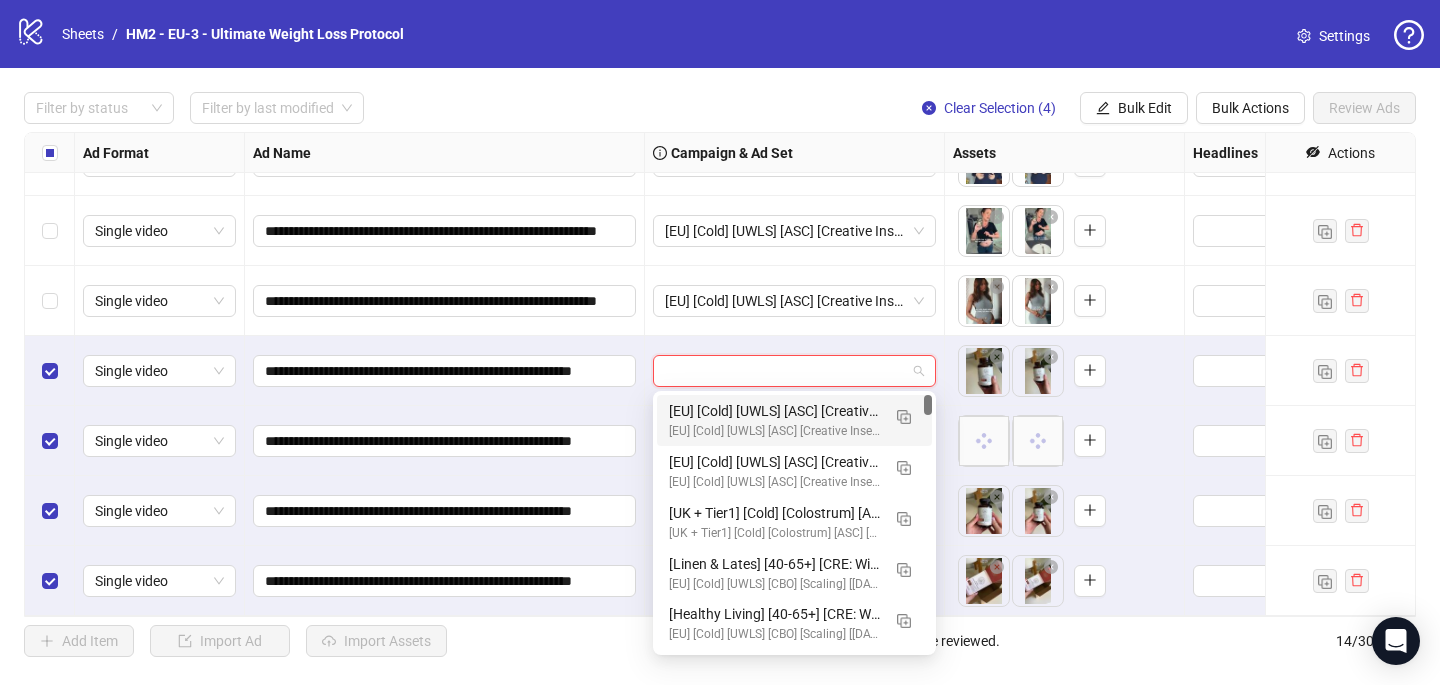 click on "[EU] [Cold] [UWLS] [ASC] [Creative Insertion - VIDEOS] [22 July 2025]" at bounding box center [774, 411] 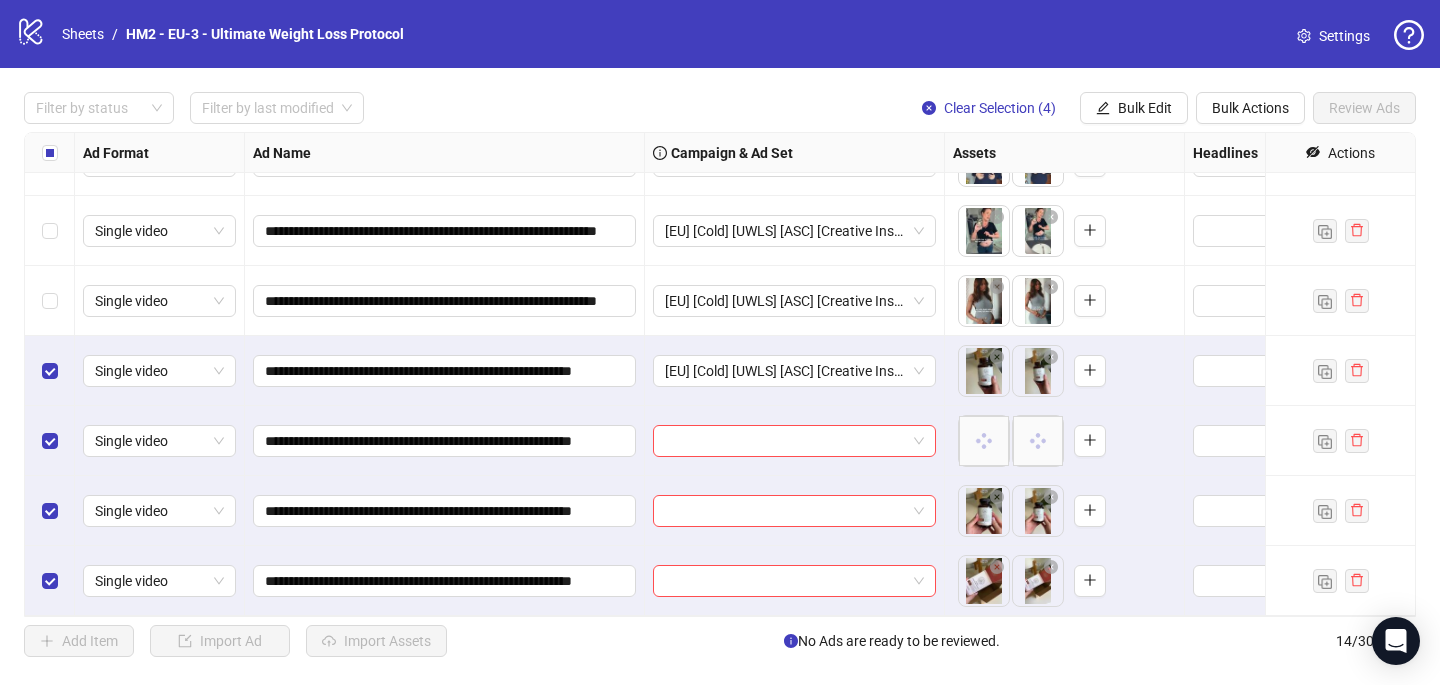 click at bounding box center (795, 441) 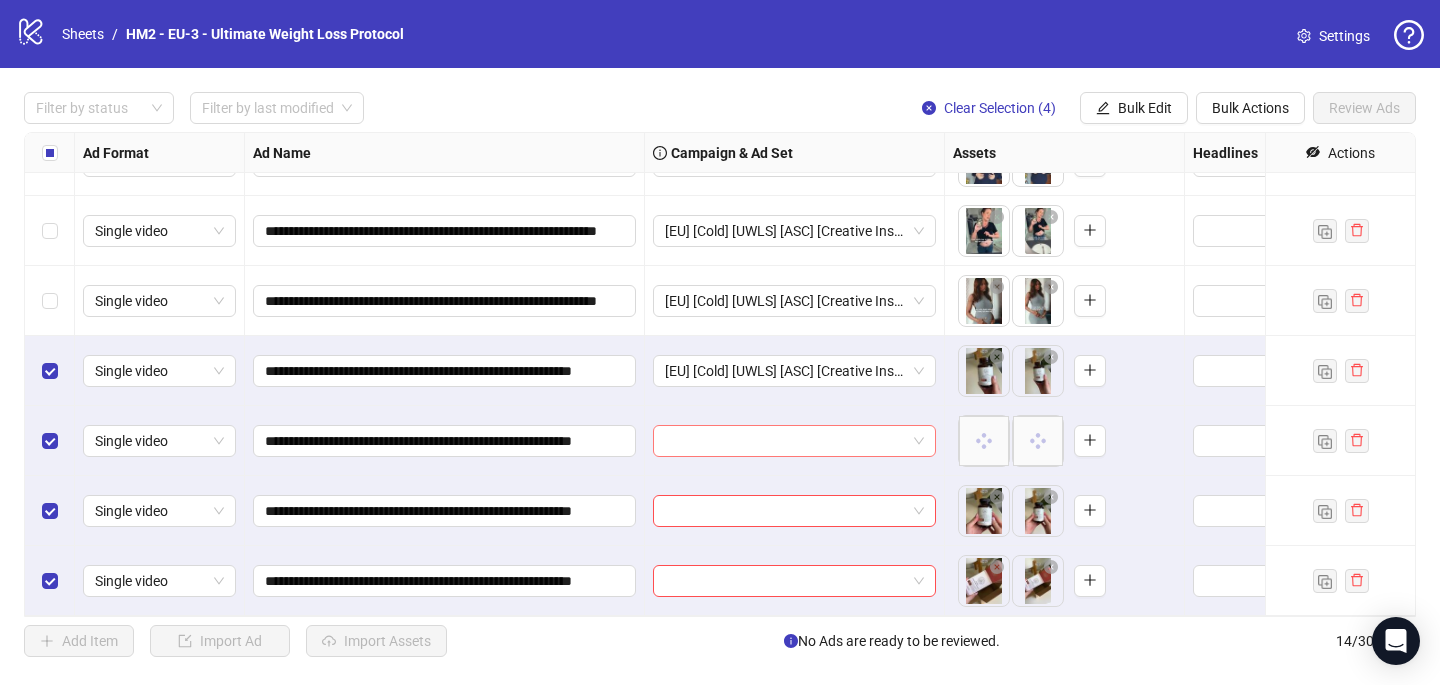 click at bounding box center (785, 441) 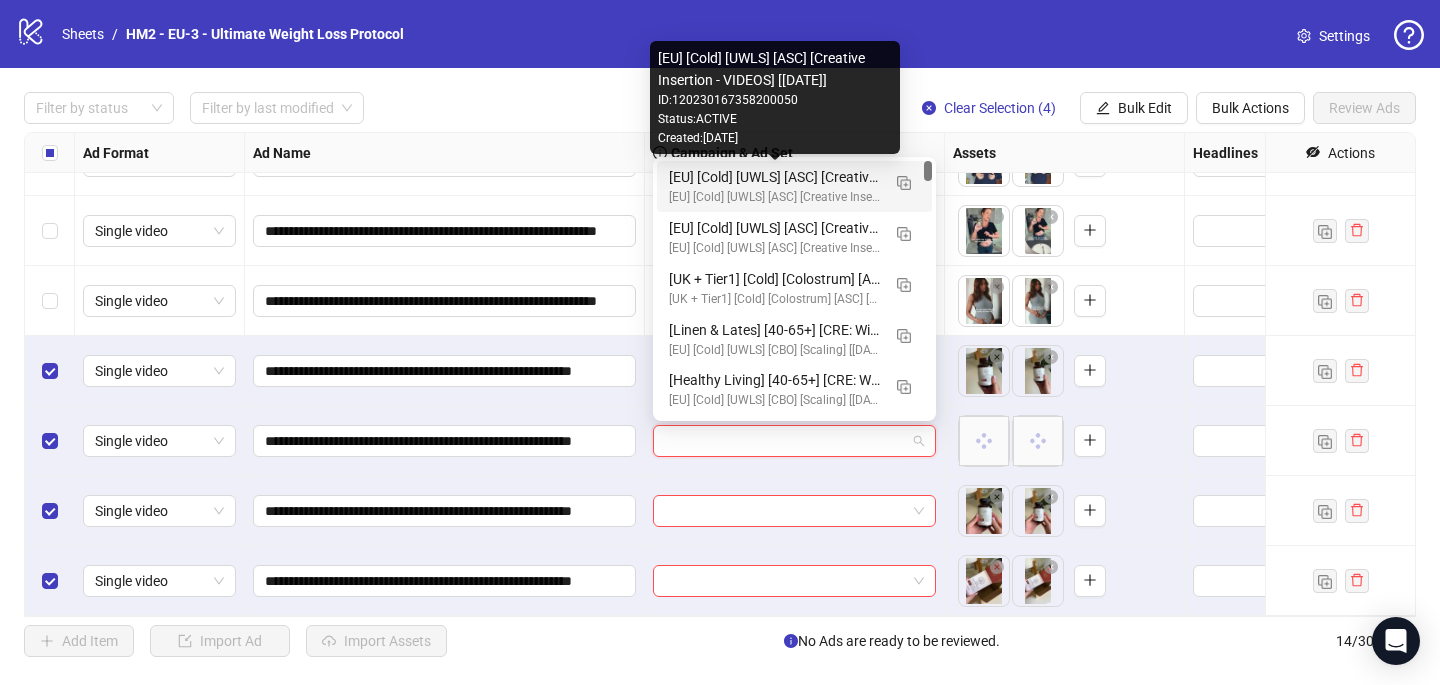click on "[EU] [Cold] [UWLS] [ASC] [Creative Insertion - VIDEOS] [22 July 2025]" at bounding box center (774, 177) 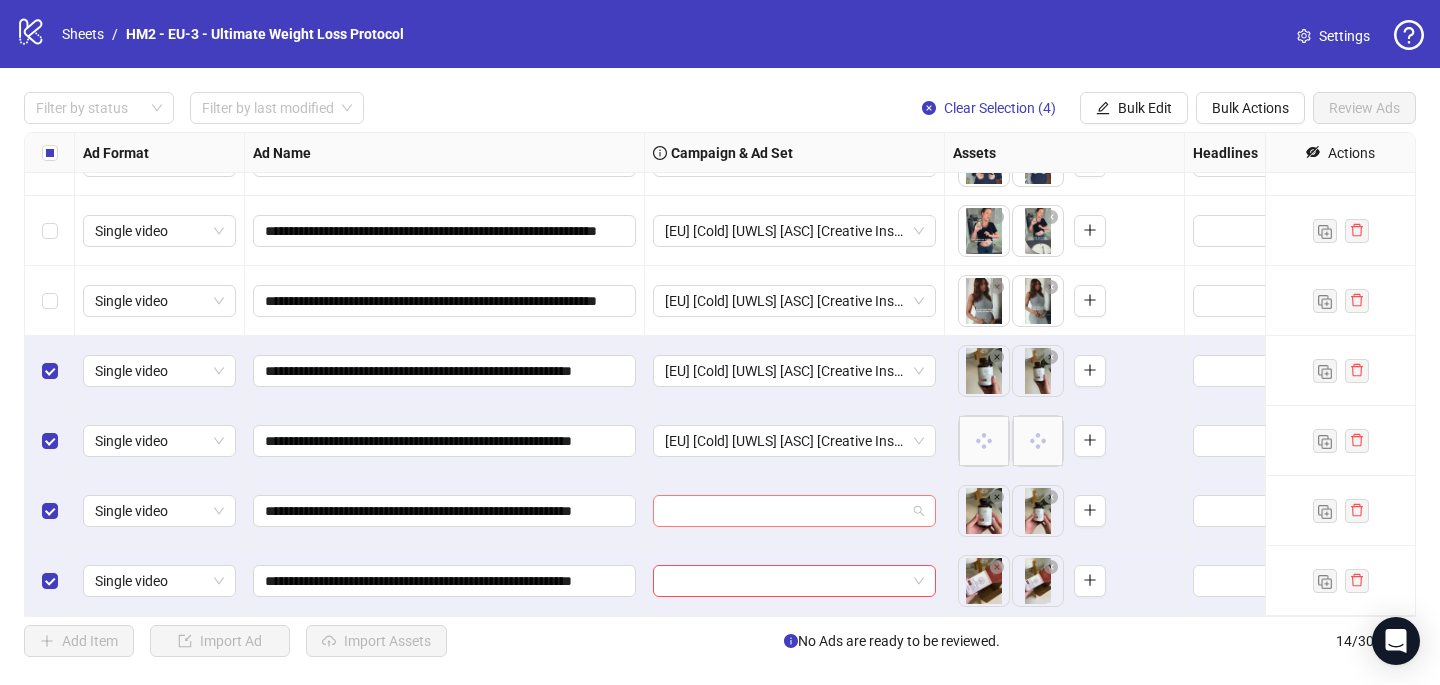 click at bounding box center [785, 511] 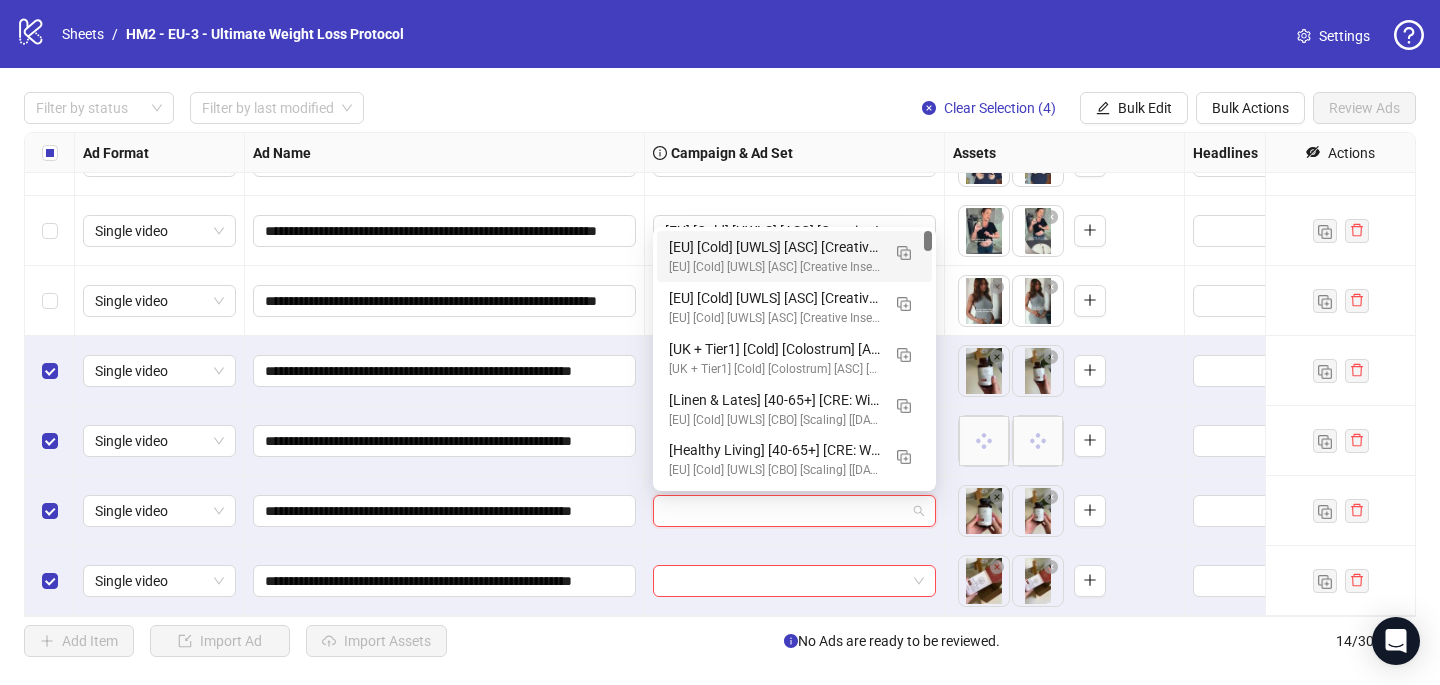 click on "[EU] [Cold] [UWLS] [ASC] [Creative Insertion - VIDEOS] [22 July 2025]" at bounding box center (774, 247) 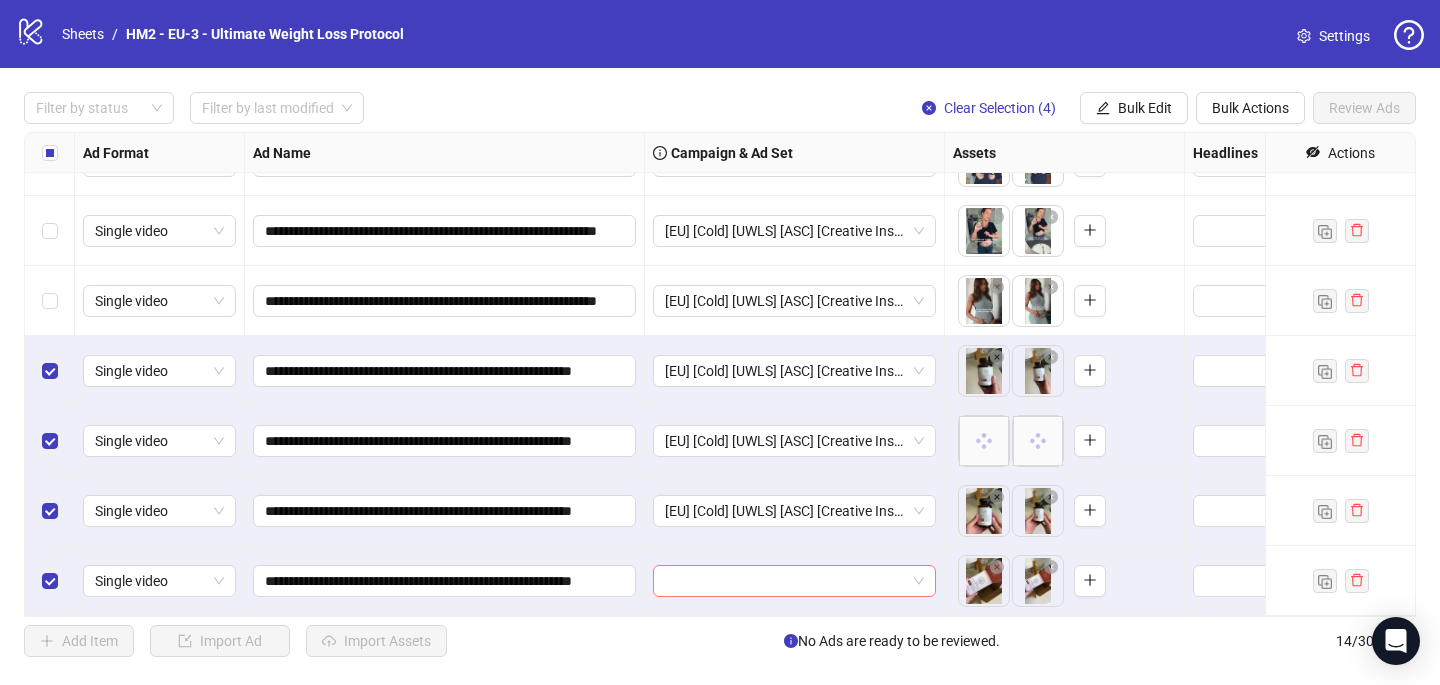 click at bounding box center (785, 581) 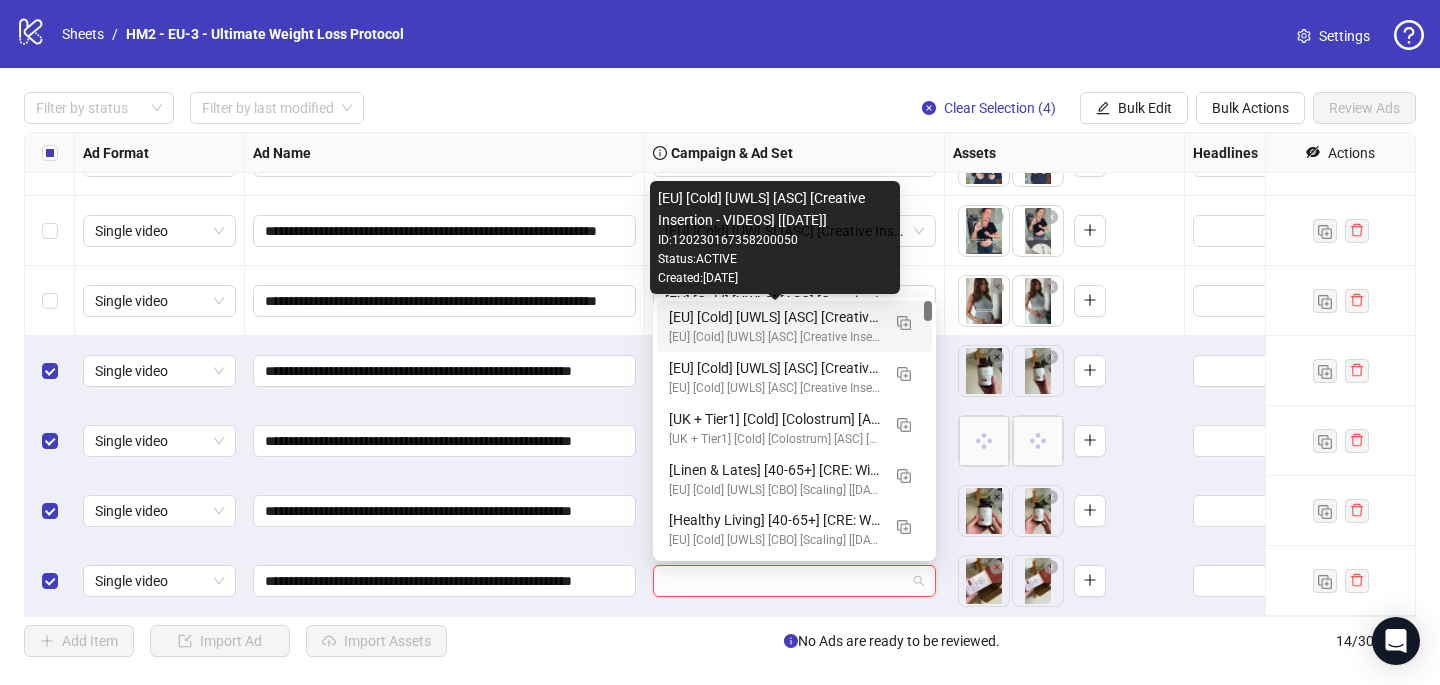 click on "[EU] [Cold] [UWLS] [ASC] [Creative Insertion - VIDEOS] [22 July 2025]" at bounding box center (774, 317) 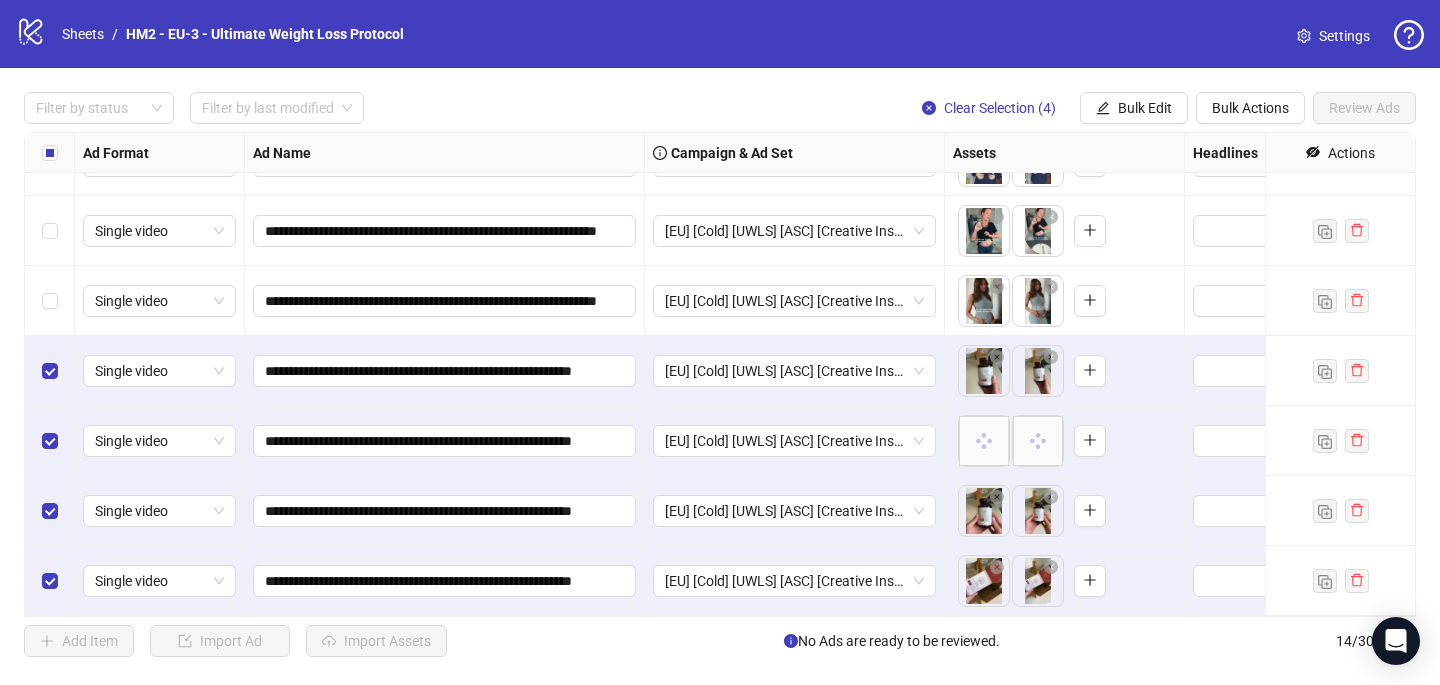 click at bounding box center [50, 153] 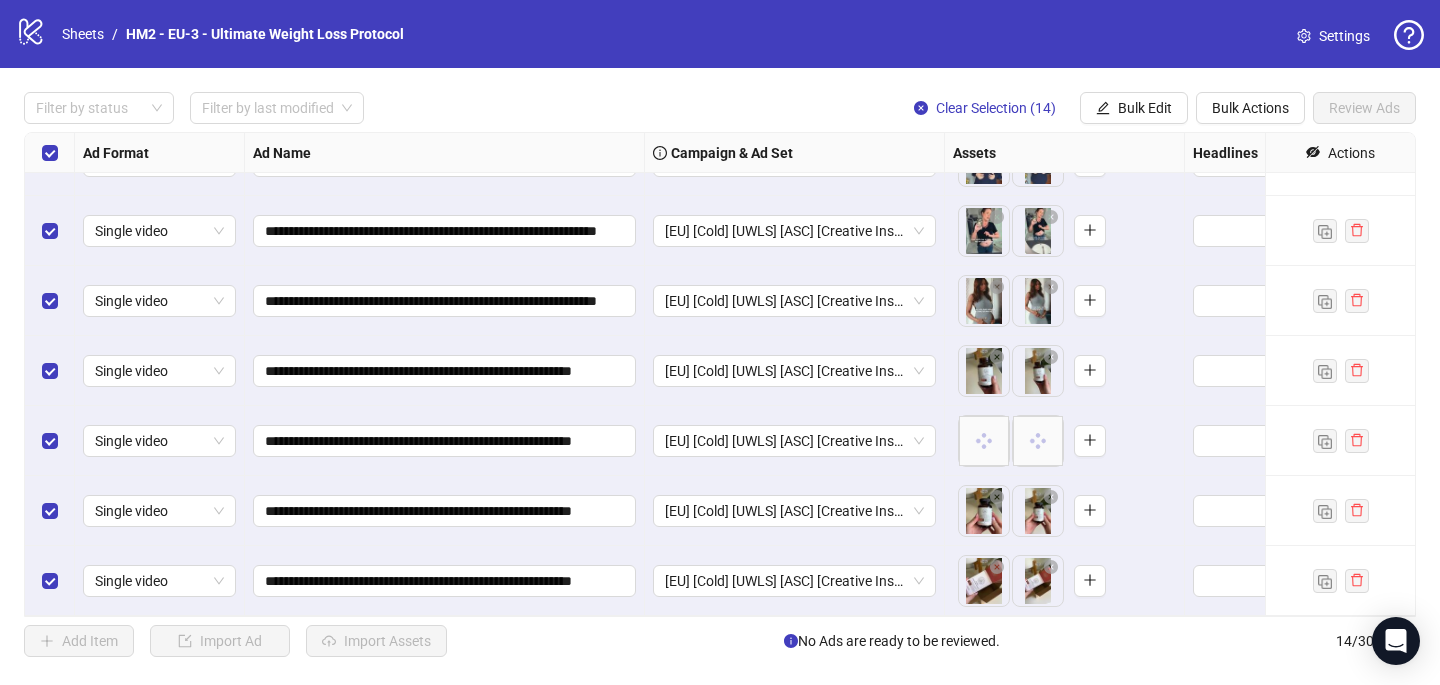 click at bounding box center (50, 153) 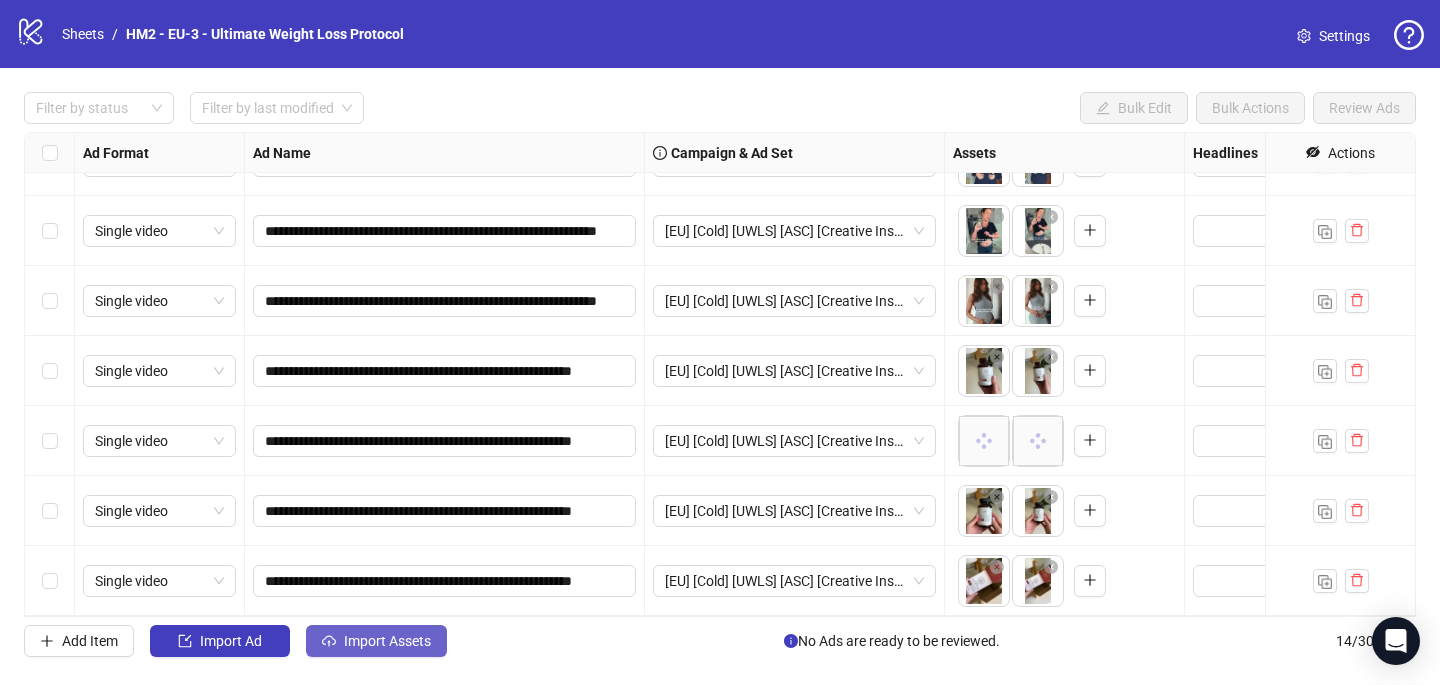 click on "Import Assets" at bounding box center (387, 641) 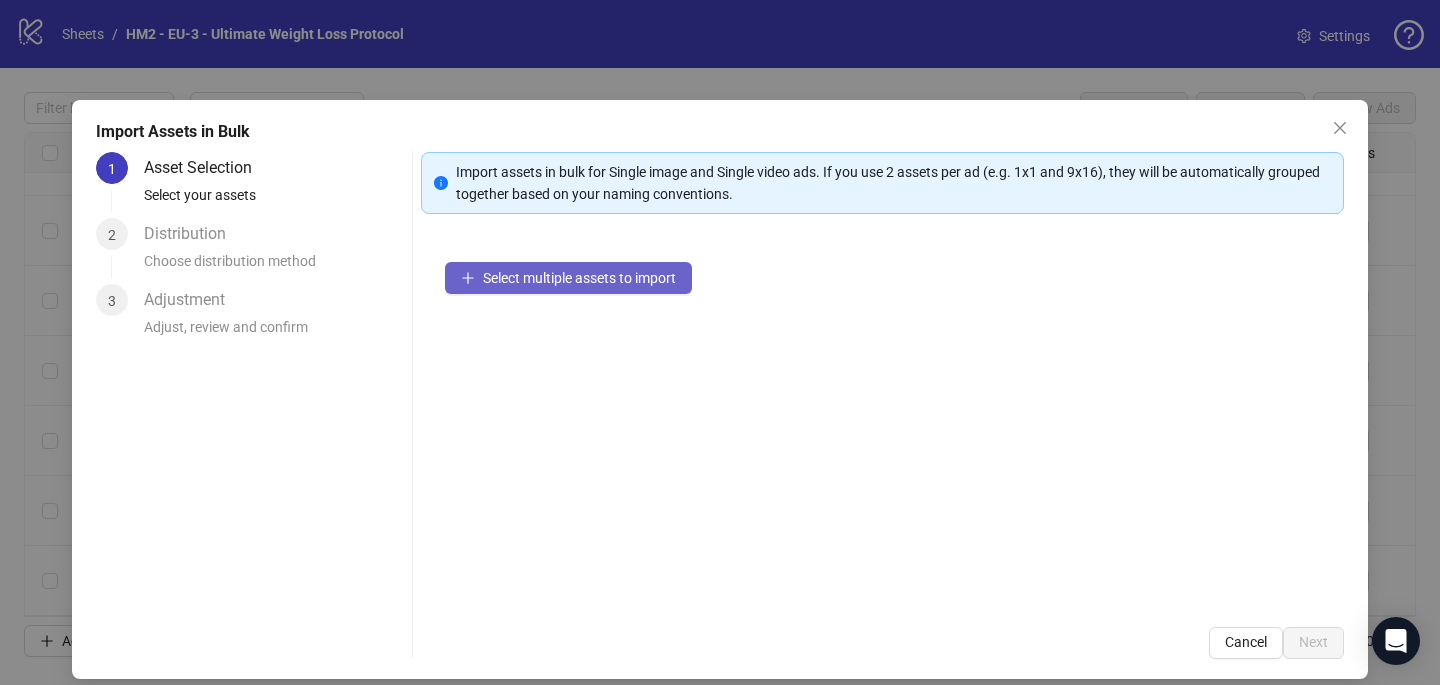 click on "Select multiple assets to import" at bounding box center (579, 278) 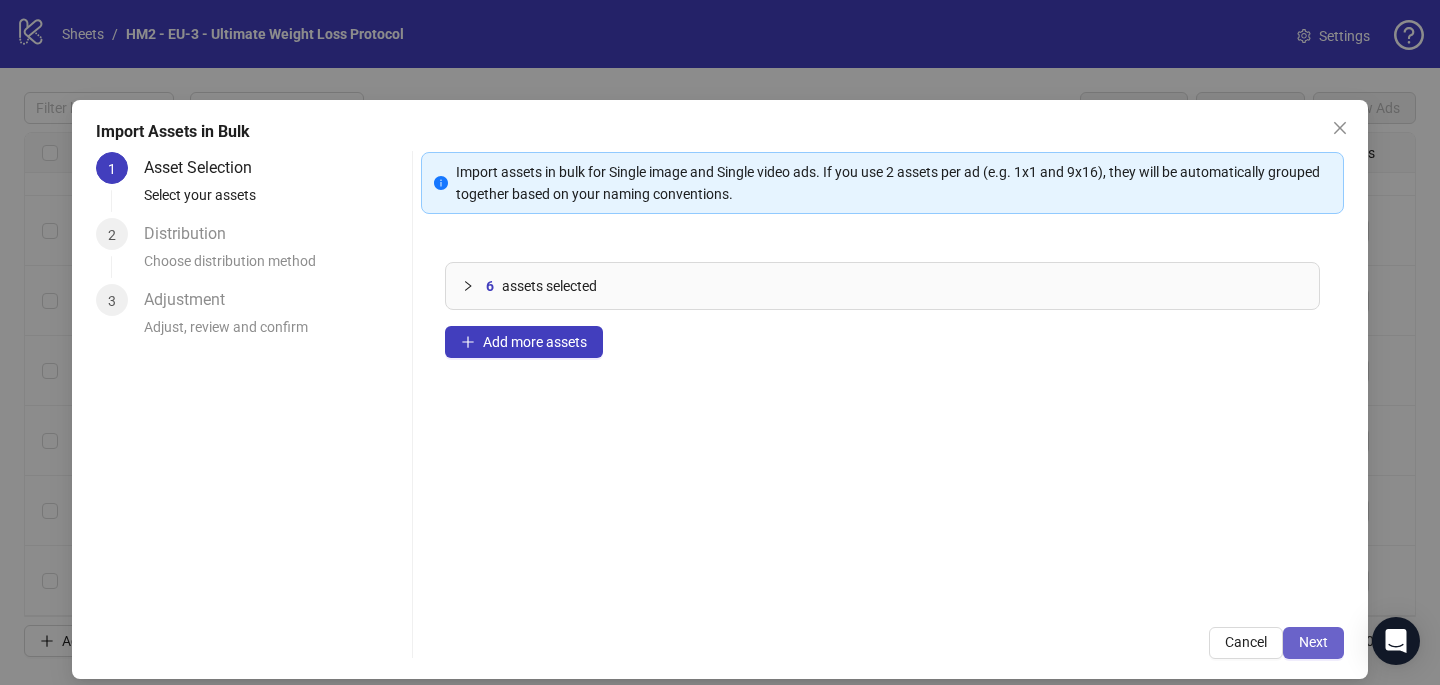 click on "Next" at bounding box center [1313, 643] 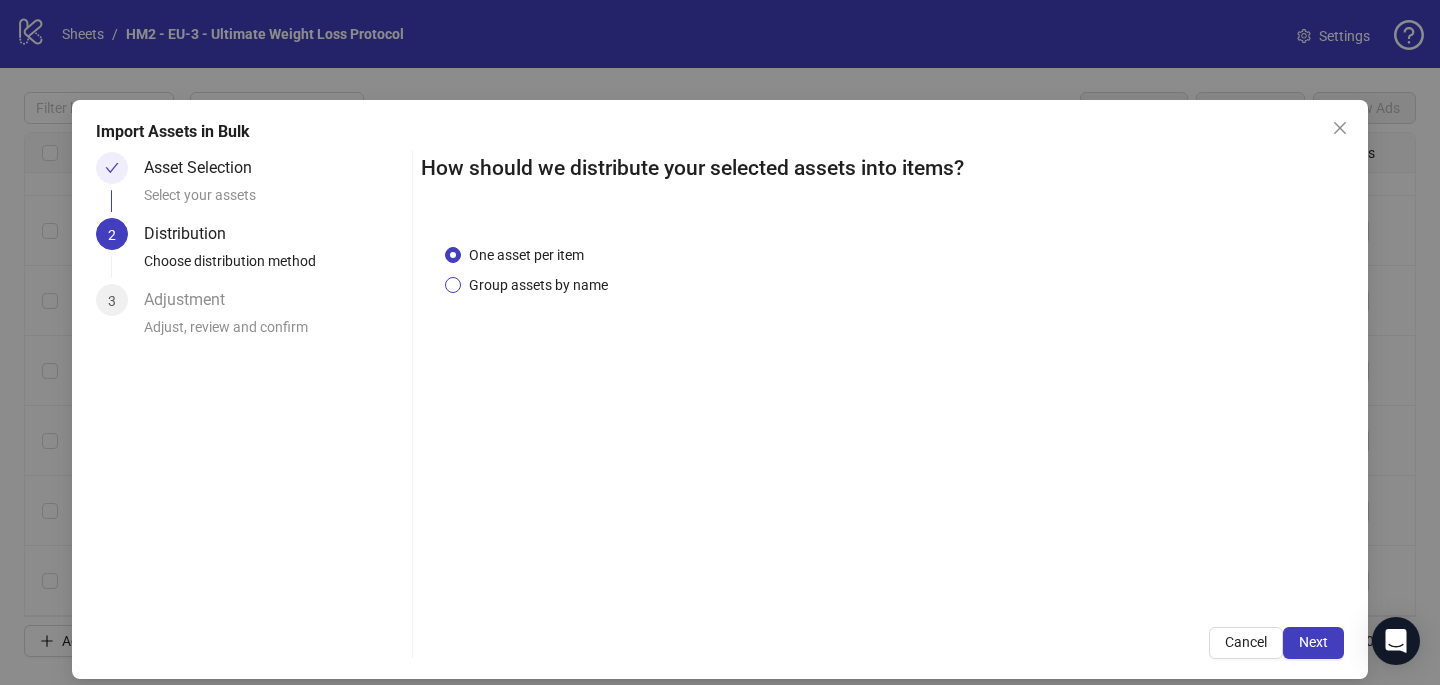 click on "Group assets by name" at bounding box center [538, 285] 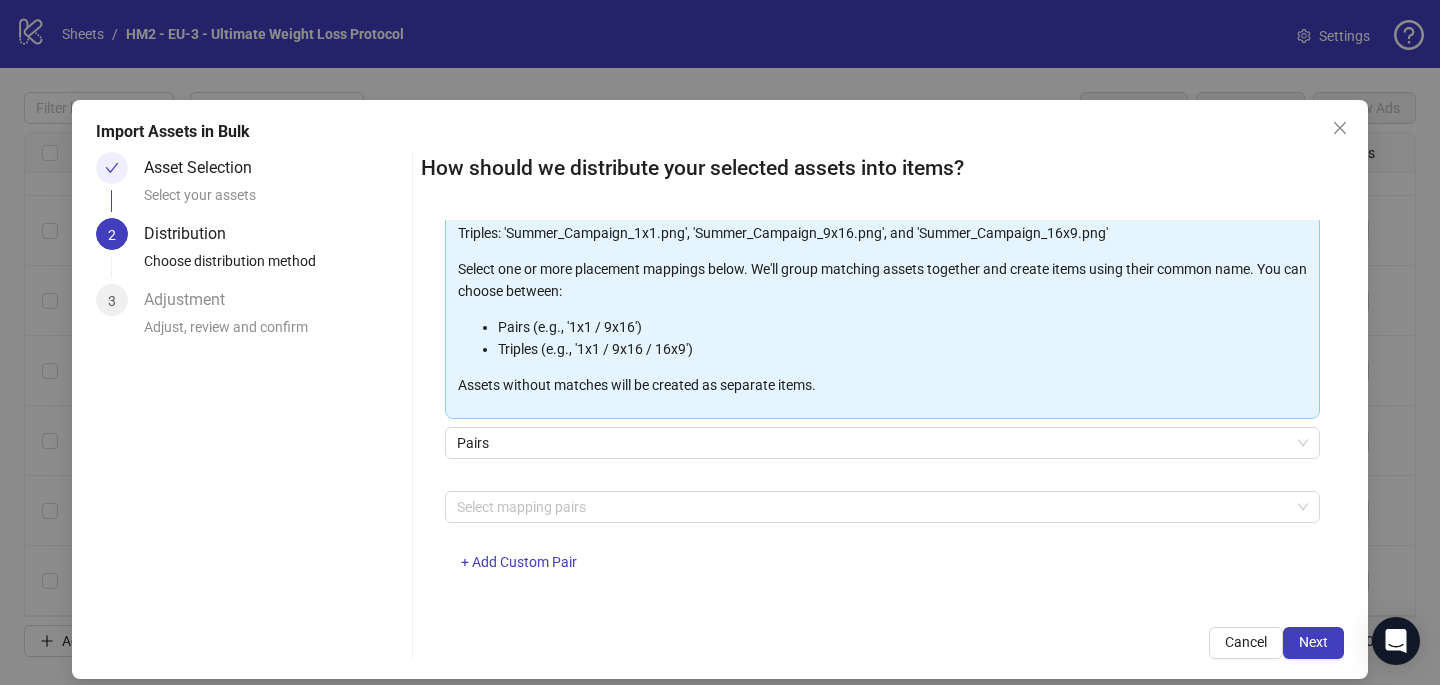 scroll, scrollTop: 203, scrollLeft: 0, axis: vertical 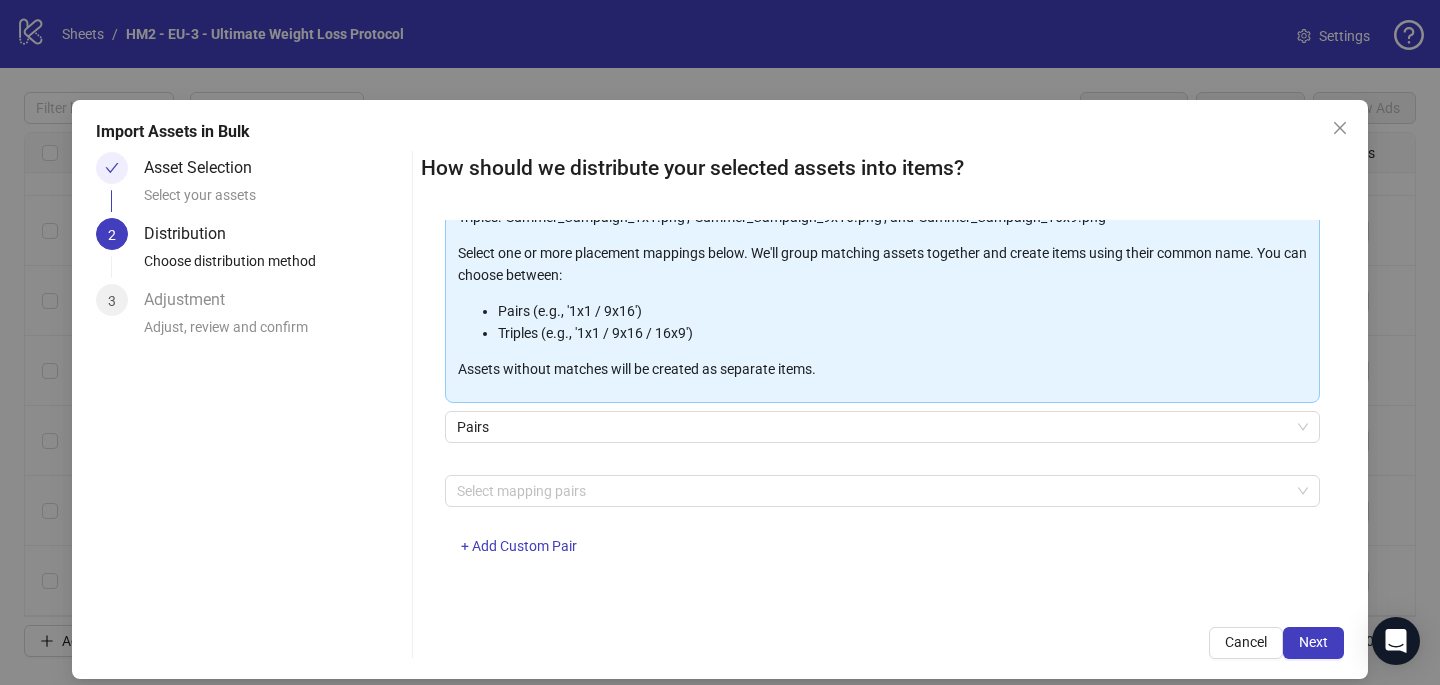 click on "Select mapping pairs + Add Custom Pair" at bounding box center [882, 527] 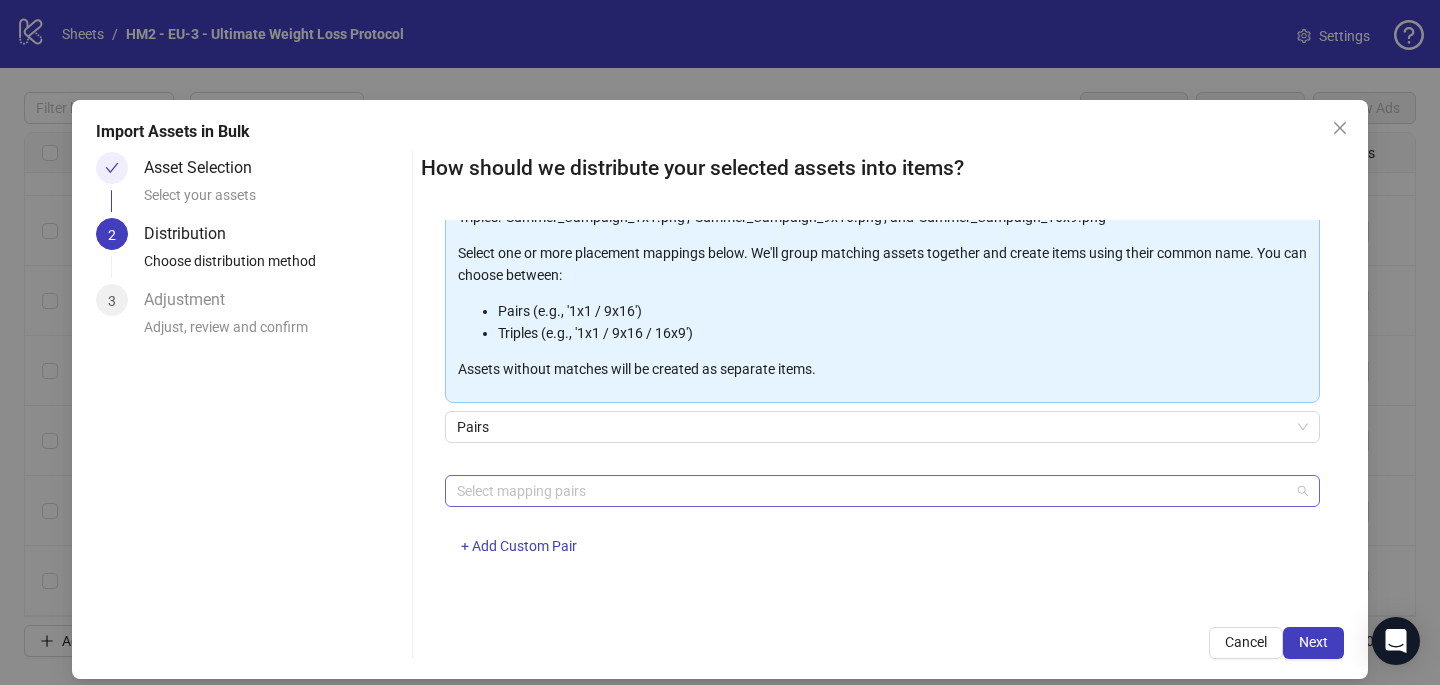 click at bounding box center (872, 491) 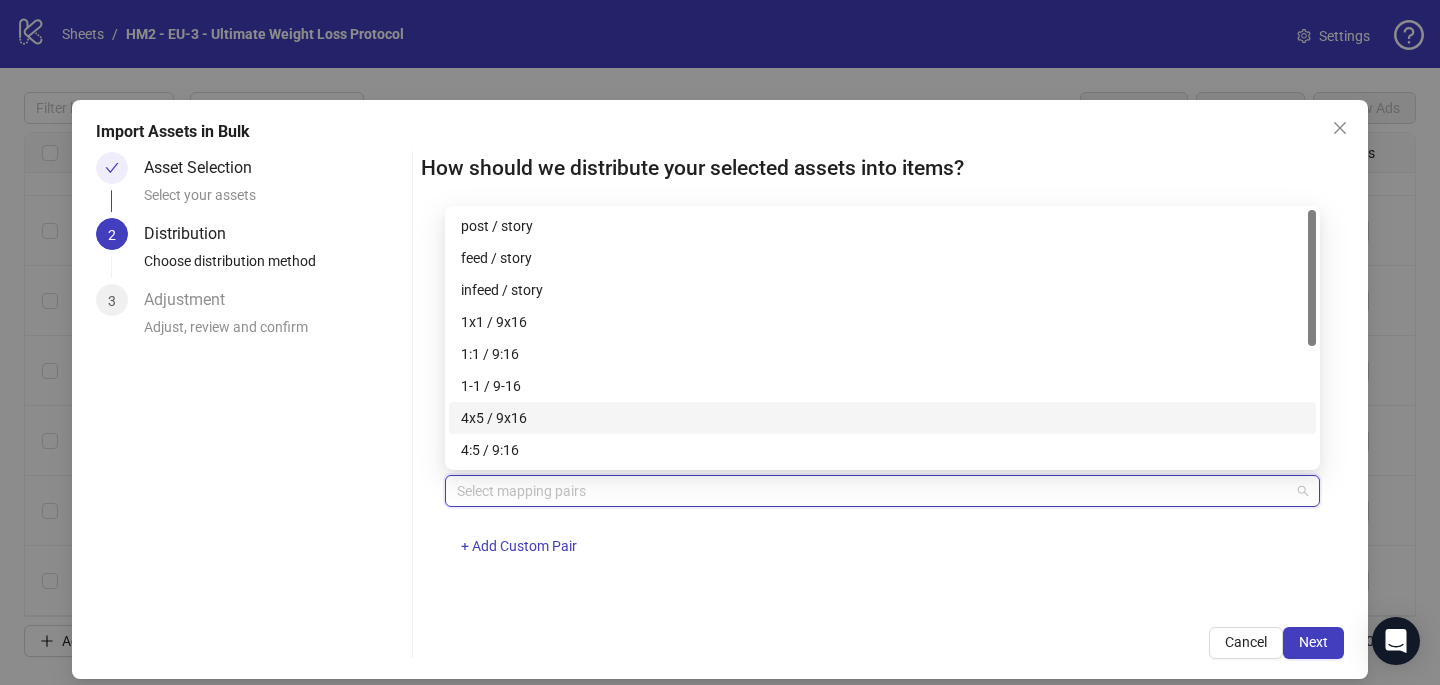 click on "4x5 / 9x16" at bounding box center [882, 418] 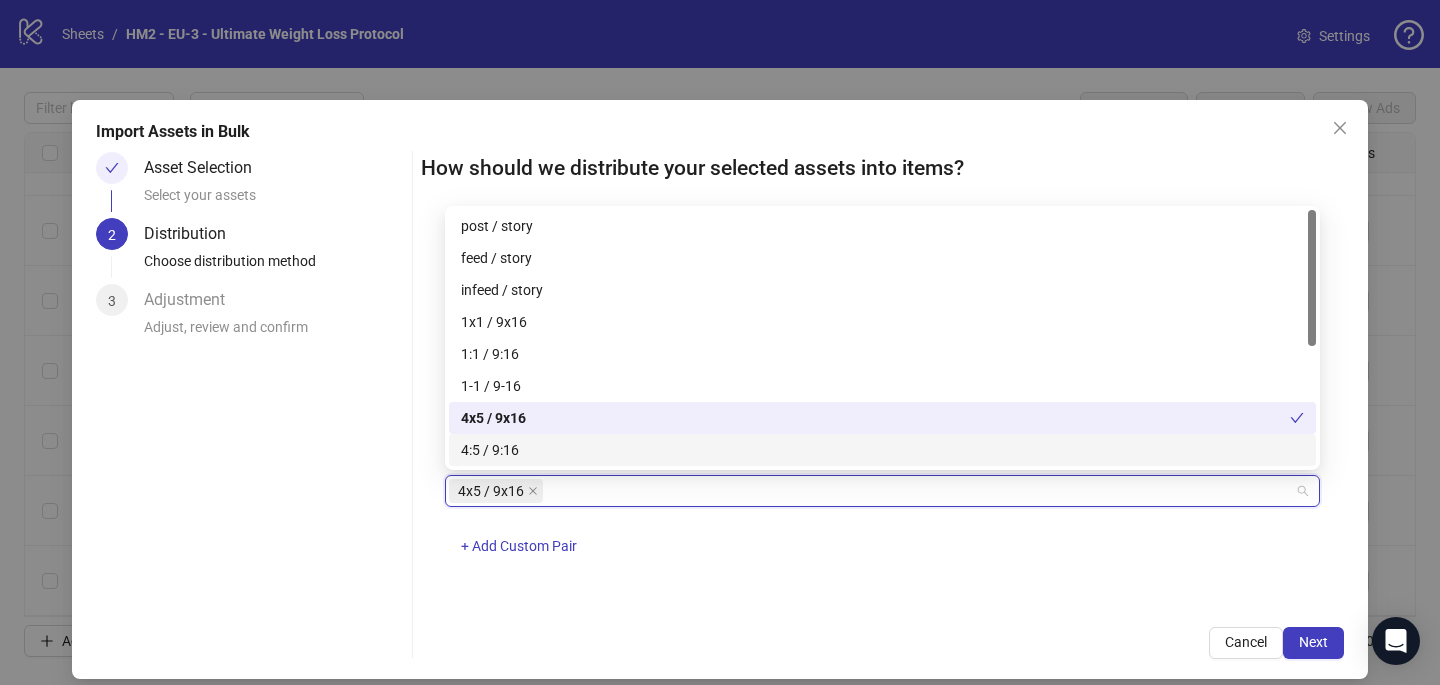 click on "4x5 / 9x16   + Add Custom Pair" at bounding box center (882, 527) 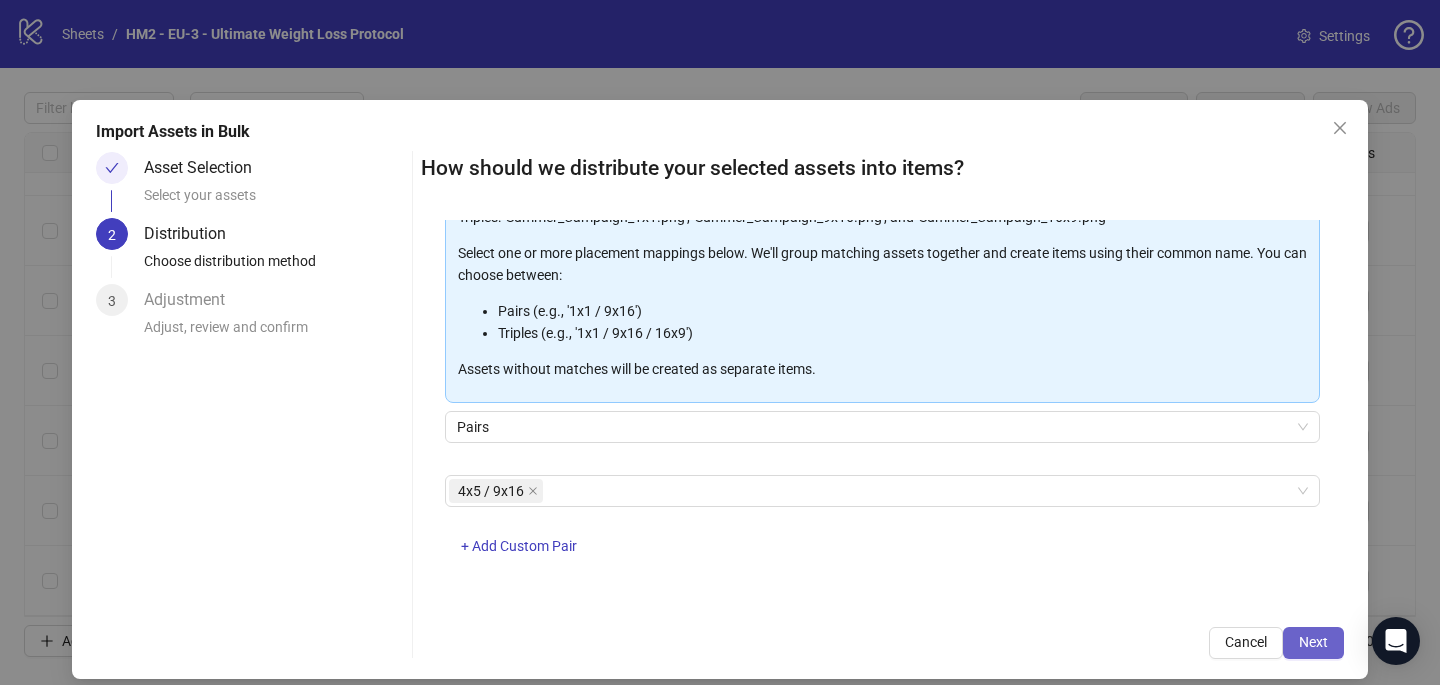 click on "Next" at bounding box center [1313, 643] 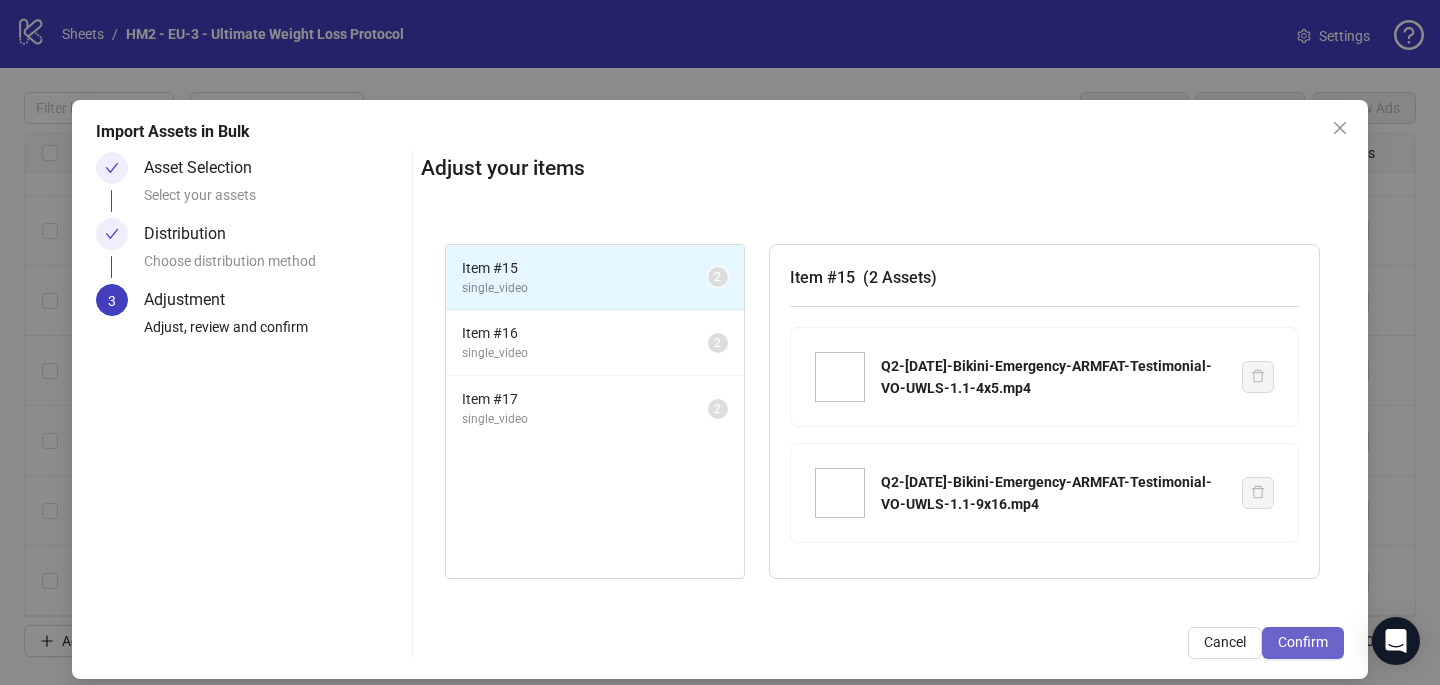 click on "Confirm" at bounding box center [1303, 642] 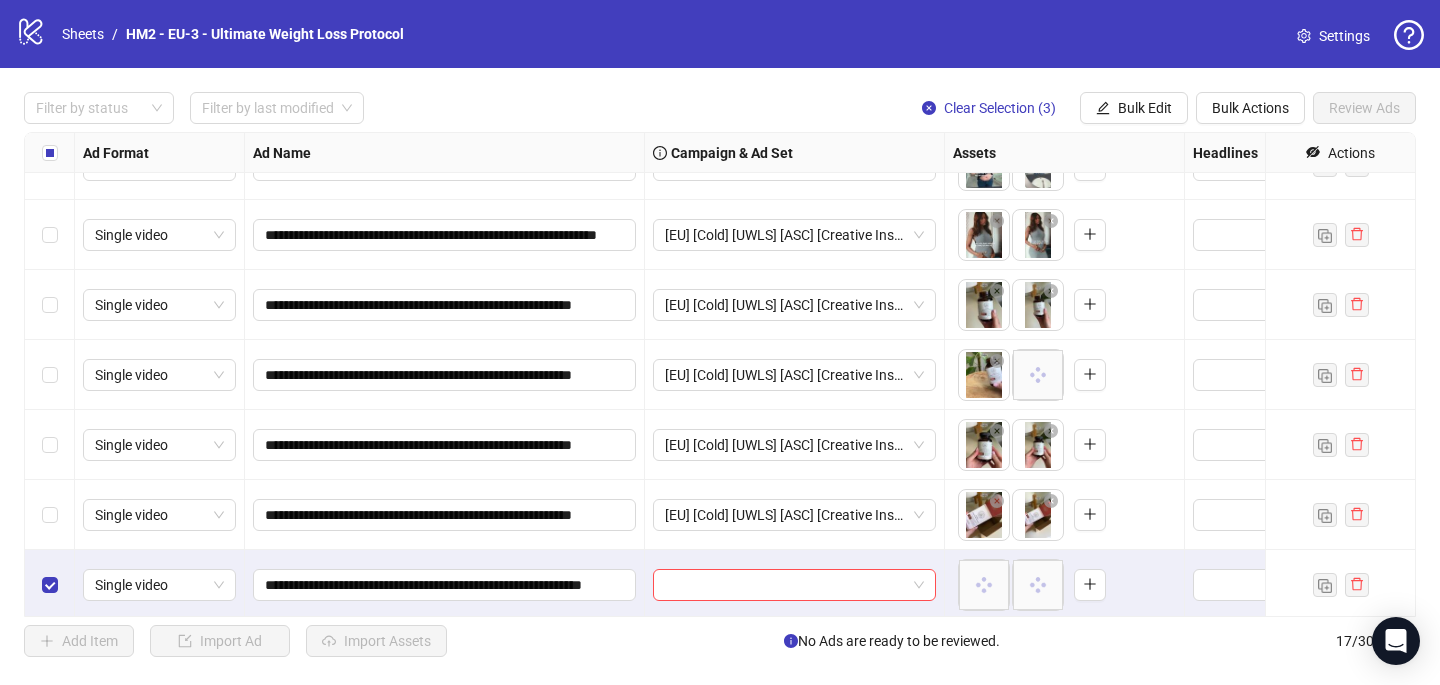 scroll, scrollTop: 747, scrollLeft: 0, axis: vertical 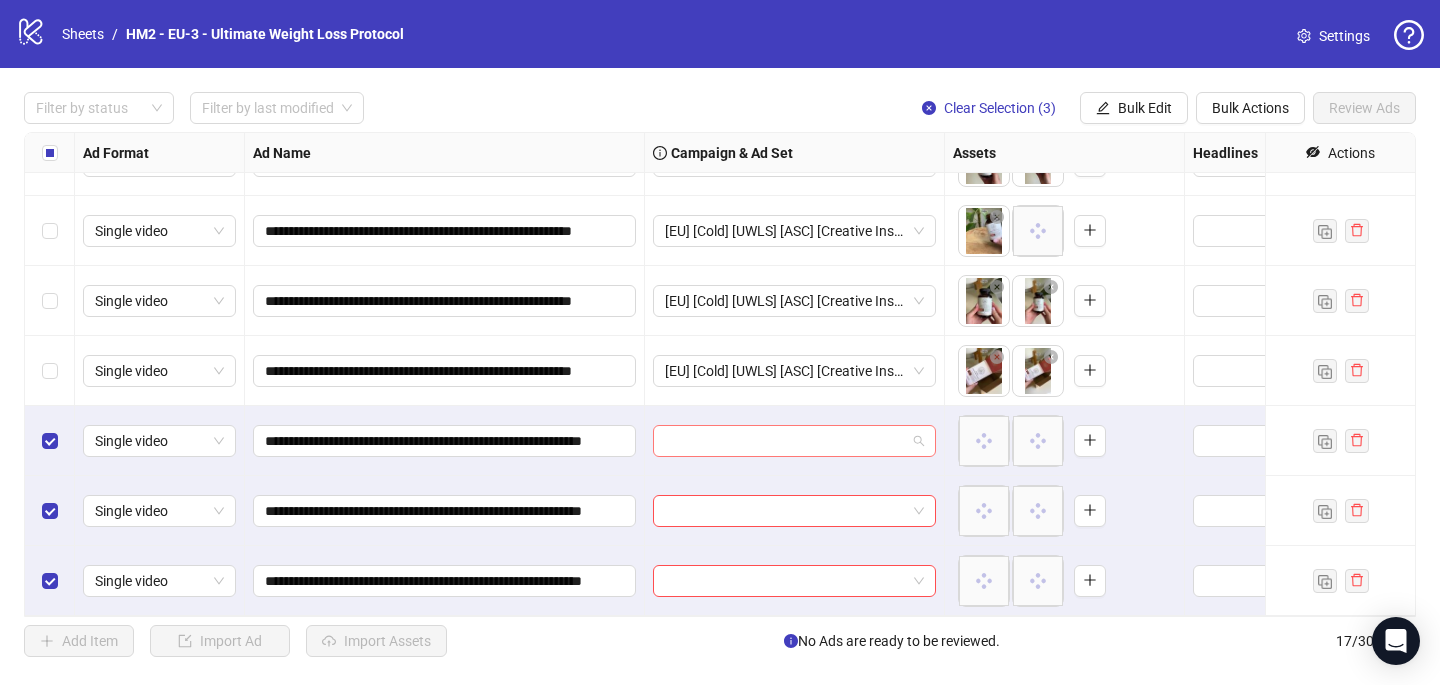 click at bounding box center (785, 441) 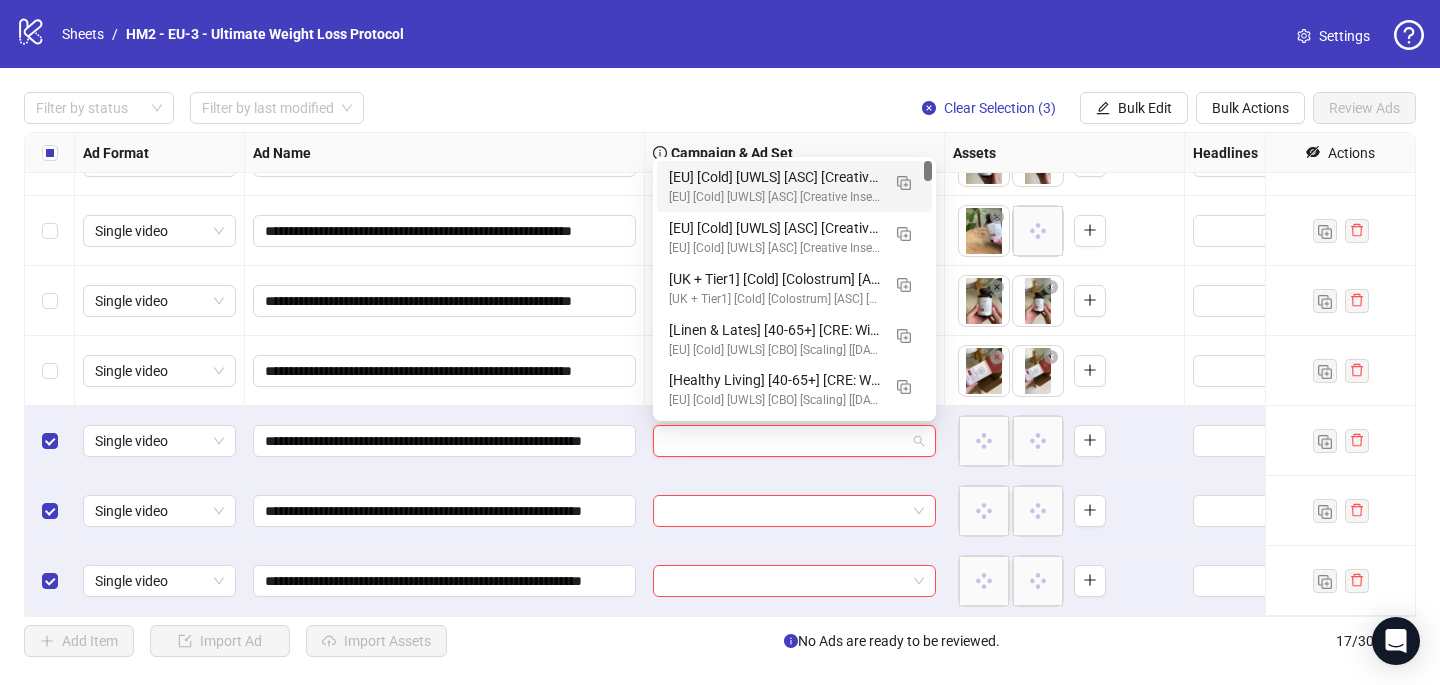 click on "[EU] [Cold] [UWLS] [ASC] [Creative Insertion - VIDEOS] [22 July 2025]" at bounding box center (774, 177) 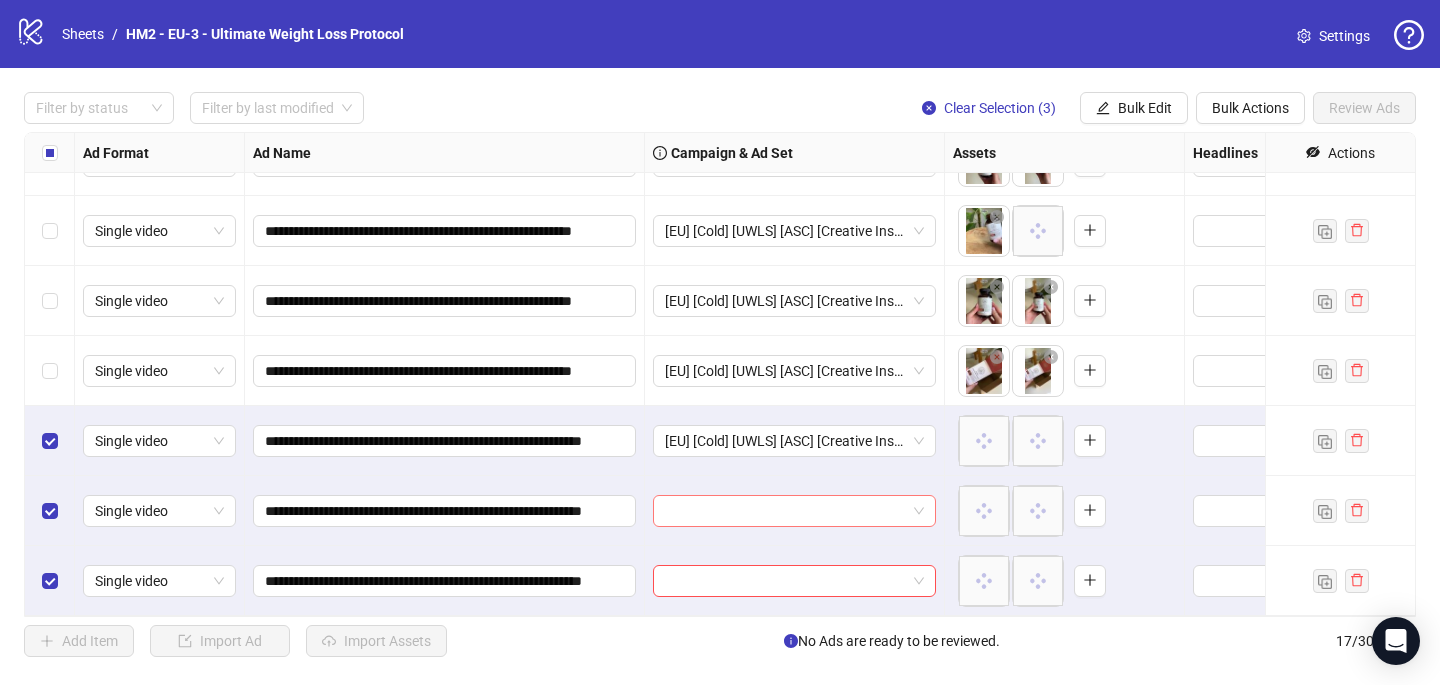 click at bounding box center (785, 511) 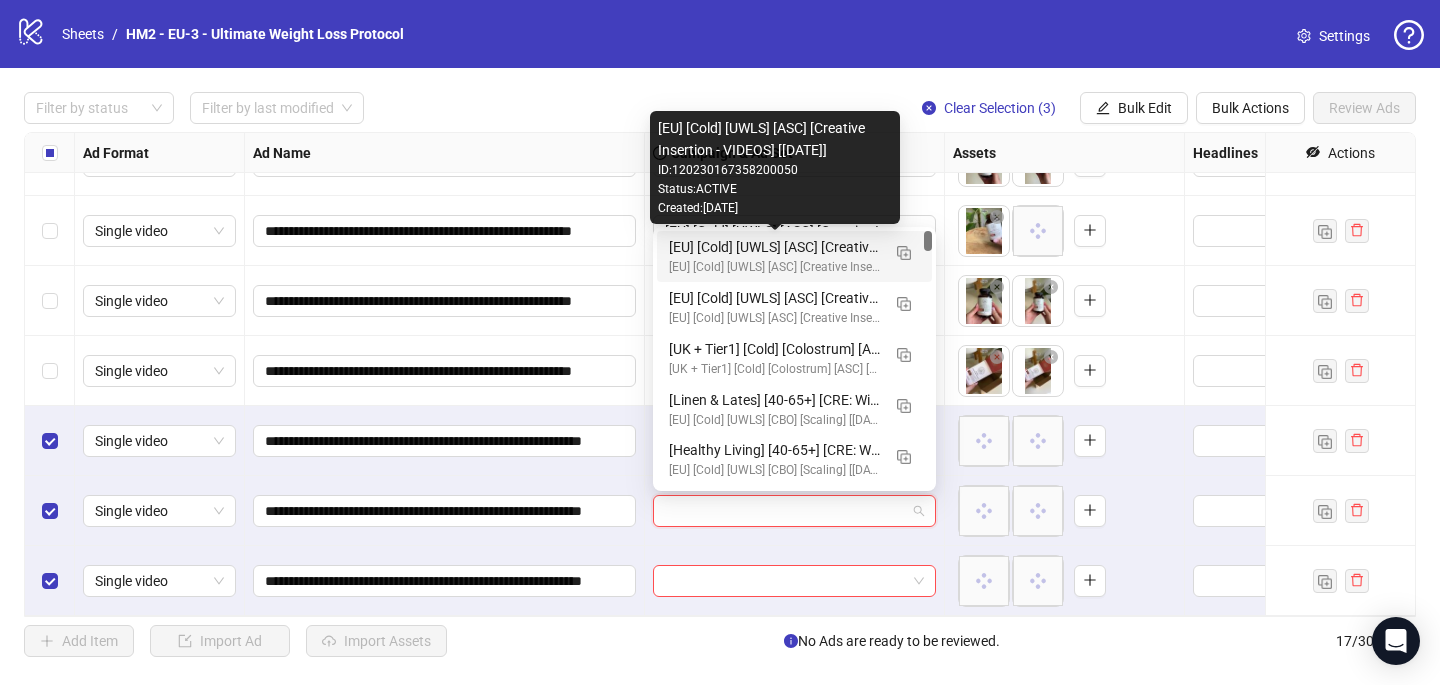 click on "[EU] [Cold] [UWLS] [ASC] [Creative Insertion - VIDEOS] [22 July 2025]" at bounding box center (774, 247) 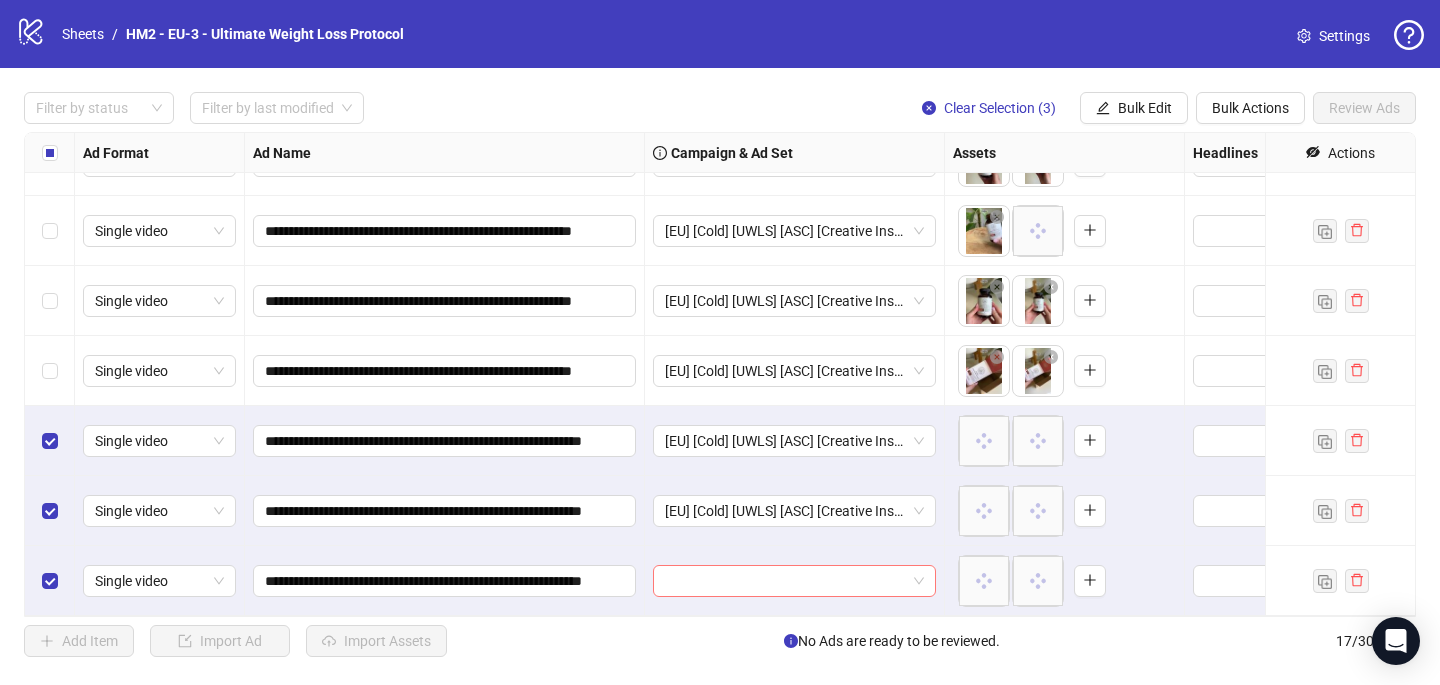 click at bounding box center (785, 581) 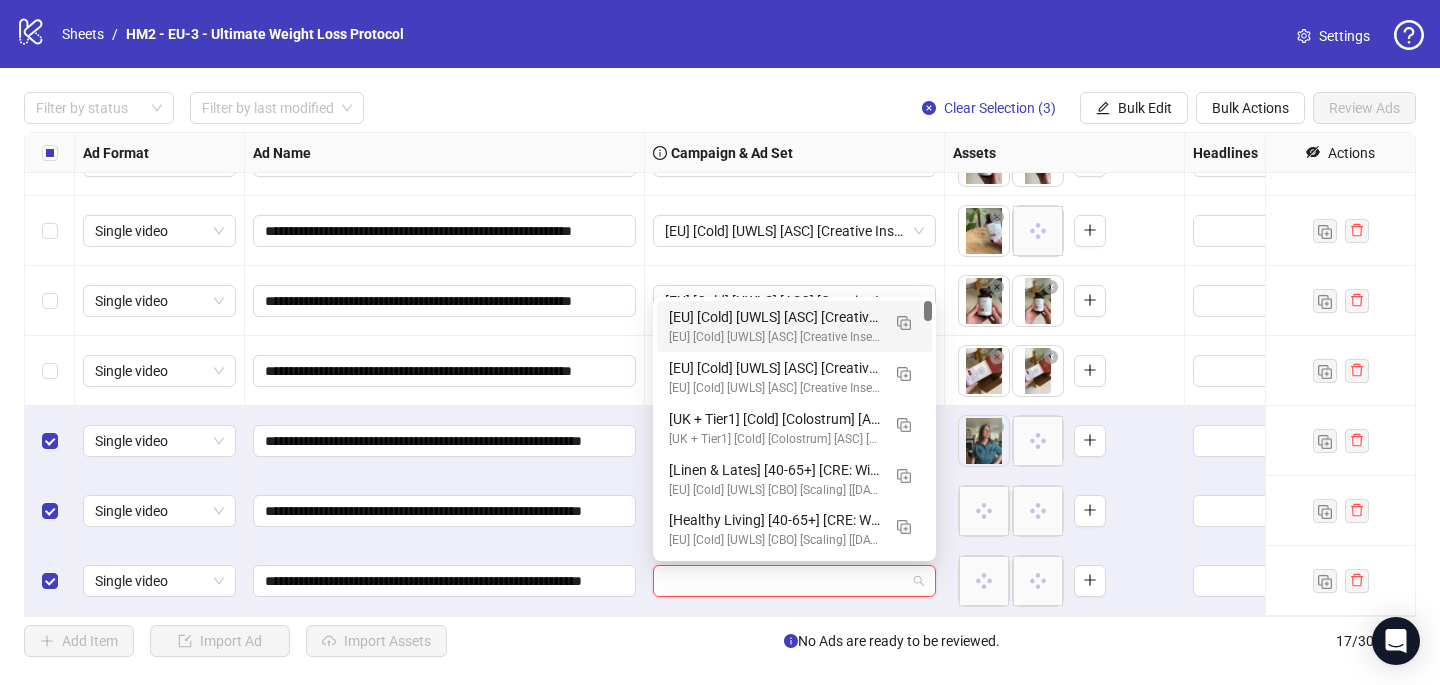 click on "[EU] [Cold] [UWLS] [ASC] [Creative Insertion - VIDEOS] [22 July 2025]" at bounding box center [774, 317] 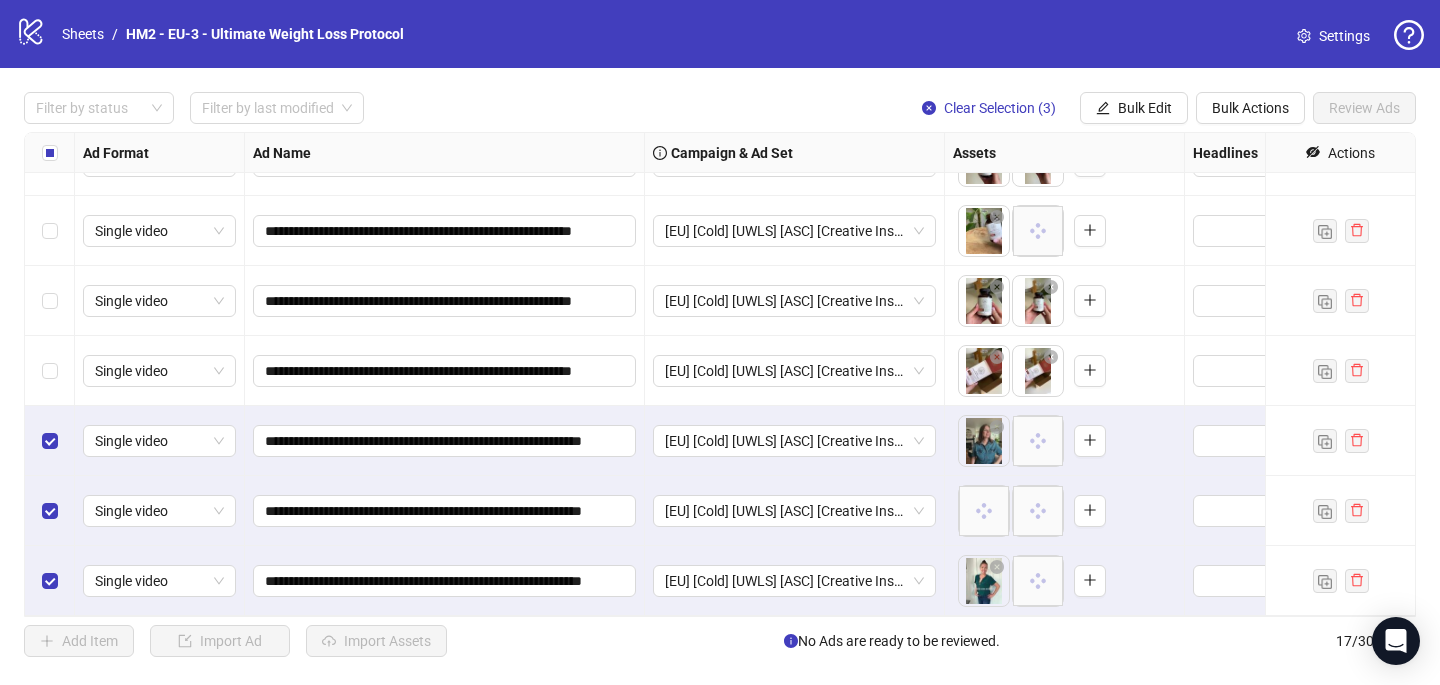click at bounding box center [50, 153] 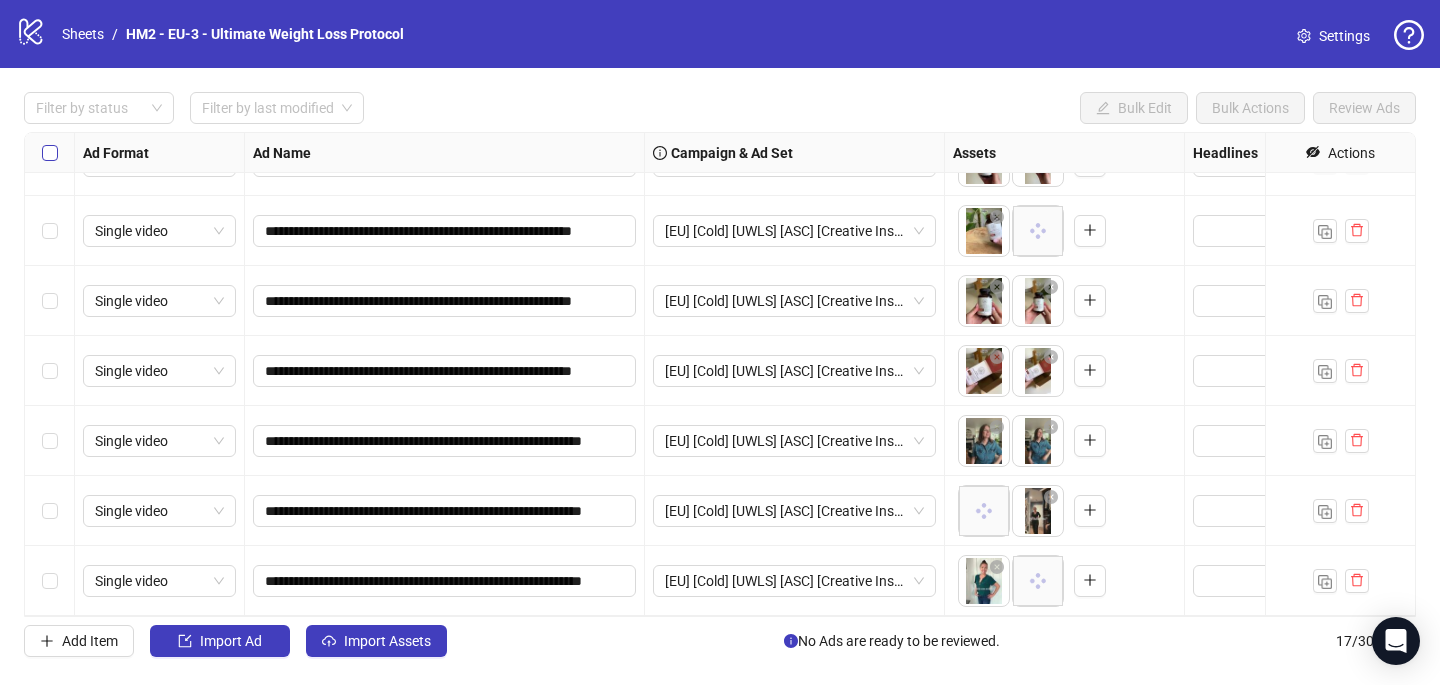 click at bounding box center [50, 153] 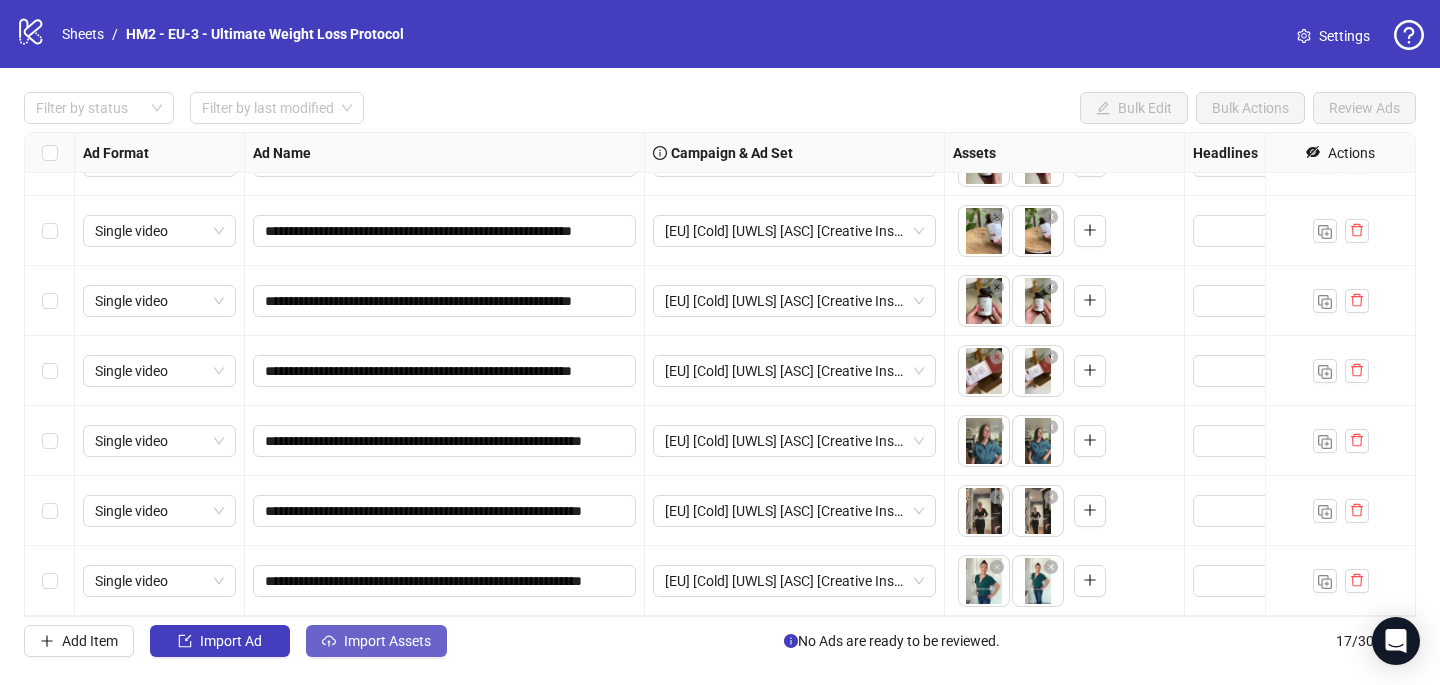 click on "Import Assets" at bounding box center (387, 641) 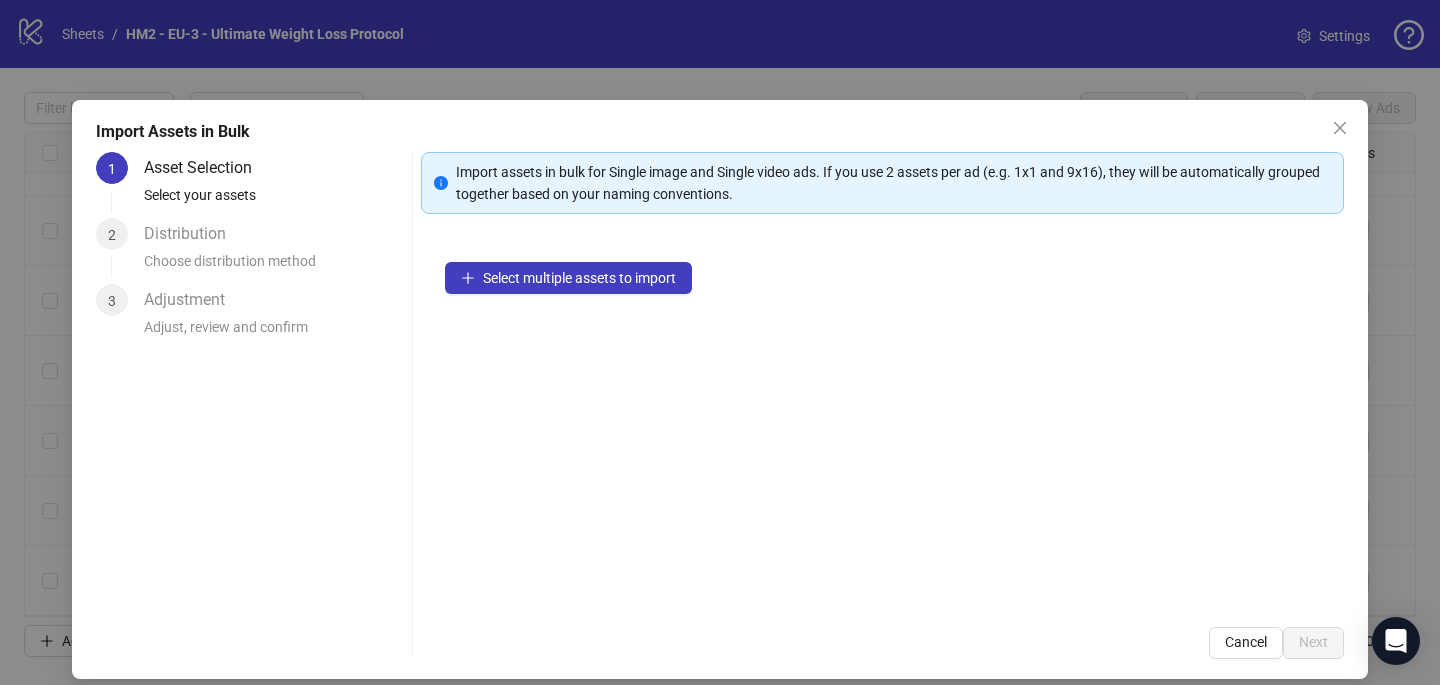 click on "Select multiple assets to import" at bounding box center (882, 420) 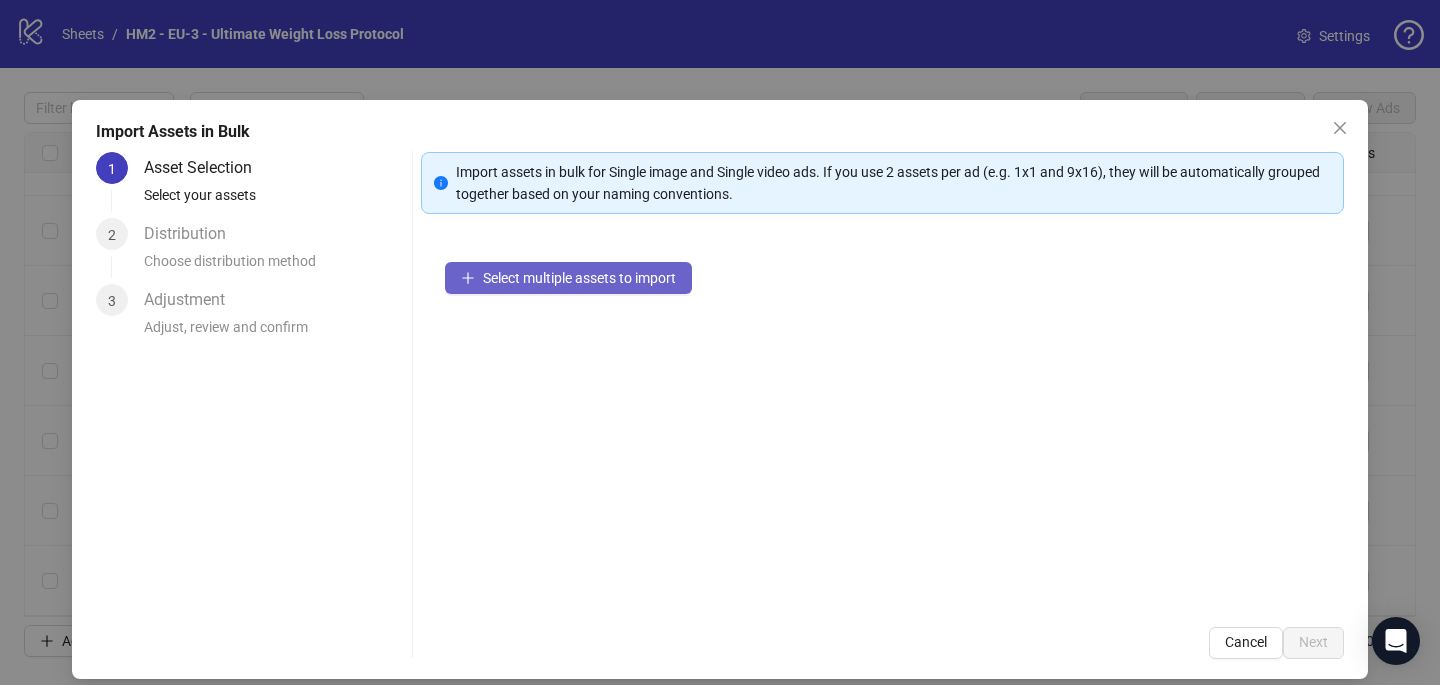 click on "Select multiple assets to import" at bounding box center (579, 278) 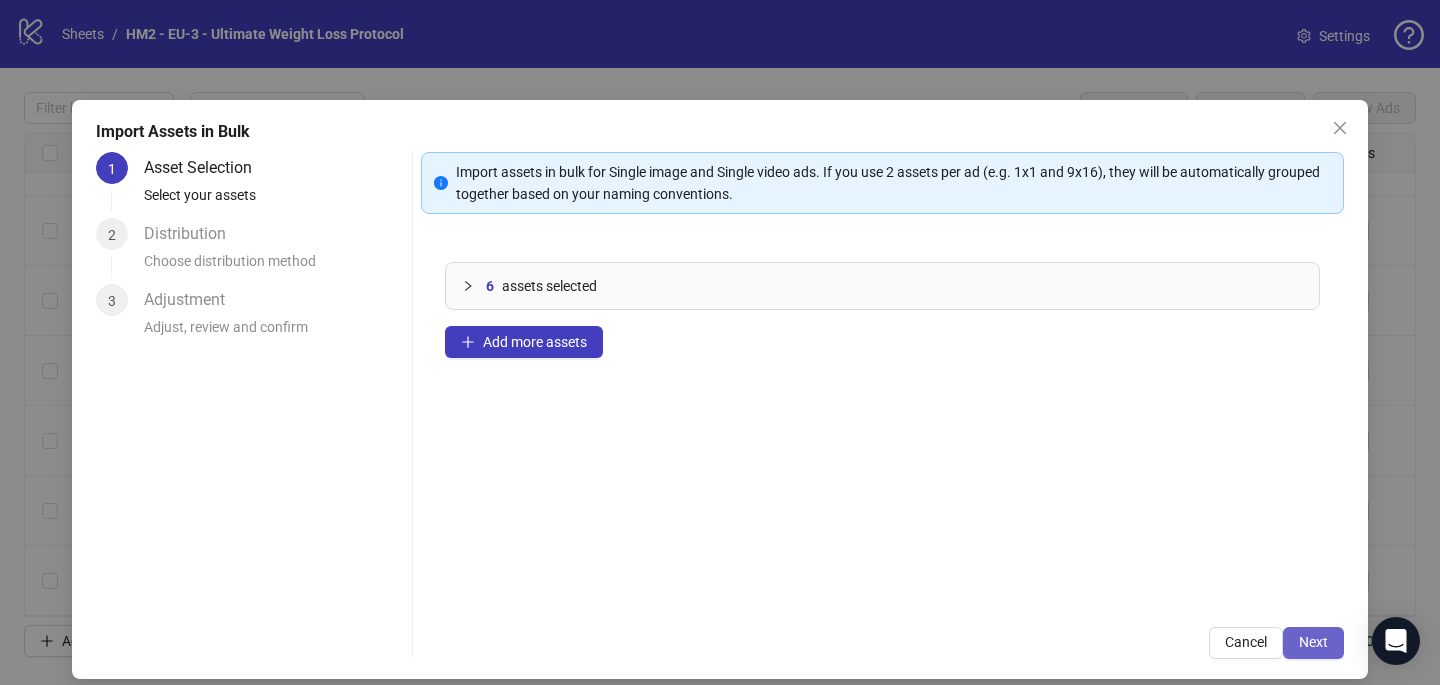 click on "Next" at bounding box center [1313, 643] 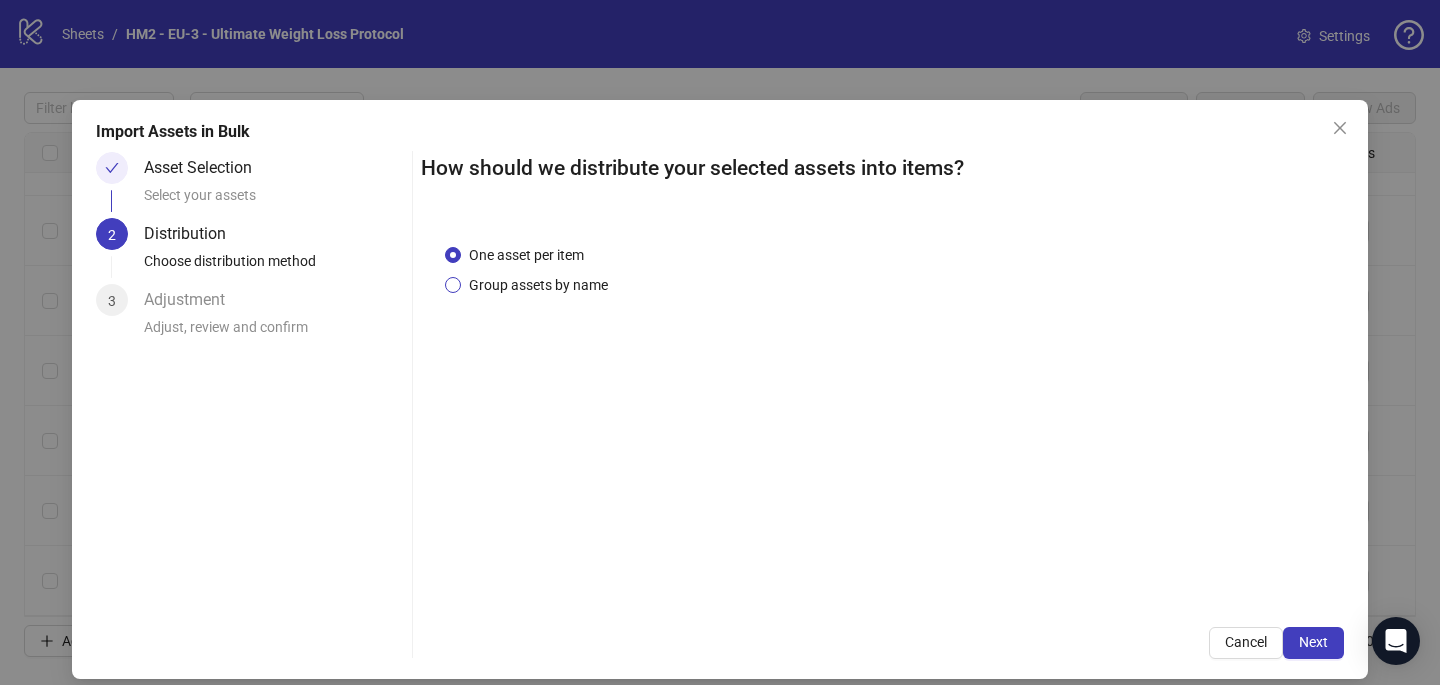 click on "Group assets by name" at bounding box center [538, 285] 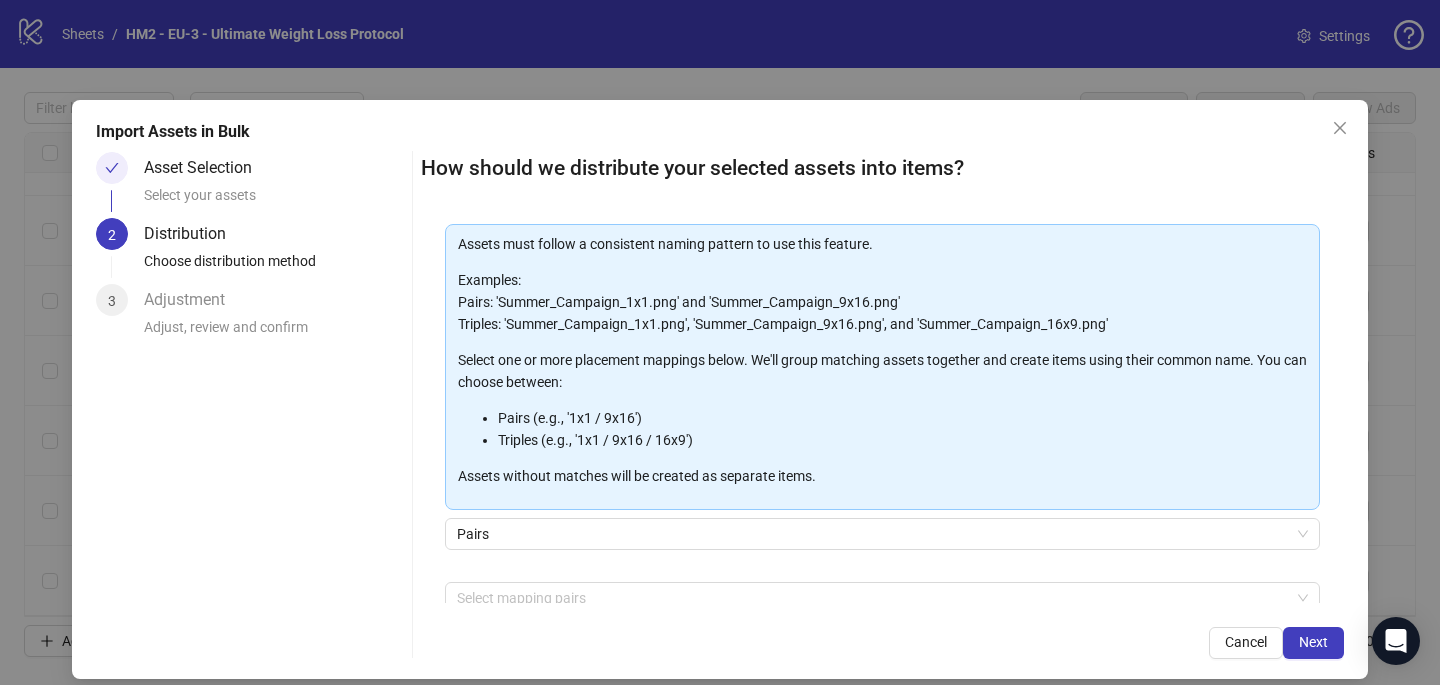 scroll, scrollTop: 103, scrollLeft: 0, axis: vertical 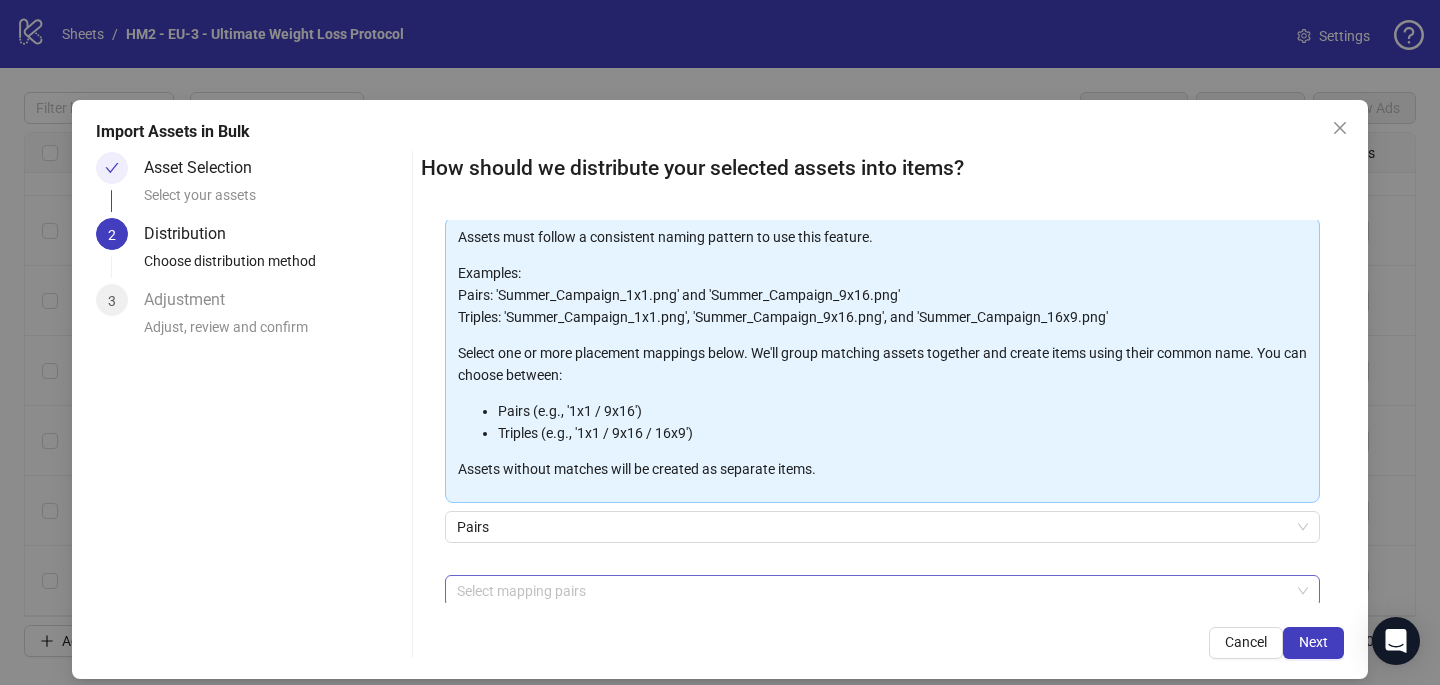 click at bounding box center [872, 591] 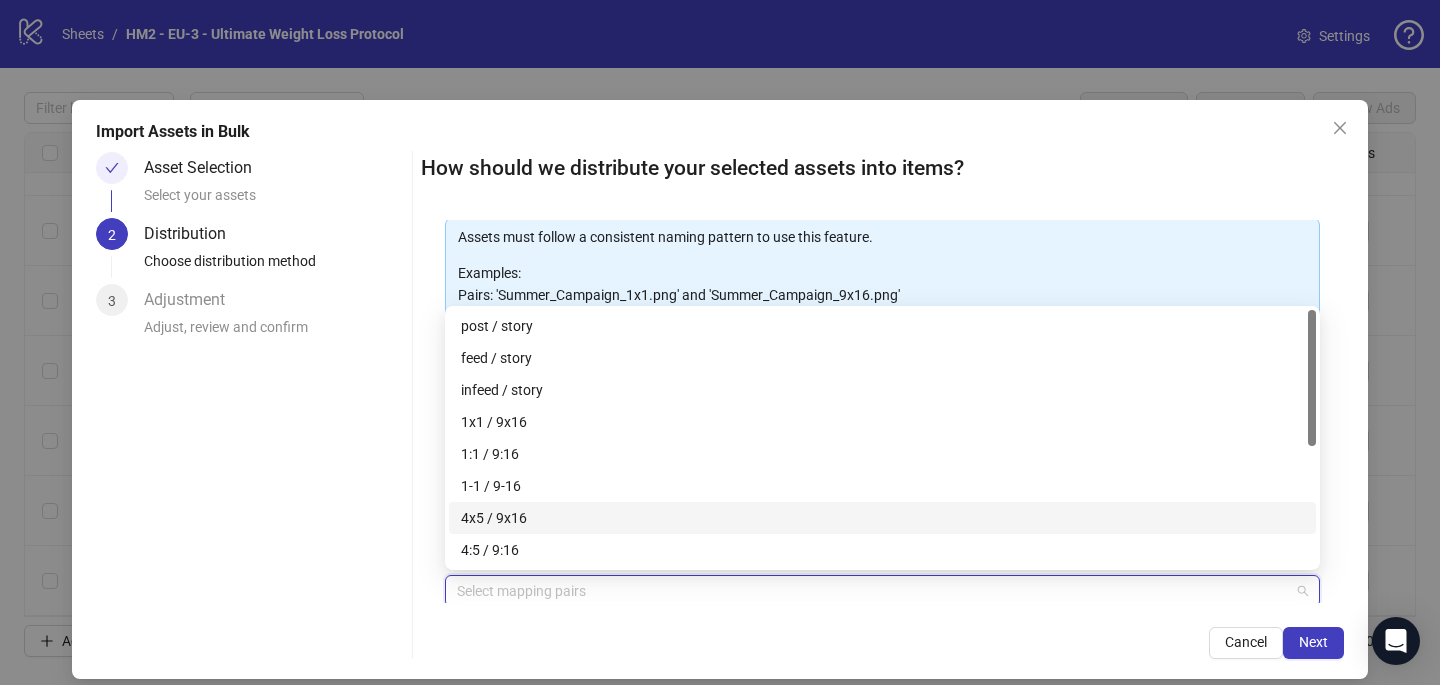 click on "4x5 / 9x16" at bounding box center (882, 518) 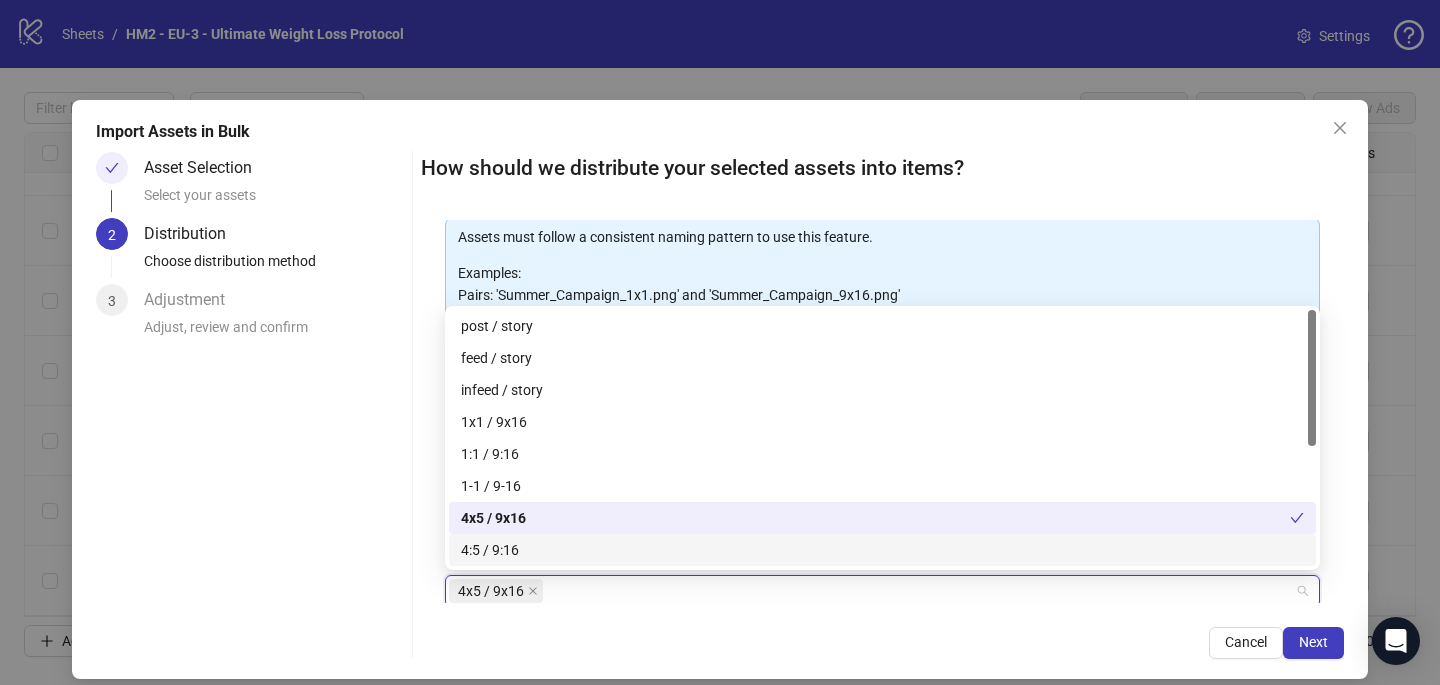 click on "Cancel Next" at bounding box center (882, 643) 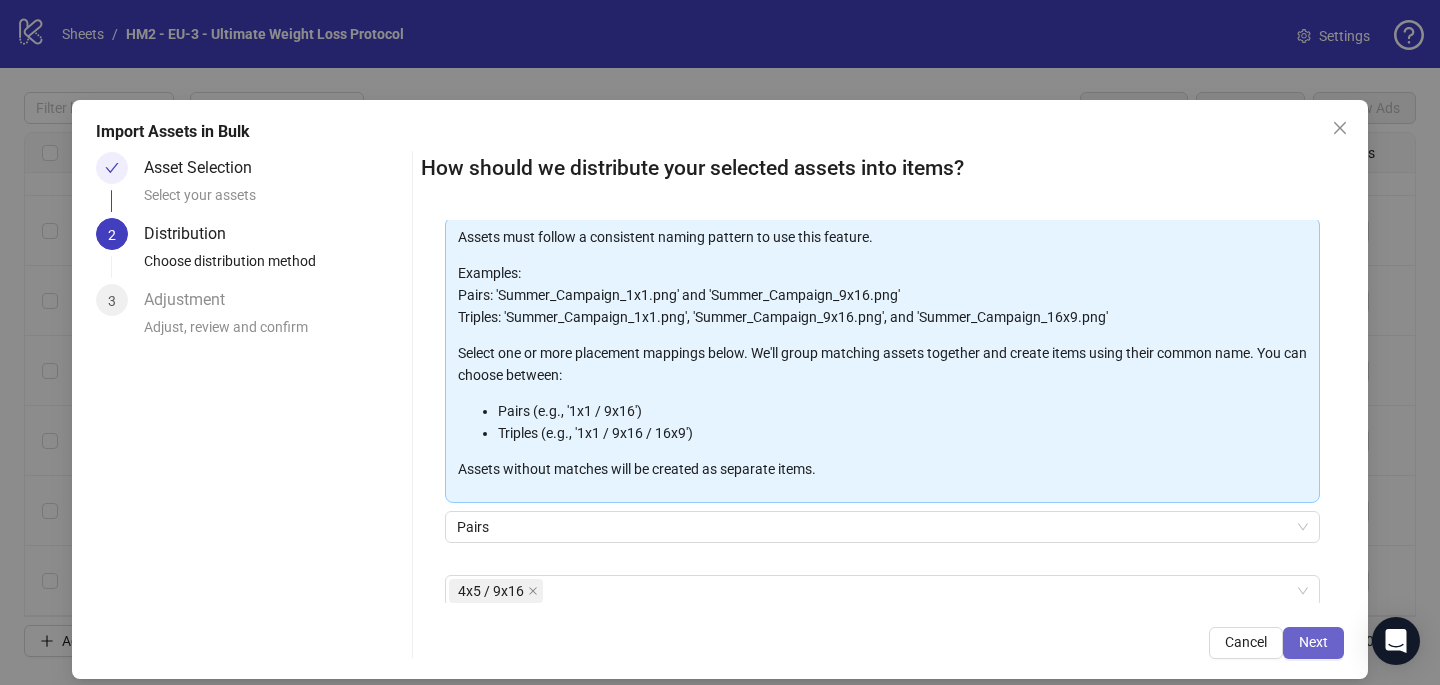 click on "Next" at bounding box center (1313, 642) 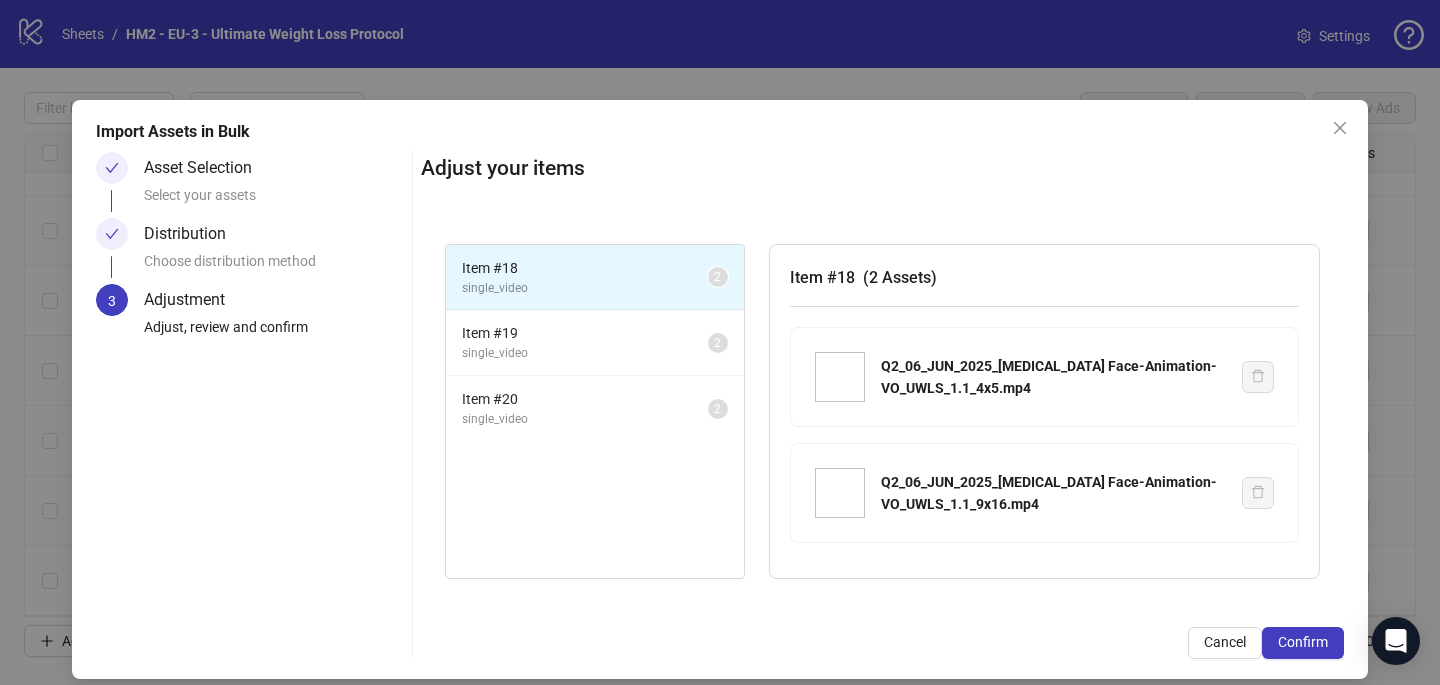 scroll, scrollTop: 17, scrollLeft: 0, axis: vertical 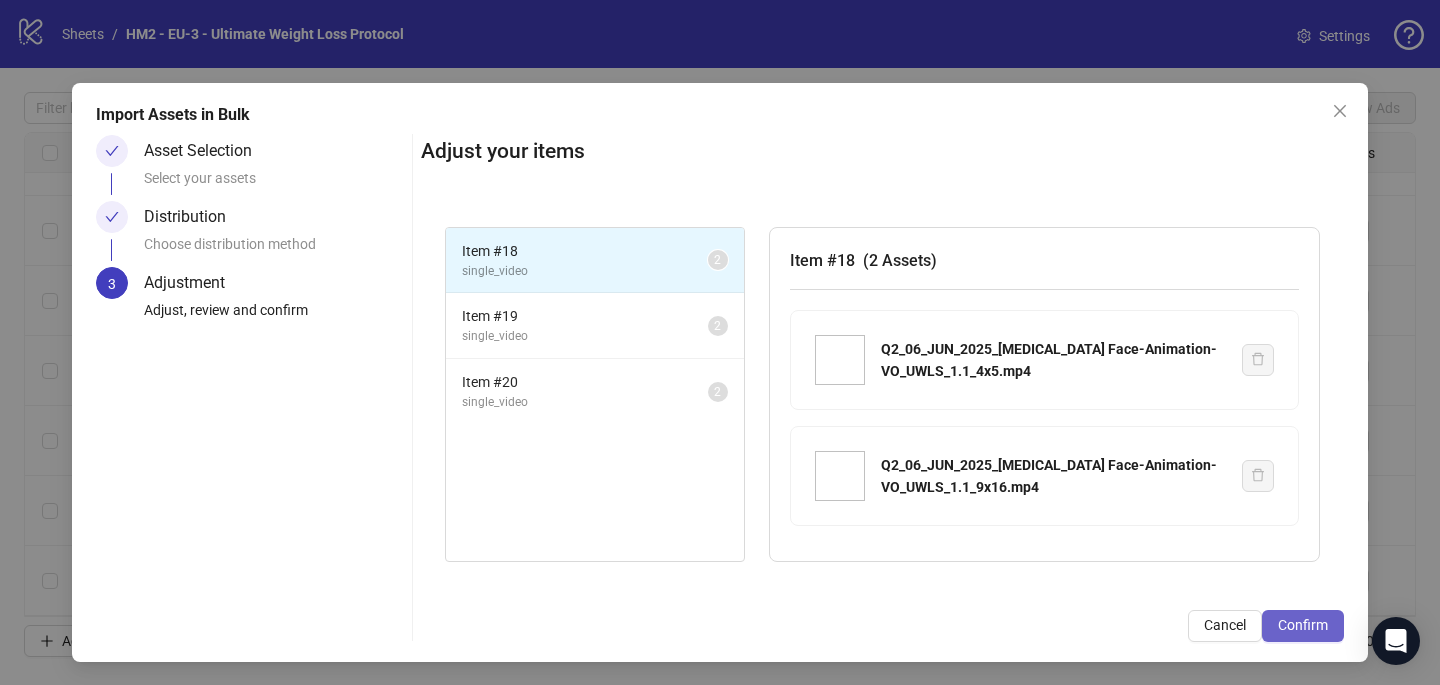 click on "Confirm" at bounding box center (1303, 626) 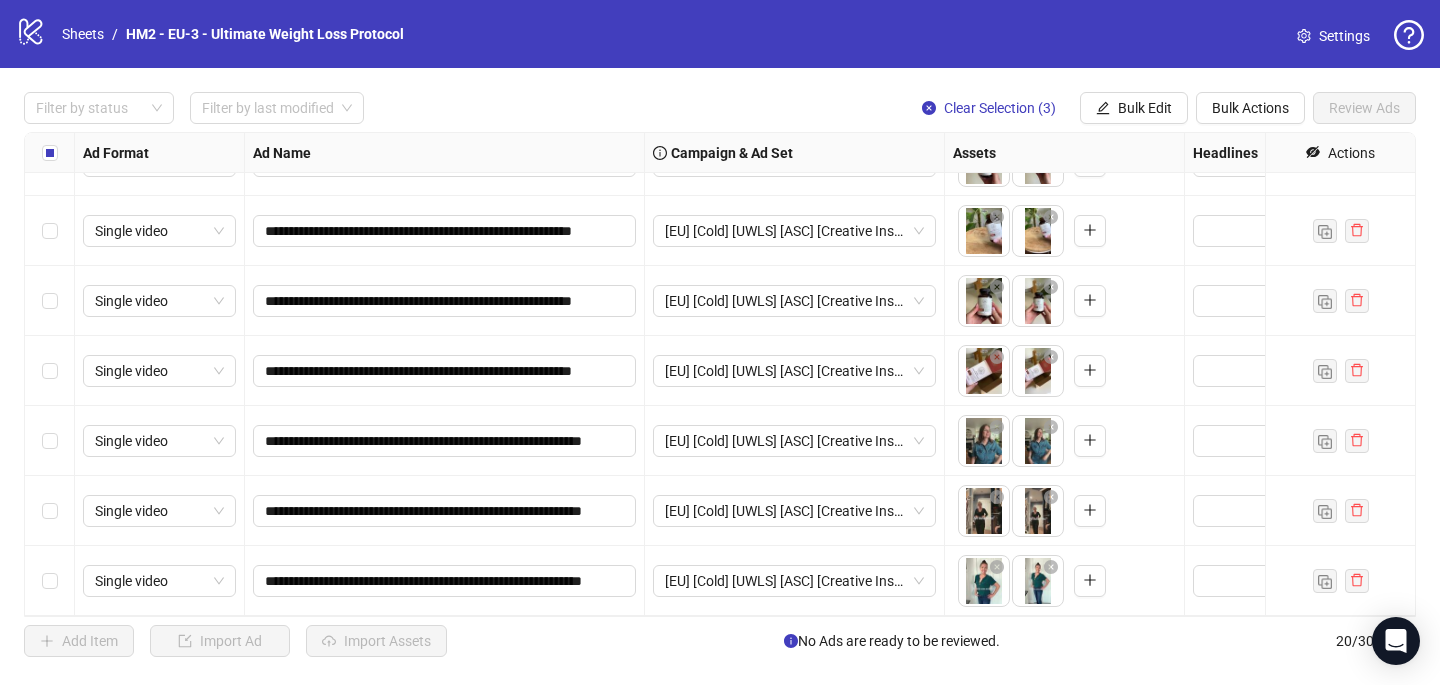 scroll, scrollTop: 865, scrollLeft: 0, axis: vertical 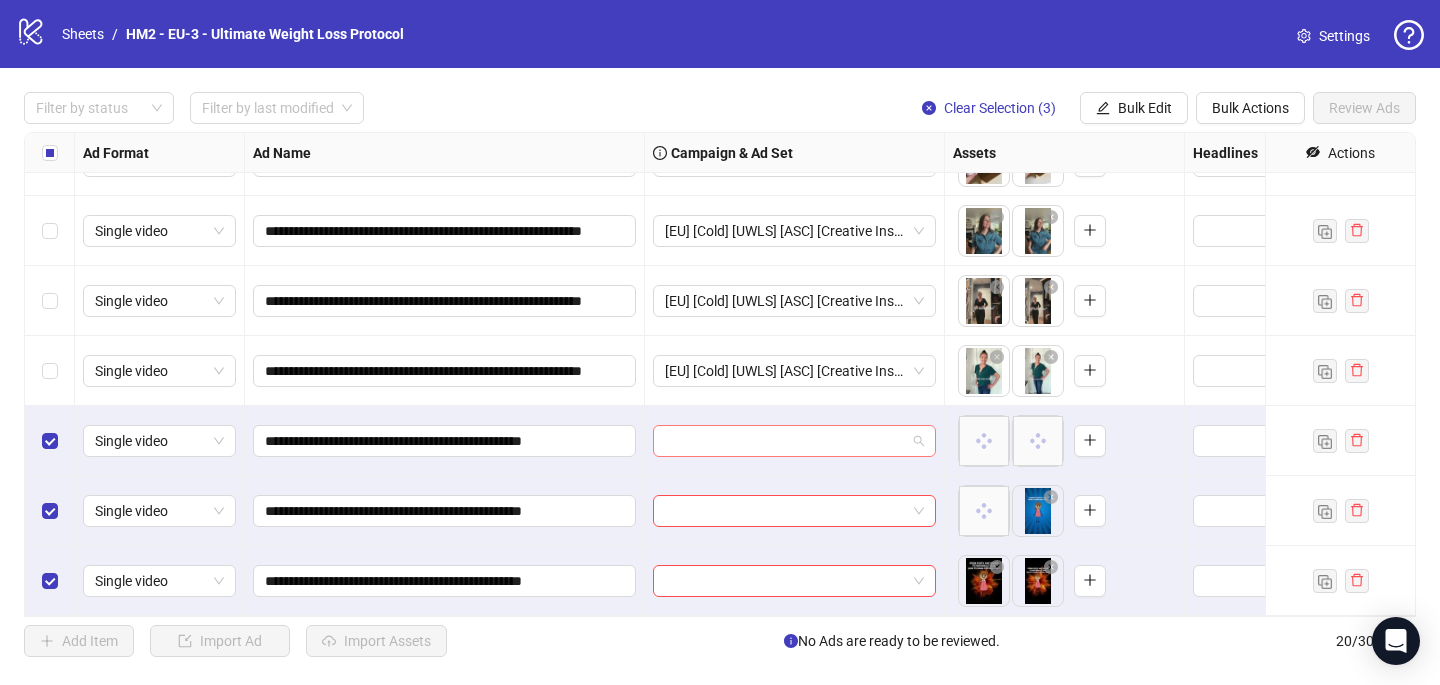 click at bounding box center (785, 441) 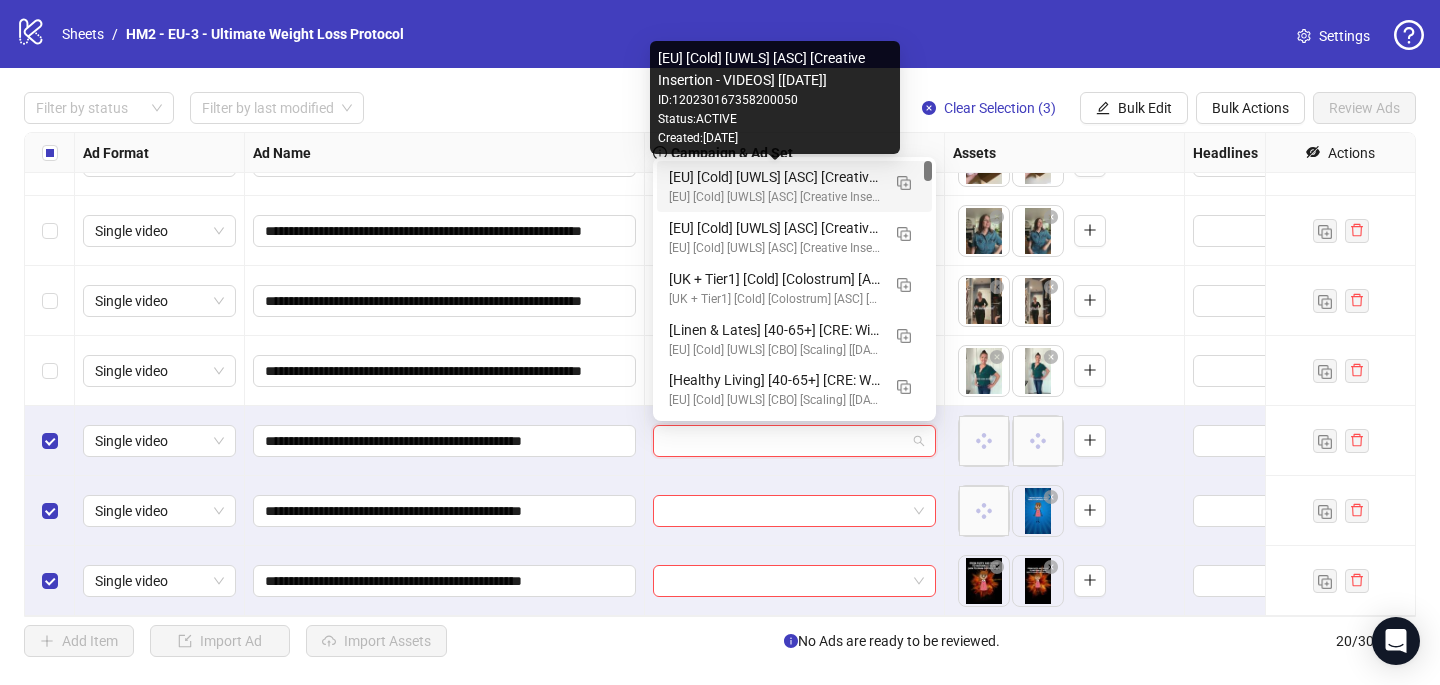 click on "[EU] [Cold] [UWLS] [ASC] [Creative Insertion - VIDEOS] [22 July 2025]" at bounding box center [774, 177] 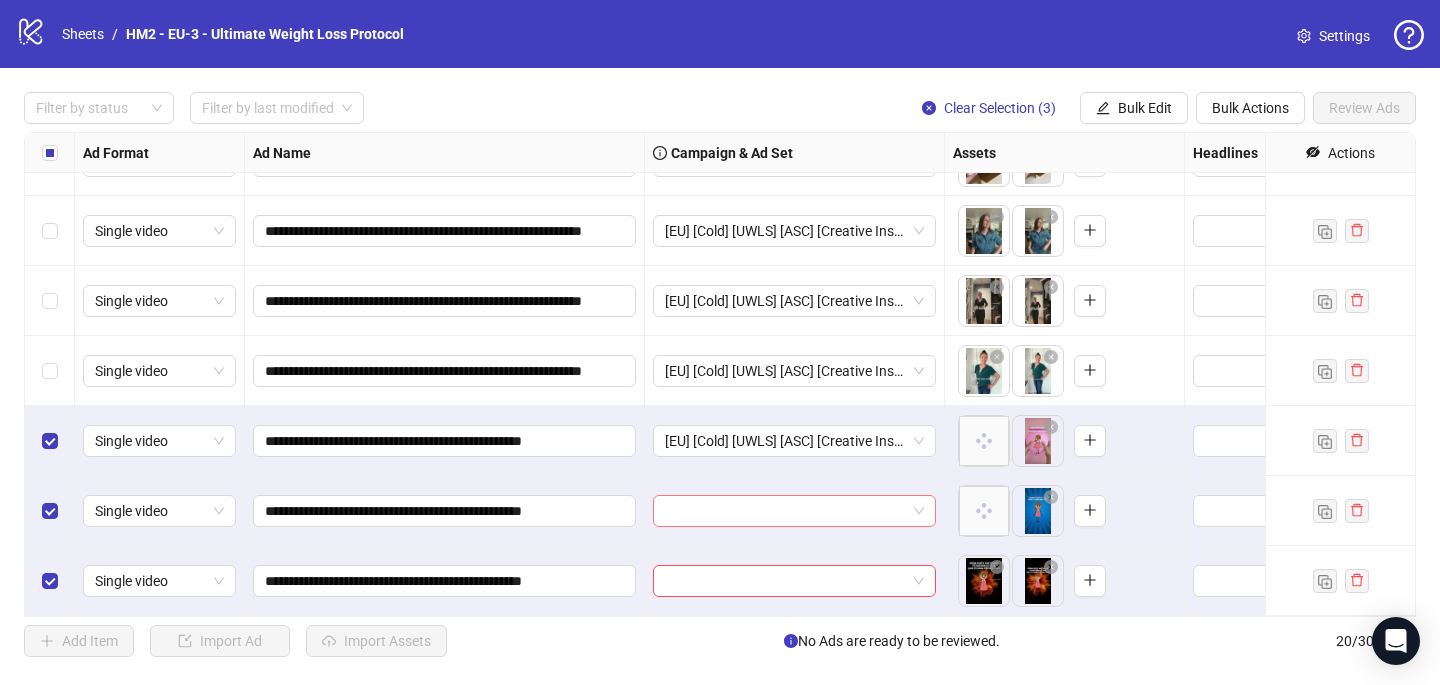 click at bounding box center [785, 511] 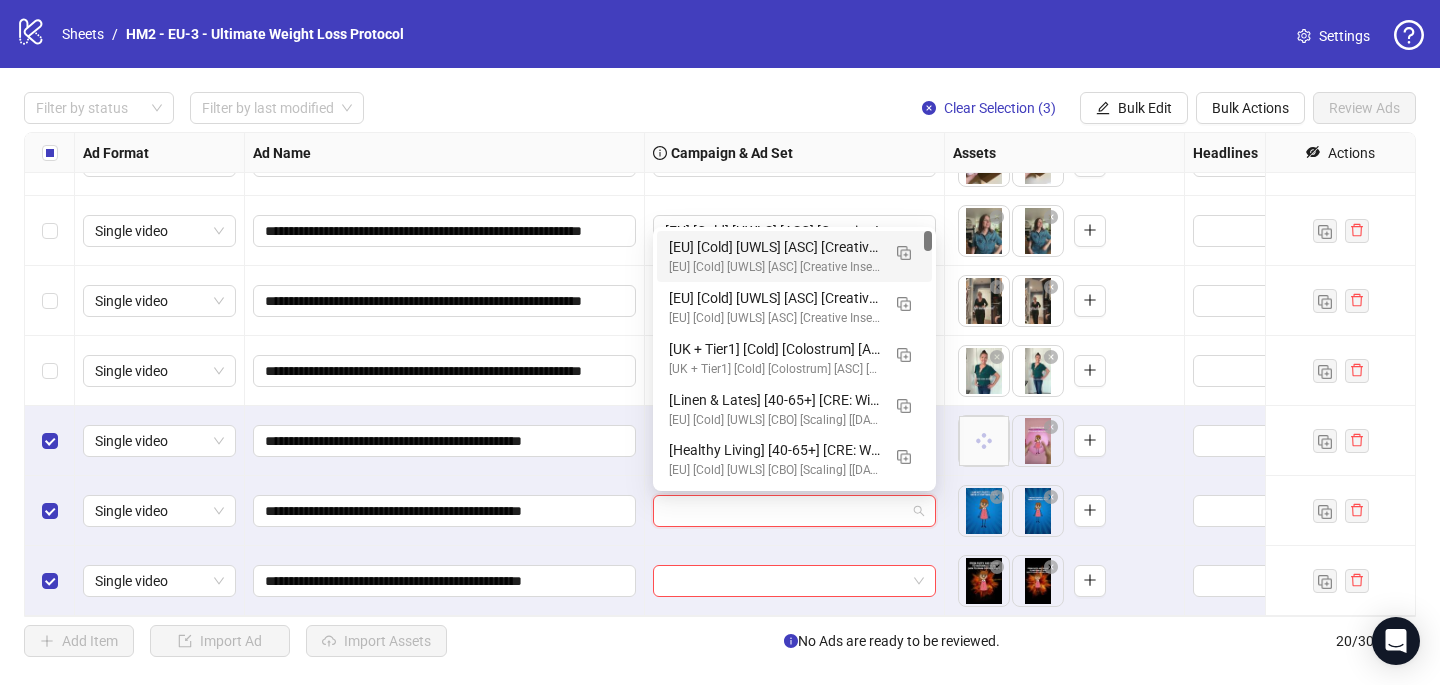 click on "[EU] [Cold] [UWLS] [ASC] [Creative Insertion - VIDEOS] [22 July 2025]" at bounding box center [774, 247] 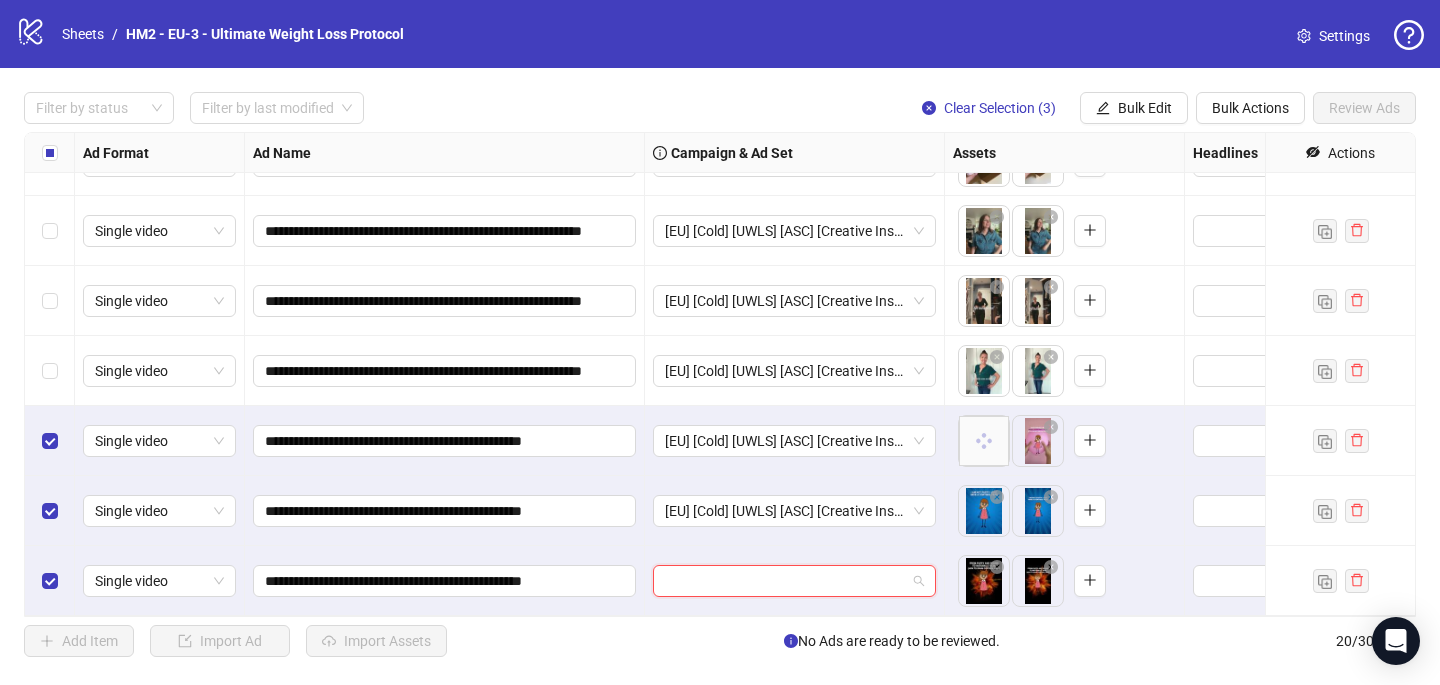 click at bounding box center (785, 581) 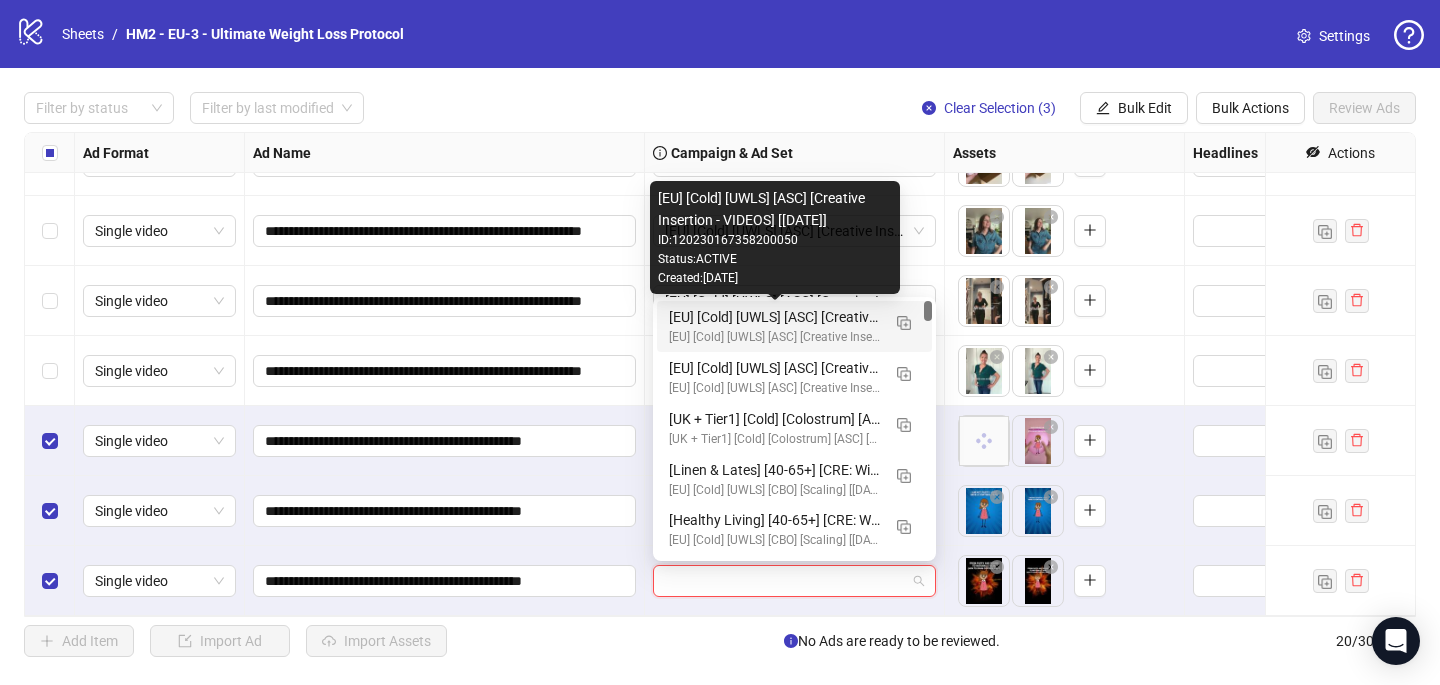 click on "[EU] [Cold] [UWLS] [ASC] [Creative Insertion - VIDEOS] [22 July 2025]" at bounding box center [774, 317] 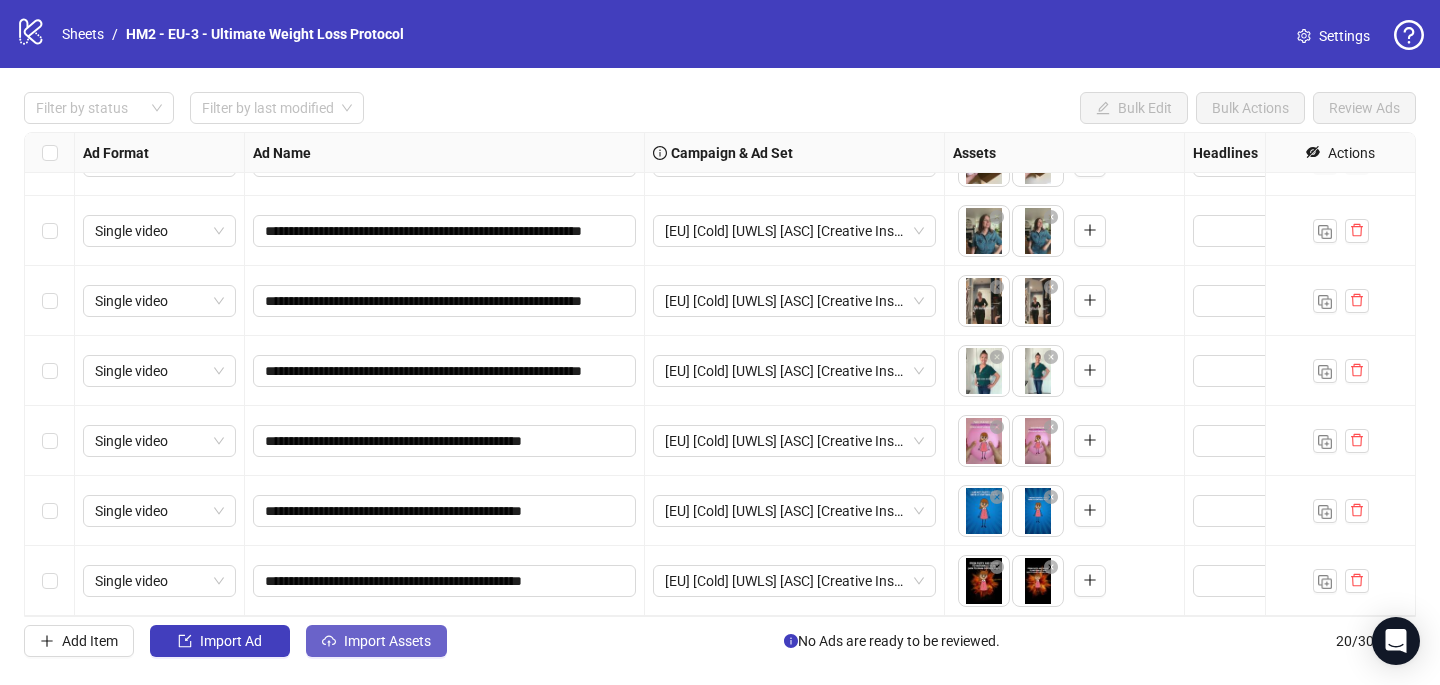 click on "Import Assets" at bounding box center (387, 641) 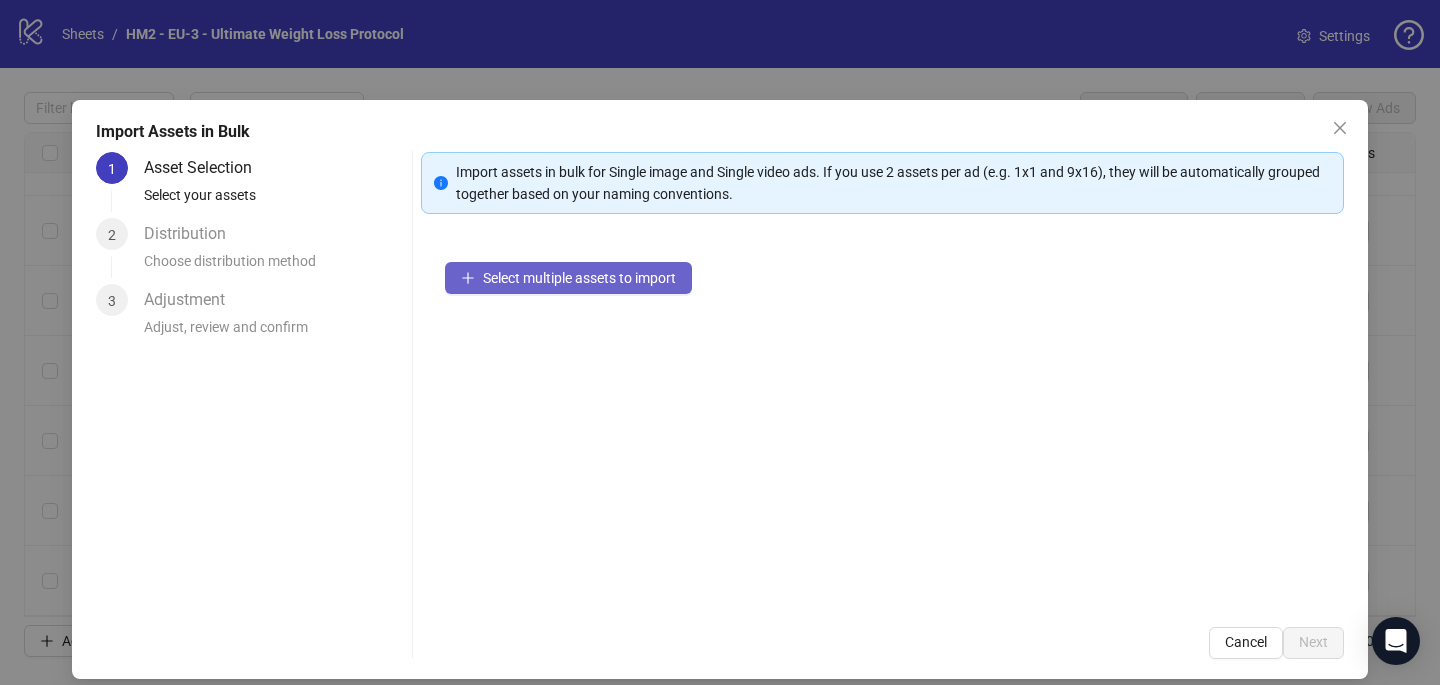 click on "Select multiple assets to import" at bounding box center [579, 278] 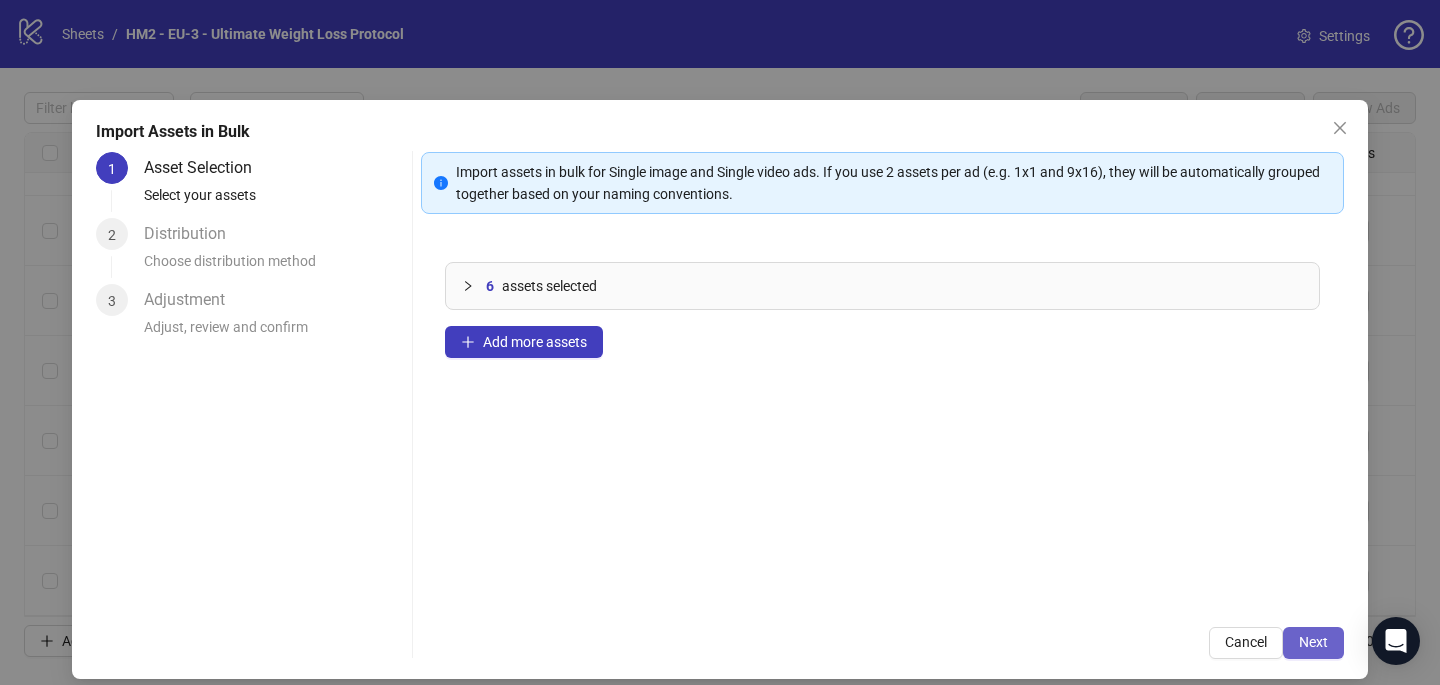 click on "Next" at bounding box center [1313, 643] 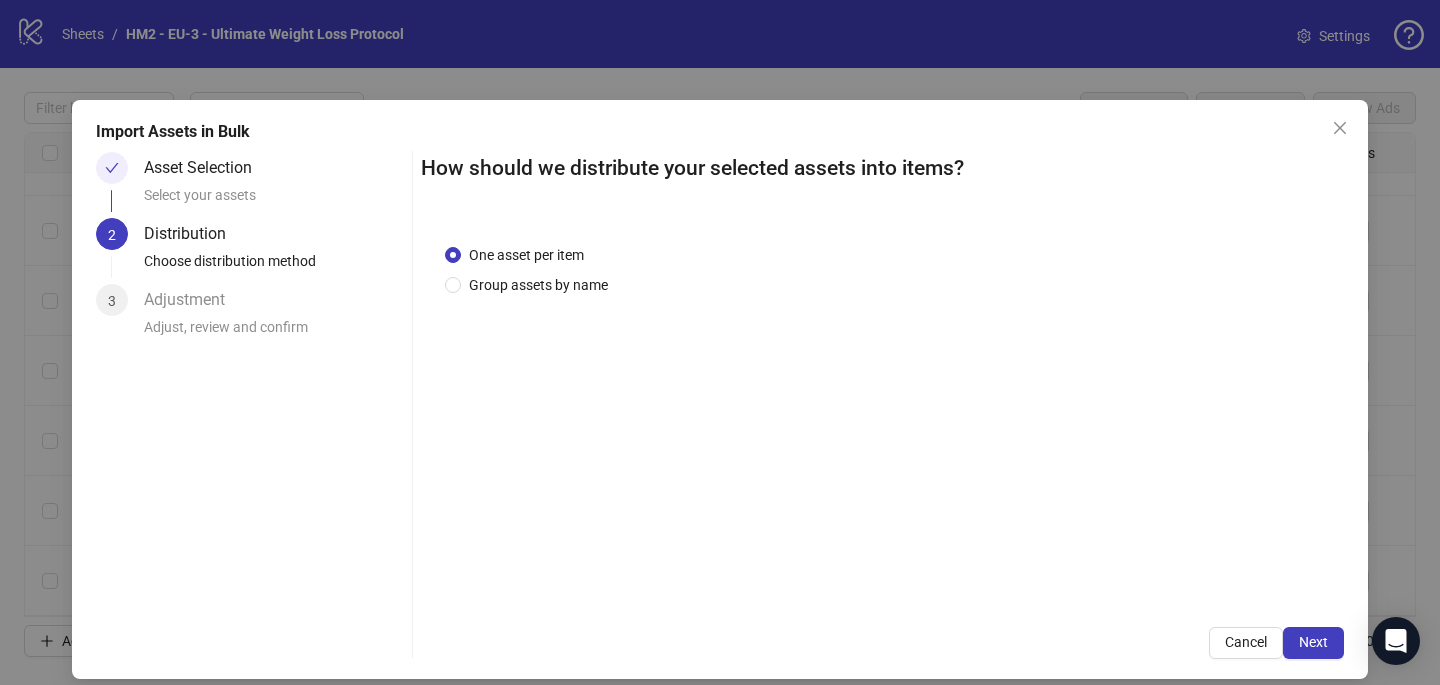 click on "One asset per item Group assets by name" at bounding box center [530, 270] 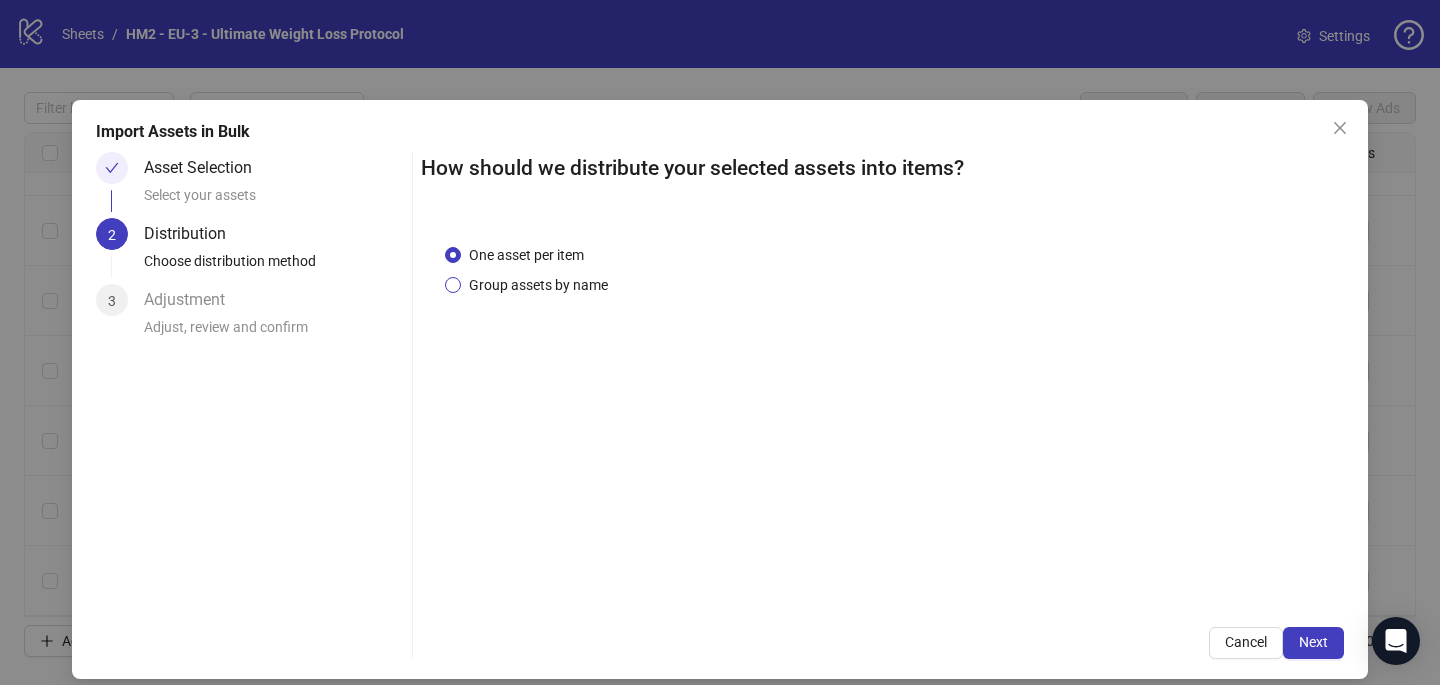 click on "Group assets by name" at bounding box center (538, 285) 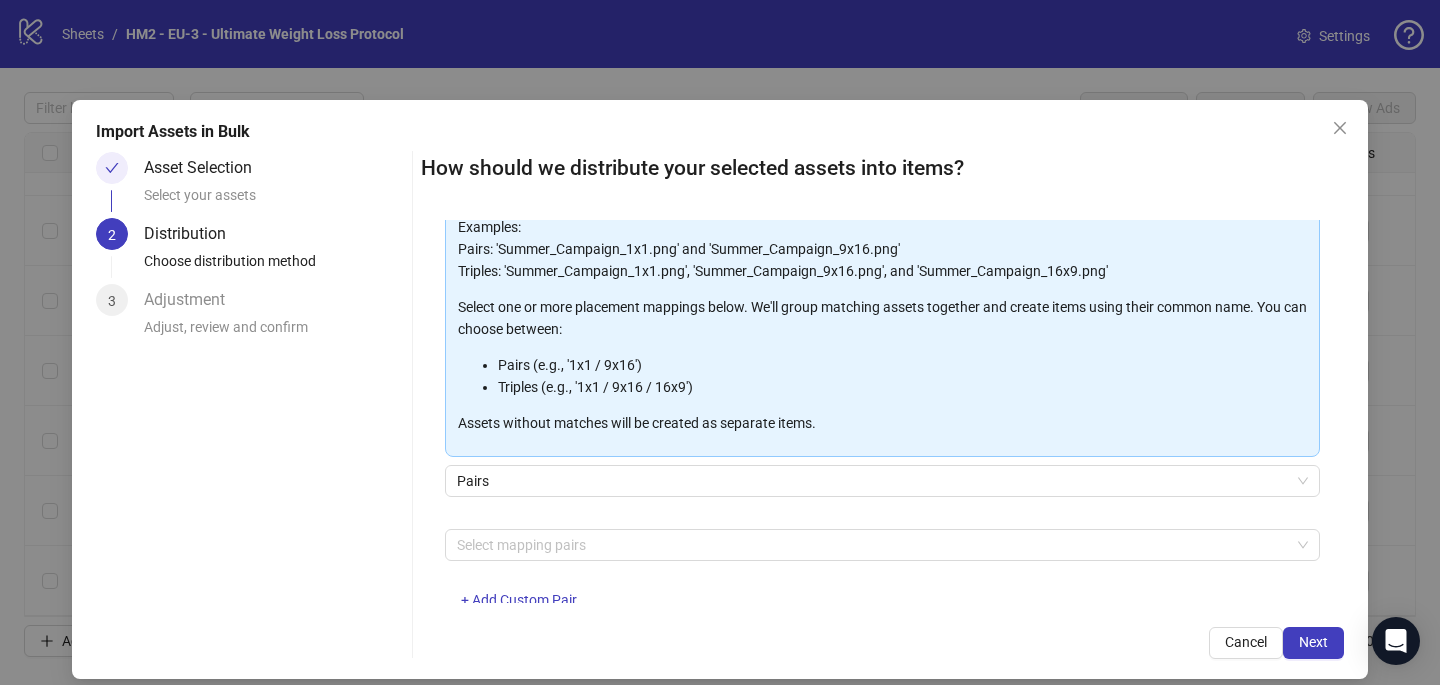 scroll, scrollTop: 177, scrollLeft: 0, axis: vertical 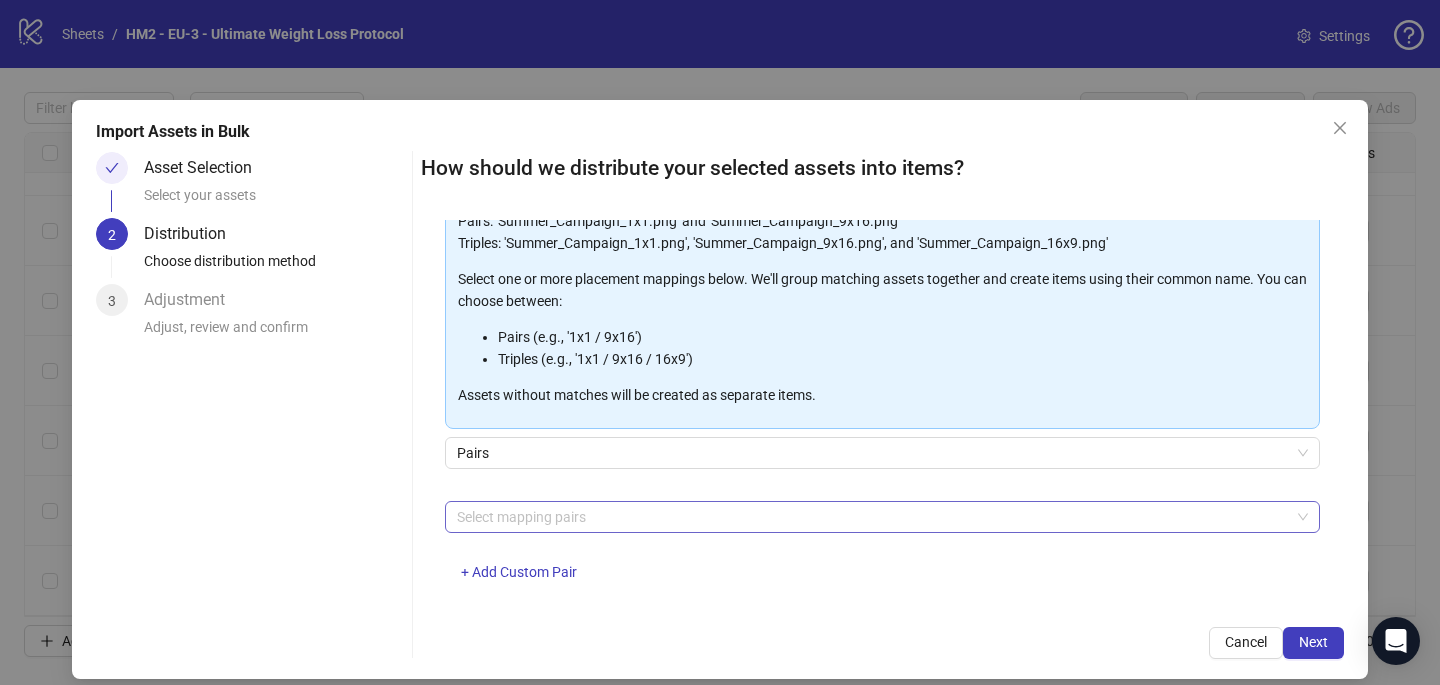 click at bounding box center (872, 517) 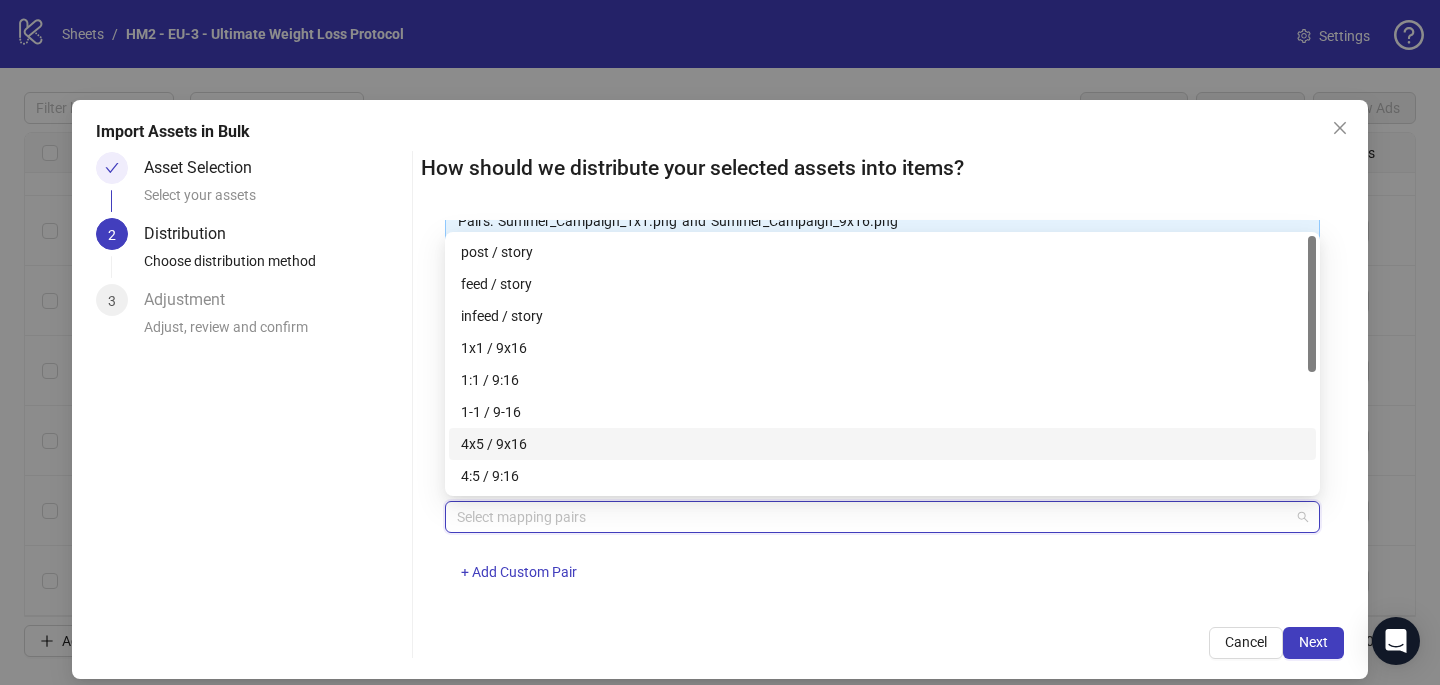 click on "4x5 / 9x16" at bounding box center [882, 444] 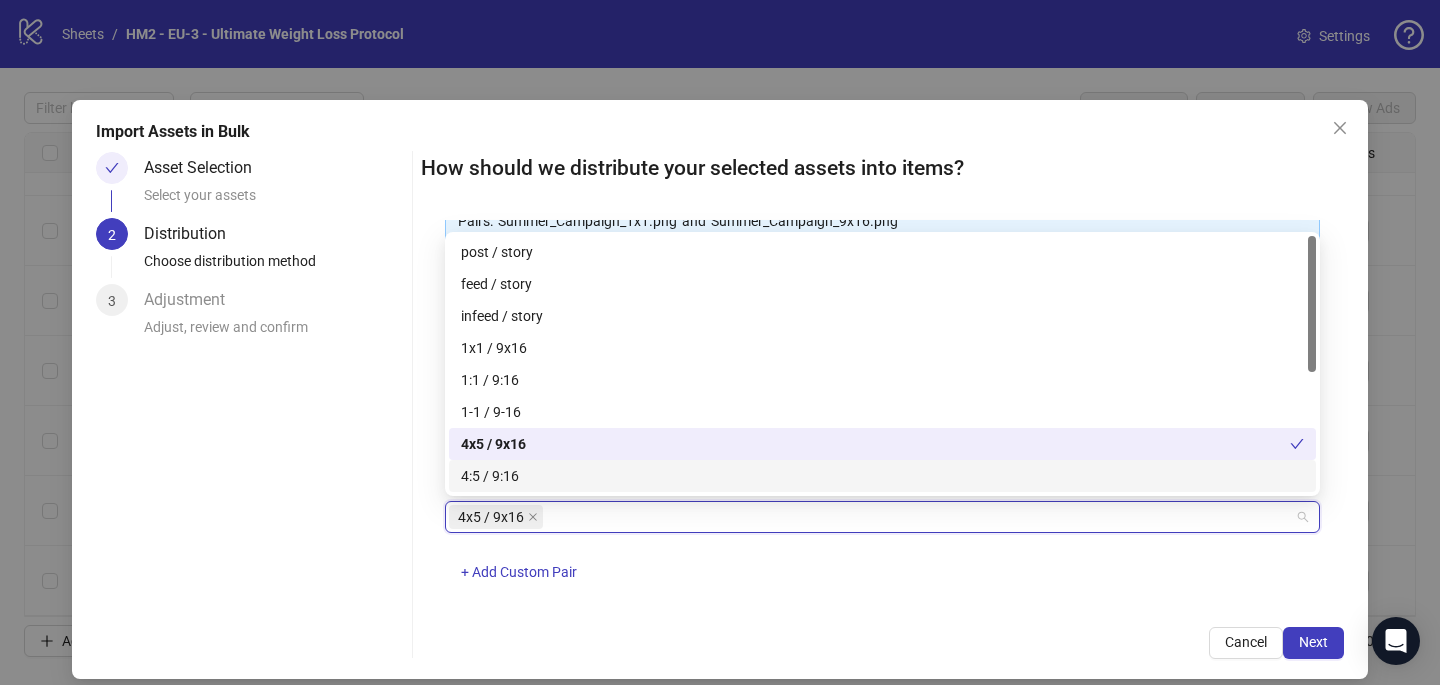 click on "4x5 / 9x16   + Add Custom Pair" at bounding box center [882, 553] 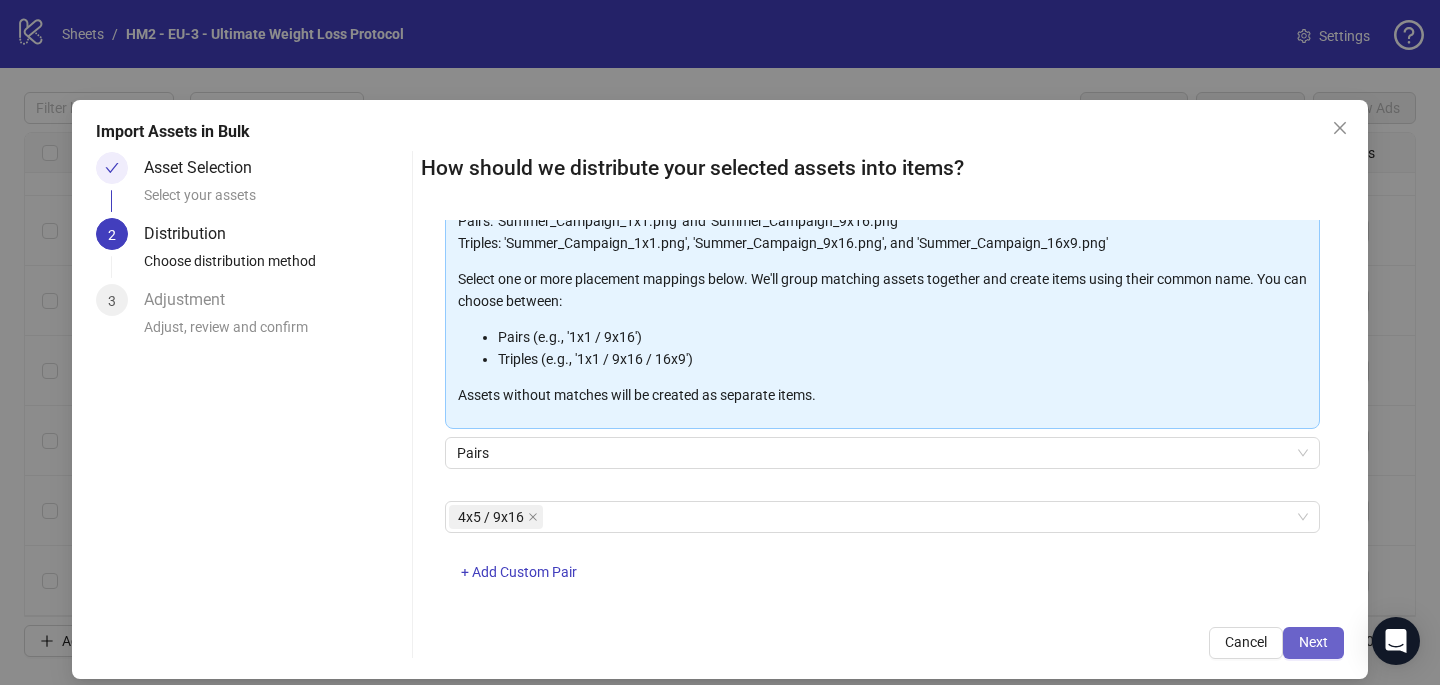 click on "Next" at bounding box center [1313, 642] 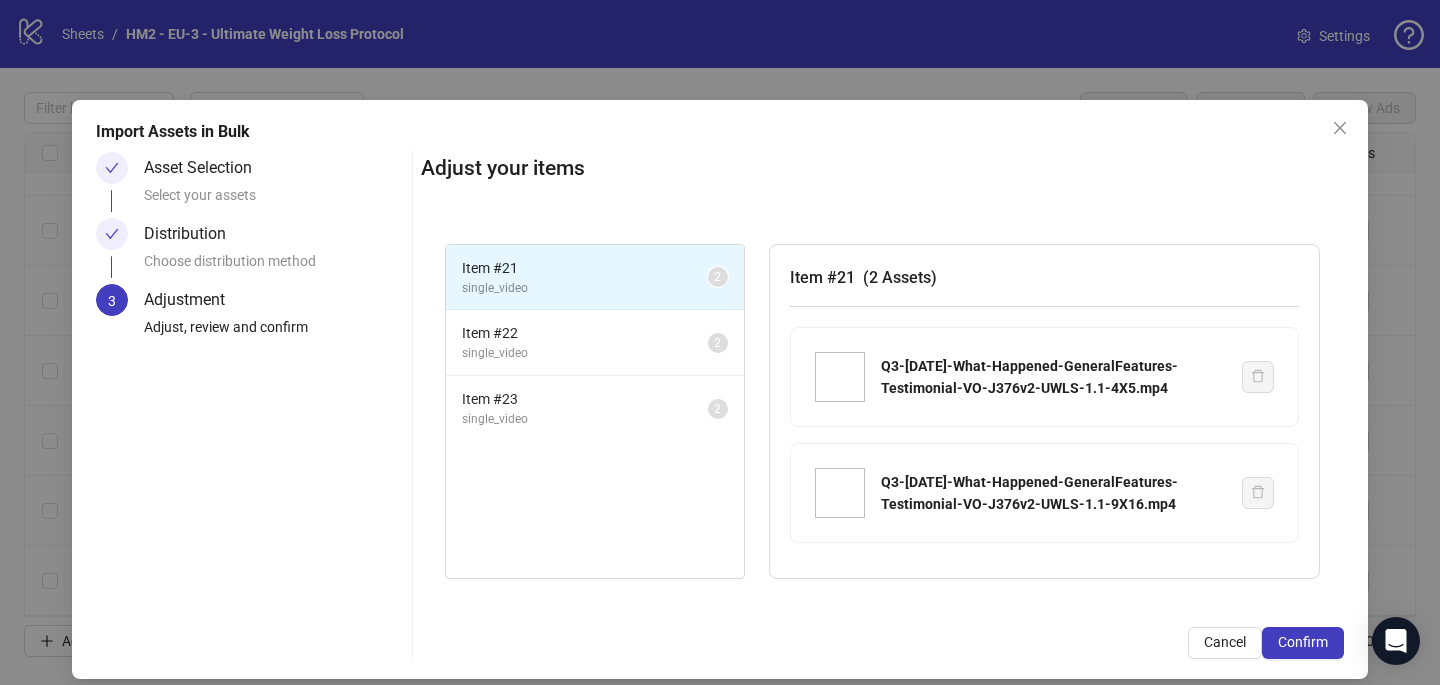 click on "Confirm" at bounding box center (1303, 642) 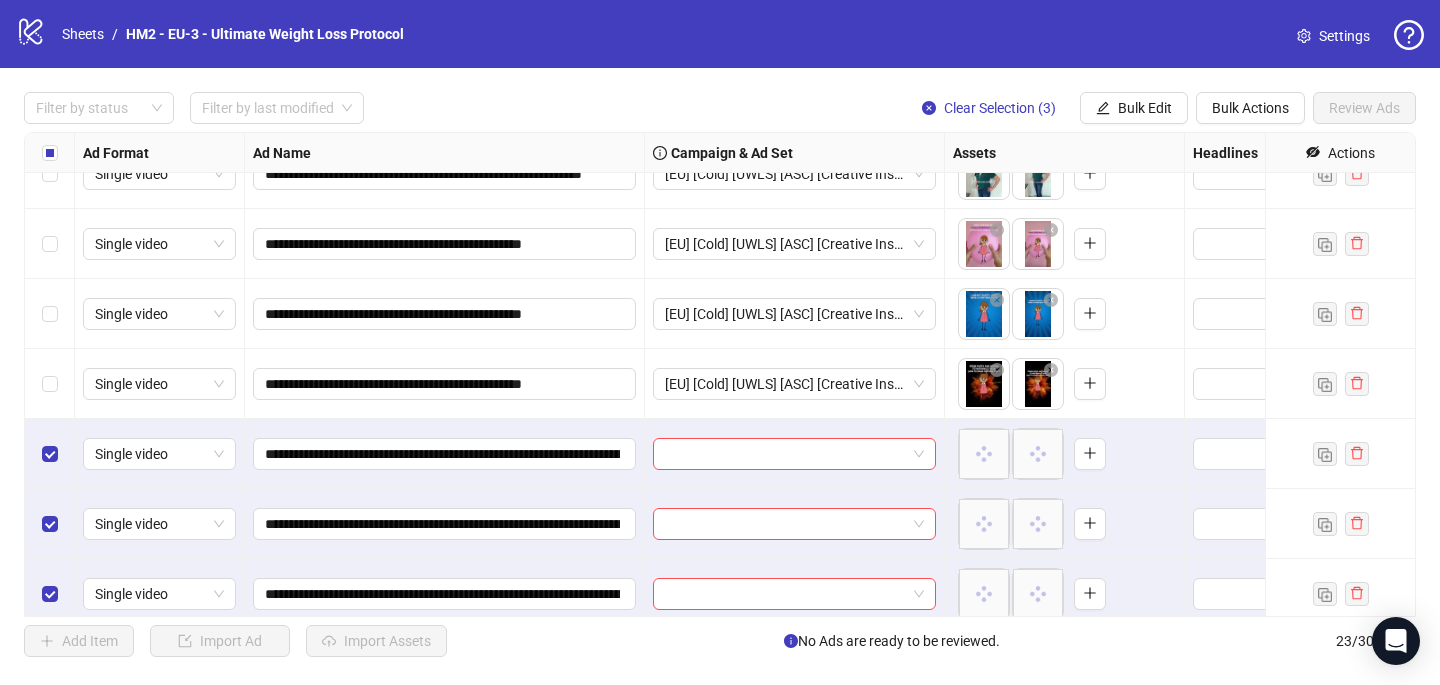 scroll, scrollTop: 1167, scrollLeft: 0, axis: vertical 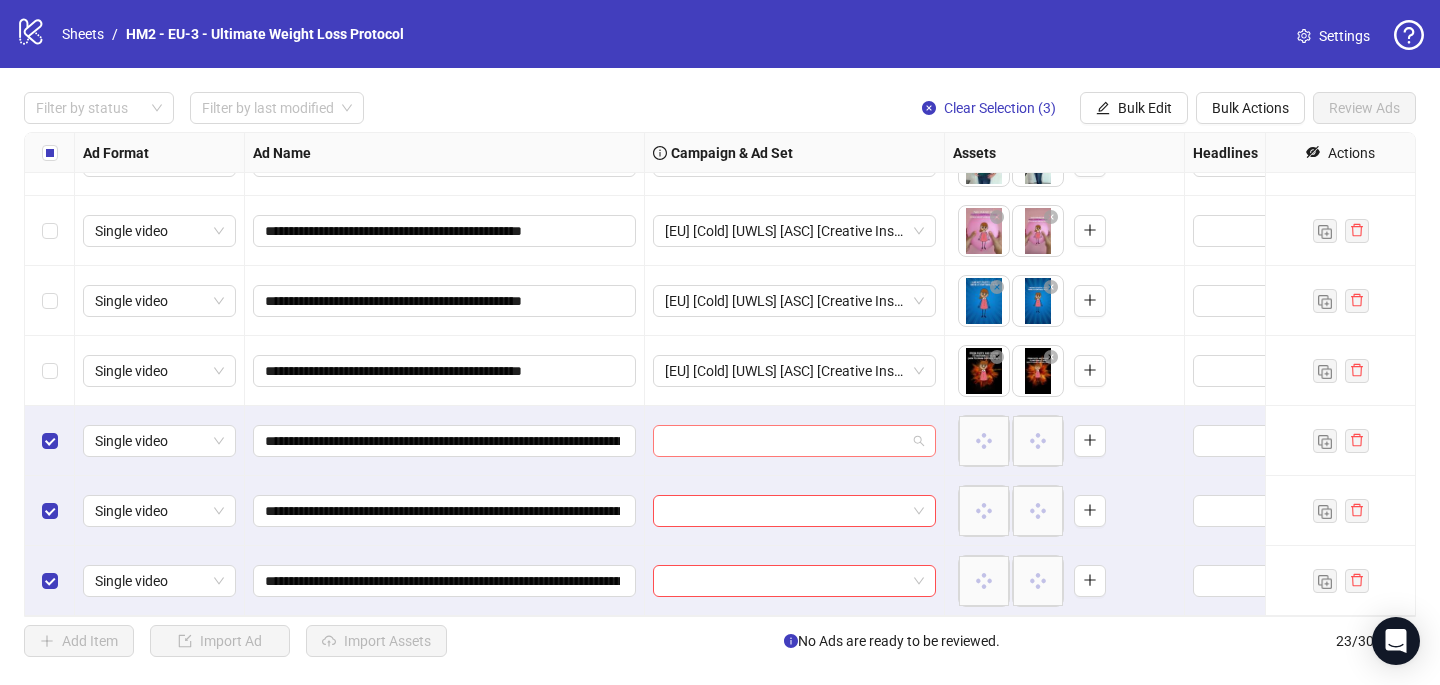 click at bounding box center (785, 441) 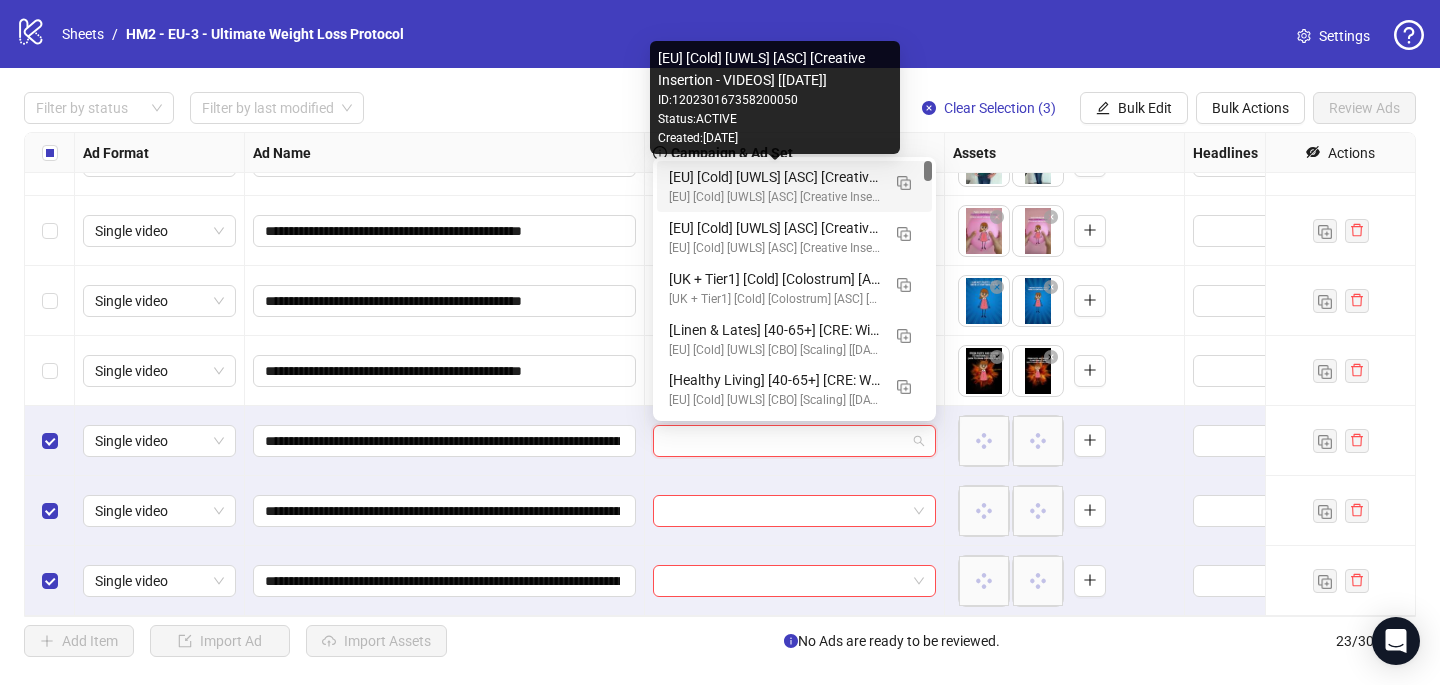 click on "[EU] [Cold] [UWLS] [ASC] [Creative Insertion - VIDEOS] [22 July 2025]" at bounding box center (774, 177) 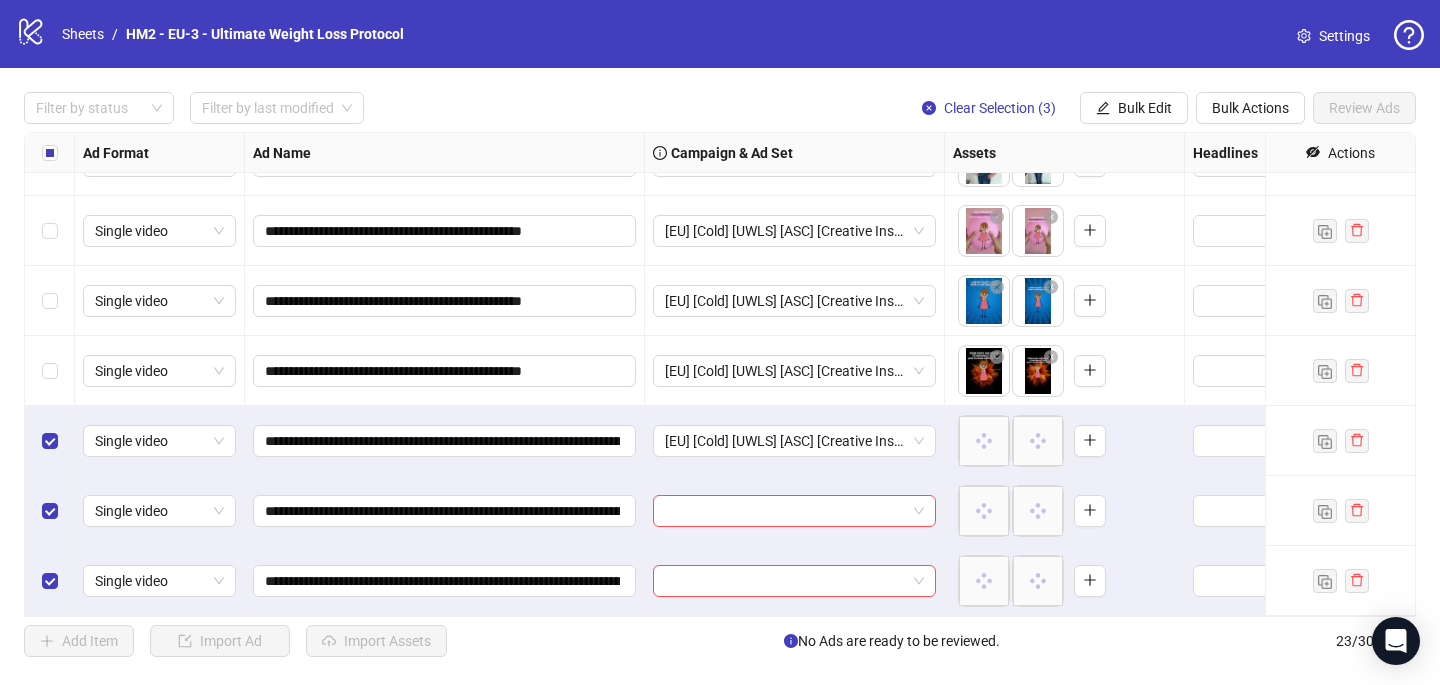 drag, startPoint x: 698, startPoint y: 510, endPoint x: 698, endPoint y: 493, distance: 17 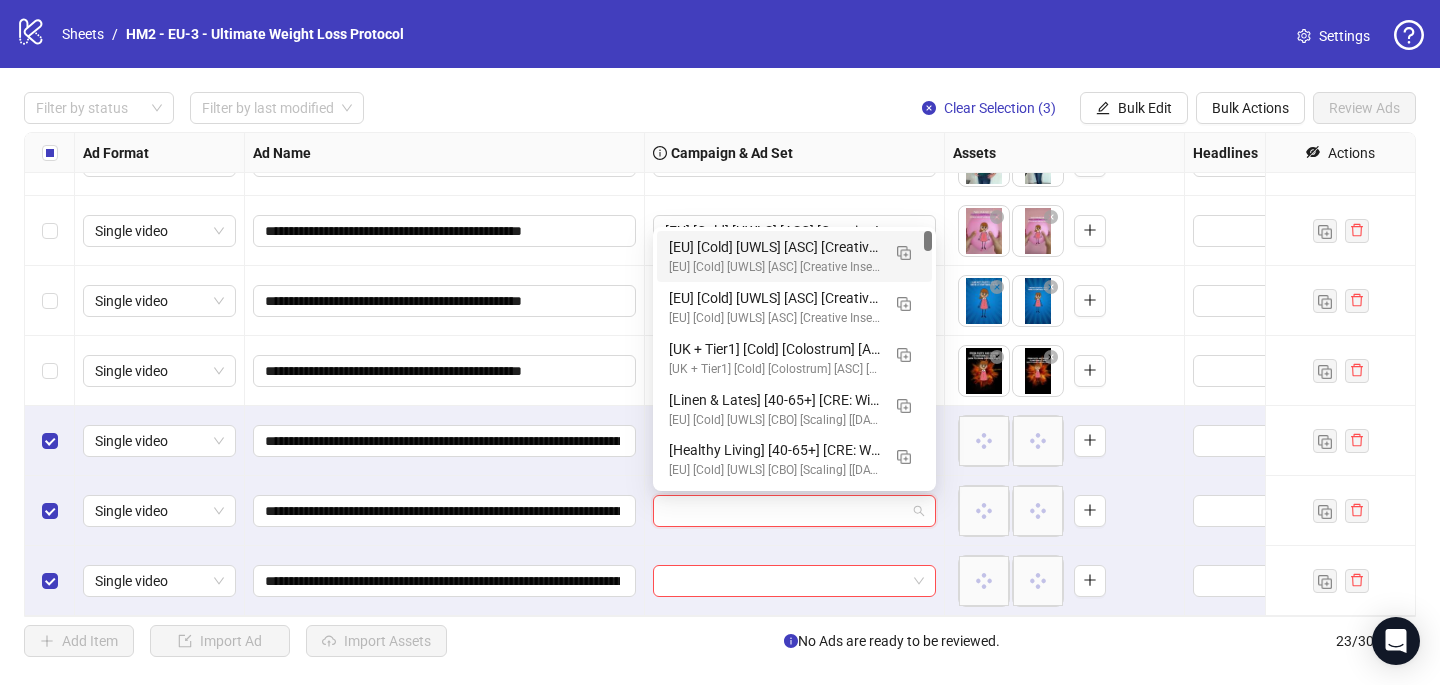 click on "[EU] [Cold] [UWLS] [ASC] [Creative Insertion - testing VIDEOS] [22 July 2025]" at bounding box center [774, 267] 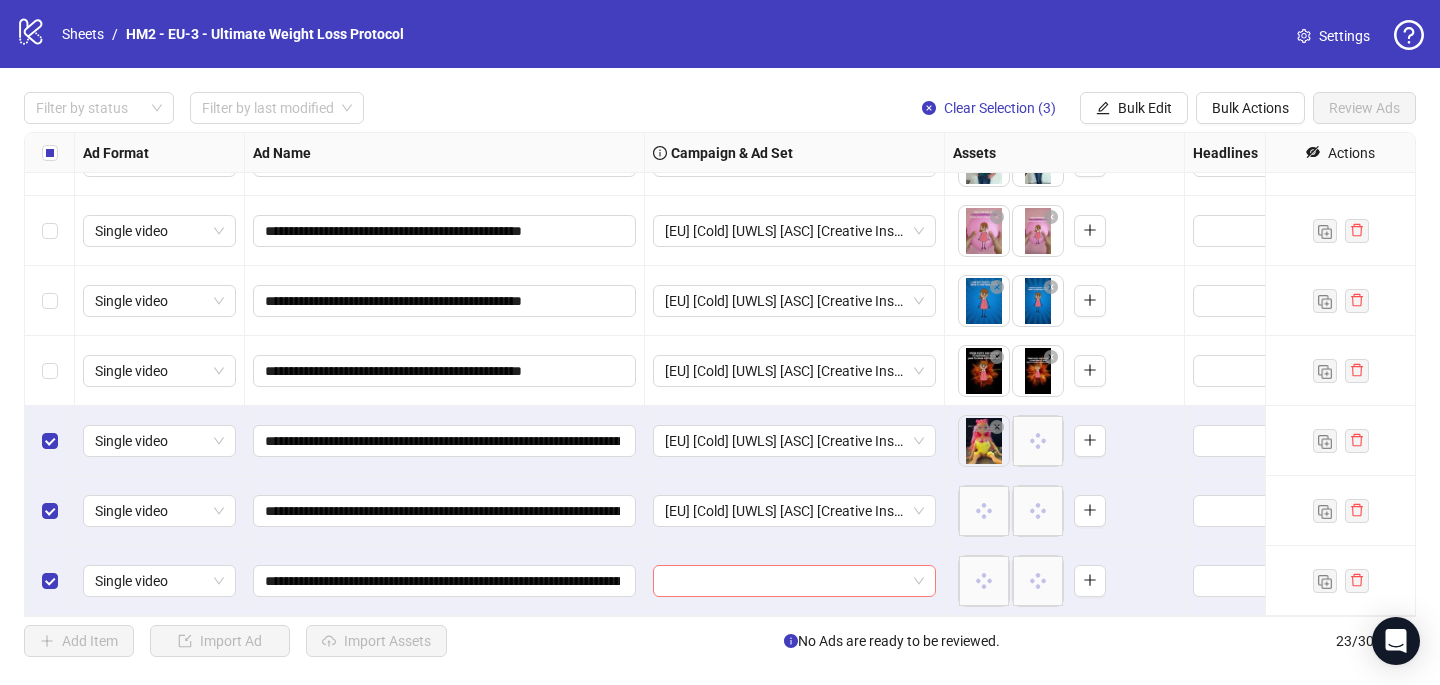click at bounding box center (785, 581) 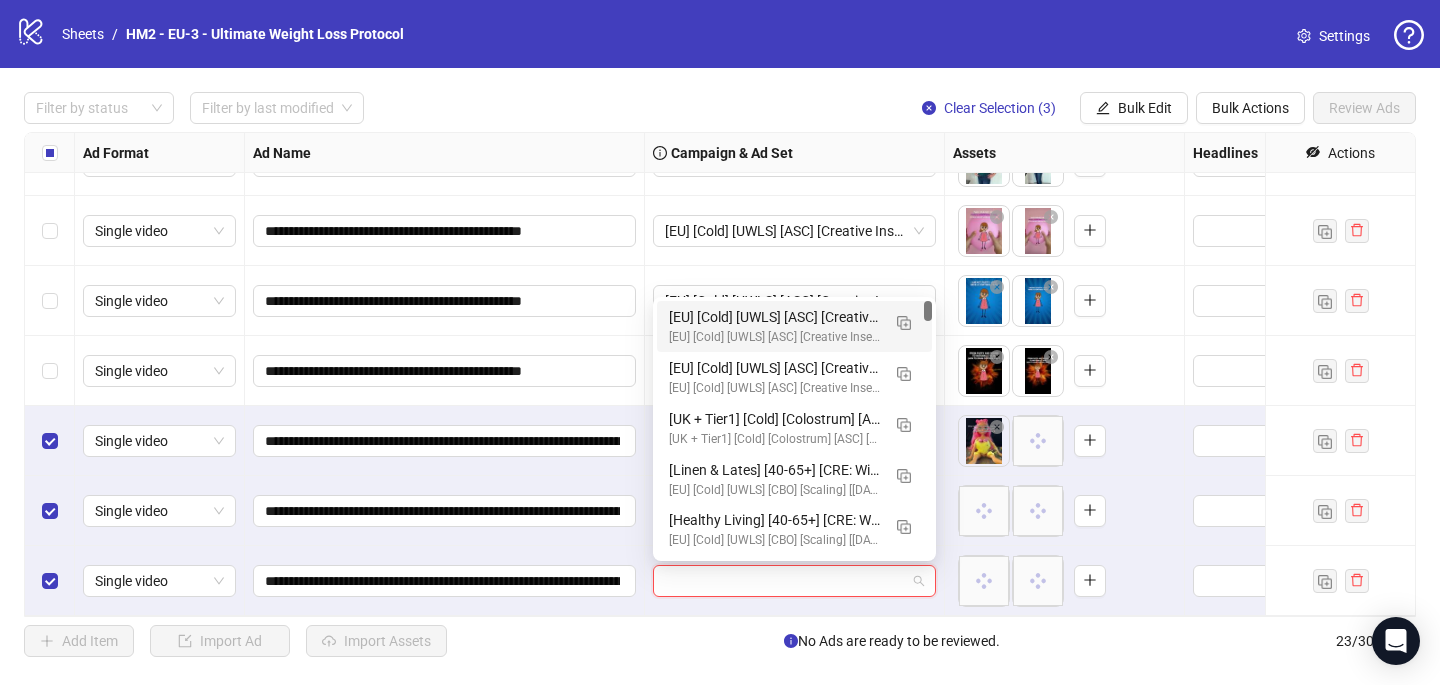 click on "[EU] [Cold] [UWLS] [ASC] [Creative Insertion - VIDEOS] [22 July 2025]" at bounding box center [774, 317] 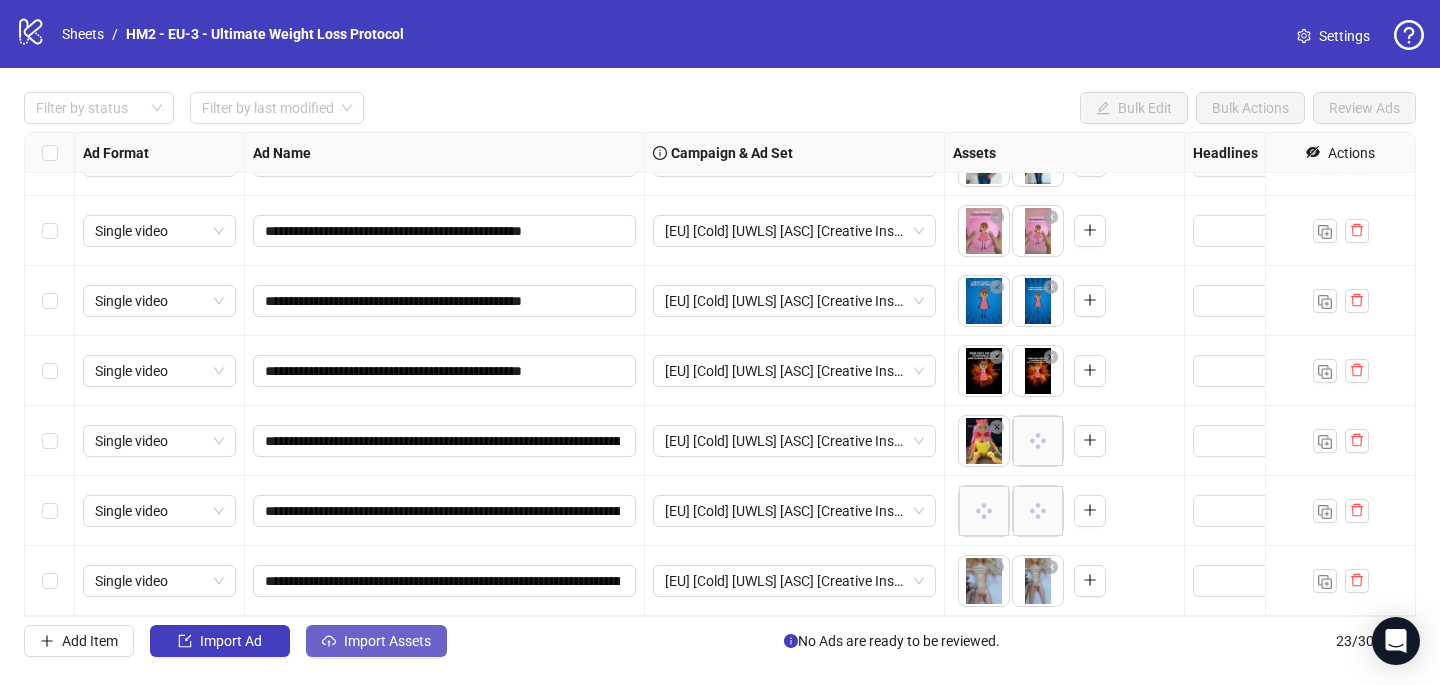 click on "Import Assets" at bounding box center (376, 641) 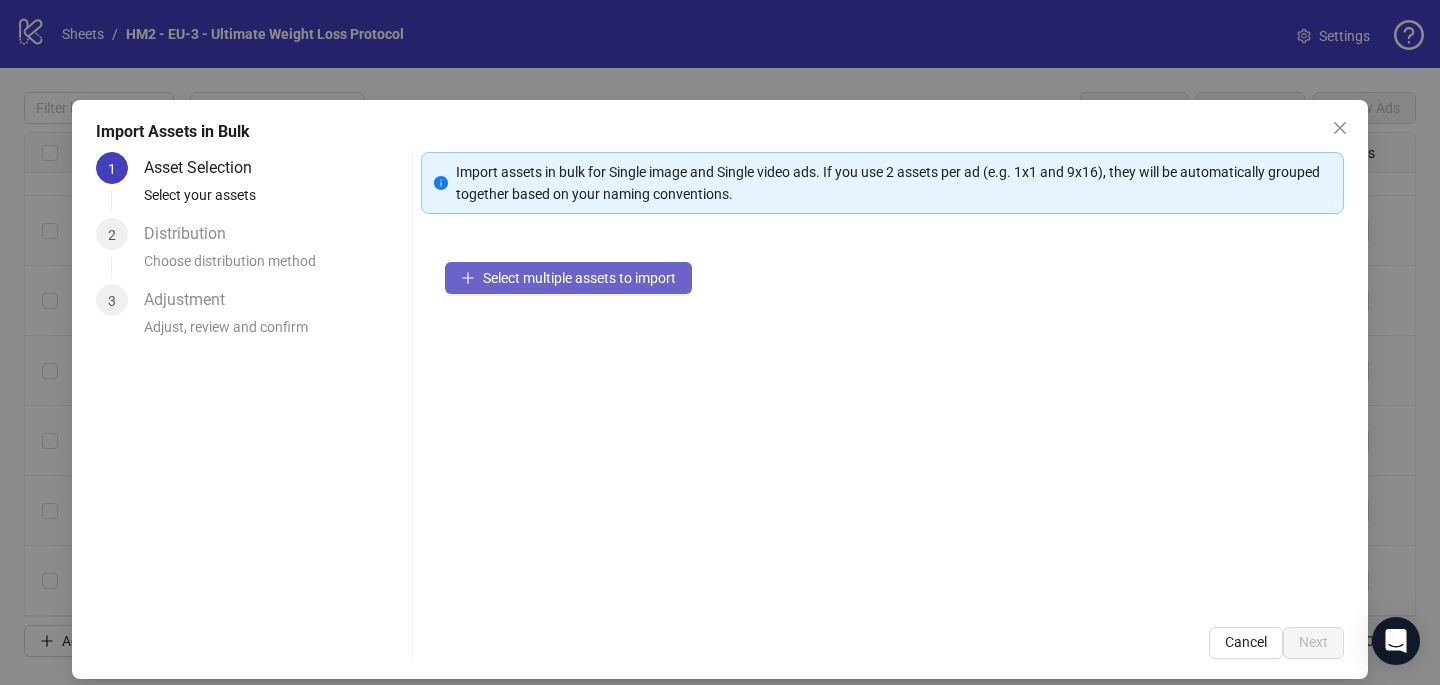 click on "Select multiple assets to import" at bounding box center (579, 278) 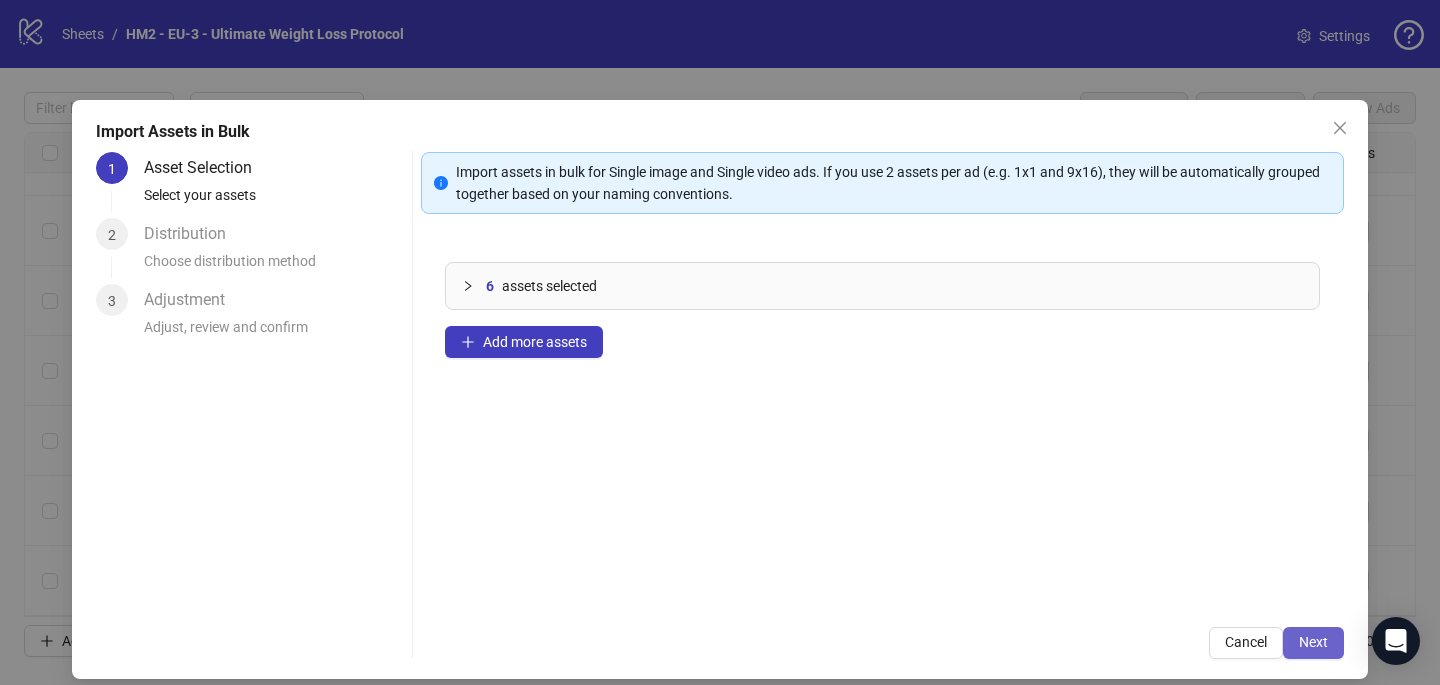click on "Next" at bounding box center [1313, 642] 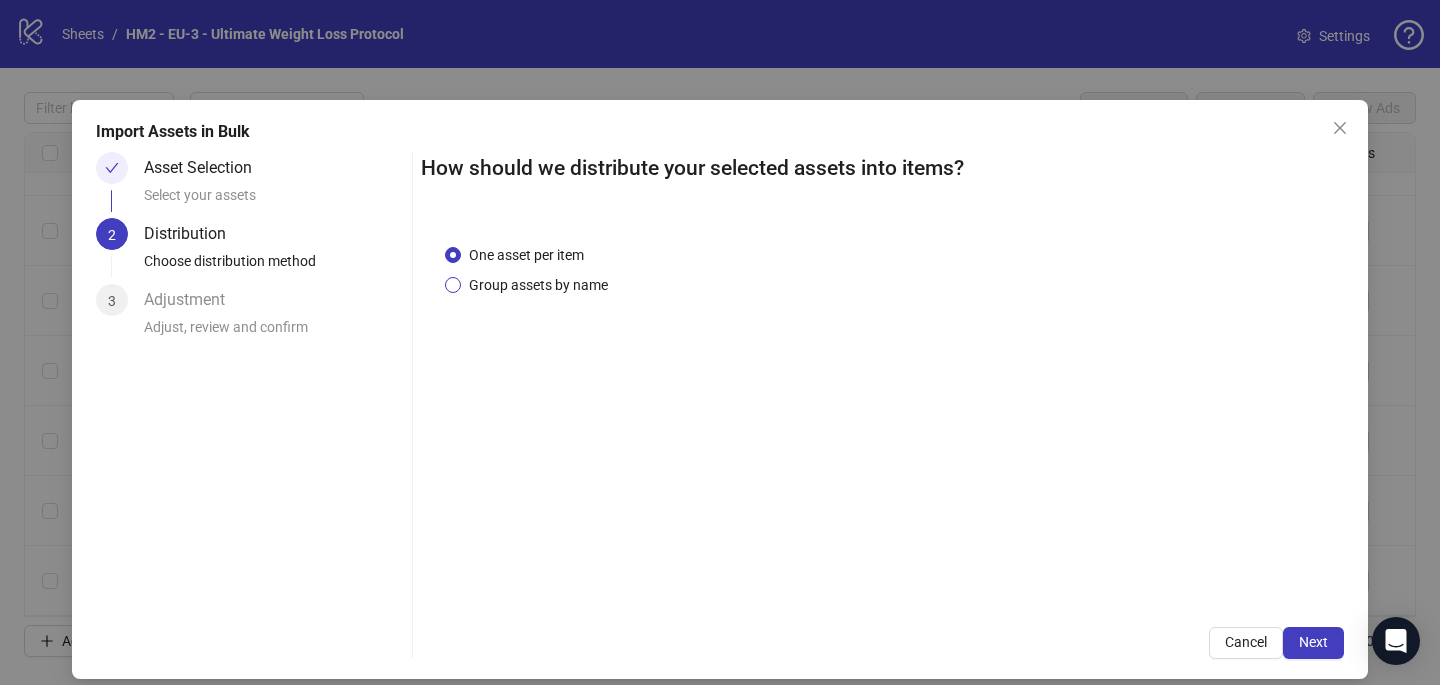 click on "Group assets by name" at bounding box center [538, 285] 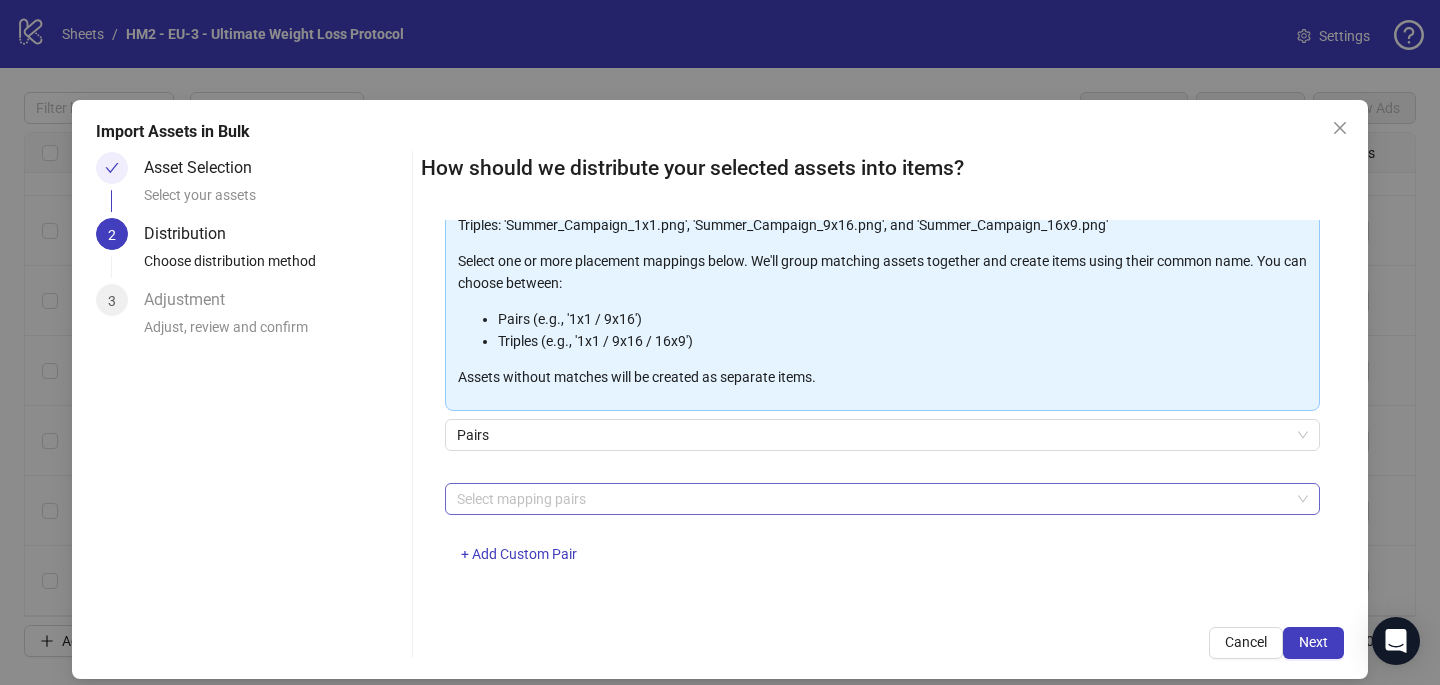 scroll, scrollTop: 203, scrollLeft: 0, axis: vertical 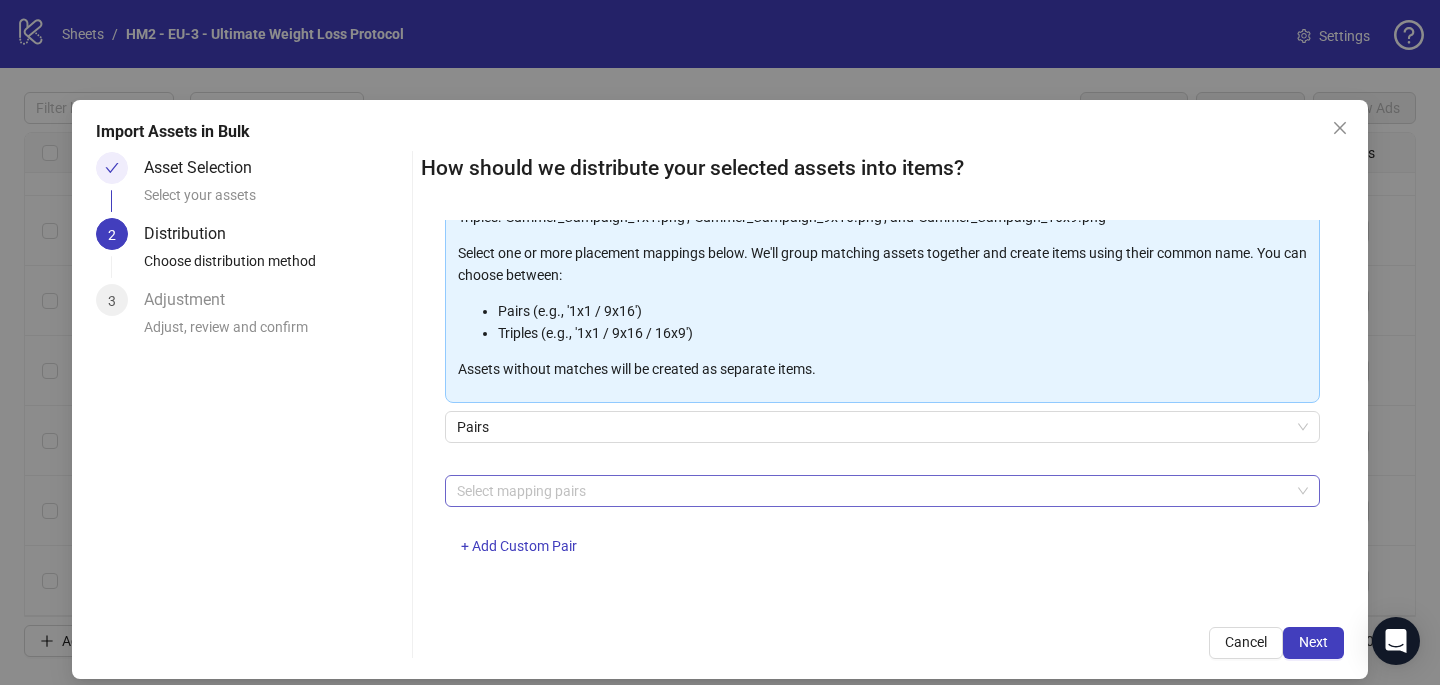 click at bounding box center [872, 491] 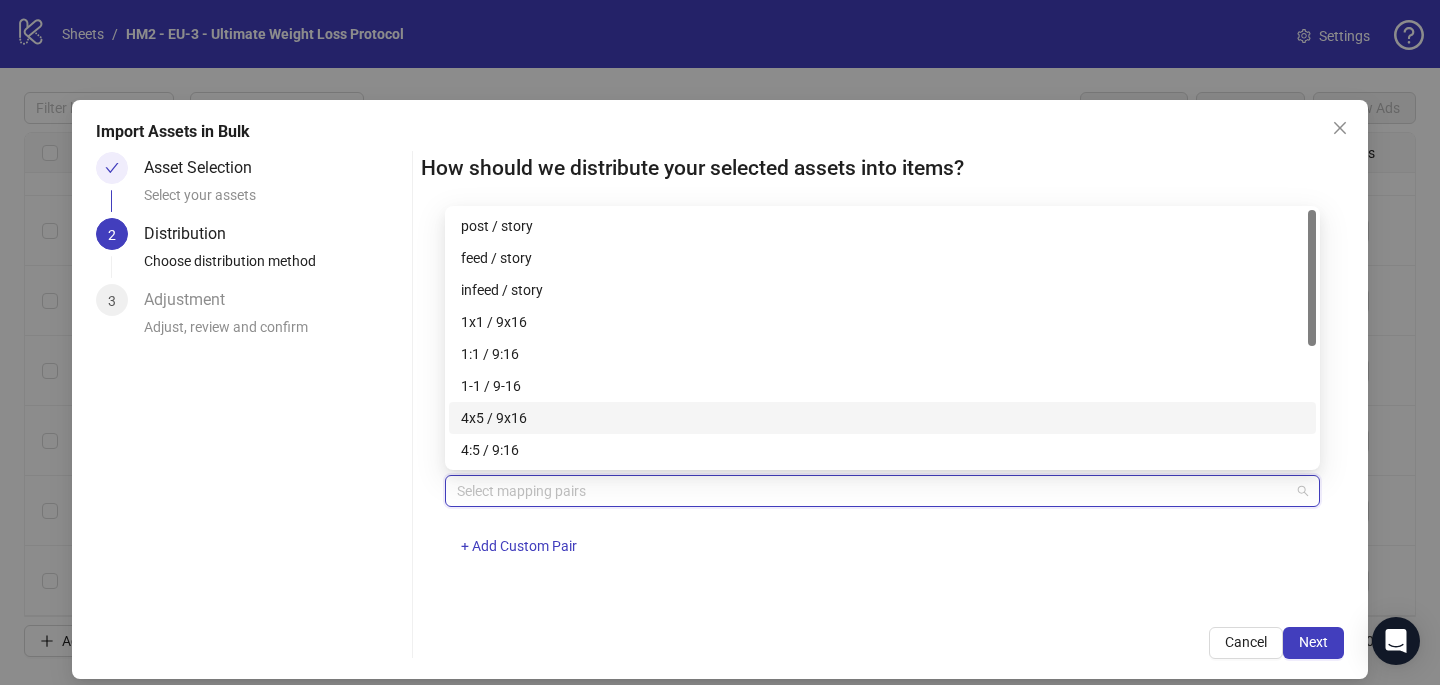 click on "4x5 / 9x16" at bounding box center [882, 418] 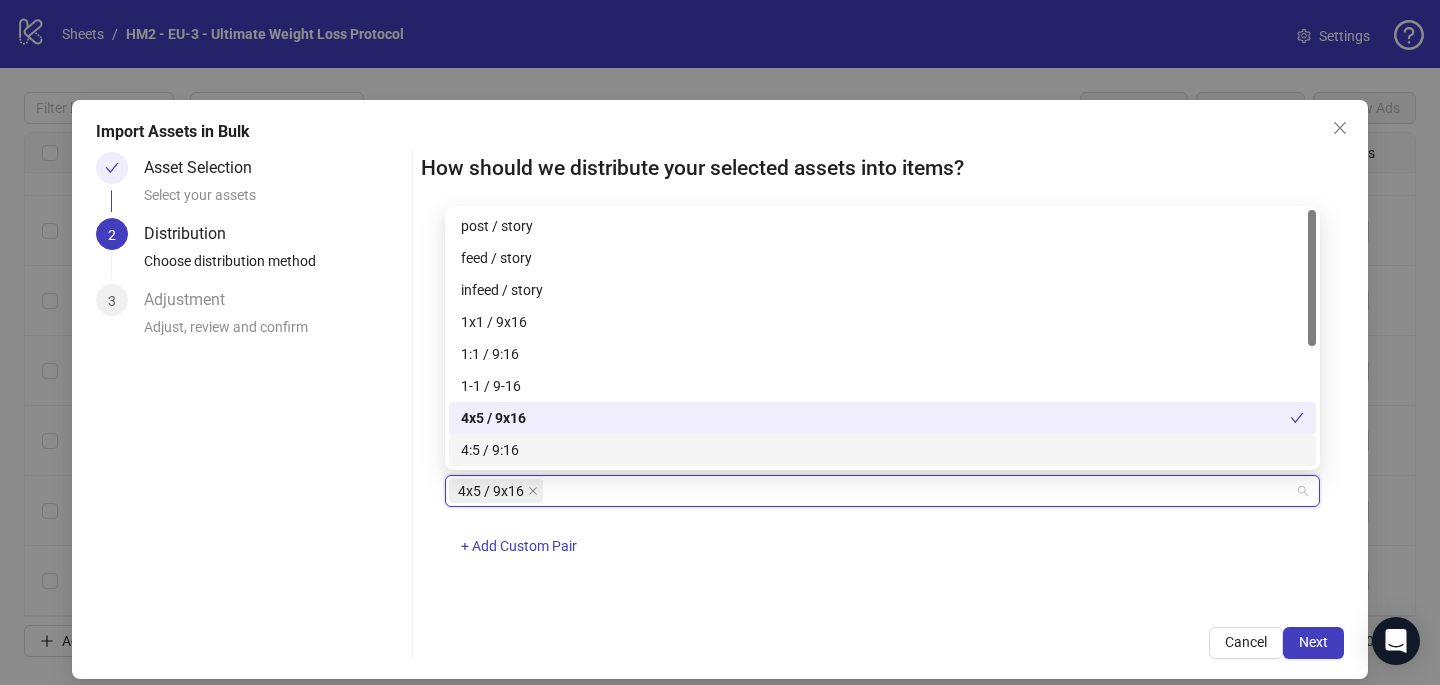 click on "4x5 / 9x16   + Add Custom Pair" at bounding box center (882, 527) 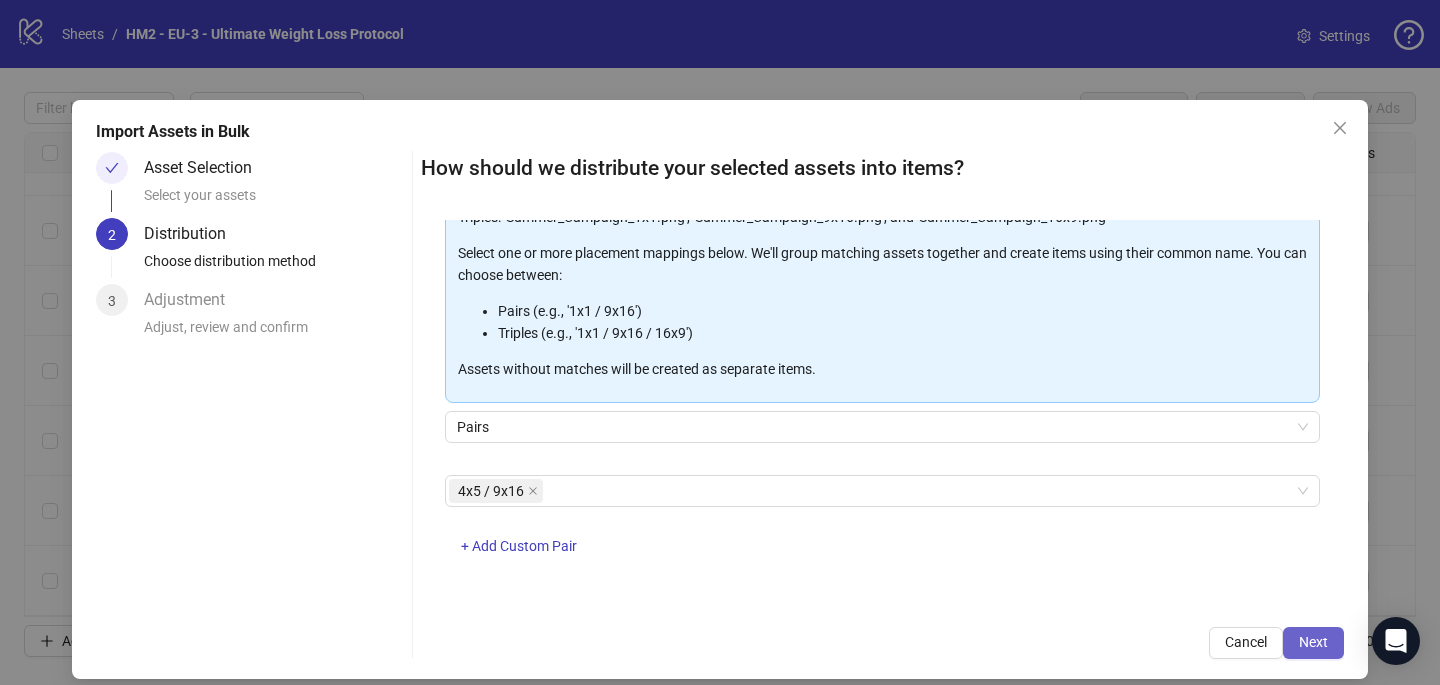 click on "Next" at bounding box center [1313, 642] 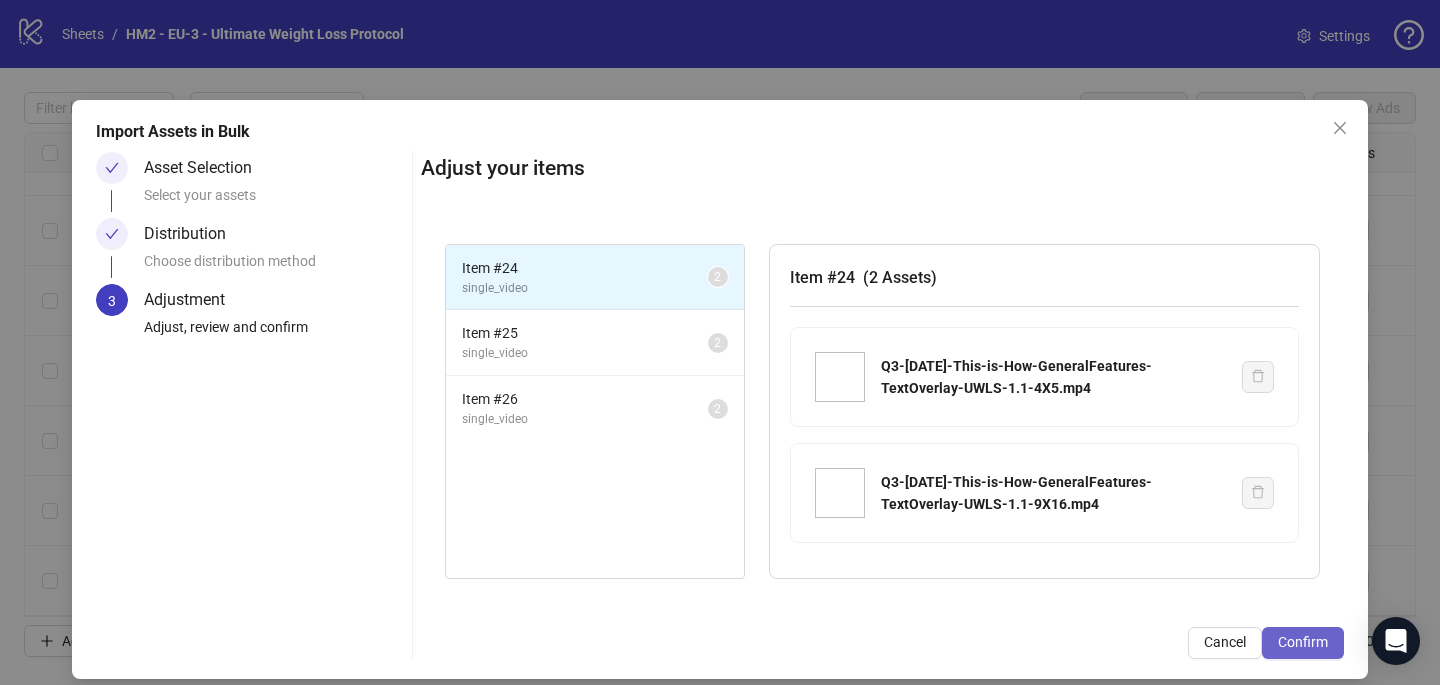click on "Confirm" at bounding box center (1303, 642) 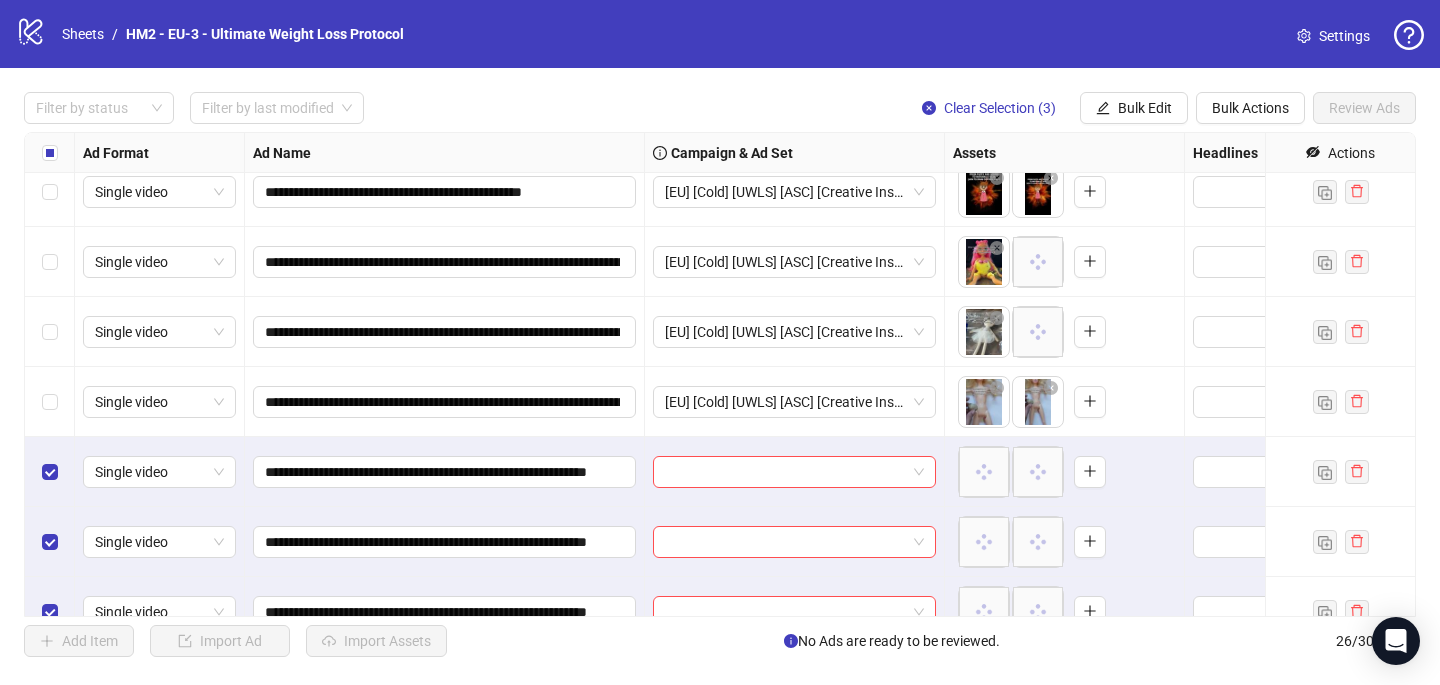 scroll, scrollTop: 1377, scrollLeft: 0, axis: vertical 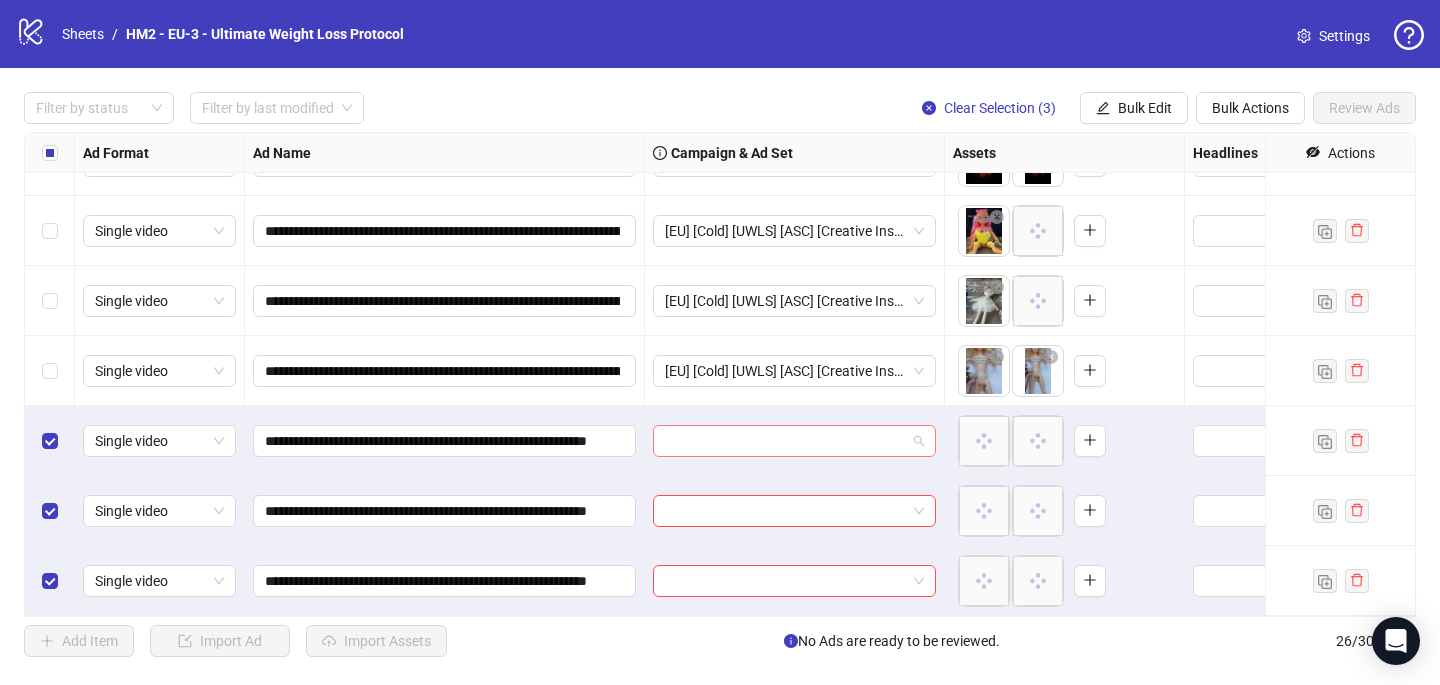 click at bounding box center (785, 441) 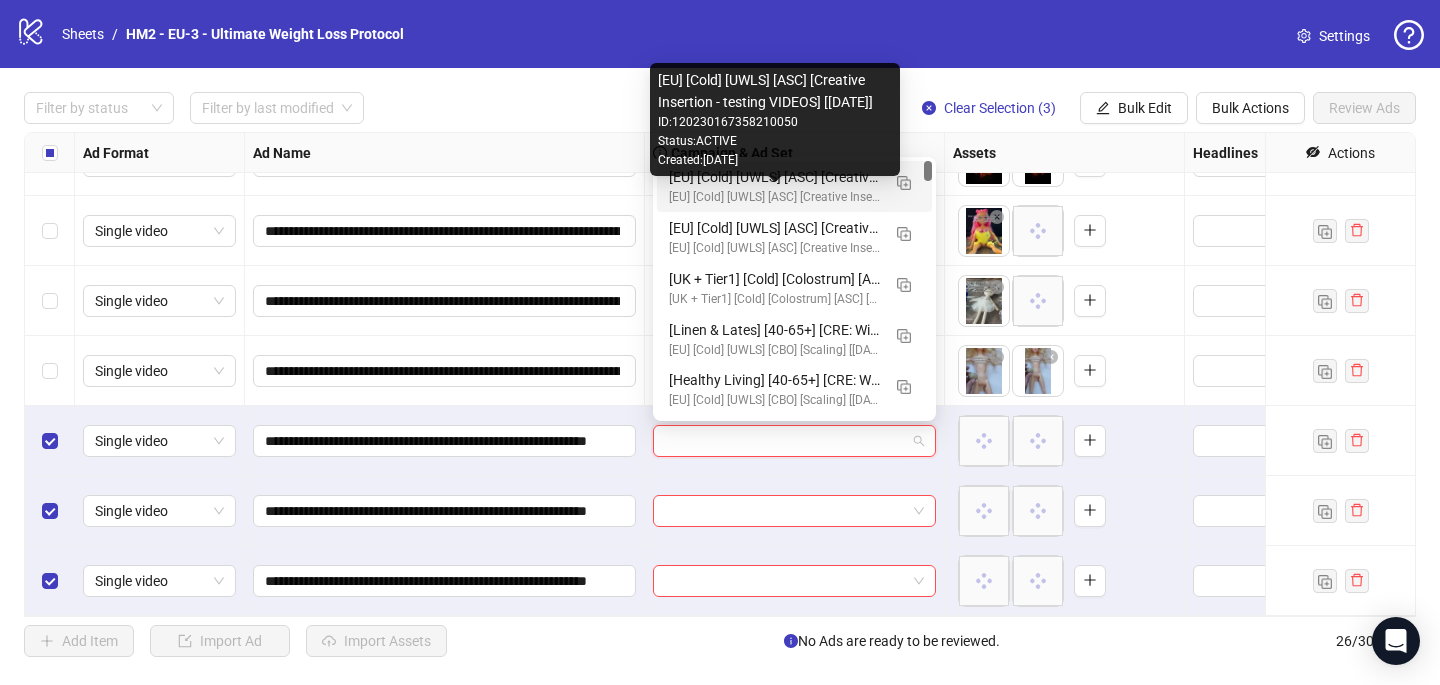 click on "[EU] [Cold] [UWLS] [ASC] [Creative Insertion - testing VIDEOS] [22 July 2025]" at bounding box center (774, 197) 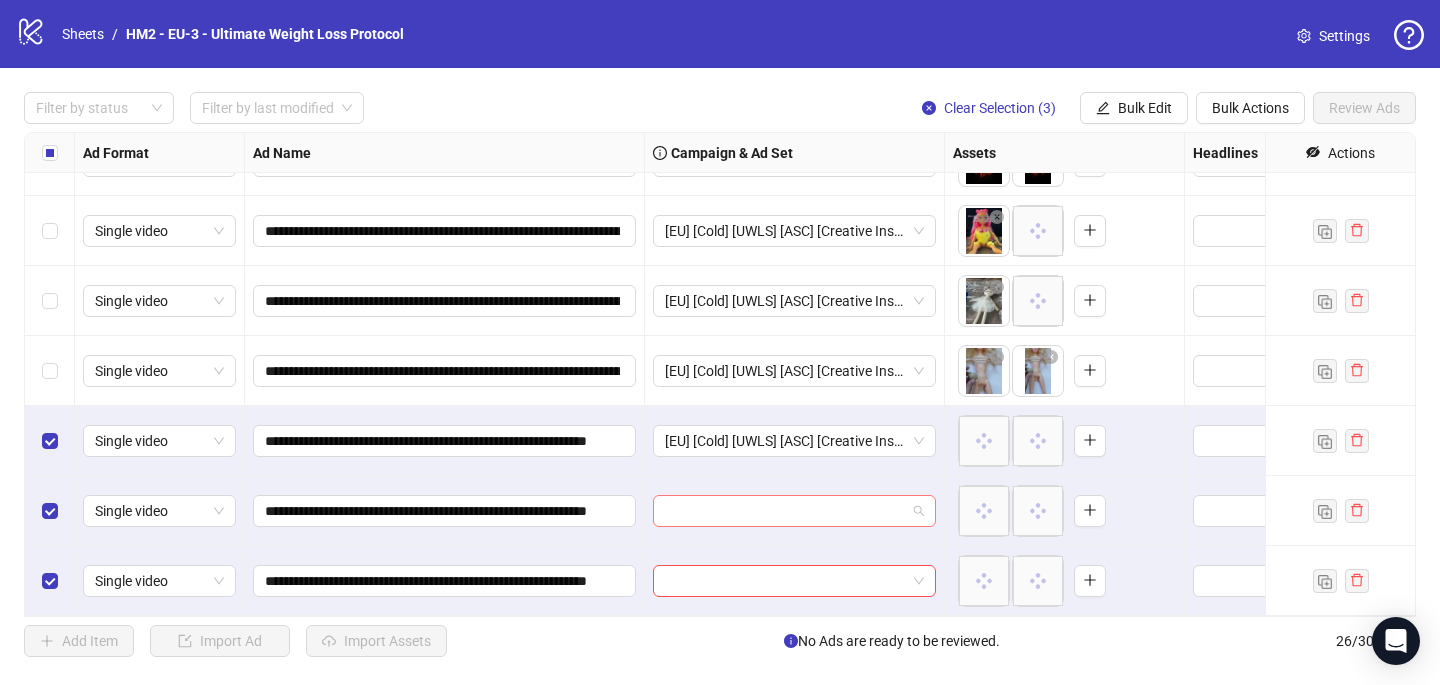 click at bounding box center (785, 511) 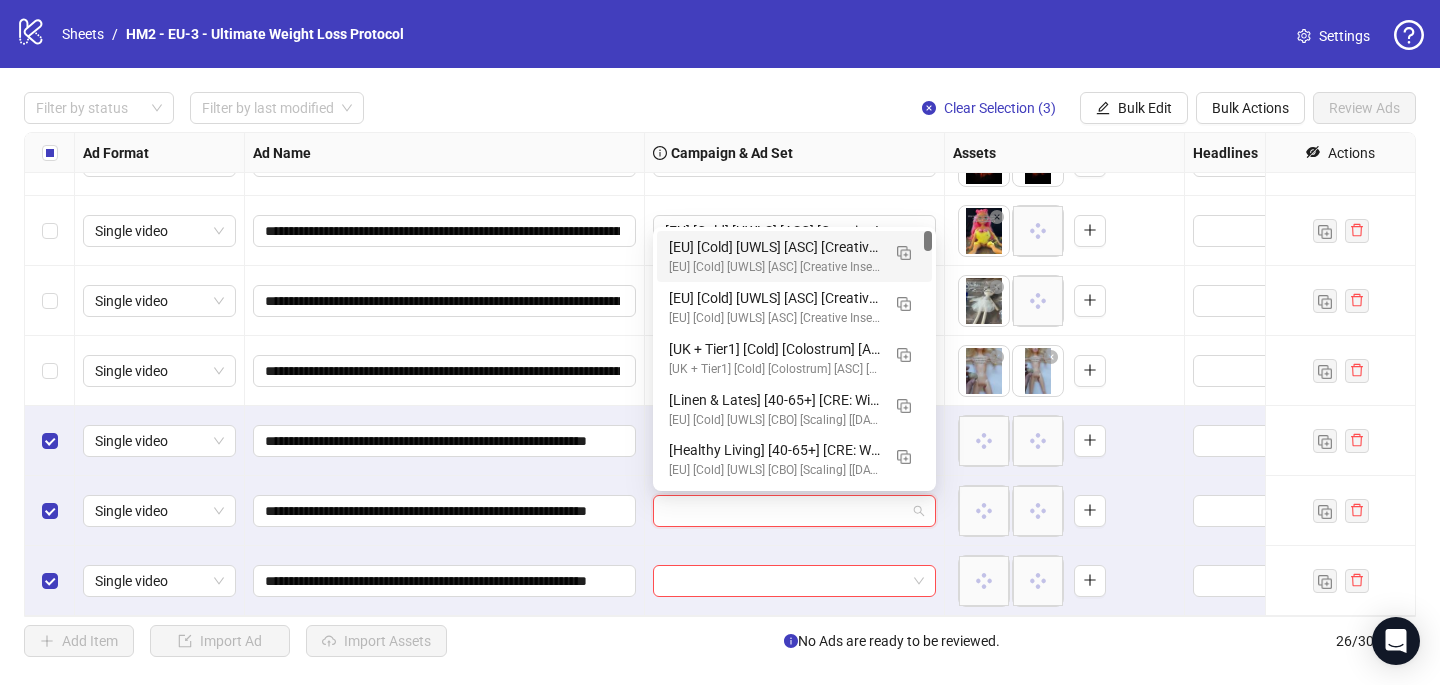 click on "[EU] [Cold] [UWLS] [ASC] [Creative Insertion - VIDEOS] [22 July 2025]" at bounding box center (774, 247) 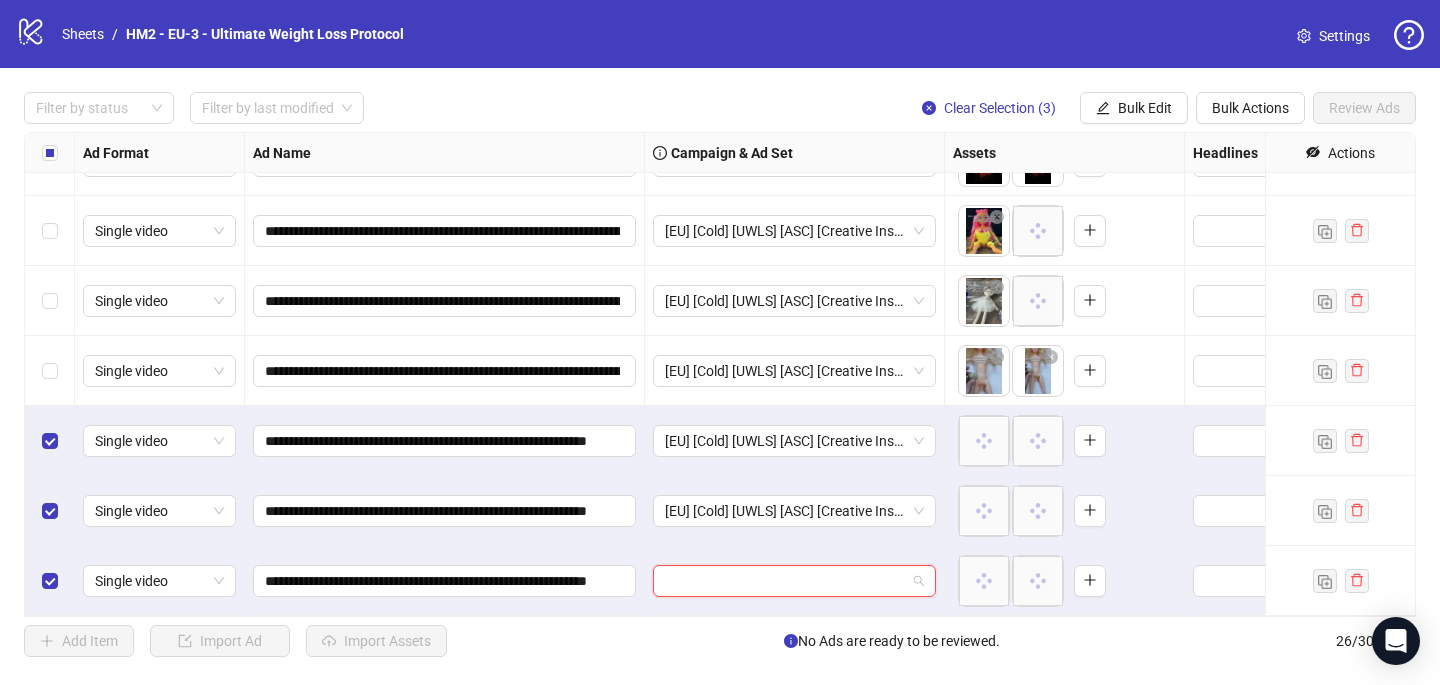 click at bounding box center (785, 581) 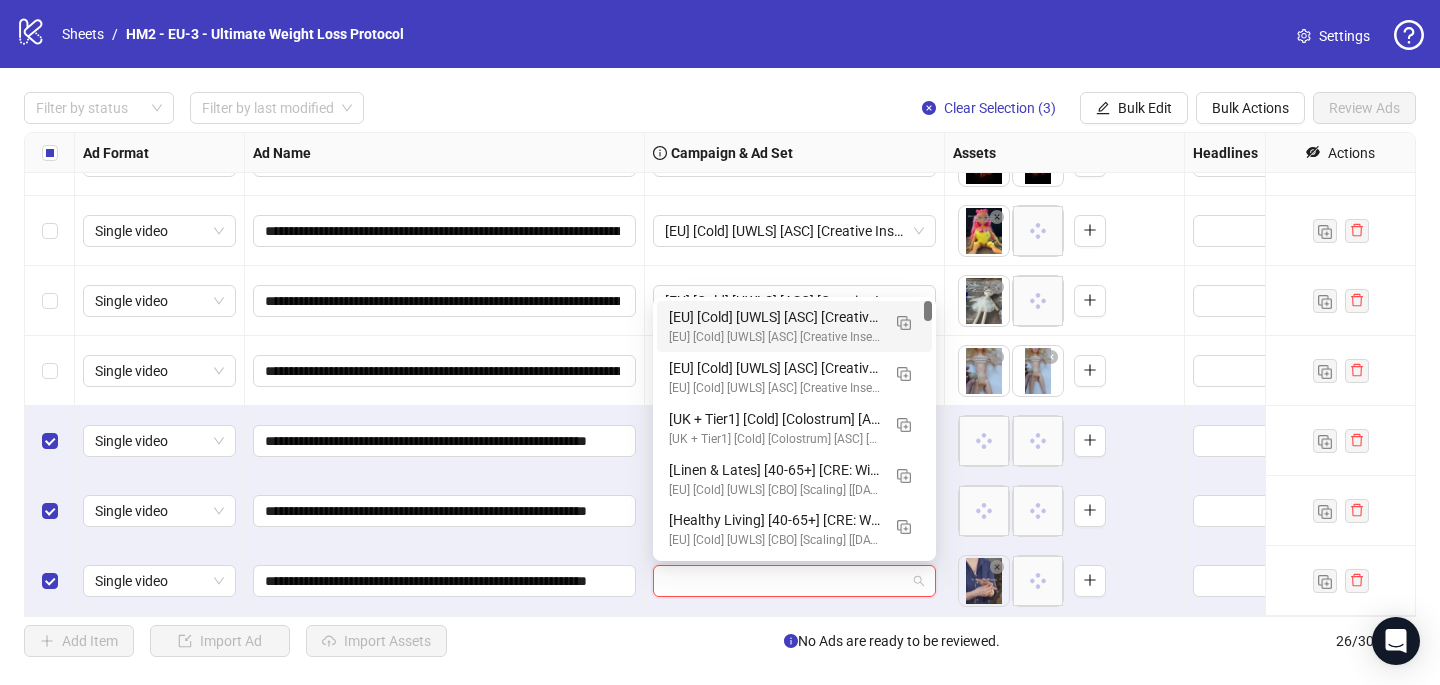 click on "[EU] [Cold] [UWLS] [ASC] [Creative Insertion - VIDEOS] [22 July 2025]" at bounding box center (774, 317) 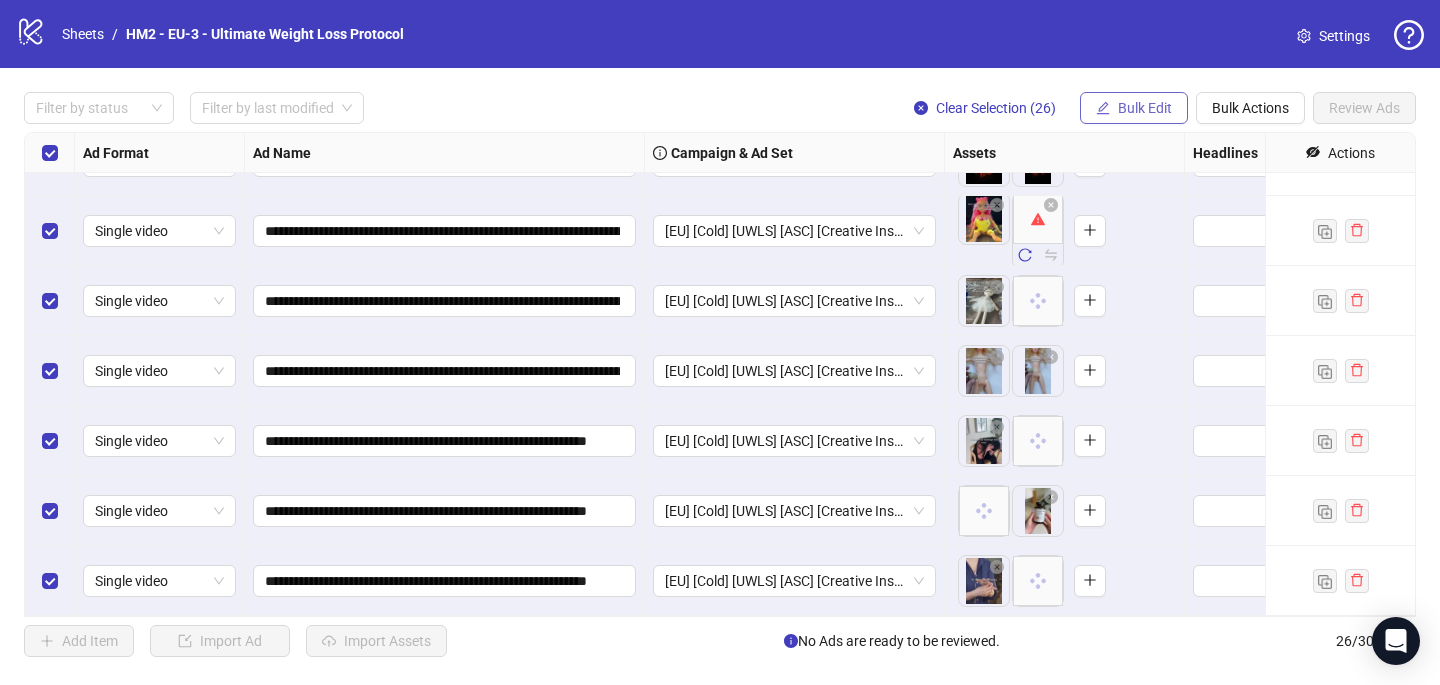click on "Bulk Edit" at bounding box center [1134, 108] 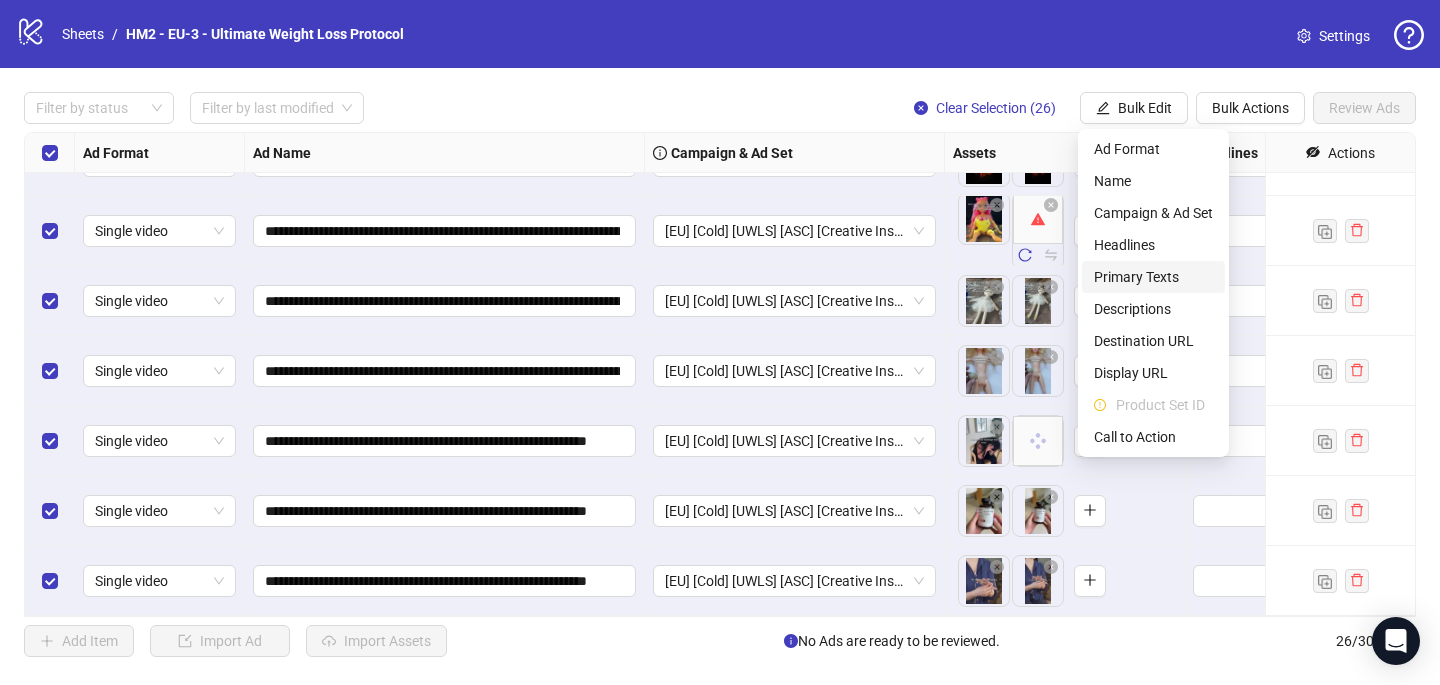 click on "Primary Texts" at bounding box center (1153, 277) 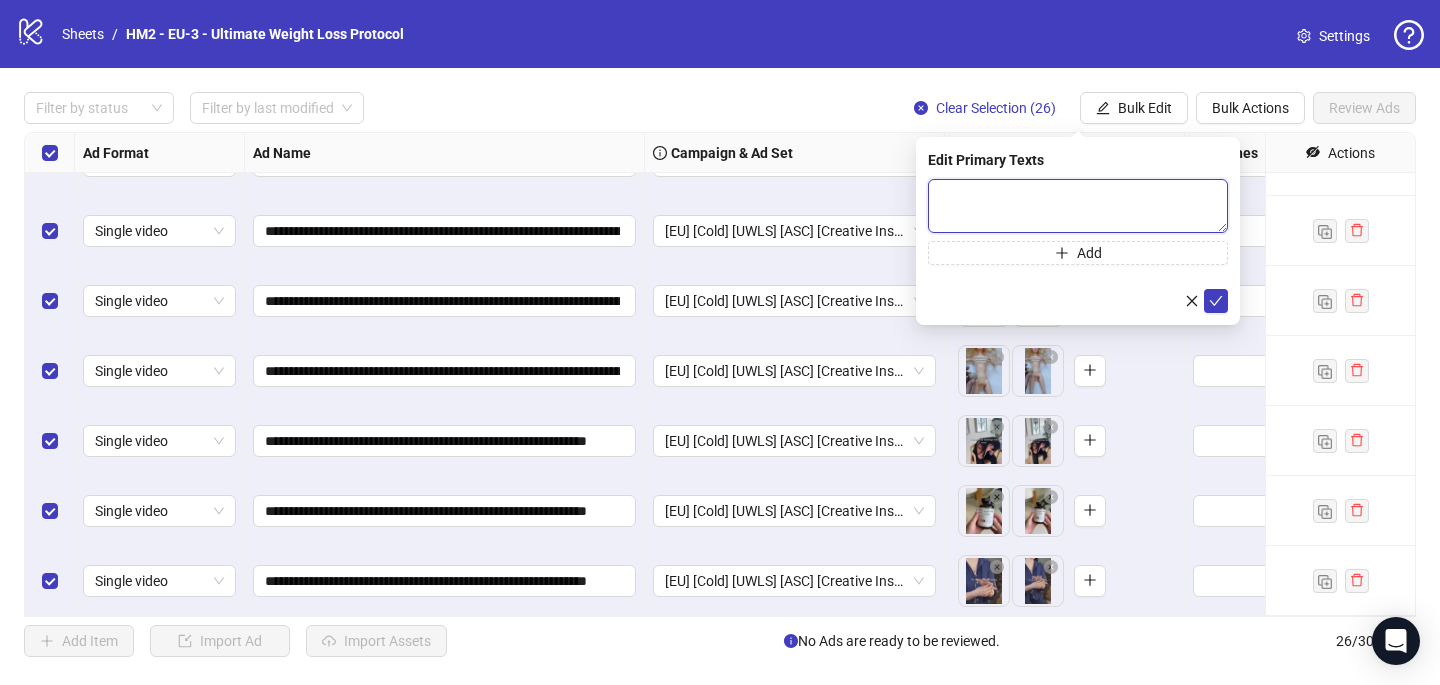 click at bounding box center [1078, 206] 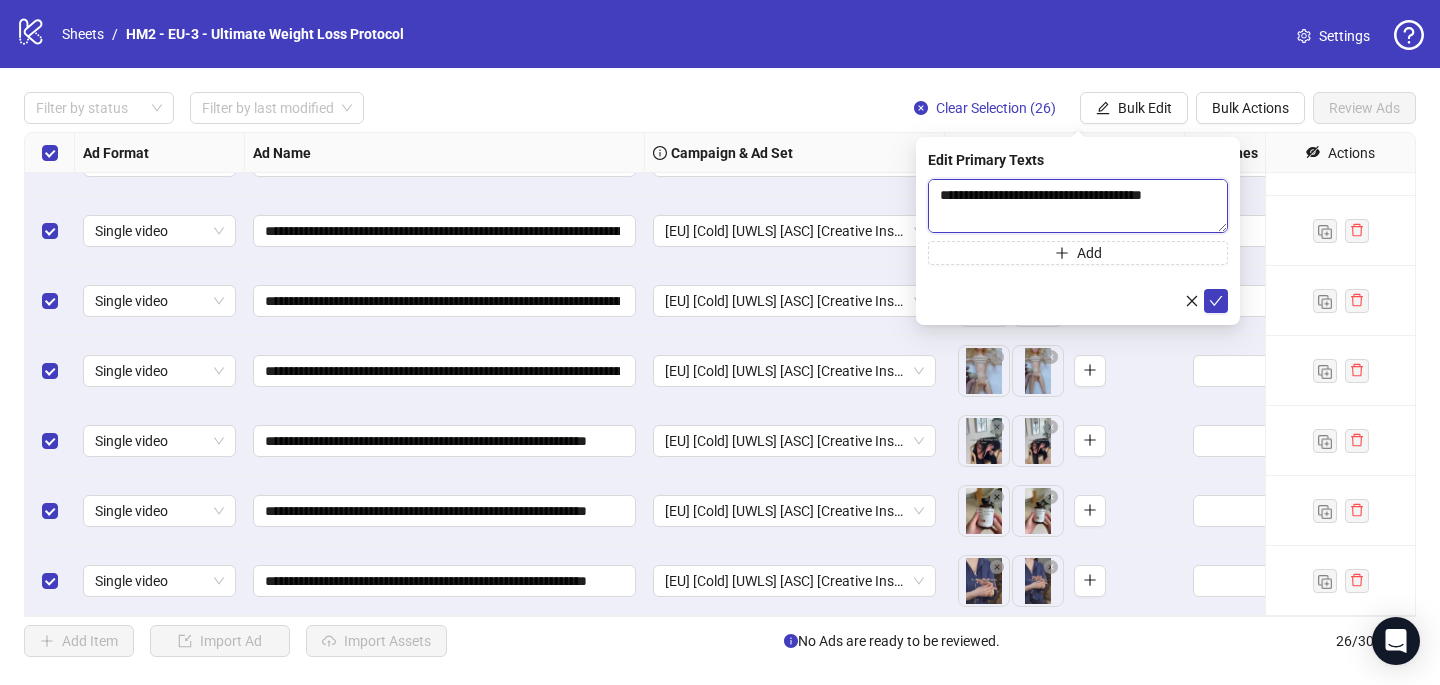 scroll, scrollTop: 433, scrollLeft: 0, axis: vertical 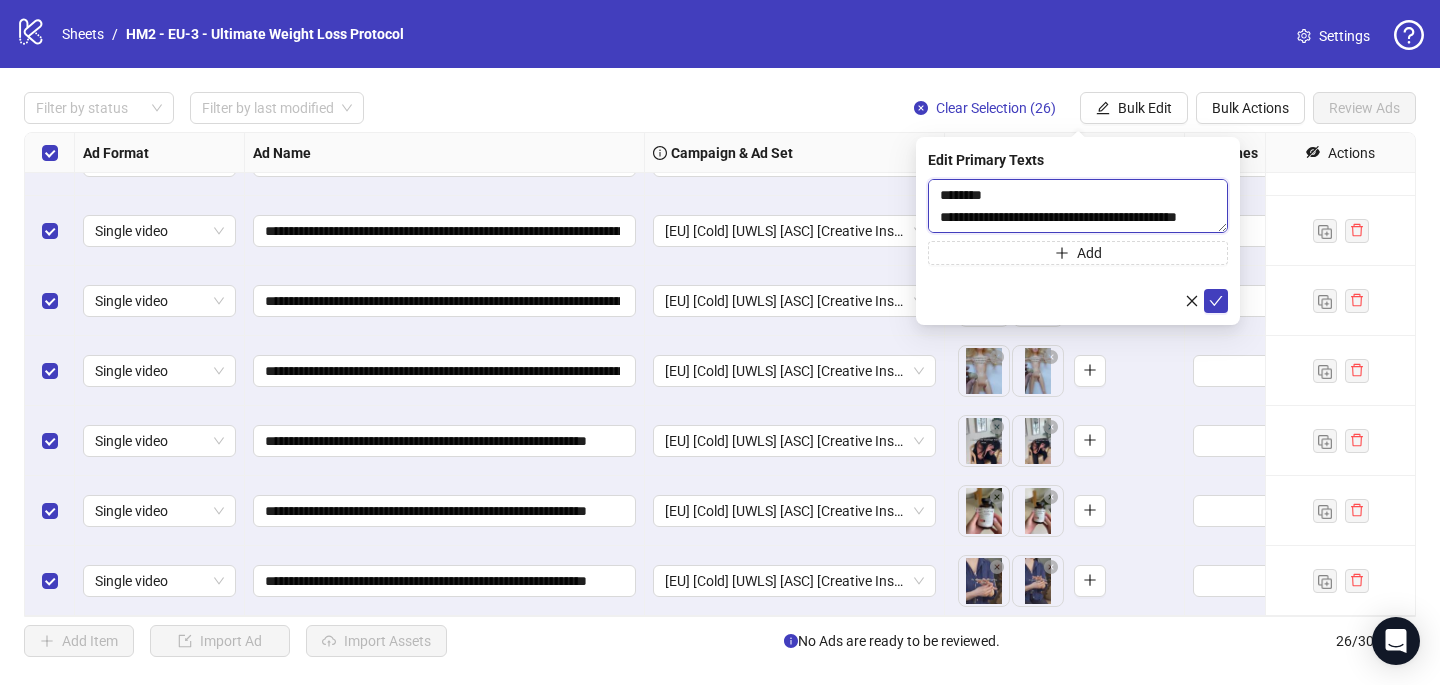drag, startPoint x: 1003, startPoint y: 222, endPoint x: 930, endPoint y: 208, distance: 74.330345 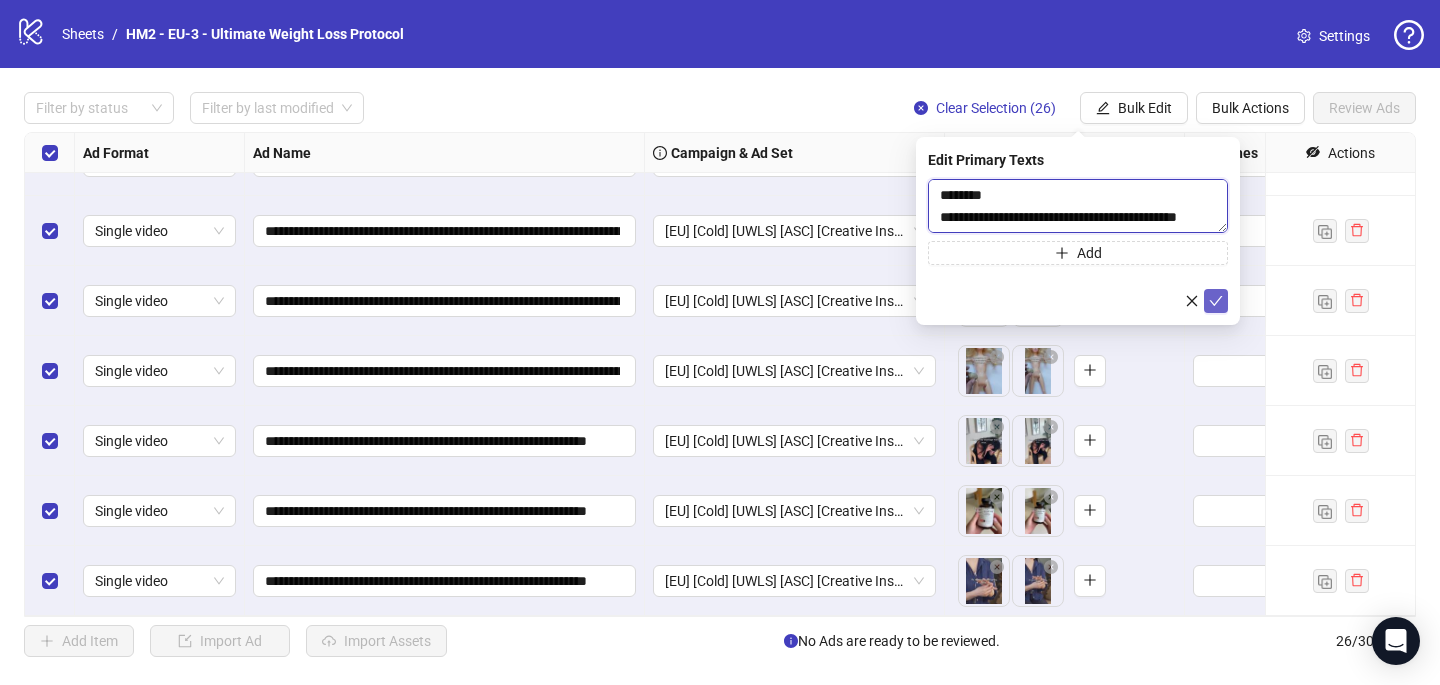 type on "**********" 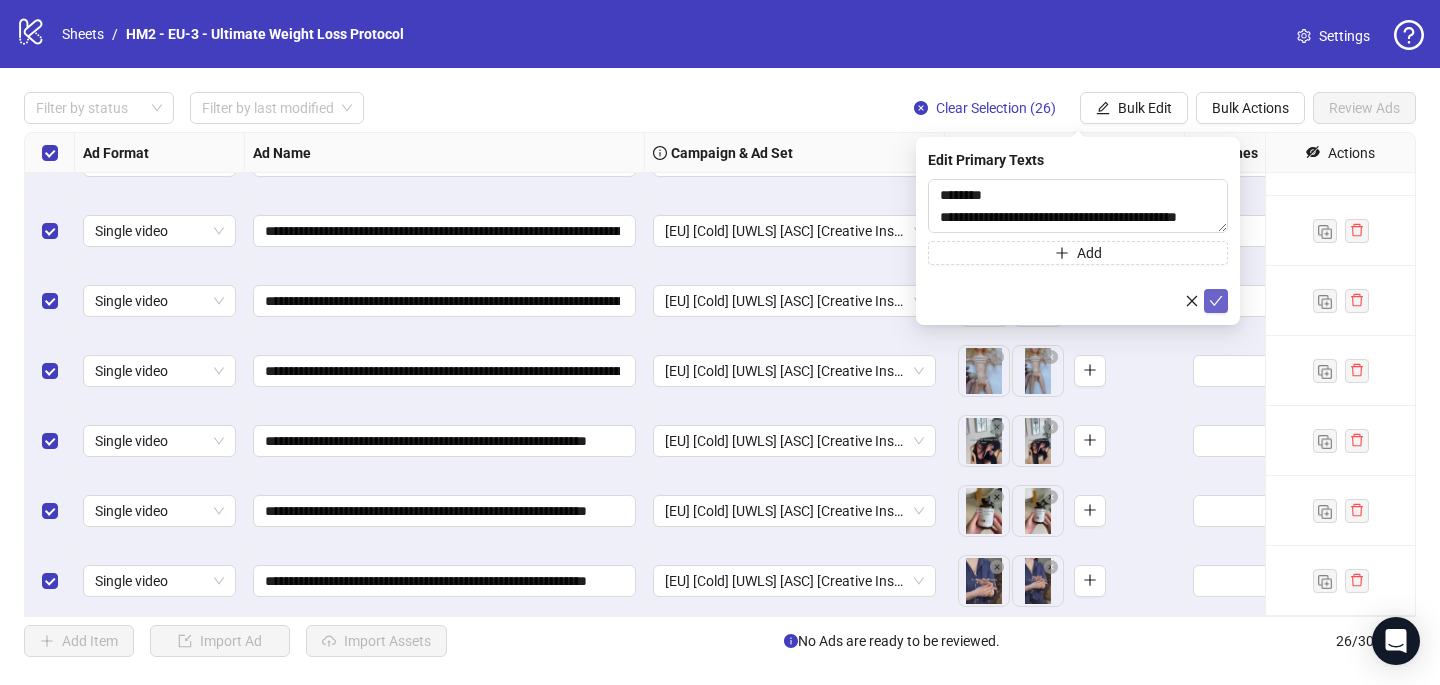 click 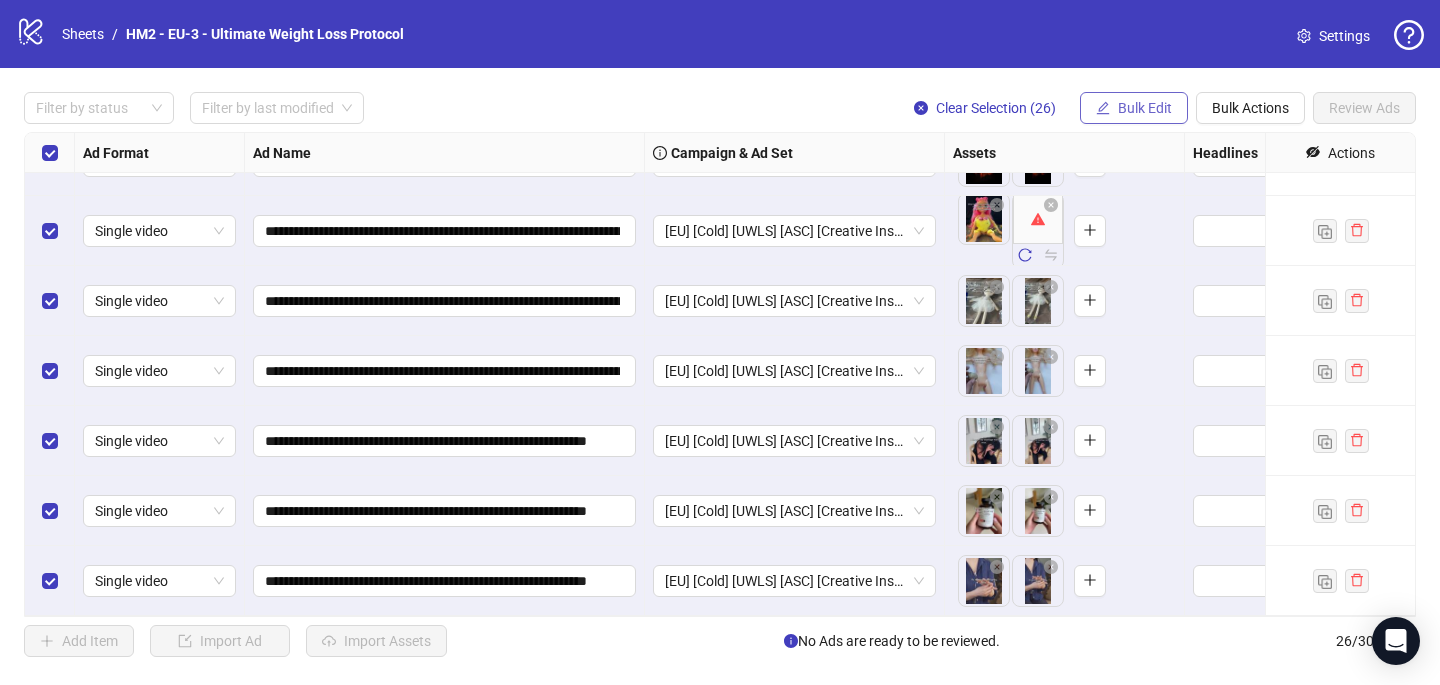 click on "Bulk Edit" at bounding box center [1134, 108] 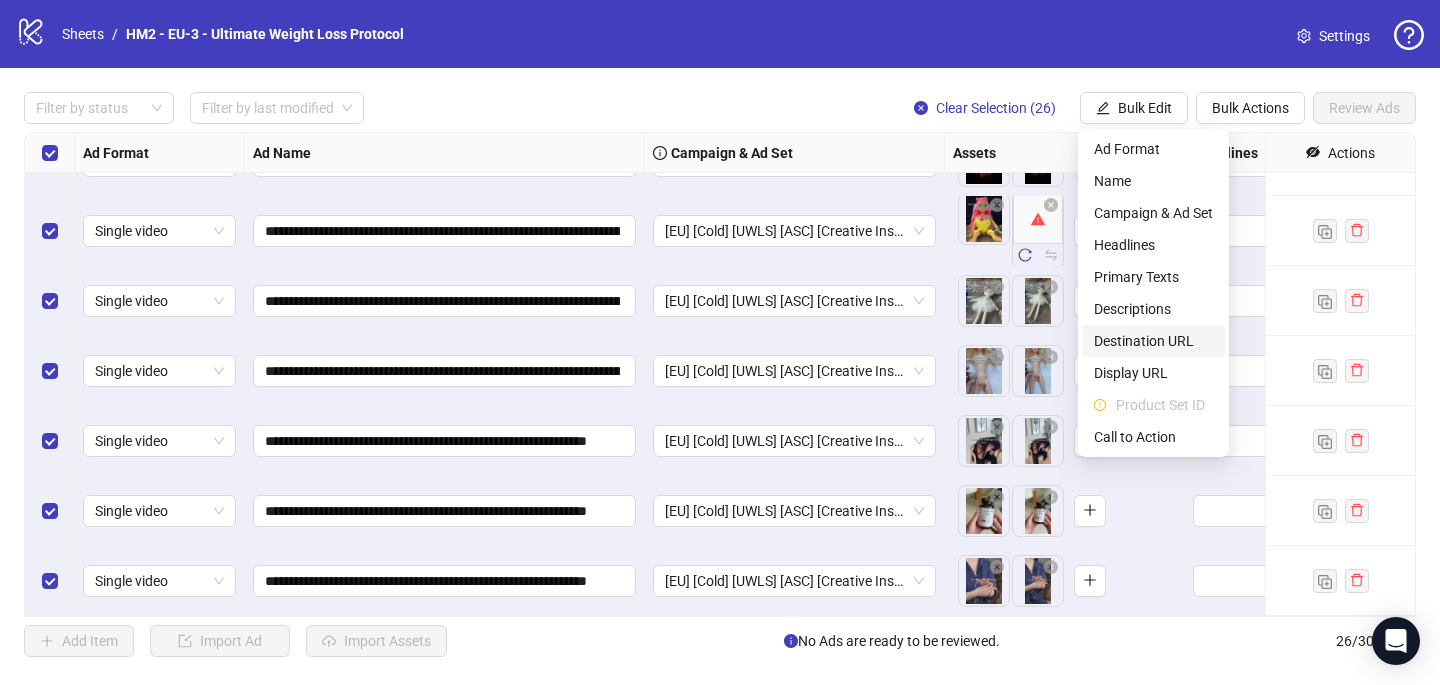 click on "Destination URL" at bounding box center (1153, 341) 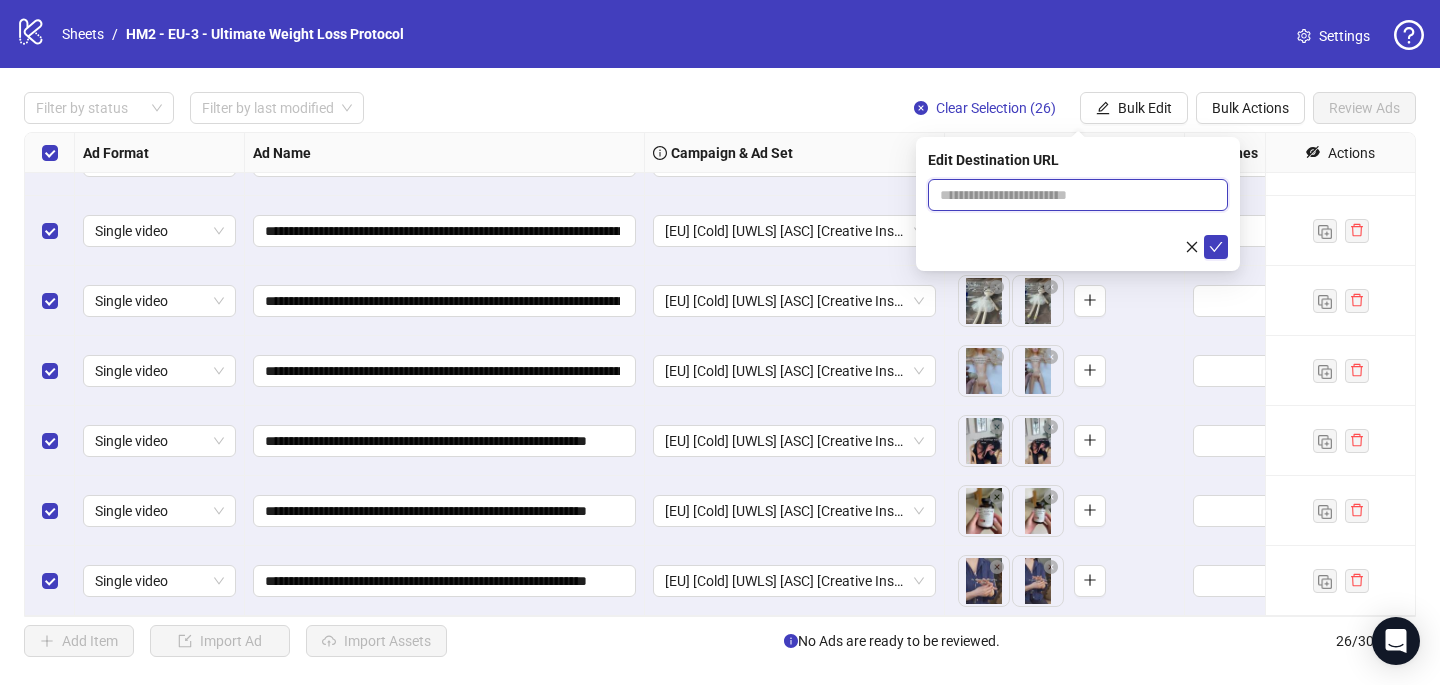 click at bounding box center [1070, 195] 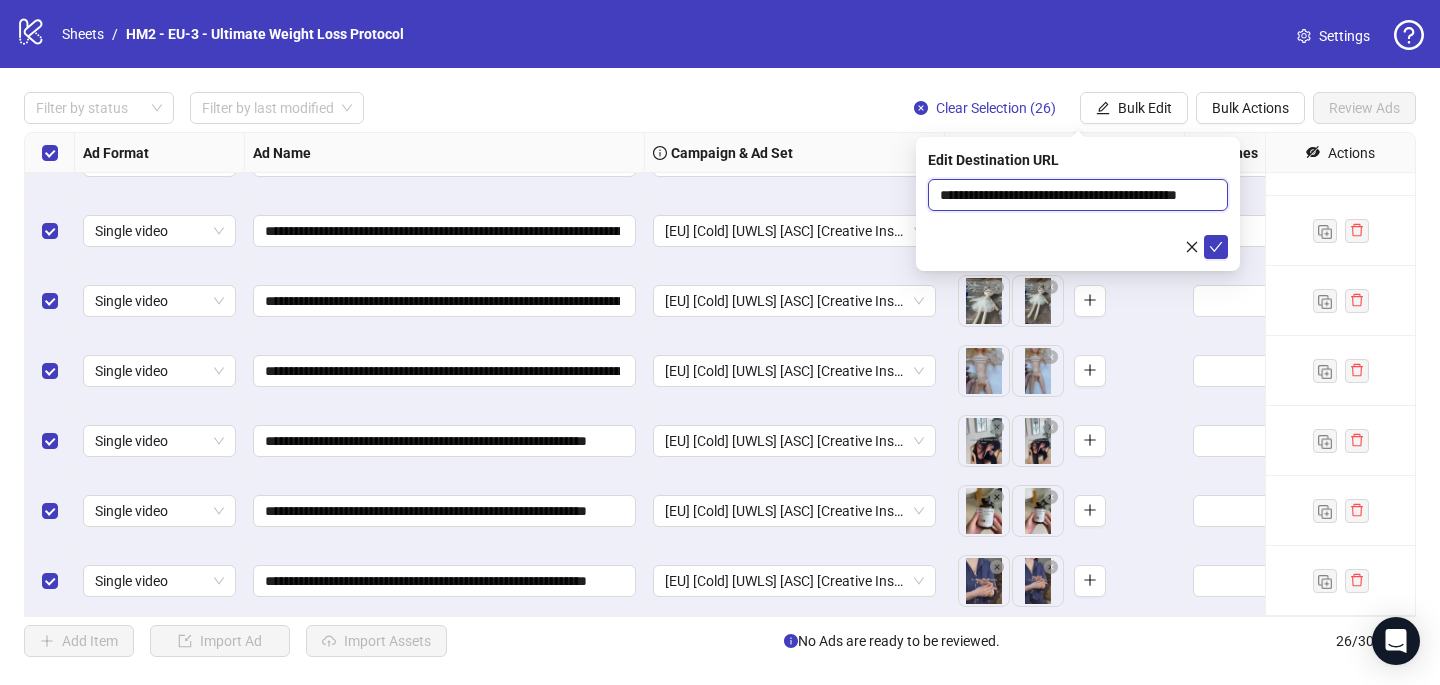 scroll, scrollTop: 0, scrollLeft: 68, axis: horizontal 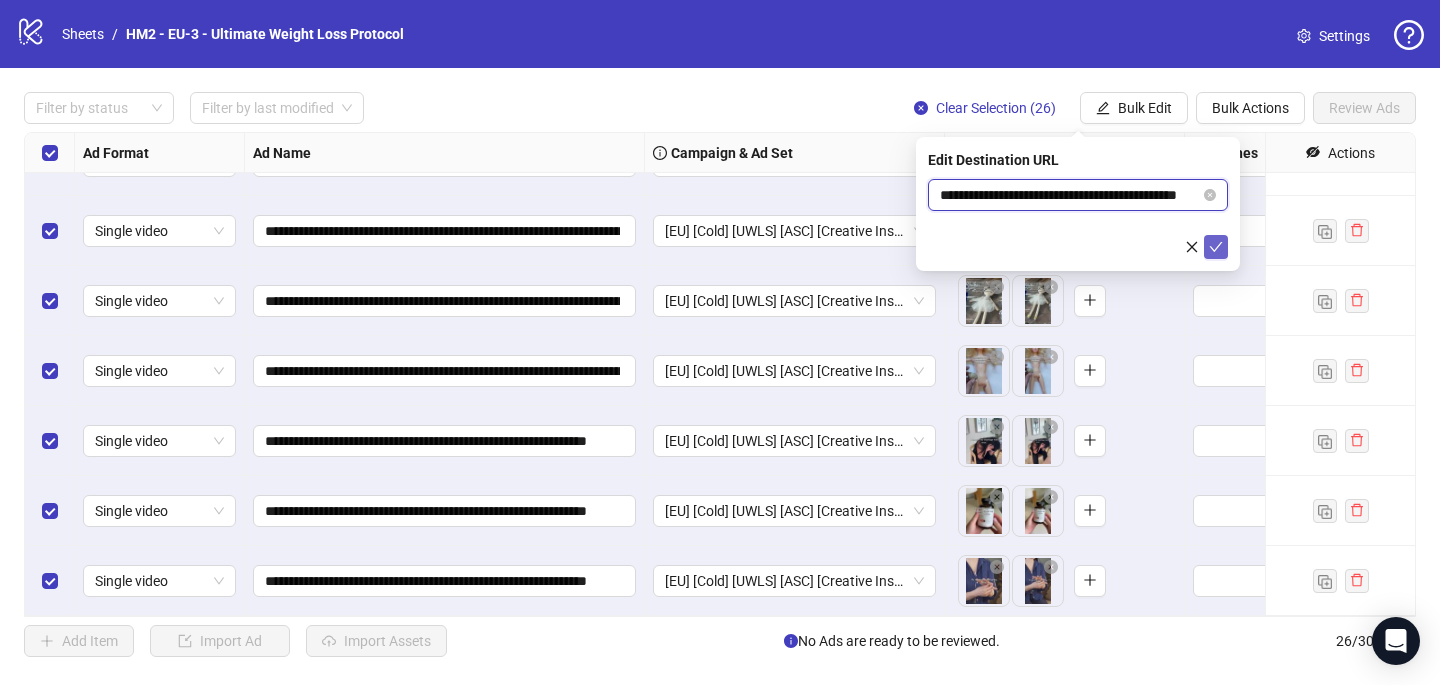 type on "**********" 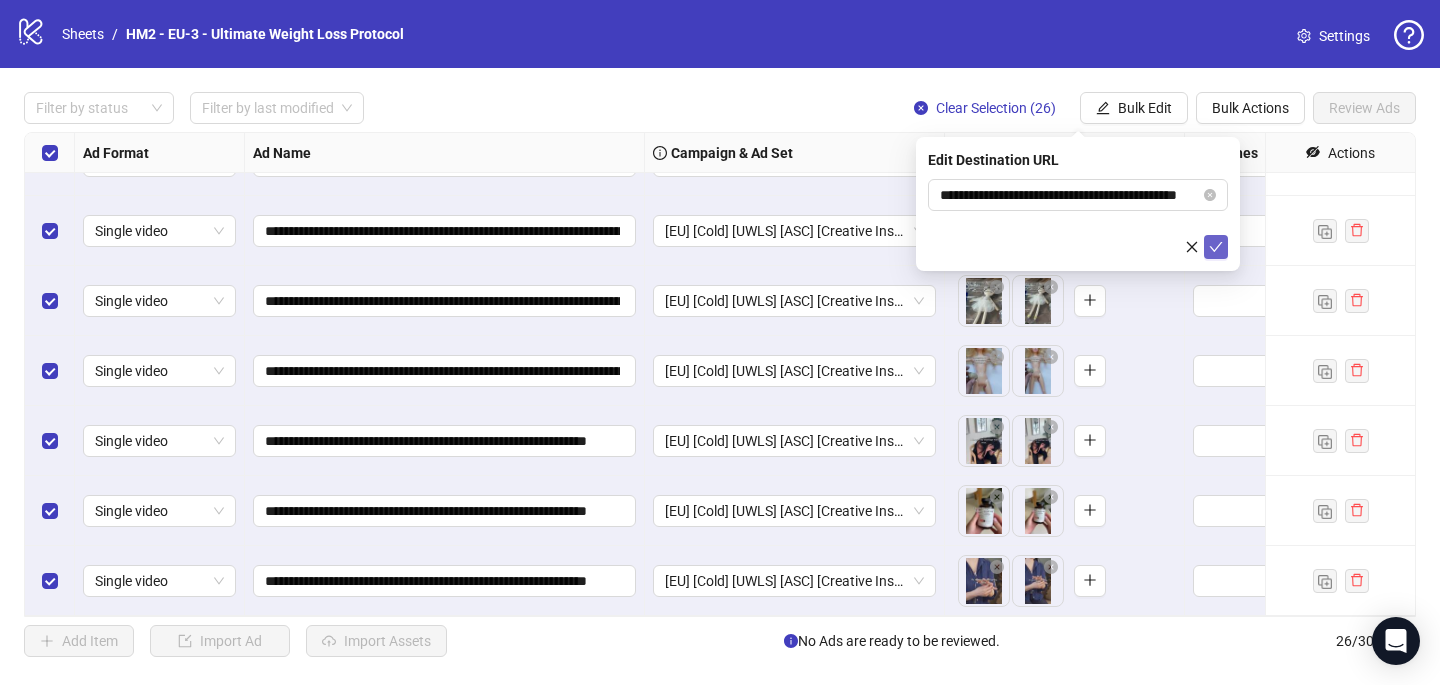 click 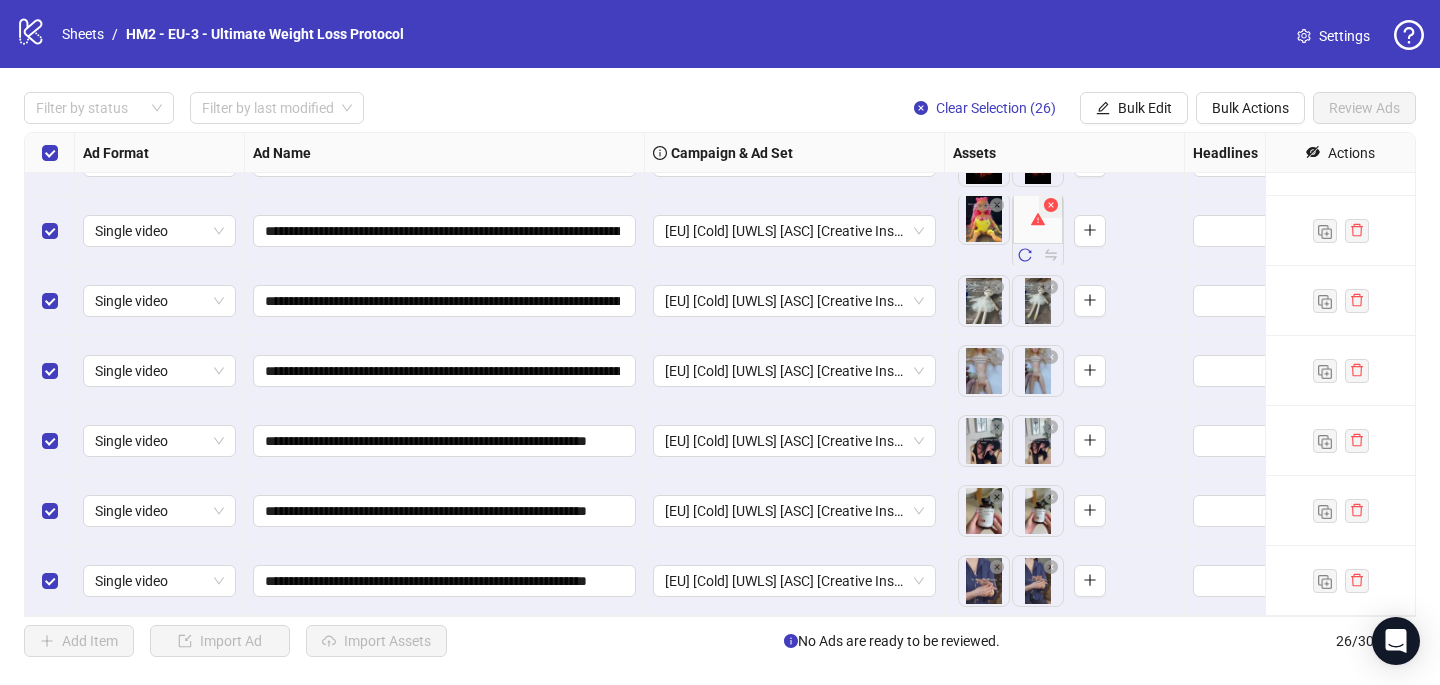 click 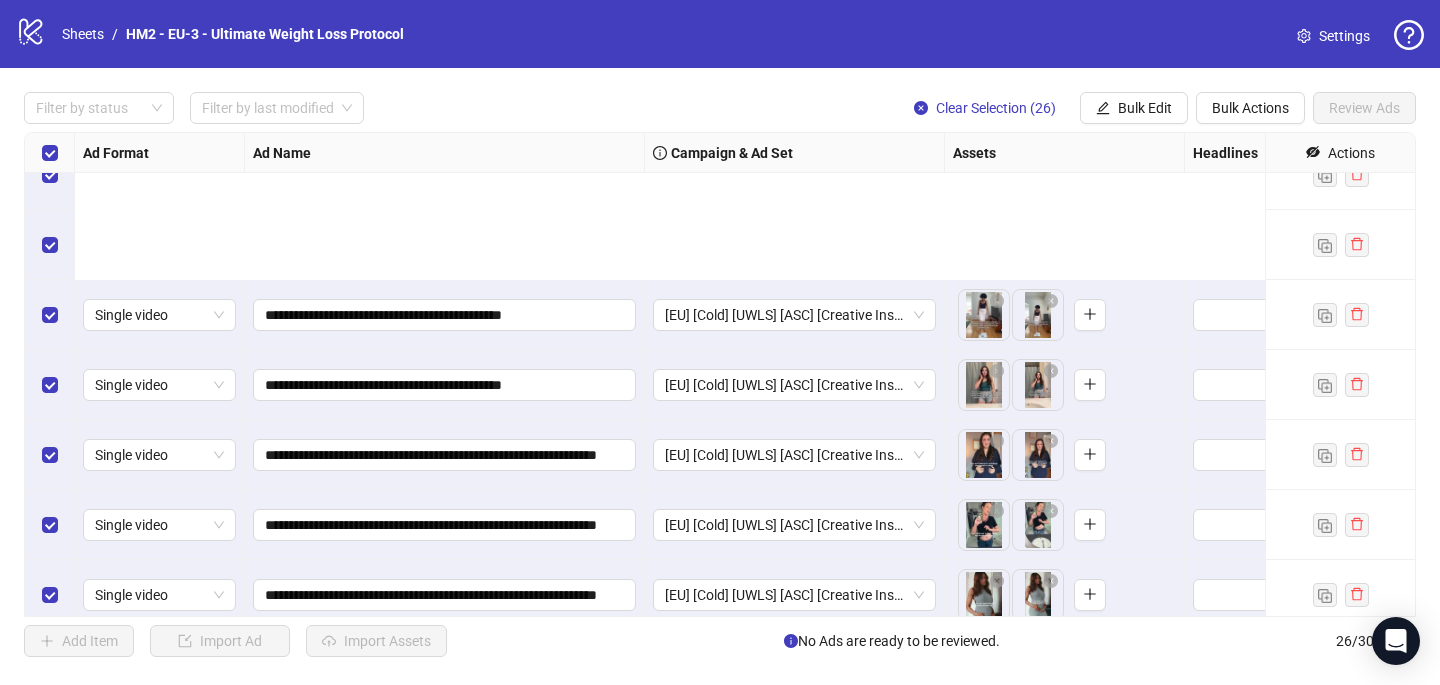 scroll, scrollTop: 0, scrollLeft: 0, axis: both 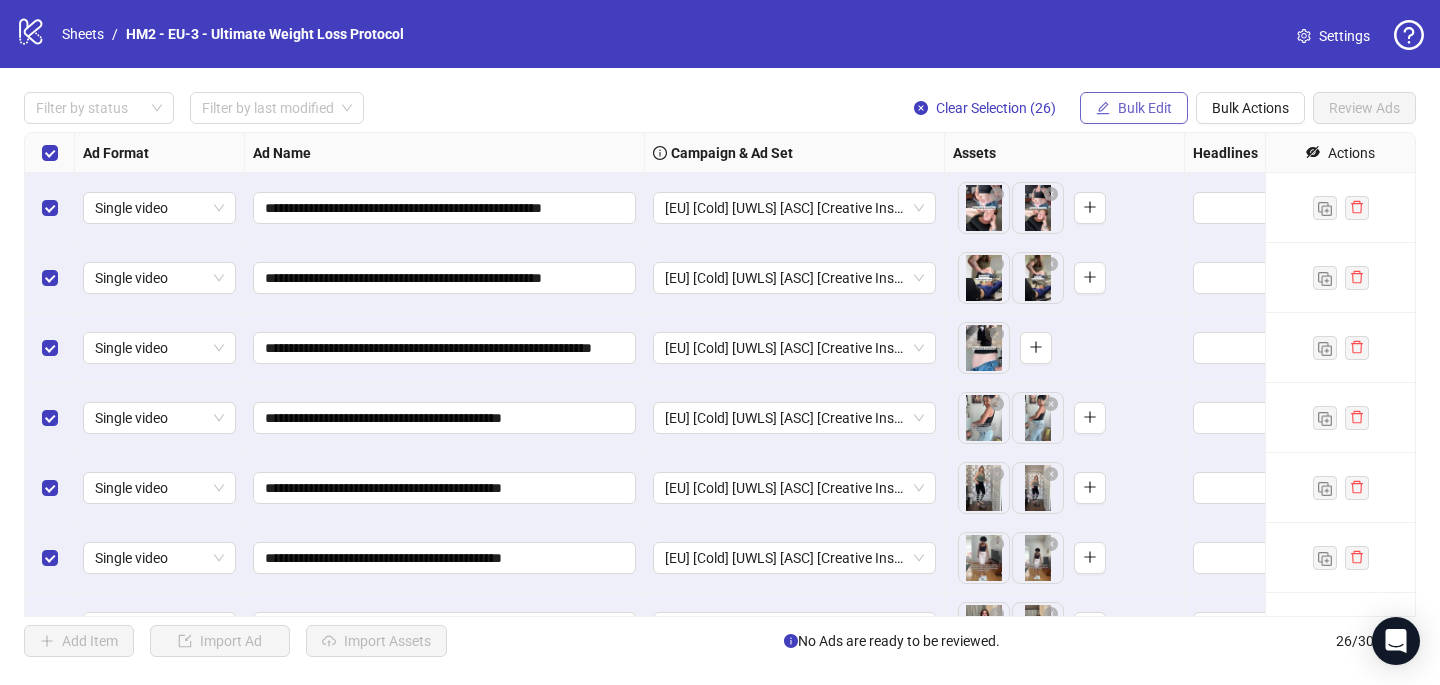 click on "Bulk Edit" at bounding box center (1145, 108) 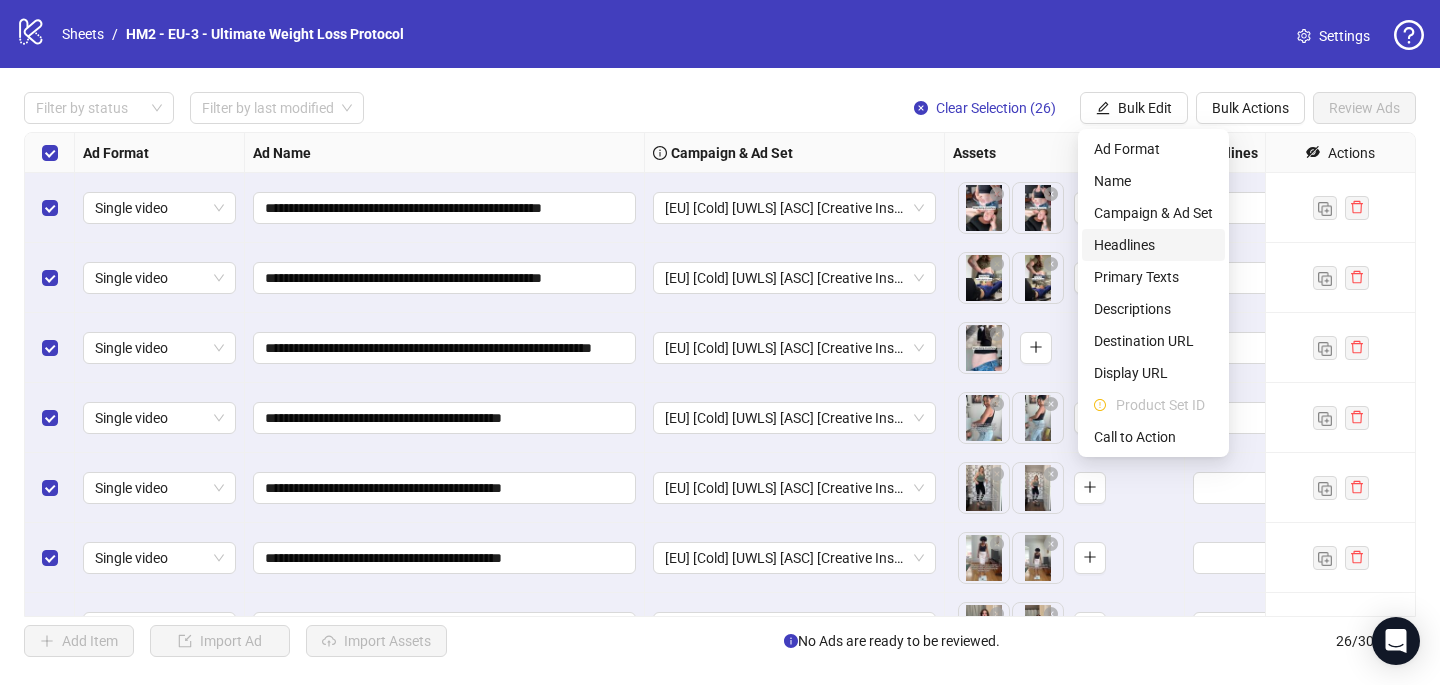 click on "Headlines" at bounding box center (1153, 245) 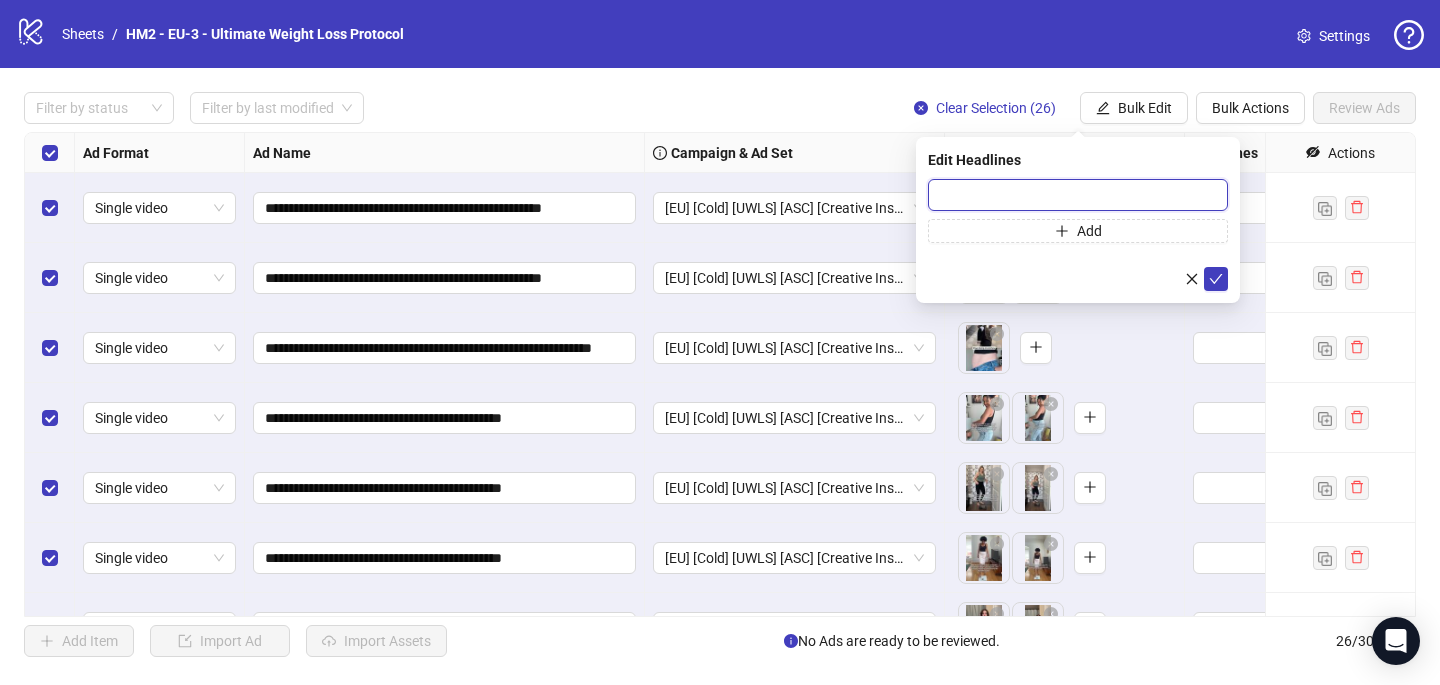 click at bounding box center (1078, 195) 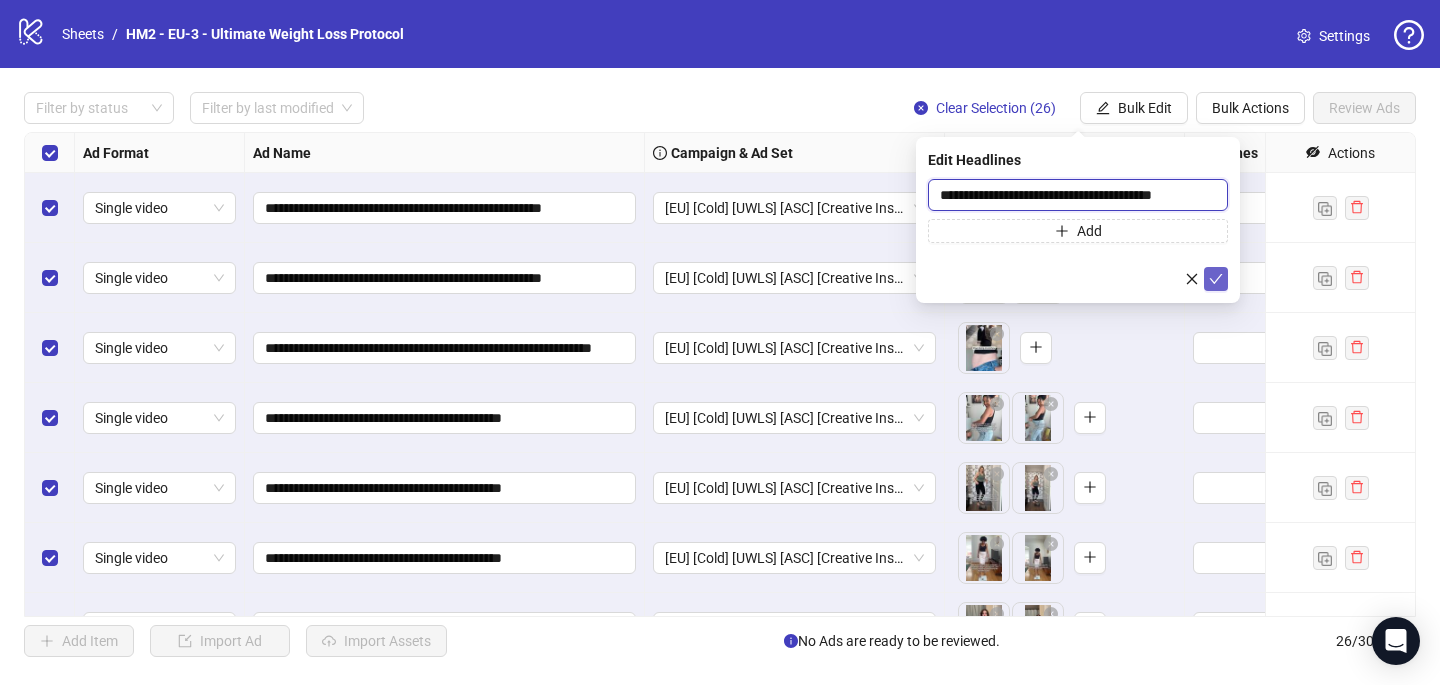 type on "**********" 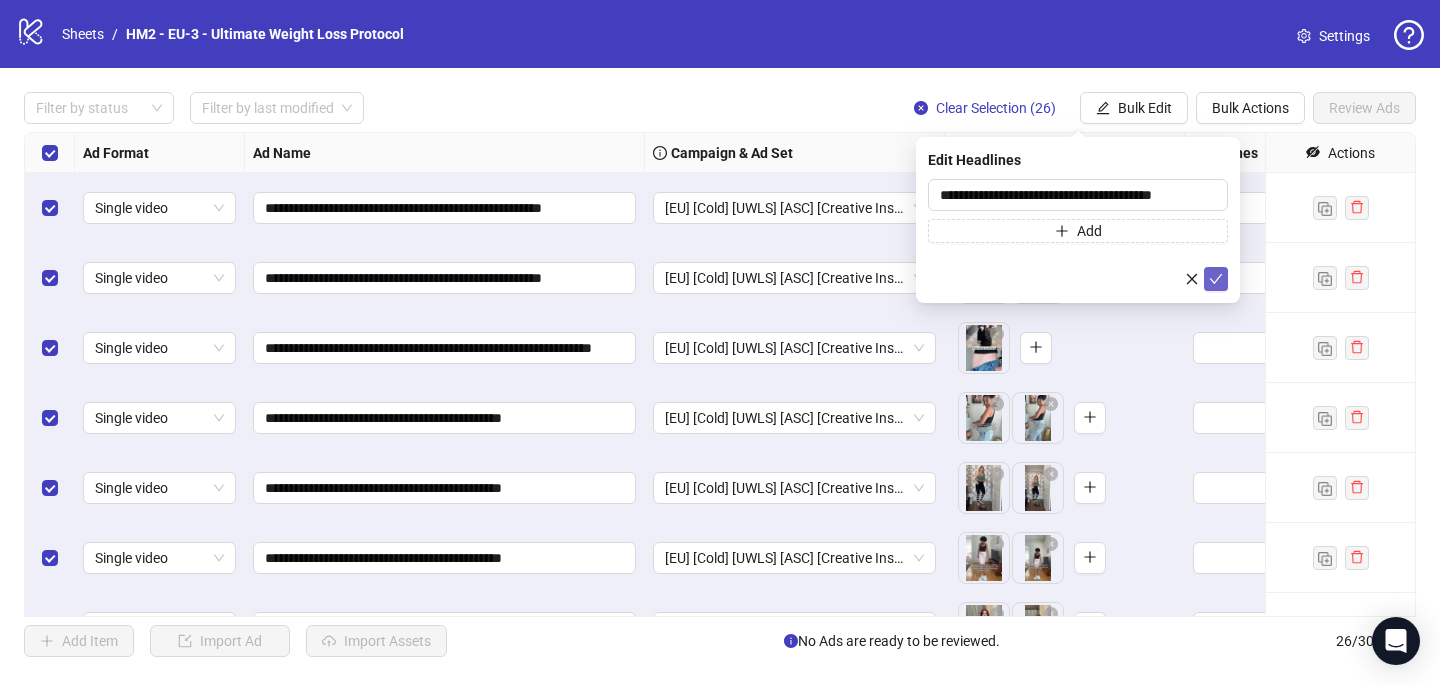 click 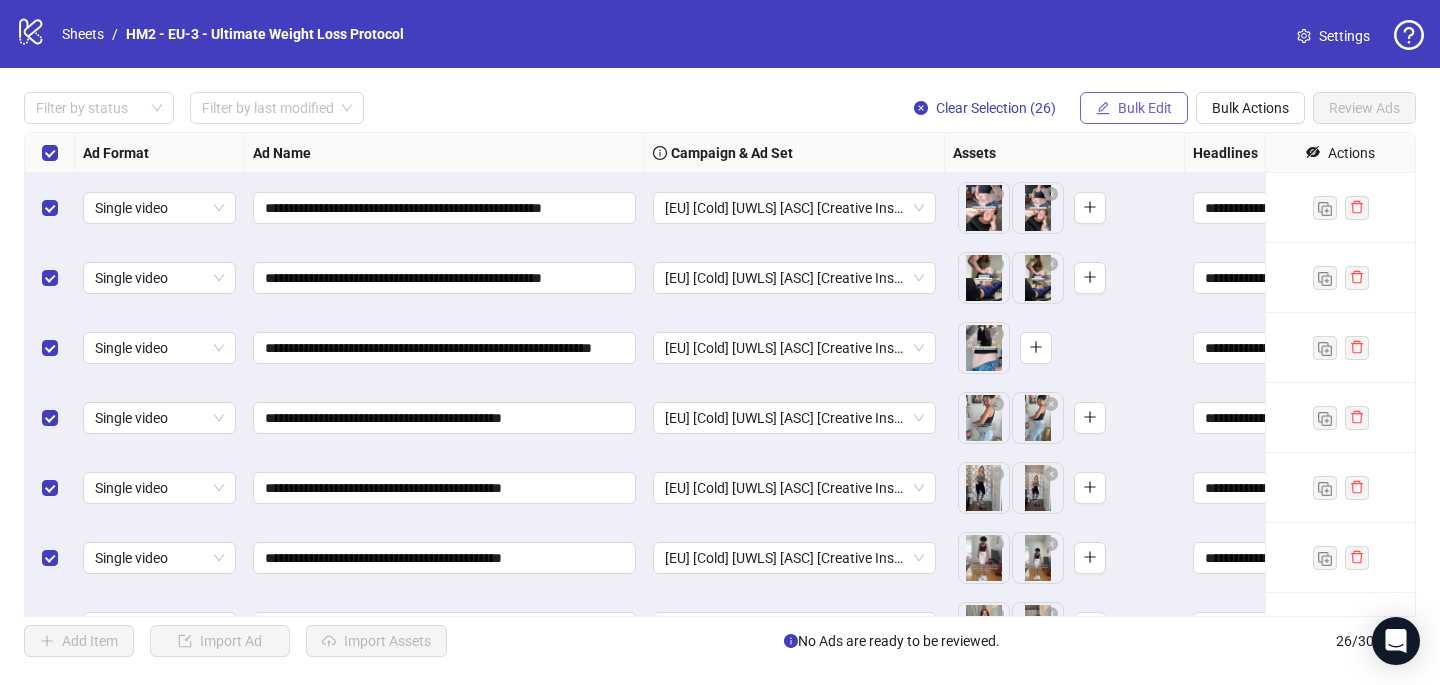 click on "Bulk Edit" at bounding box center (1134, 108) 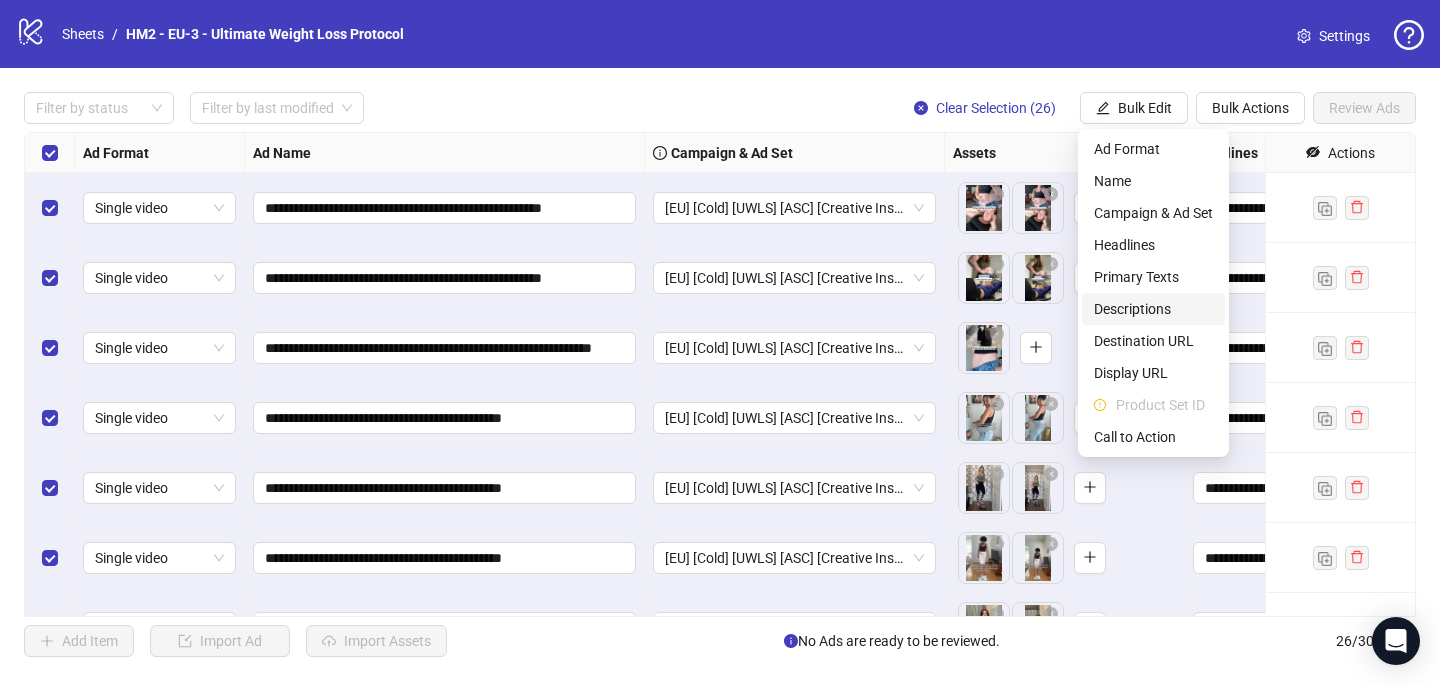 click on "Descriptions" at bounding box center [1153, 309] 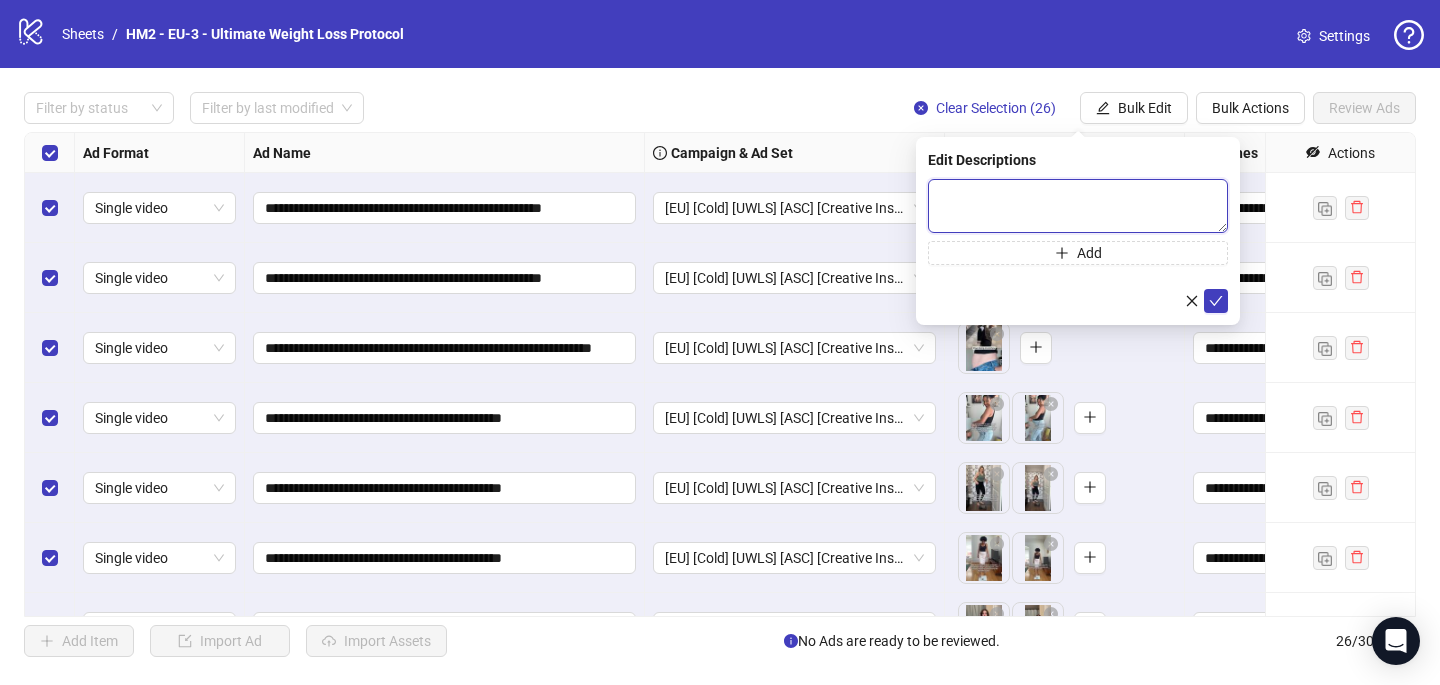 click at bounding box center [1078, 206] 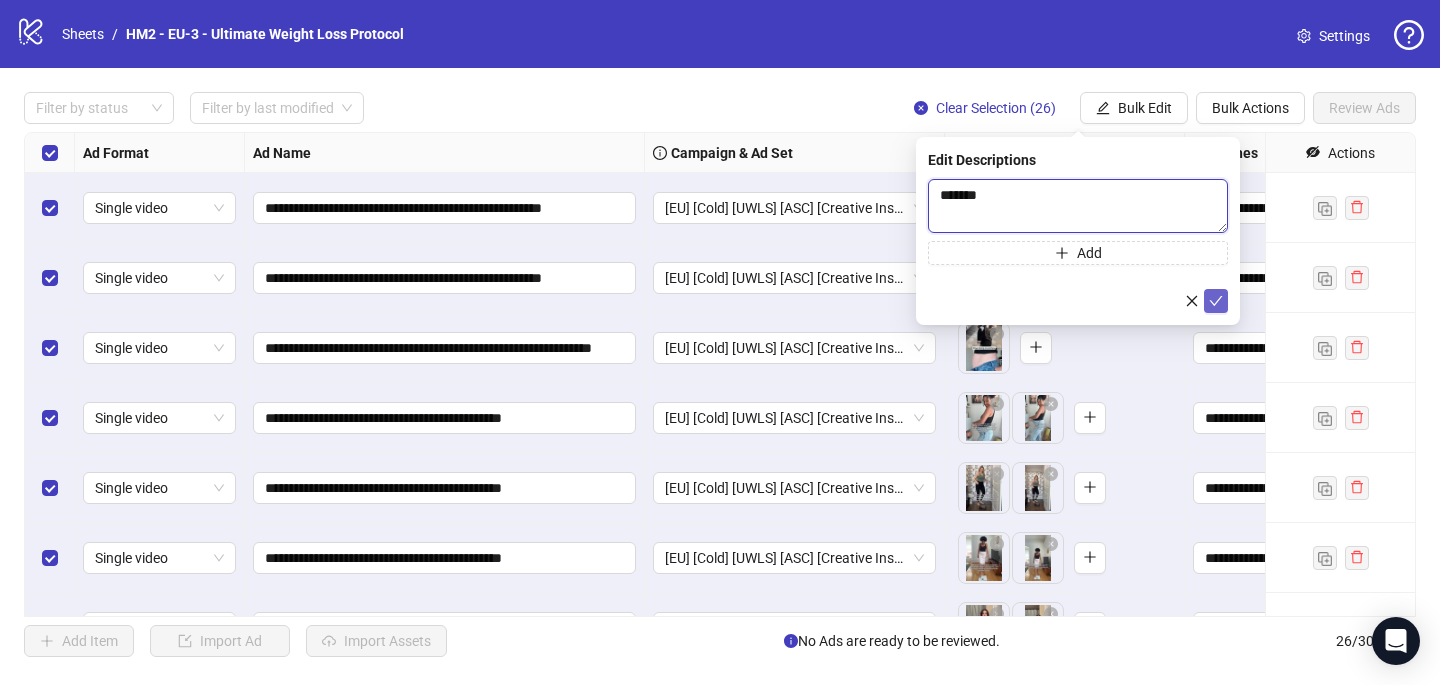 type 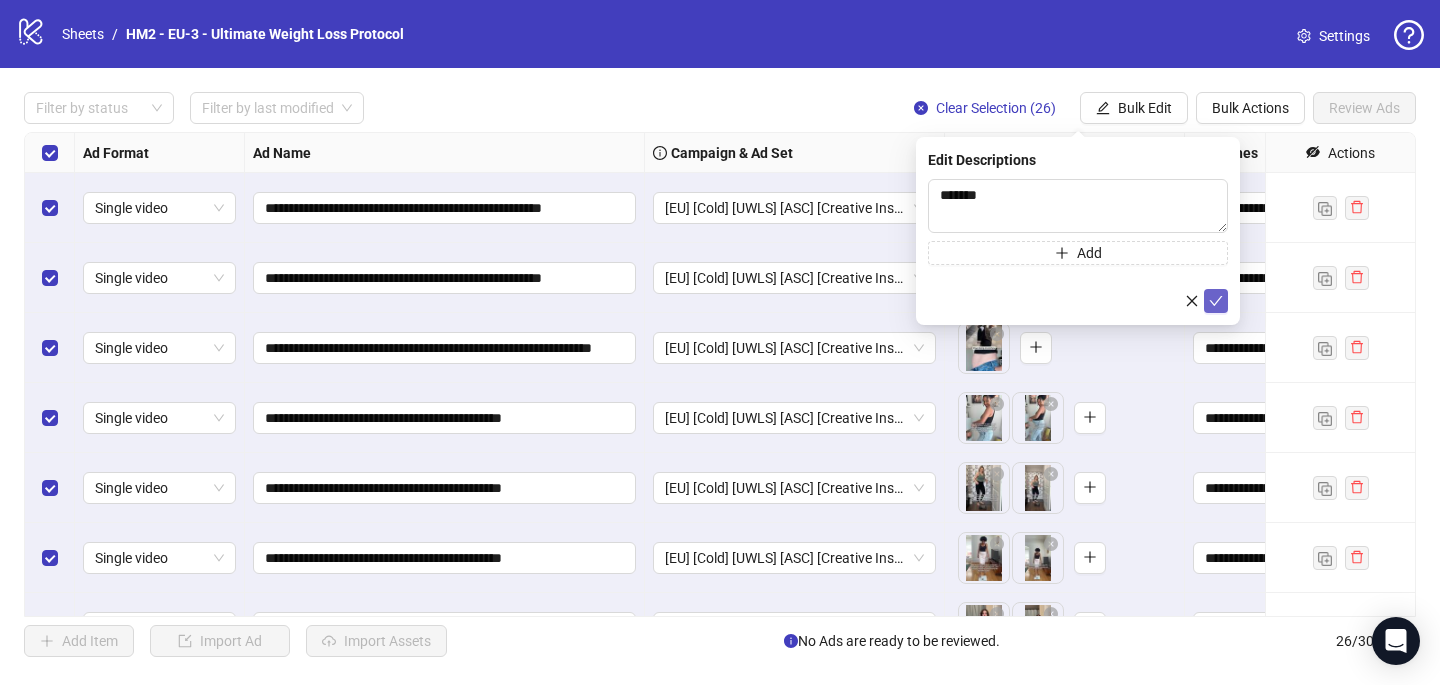 click 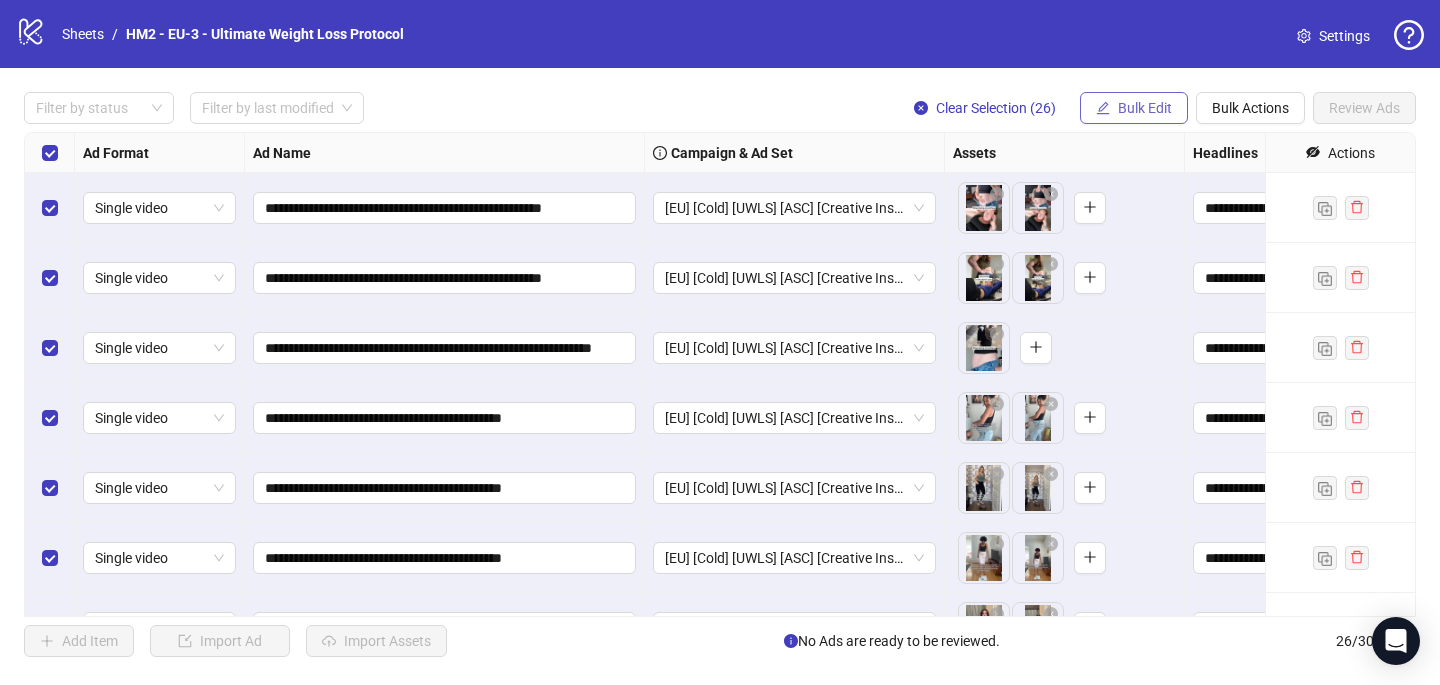 click on "Bulk Edit" at bounding box center [1145, 108] 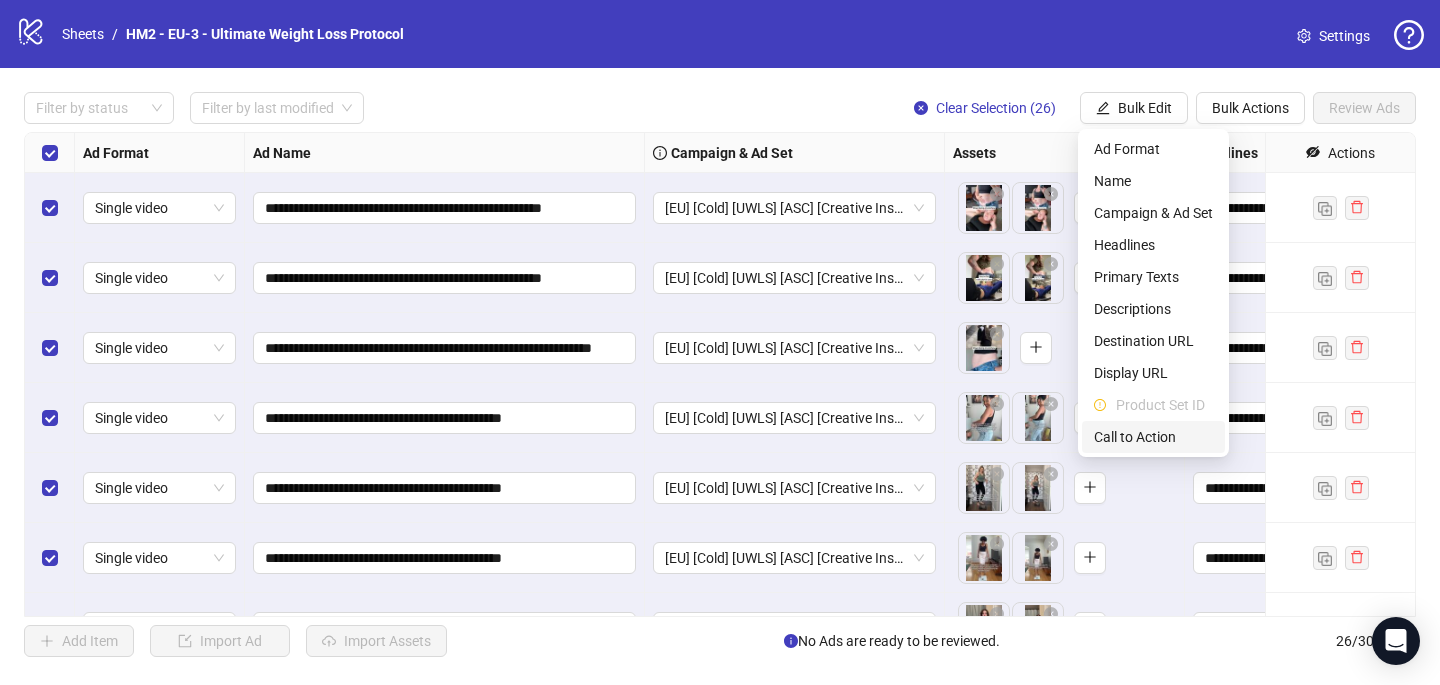 click on "Call to Action" at bounding box center (1153, 437) 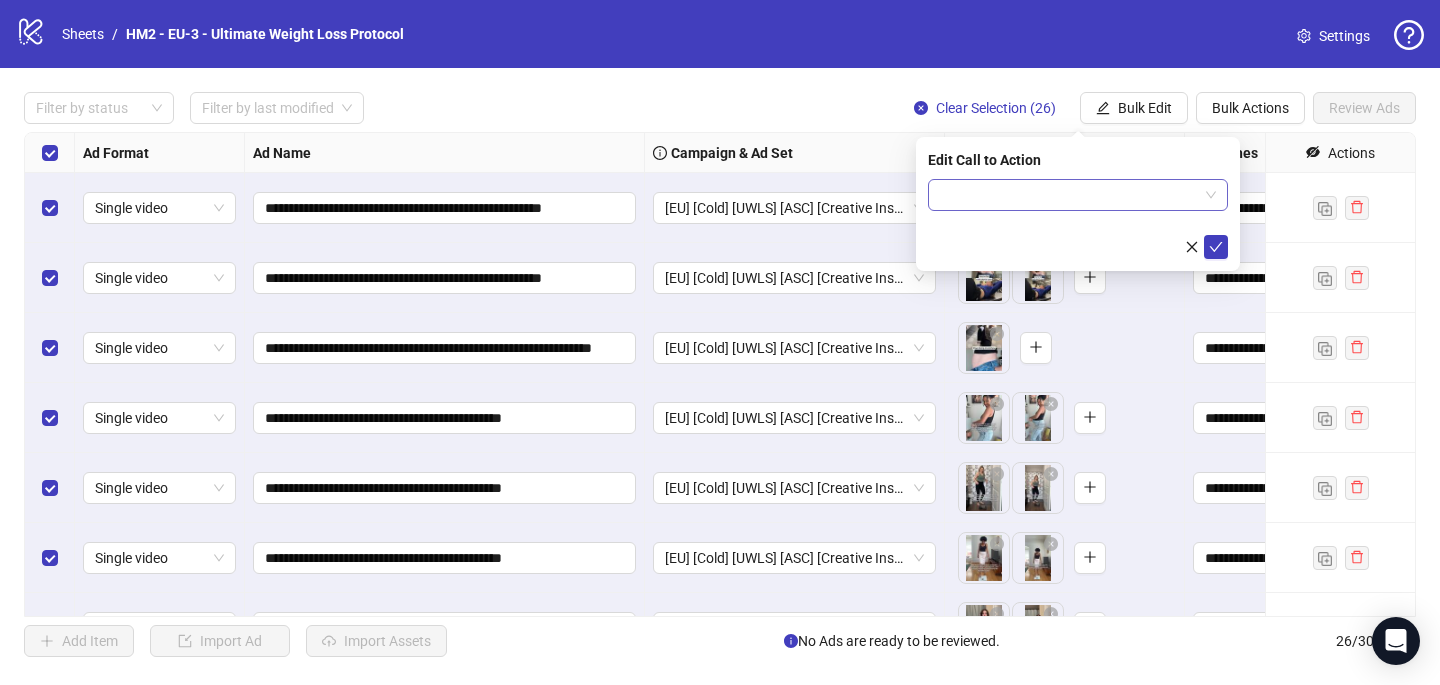 click at bounding box center (1069, 195) 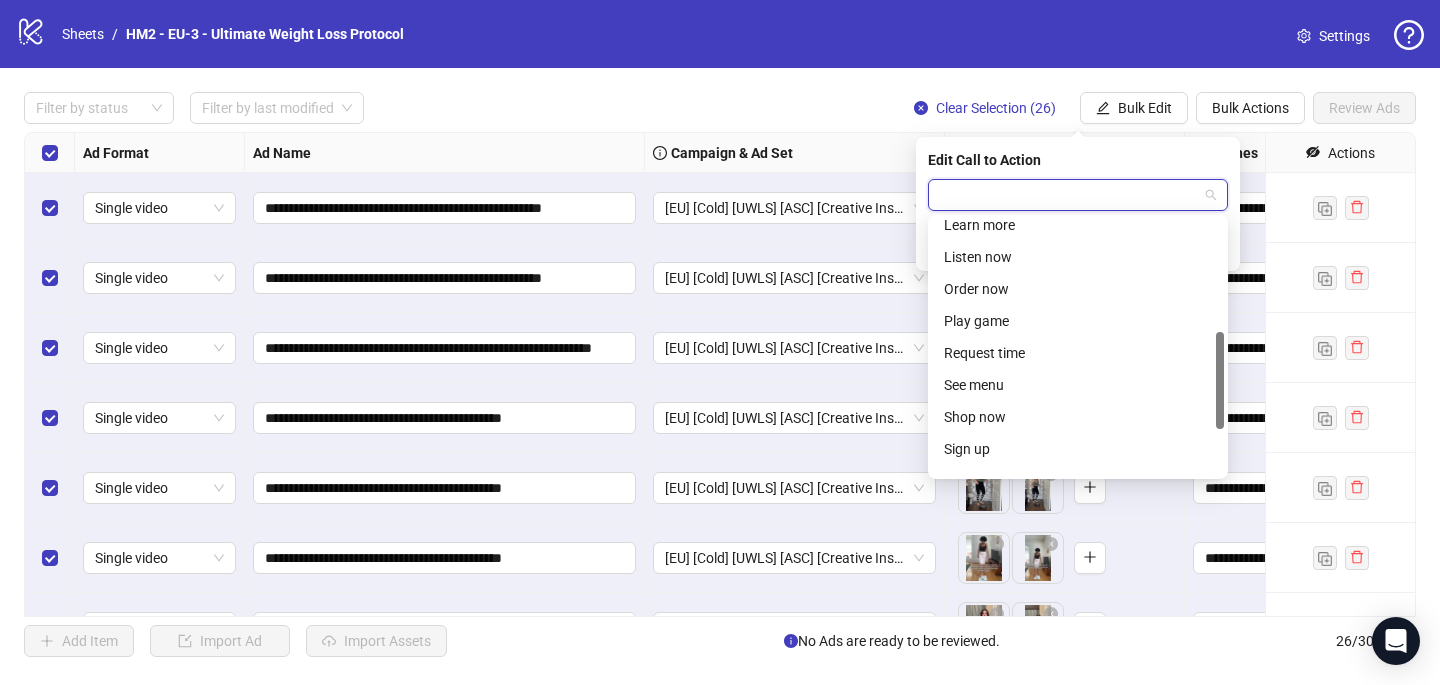 scroll, scrollTop: 295, scrollLeft: 0, axis: vertical 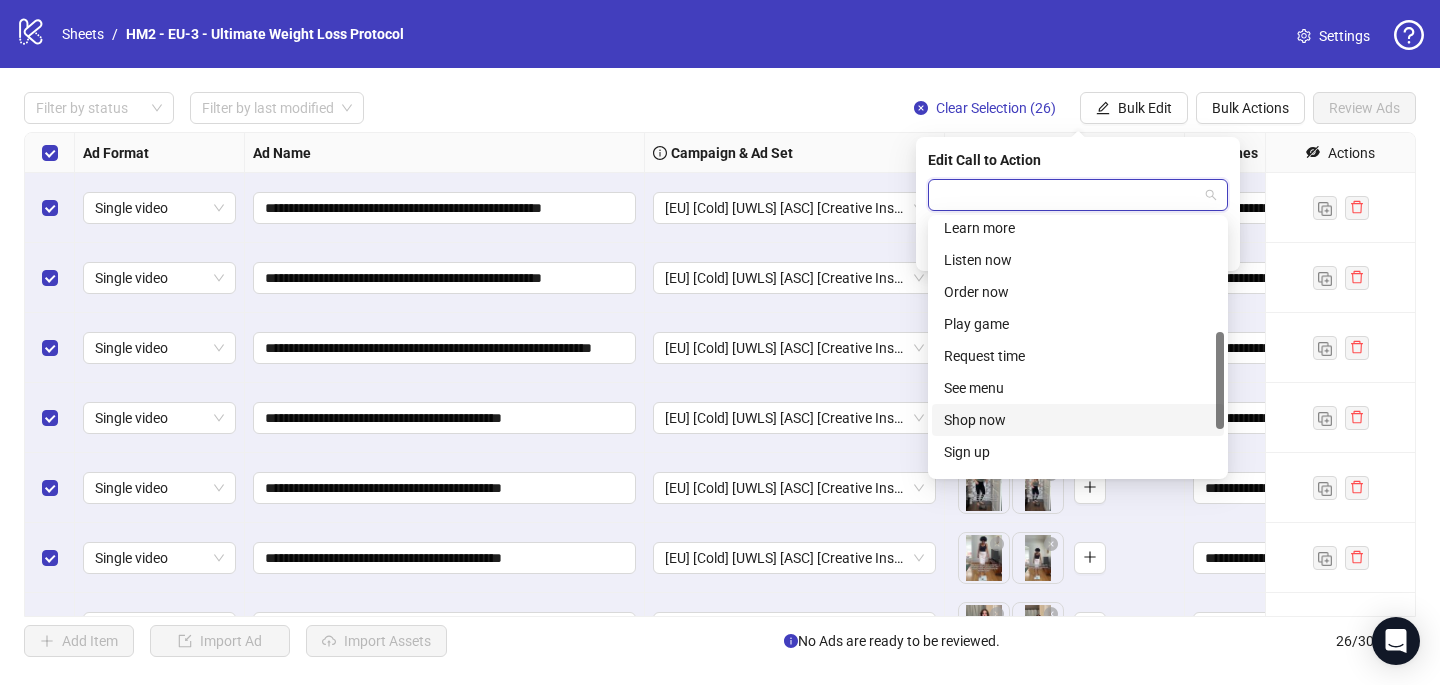 click on "Shop now" at bounding box center (1078, 420) 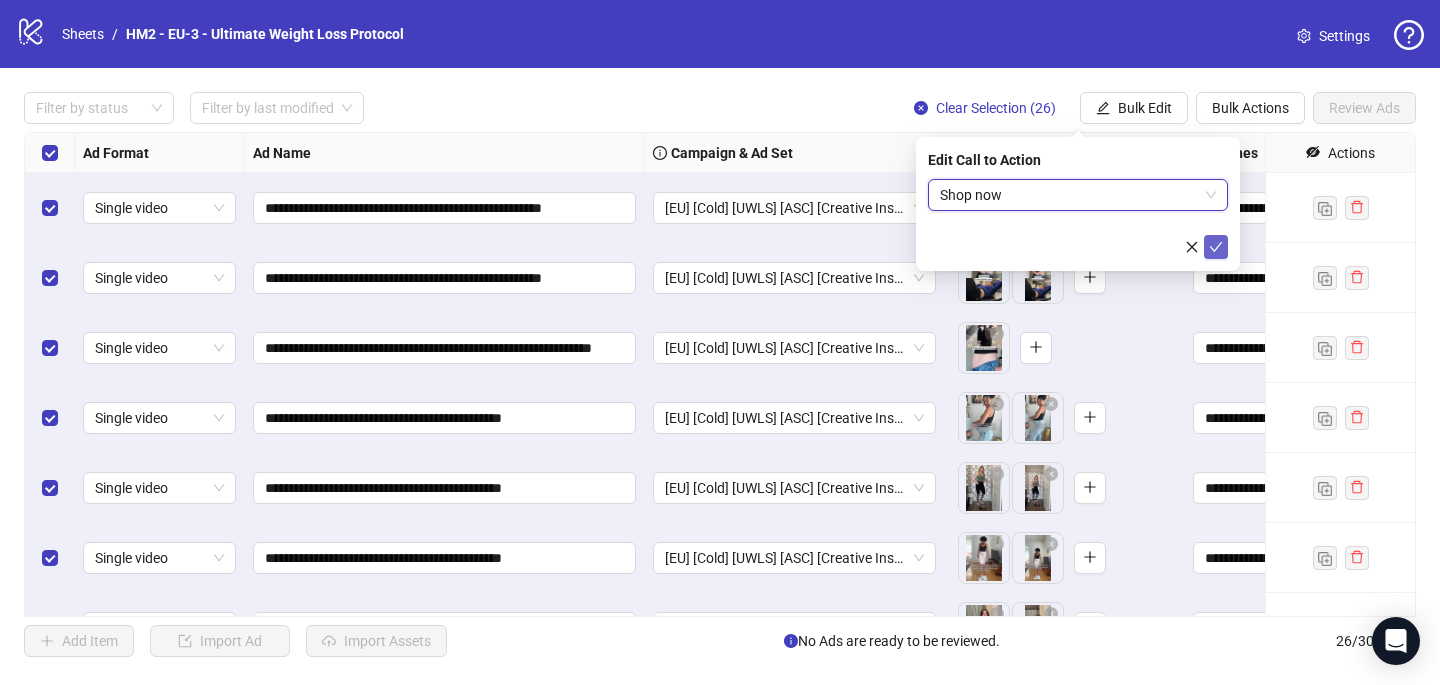 click at bounding box center [1216, 247] 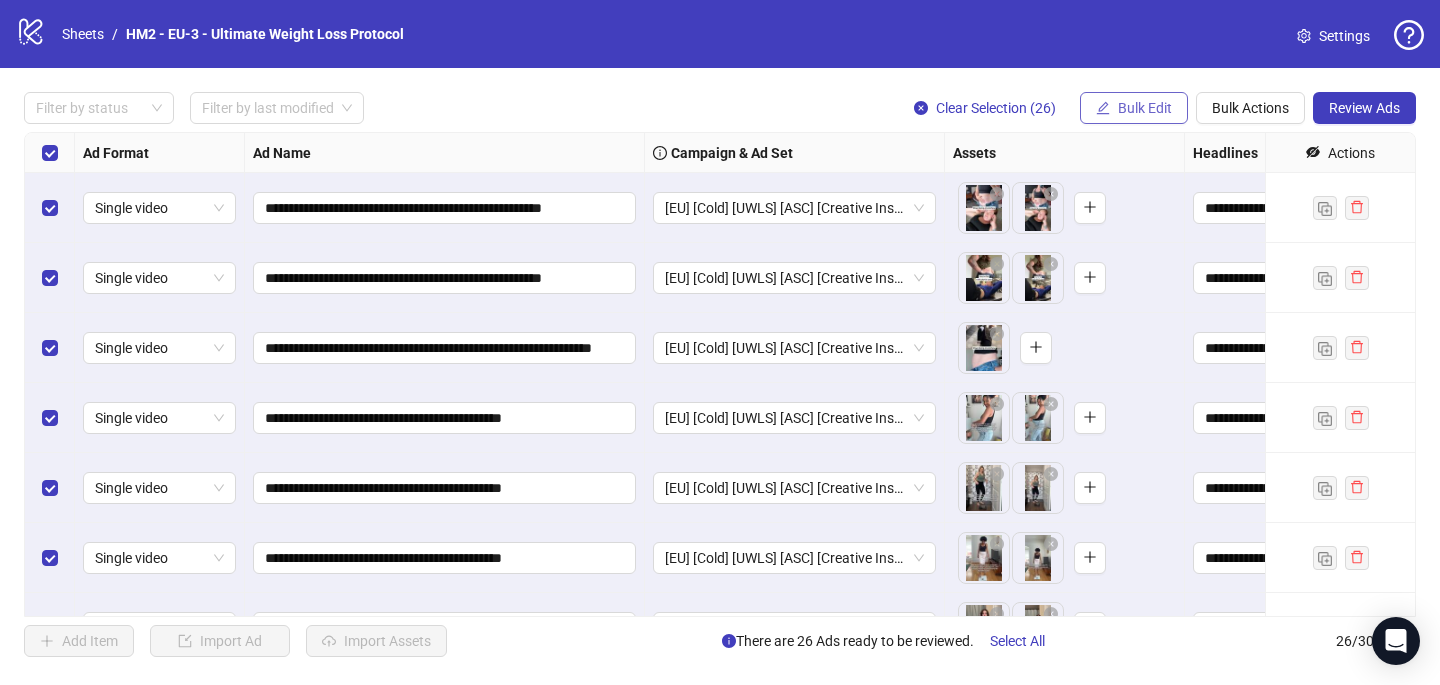 click on "Bulk Edit" at bounding box center [1134, 108] 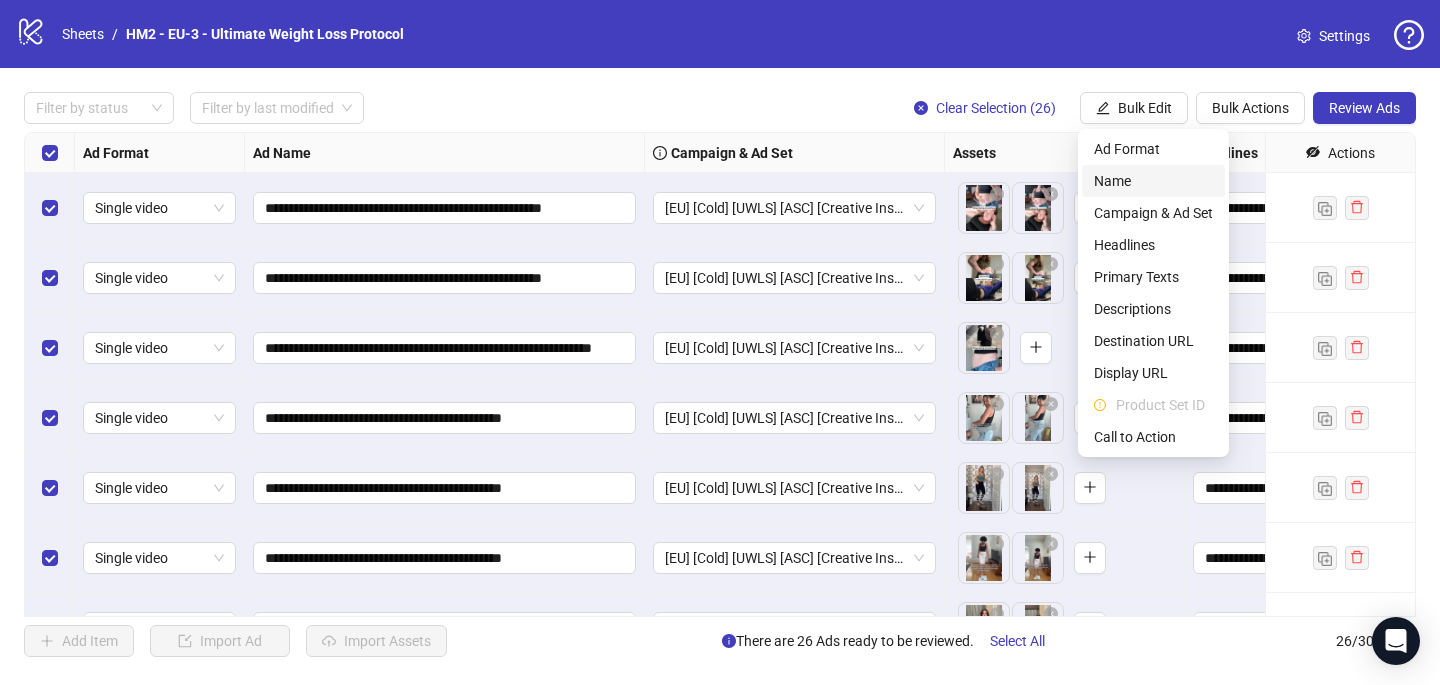 click on "Name" at bounding box center [1153, 181] 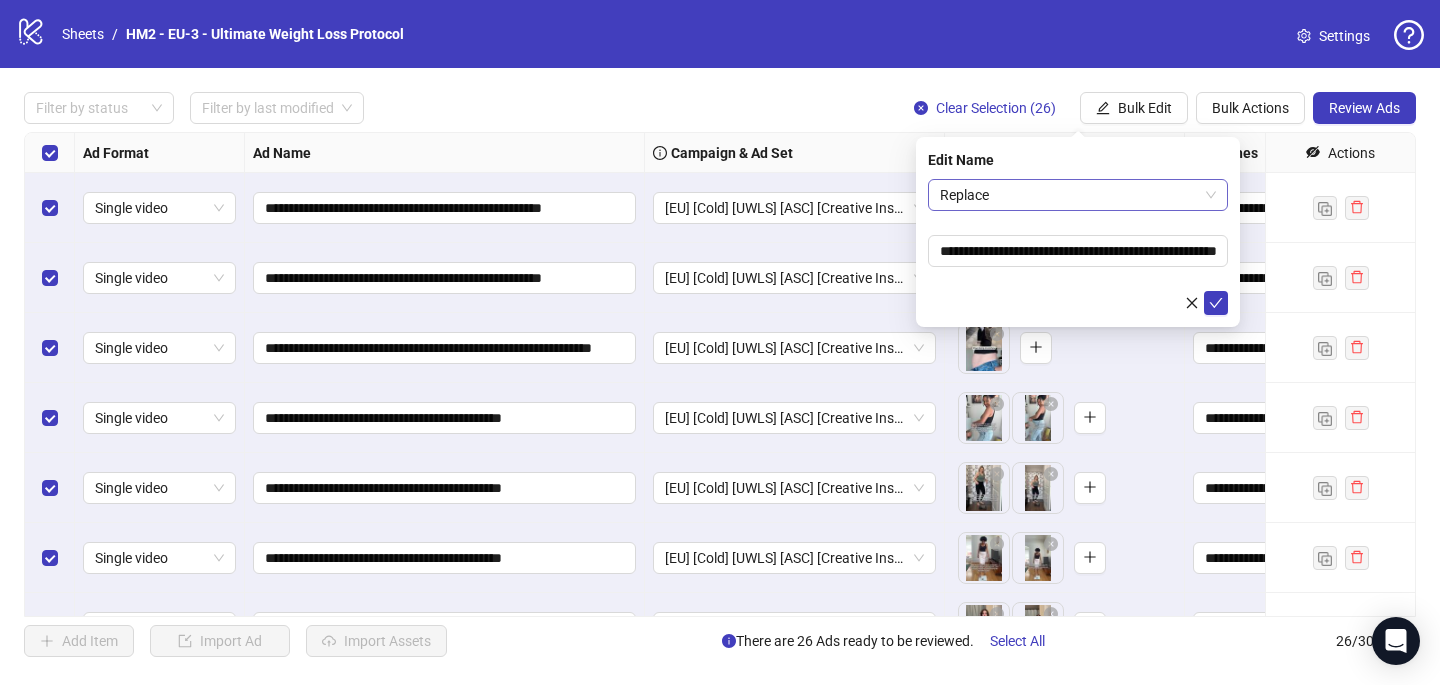 click on "Replace" at bounding box center [1078, 195] 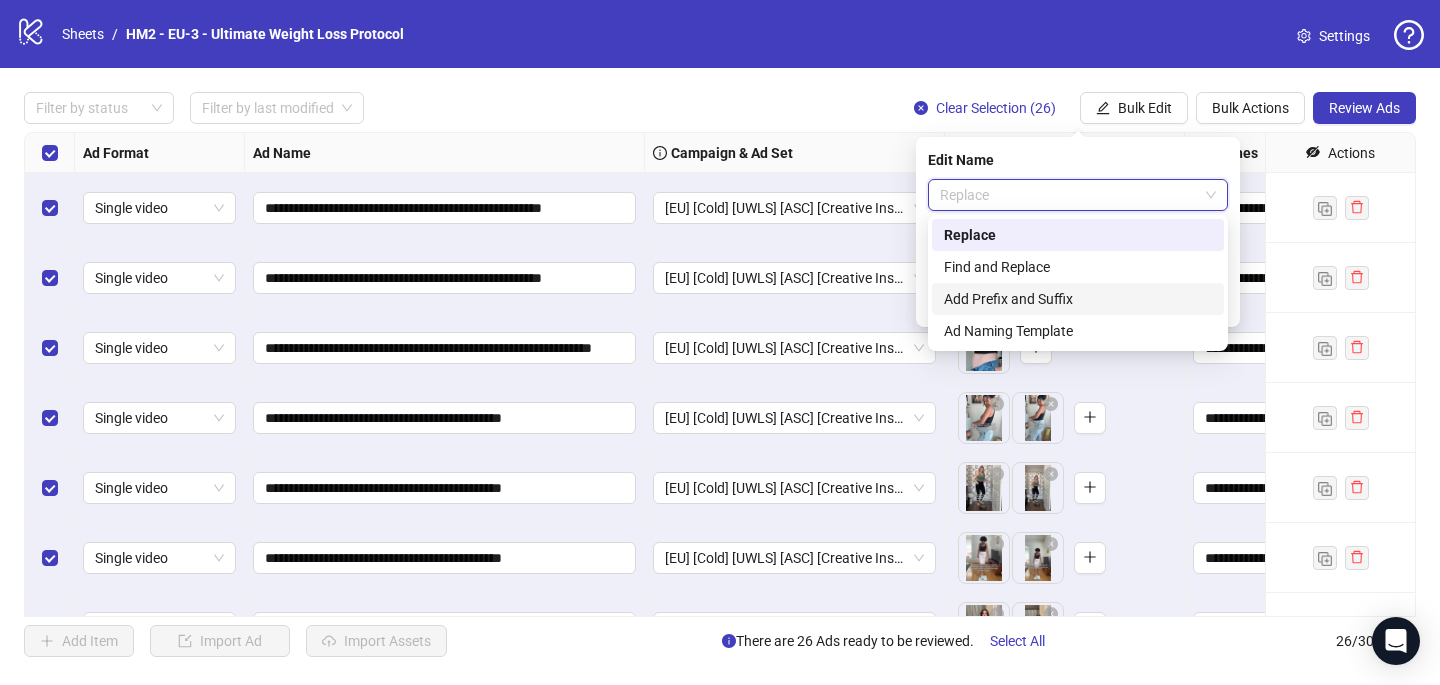 click on "Add Prefix and Suffix" at bounding box center [1078, 299] 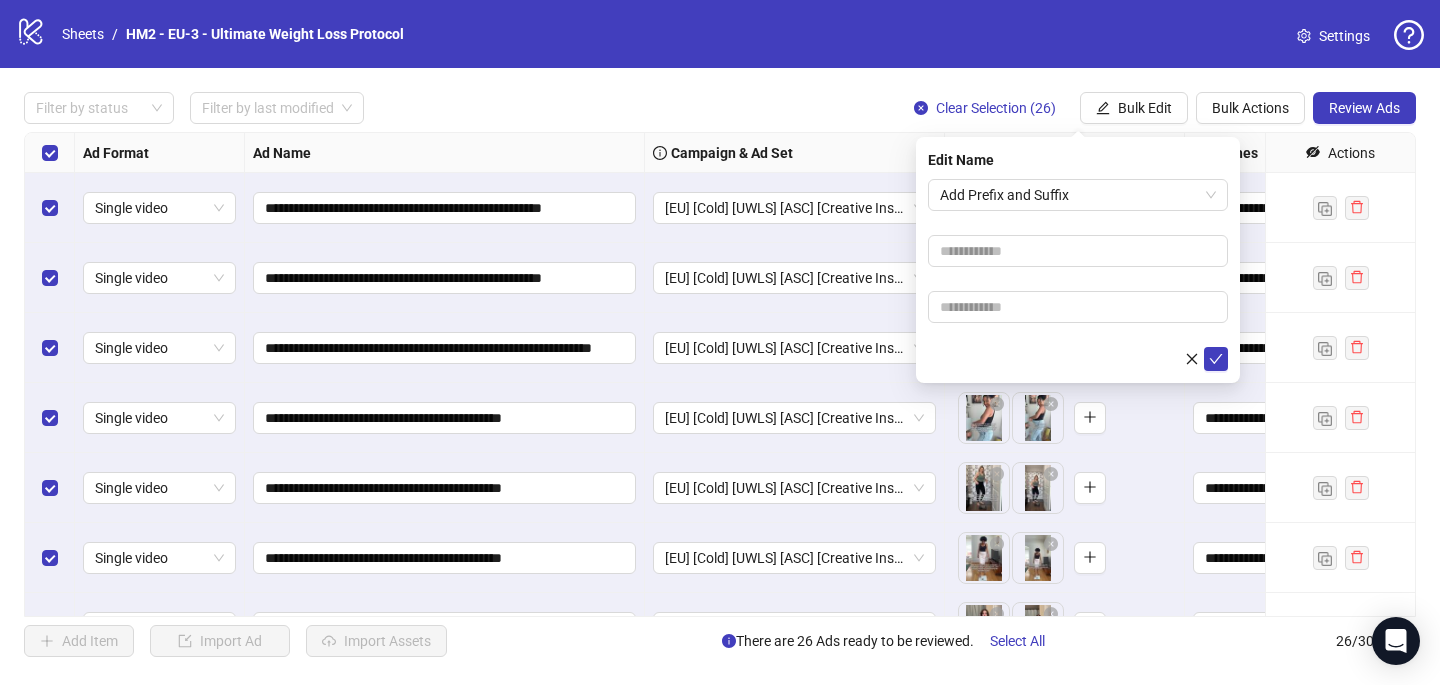 click on "Add Prefix and Suffix" at bounding box center (1078, 275) 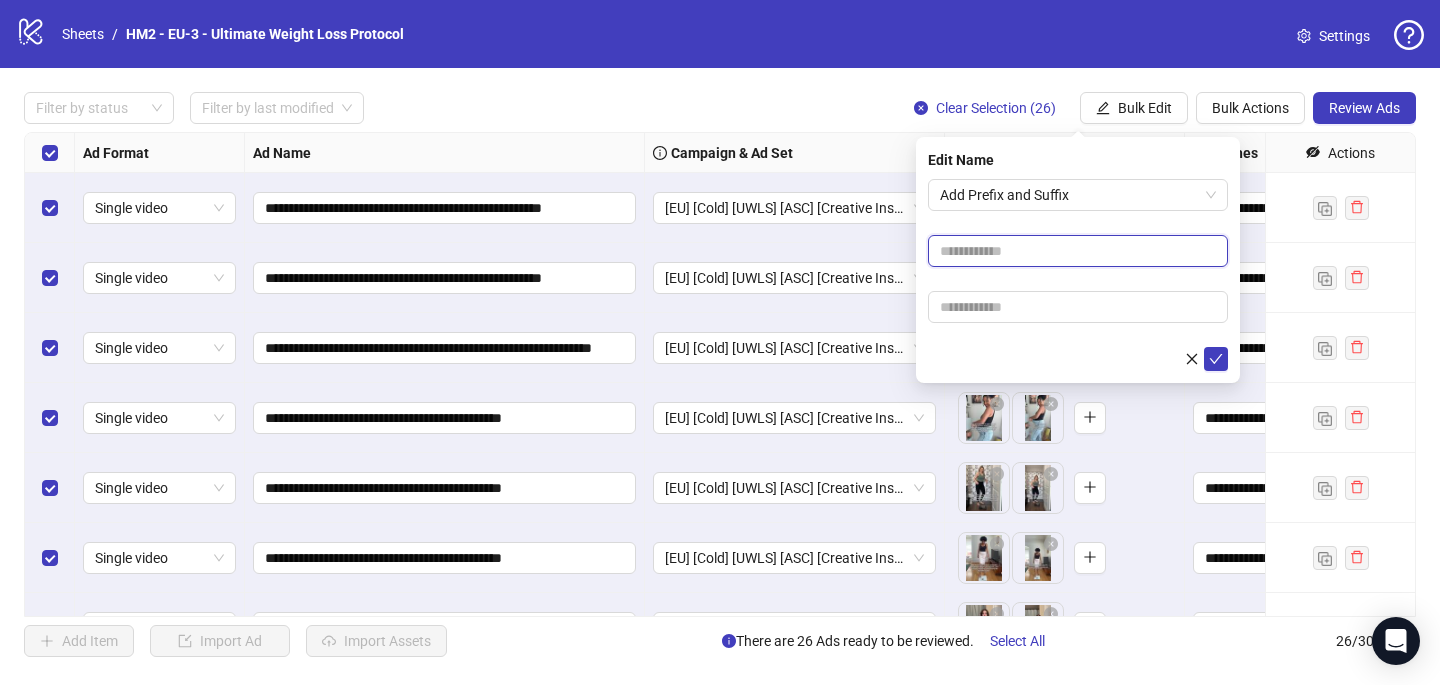click at bounding box center (1078, 251) 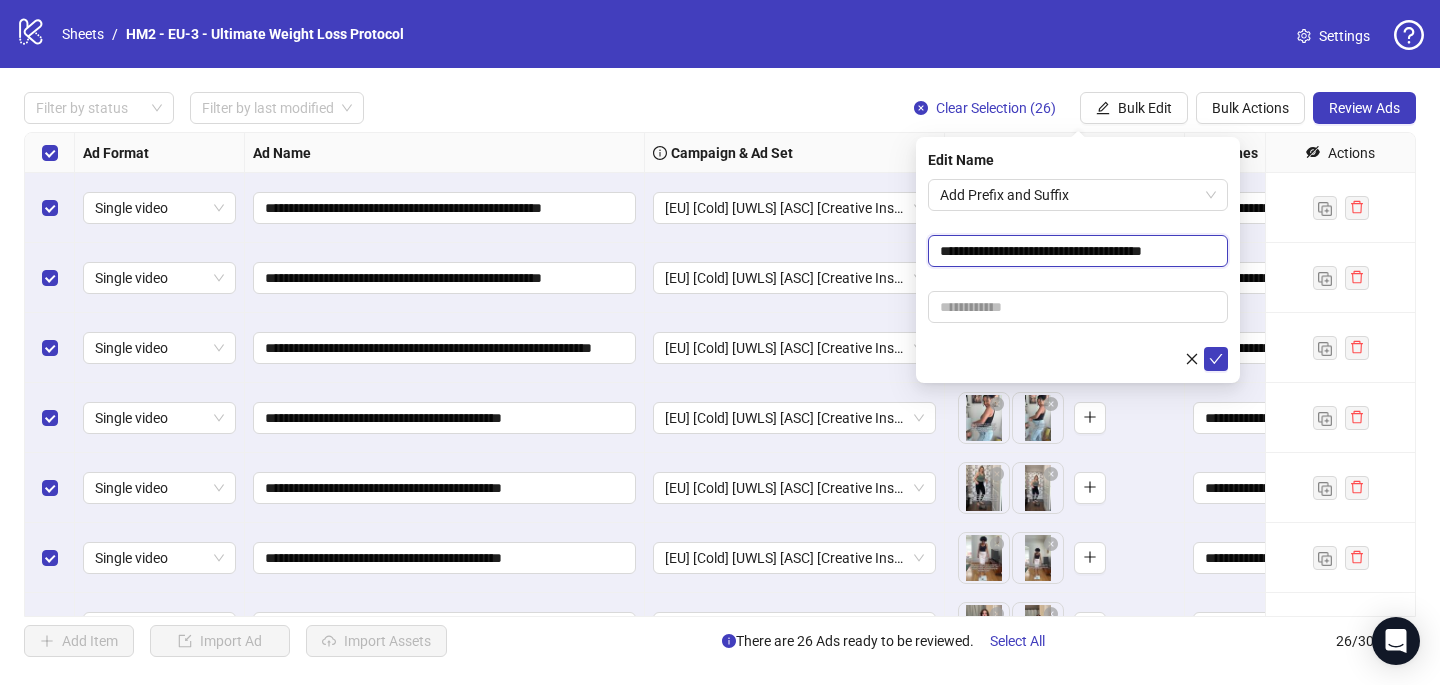 click on "**********" at bounding box center [1078, 251] 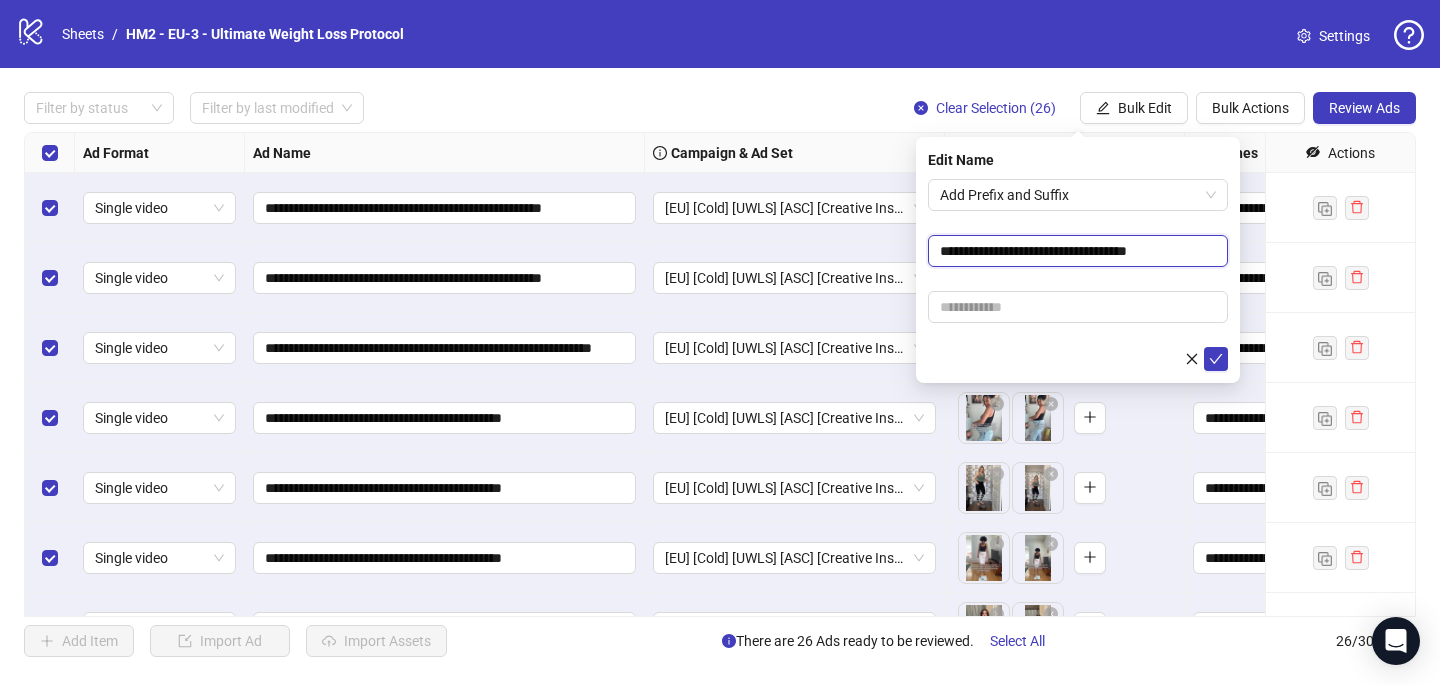 type on "**********" 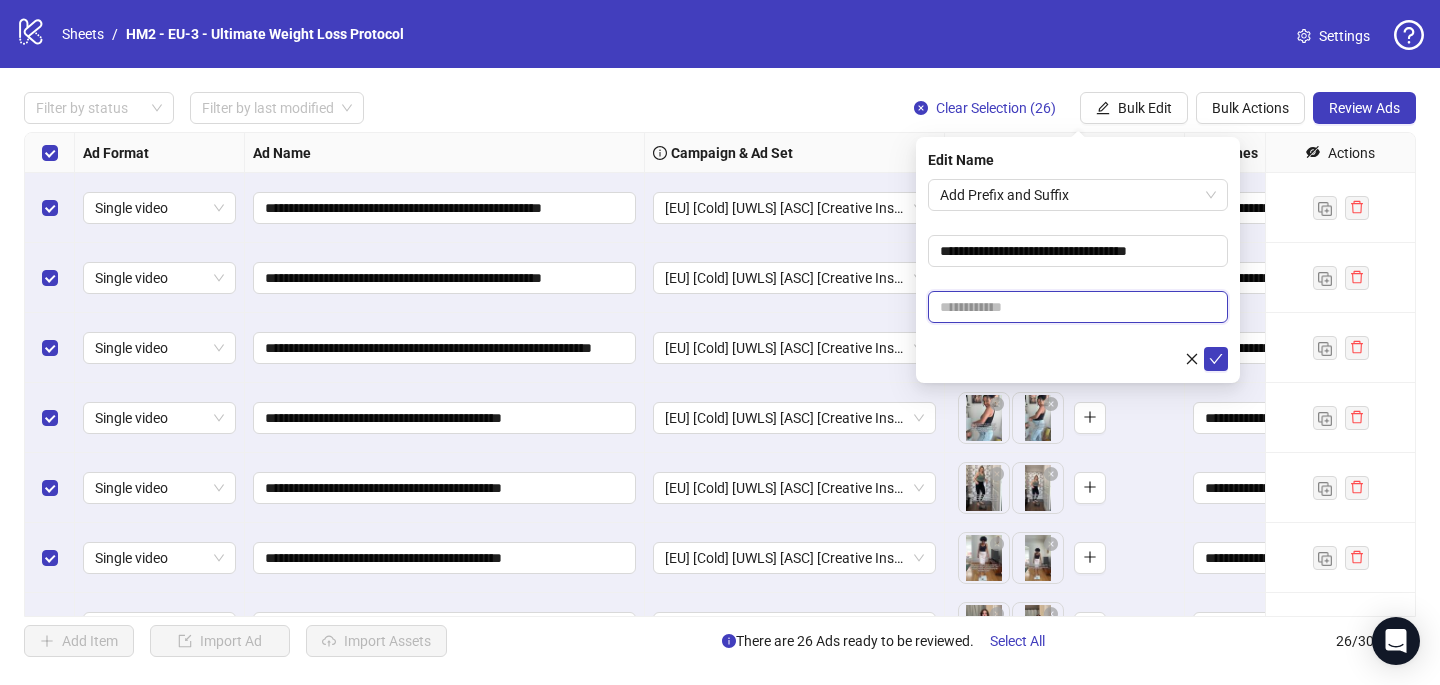 click at bounding box center (1078, 307) 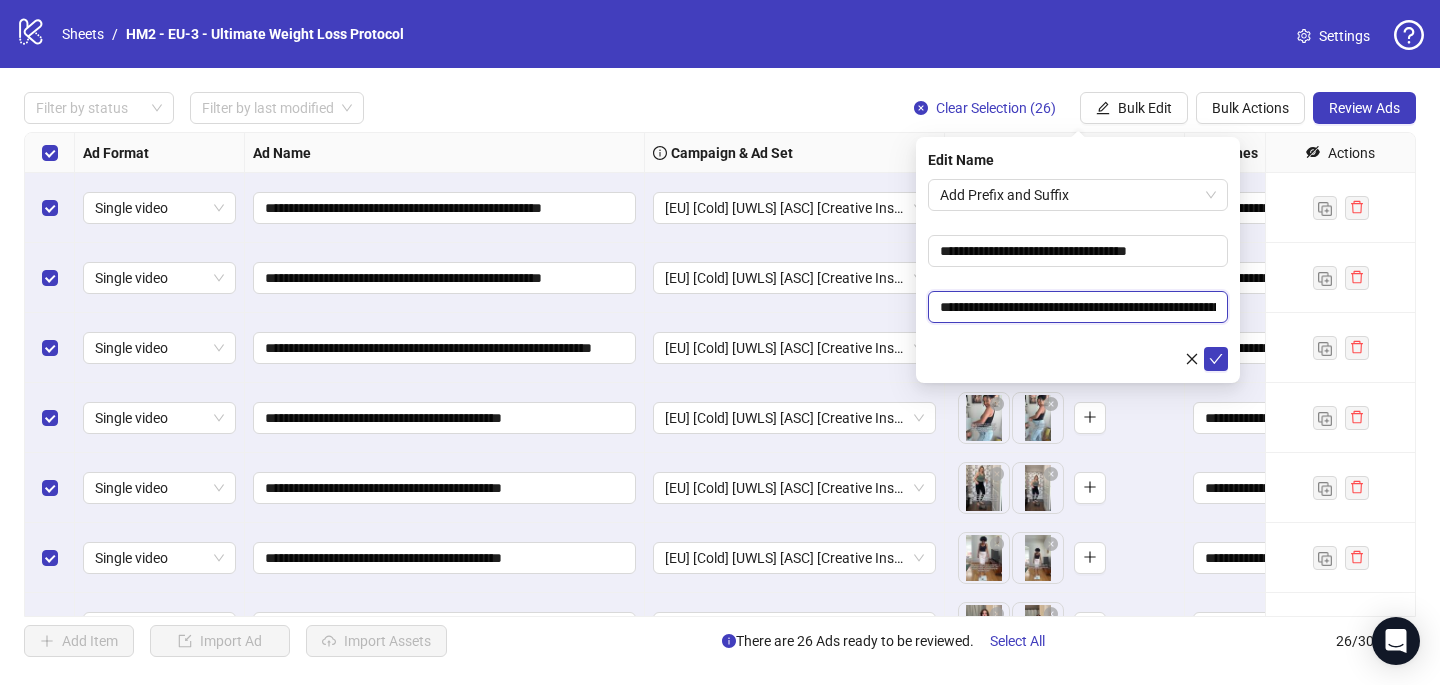 scroll, scrollTop: 0, scrollLeft: 254, axis: horizontal 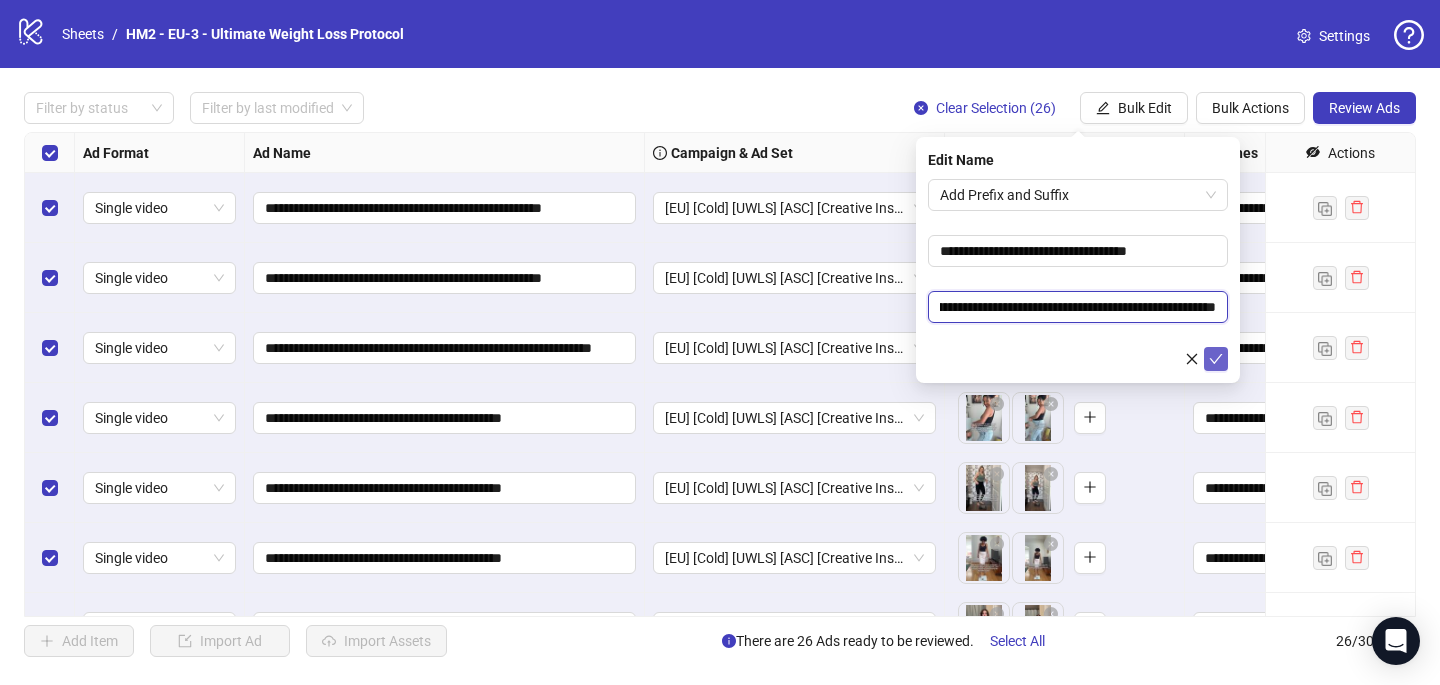 type on "**********" 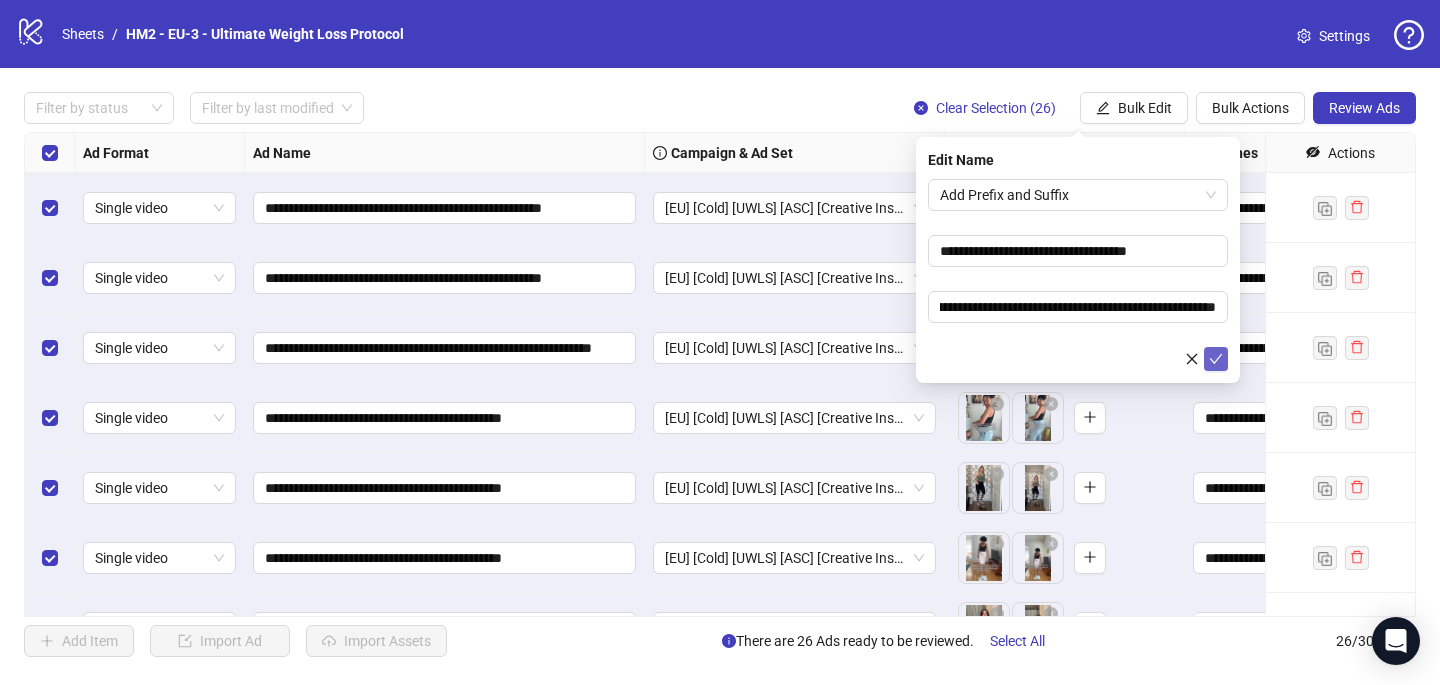 click 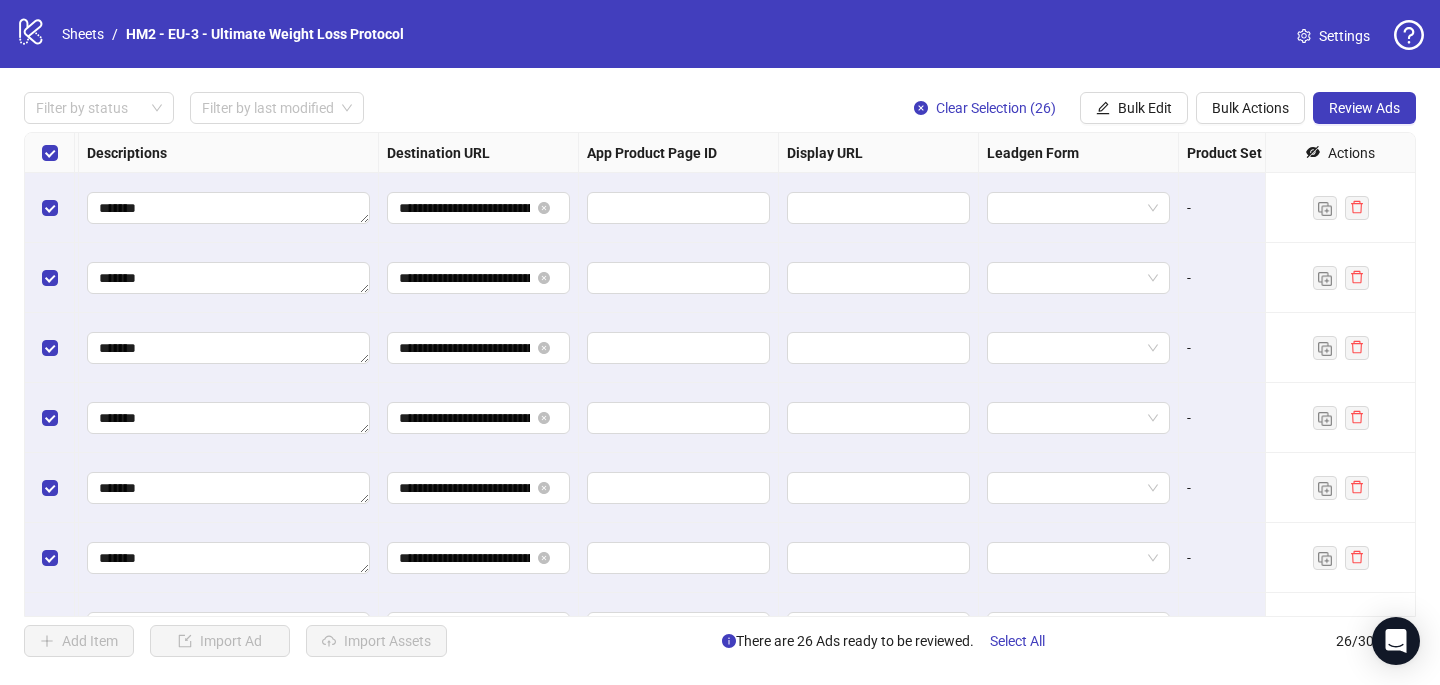 scroll, scrollTop: 0, scrollLeft: 1880, axis: horizontal 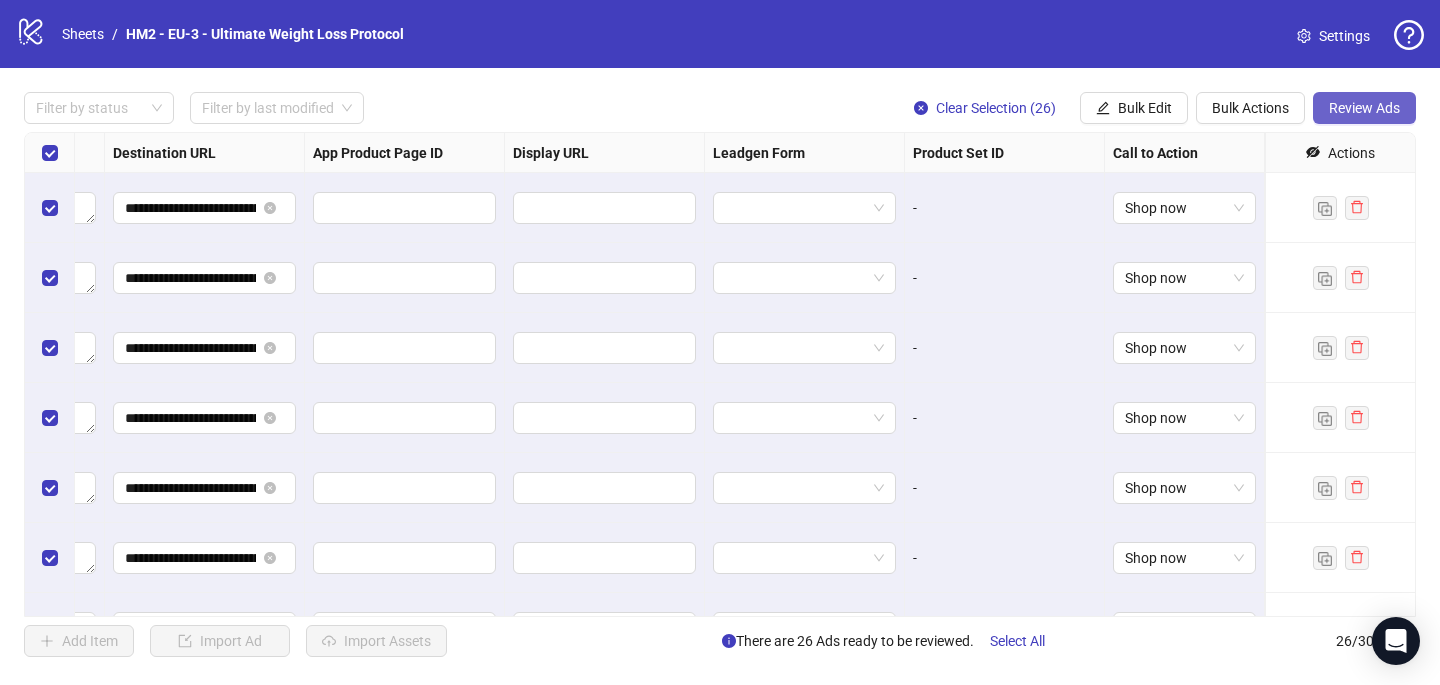 click on "Review Ads" at bounding box center [1364, 108] 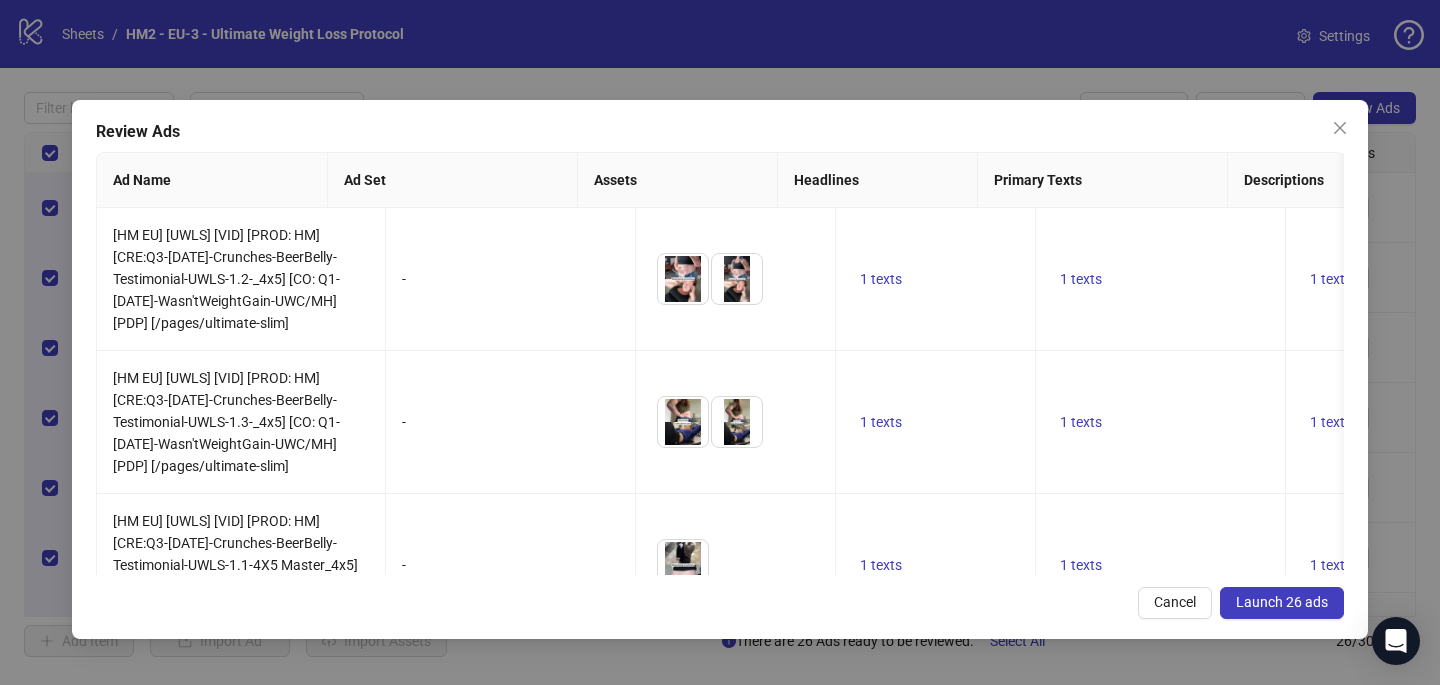 click on "Launch 26 ads" at bounding box center (1282, 602) 